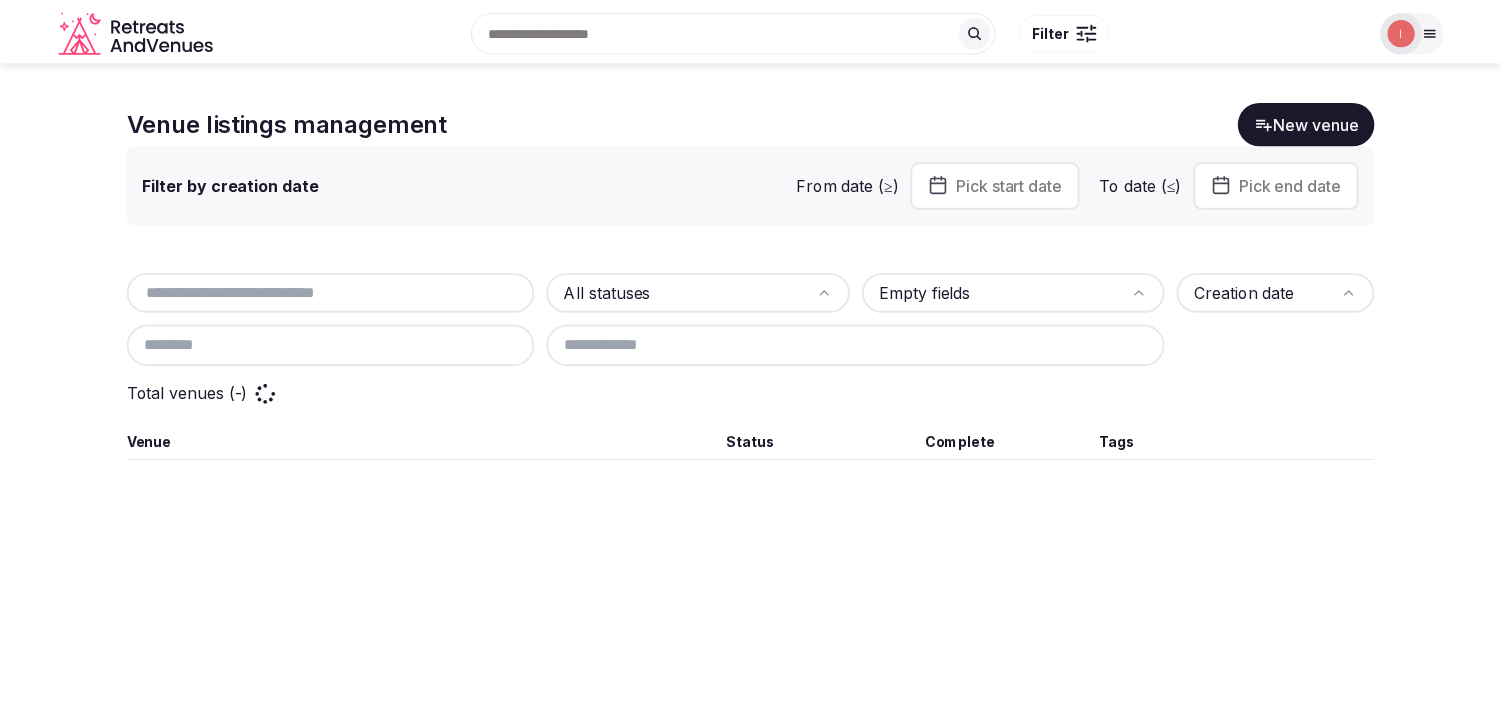 scroll, scrollTop: 0, scrollLeft: 0, axis: both 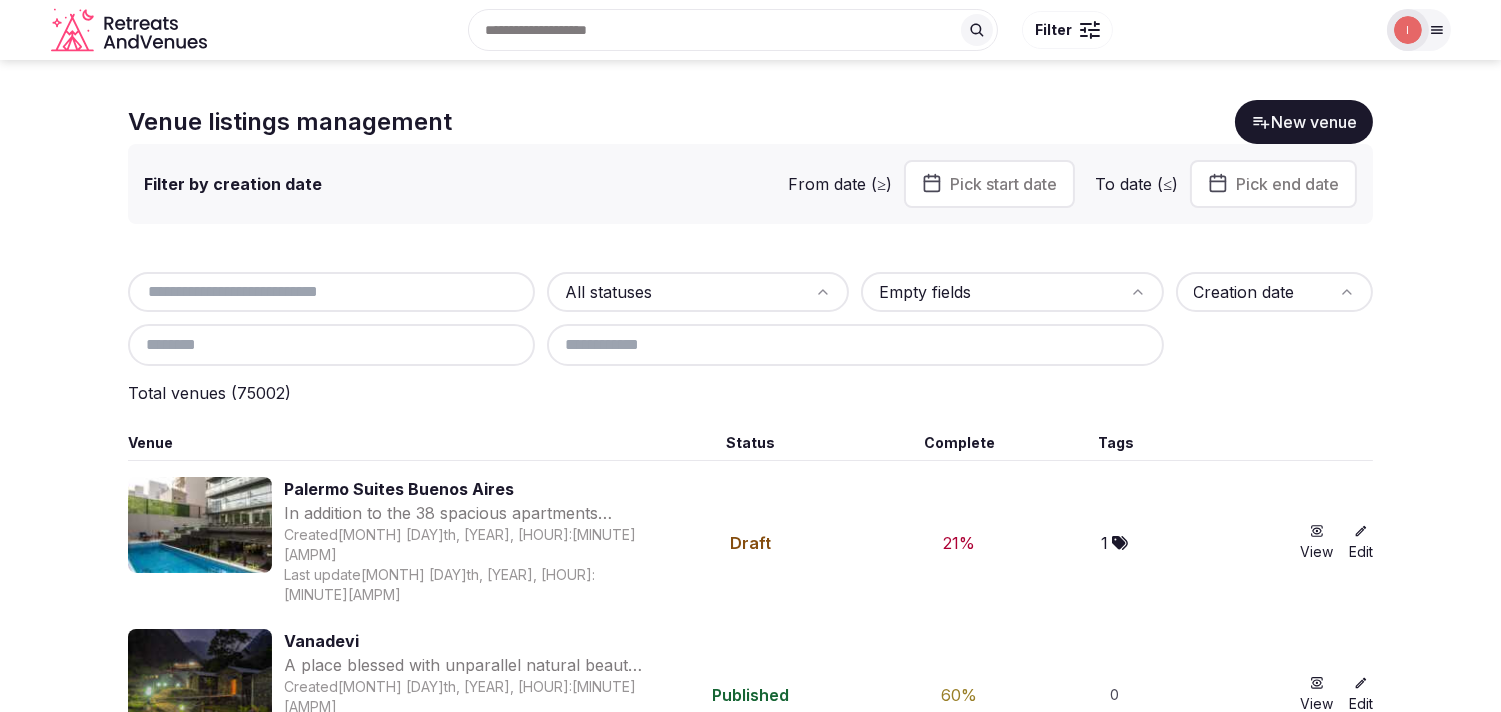 click at bounding box center (331, 292) 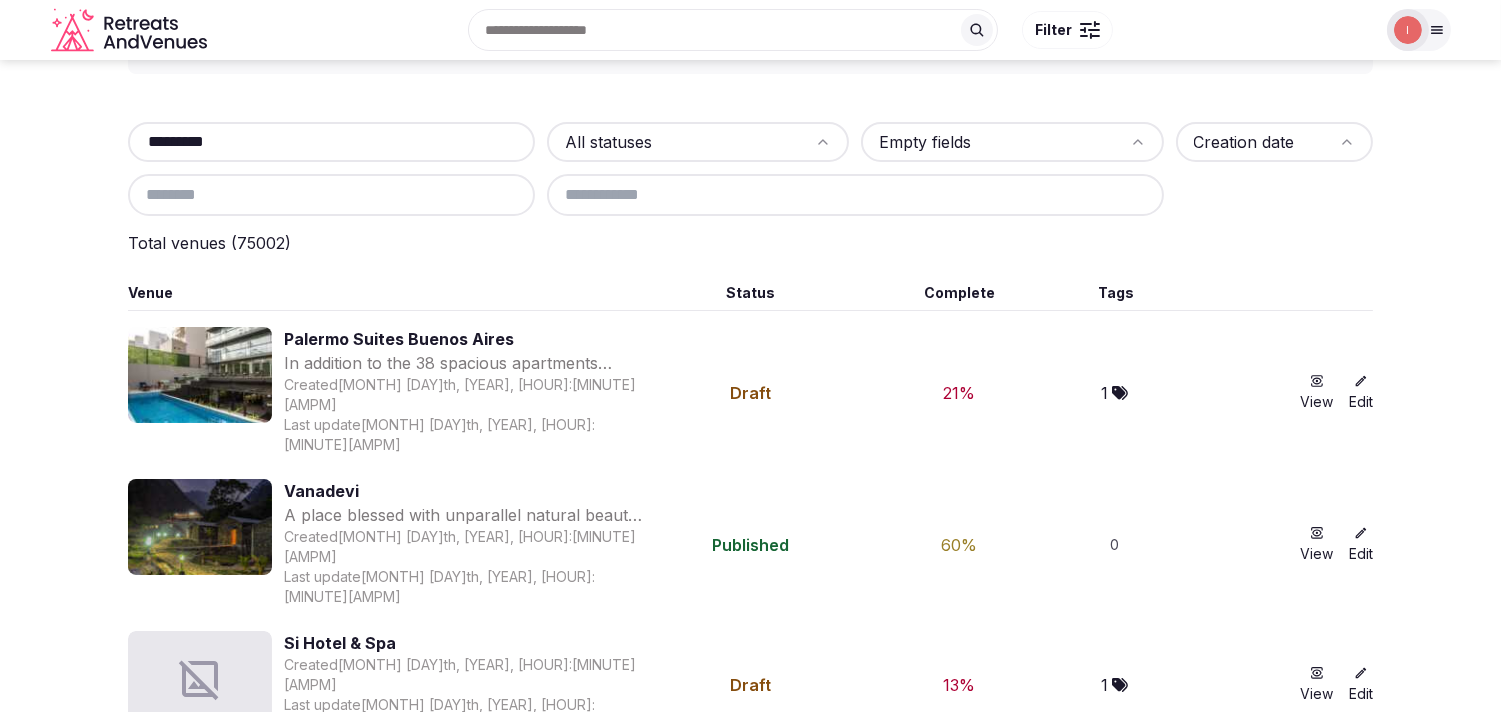 scroll, scrollTop: 111, scrollLeft: 0, axis: vertical 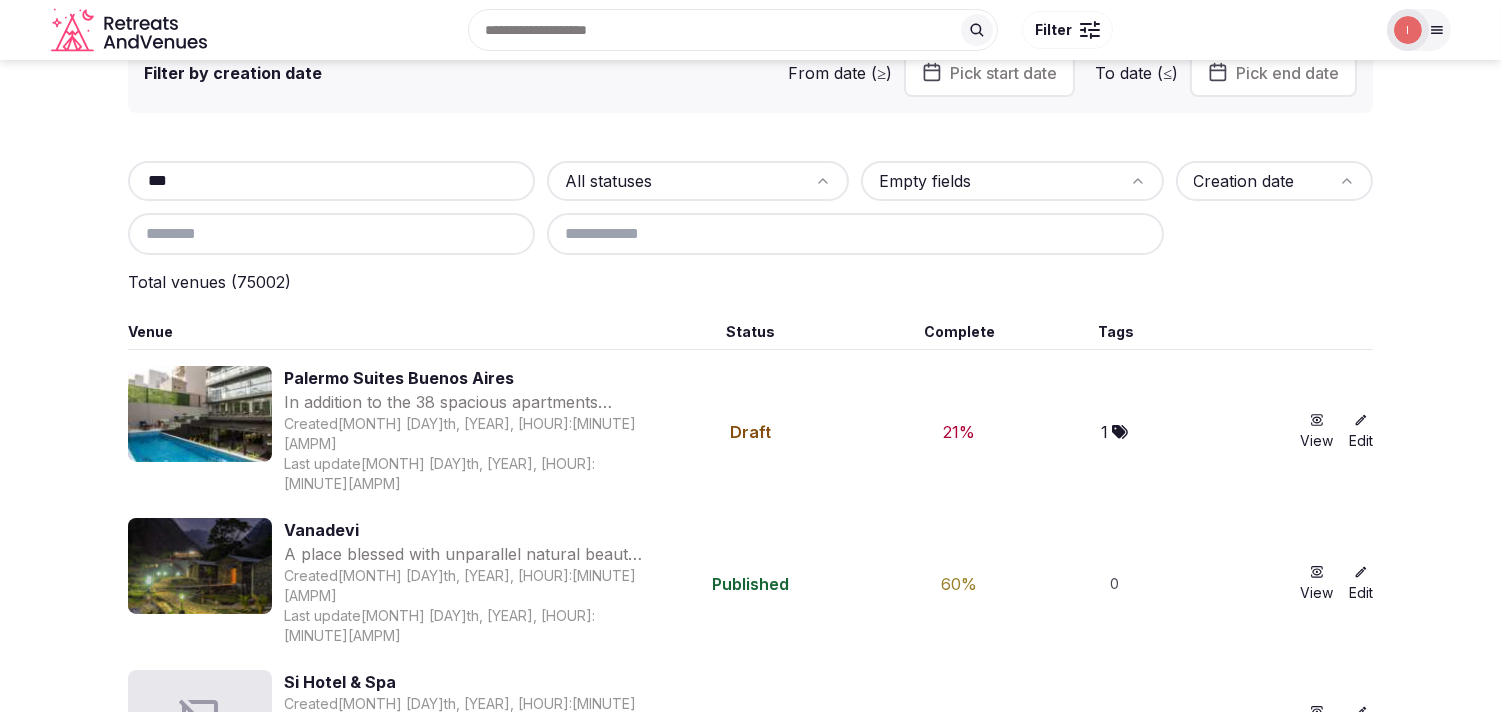 drag, startPoint x: 395, startPoint y: 182, endPoint x: 63, endPoint y: 151, distance: 333.44415 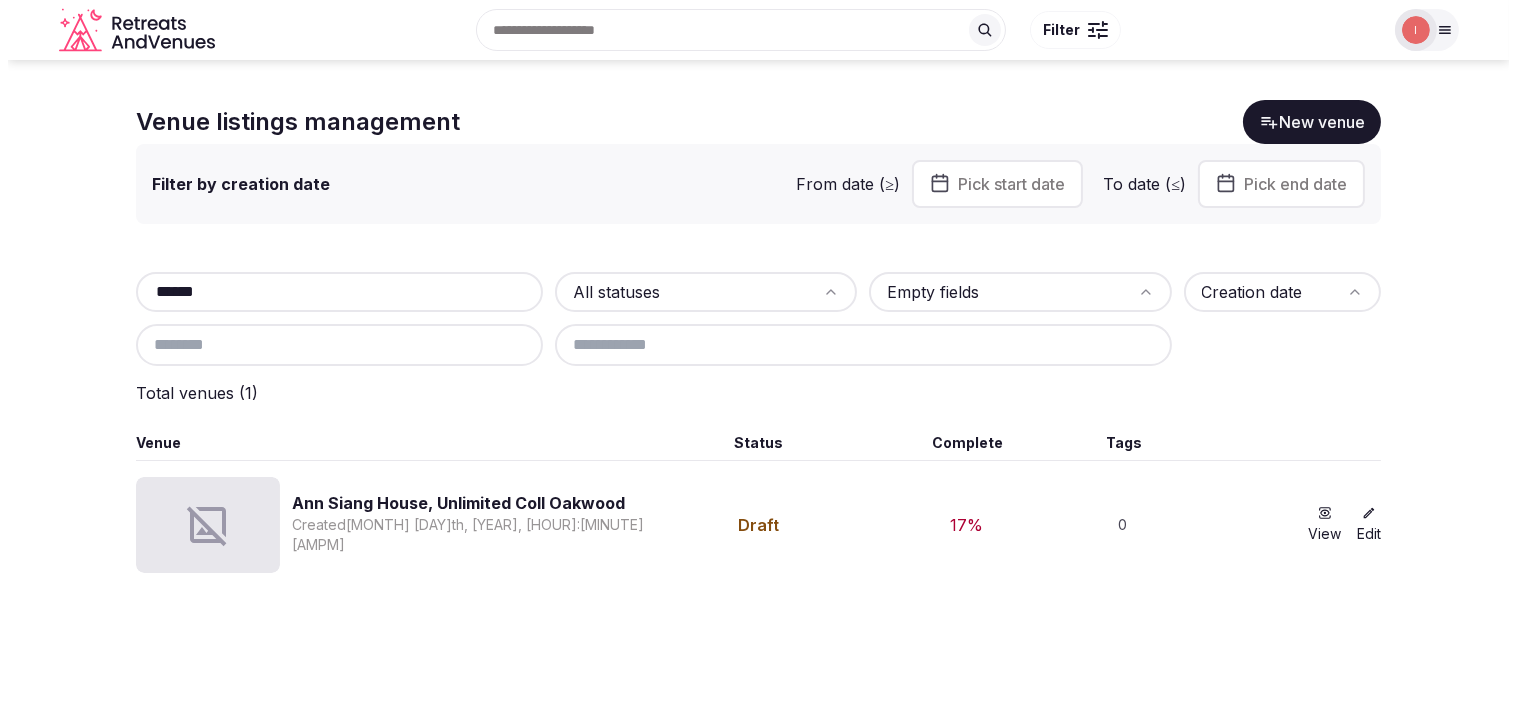 scroll, scrollTop: 0, scrollLeft: 0, axis: both 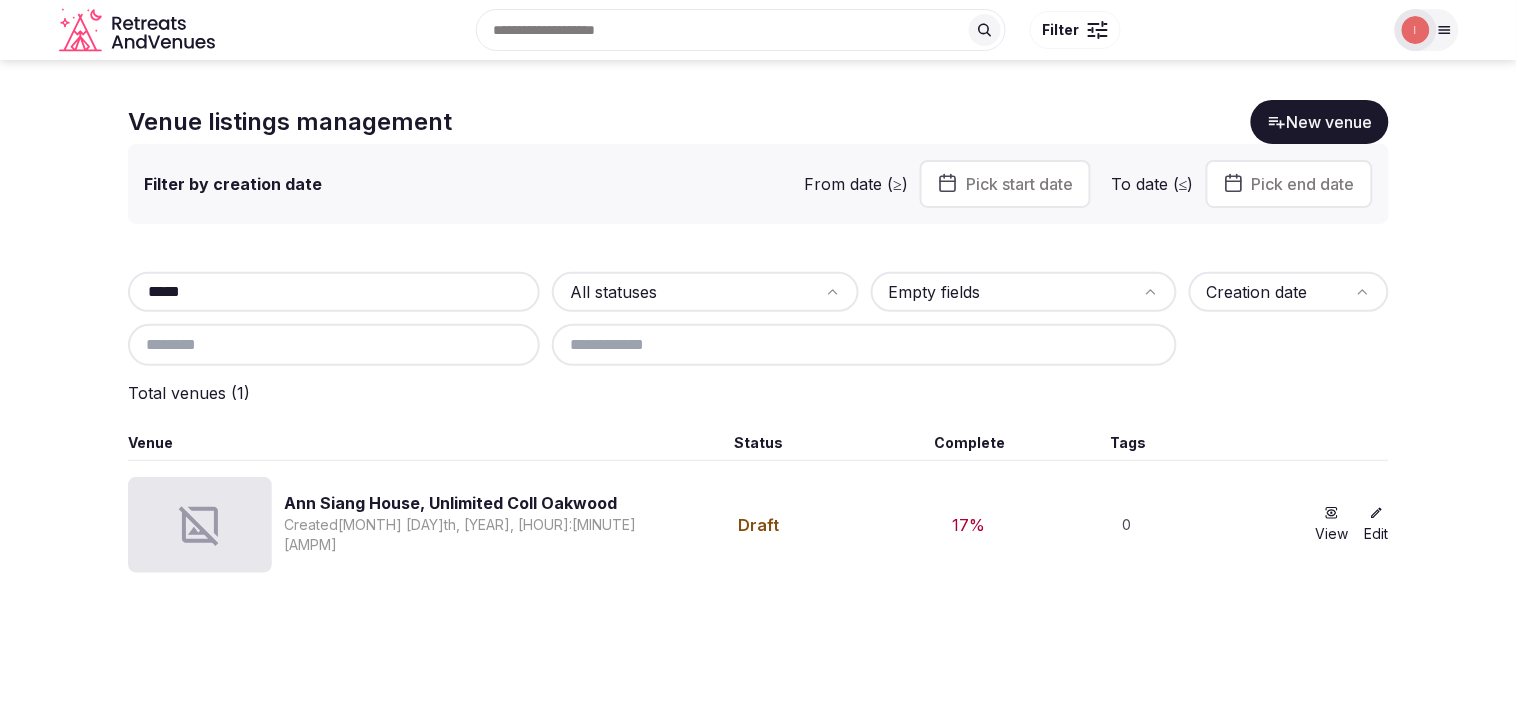 type on "*****" 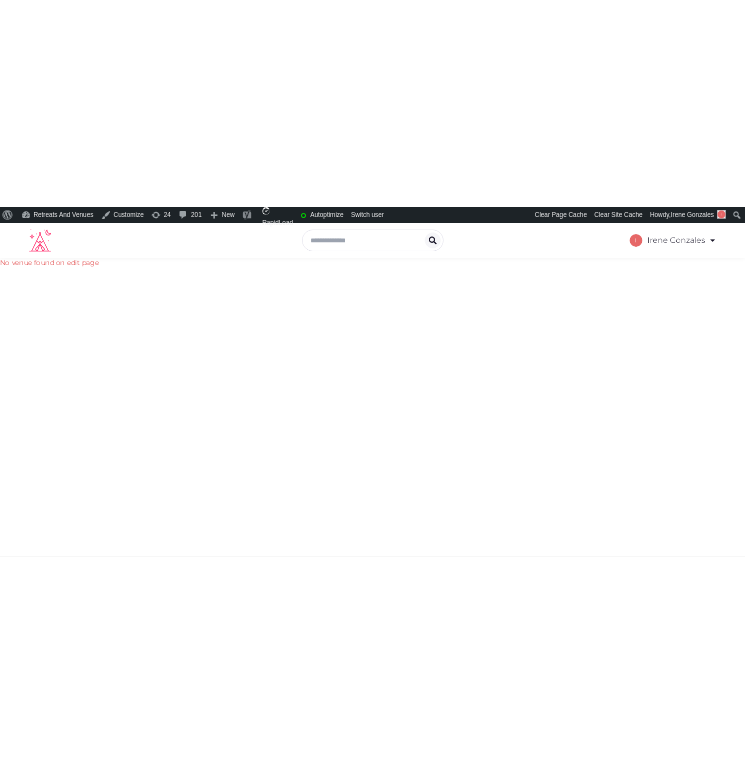 scroll, scrollTop: 0, scrollLeft: 0, axis: both 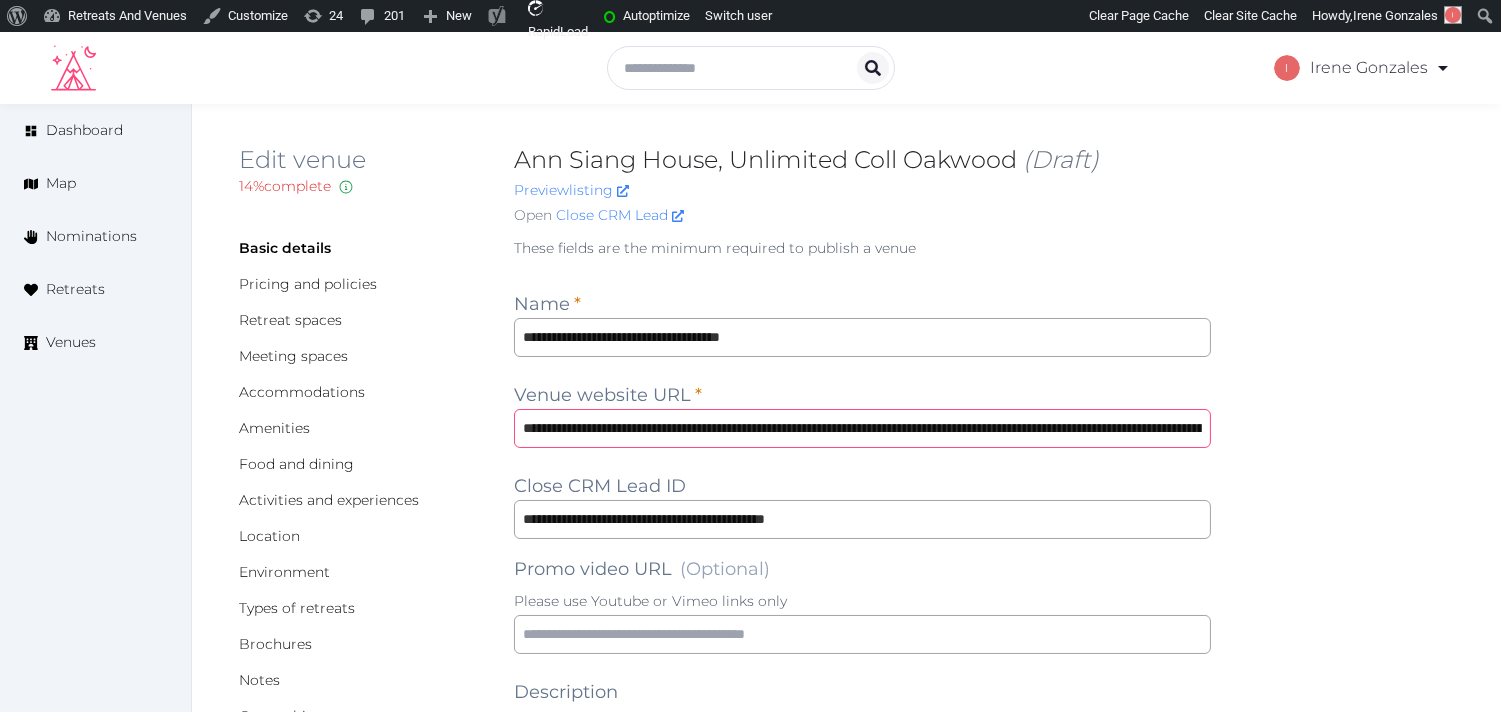 click on "**********" at bounding box center [862, 428] 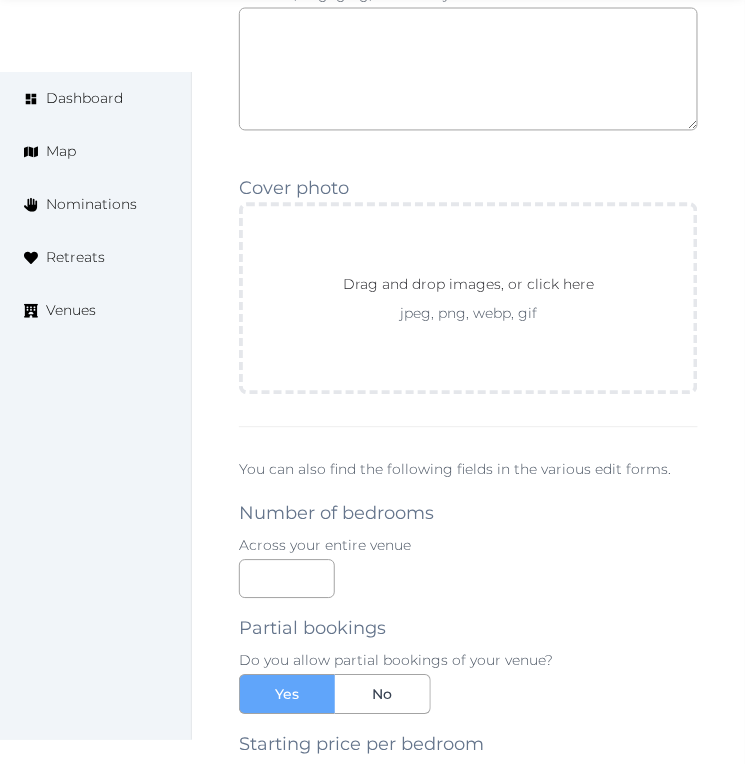 scroll, scrollTop: 1777, scrollLeft: 0, axis: vertical 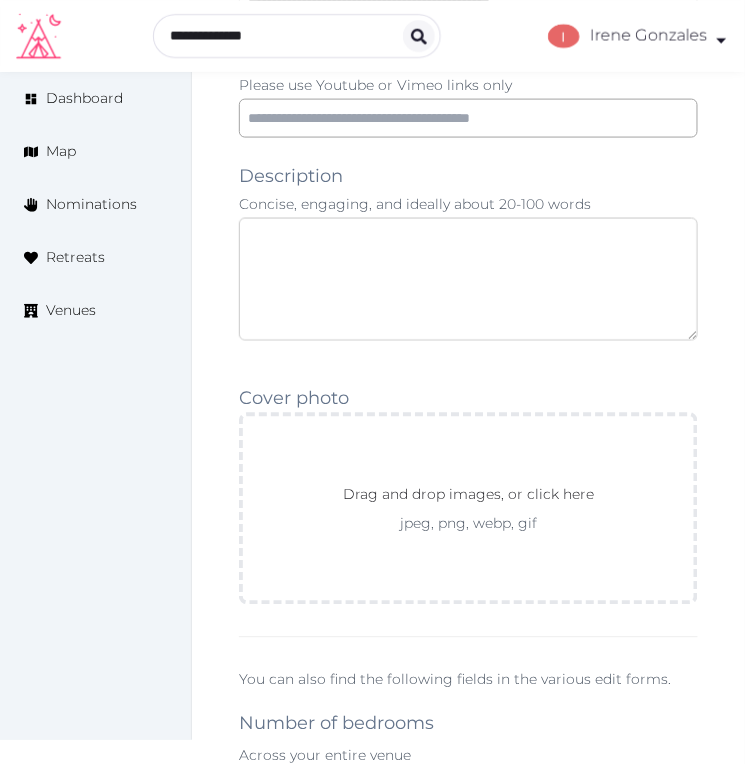 click at bounding box center (468, 279) 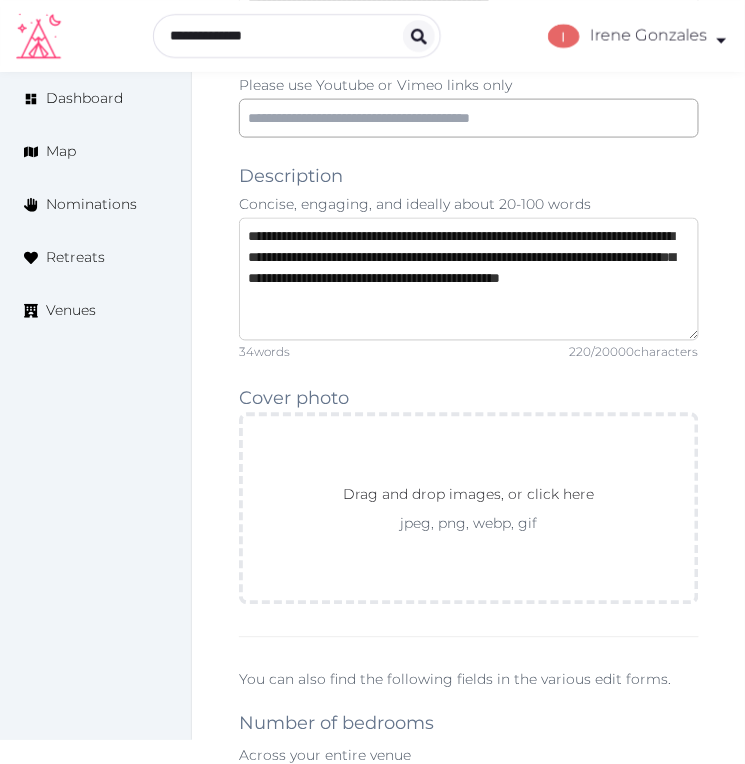 type on "**********" 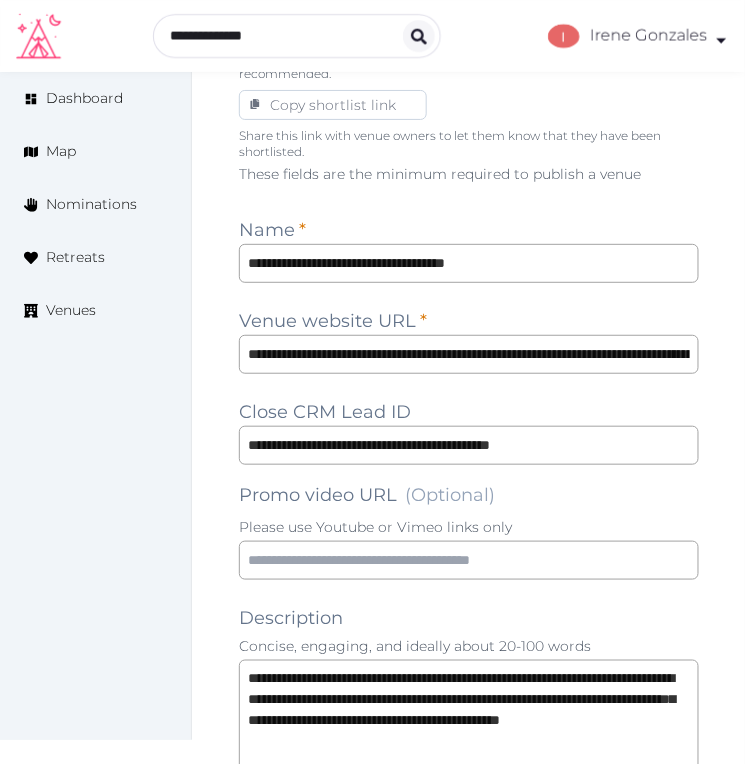 scroll, scrollTop: 1333, scrollLeft: 0, axis: vertical 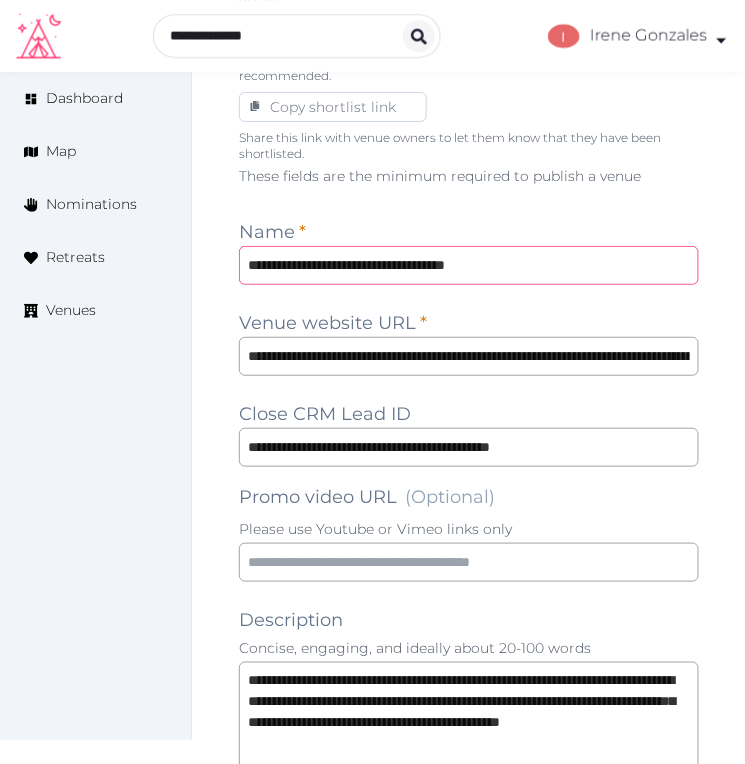 click on "**********" at bounding box center (469, 265) 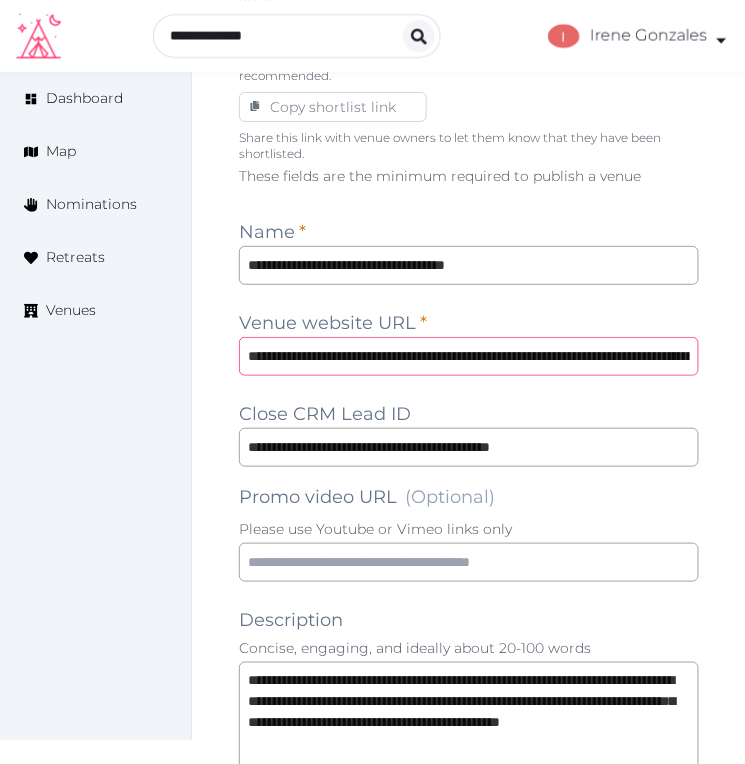 click on "**********" at bounding box center (469, 356) 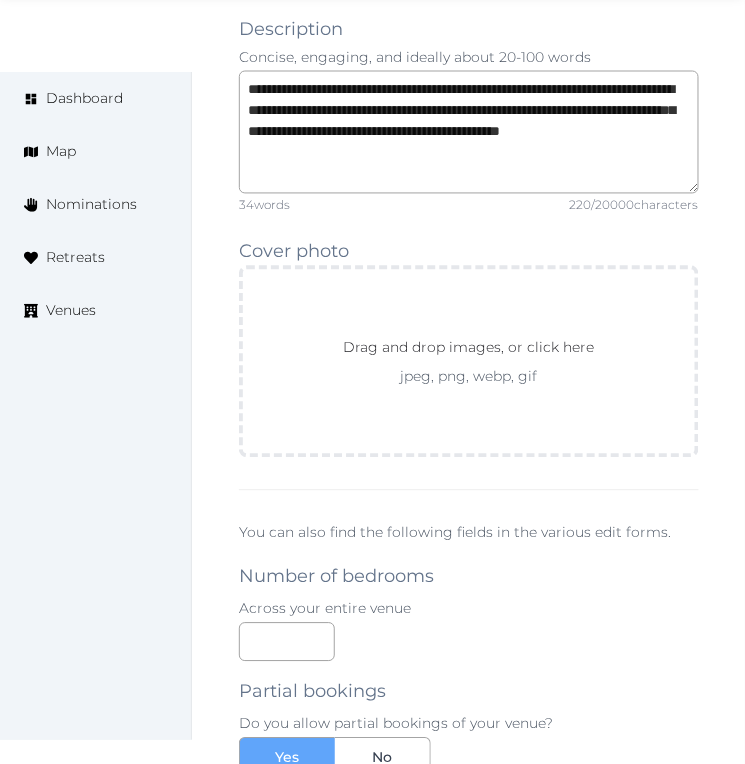 scroll, scrollTop: 2000, scrollLeft: 0, axis: vertical 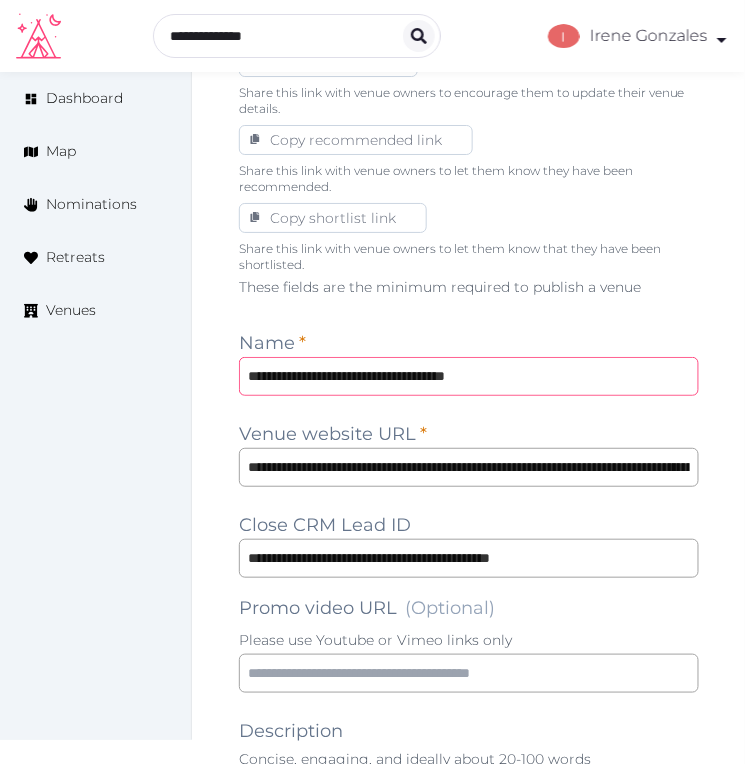 click on "**********" at bounding box center (469, 376) 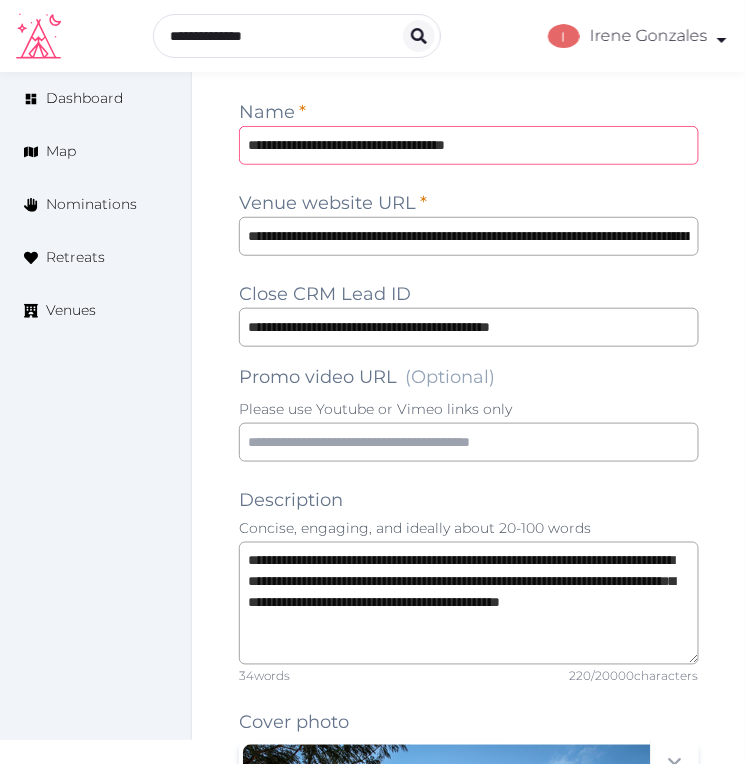 scroll, scrollTop: 1444, scrollLeft: 0, axis: vertical 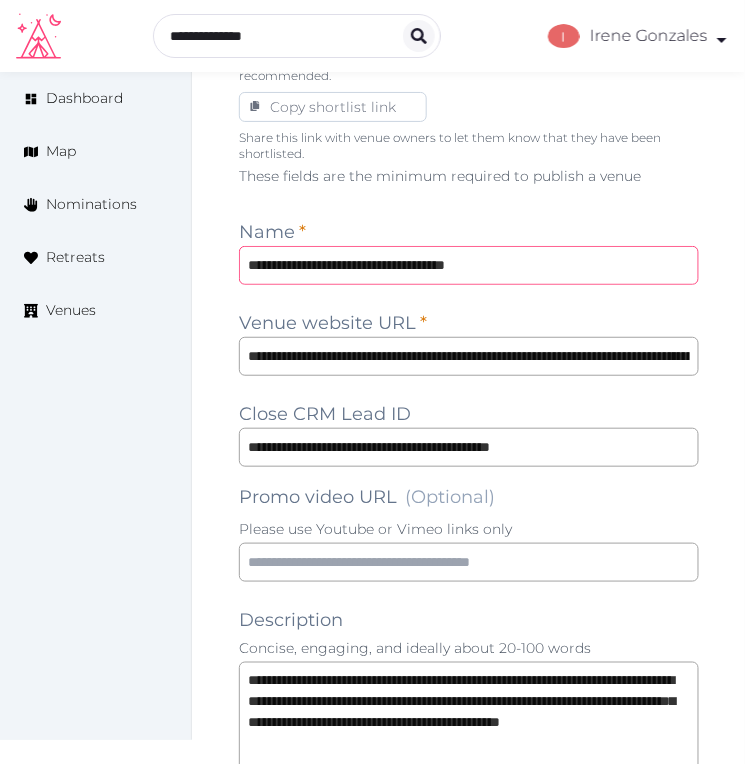 drag, startPoint x: 366, startPoint y: 263, endPoint x: 950, endPoint y: 235, distance: 584.67084 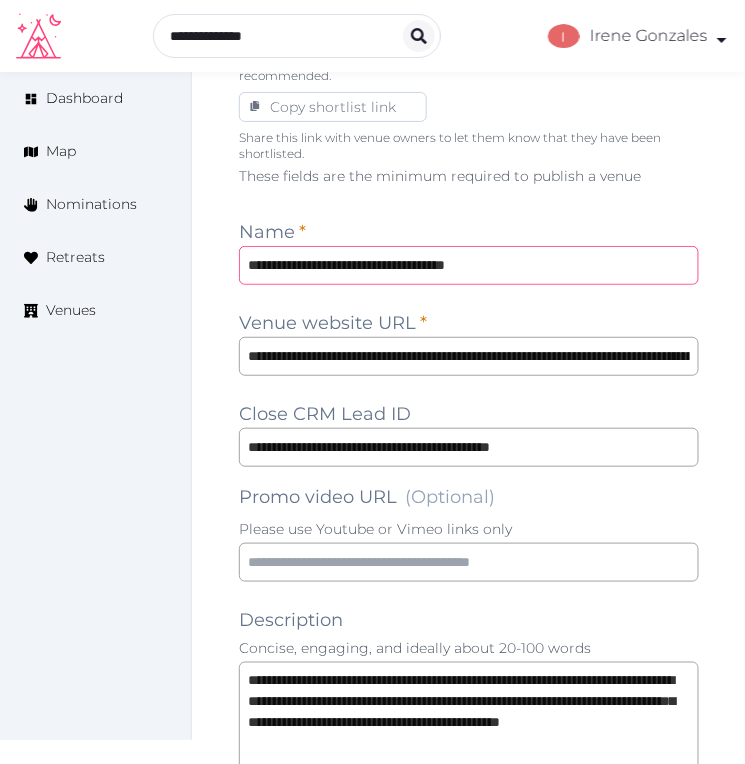 click on "Irene Gonzales   Account My Venue Listings My Retreats Logout      Dashboard Map Nominations Retreats Venues Edit venue 14 %  complete Fill out all the fields in your listing to increase its completion percentage.   A higher completion percentage will make your listing more attractive and result in better matches. Ann Siang House, Unlimited Coll Oakwood   (Draft) Preview  listing   Open    Close CRM Lead Basic details Pricing and policies Retreat spaces Meeting spaces Accommodations Amenities Food and dining Activities and experiences Location Environment Types of retreats Brochures Notes Ownership Administration Activity Publish Fill all the fields on this page and save in order to   publish Archive Venue owned by RetreatsAndVenues Manager c.o.r.e.y.sanford@retreatsandvenues.com Copy ownership transfer link Share this link with any user to transfer ownership of this venue. Users without accounts will be directed to register. Name * * 34 /" at bounding box center (372, 681) 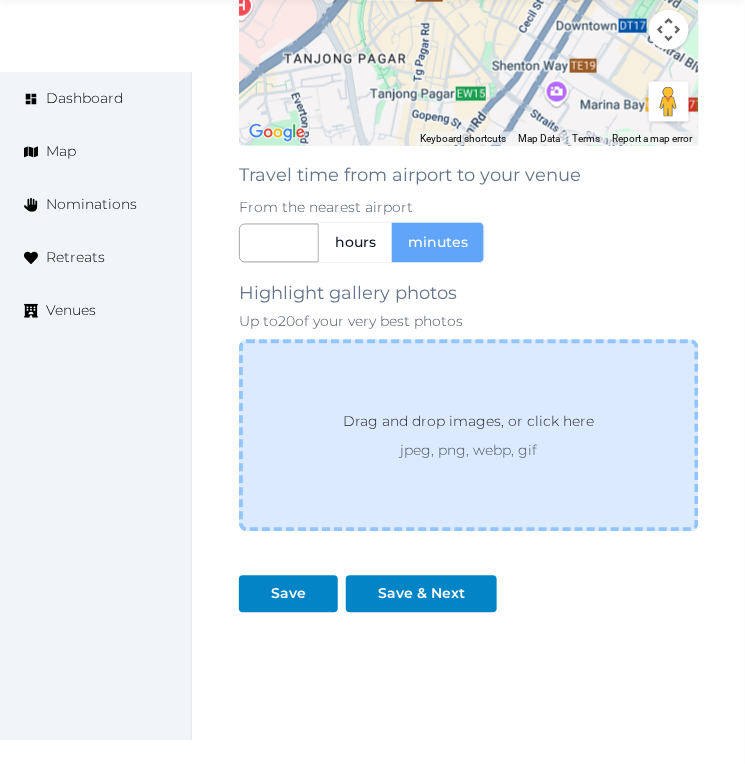 scroll, scrollTop: 3266, scrollLeft: 0, axis: vertical 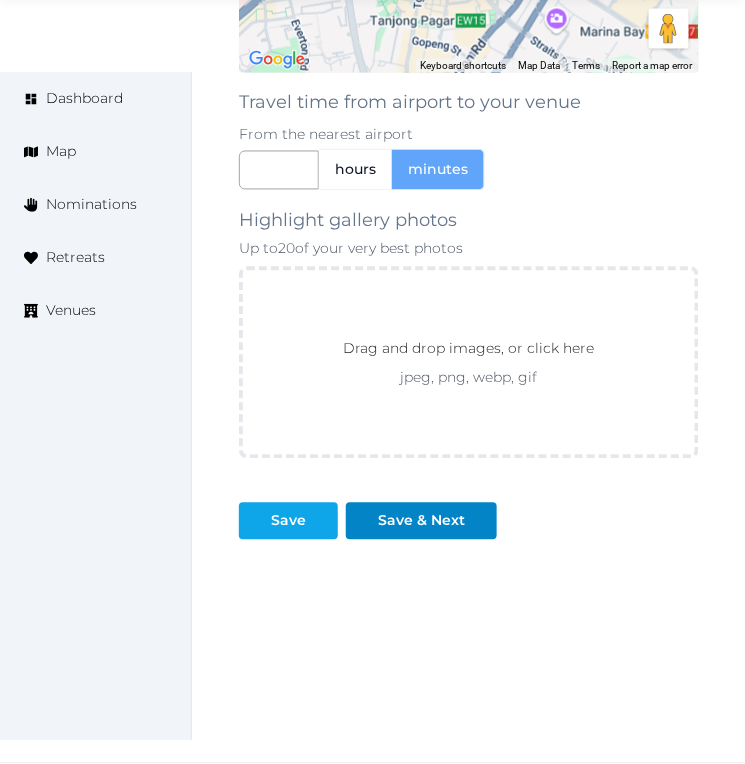 type on "**********" 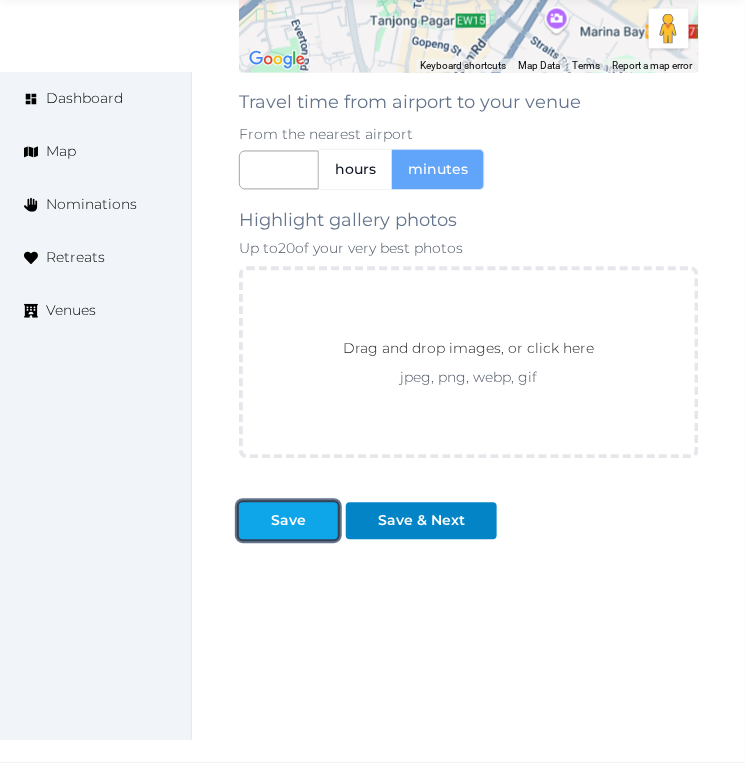 click on "Save" at bounding box center [288, 521] 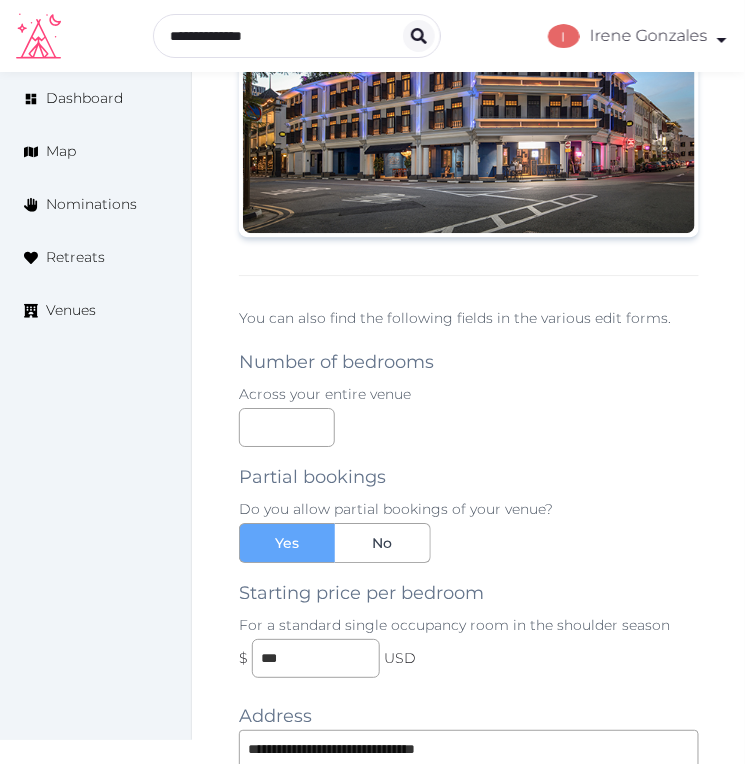 scroll, scrollTop: 1822, scrollLeft: 0, axis: vertical 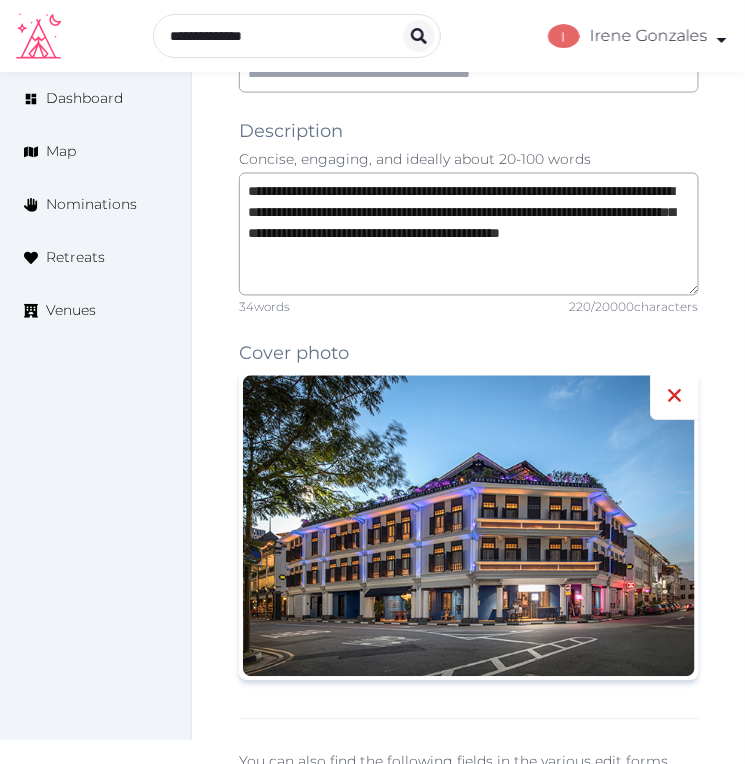 click 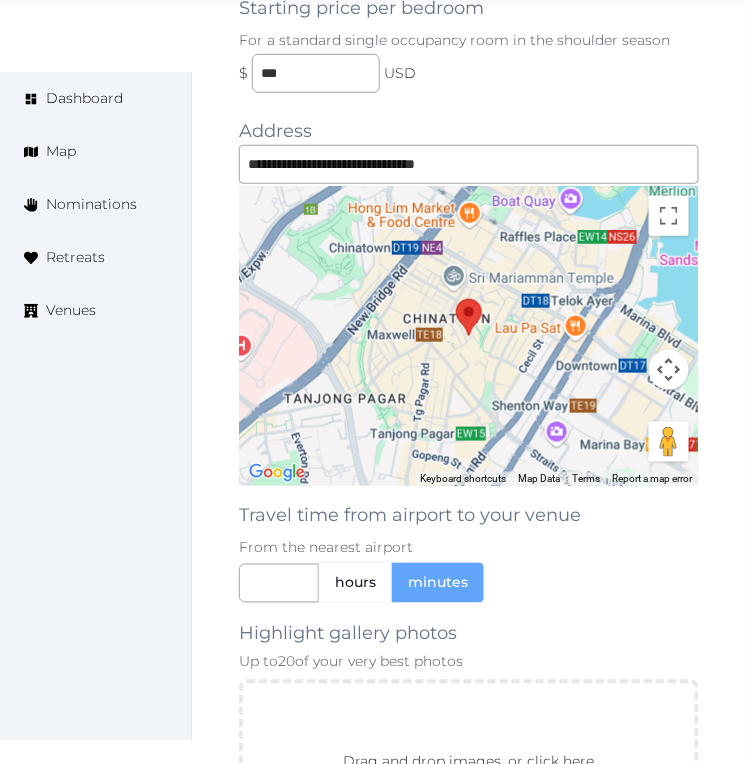 scroll, scrollTop: 3212, scrollLeft: 0, axis: vertical 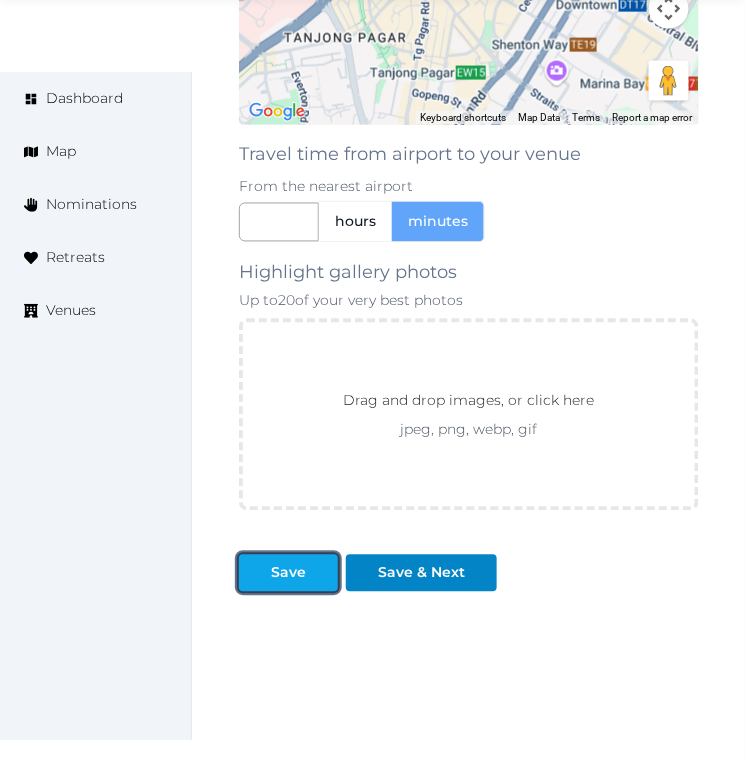 click at bounding box center [255, 573] 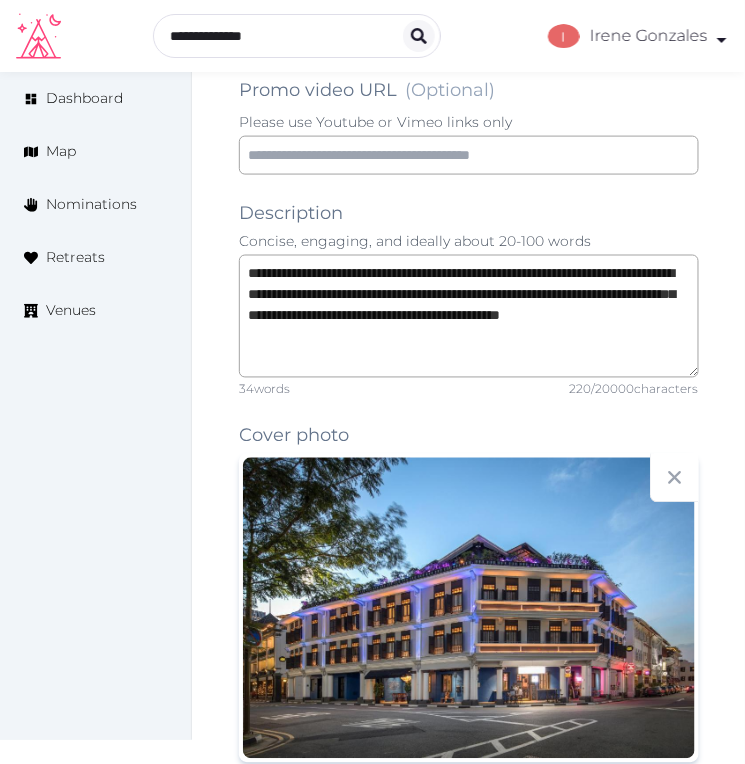 scroll, scrollTop: 1434, scrollLeft: 0, axis: vertical 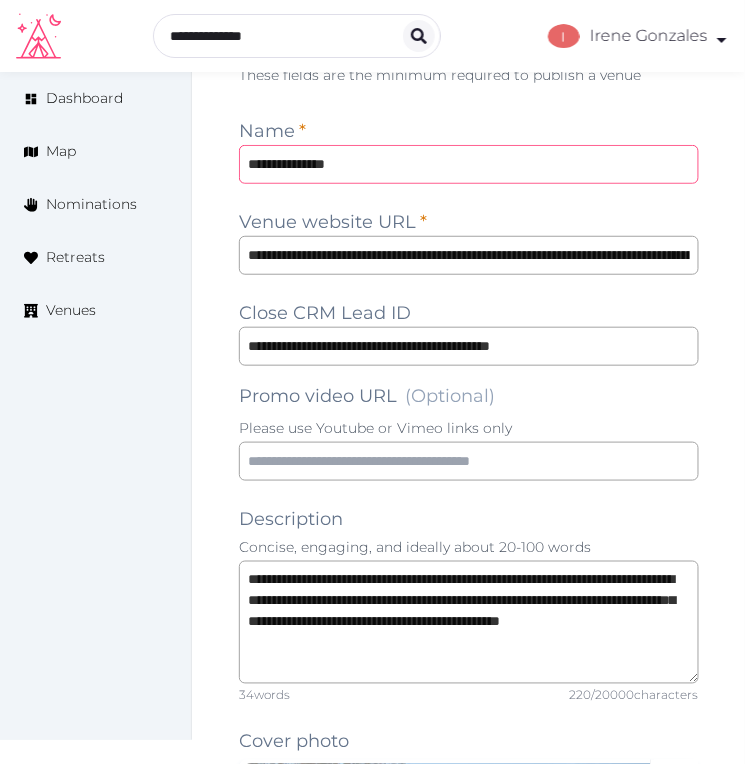 click on "**********" at bounding box center [469, 164] 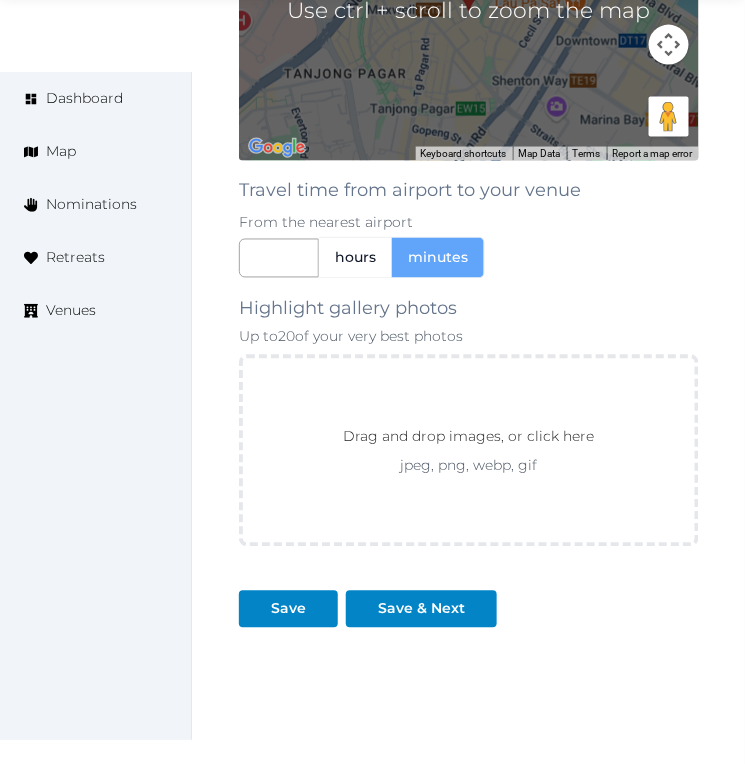 scroll, scrollTop: 3266, scrollLeft: 0, axis: vertical 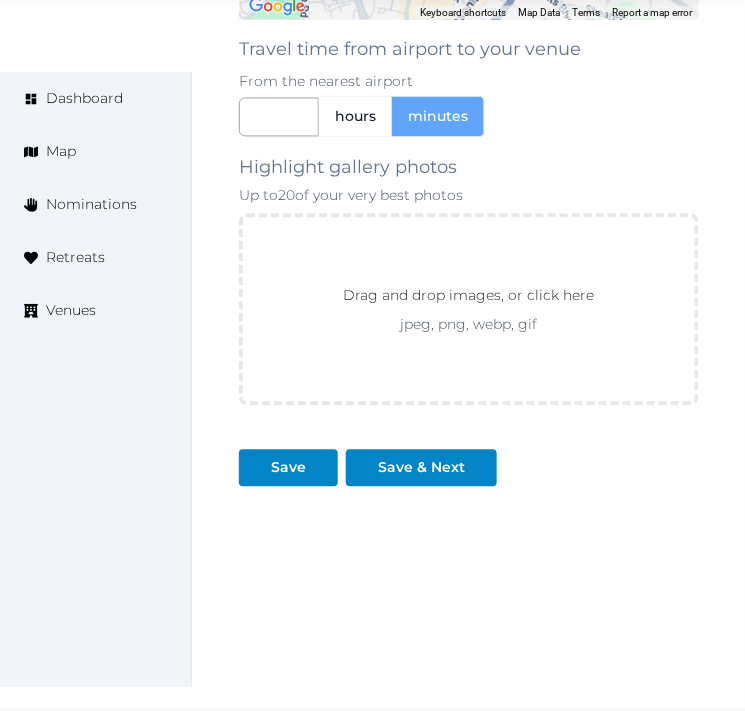 click on "**********" at bounding box center (469, -666) 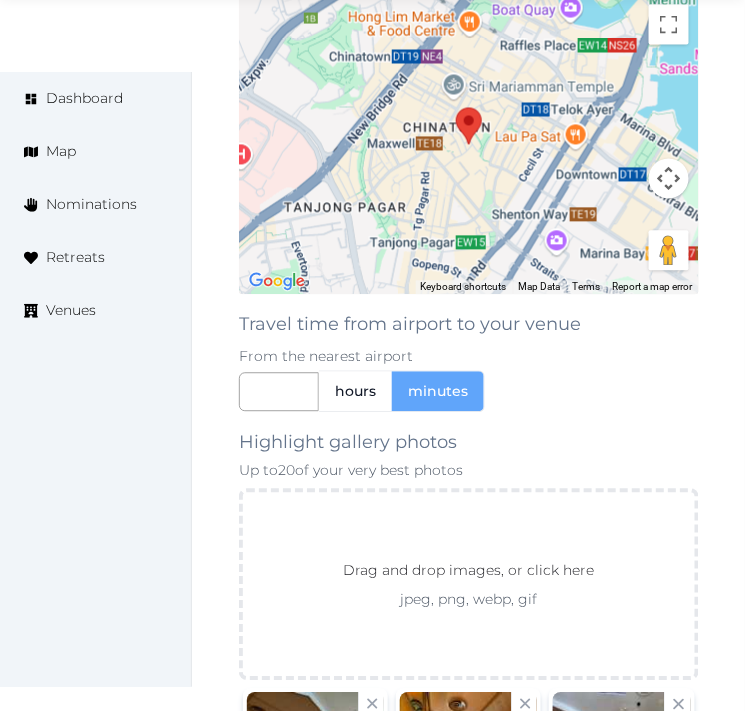scroll, scrollTop: 3827, scrollLeft: 0, axis: vertical 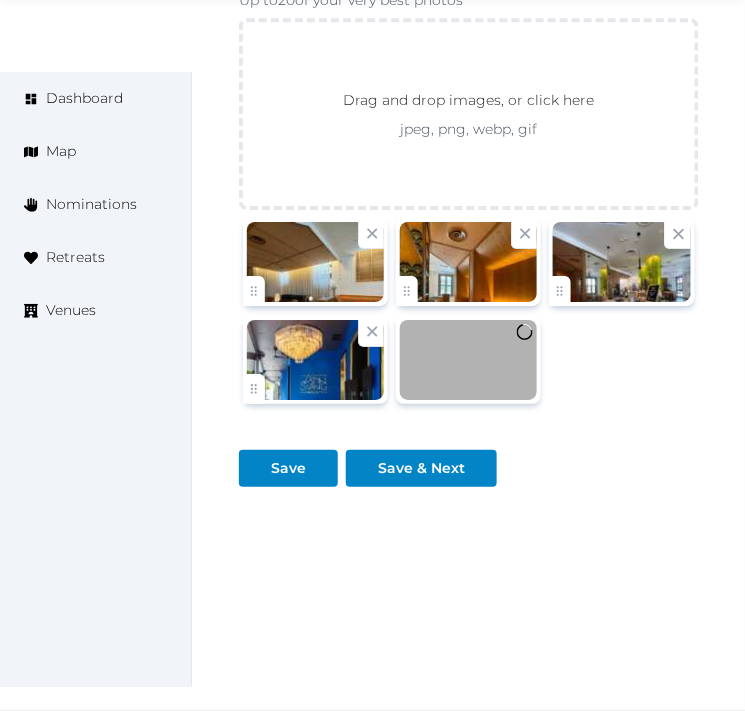 drag, startPoint x: 242, startPoint y: 587, endPoint x: 281, endPoint y: 497, distance: 98.08669 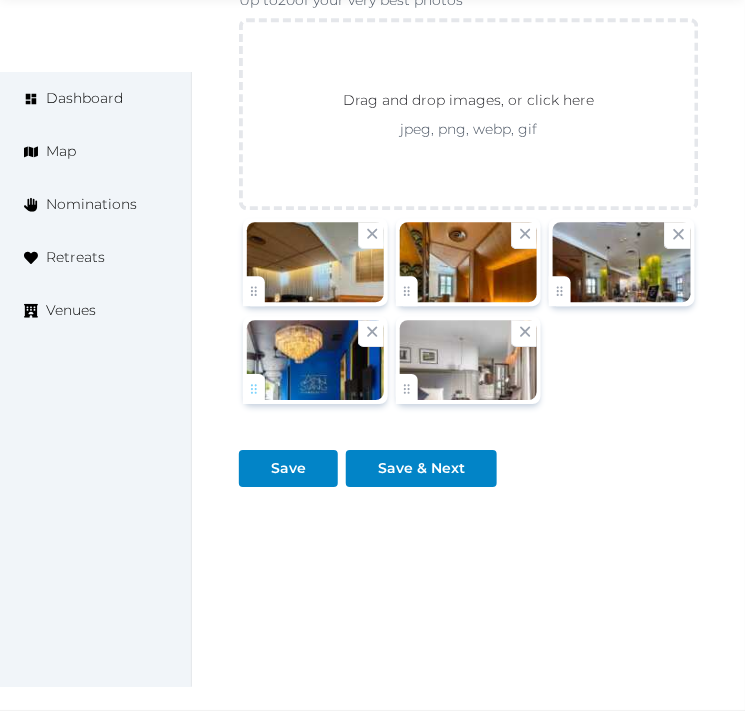 scroll, scrollTop: 3320, scrollLeft: 0, axis: vertical 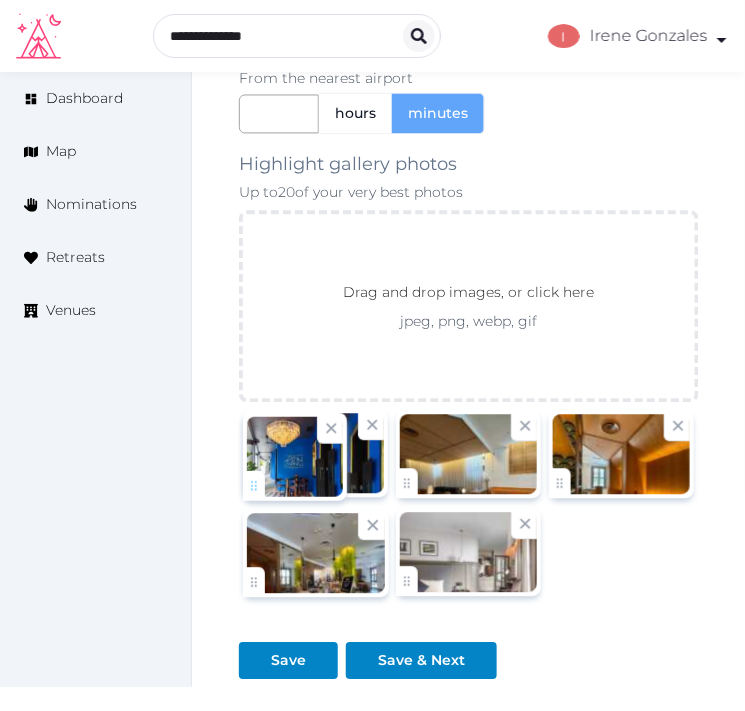 drag, startPoint x: 258, startPoint y: 593, endPoint x: 281, endPoint y: 510, distance: 86.127815 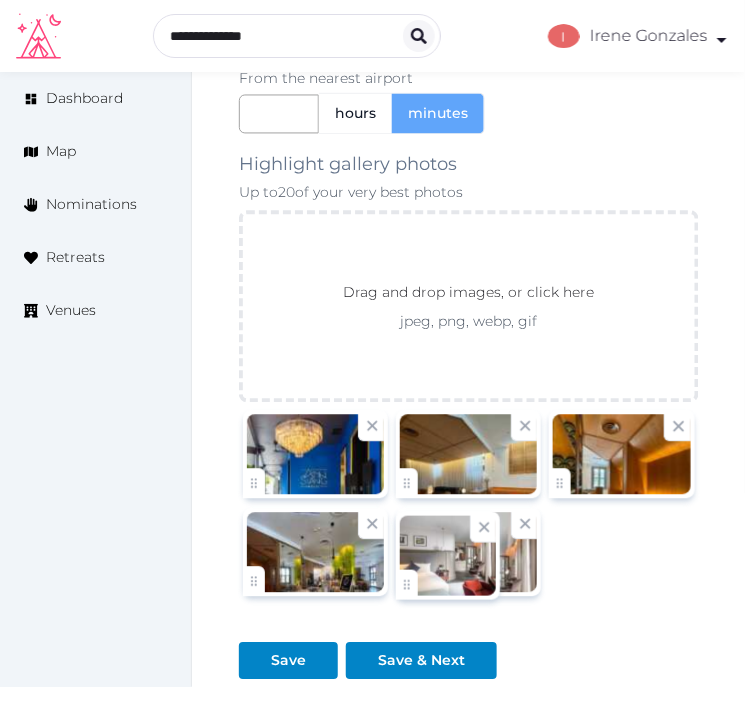 click on "Irene Gonzales   Account My Venue Listings My Retreats Logout      Dashboard Map Nominations Retreats Venues Edit venue 14 %  complete Fill out all the fields in your listing to increase its completion percentage.   A higher completion percentage will make your listing more attractive and result in better matches. Ann Siang House, Unlimited Coll Oakwood   (Draft) Preview  listing   Open    Close CRM Lead Basic details Pricing and policies Retreat spaces Meeting spaces Accommodations Amenities Food and dining Activities and experiences Location Environment Types of retreats Brochures Notes Ownership Administration Activity Publish Fill all the fields on this page and save in order to   publish Archive Venue owned by RetreatsAndVenues Manager c.o.r.e.y.sanford@retreatsandvenues.com Copy ownership transfer link Share this link with any user to transfer ownership of this venue. Users without accounts will be directed to register. Name * * 34 /" at bounding box center [372, -1208] 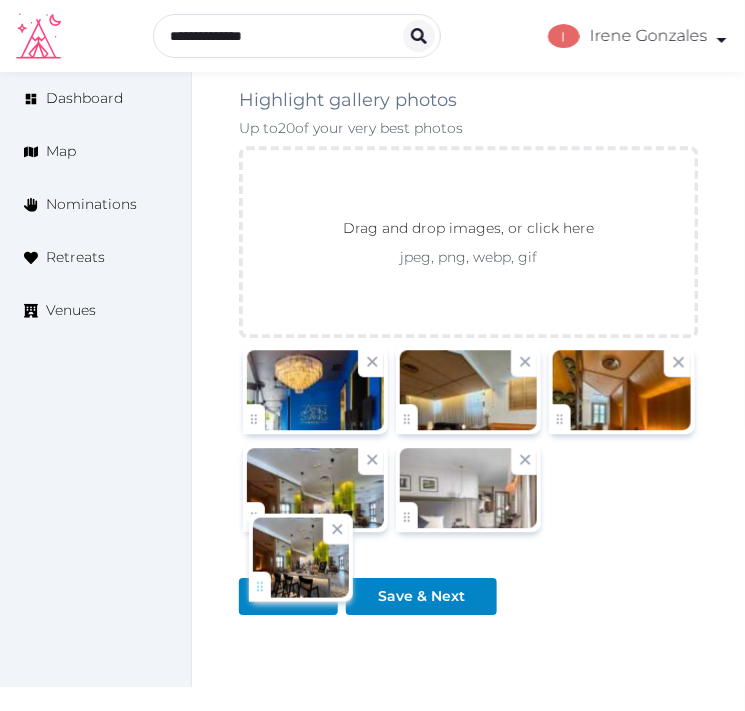 scroll, scrollTop: 3390, scrollLeft: 0, axis: vertical 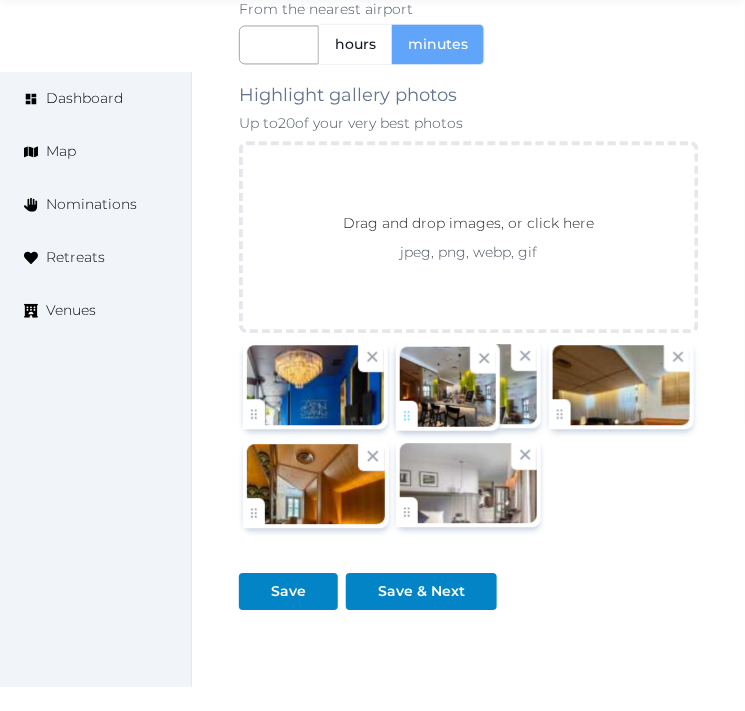 drag, startPoint x: 246, startPoint y: 585, endPoint x: 433, endPoint y: 380, distance: 277.47794 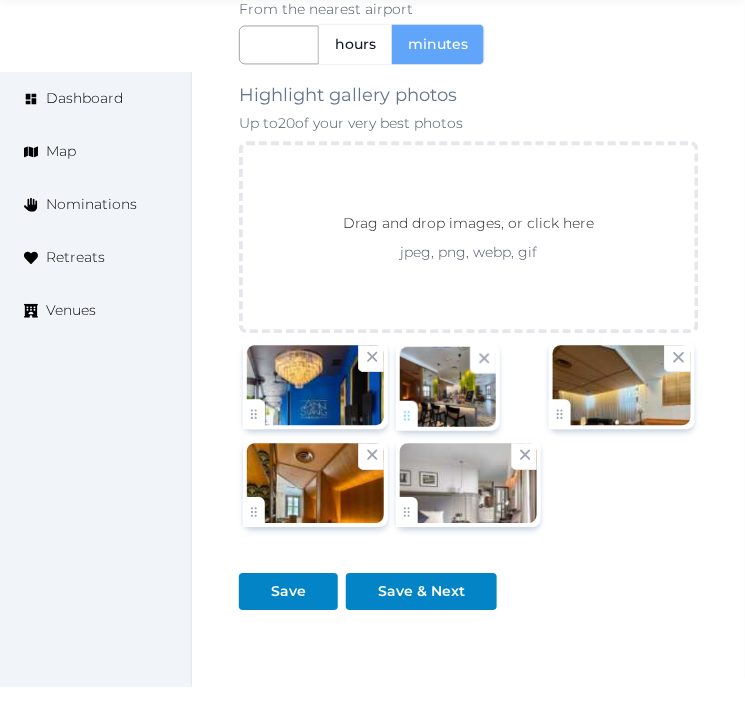 click at bounding box center [448, 387] 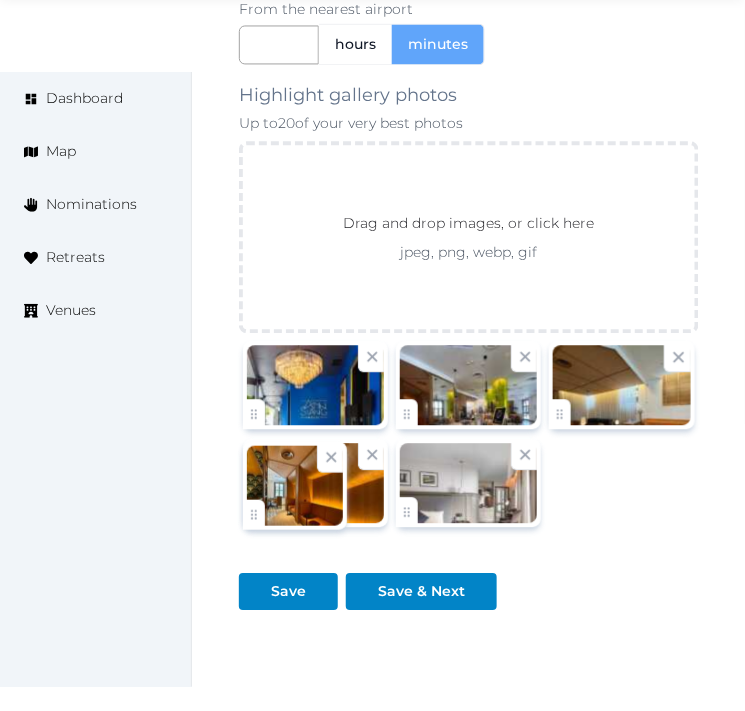 click on "Irene Gonzales   Account My Venue Listings My Retreats Logout      Dashboard Map Nominations Retreats Venues Edit venue 14 %  complete Fill out all the fields in your listing to increase its completion percentage.   A higher completion percentage will make your listing more attractive and result in better matches. Ann Siang House, Unlimited Coll Oakwood   (Draft) Preview  listing   Open    Close CRM Lead Basic details Pricing and policies Retreat spaces Meeting spaces Accommodations Amenities Food and dining Activities and experiences Location Environment Types of retreats Brochures Notes Ownership Administration Activity Publish Fill all the fields on this page and save in order to   publish Archive Venue owned by RetreatsAndVenues Manager c.o.r.e.y.sanford@retreatsandvenues.com Copy ownership transfer link Share this link with any user to transfer ownership of this venue. Users without accounts will be directed to register. Name * * 34 /" at bounding box center [372, -1278] 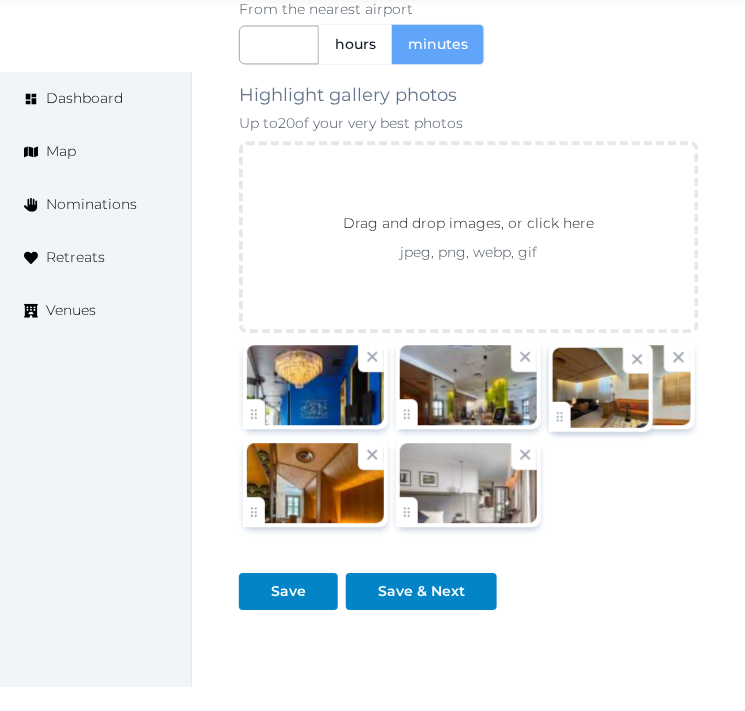click on "Irene Gonzales   Account My Venue Listings My Retreats Logout      Dashboard Map Nominations Retreats Venues Edit venue 14 %  complete Fill out all the fields in your listing to increase its completion percentage.   A higher completion percentage will make your listing more attractive and result in better matches. Ann Siang House, Unlimited Coll Oakwood   (Draft) Preview  listing   Open    Close CRM Lead Basic details Pricing and policies Retreat spaces Meeting spaces Accommodations Amenities Food and dining Activities and experiences Location Environment Types of retreats Brochures Notes Ownership Administration Activity Publish Fill all the fields on this page and save in order to   publish Archive Venue owned by RetreatsAndVenues Manager c.o.r.e.y.sanford@retreatsandvenues.com Copy ownership transfer link Share this link with any user to transfer ownership of this venue. Users without accounts will be directed to register. Name * * 34 /" at bounding box center [372, -1278] 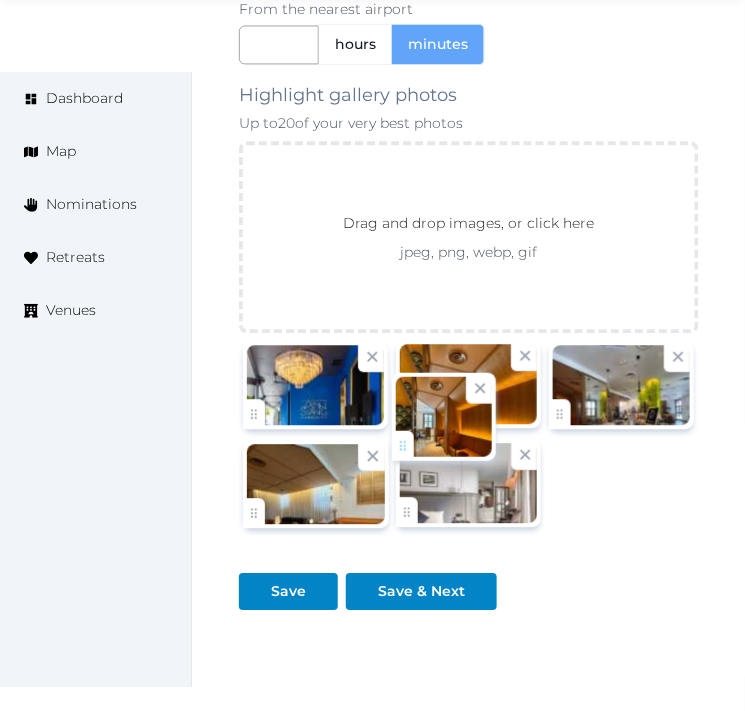 drag, startPoint x: 260, startPoint y: 517, endPoint x: 408, endPoint y: 448, distance: 163.29422 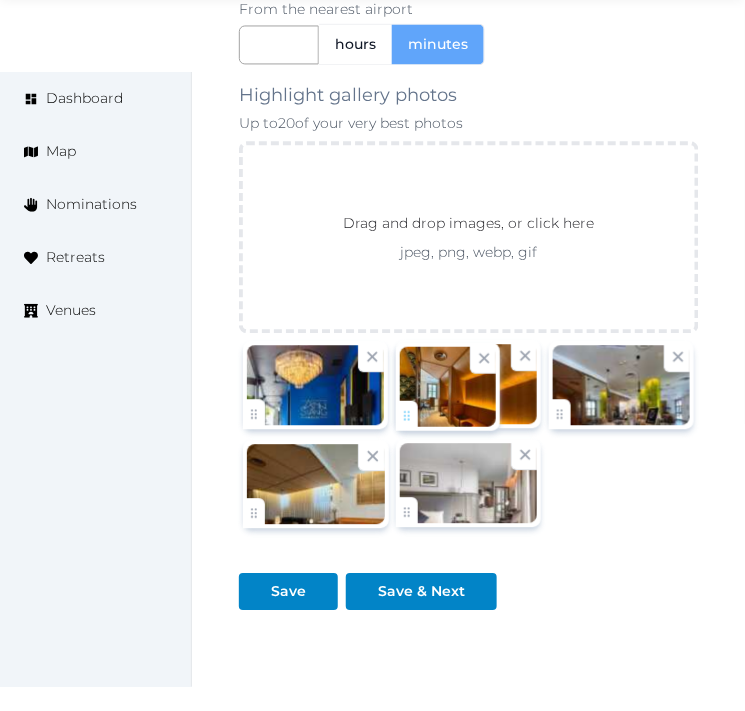 click on "Irene Gonzales   Account My Venue Listings My Retreats Logout      Dashboard Map Nominations Retreats Venues Edit venue 14 %  complete Fill out all the fields in your listing to increase its completion percentage.   A higher completion percentage will make your listing more attractive and result in better matches. Ann Siang House, Unlimited Coll Oakwood   (Draft) Preview  listing   Open    Close CRM Lead Basic details Pricing and policies Retreat spaces Meeting spaces Accommodations Amenities Food and dining Activities and experiences Location Environment Types of retreats Brochures Notes Ownership Administration Activity Publish Fill all the fields on this page and save in order to   publish Archive Venue owned by RetreatsAndVenues Manager c.o.r.e.y.sanford@retreatsandvenues.com Copy ownership transfer link Share this link with any user to transfer ownership of this venue. Users without accounts will be directed to register. Name * * 34 /" at bounding box center [372, -1278] 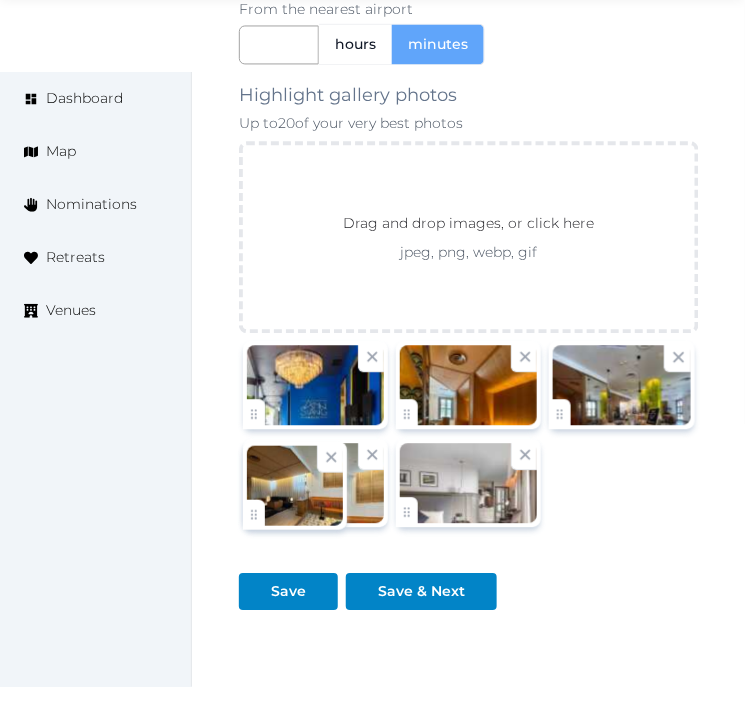 drag, startPoint x: 257, startPoint y: 514, endPoint x: 337, endPoint y: 508, distance: 80.224686 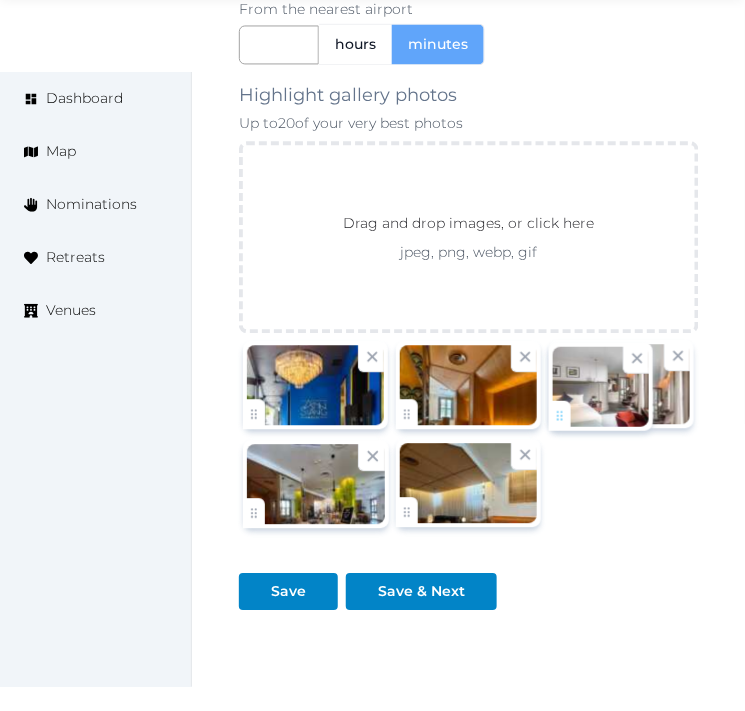 drag, startPoint x: 410, startPoint y: 520, endPoint x: 597, endPoint y: 430, distance: 207.53072 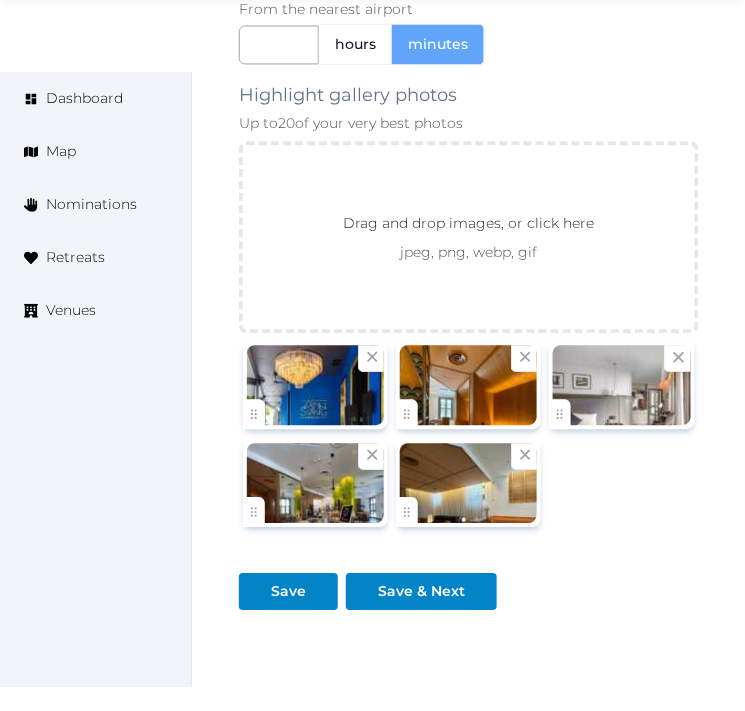 click on "Save & Next" at bounding box center [425, 583] 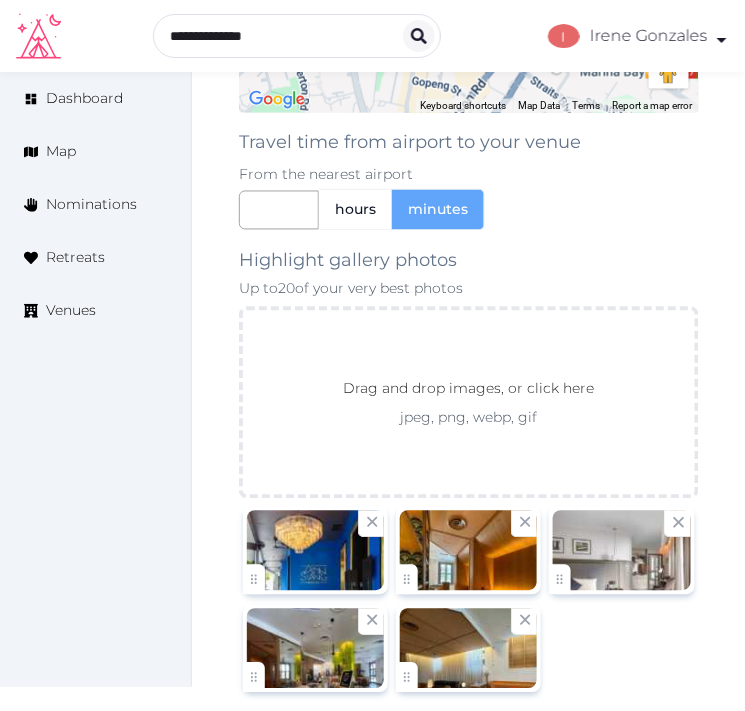 scroll, scrollTop: 3056, scrollLeft: 0, axis: vertical 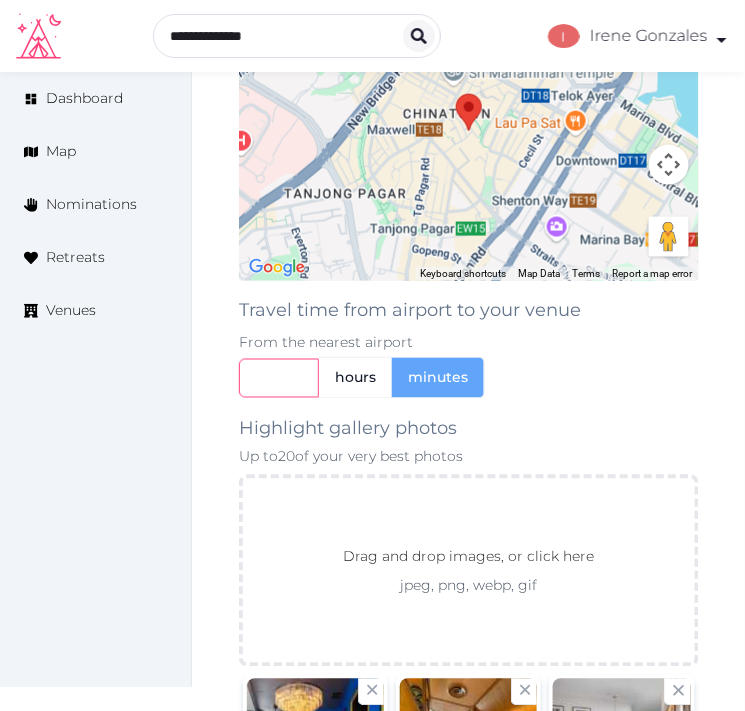 click at bounding box center [279, 378] 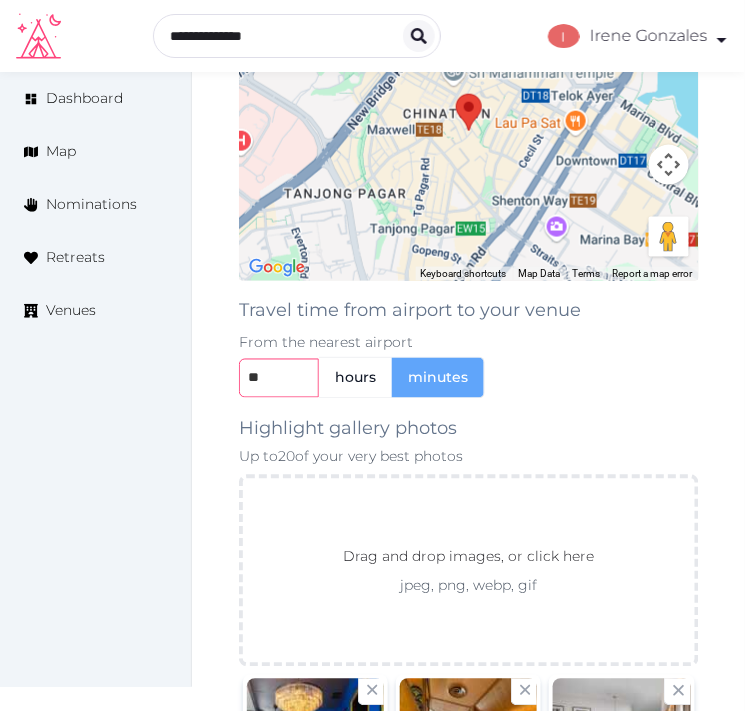 type on "**" 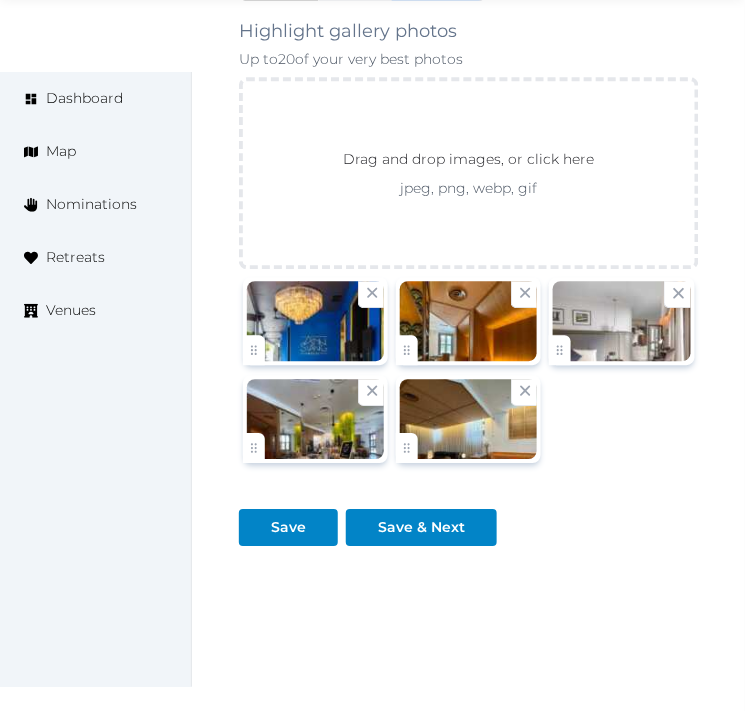 scroll, scrollTop: 3516, scrollLeft: 0, axis: vertical 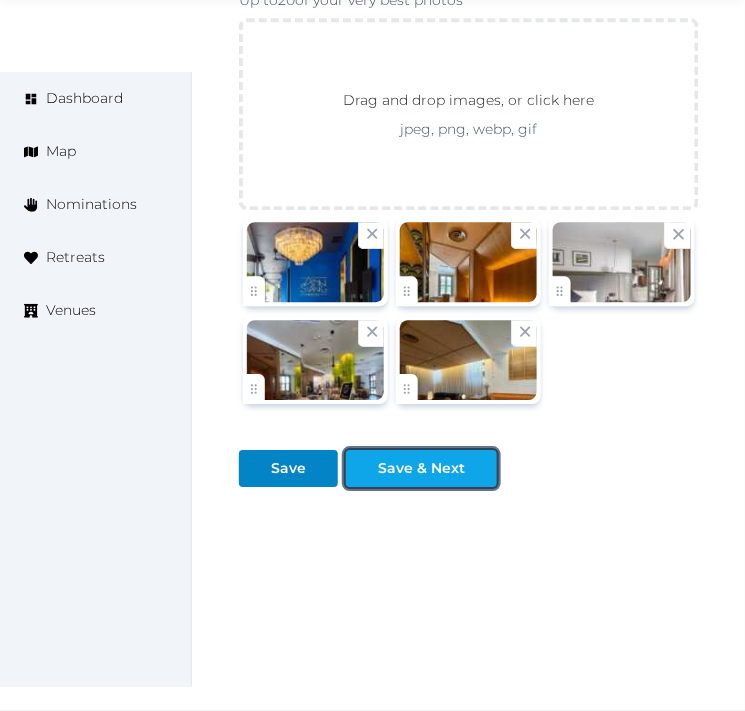 click on "Save & Next" at bounding box center (421, 468) 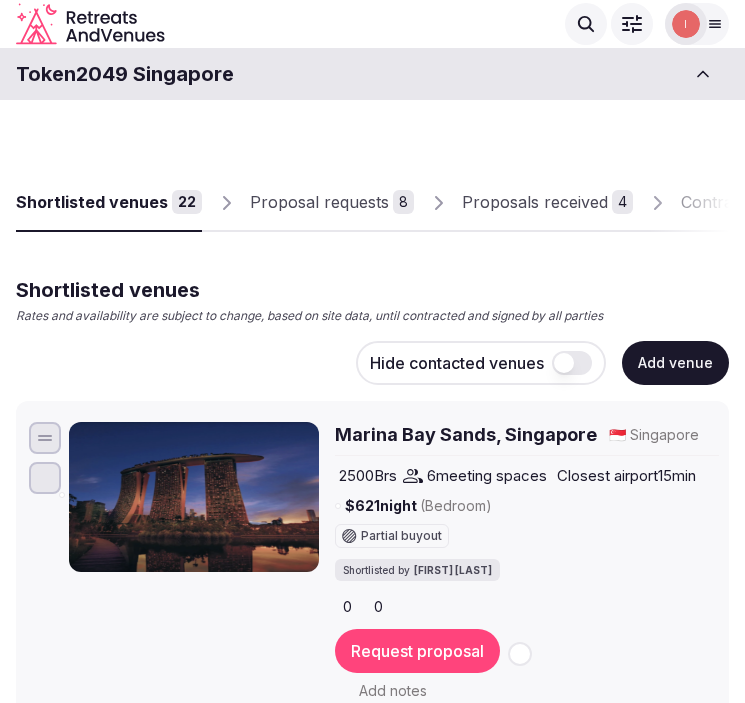 scroll, scrollTop: 0, scrollLeft: 0, axis: both 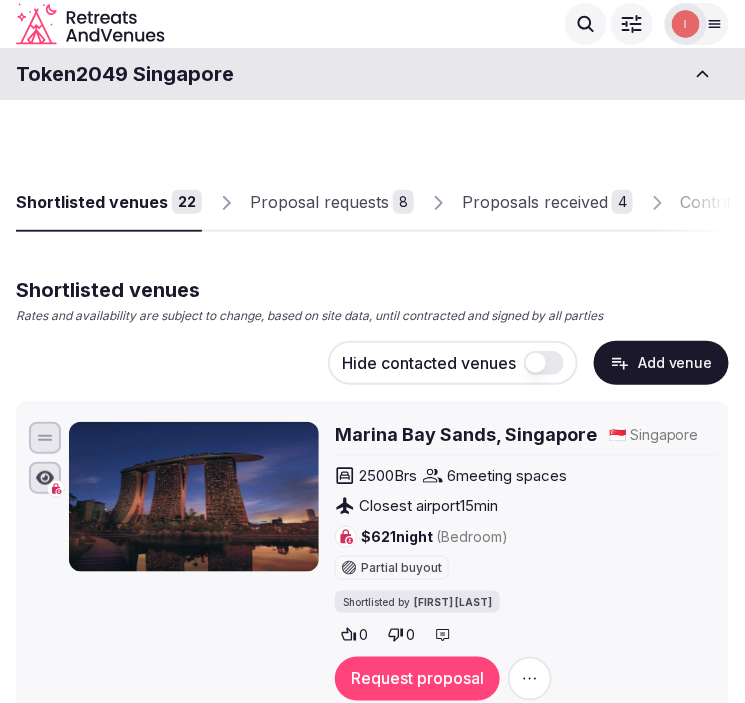 click on "Add venue" at bounding box center (661, 363) 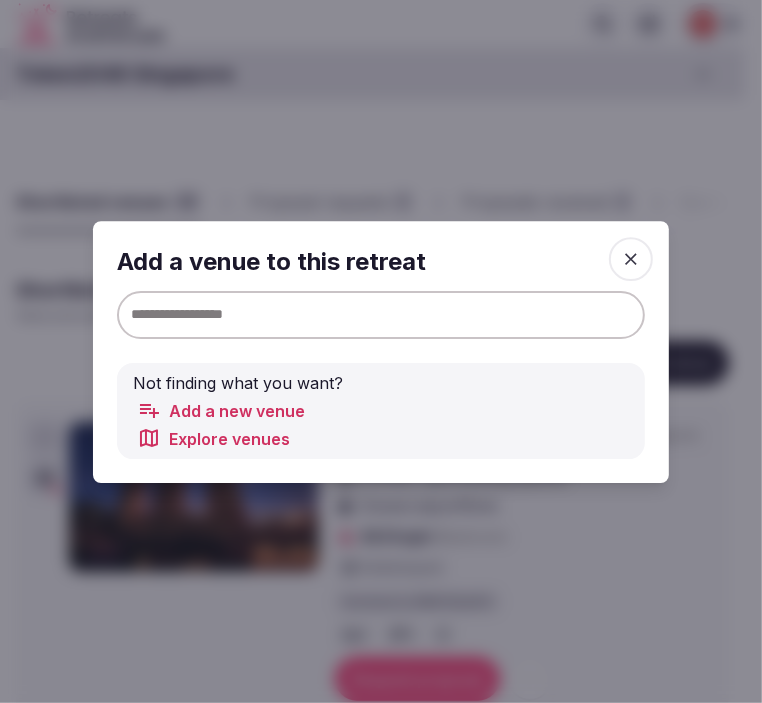 click at bounding box center (381, 314) 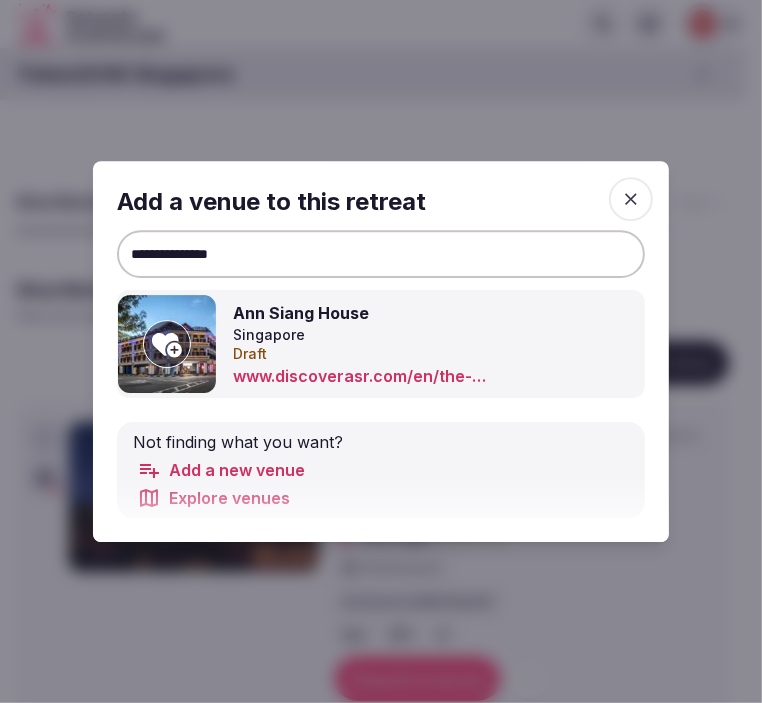 type on "**********" 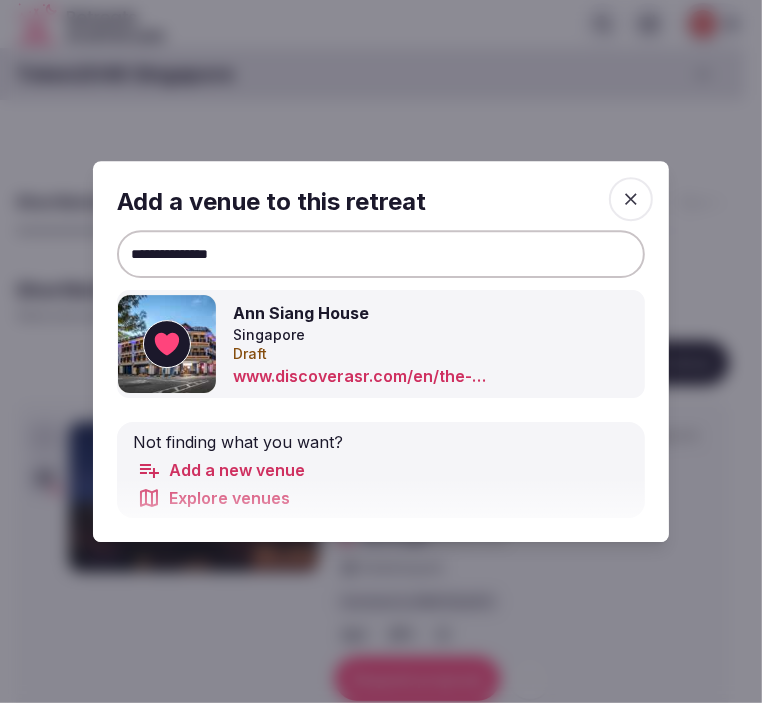 click 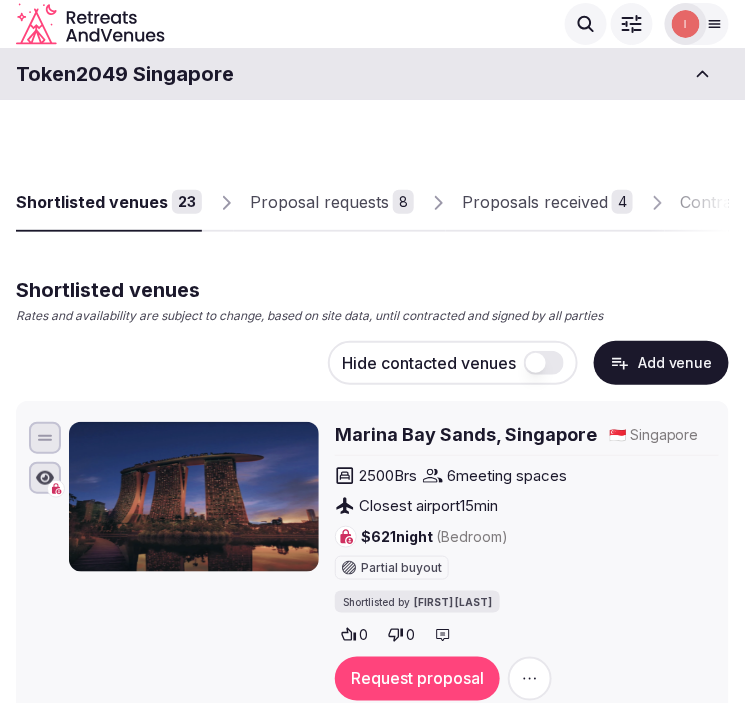 drag, startPoint x: 272, startPoint y: 67, endPoint x: 213, endPoint y: 7, distance: 84.14868 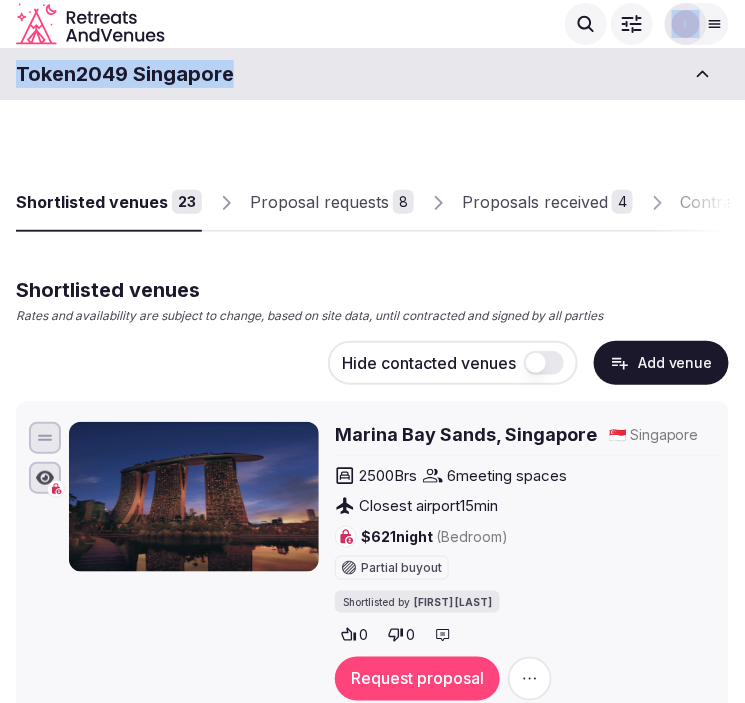 click on "Shortlisted venues 23 Proposal requests 8 Proposals received 4 Contracts 0" at bounding box center (372, 186) 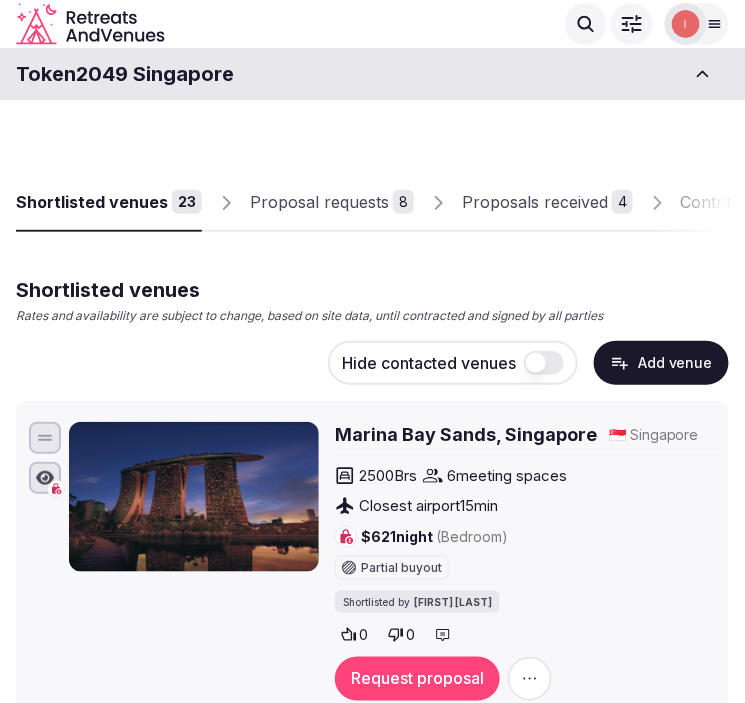 scroll, scrollTop: 8256, scrollLeft: 0, axis: vertical 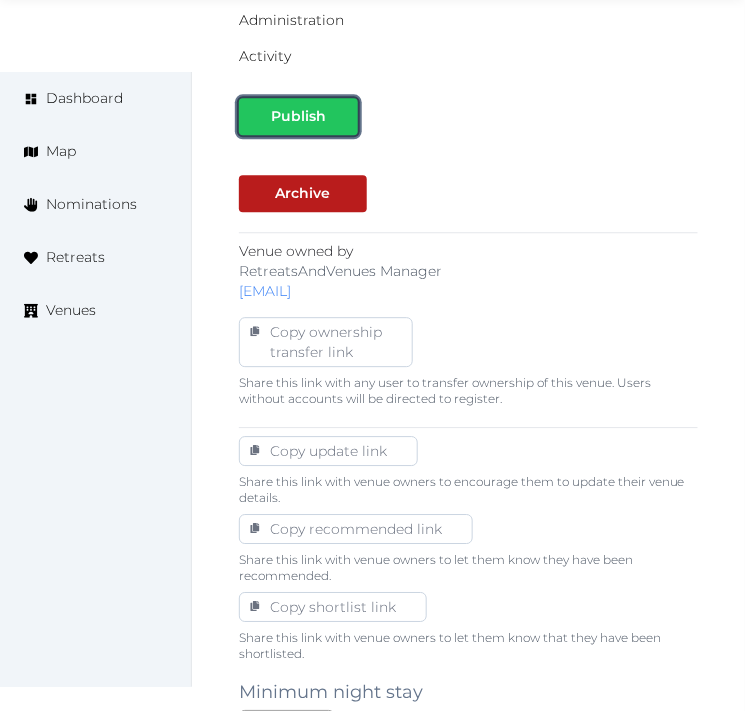 drag, startPoint x: 313, startPoint y: 107, endPoint x: 301, endPoint y: 113, distance: 13.416408 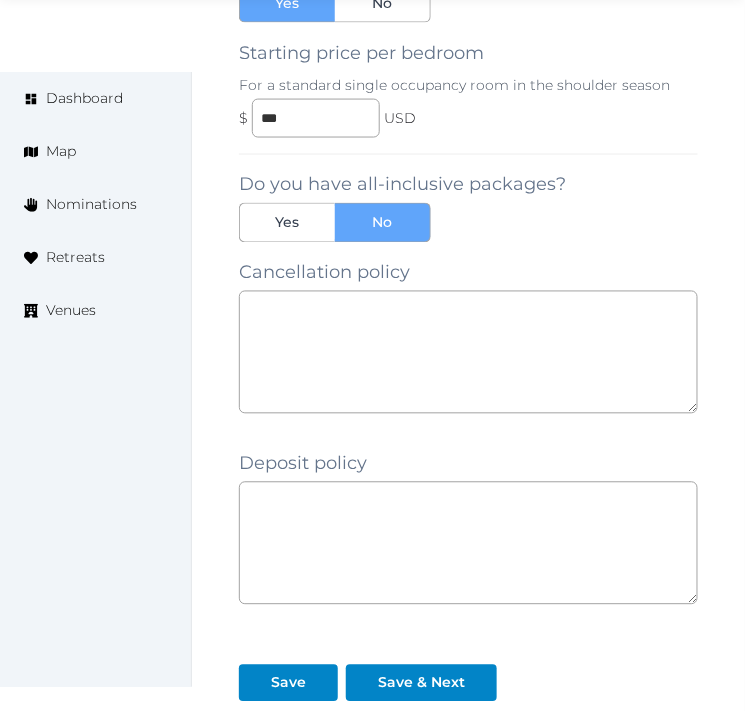 scroll, scrollTop: 2042, scrollLeft: 0, axis: vertical 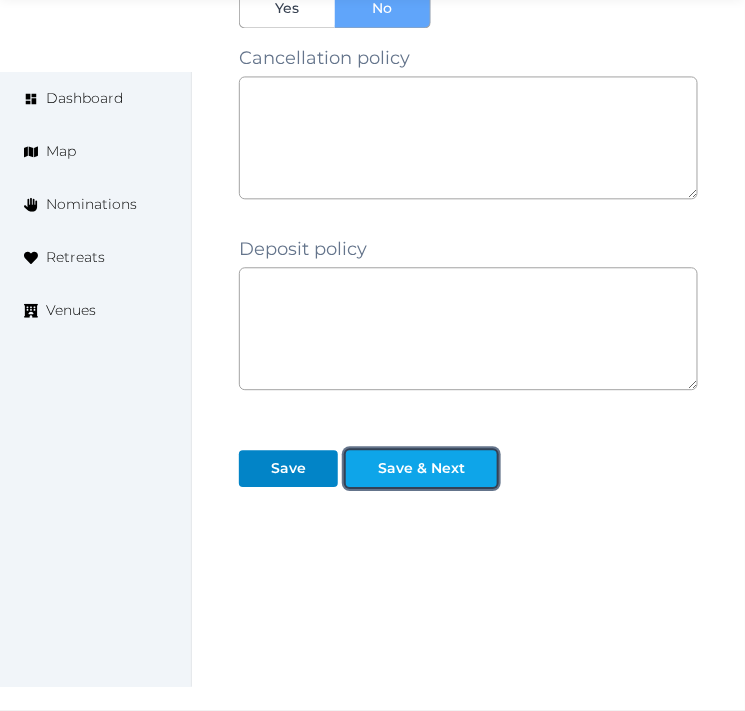 click on "Save & Next" at bounding box center (421, 468) 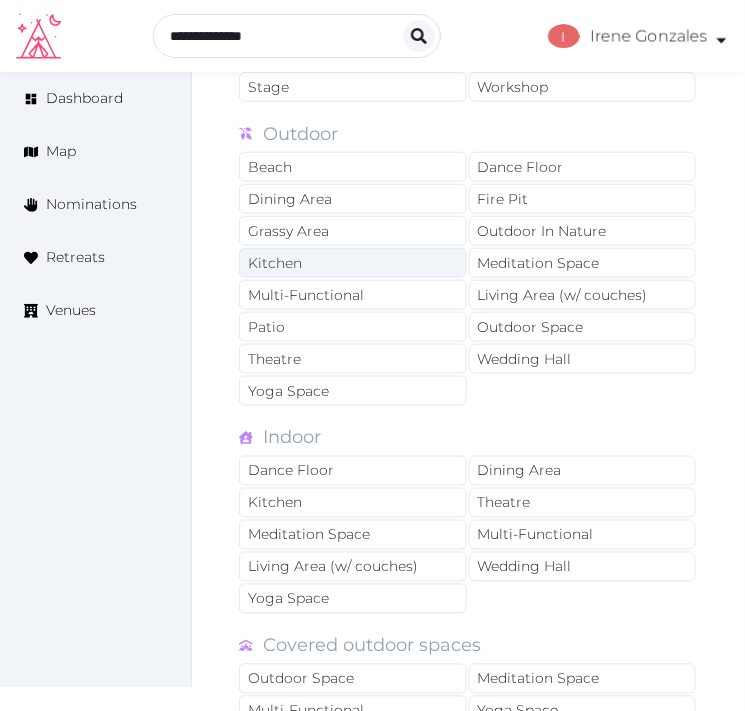 scroll, scrollTop: 1444, scrollLeft: 0, axis: vertical 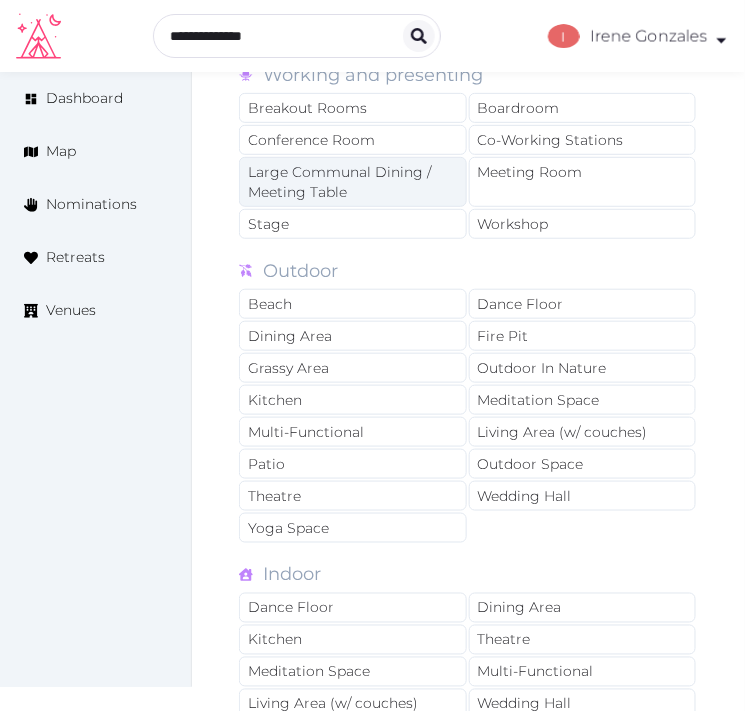 drag, startPoint x: 404, startPoint y: 171, endPoint x: 404, endPoint y: 198, distance: 27 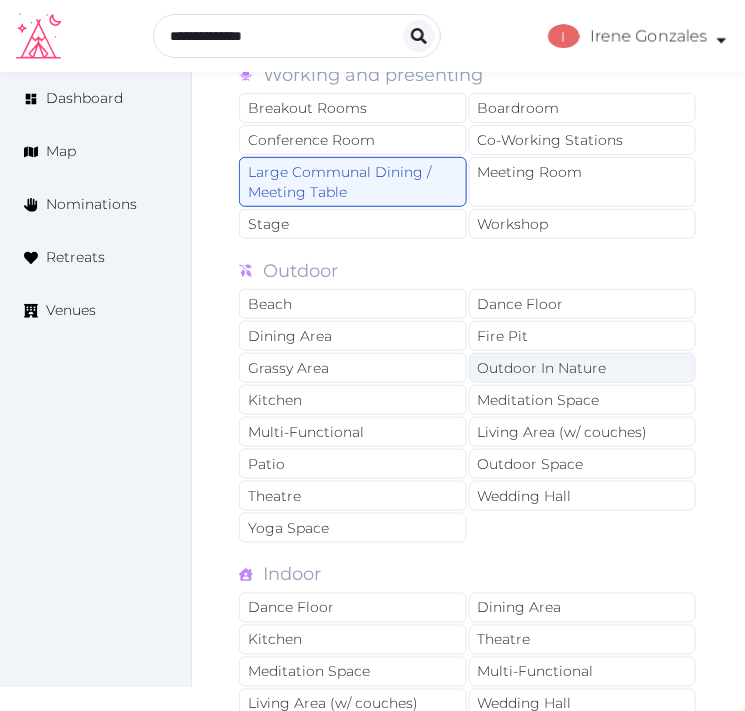 click on "Outdoor In Nature" at bounding box center [583, 368] 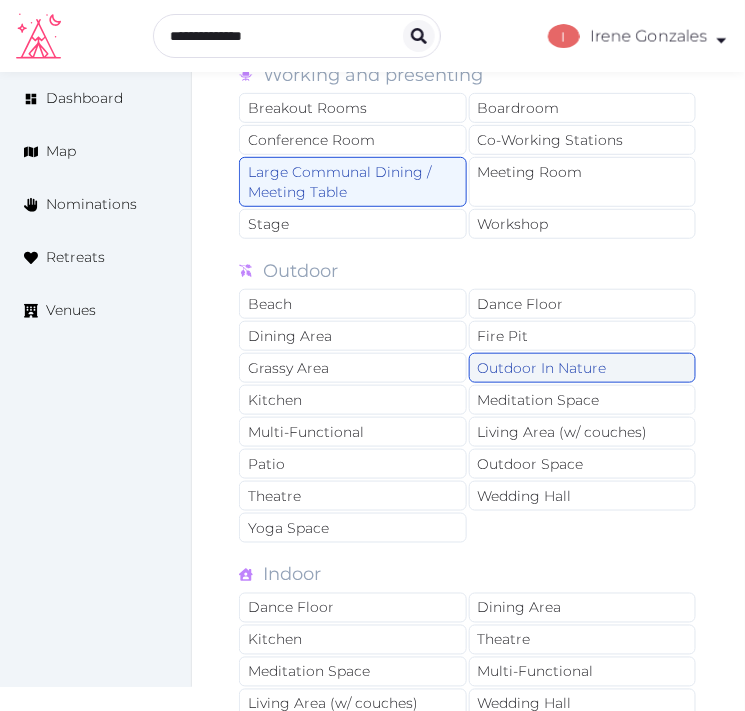 click on "Outdoor In Nature" at bounding box center [583, 368] 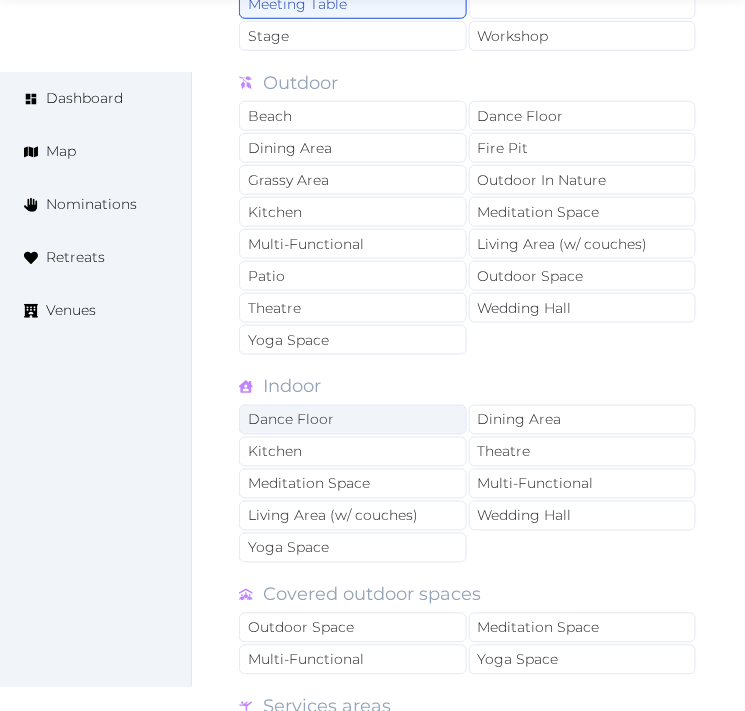 scroll, scrollTop: 1666, scrollLeft: 0, axis: vertical 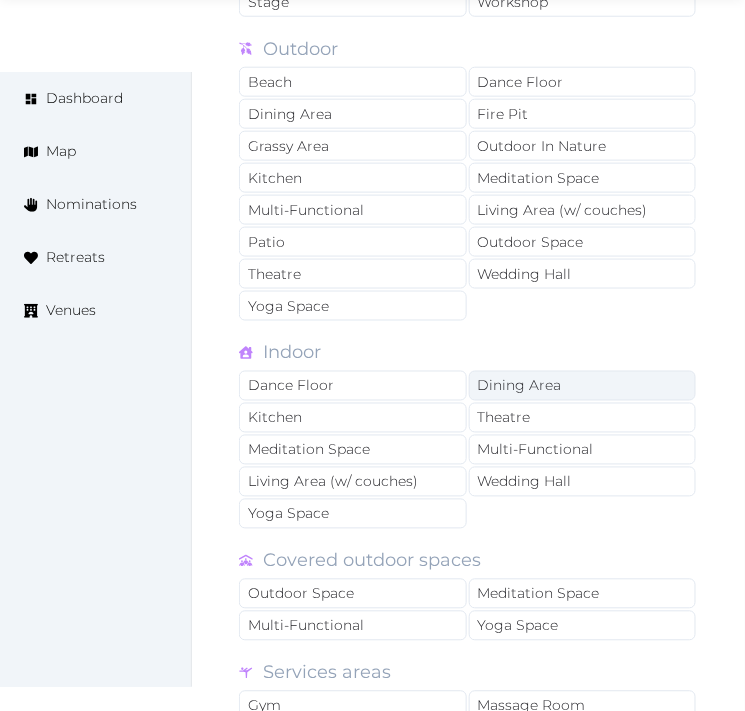 click on "Dining Area" at bounding box center [583, 386] 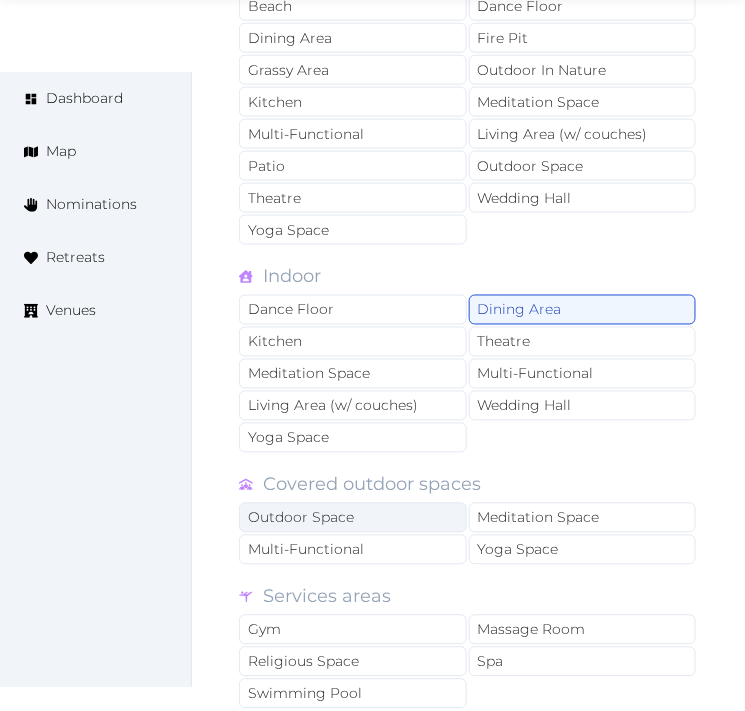 scroll, scrollTop: 1777, scrollLeft: 0, axis: vertical 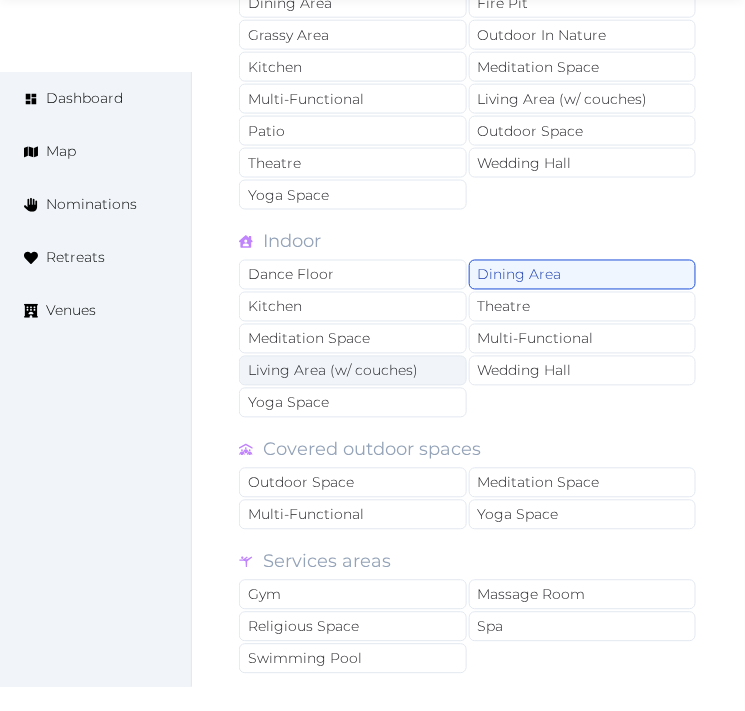 click on "Living Area (w/ couches)" at bounding box center [353, 371] 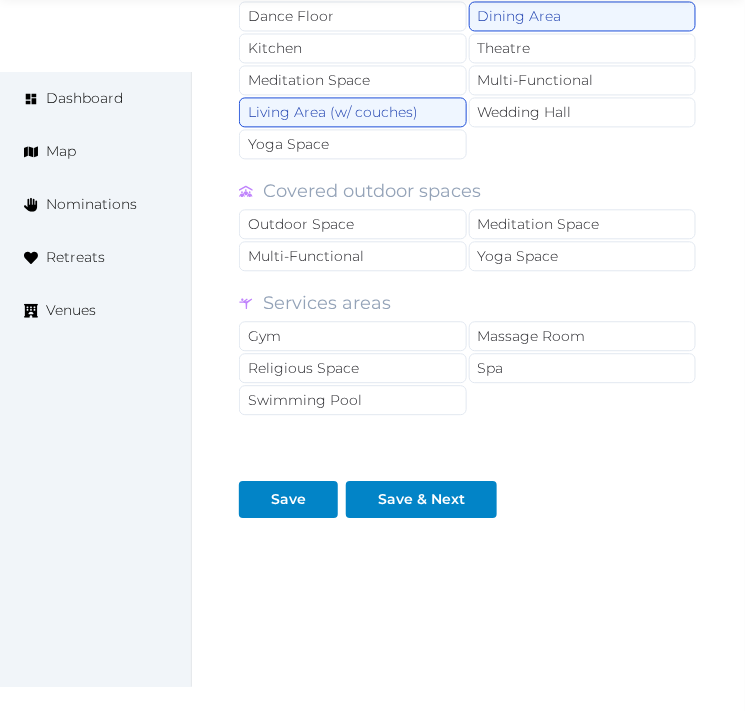 scroll, scrollTop: 2072, scrollLeft: 0, axis: vertical 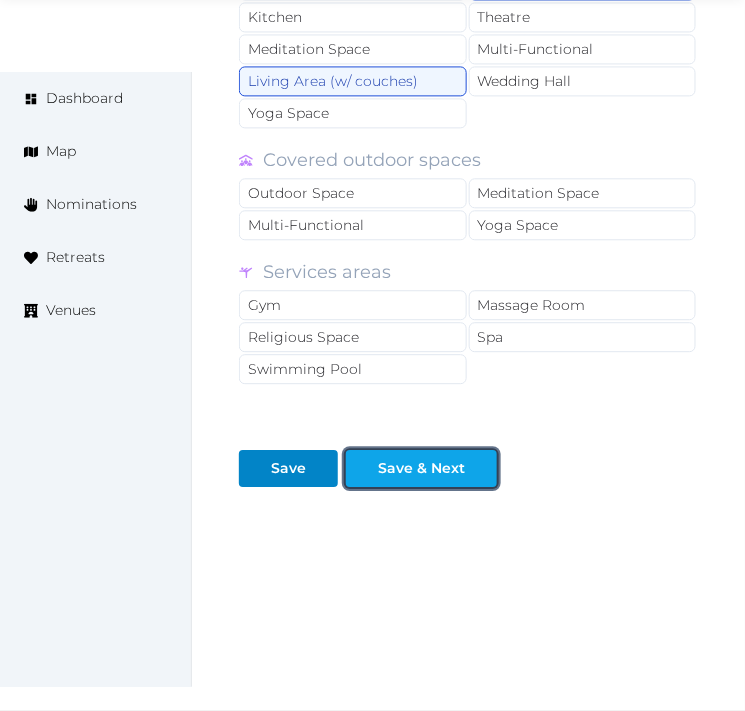 click at bounding box center [481, 468] 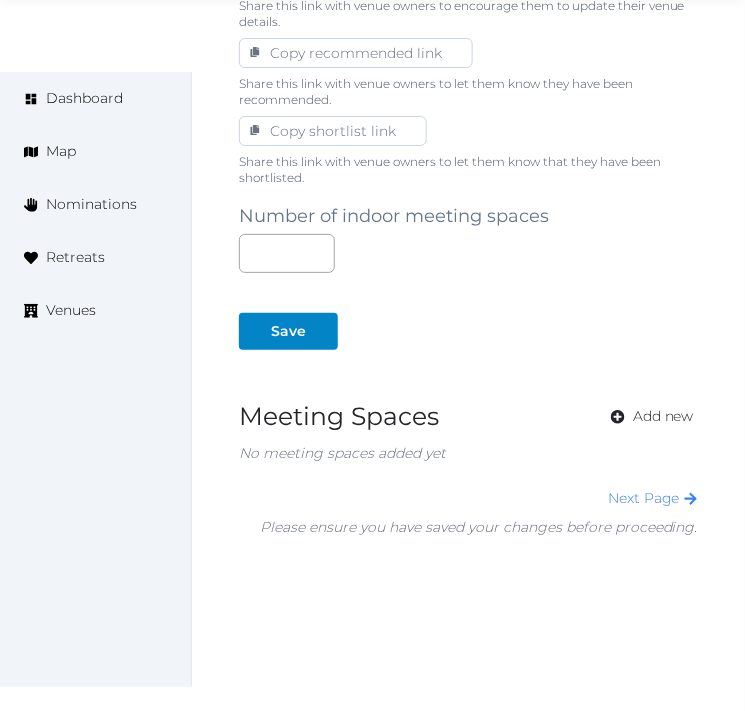 scroll, scrollTop: 1328, scrollLeft: 0, axis: vertical 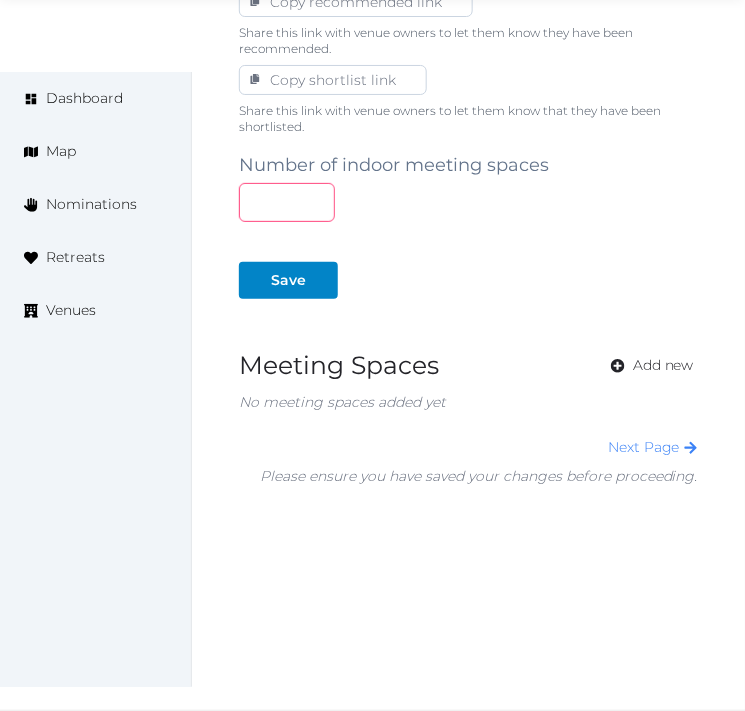 click at bounding box center (287, 202) 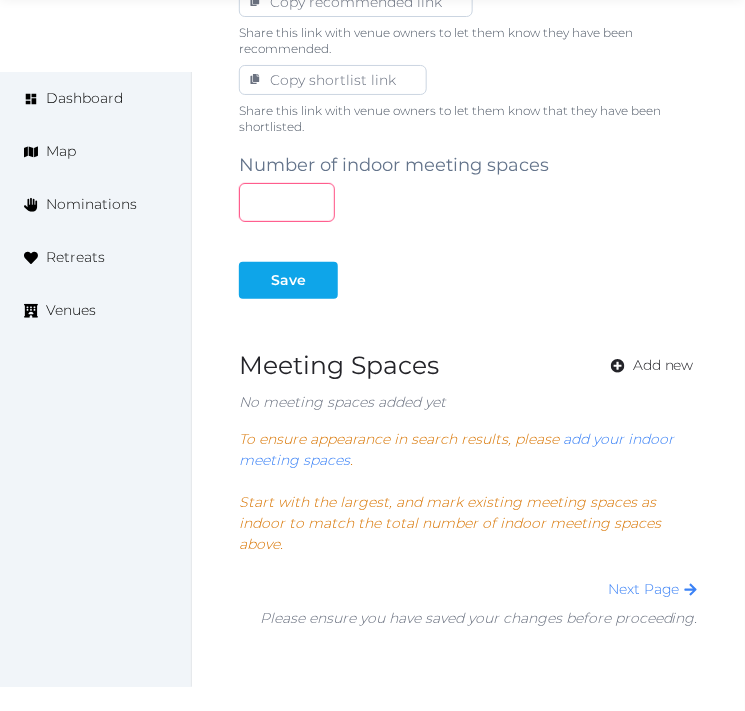 type on "*" 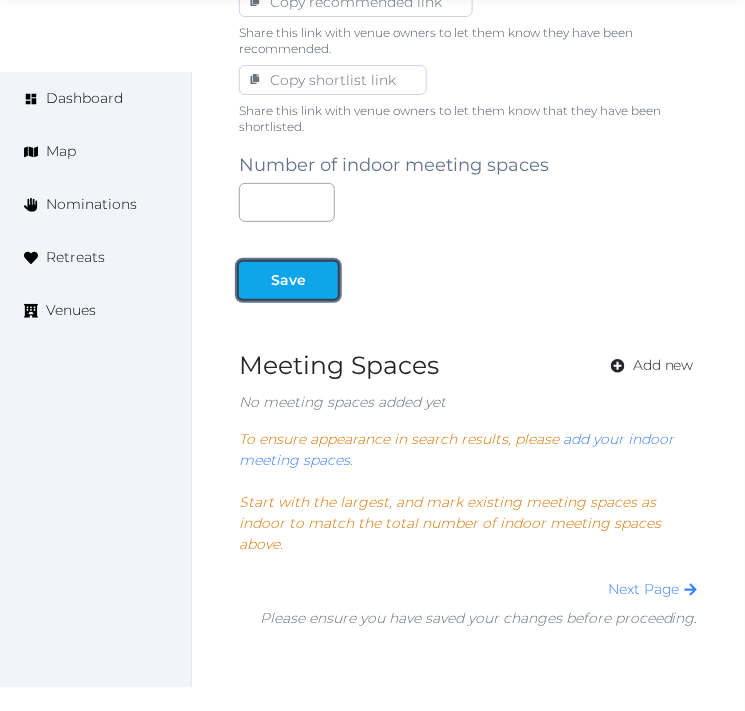 click on "Save" at bounding box center (288, 280) 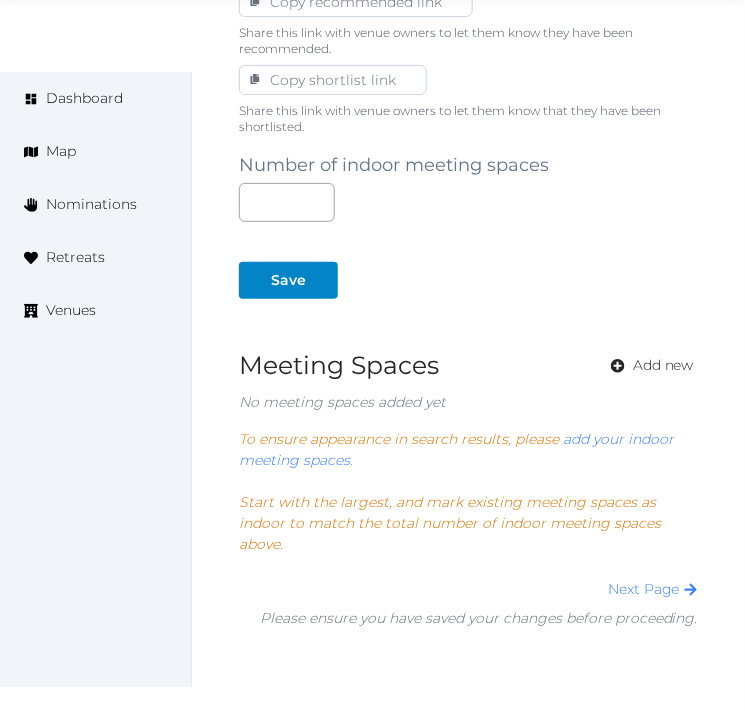 click on "Edit venue 22 %  complete Fill out all the fields in your listing to increase its completion percentage.   A higher completion percentage will make your listing more attractive and result in better matches. [LOCATION]   View  listing   Open    Close CRM Lead Basic details Pricing and policies Retreat spaces Meeting spaces Accommodations Amenities Food and dining Activities and experiences Location Environment Types of retreats Brochures Notes Ownership Administration Activity This venue is live and visible to the public Mark draft Archive Venue owned by RetreatsAndVenues Manager [EMAIL] Copy ownership transfer link Share this link with any user to transfer ownership of this venue. Users without accounts will be directed to register. Copy update link Share this link with venue owners to encourage them to update their venue details. Copy recommended link Share this link with venue owners to let them know they have been recommended. Copy shortlist link * Save  Meeting Spaces" at bounding box center [468, -198] 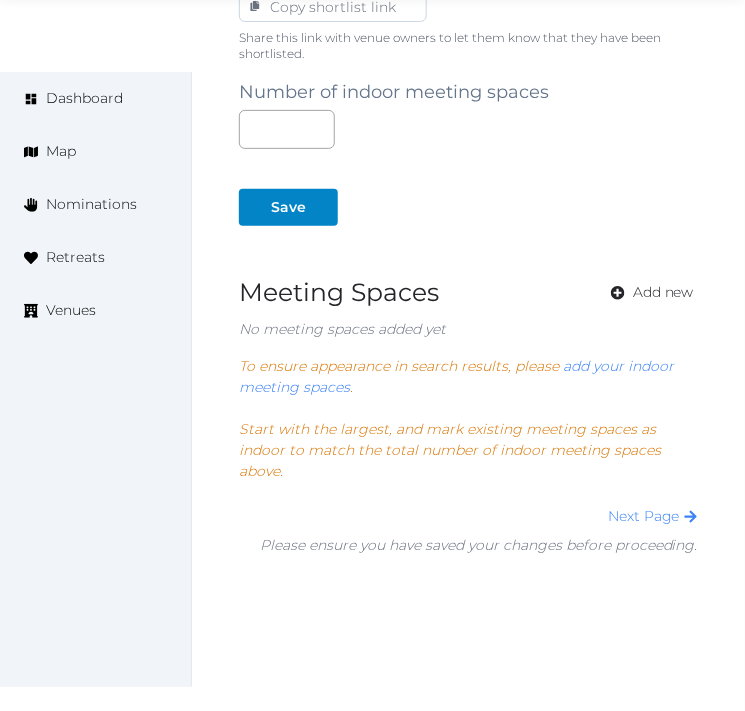 scroll, scrollTop: 1440, scrollLeft: 0, axis: vertical 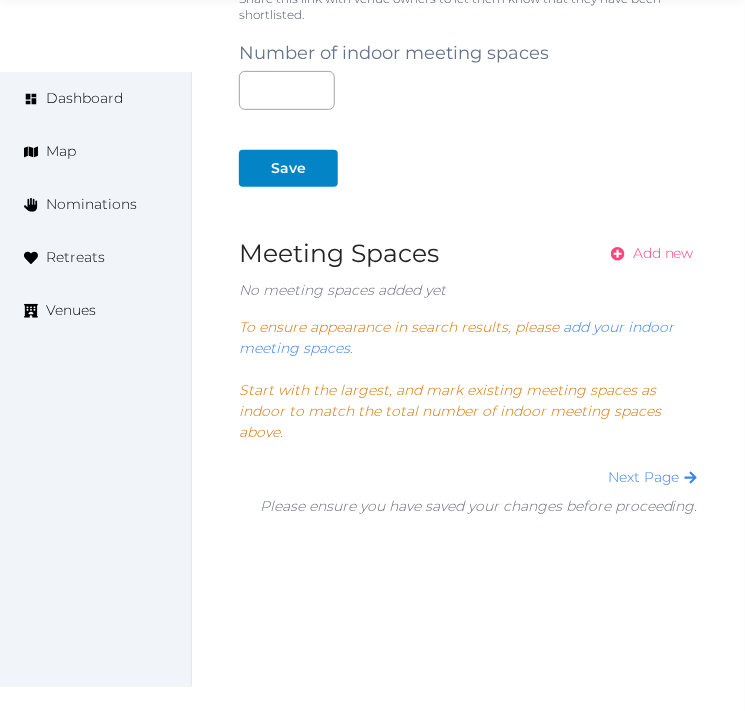 click on "Add new" at bounding box center [646, 253] 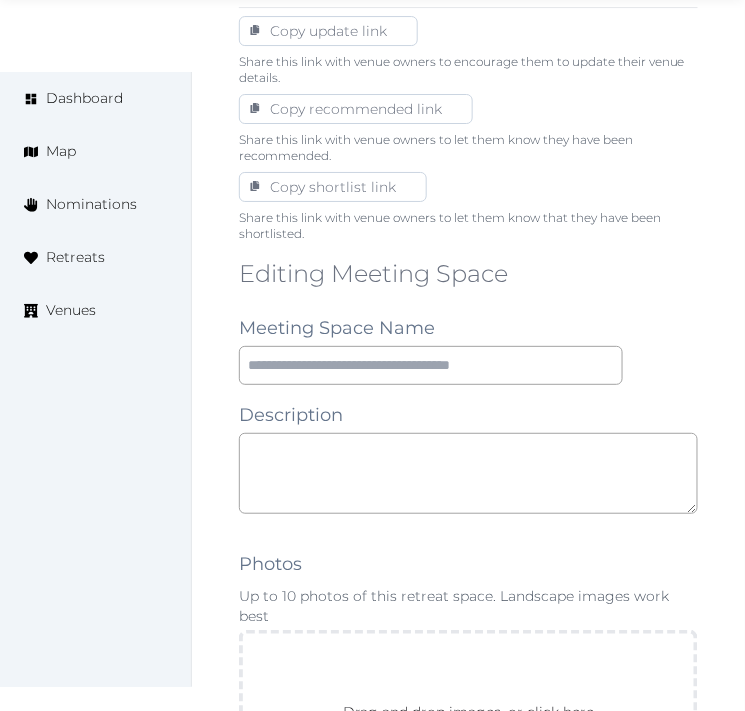 scroll, scrollTop: 1333, scrollLeft: 0, axis: vertical 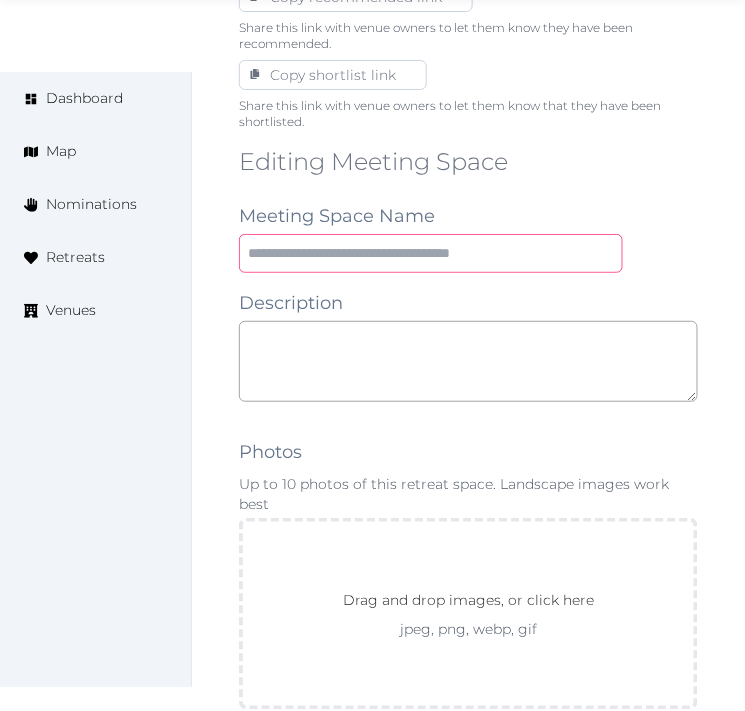 click at bounding box center (431, 253) 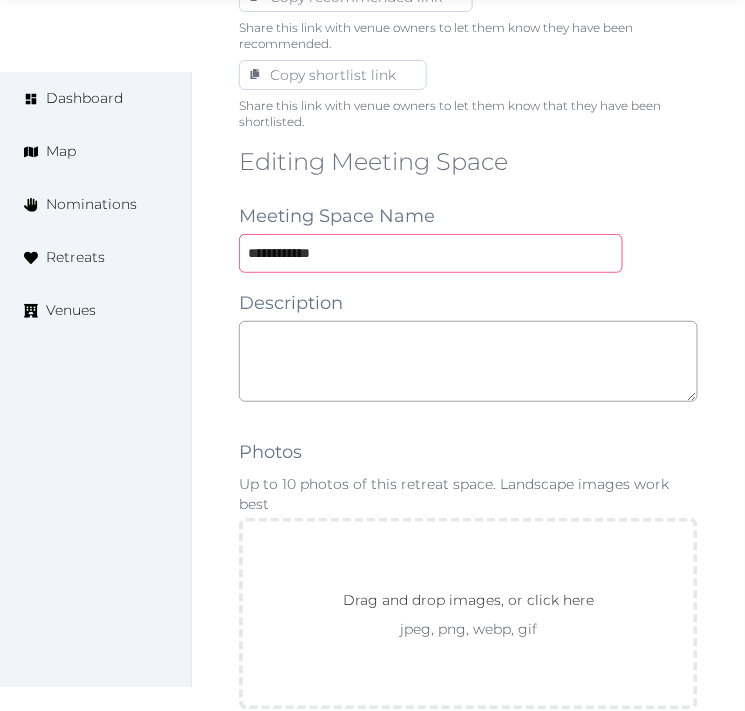 type on "**********" 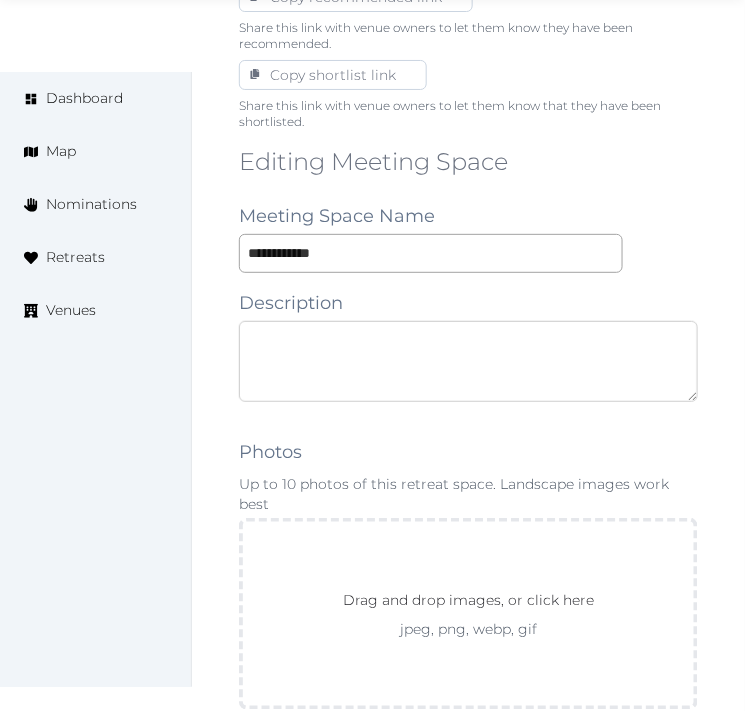 click at bounding box center (468, 361) 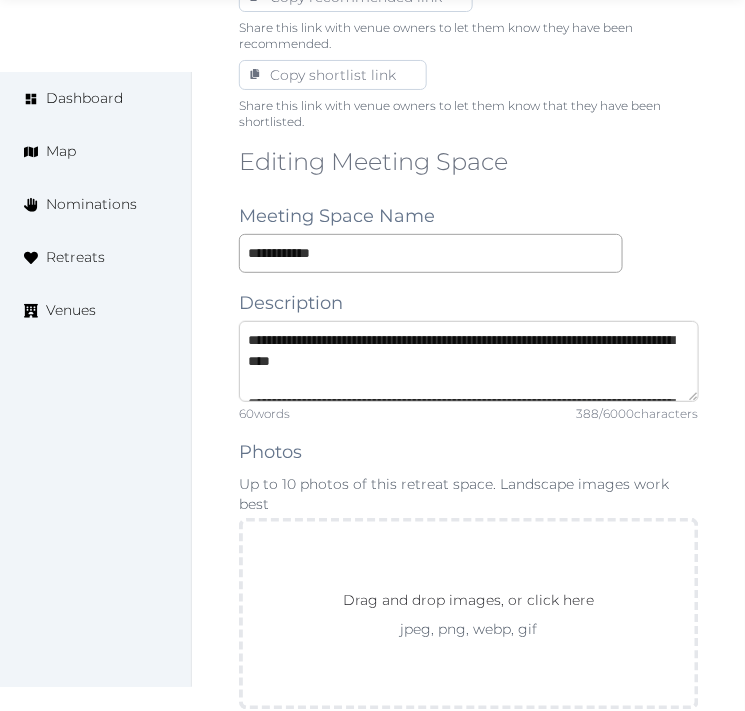 scroll, scrollTop: 136, scrollLeft: 0, axis: vertical 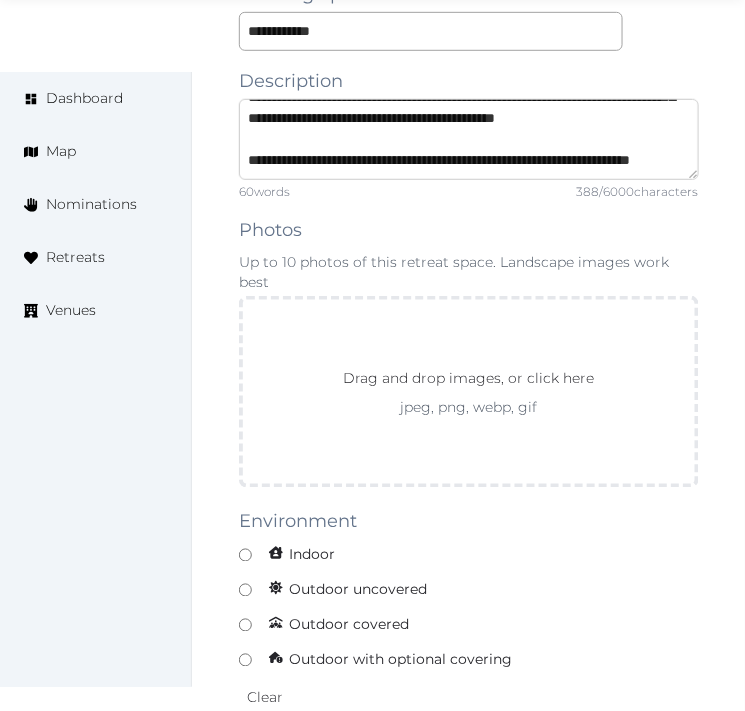type on "**********" 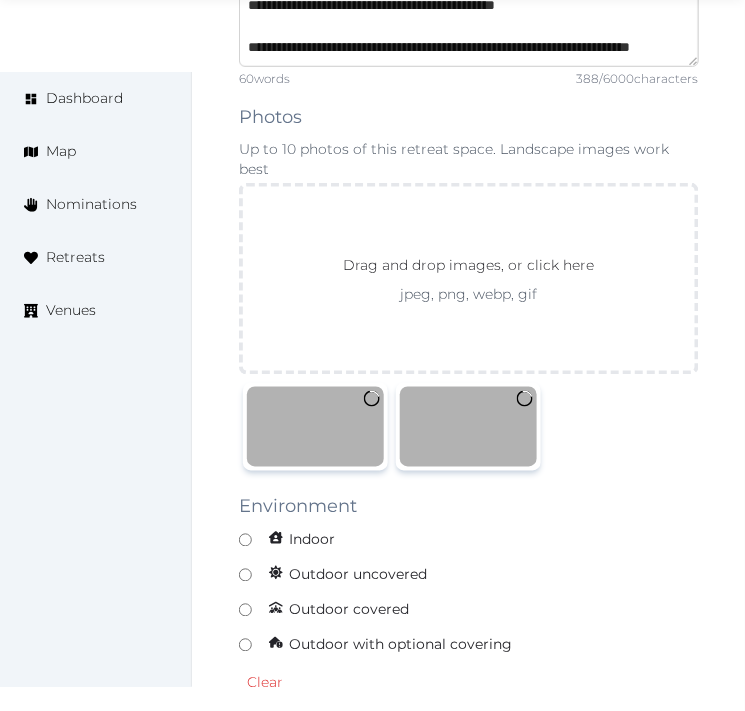 scroll, scrollTop: 1888, scrollLeft: 0, axis: vertical 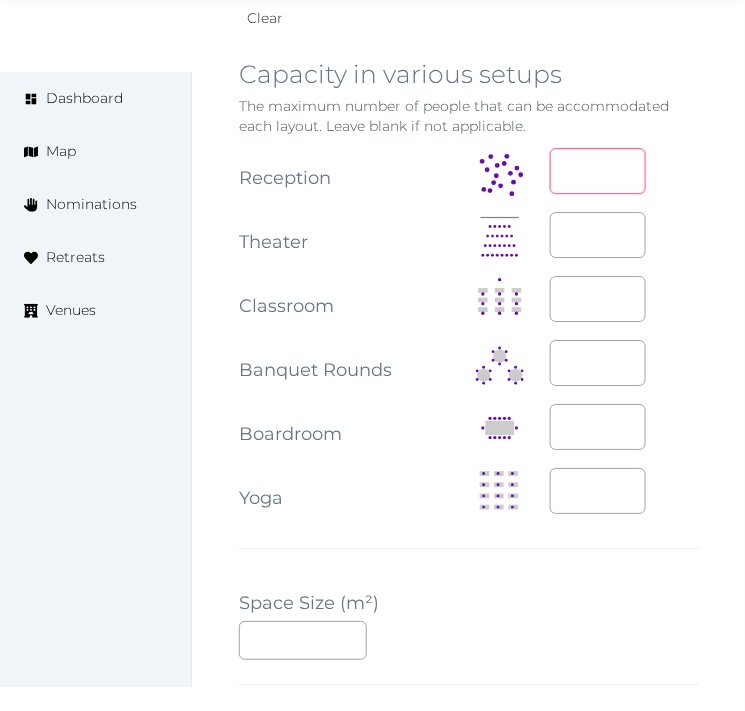 click at bounding box center [598, 171] 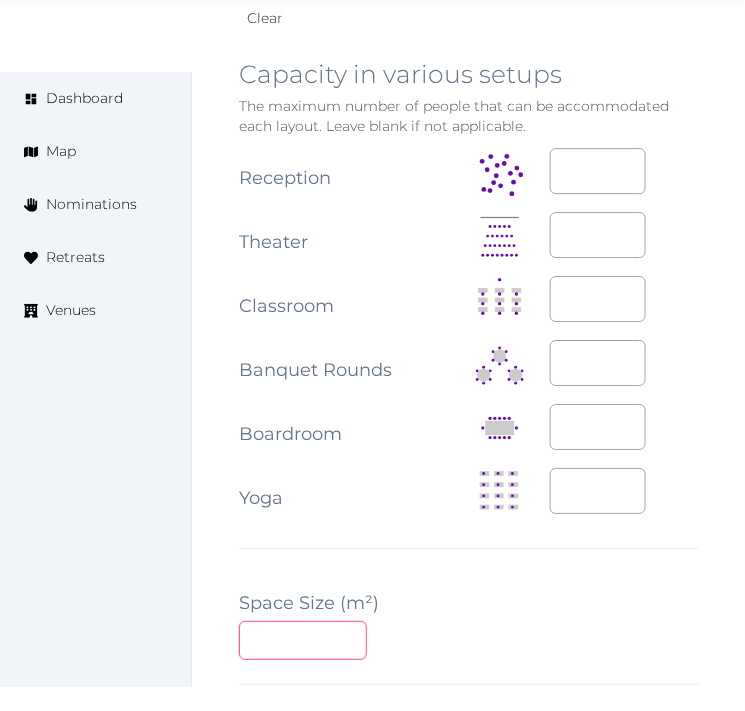 click at bounding box center (303, 640) 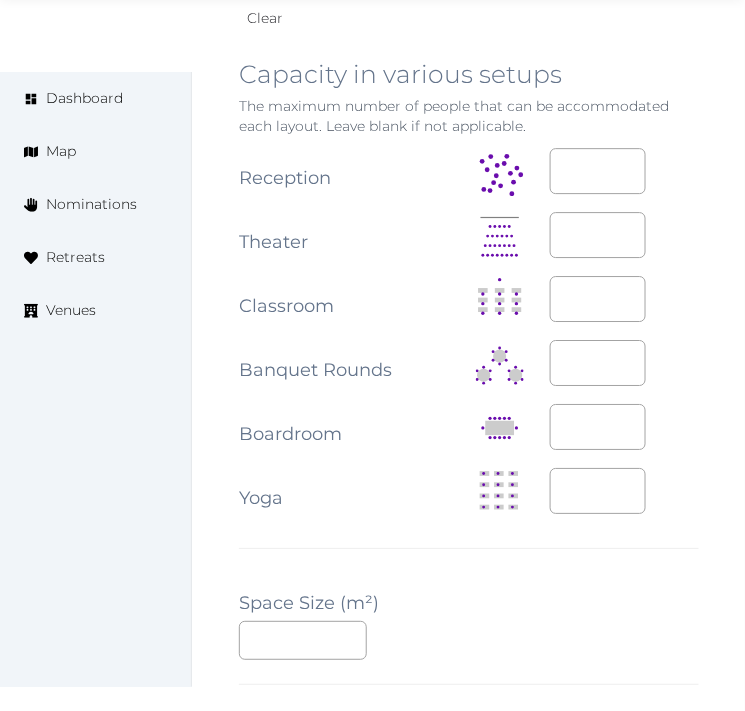 click on "**" at bounding box center (469, 640) 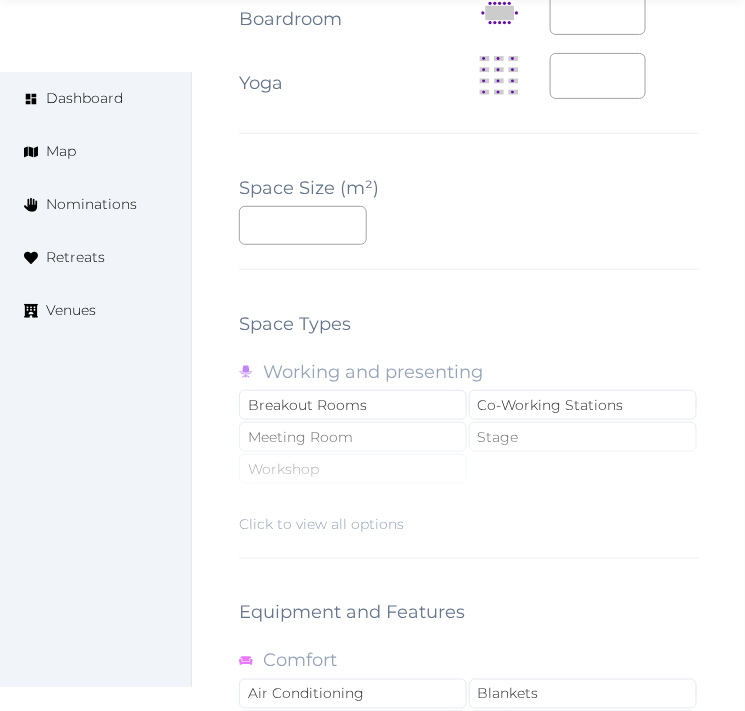 scroll, scrollTop: 2888, scrollLeft: 0, axis: vertical 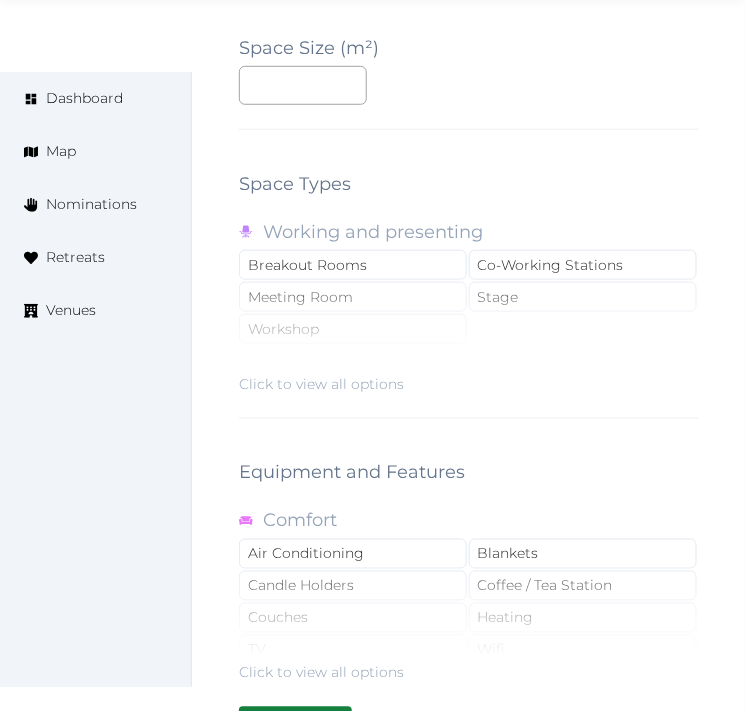 click on "Click to view all options" at bounding box center [469, 330] 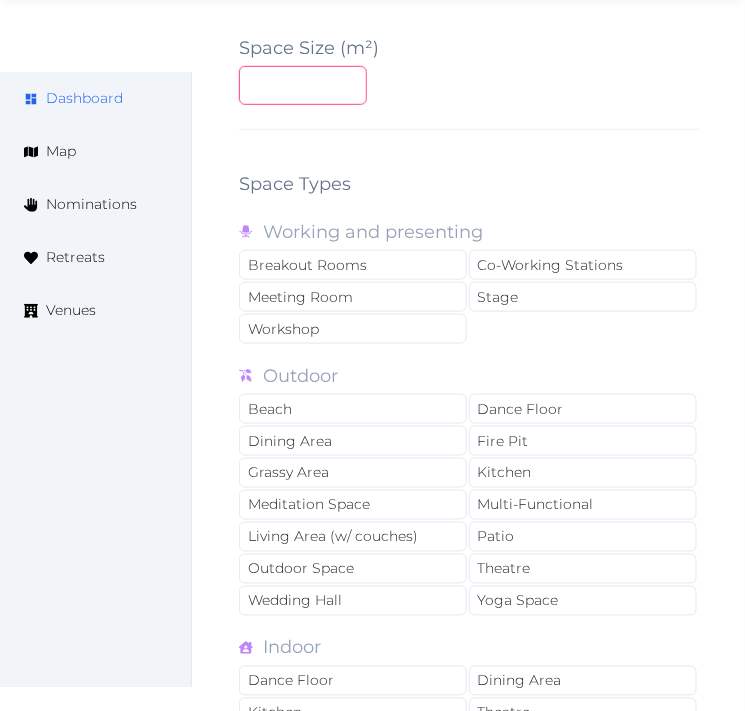 drag, startPoint x: 286, startPoint y: 68, endPoint x: 123, endPoint y: 92, distance: 164.7574 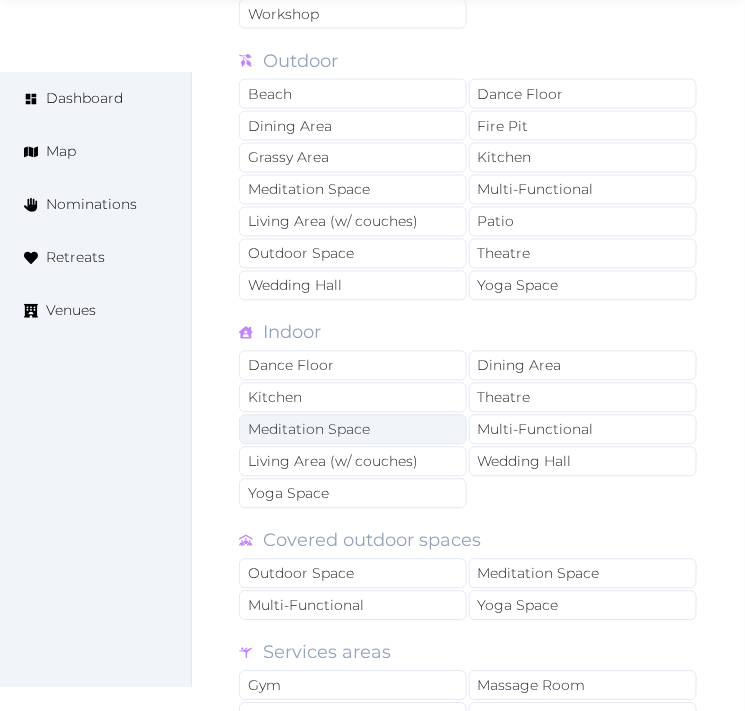 scroll, scrollTop: 3222, scrollLeft: 0, axis: vertical 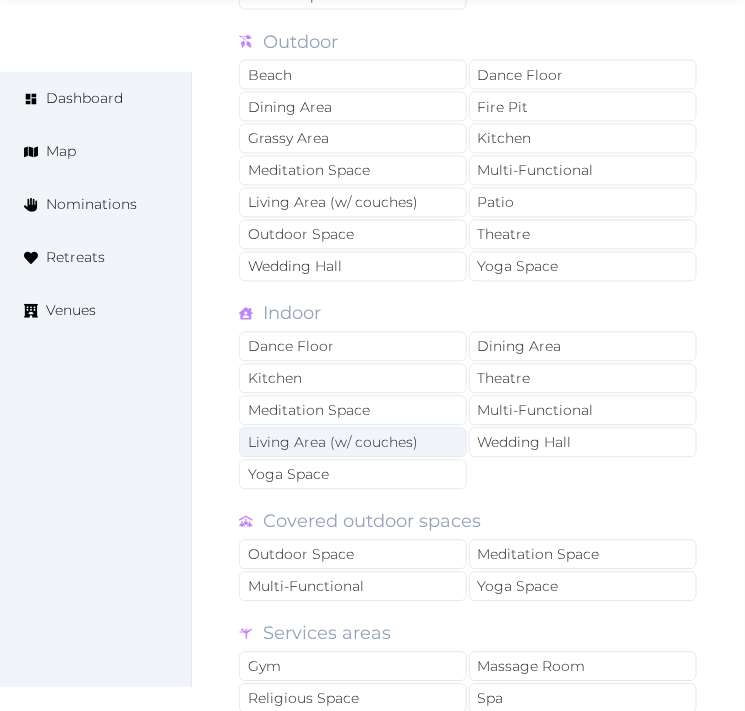 type on "**" 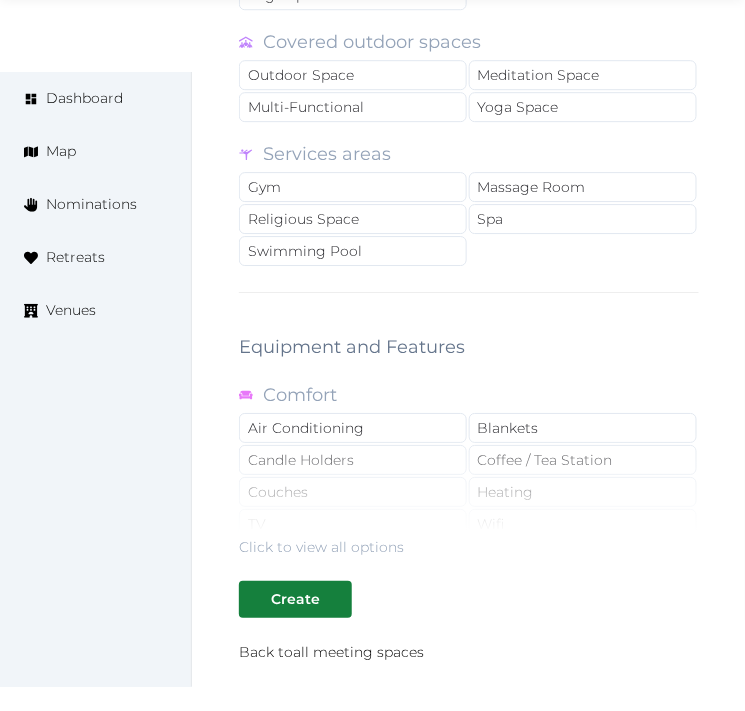 scroll, scrollTop: 3864, scrollLeft: 0, axis: vertical 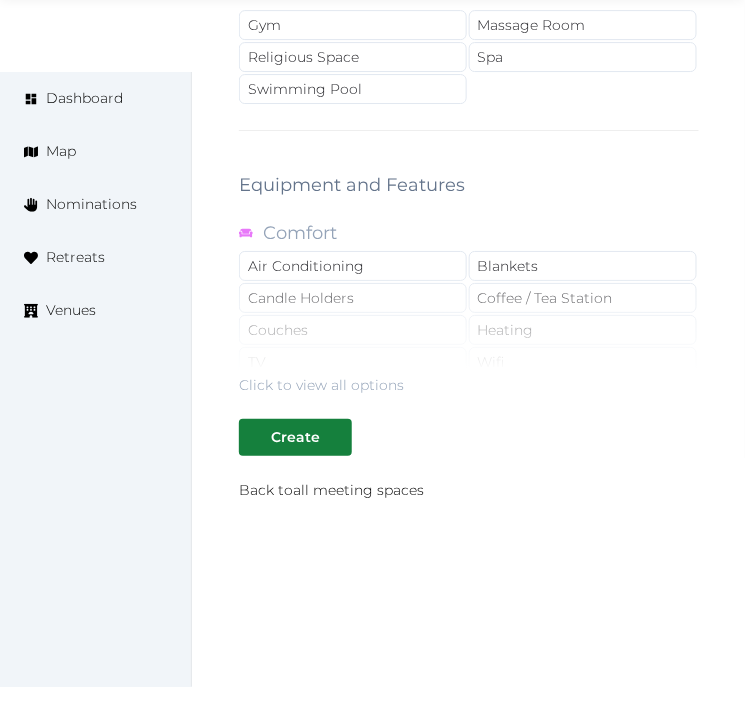 drag, startPoint x: 375, startPoint y: 384, endPoint x: 406, endPoint y: 265, distance: 122.97154 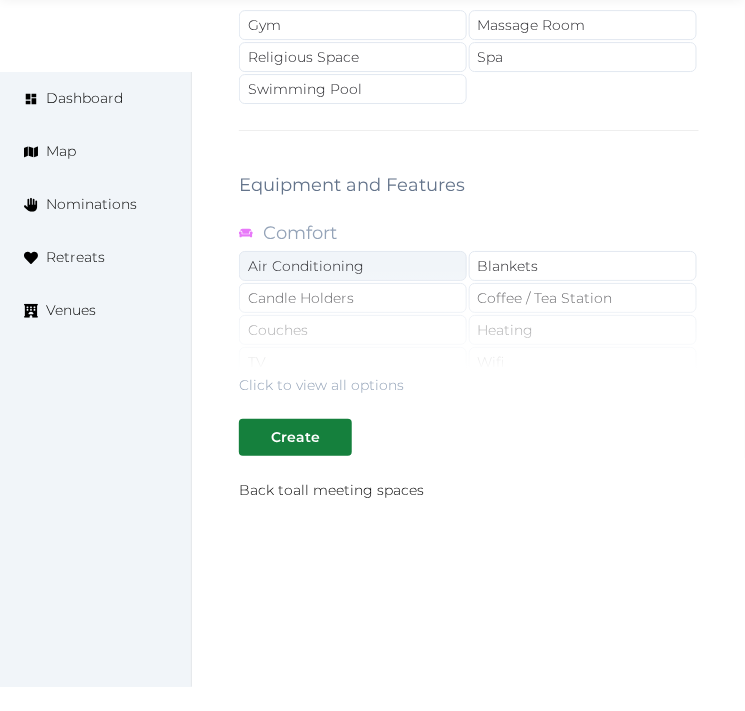 click on "Air Conditioning" at bounding box center [353, 266] 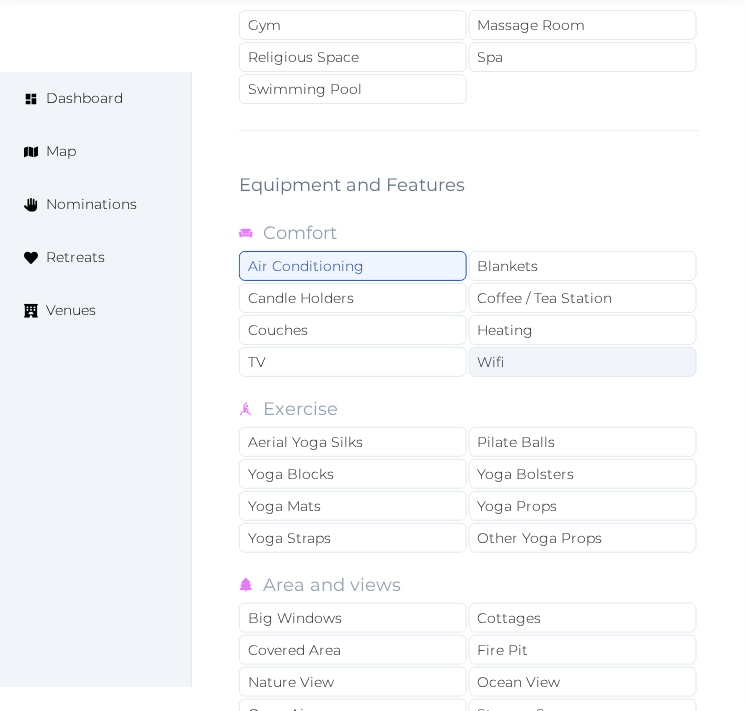 click on "Wifi" at bounding box center [583, 362] 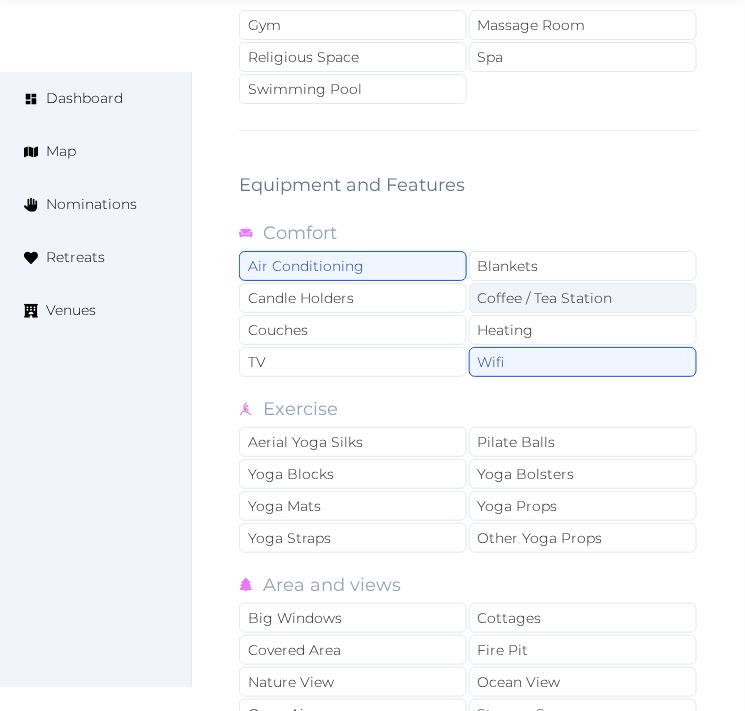 click on "Coffee / Tea Station" at bounding box center (583, 298) 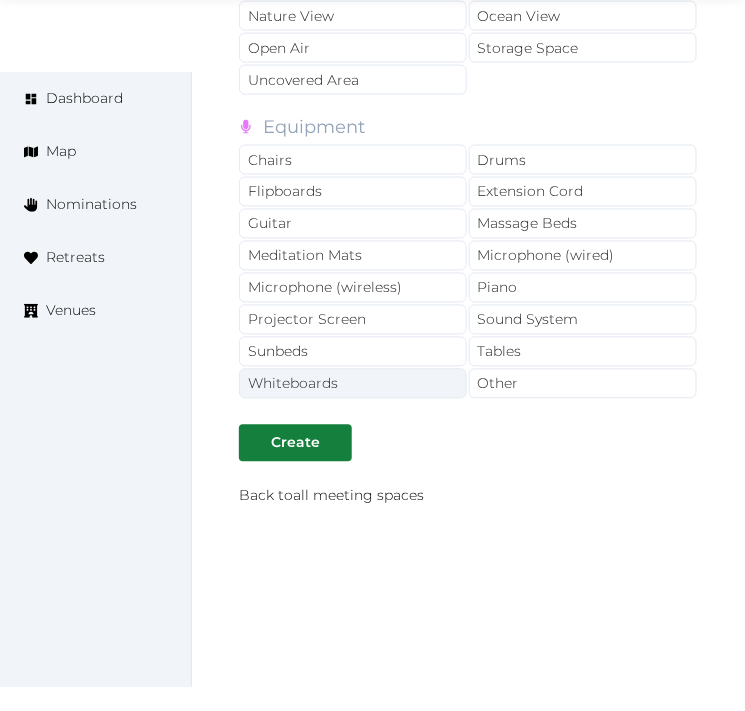 scroll, scrollTop: 4531, scrollLeft: 0, axis: vertical 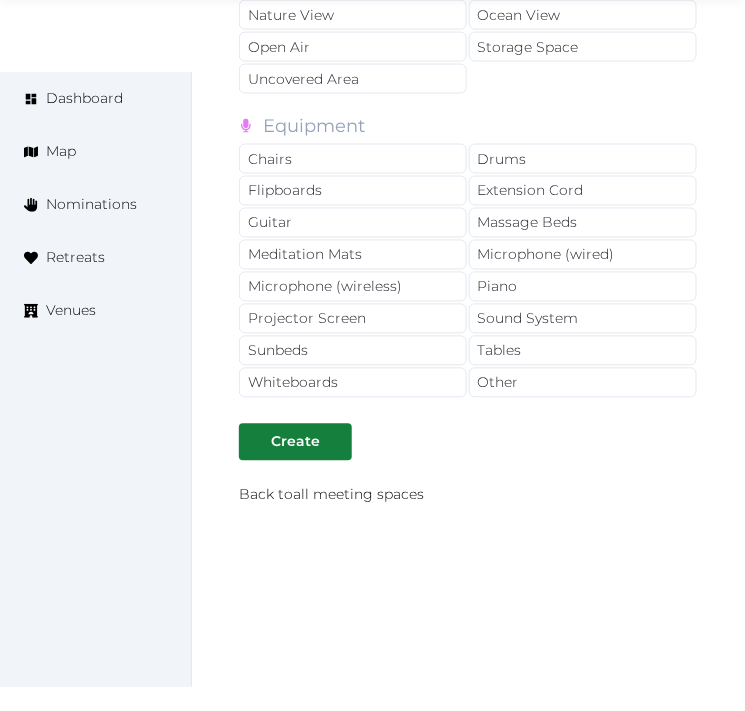click on "Equipment" at bounding box center [314, 128] 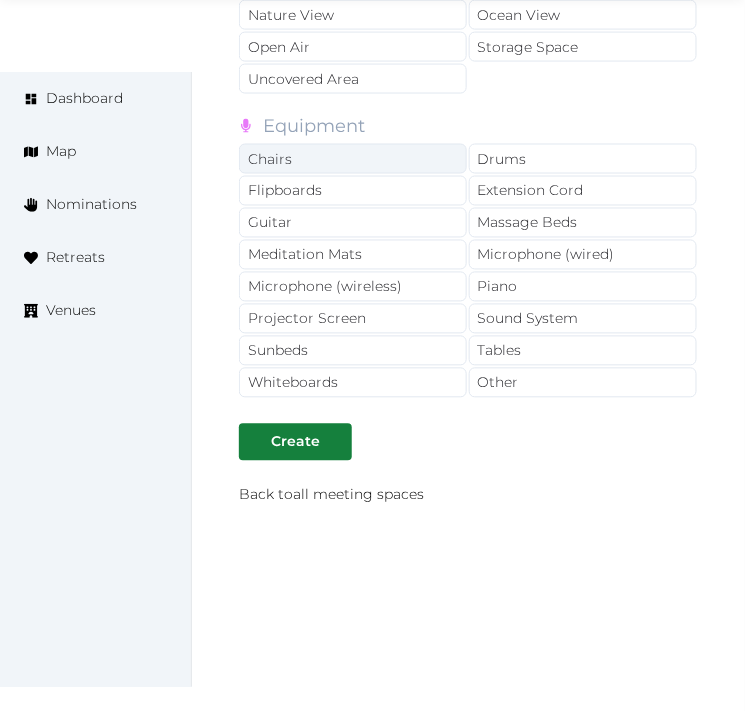 click on "Chairs" at bounding box center [353, 159] 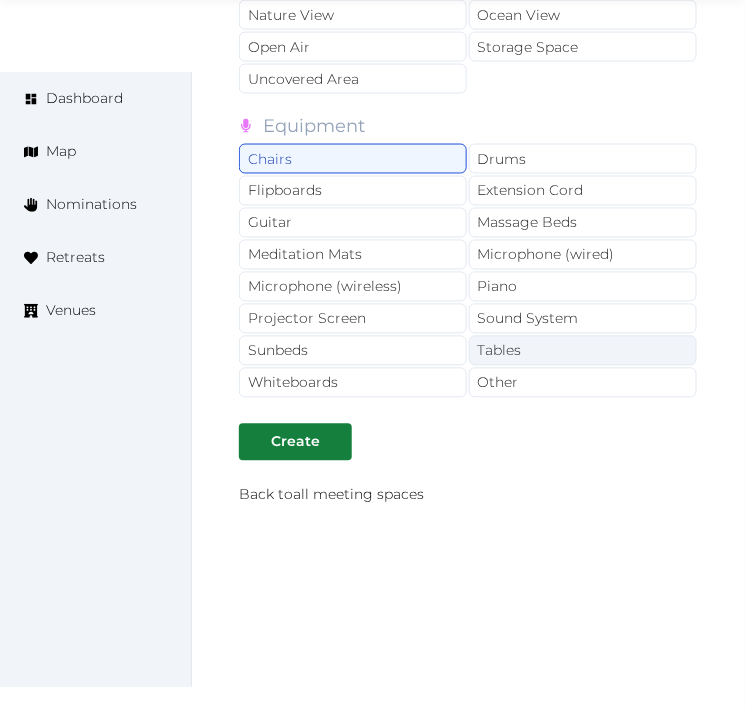 drag, startPoint x: 573, startPoint y: 328, endPoint x: 558, endPoint y: 338, distance: 18.027756 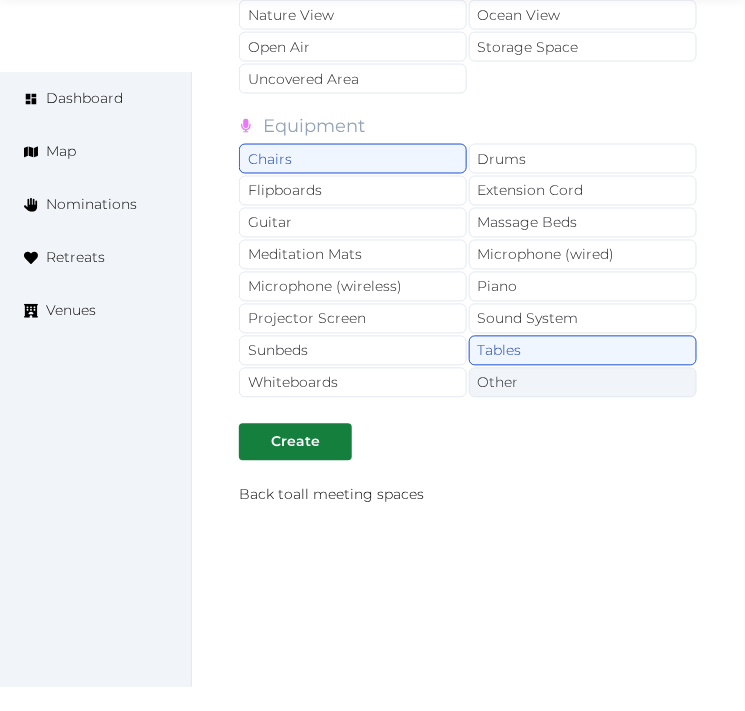 click on "Other" at bounding box center (583, 383) 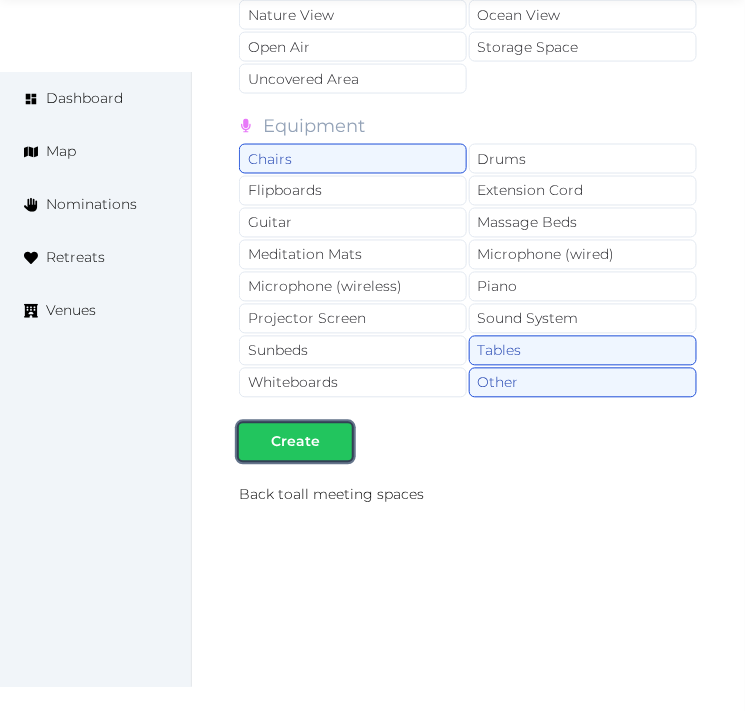 click on "Create" at bounding box center (295, 442) 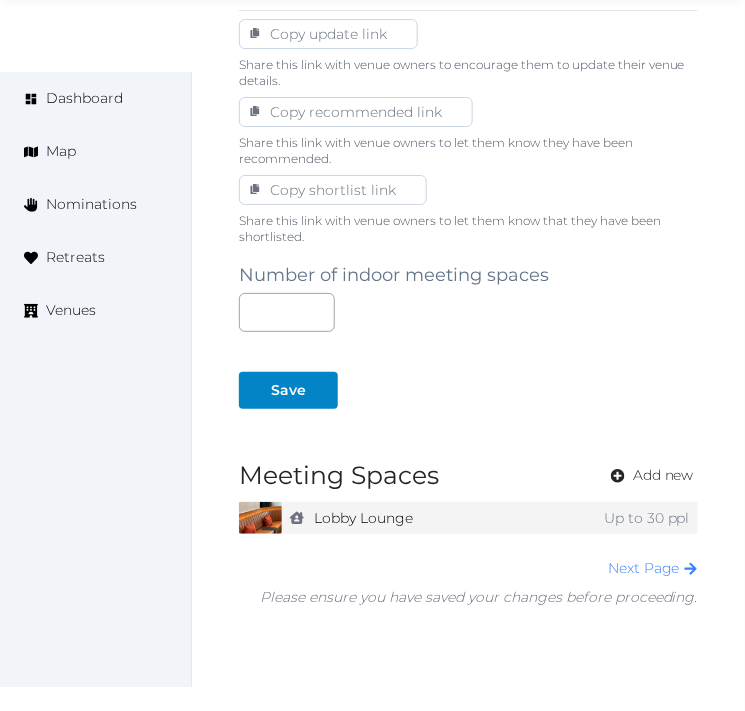 scroll, scrollTop: 1340, scrollLeft: 0, axis: vertical 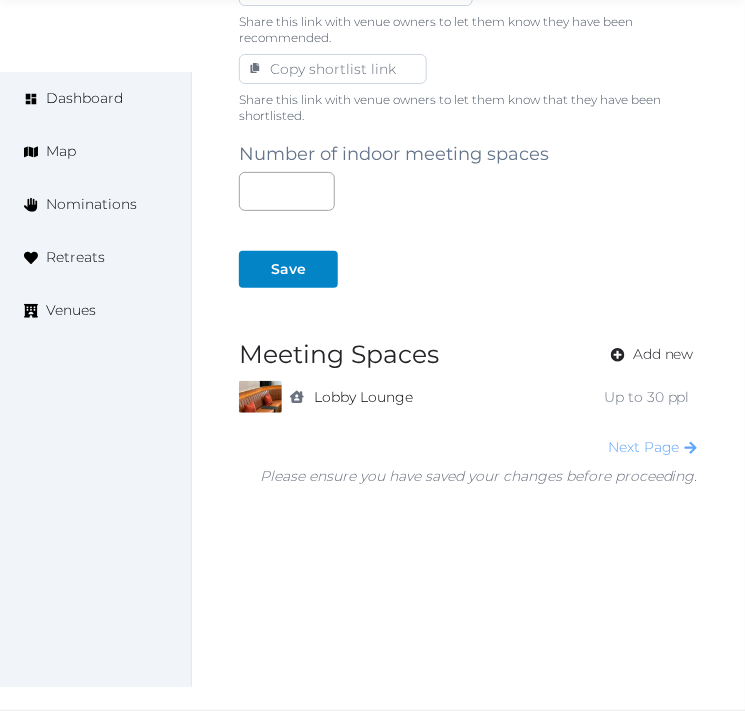 click on "Next Page" at bounding box center [653, 447] 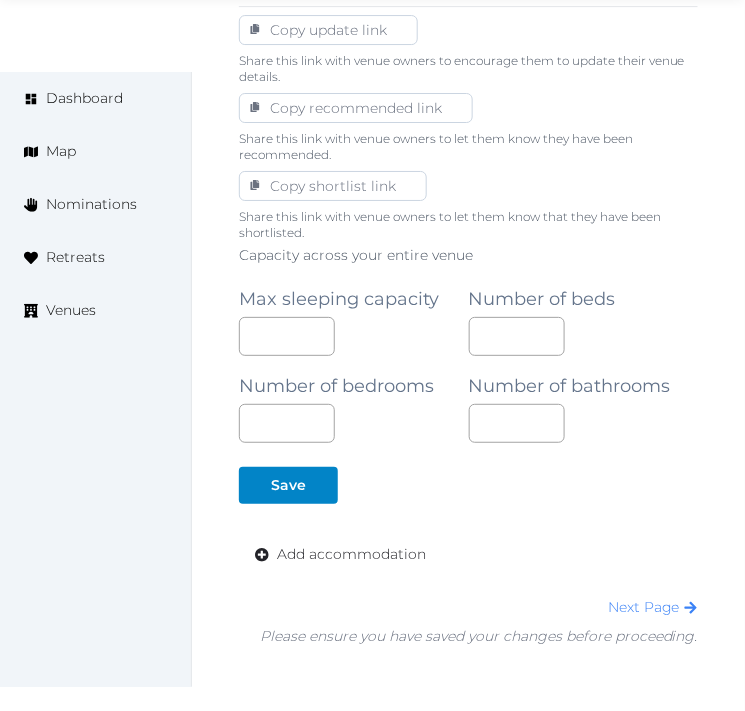 scroll, scrollTop: 1382, scrollLeft: 0, axis: vertical 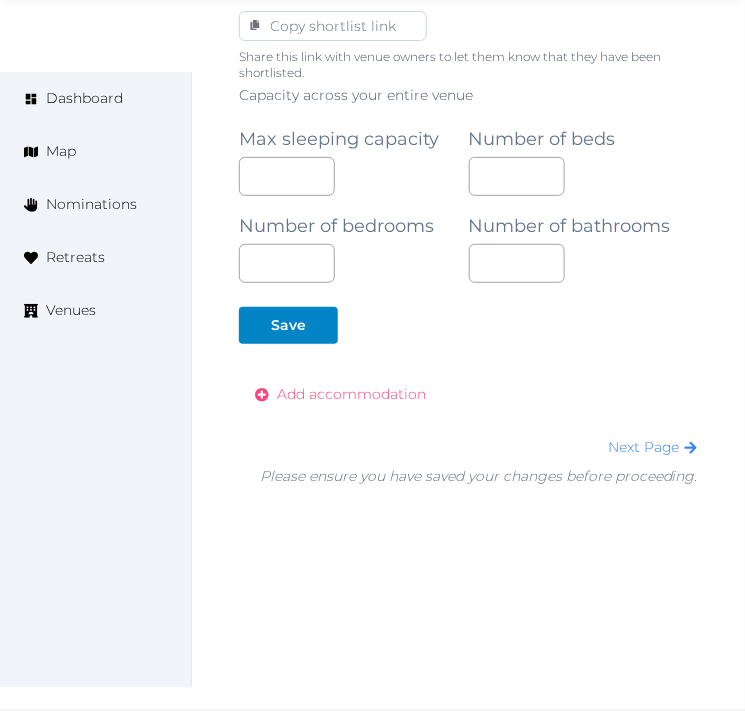 click on "Add accommodation" at bounding box center (351, 394) 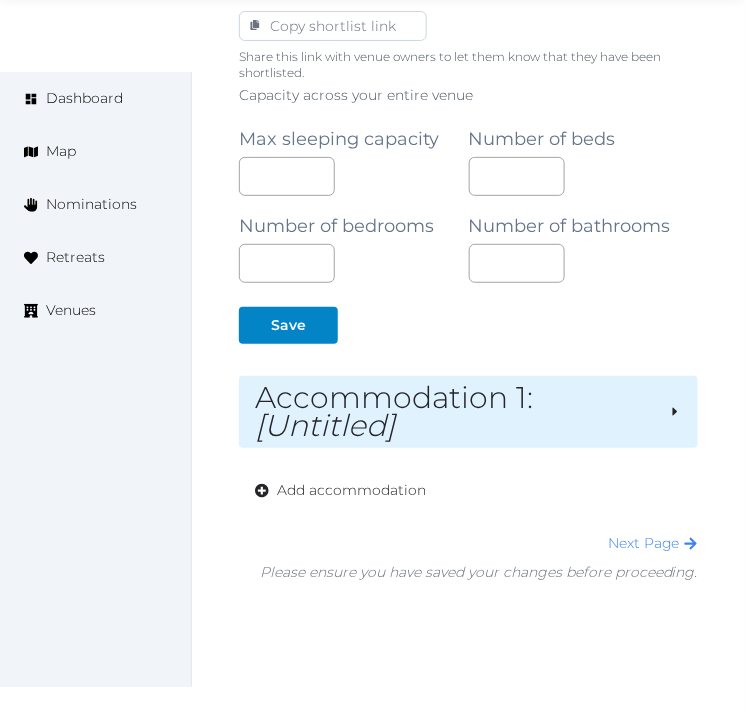click on "Accommodation 1 :  [Untitled]" at bounding box center (454, 412) 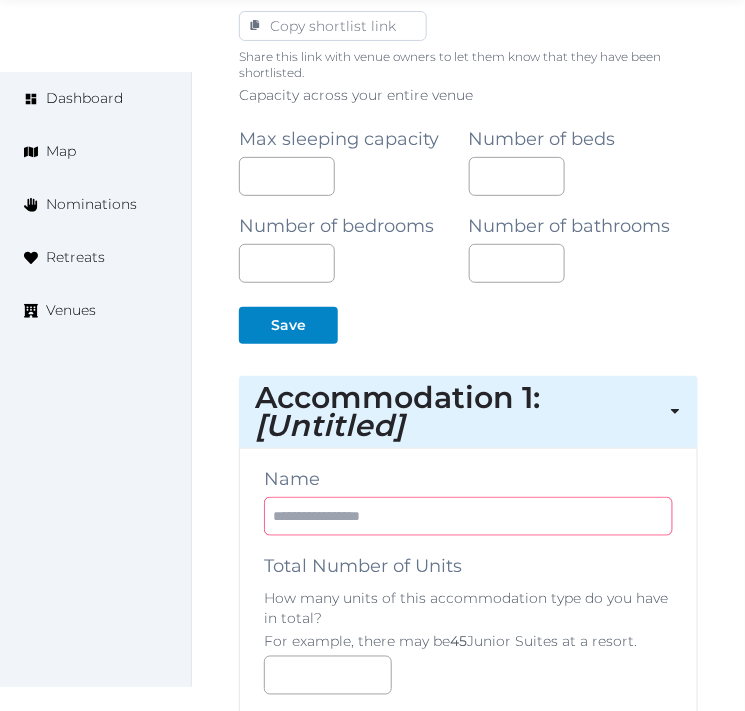 click at bounding box center [468, 516] 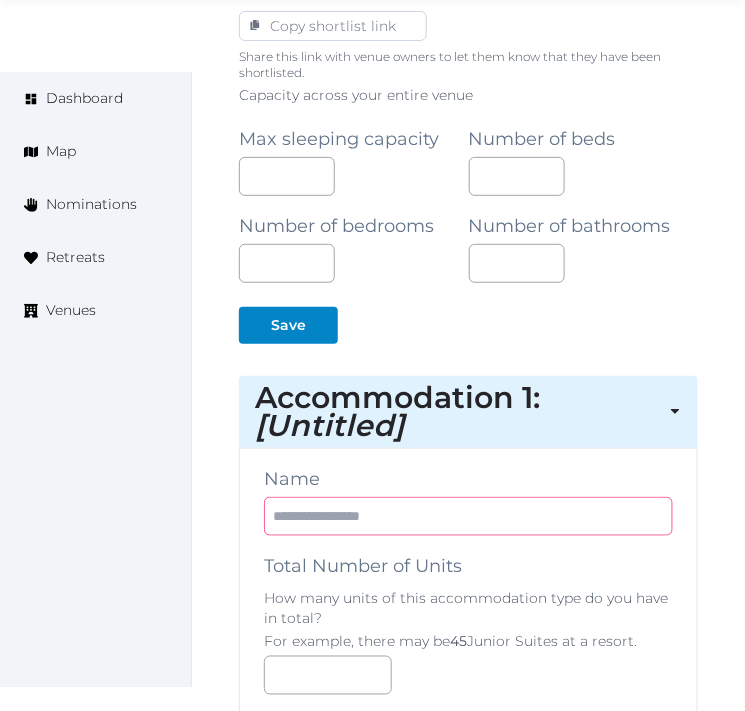paste on "**********" 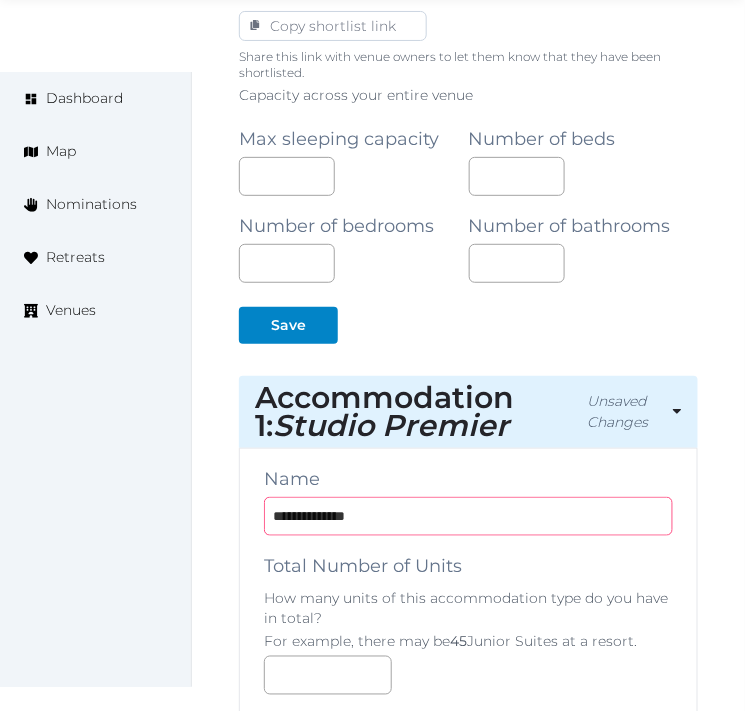 type on "**********" 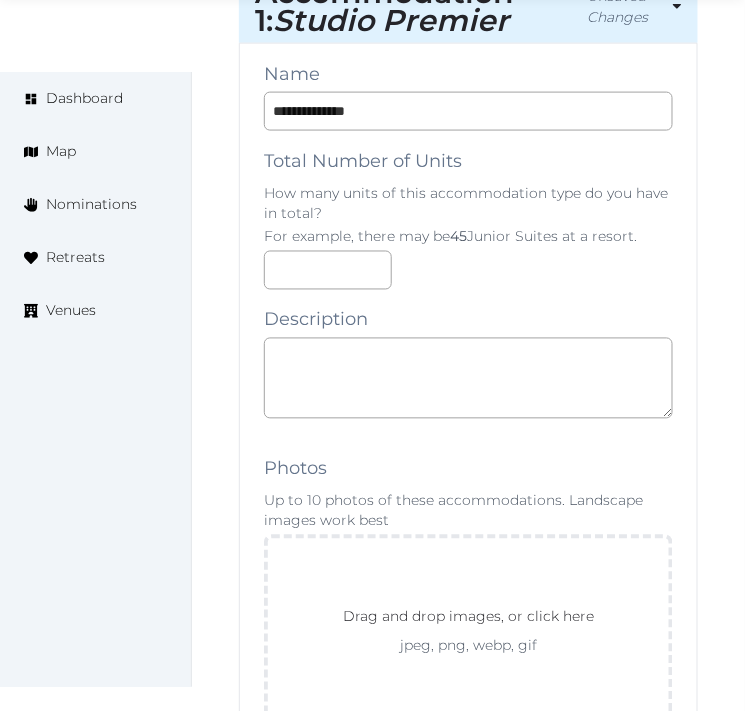 scroll, scrollTop: 1826, scrollLeft: 0, axis: vertical 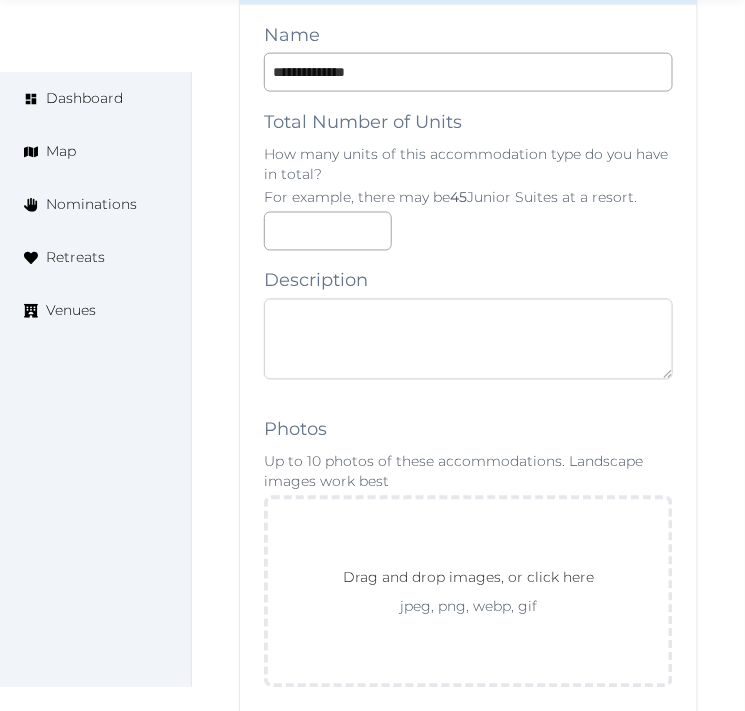 click at bounding box center [468, 339] 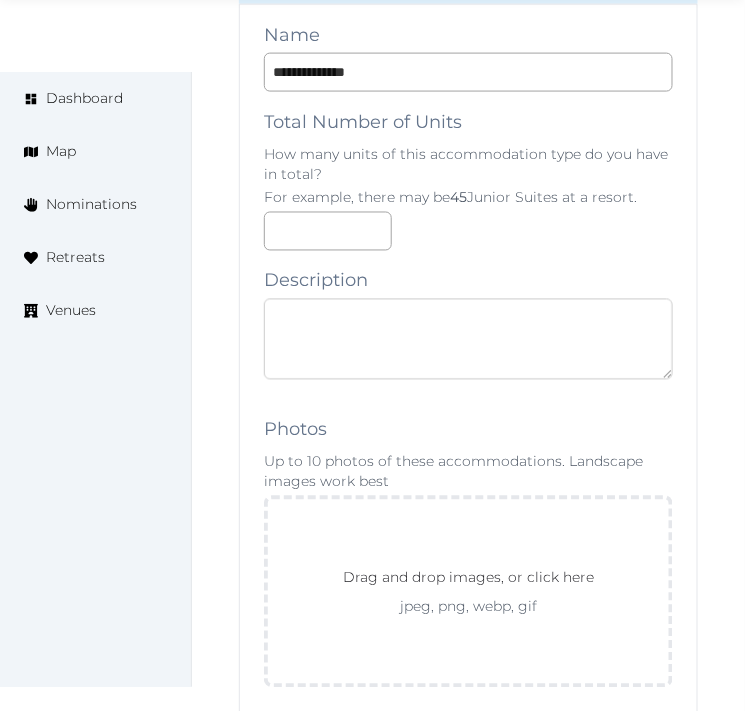 paste on "**********" 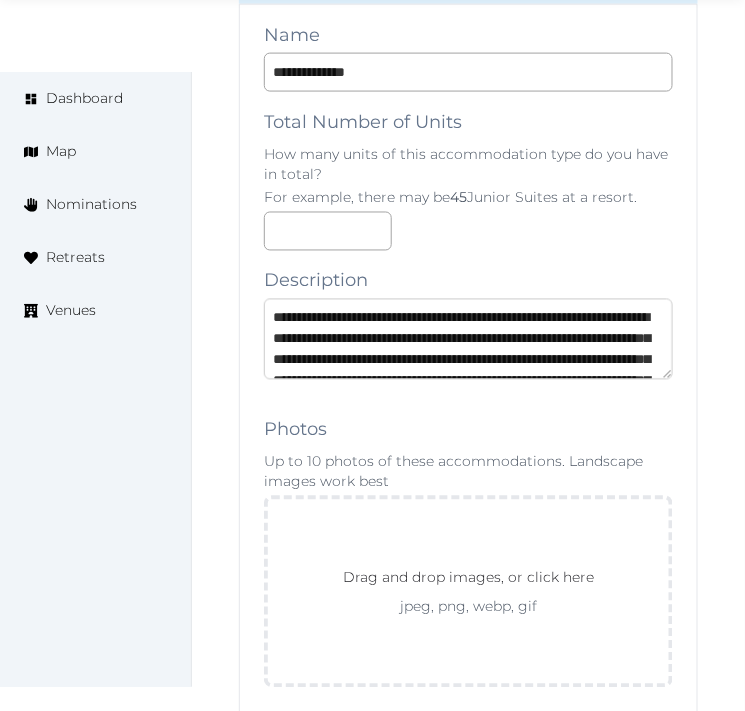 scroll, scrollTop: 73, scrollLeft: 0, axis: vertical 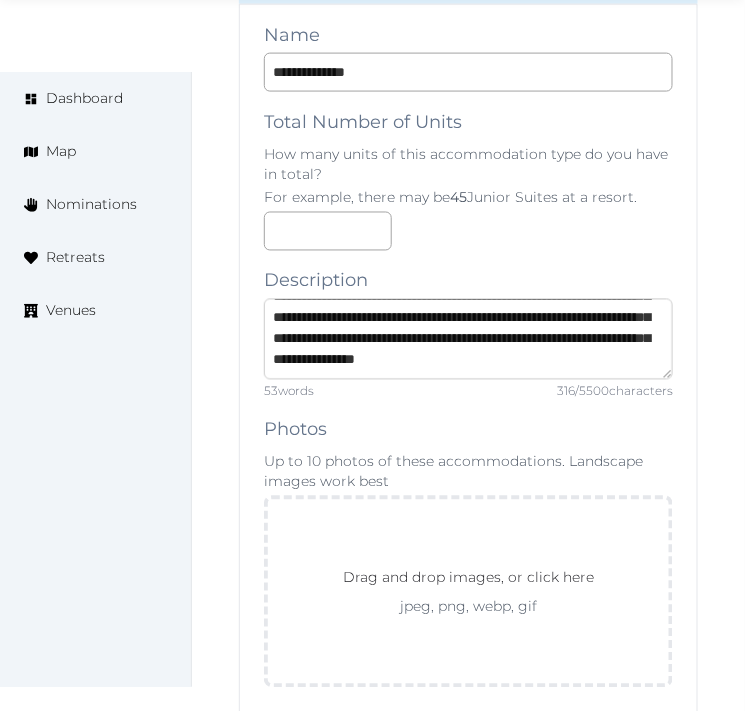 type on "**********" 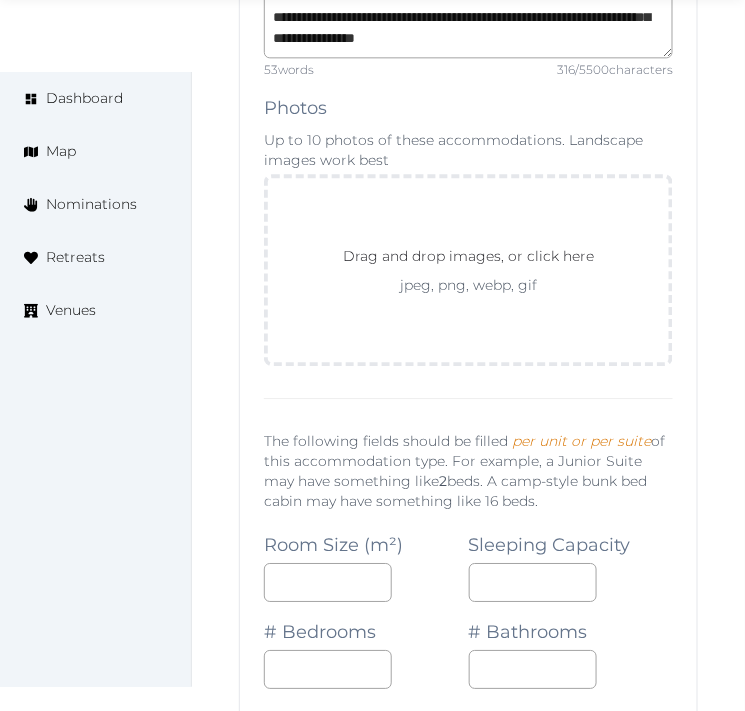 scroll, scrollTop: 2160, scrollLeft: 0, axis: vertical 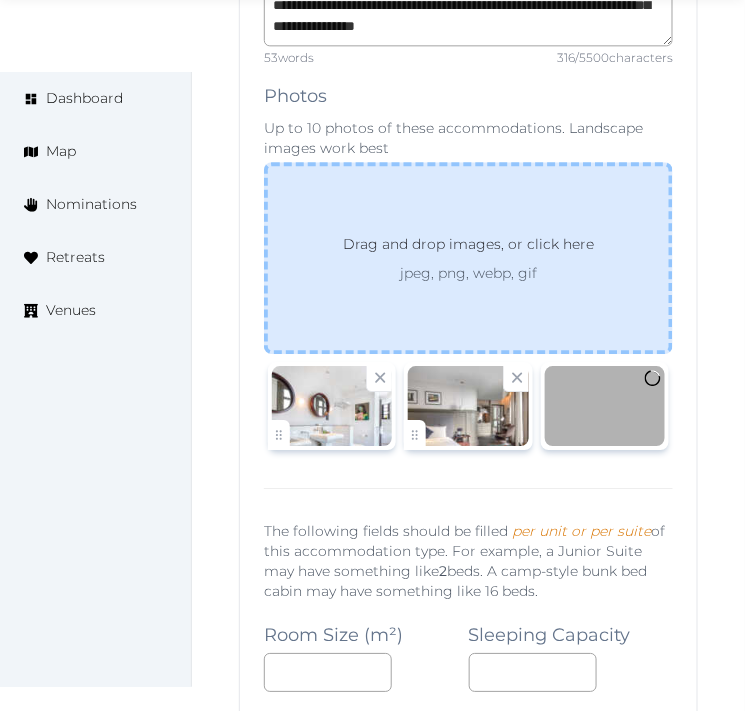 click on "jpeg, png, webp, gif" at bounding box center [468, 273] 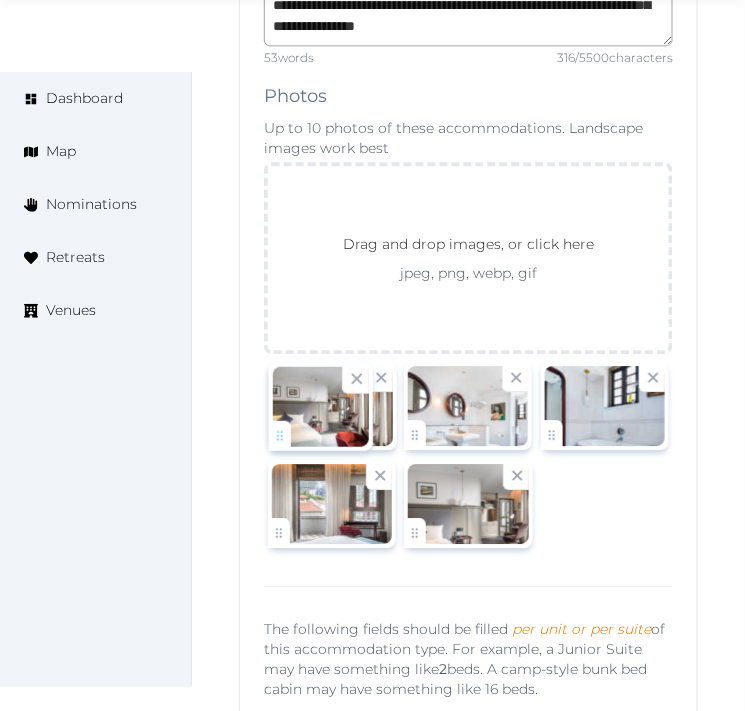 drag, startPoint x: 423, startPoint y: 417, endPoint x: 312, endPoint y: 427, distance: 111.44954 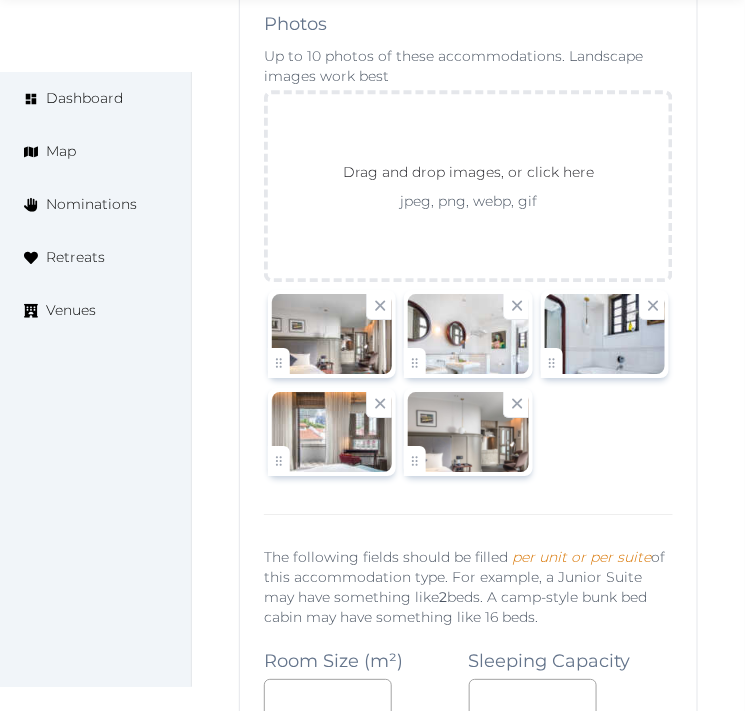 scroll, scrollTop: 2271, scrollLeft: 0, axis: vertical 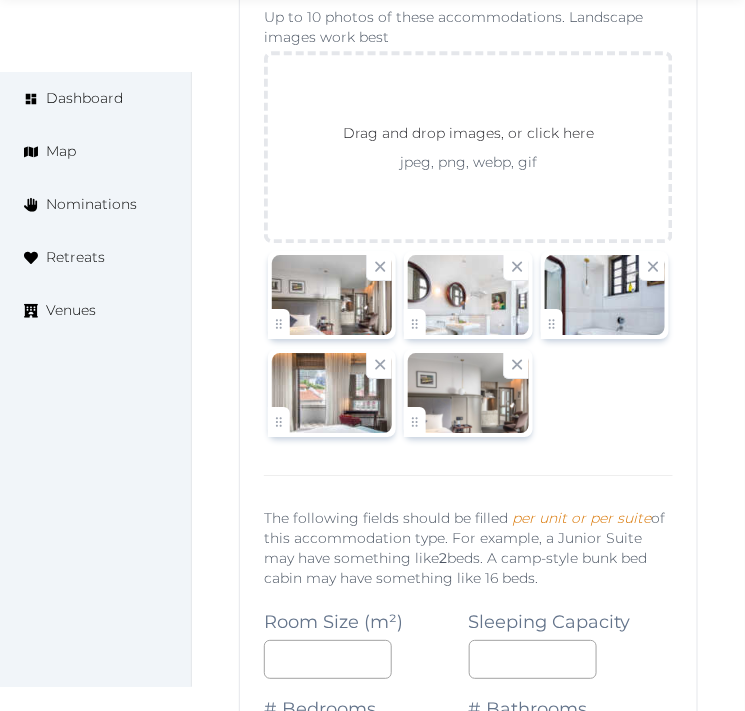 drag, startPoint x: 401, startPoint y: 423, endPoint x: 415, endPoint y: 348, distance: 76.29548 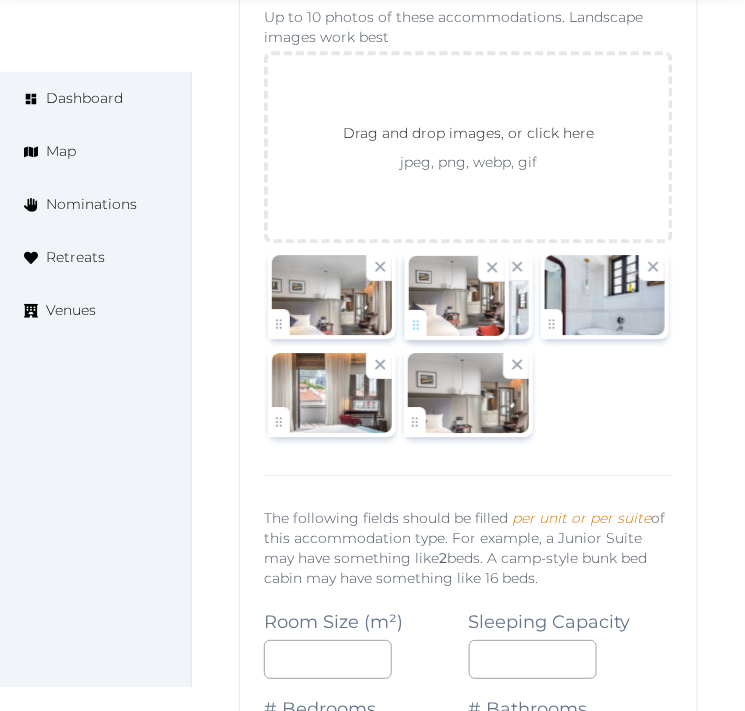 drag, startPoint x: 422, startPoint y: 417, endPoint x: 428, endPoint y: 346, distance: 71.25307 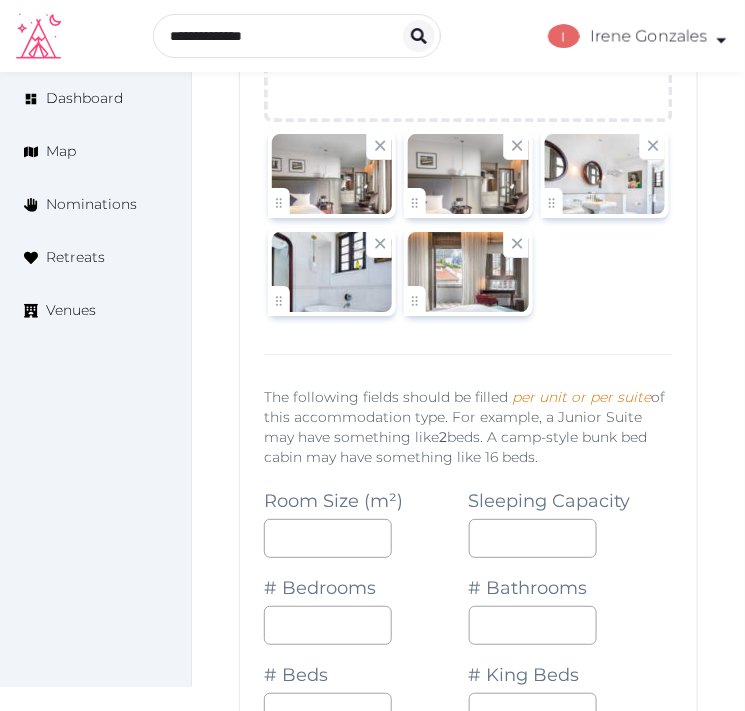 scroll, scrollTop: 2382, scrollLeft: 0, axis: vertical 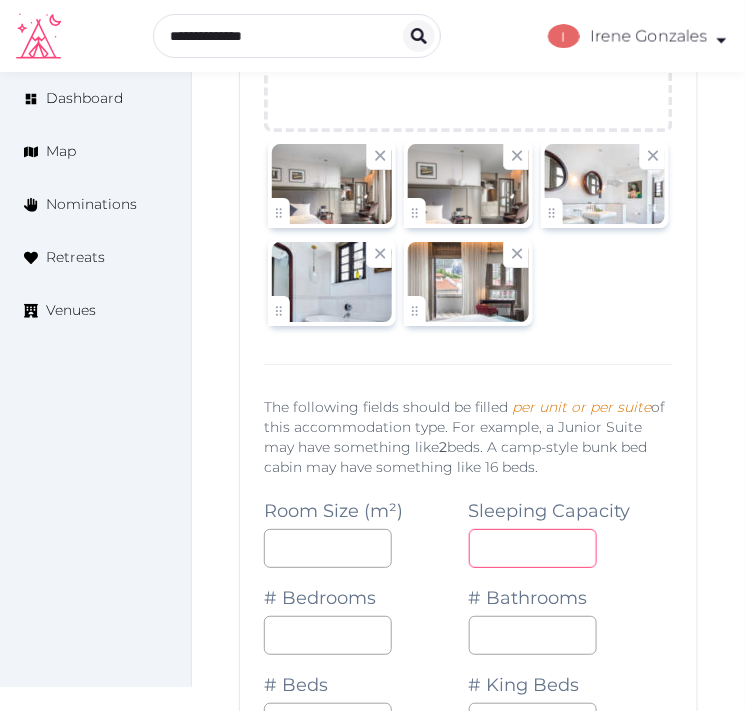 click at bounding box center (533, 548) 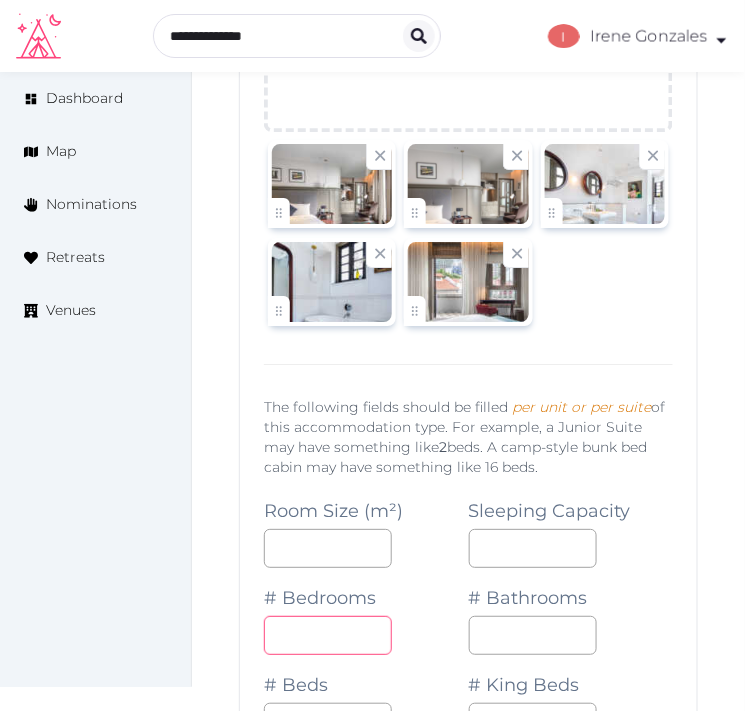 click at bounding box center (328, 635) 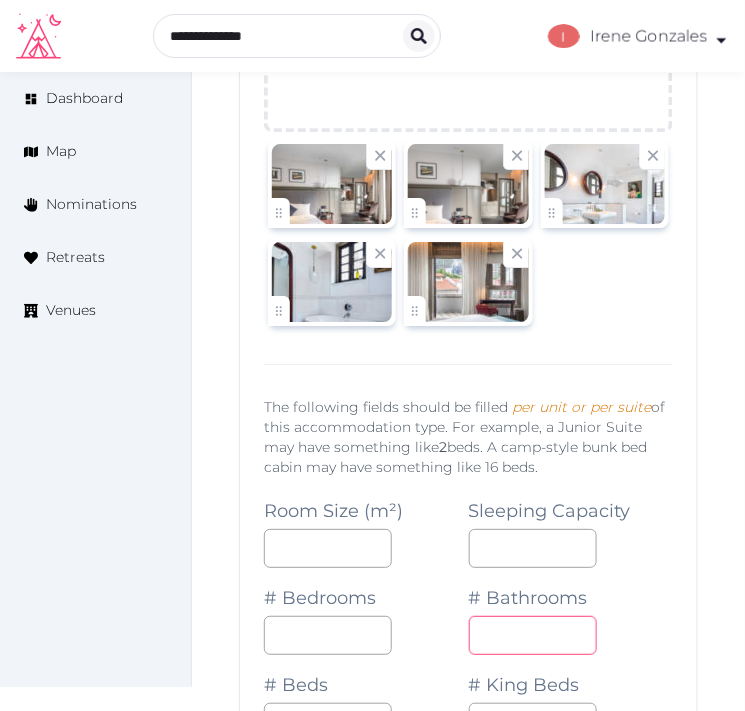 click at bounding box center (533, 635) 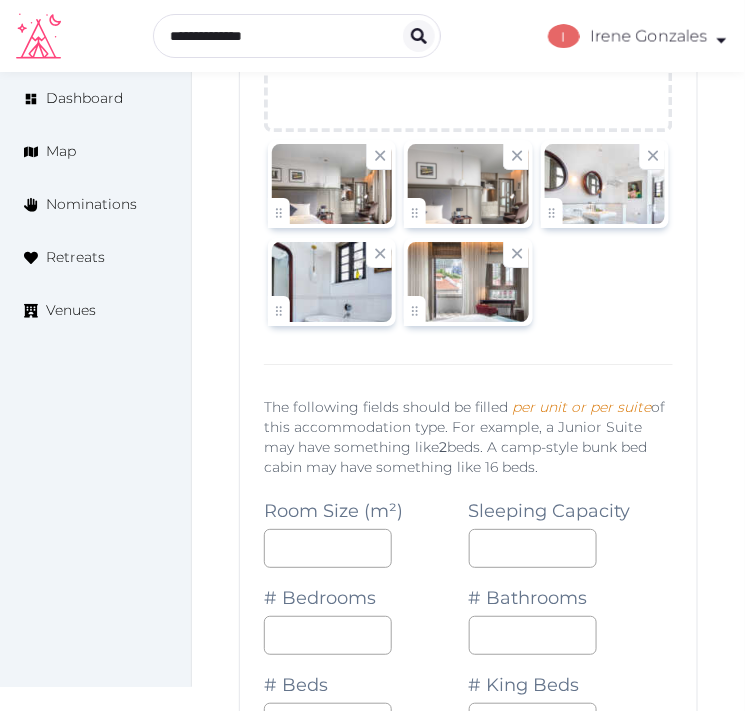 click on "*" at bounding box center [571, 548] 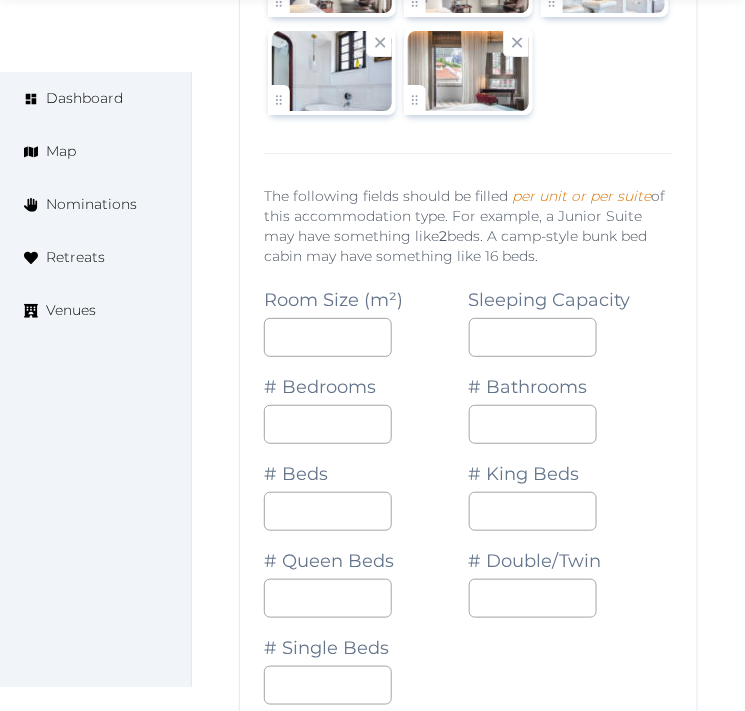 scroll, scrollTop: 2715, scrollLeft: 0, axis: vertical 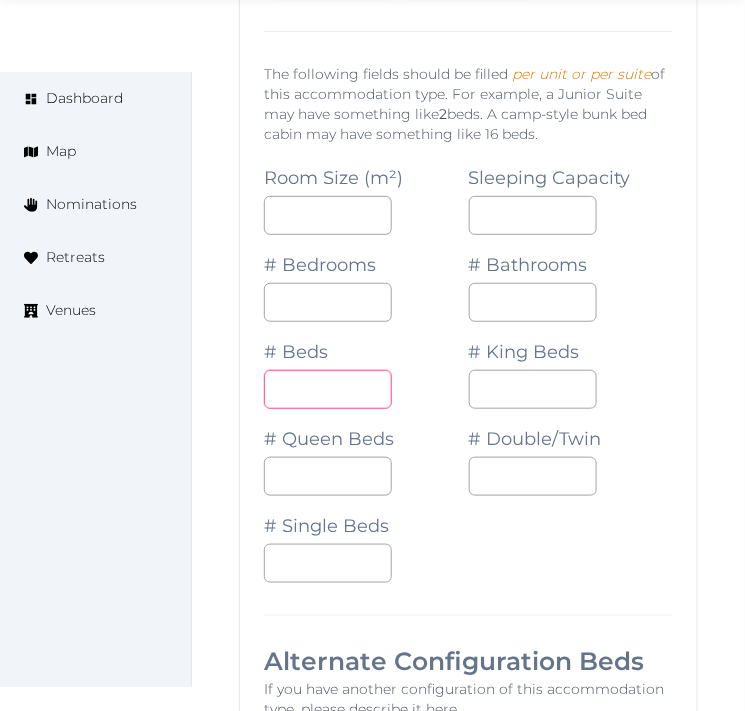 click on "*" at bounding box center [328, 389] 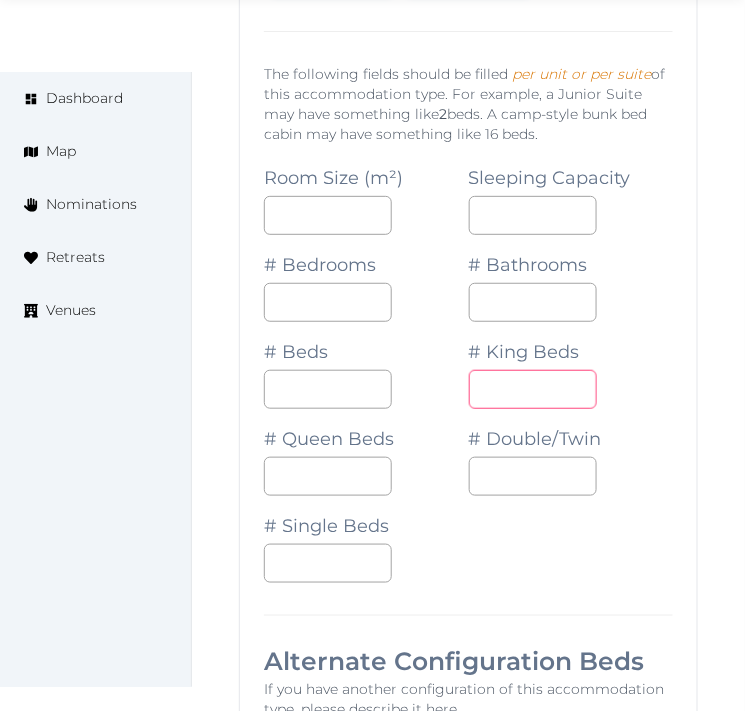 click at bounding box center [533, 389] 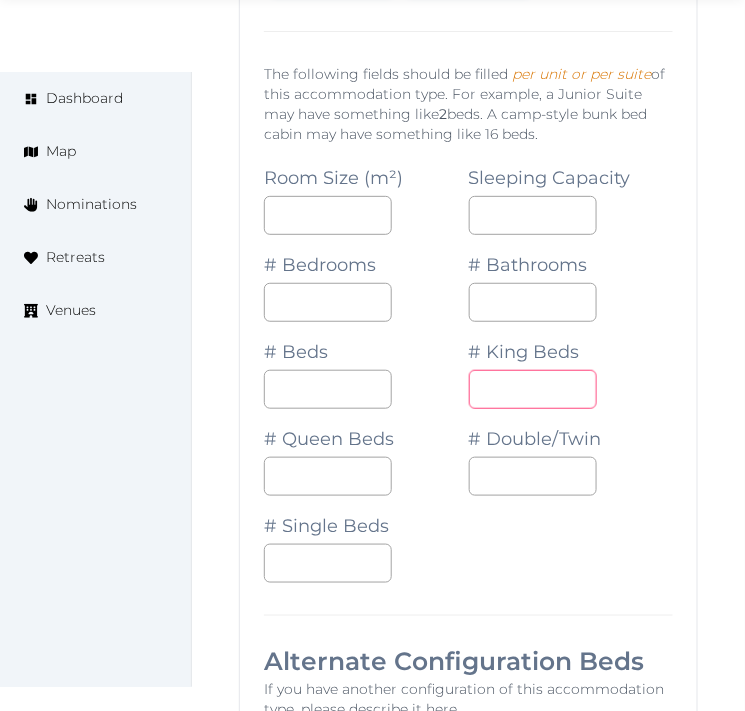 type on "*" 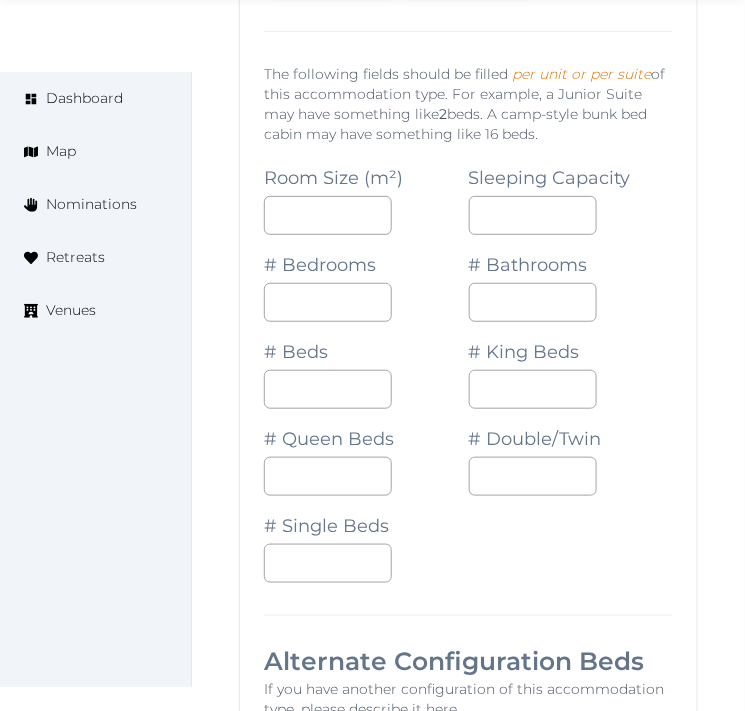 click on "**********" at bounding box center (468, 758) 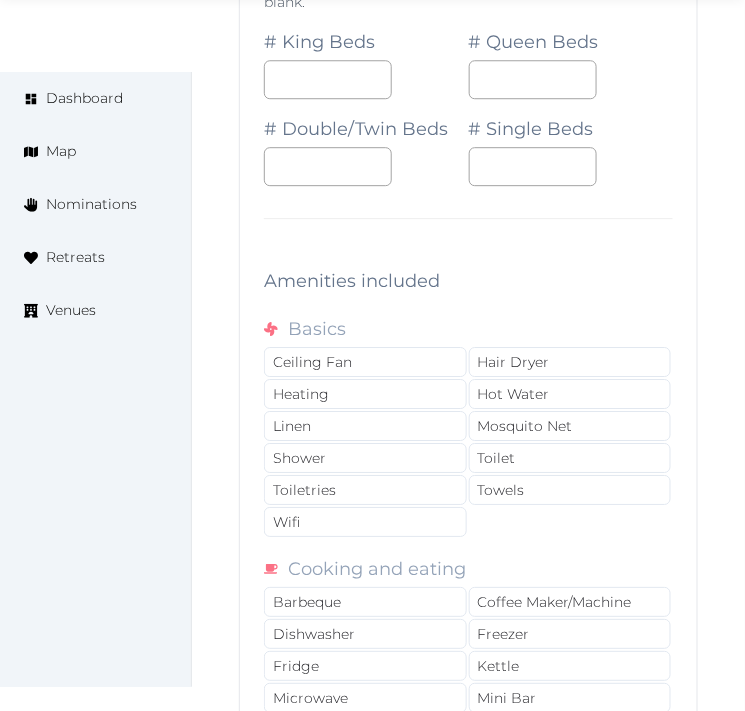 scroll, scrollTop: 3826, scrollLeft: 0, axis: vertical 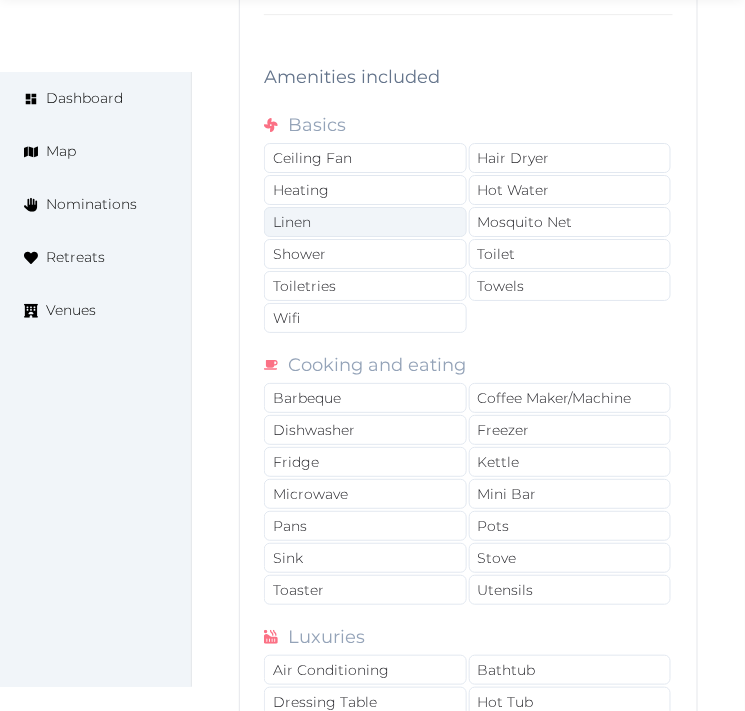 click on "Linen" at bounding box center (365, 222) 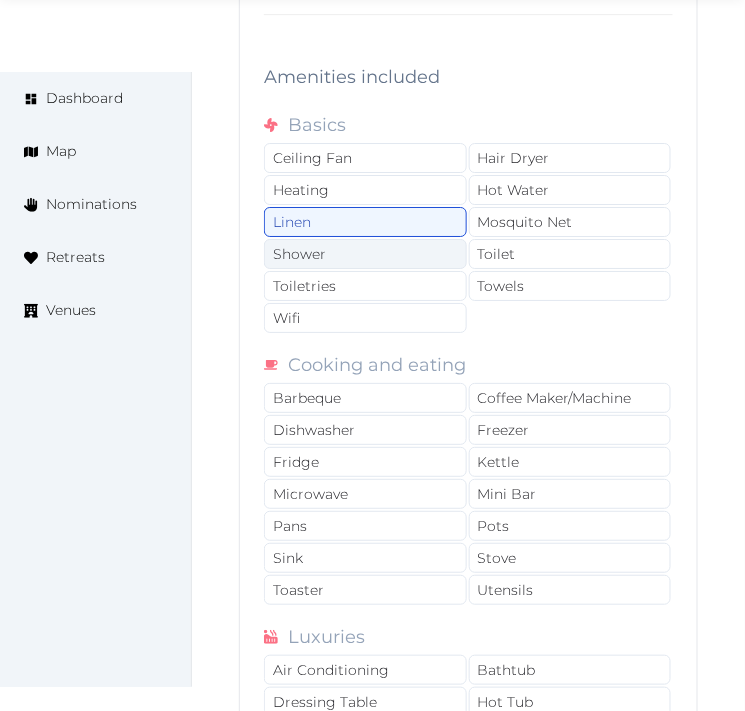 click on "Shower" at bounding box center (365, 254) 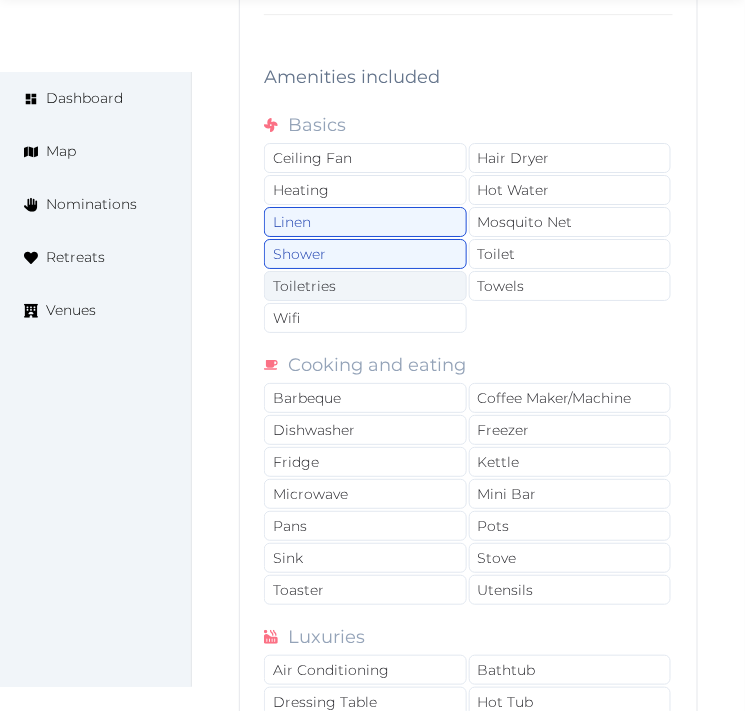click on "Toiletries" at bounding box center (365, 286) 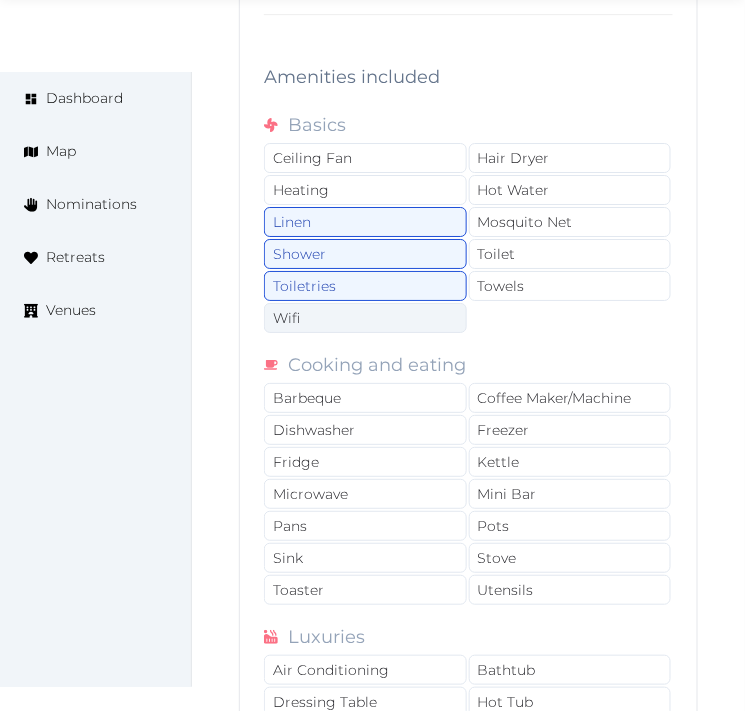 drag, startPoint x: 408, startPoint y: 307, endPoint x: 480, endPoint y: 295, distance: 72.99315 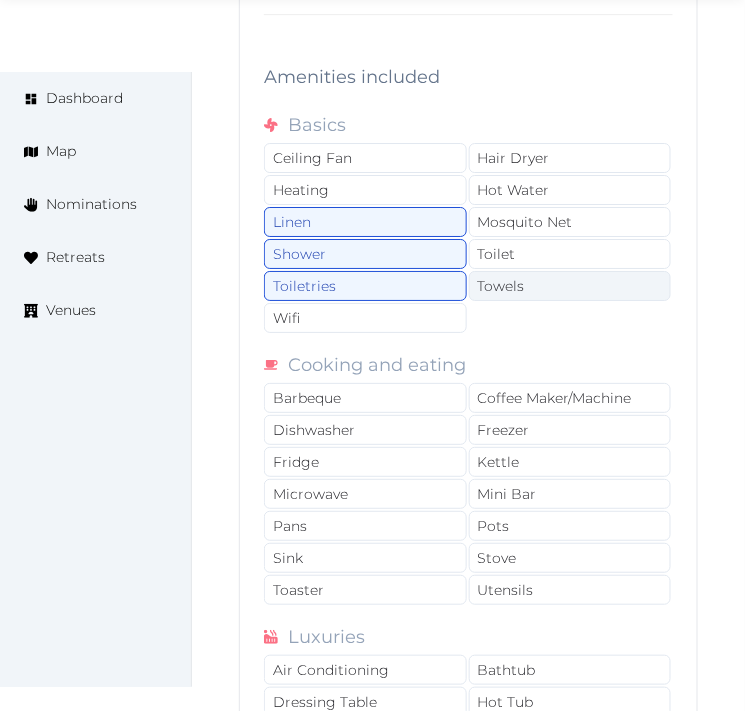 click on "Wifi" at bounding box center (365, 318) 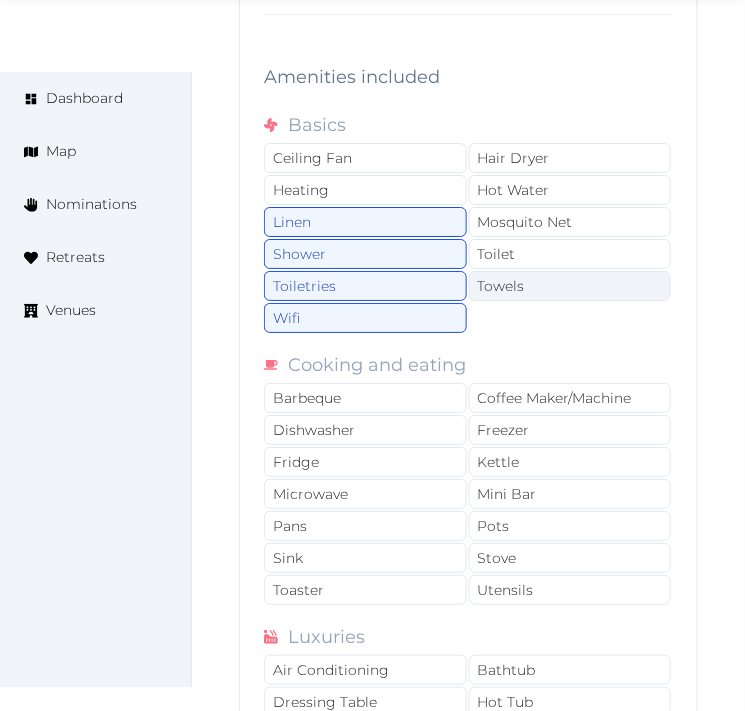 click on "Towels" at bounding box center (570, 286) 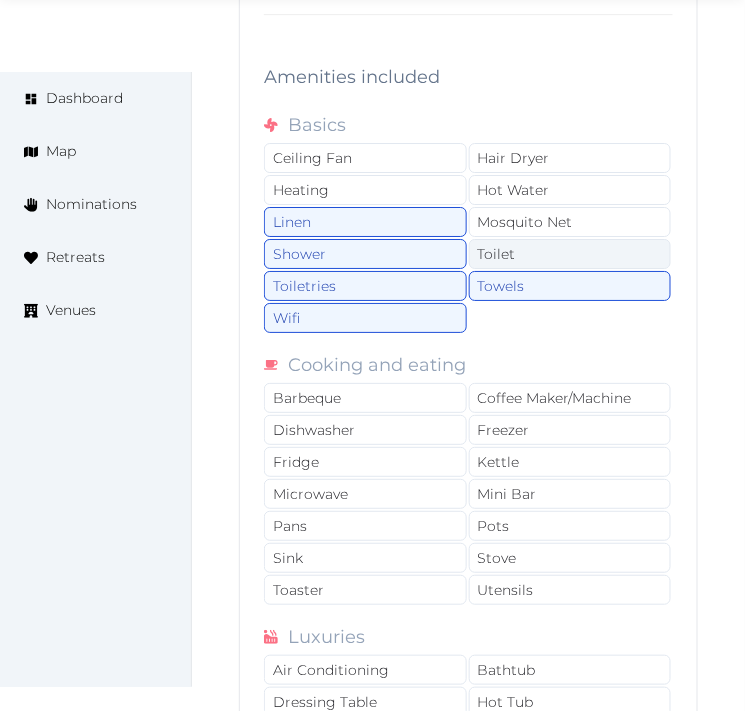 click on "Toilet" at bounding box center (570, 254) 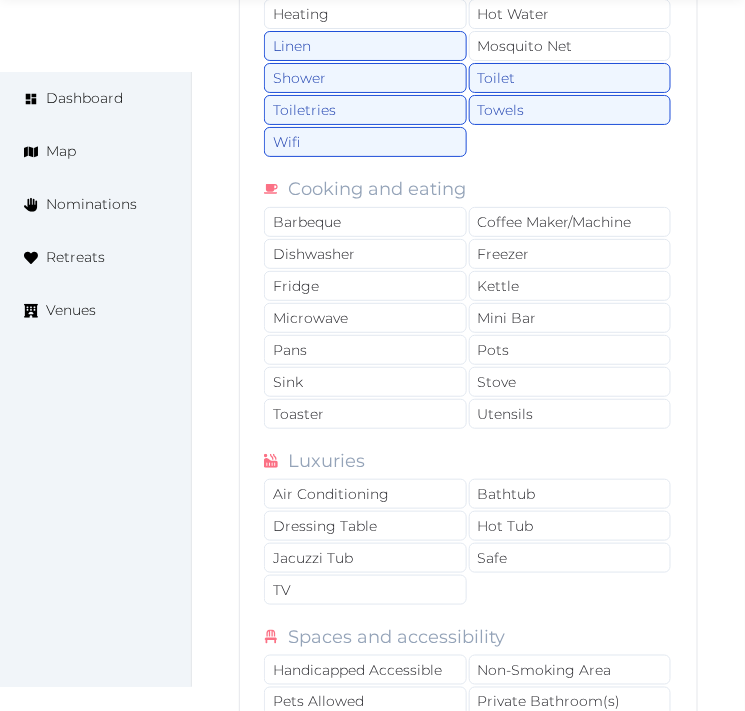 scroll, scrollTop: 4048, scrollLeft: 0, axis: vertical 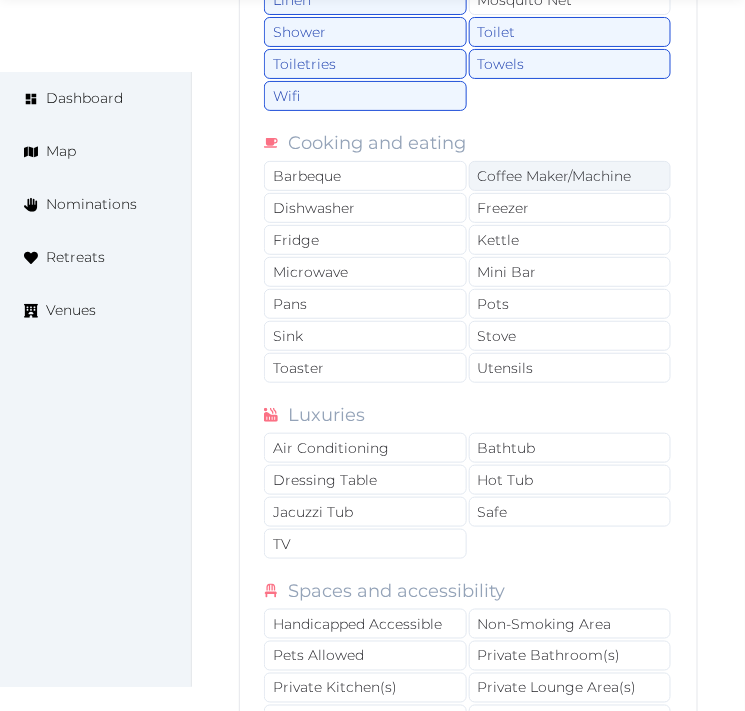 click on "Coffee Maker/Machine" at bounding box center [570, 176] 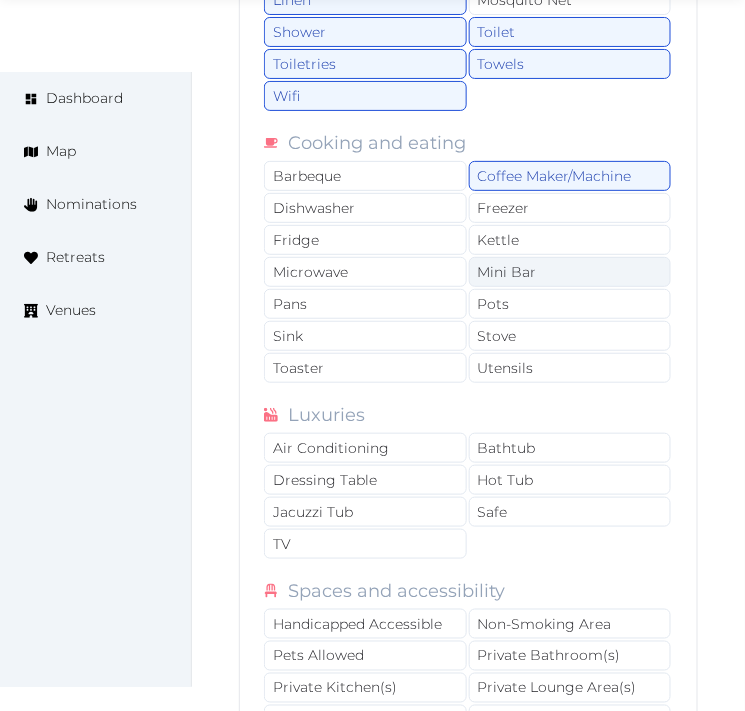 click on "Mini Bar" at bounding box center [570, 272] 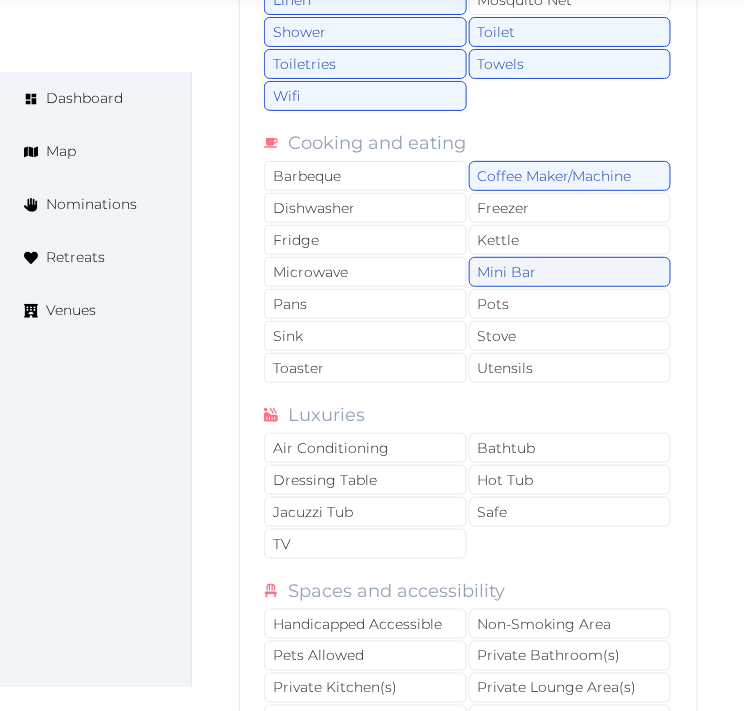 click on "Mini Bar" at bounding box center (570, 272) 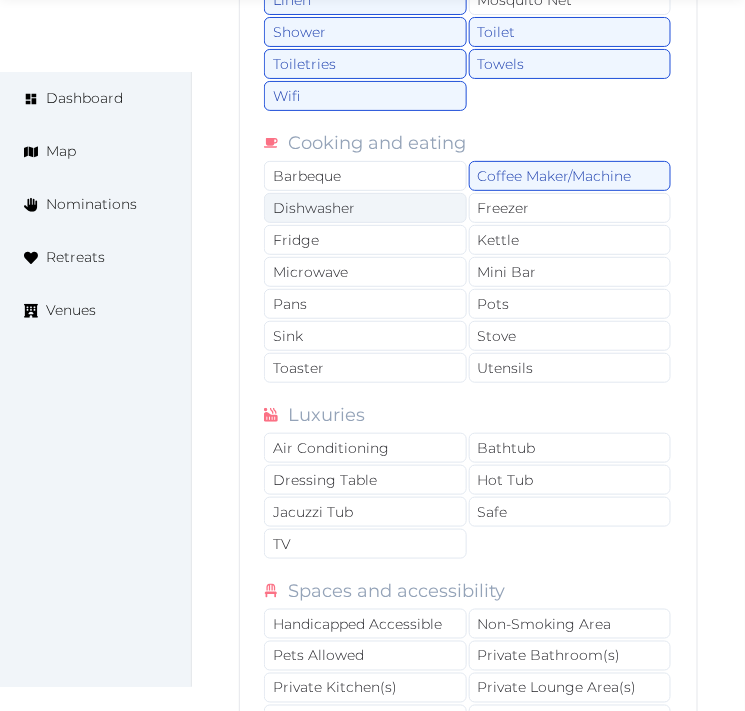 click on "Dishwasher" at bounding box center (365, 208) 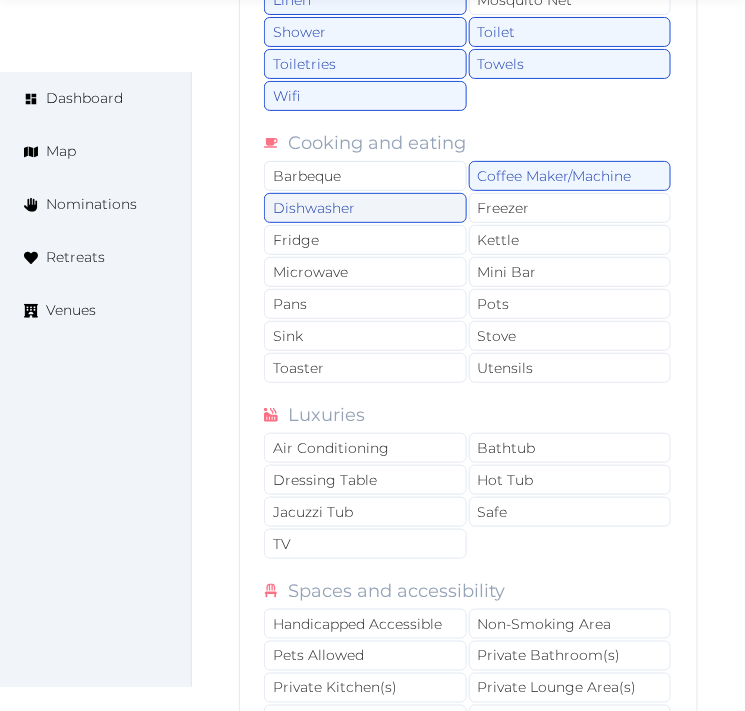 click on "Dishwasher" at bounding box center (365, 208) 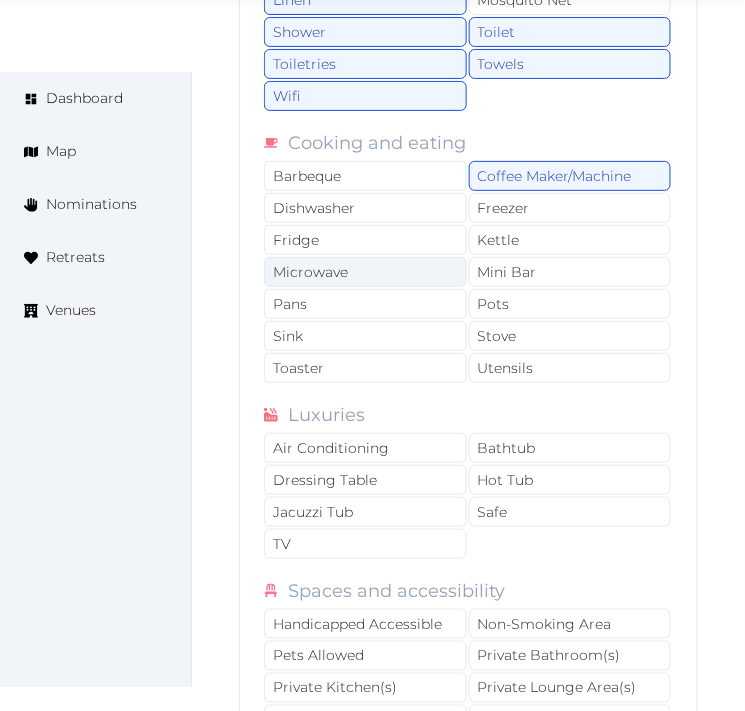 click on "Microwave" at bounding box center (365, 272) 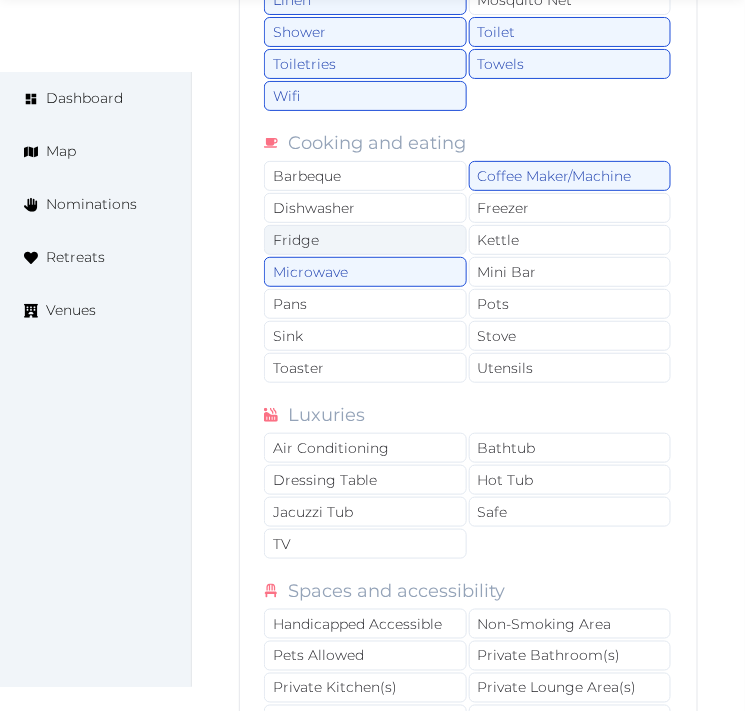 click on "Fridge" at bounding box center [365, 240] 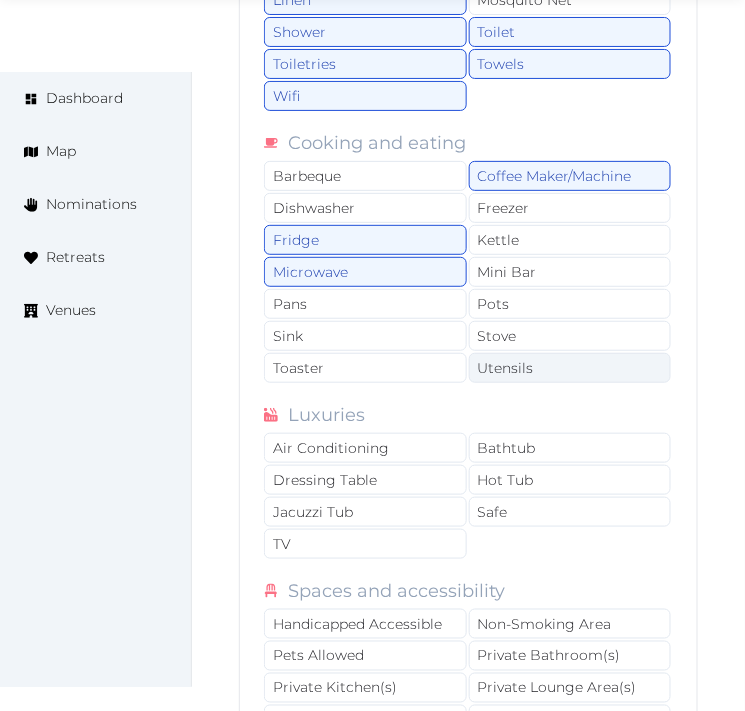click on "Utensils" at bounding box center (570, 368) 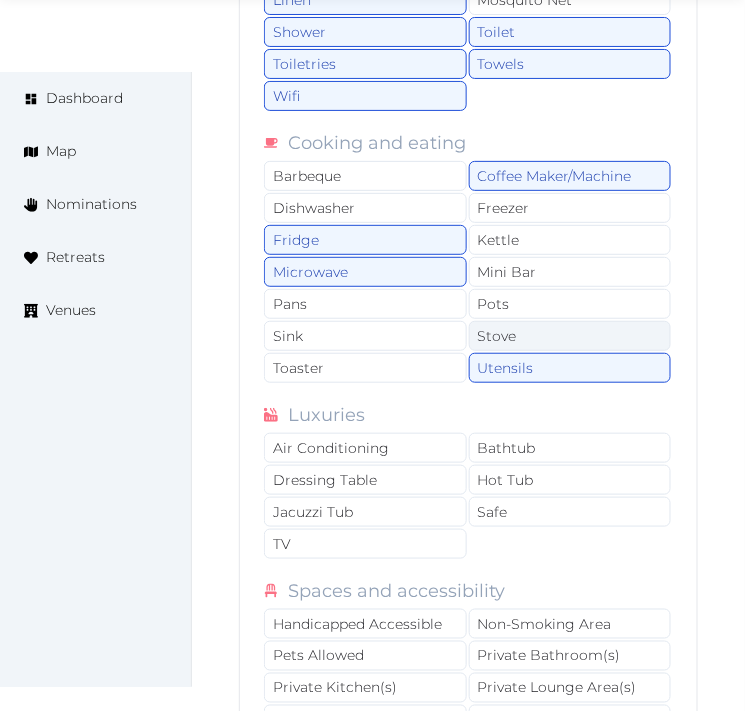 click on "Stove" at bounding box center (570, 336) 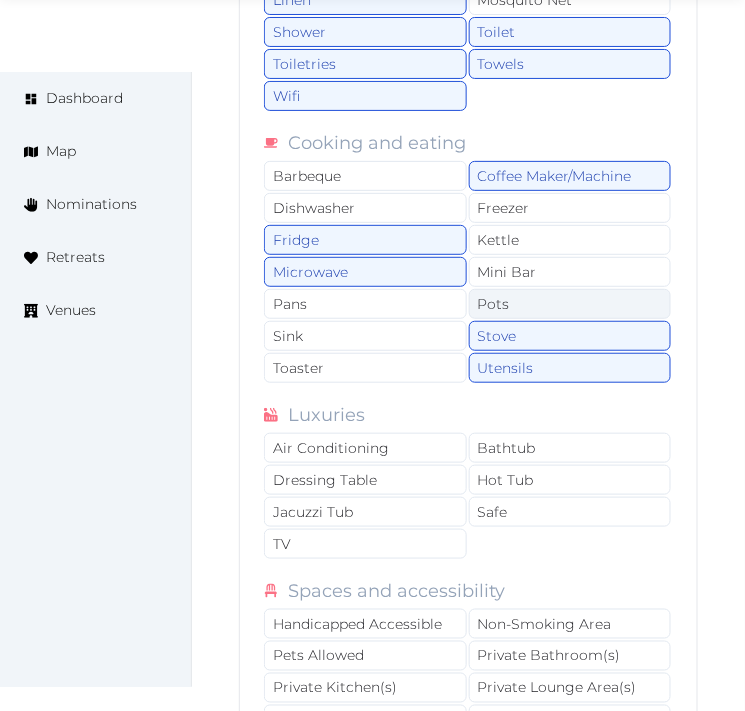 click on "Pots" at bounding box center (570, 304) 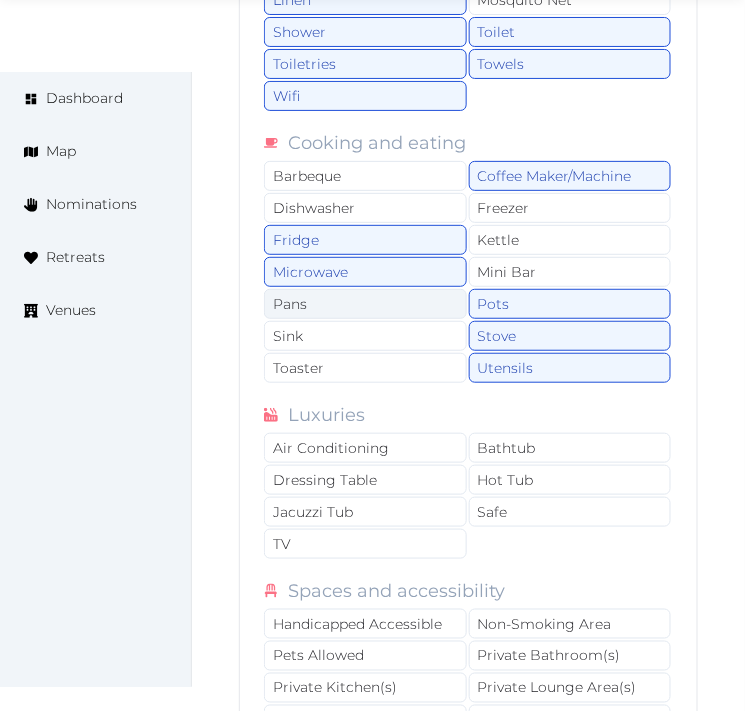 click on "Pans" at bounding box center (365, 304) 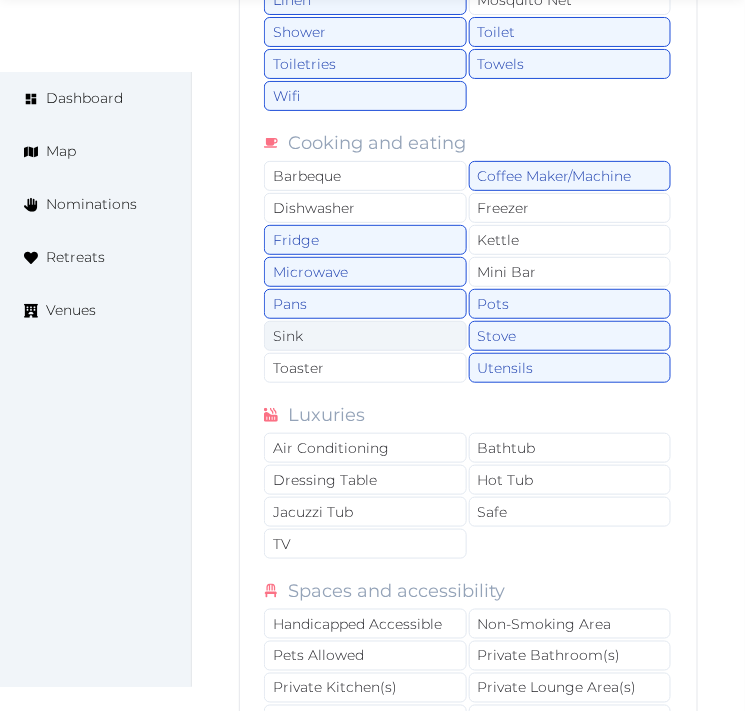 click on "Sink" at bounding box center (365, 336) 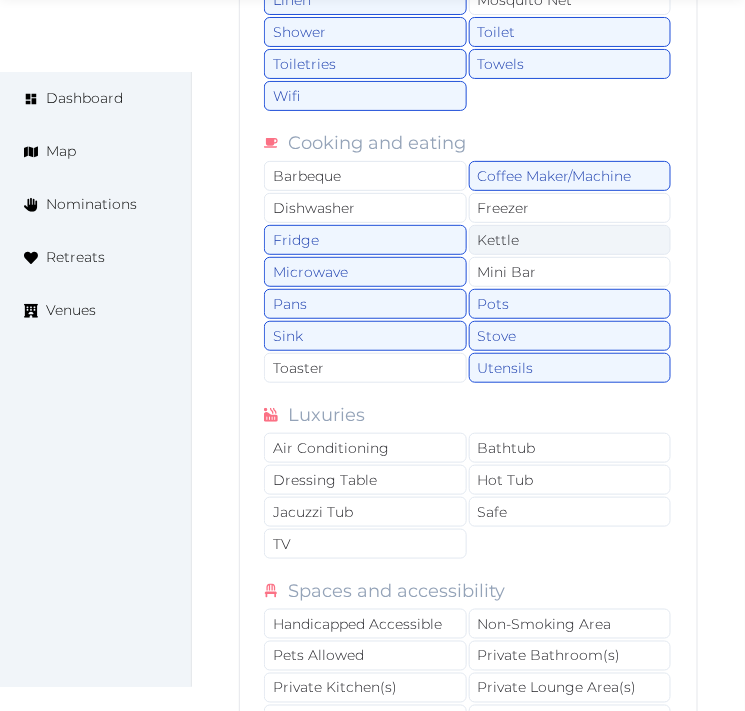 click on "Kettle" at bounding box center [570, 240] 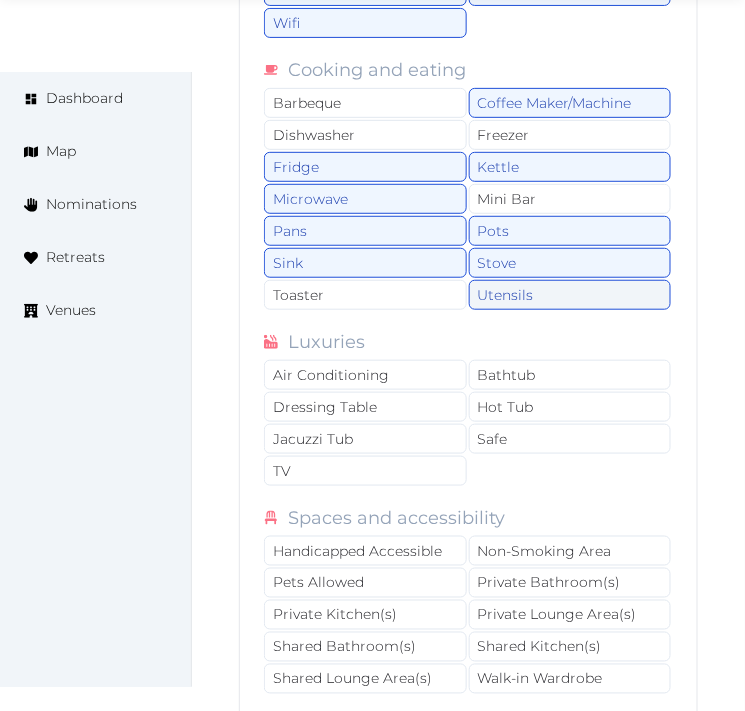 scroll, scrollTop: 4160, scrollLeft: 0, axis: vertical 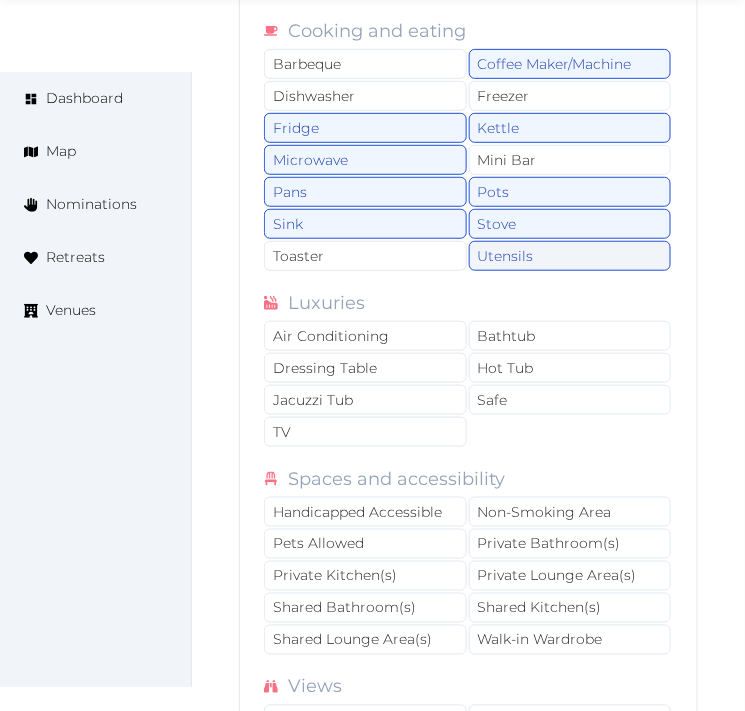 click on "Bathtub" at bounding box center [570, 336] 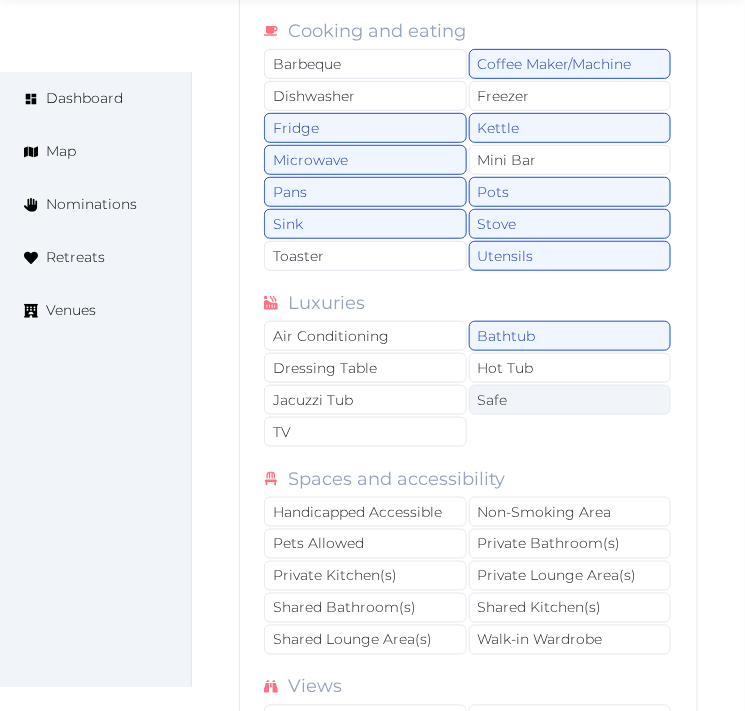 click on "Safe" at bounding box center (570, 400) 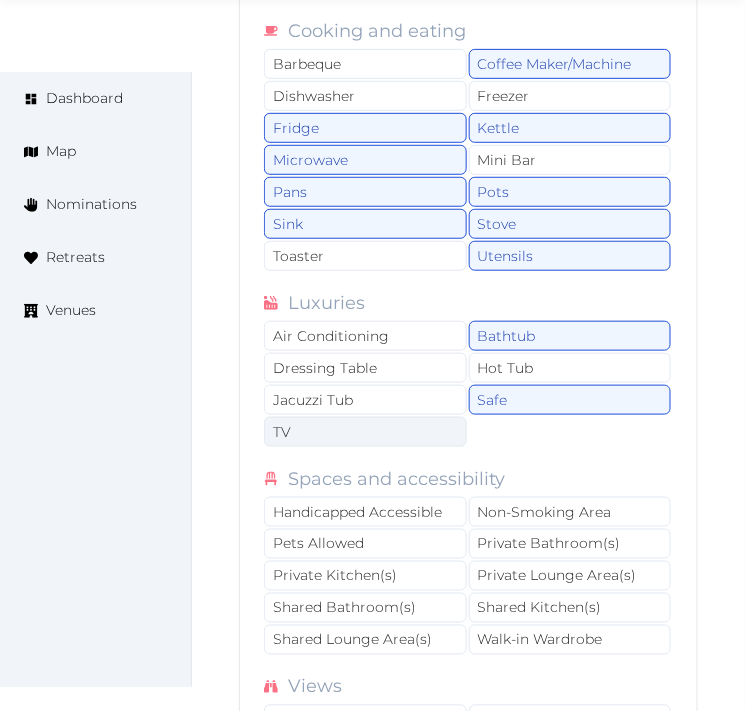 click on "TV" at bounding box center [365, 432] 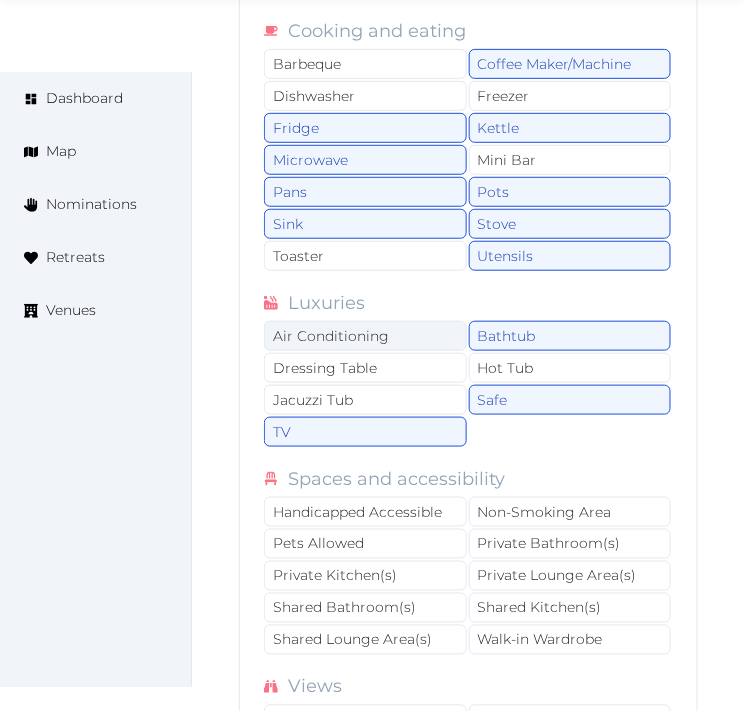 click on "Air Conditioning" at bounding box center (365, 336) 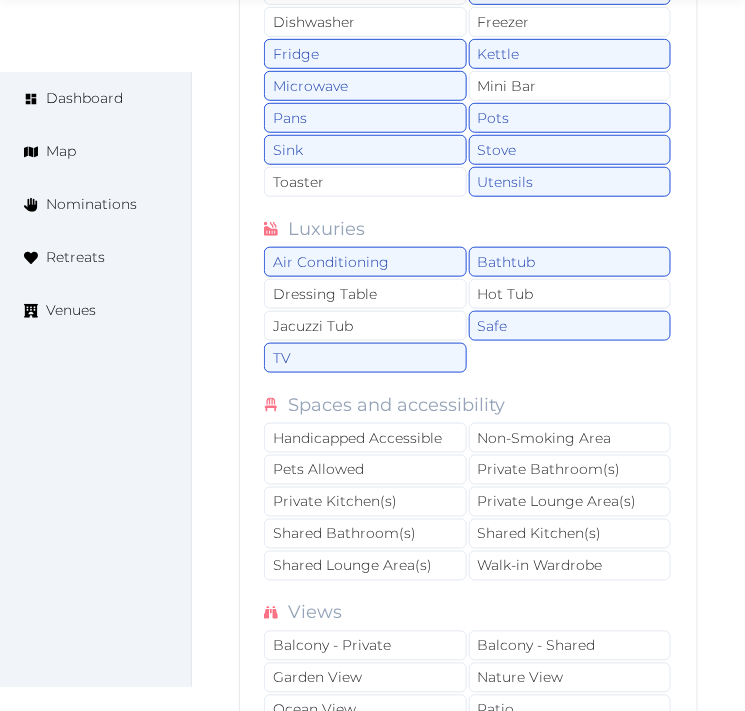 scroll, scrollTop: 4271, scrollLeft: 0, axis: vertical 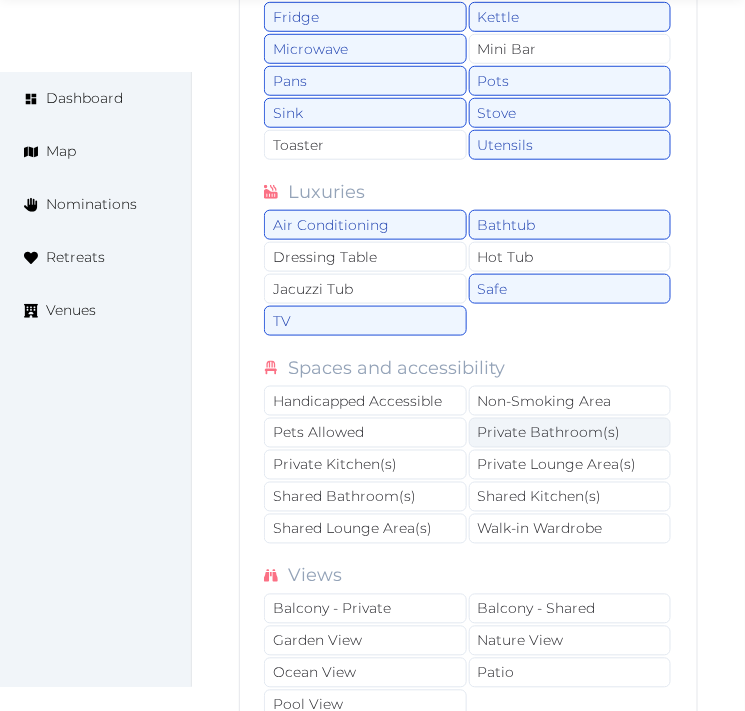 click on "Private Bathroom(s)" at bounding box center (570, 433) 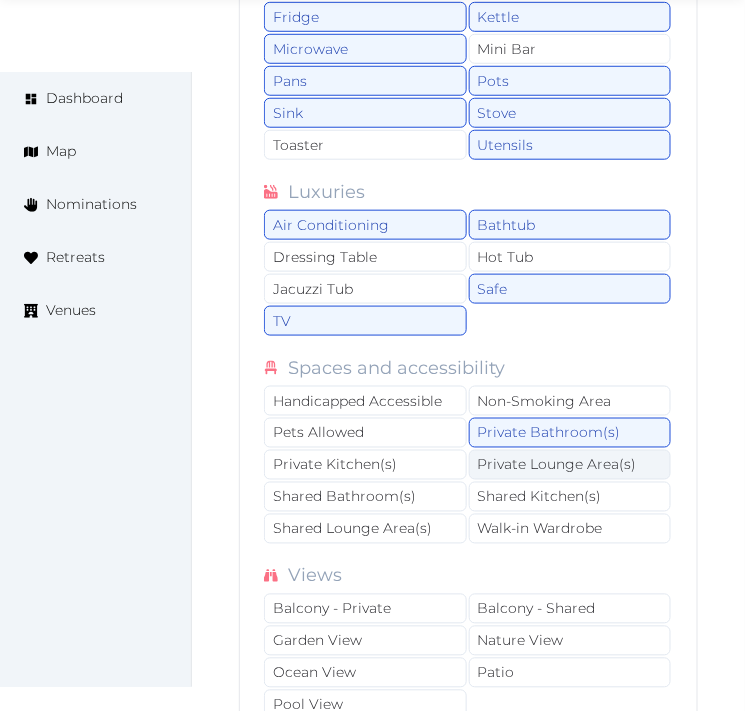 click on "Private Lounge Area(s)" at bounding box center [570, 465] 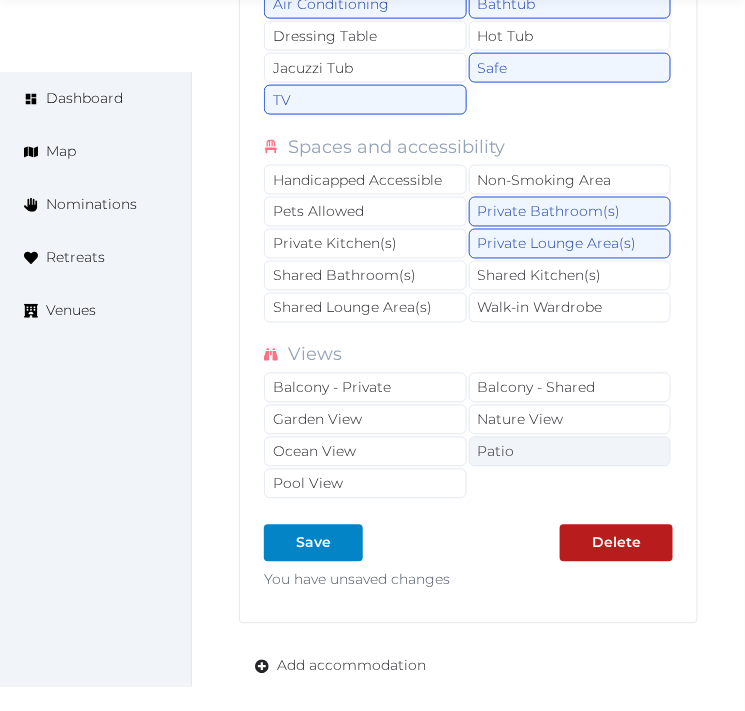 scroll, scrollTop: 4493, scrollLeft: 0, axis: vertical 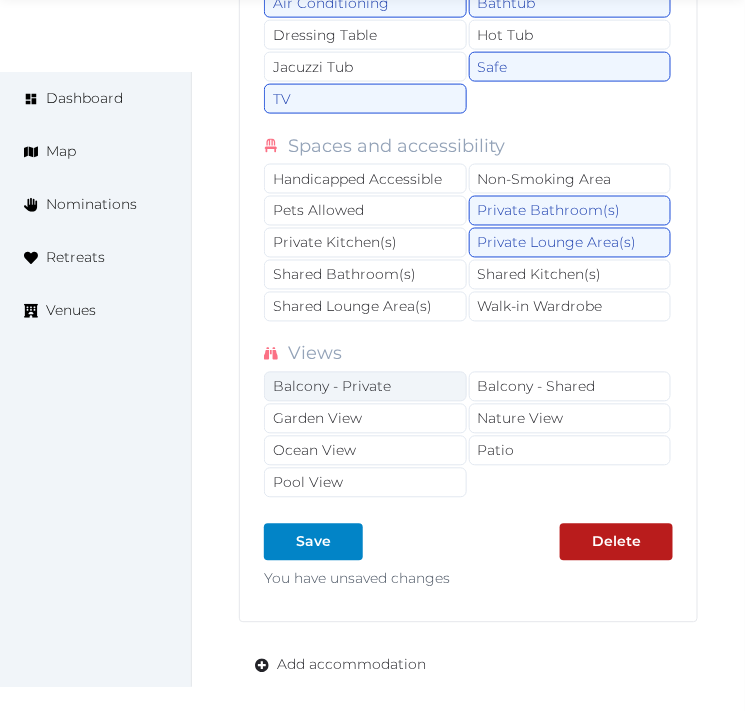 click on "Balcony - Private" at bounding box center (365, 387) 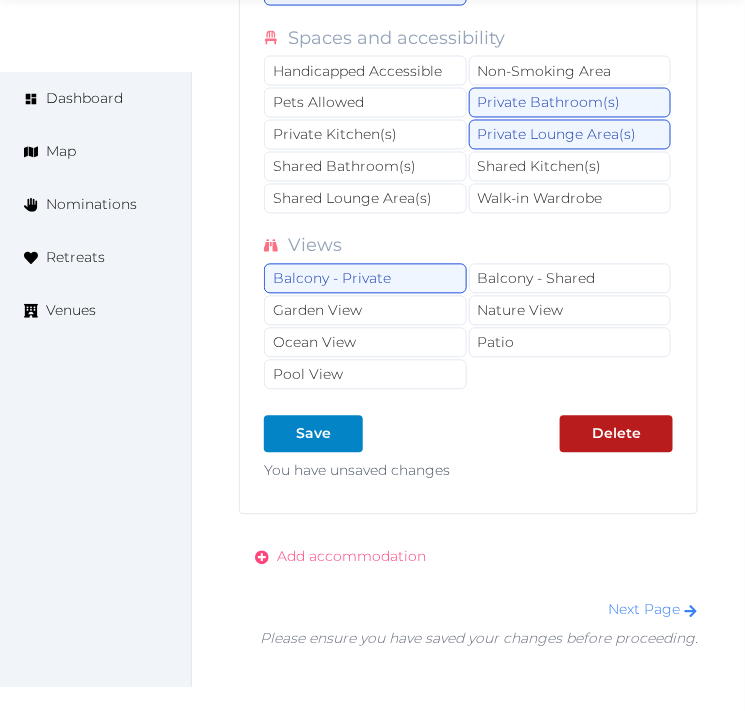 scroll, scrollTop: 4604, scrollLeft: 0, axis: vertical 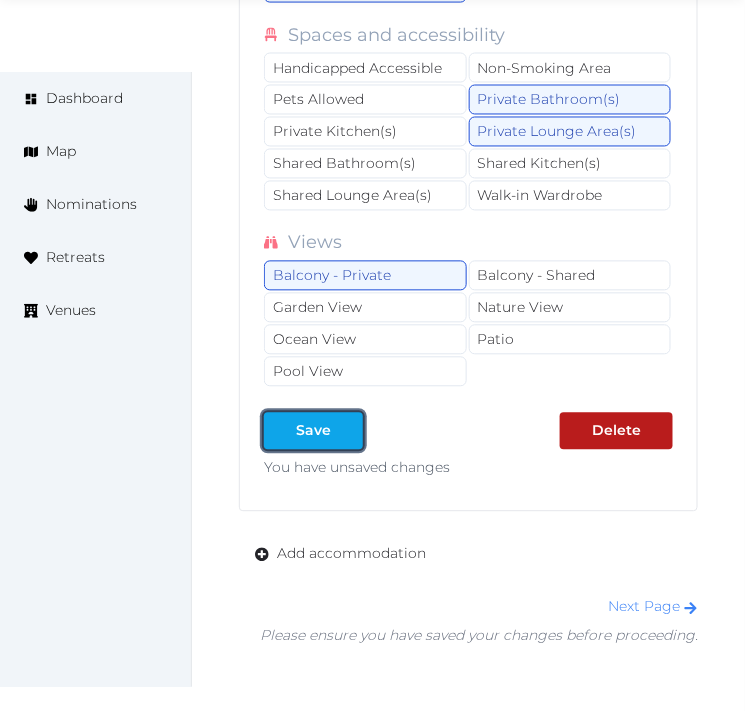 click on "Save" at bounding box center [313, 431] 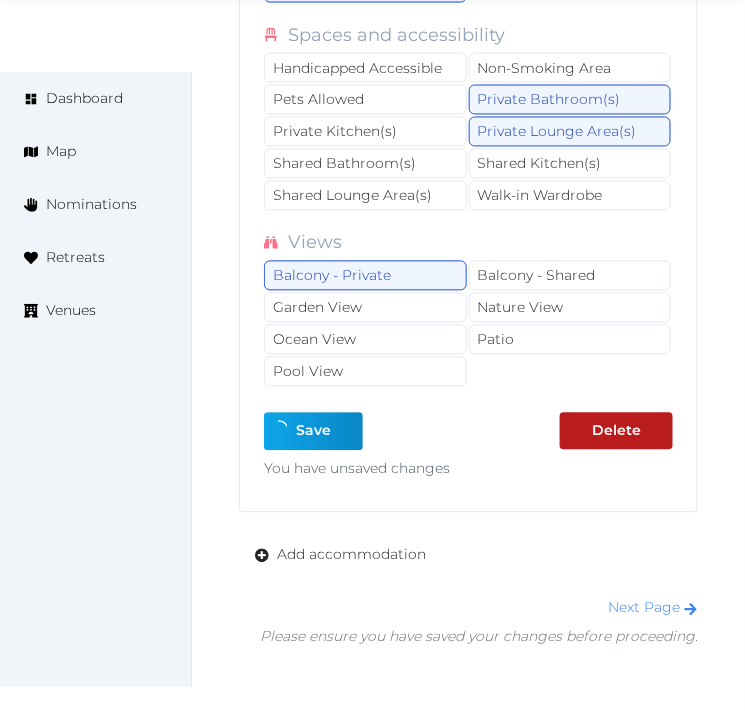 type on "*" 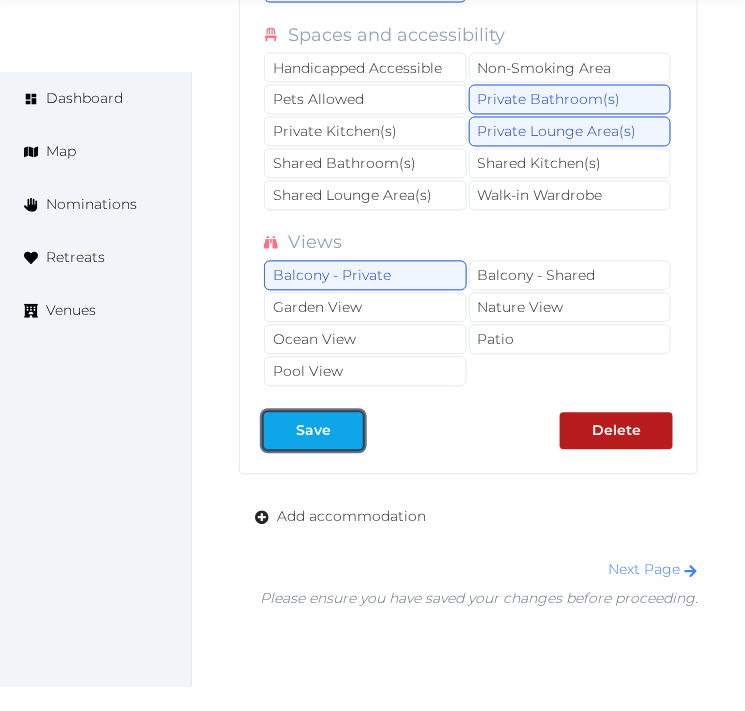 click on "Save" at bounding box center (313, 431) 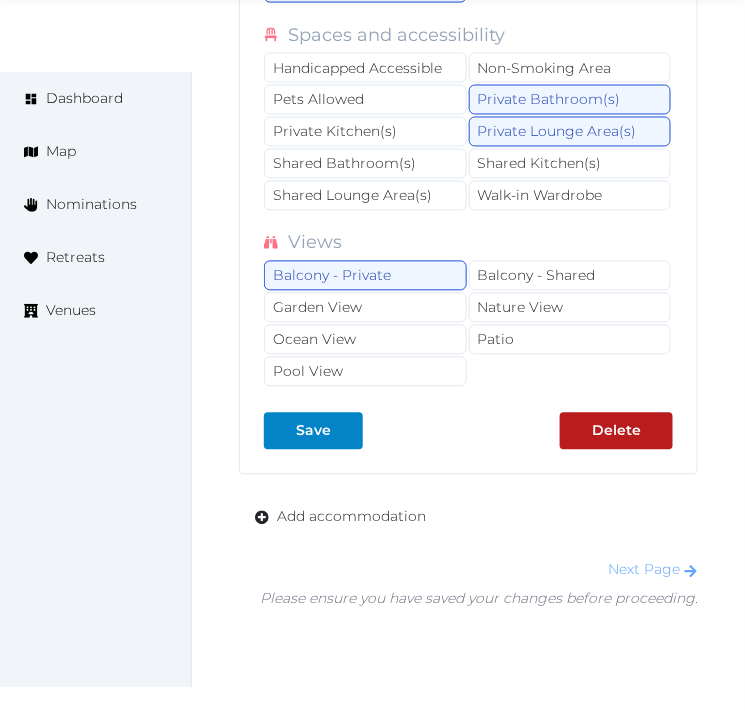 click on "Next Page" at bounding box center [479, 570] 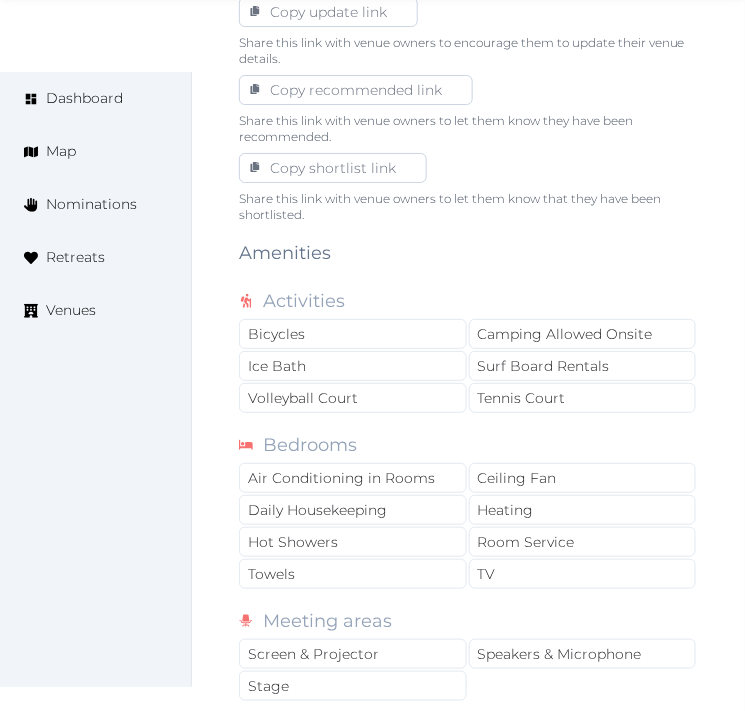 scroll, scrollTop: 1444, scrollLeft: 0, axis: vertical 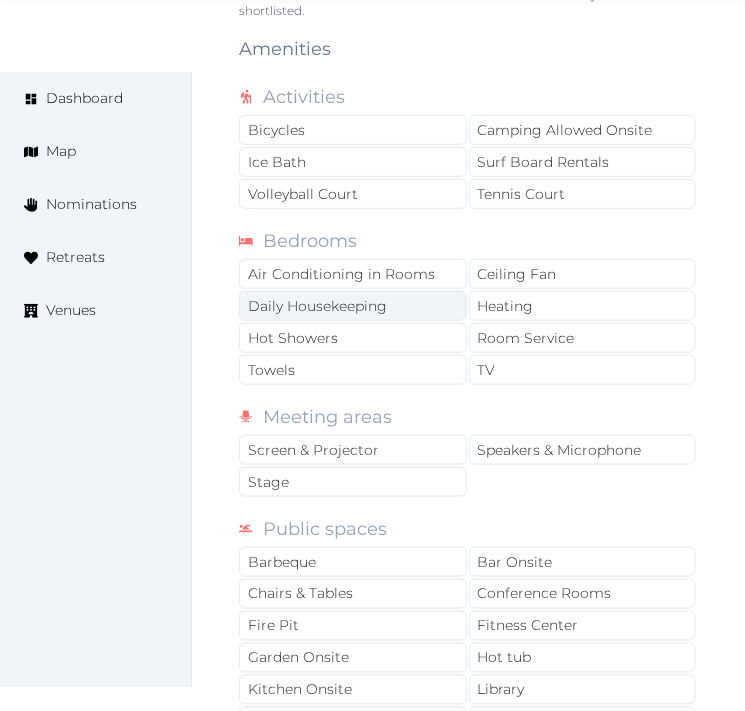 drag, startPoint x: 387, startPoint y: 292, endPoint x: 417, endPoint y: 307, distance: 33.54102 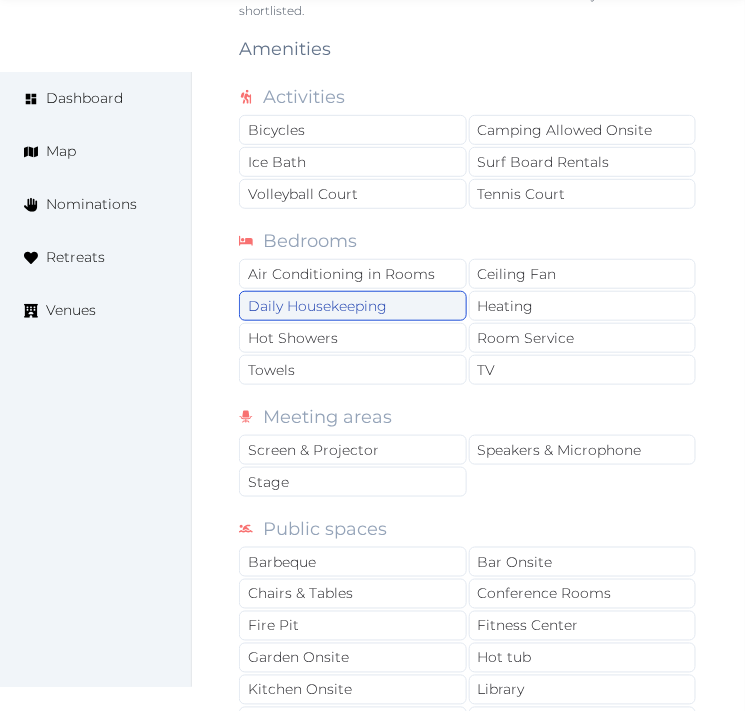 click on "Daily Housekeeping" at bounding box center [353, 306] 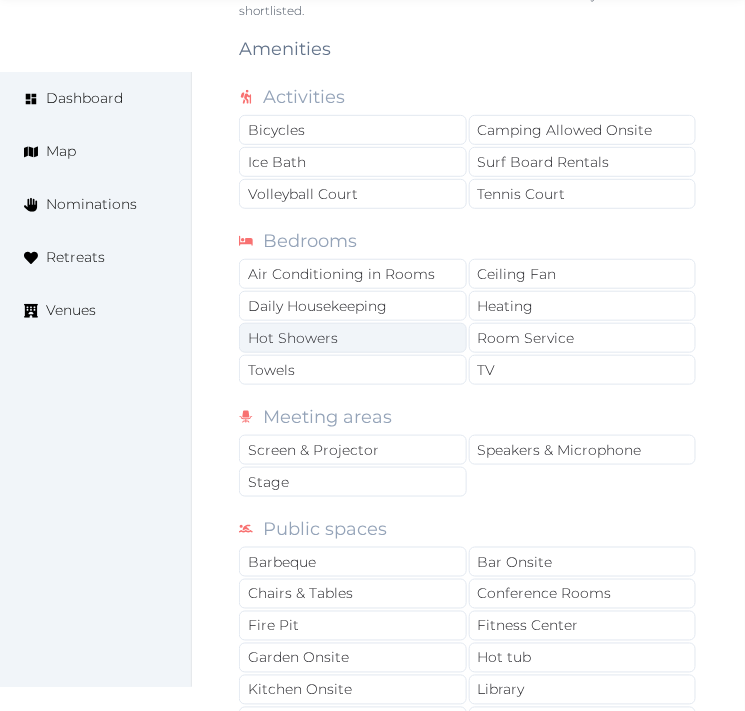 click on "Hot Showers" at bounding box center [353, 338] 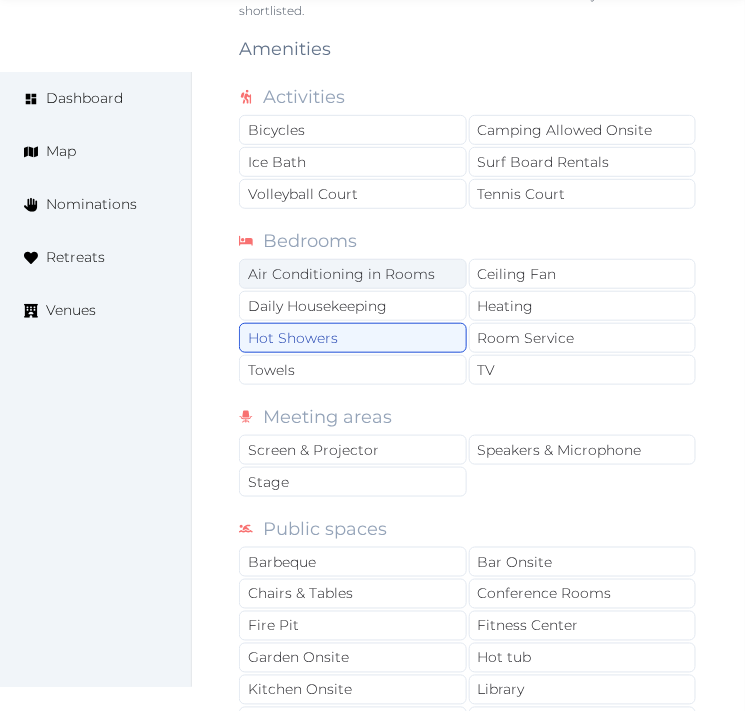 click on "Air Conditioning in Rooms" at bounding box center [353, 274] 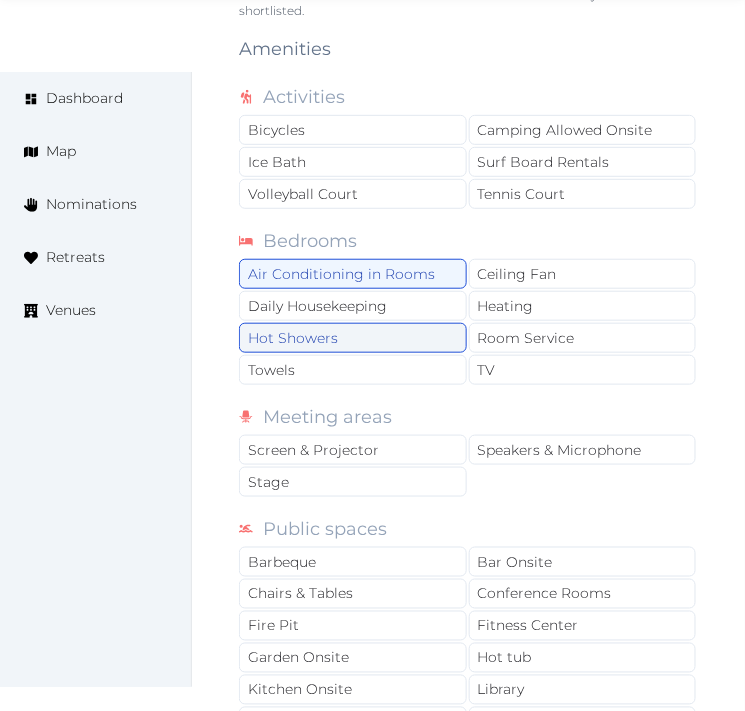 drag, startPoint x: 415, startPoint y: 298, endPoint x: 413, endPoint y: 325, distance: 27.073973 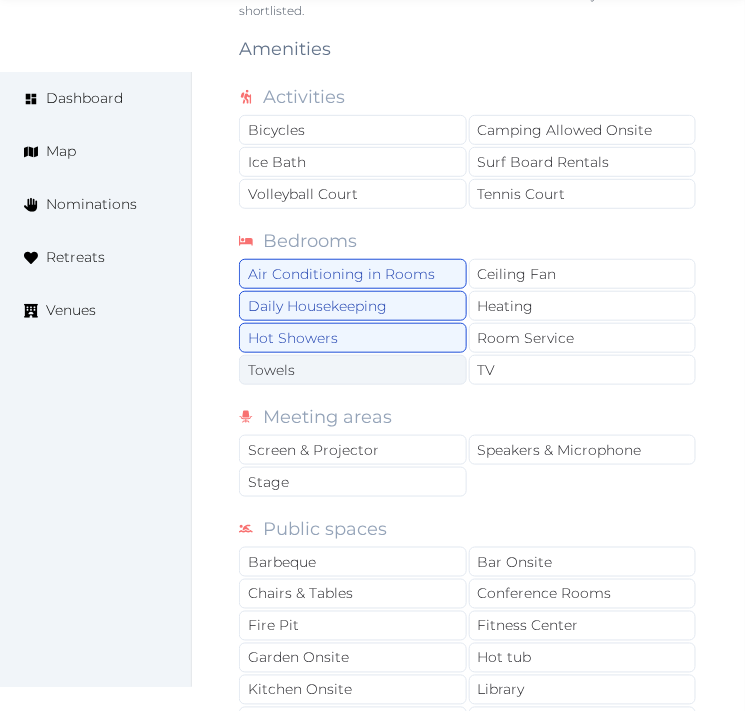 drag, startPoint x: 391, startPoint y: 364, endPoint x: 445, endPoint y: 356, distance: 54.589375 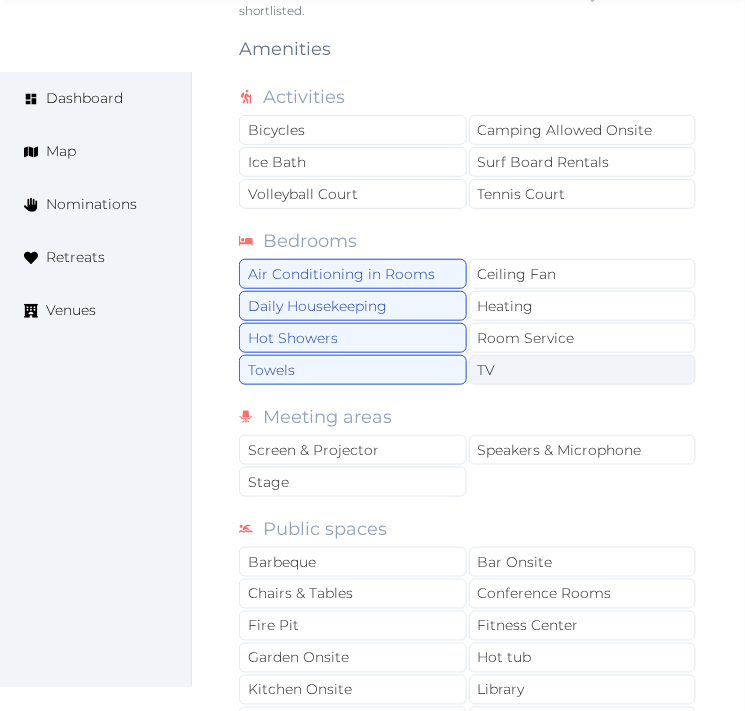 click on "TV" at bounding box center [583, 370] 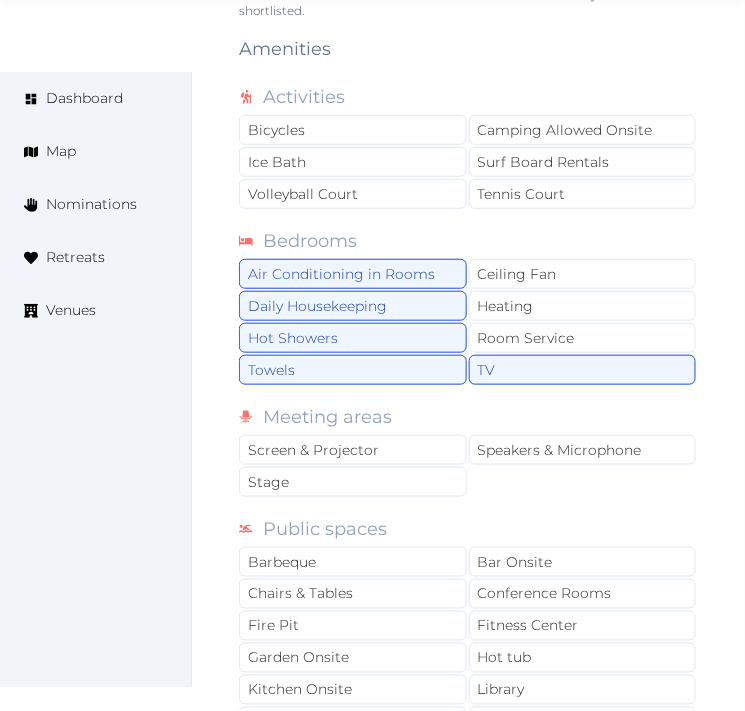 drag, startPoint x: 528, startPoint y: 345, endPoint x: 736, endPoint y: 342, distance: 208.02164 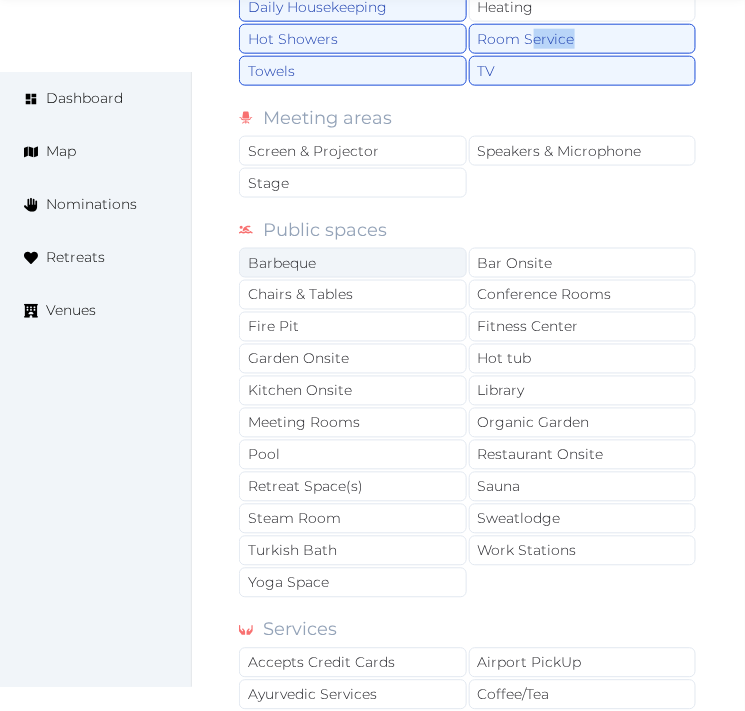 scroll, scrollTop: 1777, scrollLeft: 0, axis: vertical 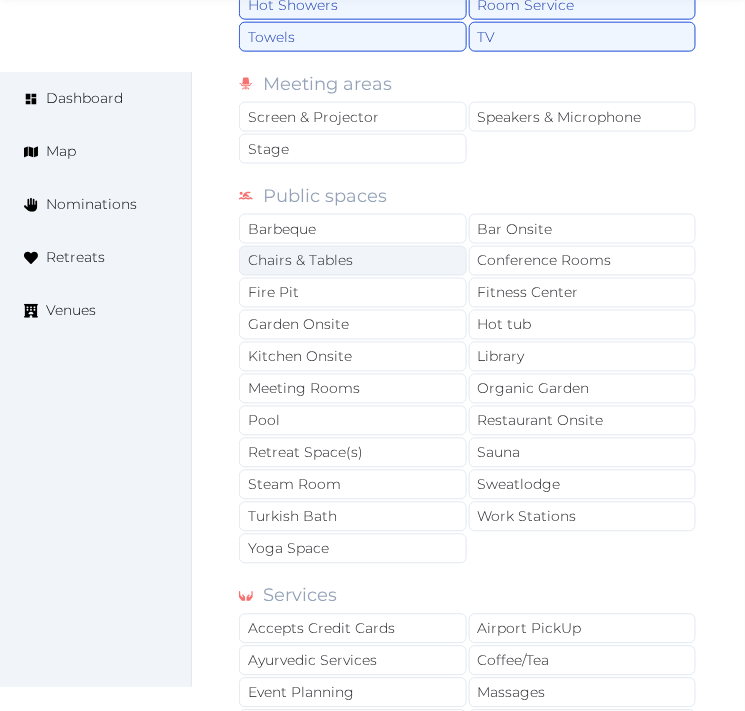click on "Chairs & Tables" at bounding box center [353, 261] 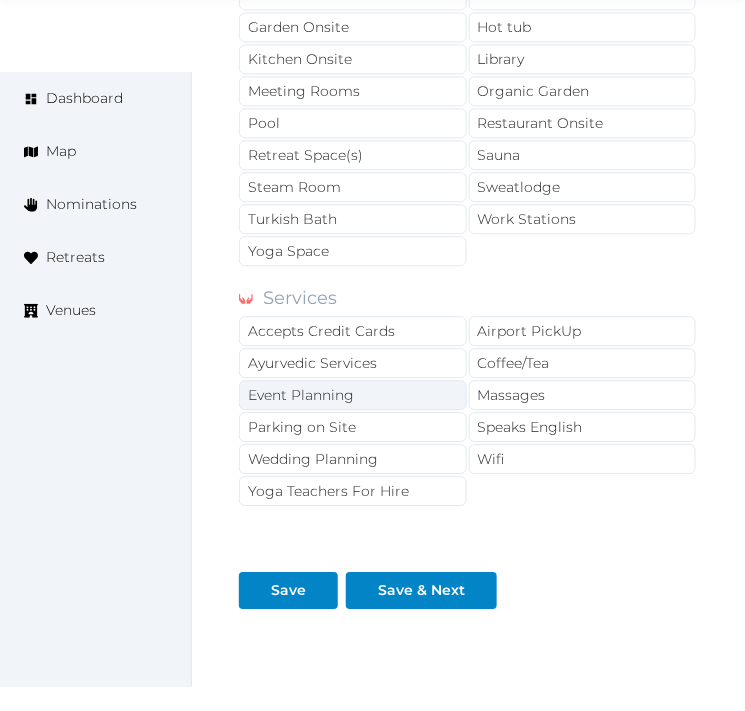 scroll, scrollTop: 2111, scrollLeft: 0, axis: vertical 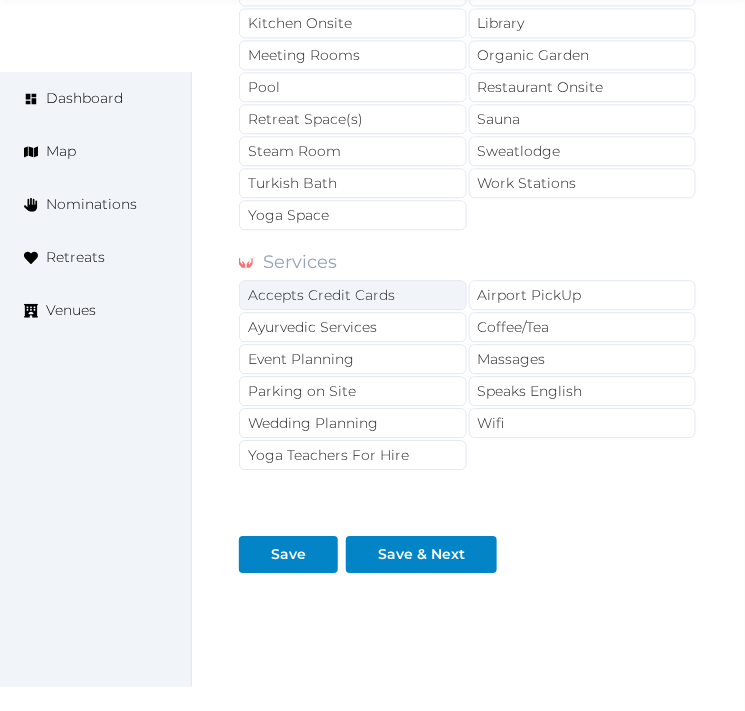 click on "Accepts Credit Cards" at bounding box center [353, 295] 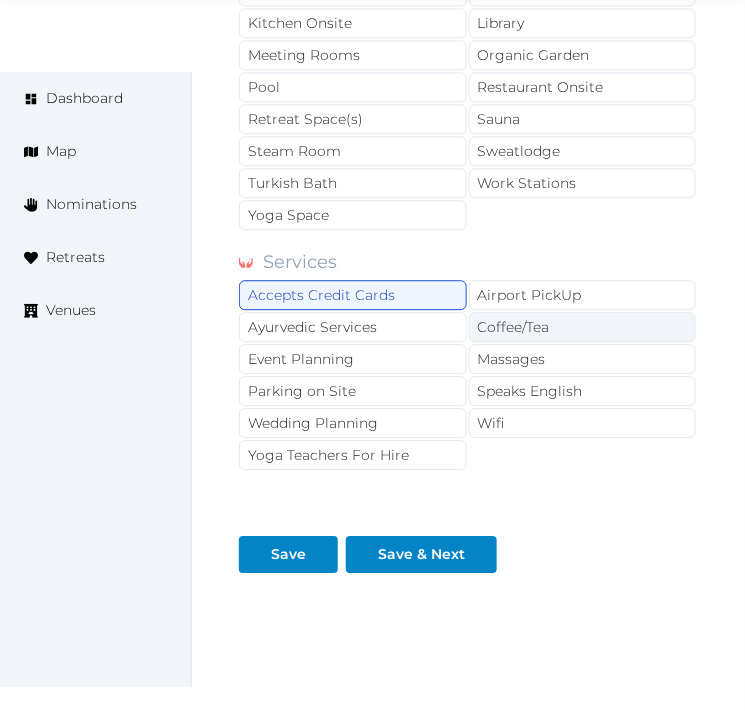 click on "Coffee/Tea" at bounding box center (583, 327) 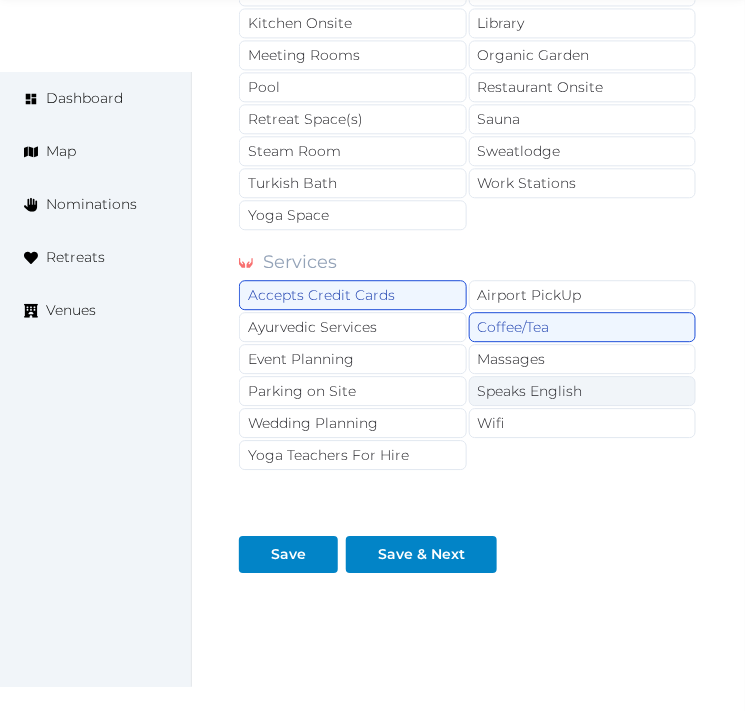 click on "Speaks English" at bounding box center [583, 391] 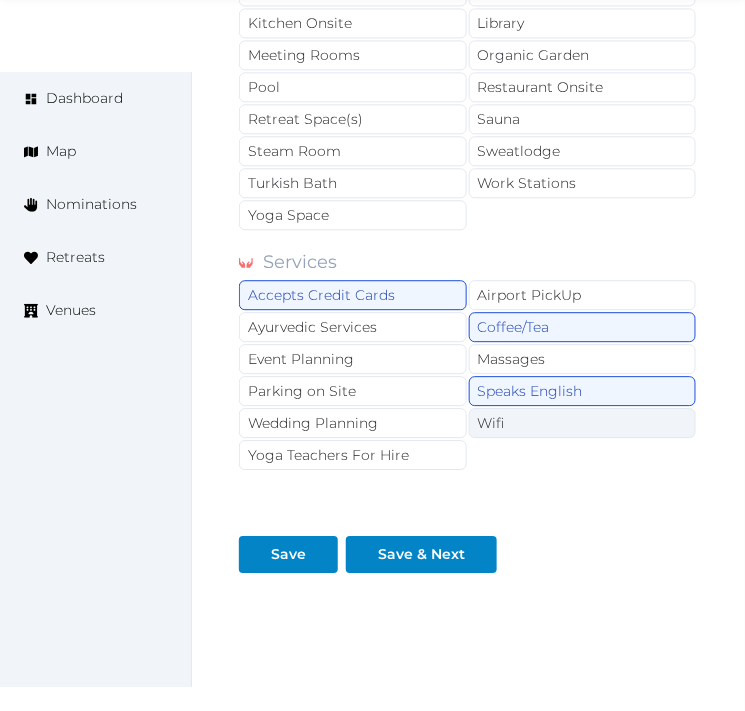 click on "Wifi" at bounding box center [583, 423] 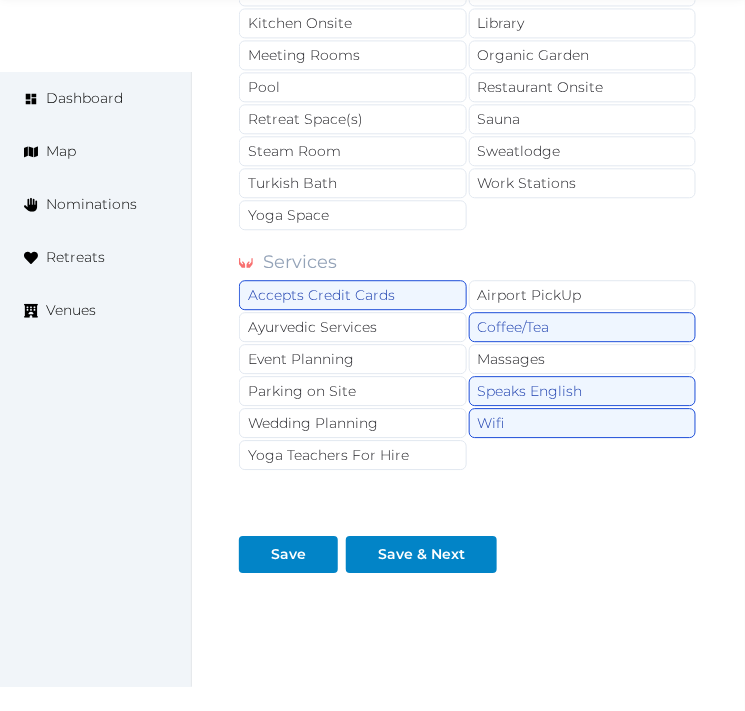click on "Amenities Activities Bicycles Camping Allowed Onsite Ice Bath Surf Board Rentals Volleyball Court Tennis Court Bedrooms Air Conditioning in Rooms Ceiling Fan Daily Housekeeping Heating Hot Showers Room Service Towels TV Meeting areas Screen & Projector Speakers & Microphone Stage Public spaces Barbeque Bar Onsite Chairs & Tables Conference Rooms Fire Pit Fitness Center Garden Onsite Hot tub Kitchen Onsite Library Meeting Rooms Organic Garden Pool Restaurant Onsite Retreat Space(s) Sauna Steam Room Sweatlodge Turkish Bath Work Stations Yoga Space Services Accepts Credit Cards Airport PickUp Ayurvedic Services Coffee/Tea Event Planning Massages Parking on Site Speaks English Wedding Planning Wifi Yoga Teachers For Hire Save  Save & Next" at bounding box center (468, 58) 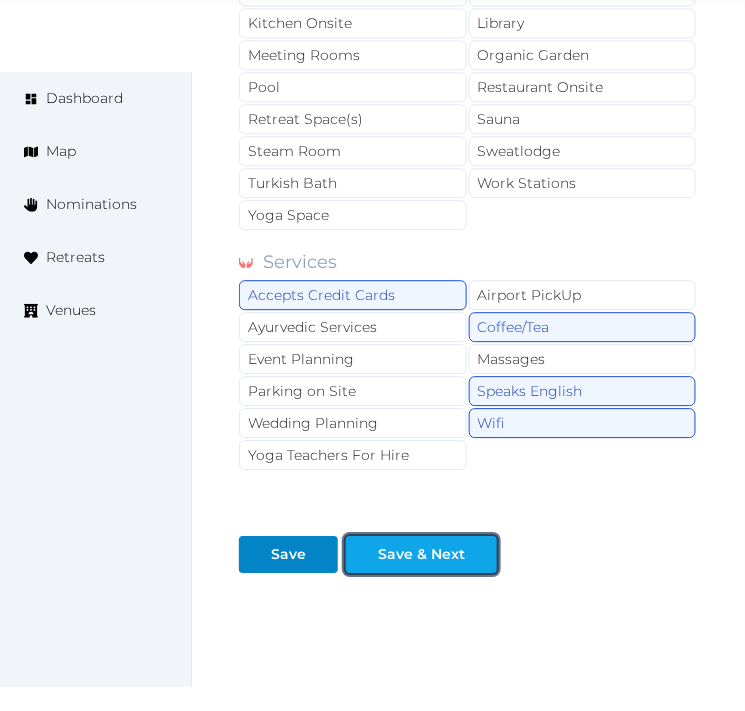 click on "Save & Next" at bounding box center (421, 554) 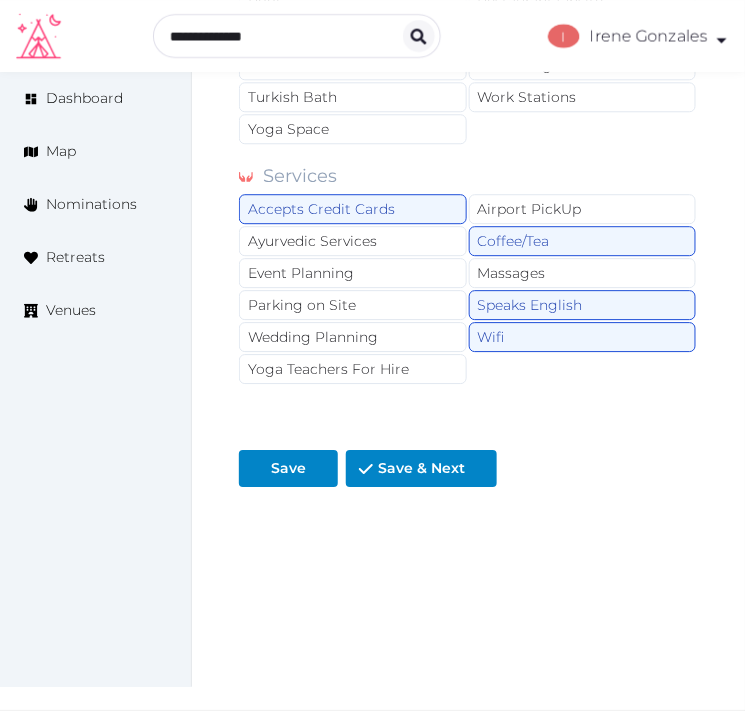 scroll, scrollTop: 2202, scrollLeft: 0, axis: vertical 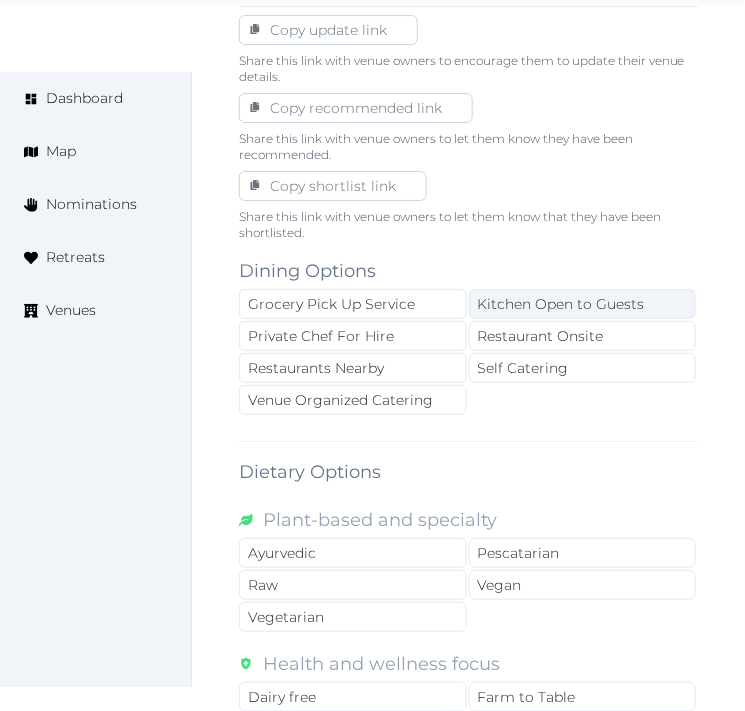 click on "Kitchen Open to Guests" at bounding box center (583, 304) 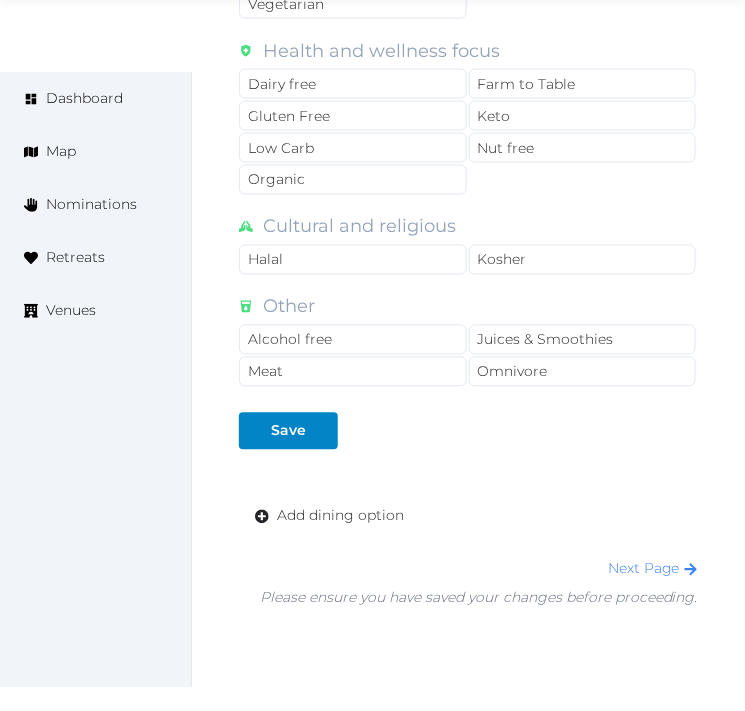 scroll, scrollTop: 1960, scrollLeft: 0, axis: vertical 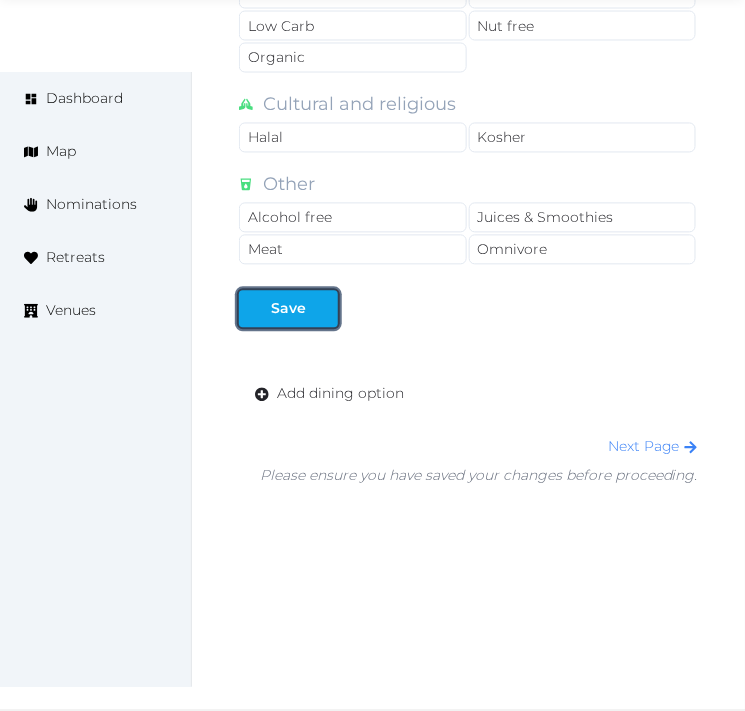 click at bounding box center [322, 309] 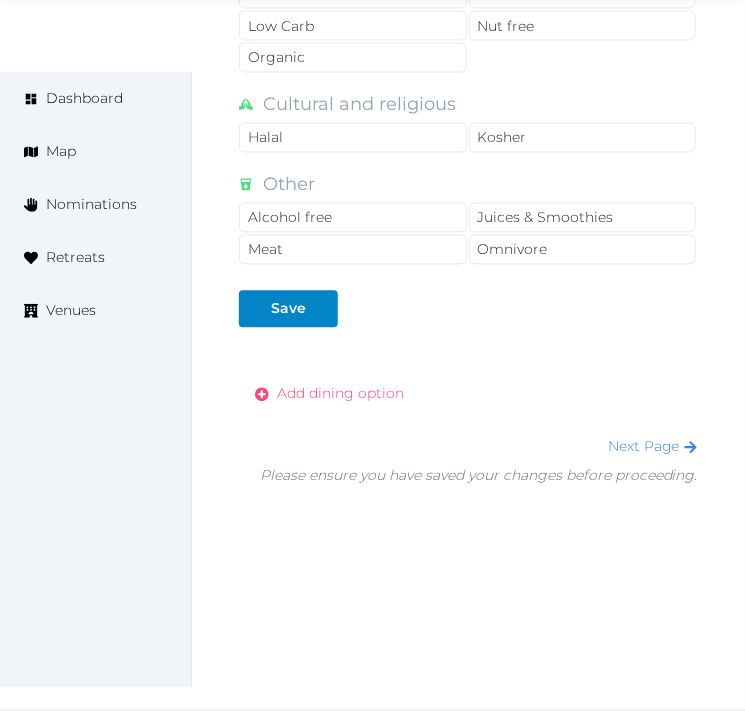 click on "Add dining option" at bounding box center (340, 394) 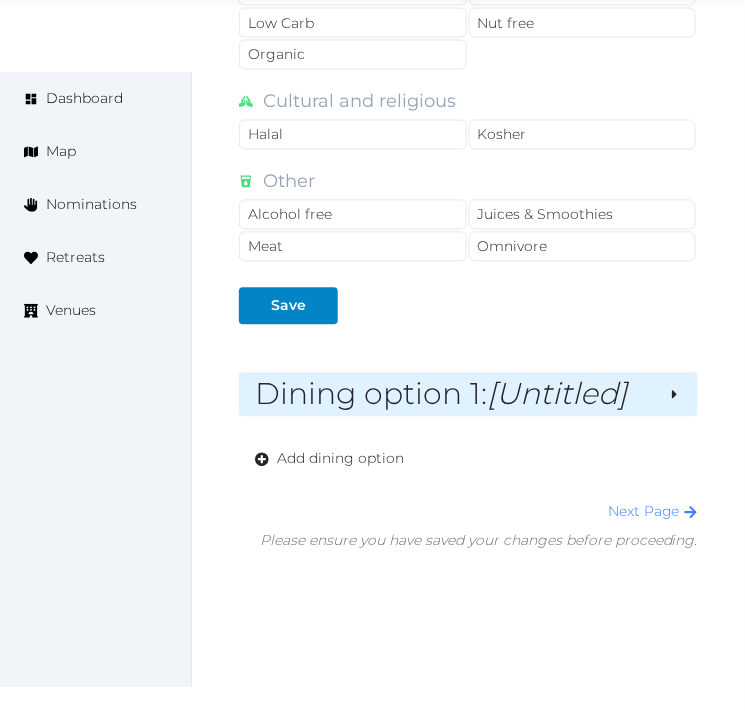 click on "[Untitled]" at bounding box center (557, 394) 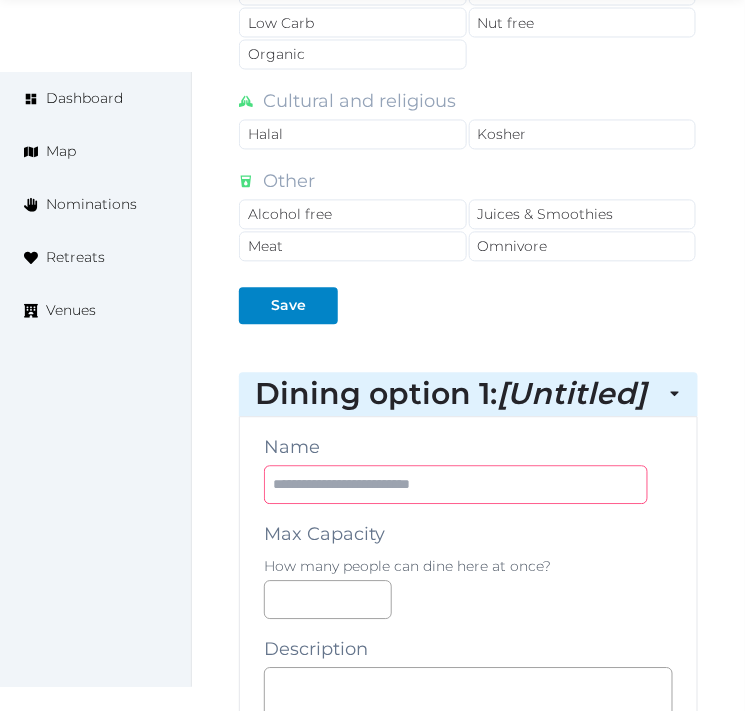 drag, startPoint x: 554, startPoint y: 470, endPoint x: 552, endPoint y: 480, distance: 10.198039 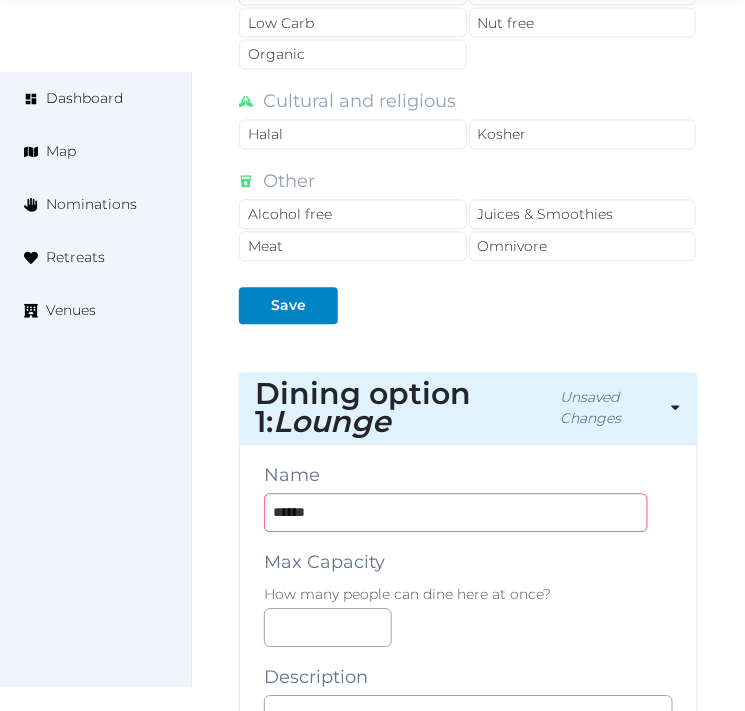 type on "******" 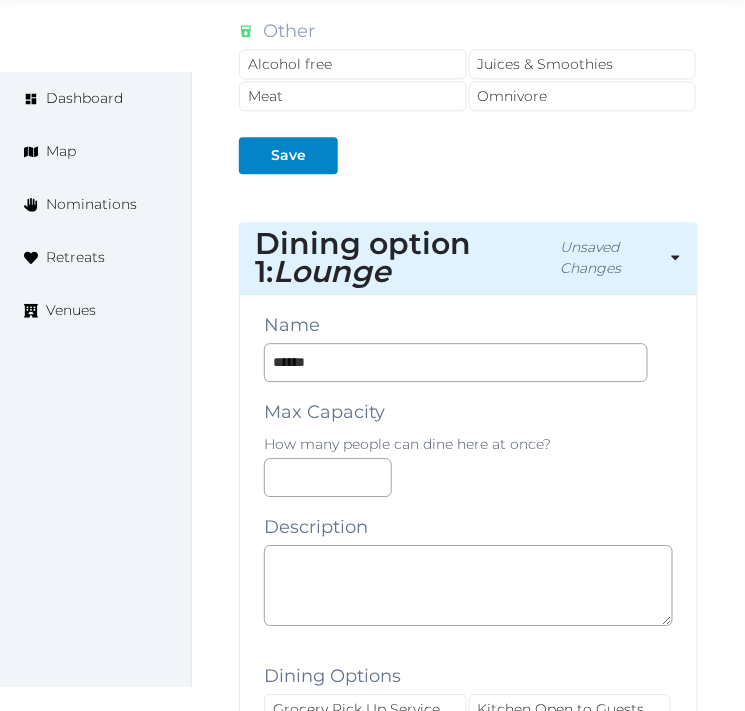 scroll, scrollTop: 2293, scrollLeft: 0, axis: vertical 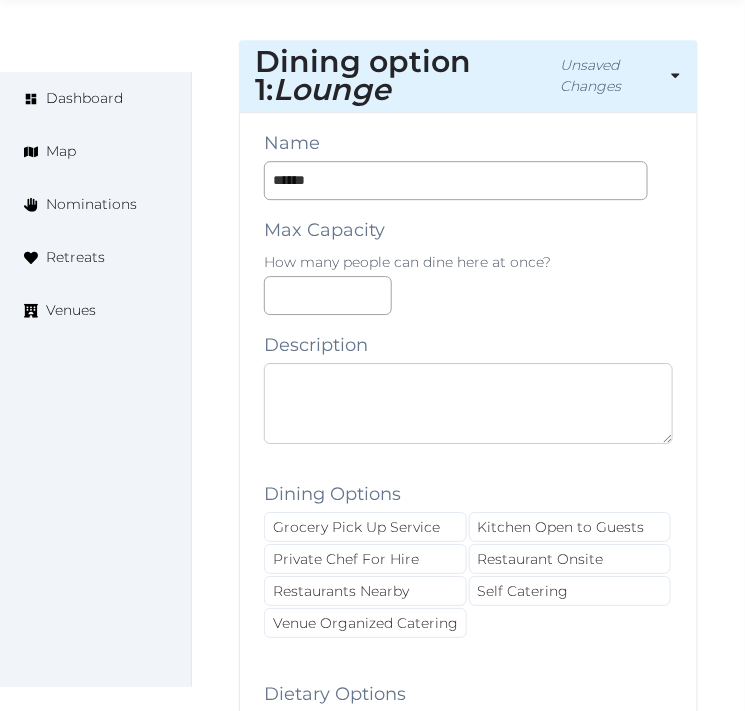 click at bounding box center (468, 403) 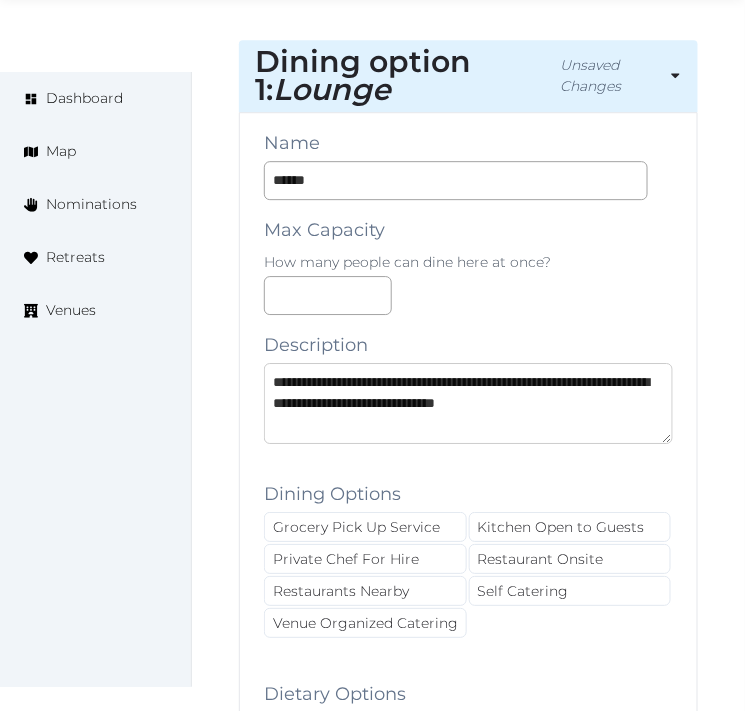 scroll, scrollTop: 10, scrollLeft: 0, axis: vertical 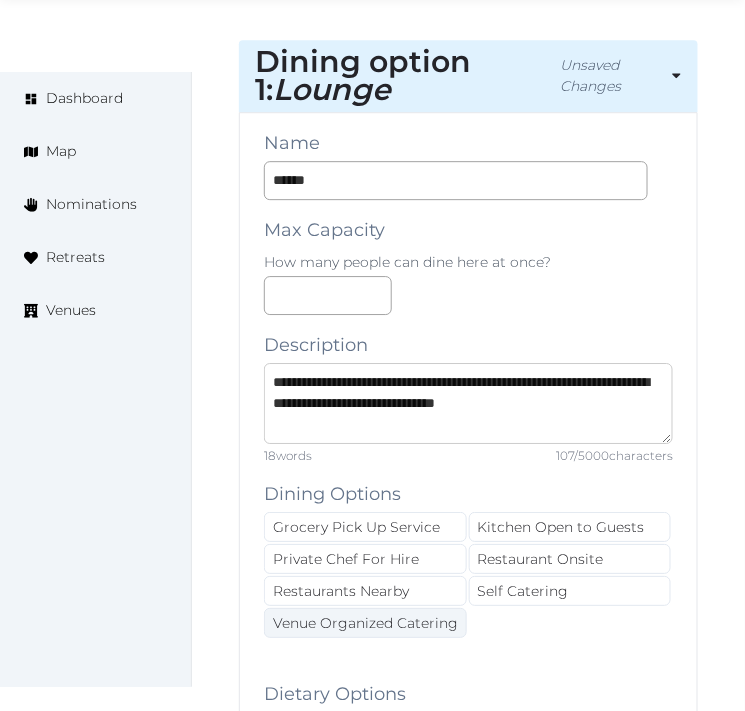 type on "**********" 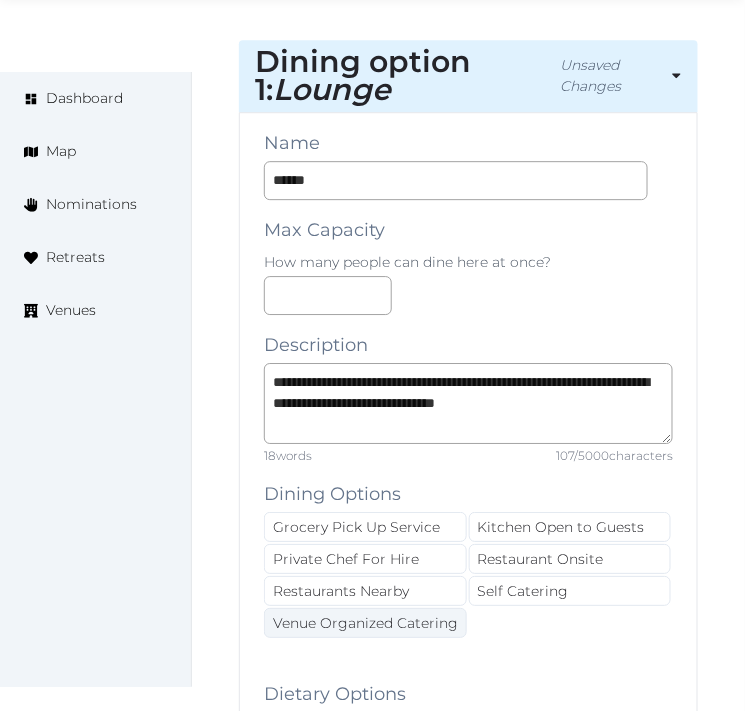 click on "Venue Organized Catering" at bounding box center (365, 623) 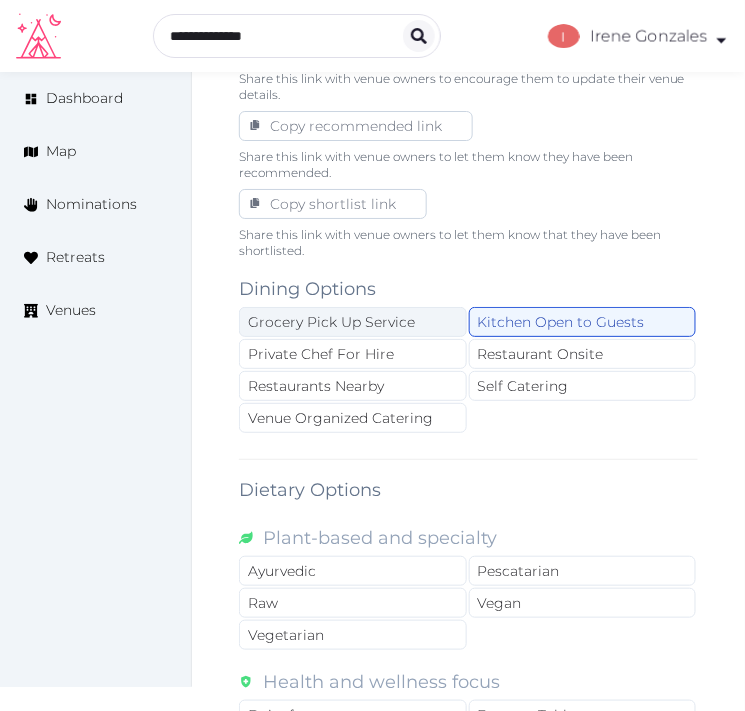 scroll, scrollTop: 1182, scrollLeft: 0, axis: vertical 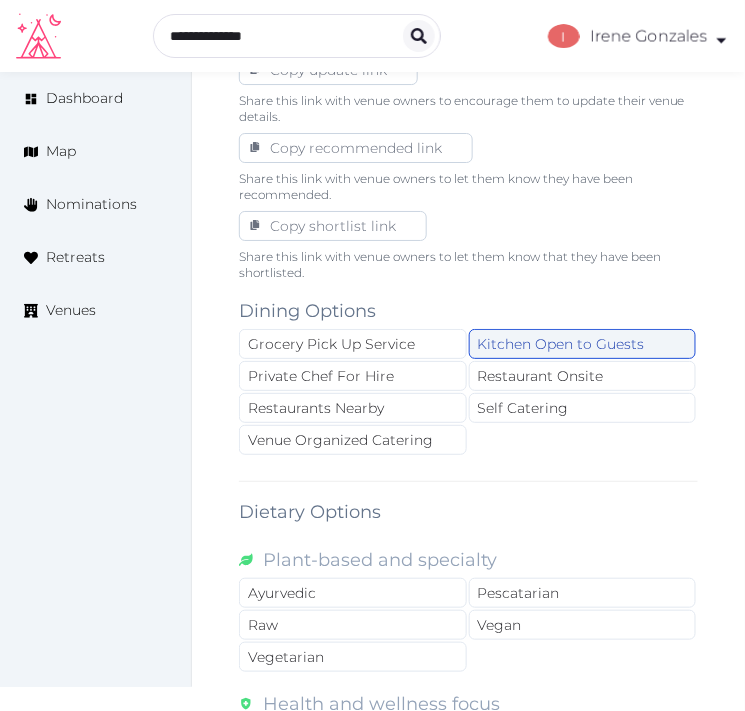 click on "Kitchen Open to Guests" at bounding box center (583, 344) 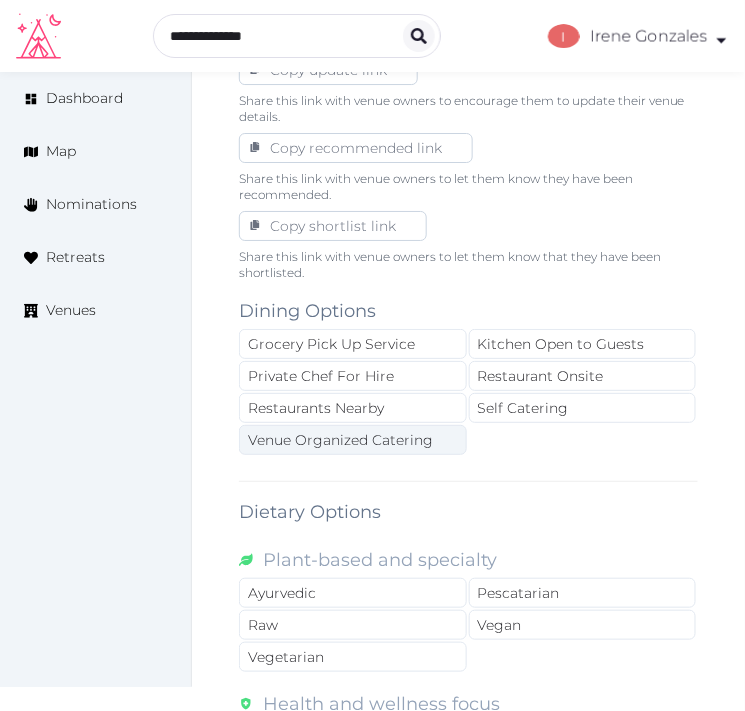 click on "Venue Organized Catering" at bounding box center [353, 440] 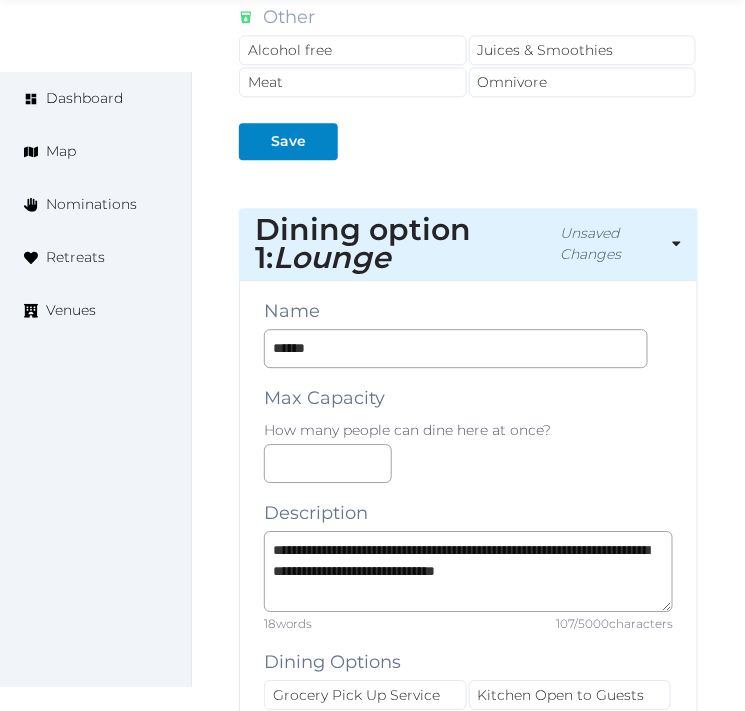 scroll, scrollTop: 2182, scrollLeft: 0, axis: vertical 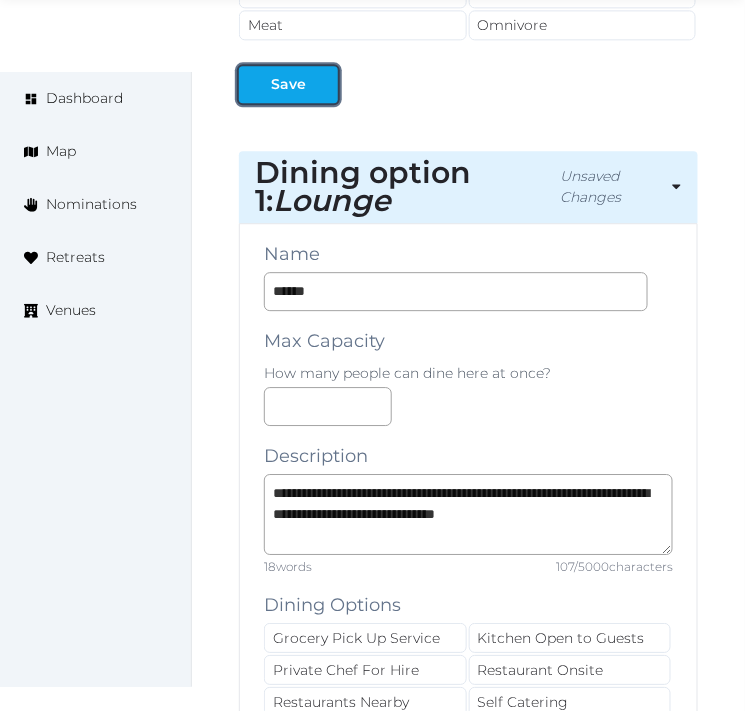 click on "Save" at bounding box center (288, 84) 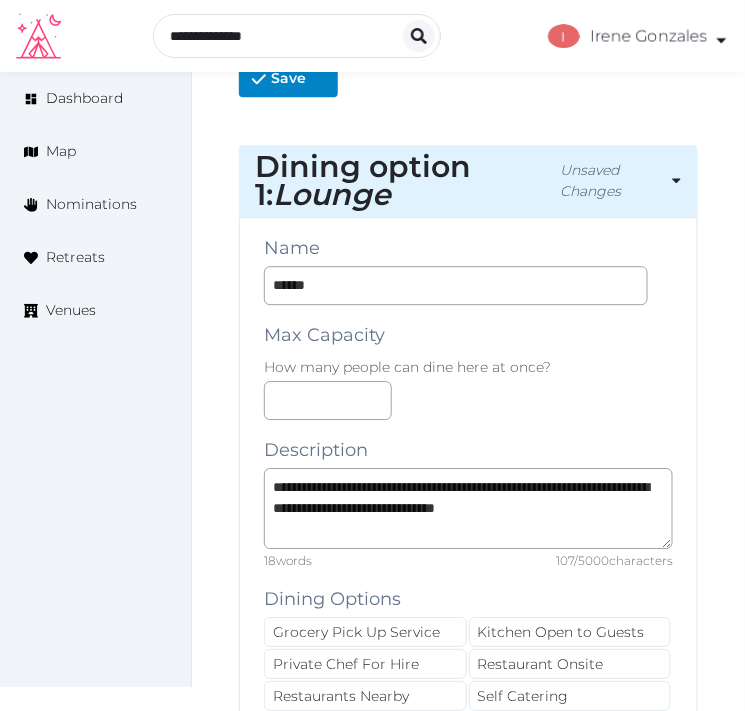 scroll, scrollTop: 2181, scrollLeft: 0, axis: vertical 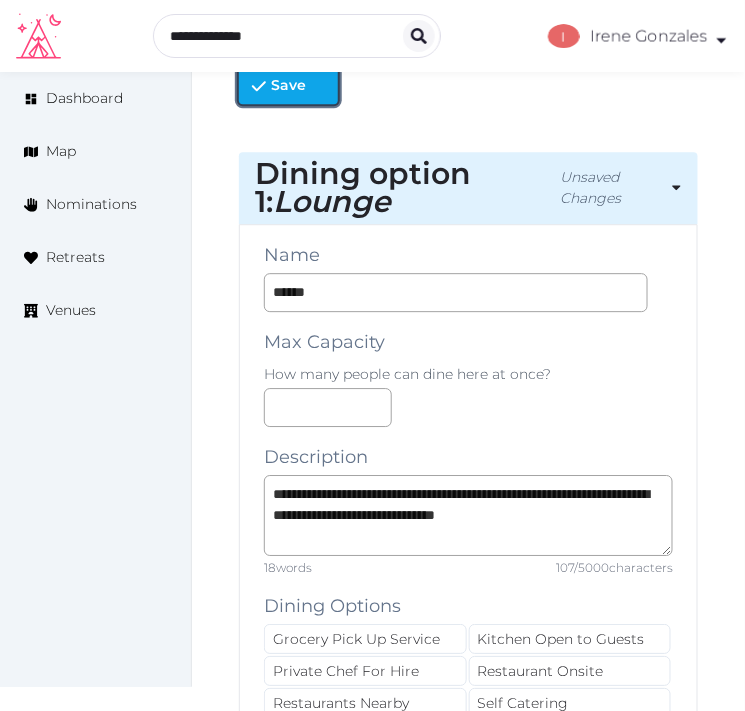 click 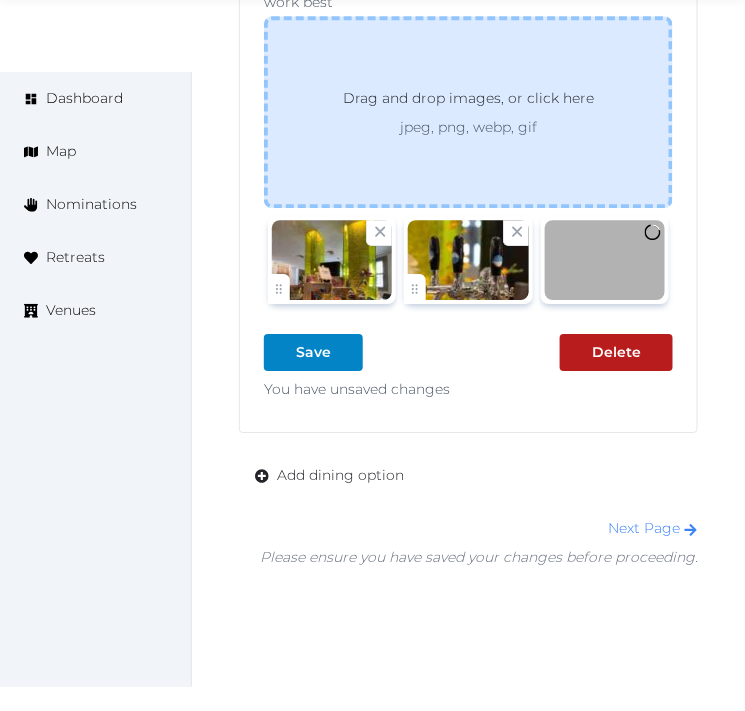 scroll, scrollTop: 3625, scrollLeft: 0, axis: vertical 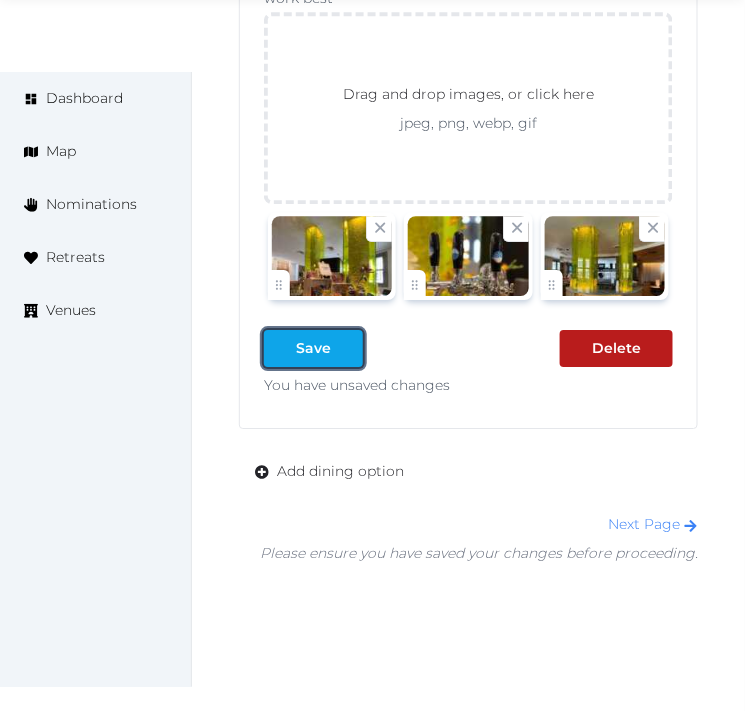 click on "Save" at bounding box center [313, 348] 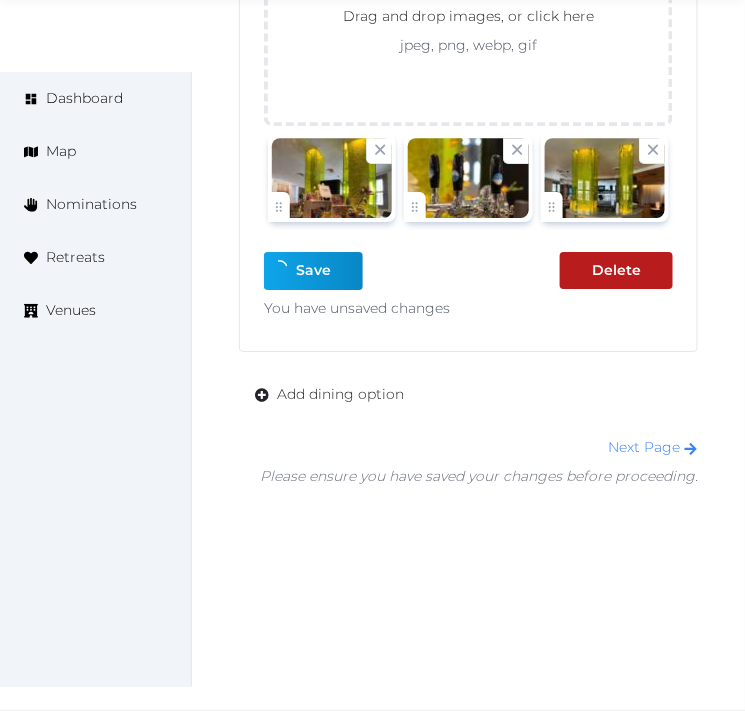 scroll, scrollTop: 3644, scrollLeft: 0, axis: vertical 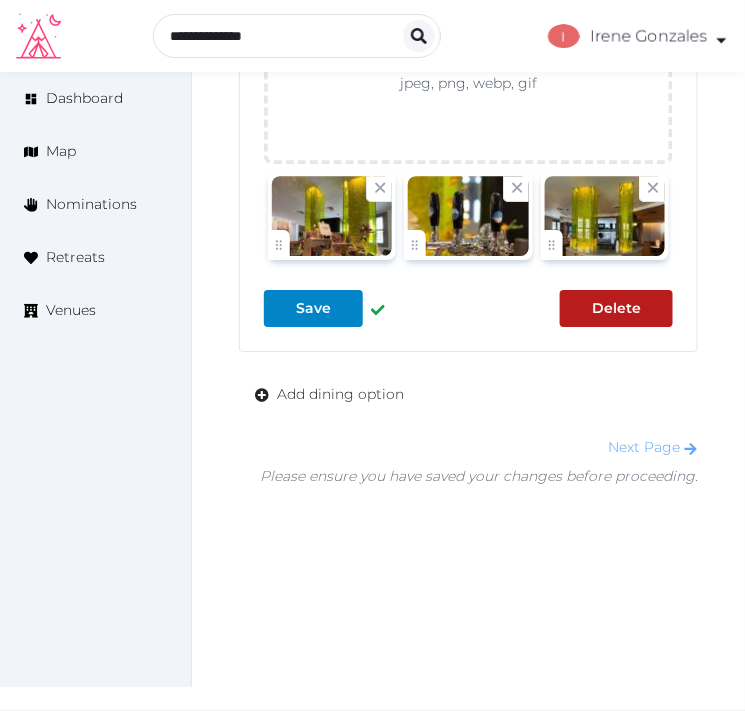 click on "Next Page" at bounding box center (653, 447) 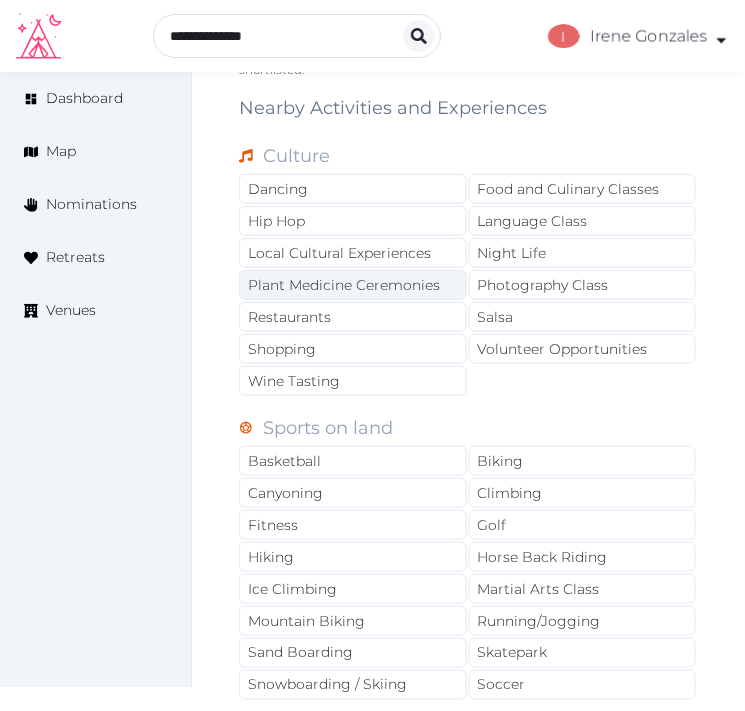 scroll, scrollTop: 1333, scrollLeft: 0, axis: vertical 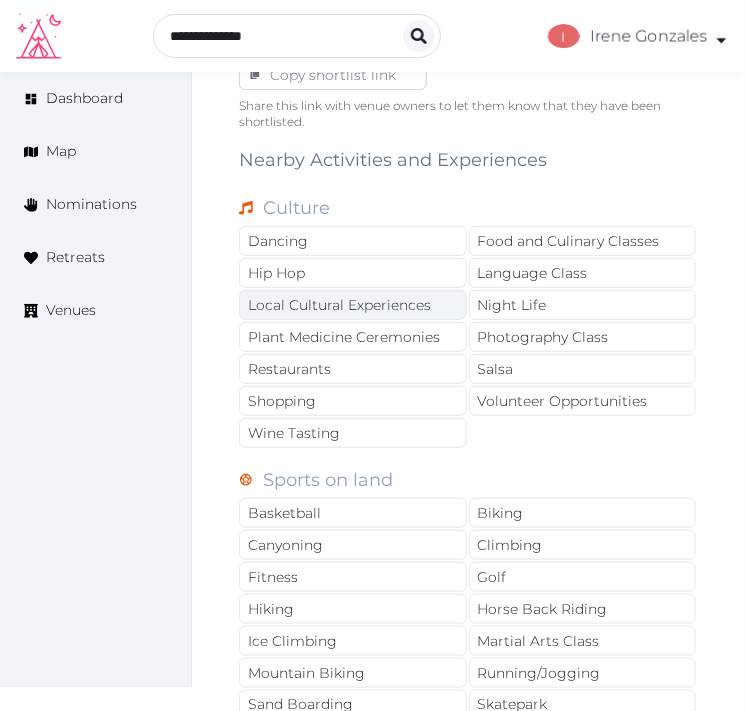 drag, startPoint x: 372, startPoint y: 296, endPoint x: 387, endPoint y: 294, distance: 15.132746 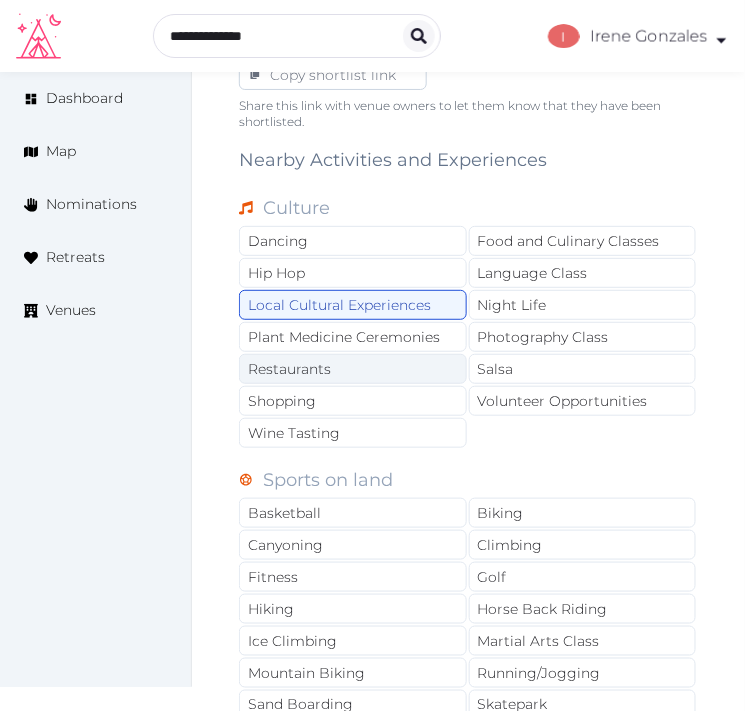 click on "Restaurants" at bounding box center (353, 369) 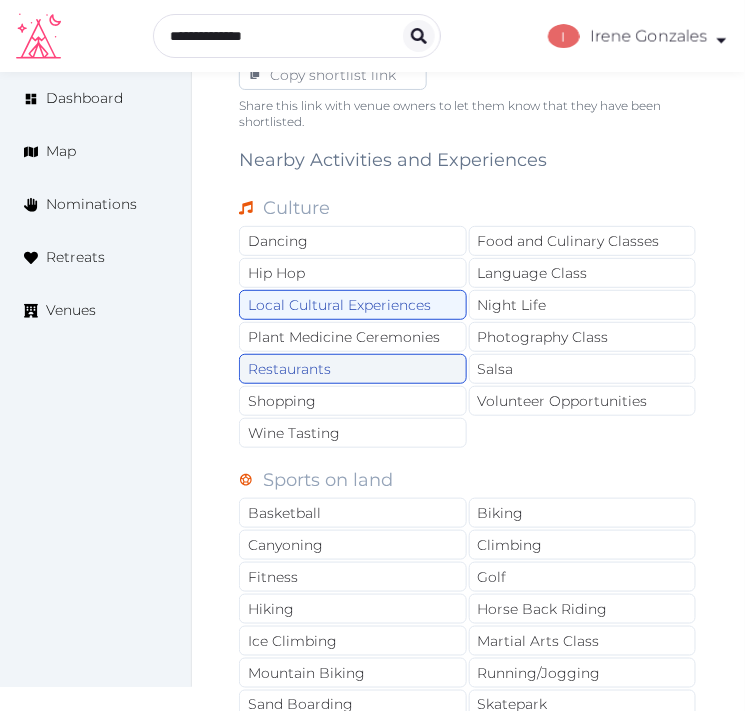 click on "Restaurants" at bounding box center [353, 369] 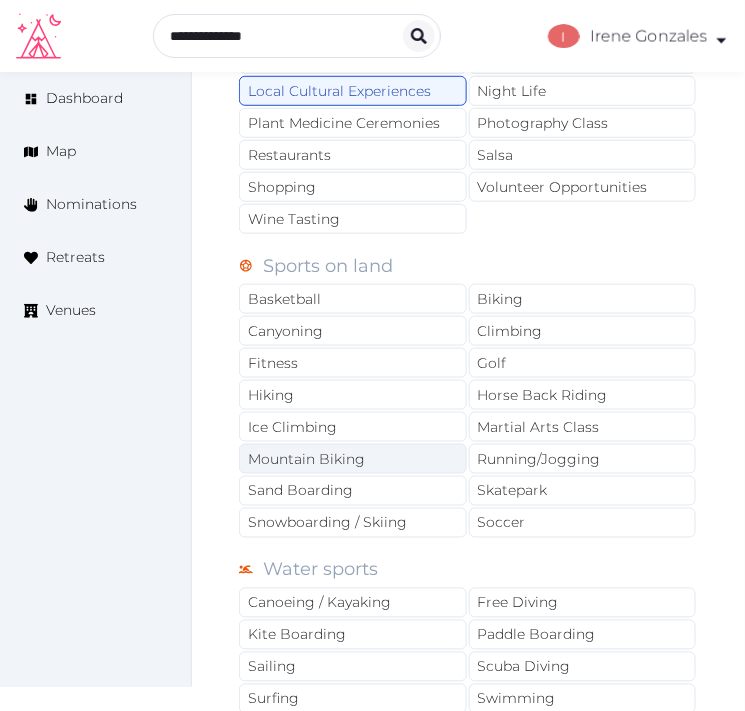 scroll, scrollTop: 1555, scrollLeft: 0, axis: vertical 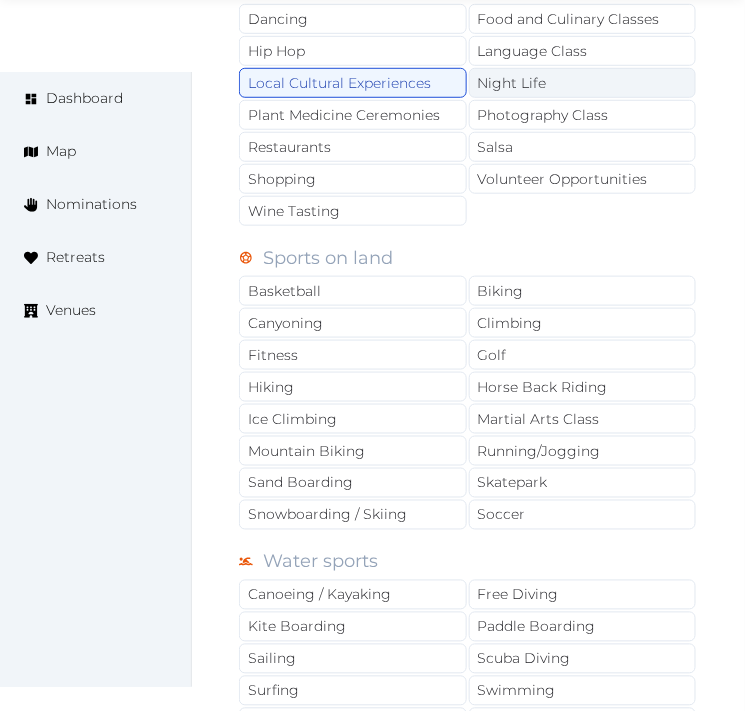 click on "Night Life" at bounding box center (583, 83) 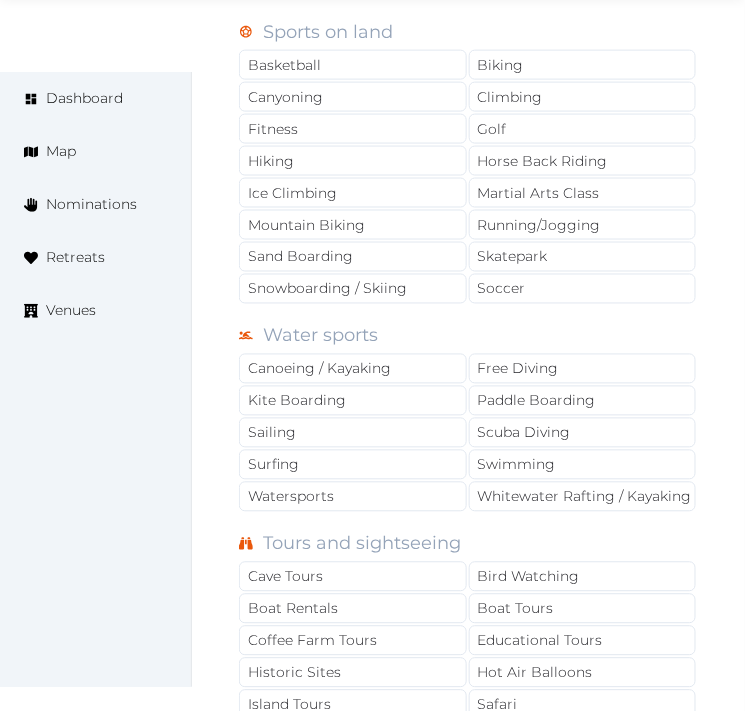 scroll, scrollTop: 1888, scrollLeft: 0, axis: vertical 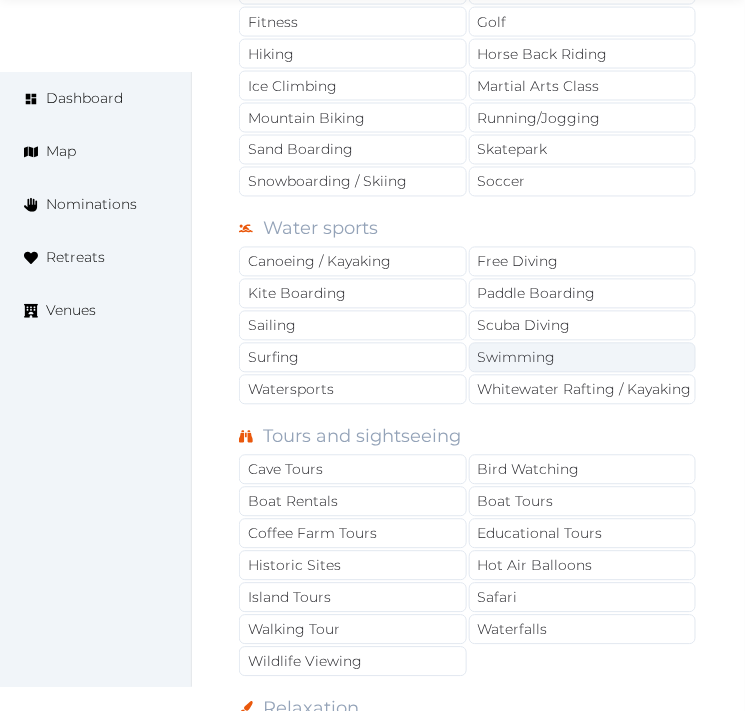click on "Swimming" at bounding box center [583, 358] 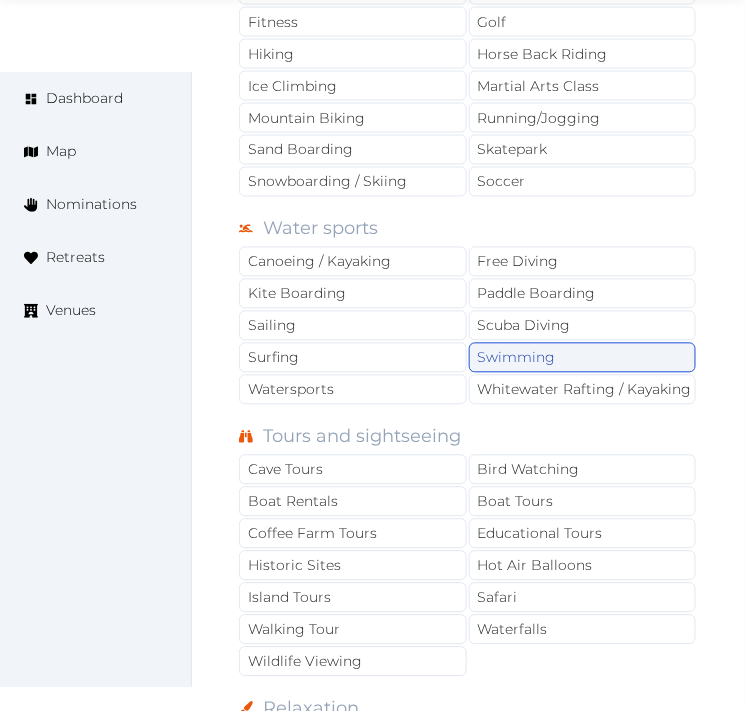 click on "Swimming" at bounding box center (583, 358) 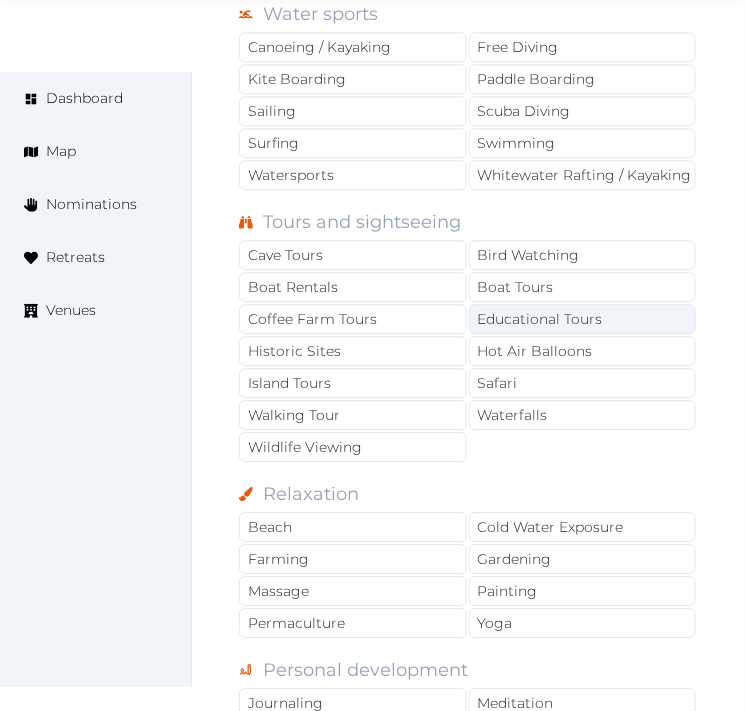 scroll, scrollTop: 2111, scrollLeft: 0, axis: vertical 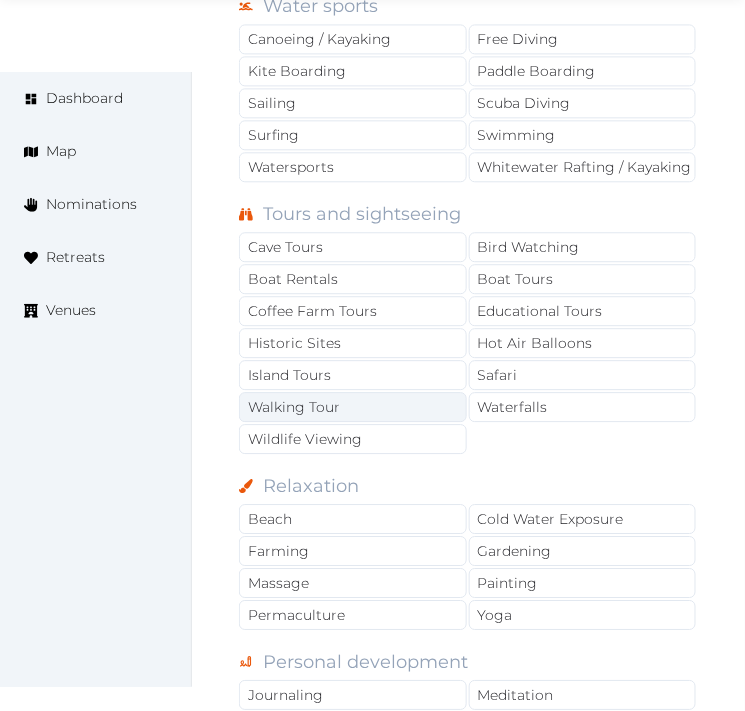drag, startPoint x: 413, startPoint y: 416, endPoint x: 420, endPoint y: 387, distance: 29.832869 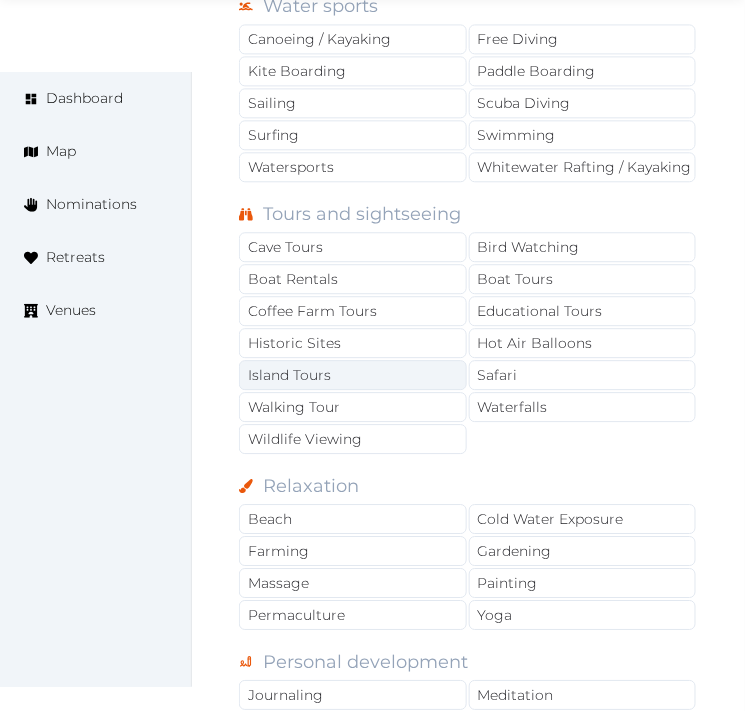 click on "Walking Tour" at bounding box center (353, 407) 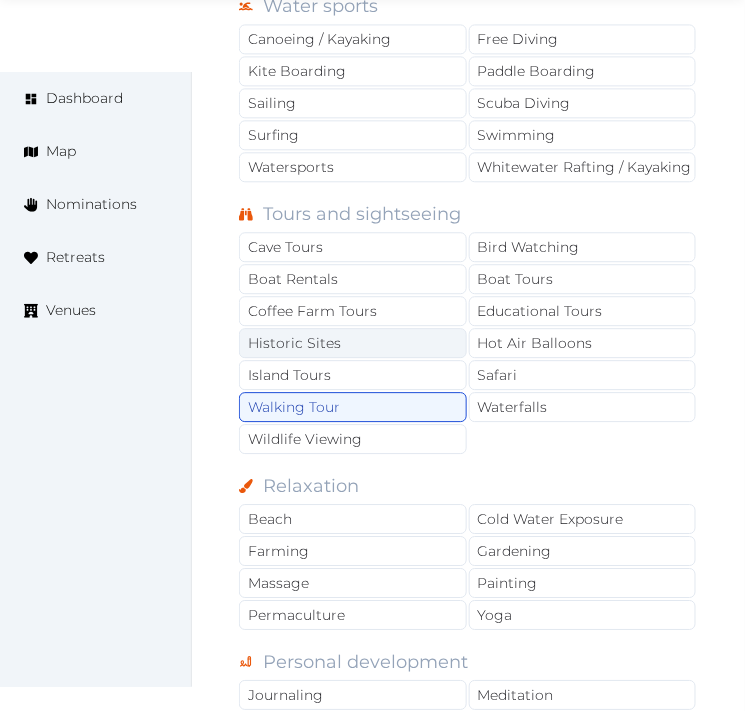 click on "Historic Sites" at bounding box center (353, 343) 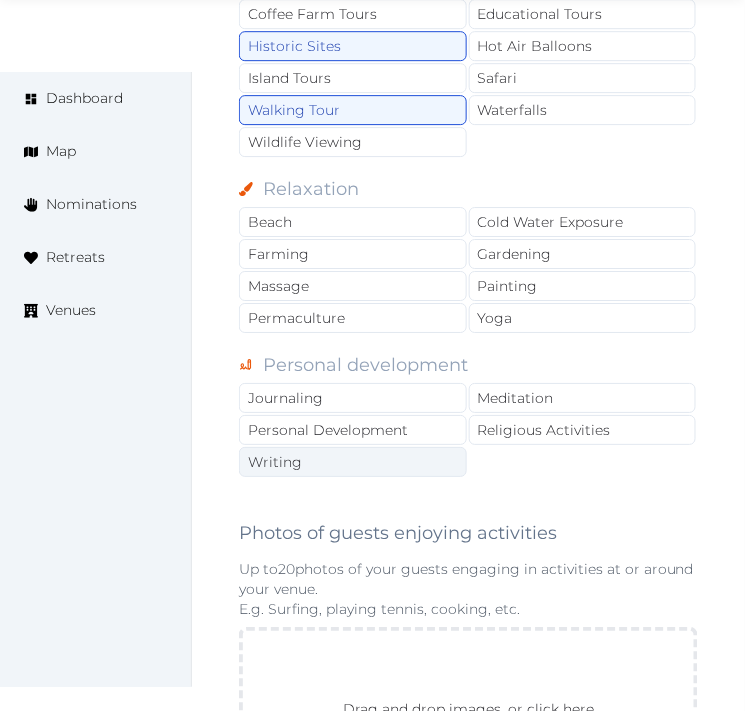 scroll, scrollTop: 2444, scrollLeft: 0, axis: vertical 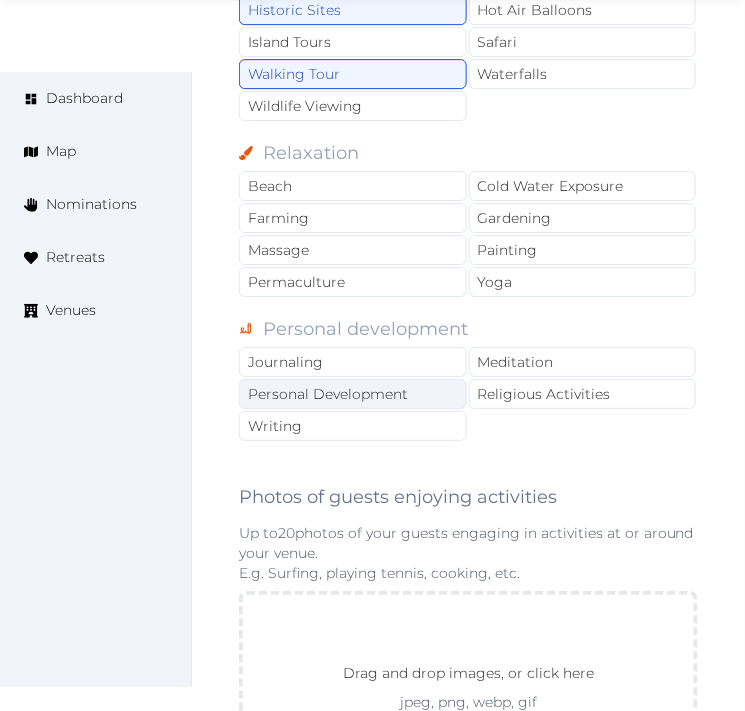 click on "Personal Development" at bounding box center [353, 394] 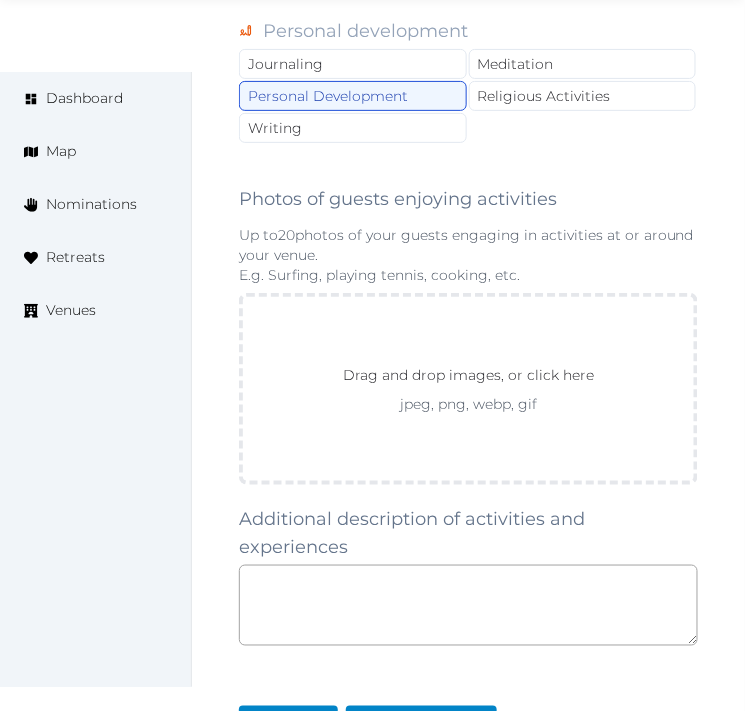 scroll, scrollTop: 2777, scrollLeft: 0, axis: vertical 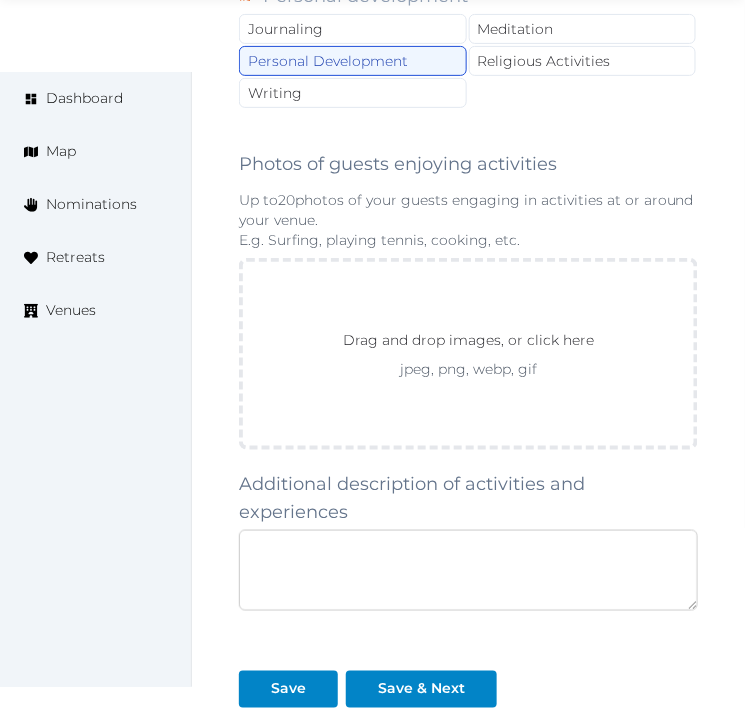 click at bounding box center (468, 570) 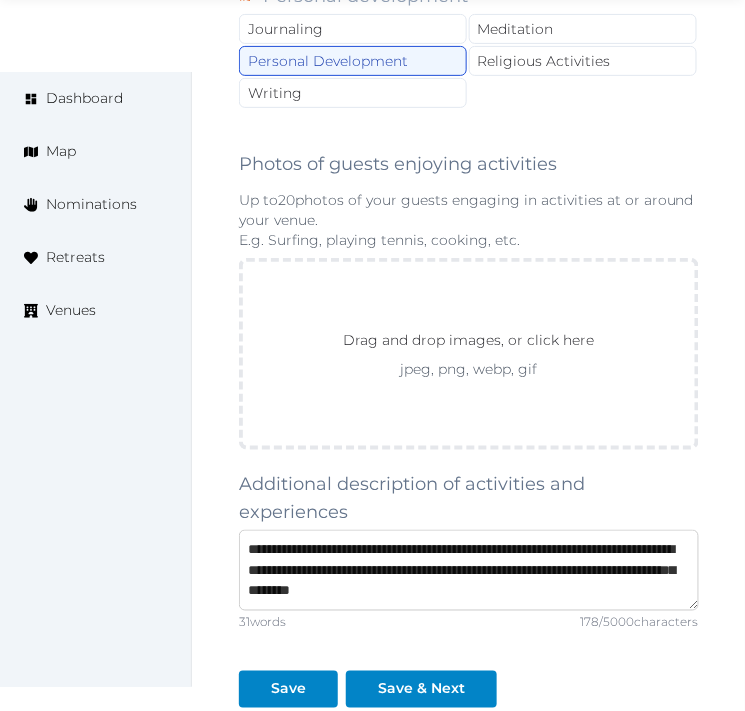 type on "**********" 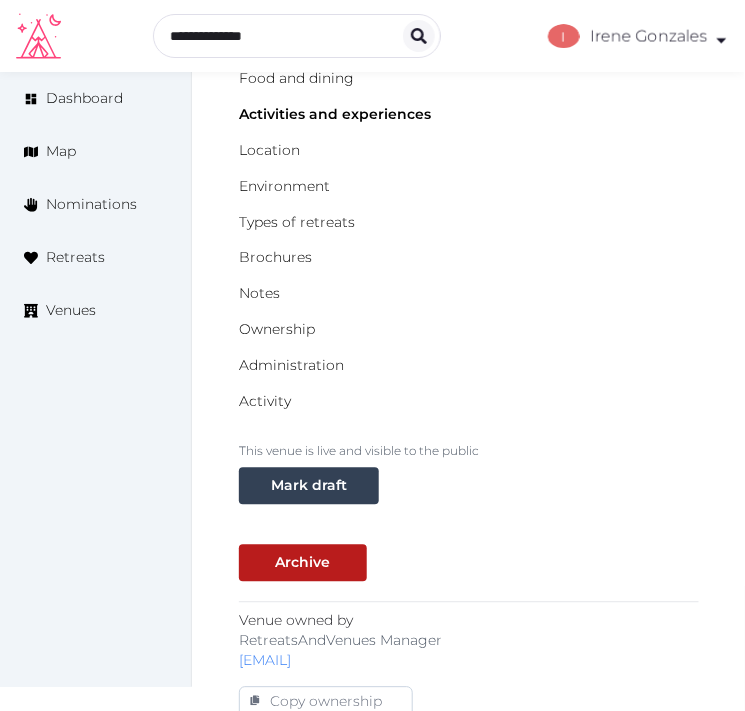 scroll, scrollTop: 0, scrollLeft: 0, axis: both 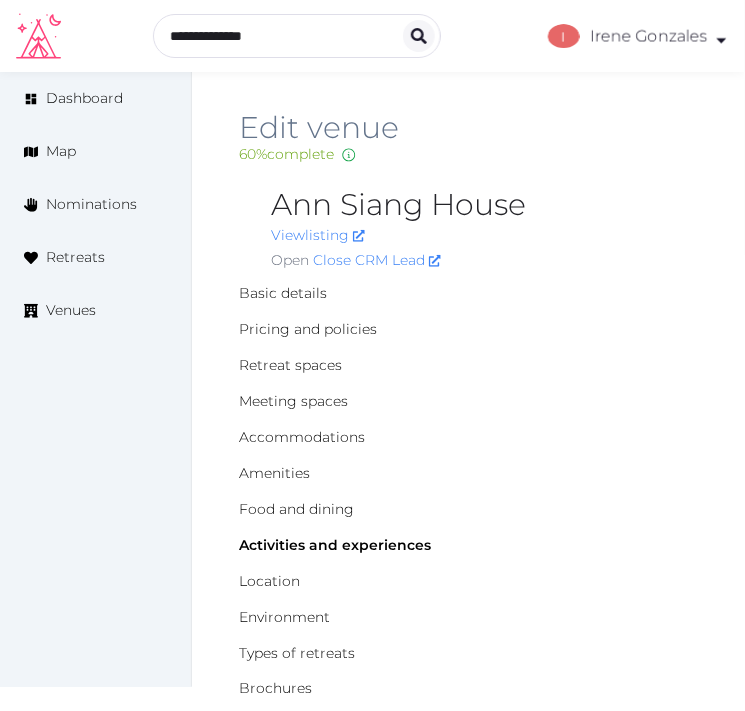 click on "Ann Siang House" at bounding box center (484, 205) 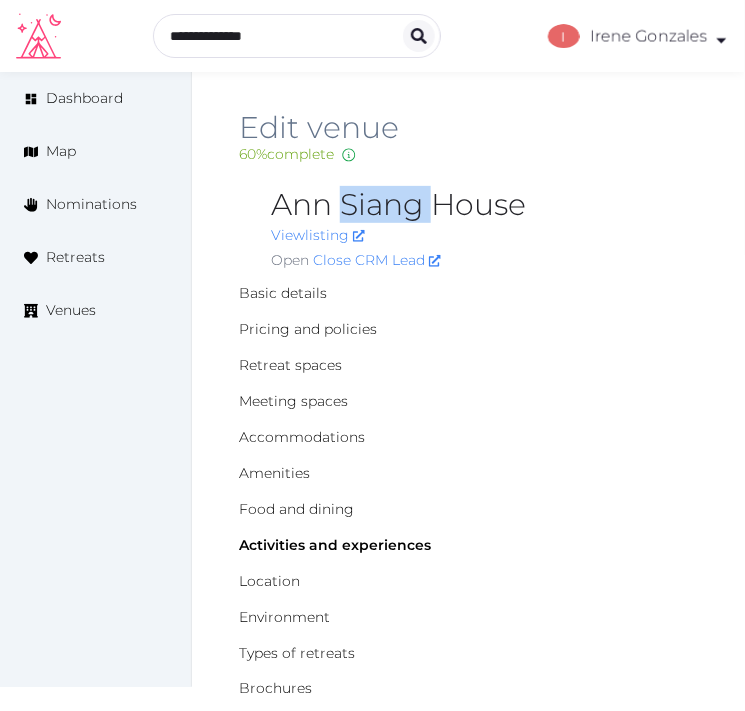 click on "Ann Siang House" at bounding box center (484, 205) 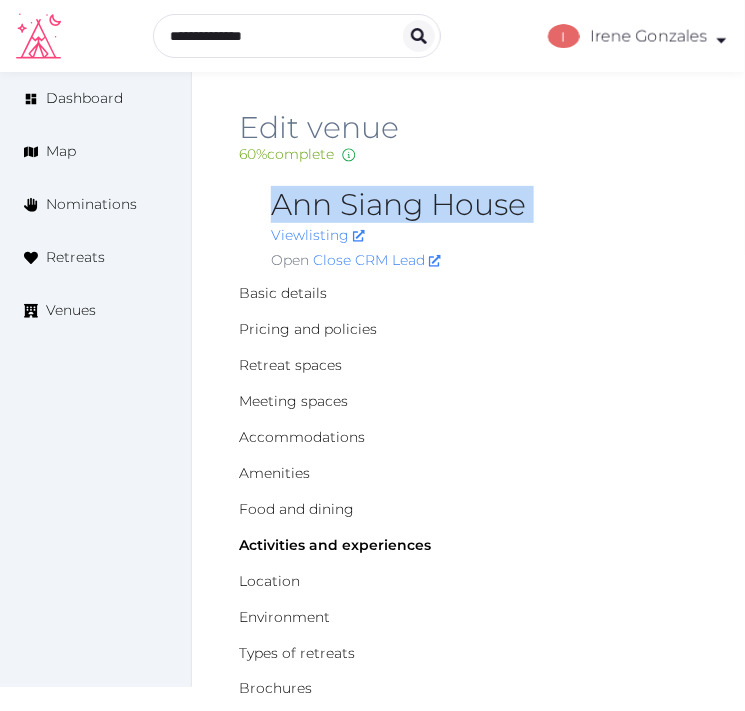 click on "Ann Siang House" at bounding box center [484, 205] 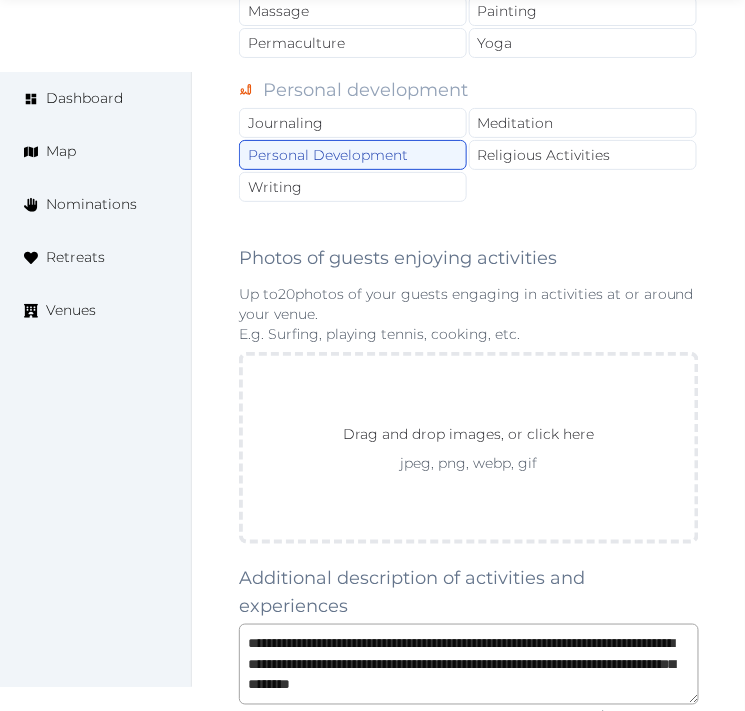 scroll, scrollTop: 2888, scrollLeft: 0, axis: vertical 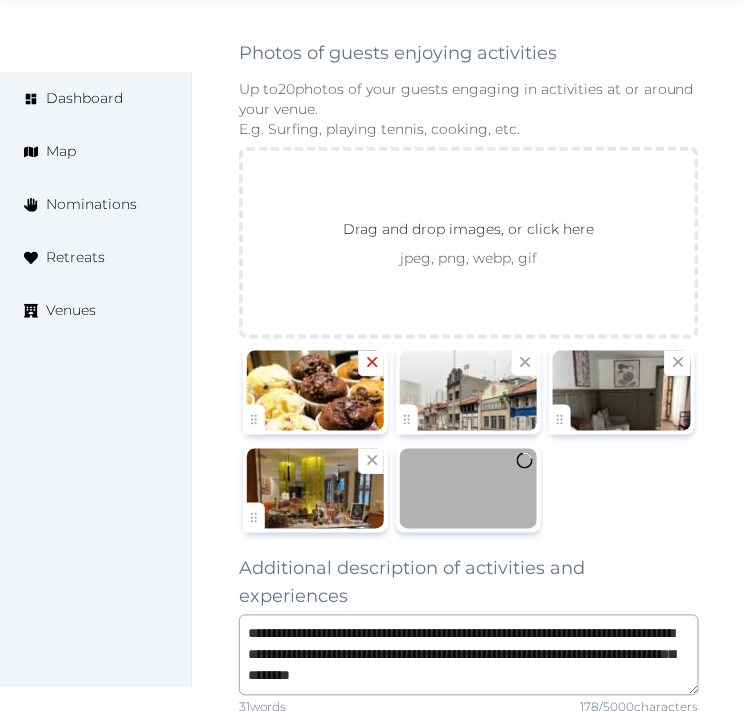 click 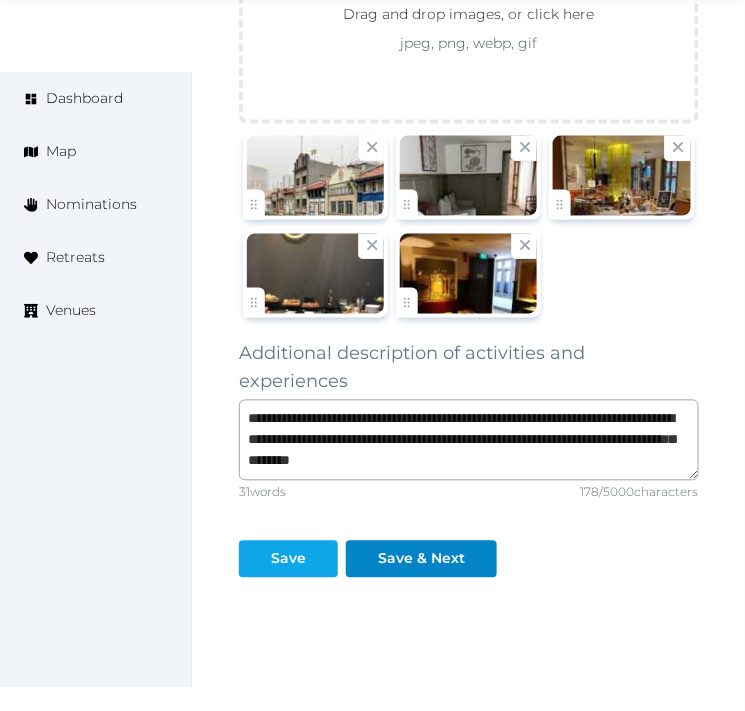 scroll, scrollTop: 3174, scrollLeft: 0, axis: vertical 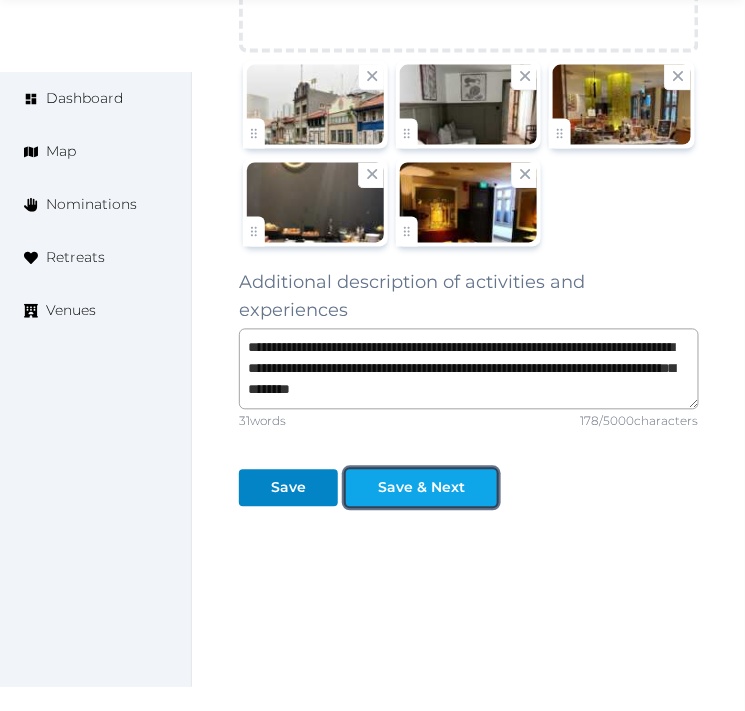 click on "Save & Next" at bounding box center [421, 488] 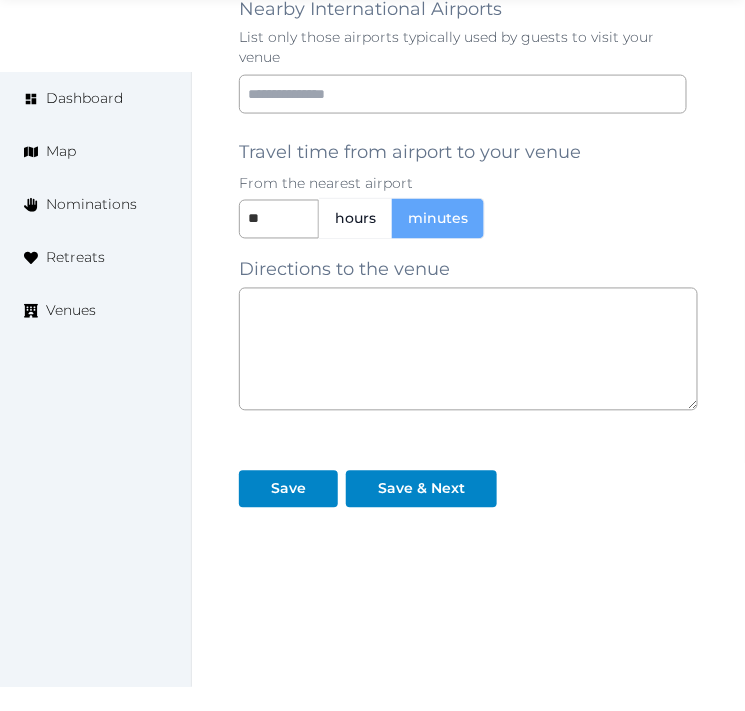 scroll, scrollTop: 1826, scrollLeft: 0, axis: vertical 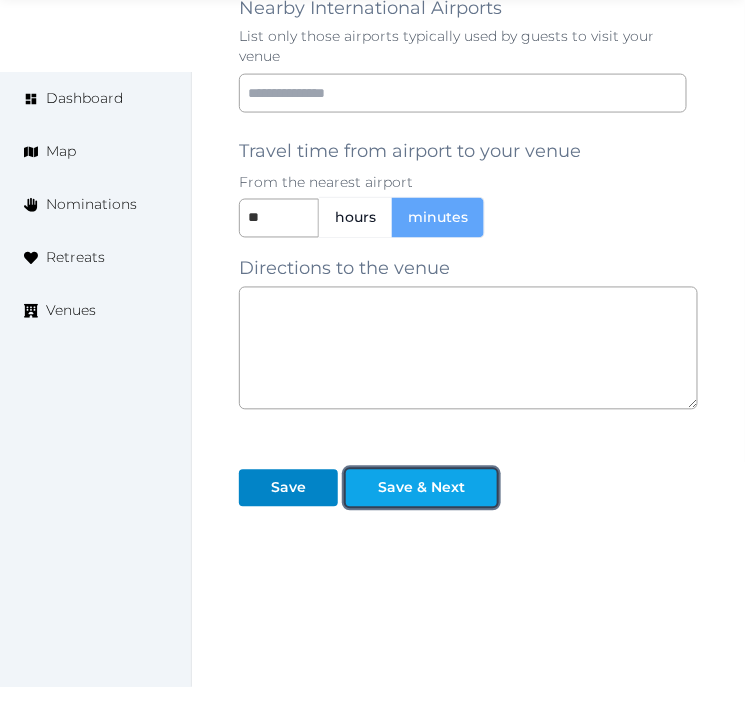 click on "Save & Next" at bounding box center [421, 488] 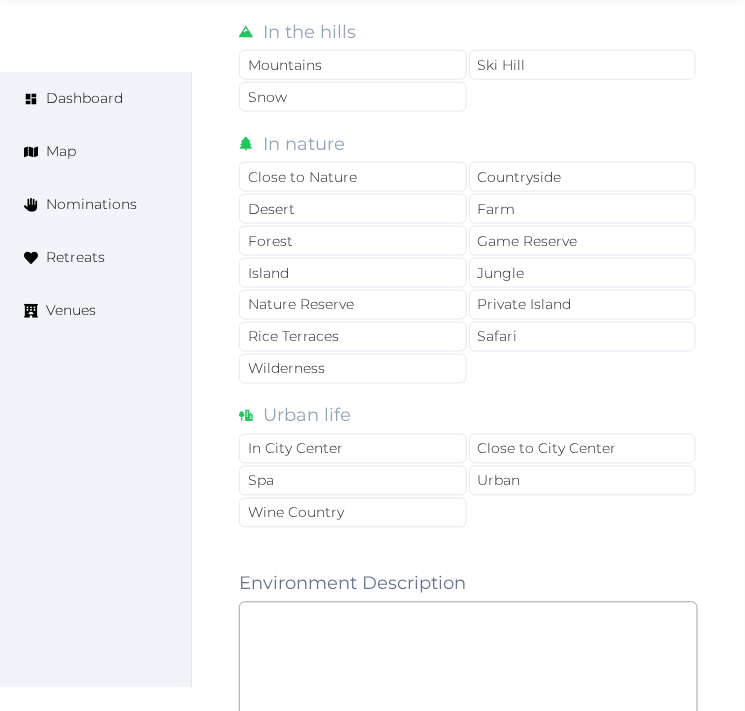 scroll, scrollTop: 1888, scrollLeft: 0, axis: vertical 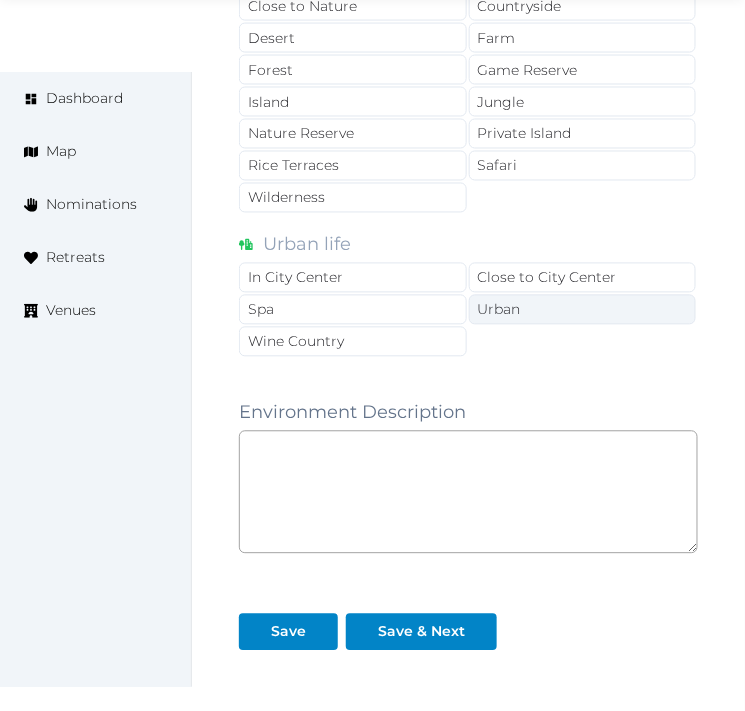 click on "Urban" at bounding box center (583, 310) 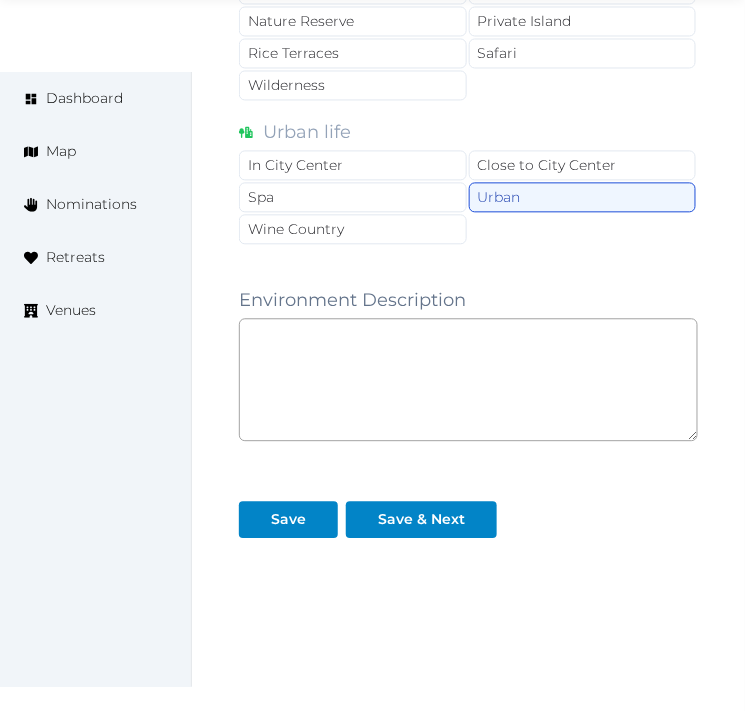 scroll, scrollTop: 2055, scrollLeft: 0, axis: vertical 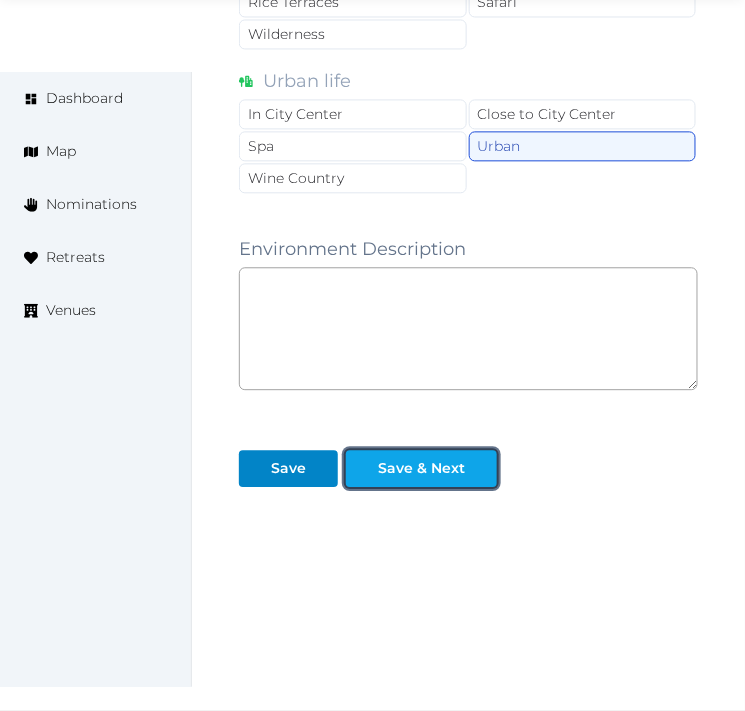 click on "Save & Next" at bounding box center (421, 468) 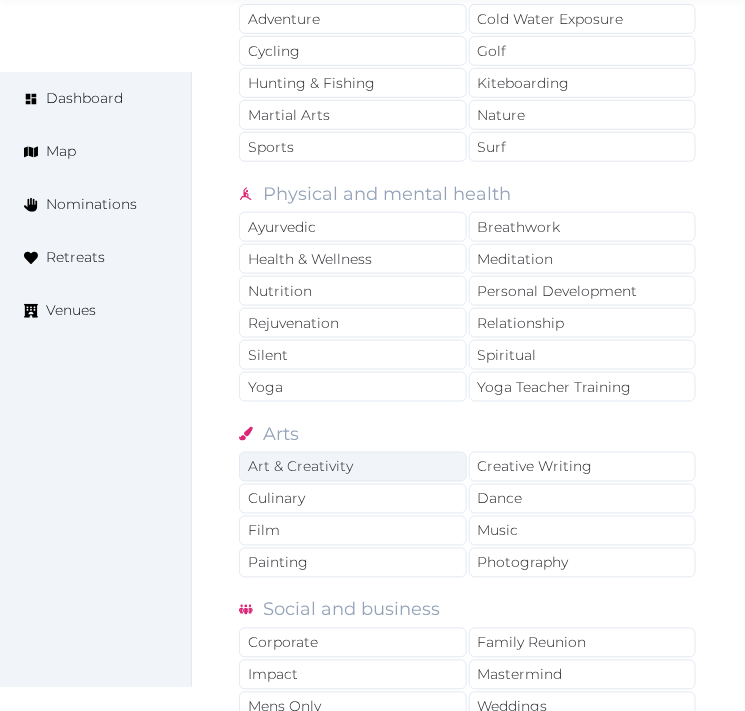 scroll, scrollTop: 1888, scrollLeft: 0, axis: vertical 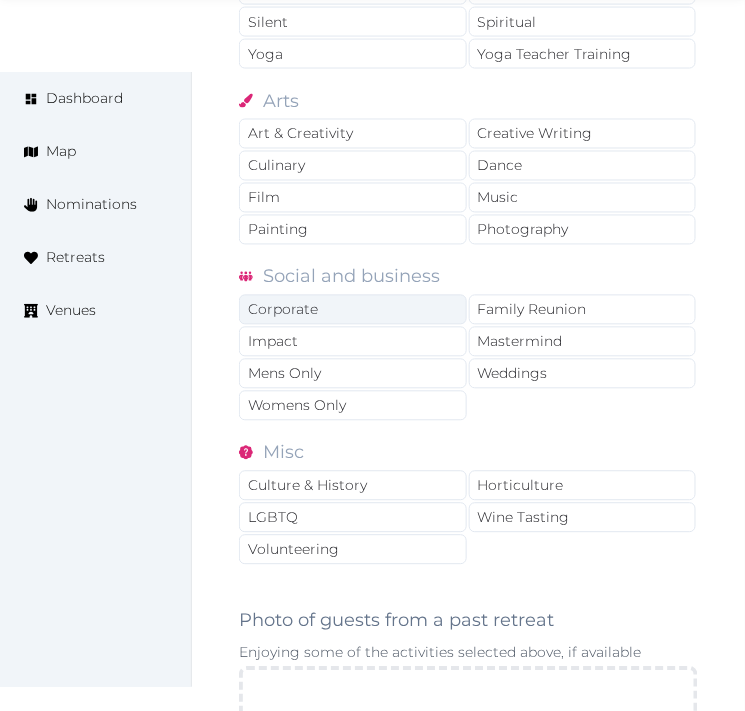 click on "Corporate" at bounding box center (353, 310) 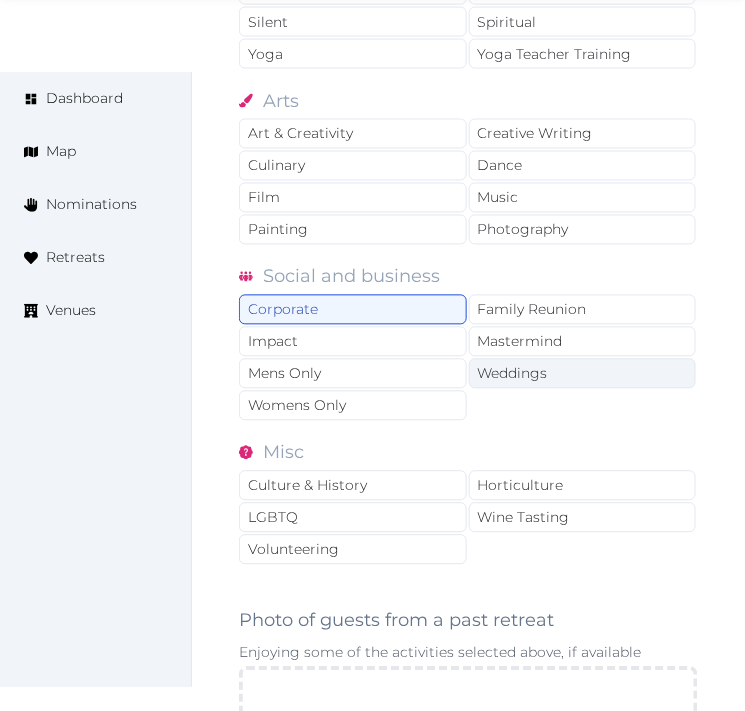 click on "Weddings" at bounding box center (583, 374) 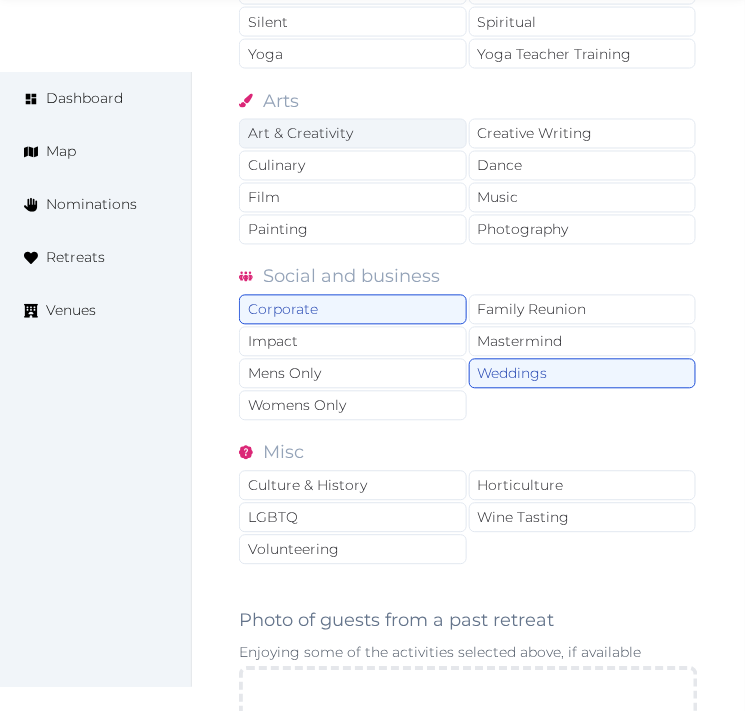 click on "Art & Creativity" at bounding box center [353, 134] 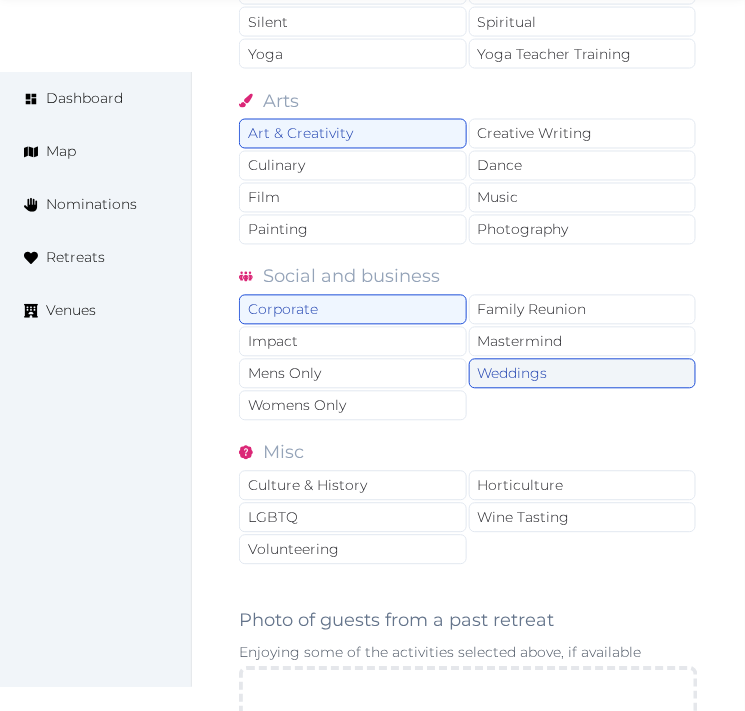 click on "Weddings" at bounding box center (583, 374) 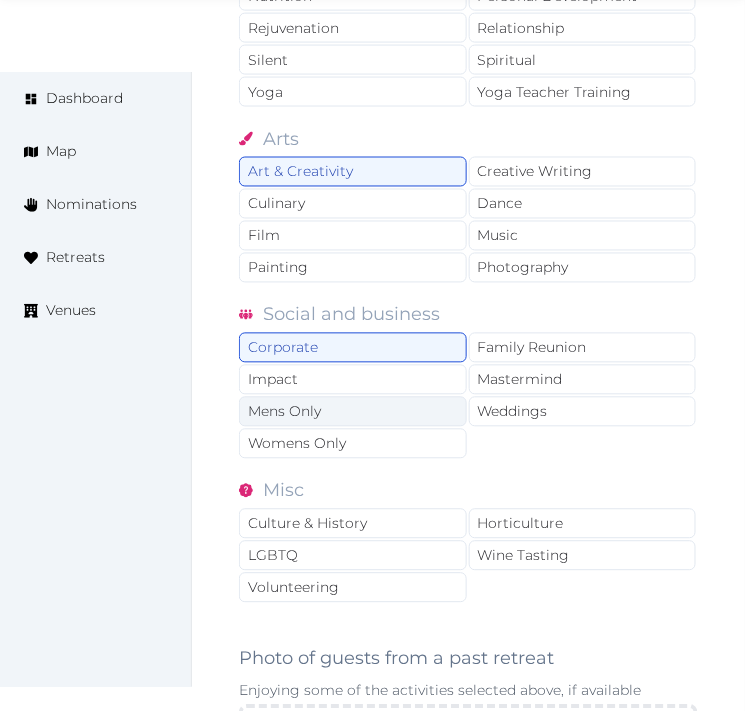scroll, scrollTop: 2000, scrollLeft: 0, axis: vertical 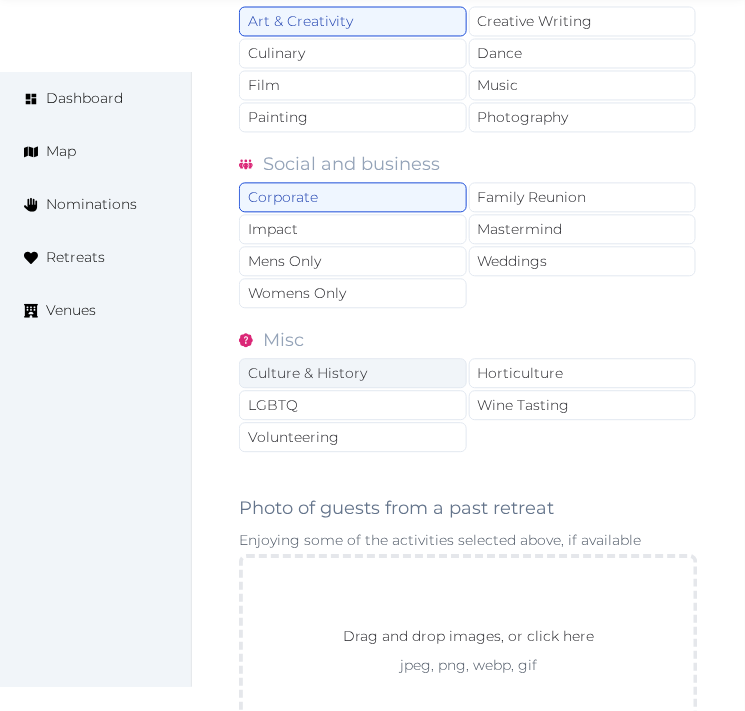 click on "Culture & History" at bounding box center (353, 374) 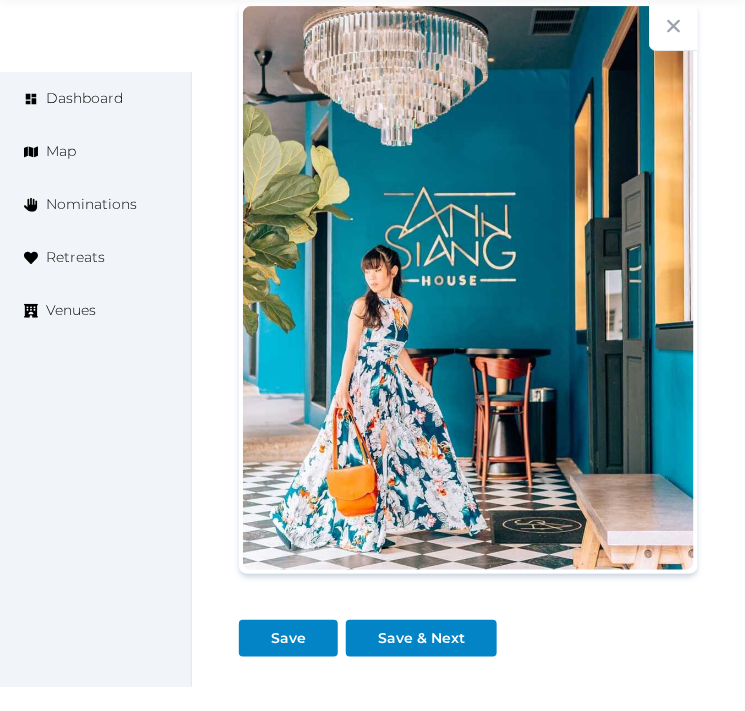 scroll, scrollTop: 2728, scrollLeft: 0, axis: vertical 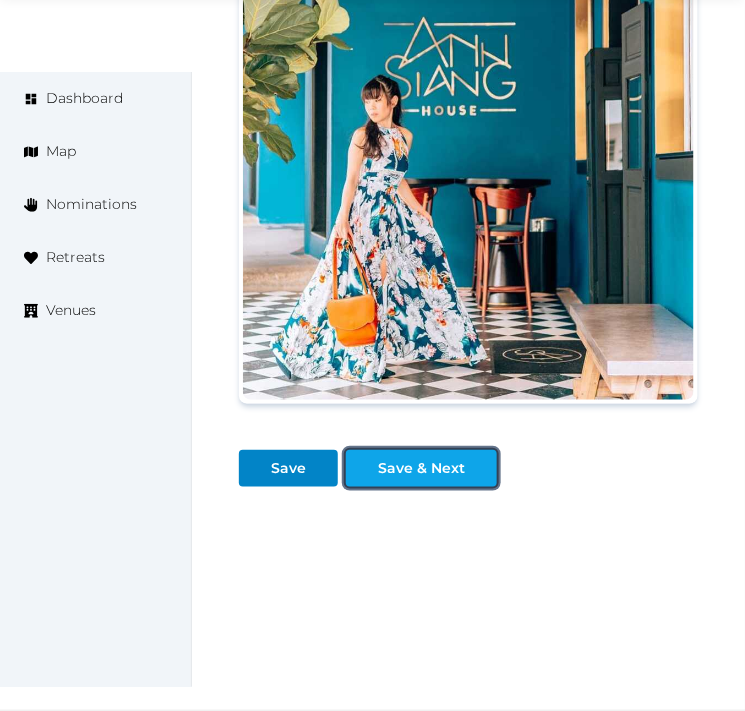 click on "Save & Next" at bounding box center [421, 468] 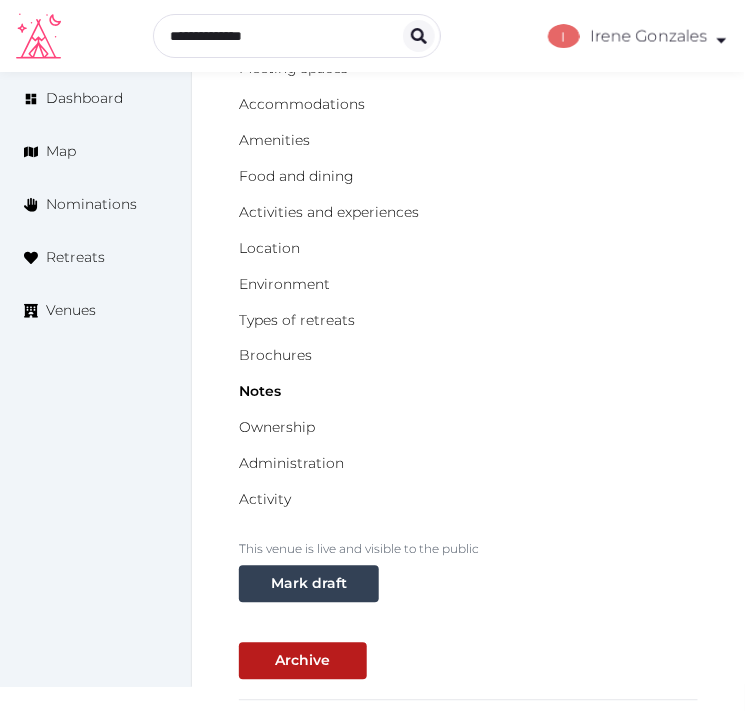 scroll, scrollTop: 0, scrollLeft: 0, axis: both 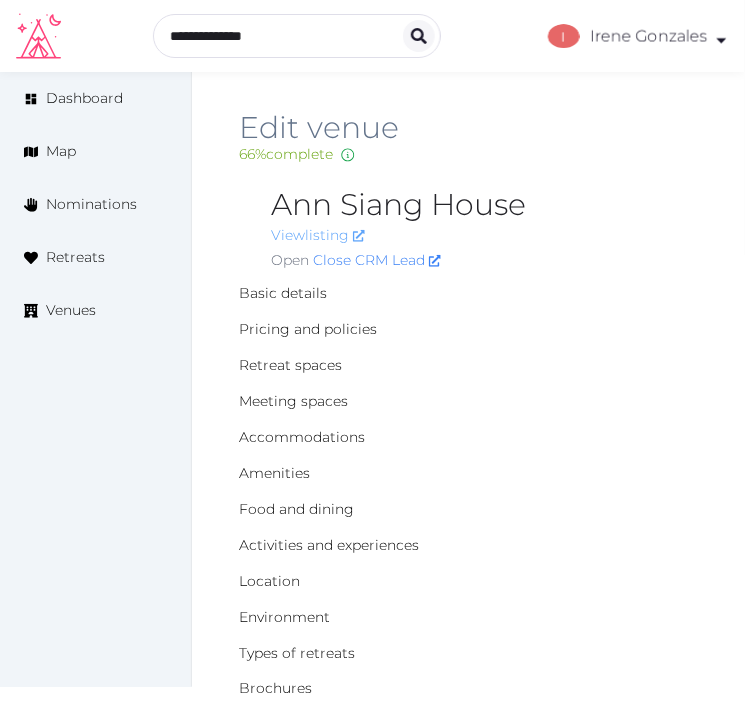 click on "View  listing" at bounding box center [318, 235] 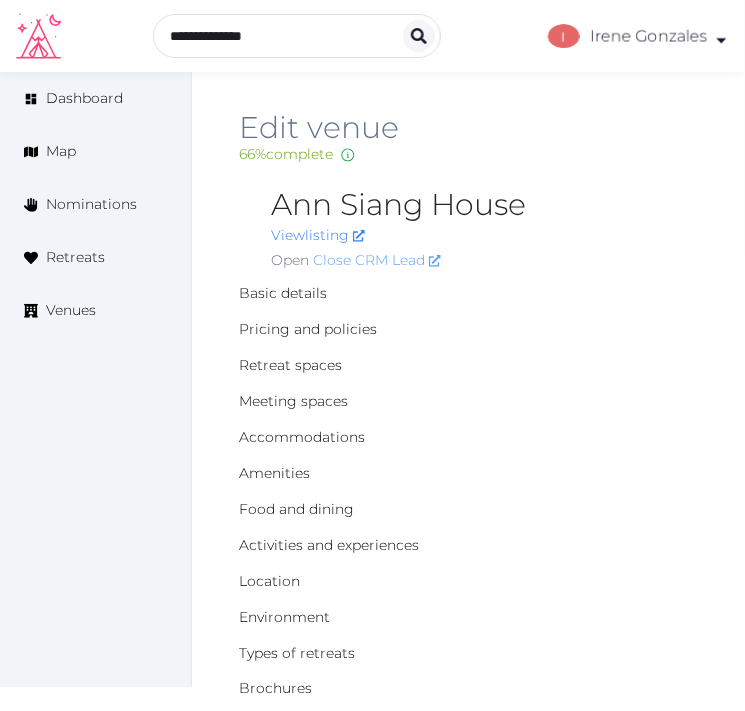 click on "Close CRM Lead" at bounding box center [377, 260] 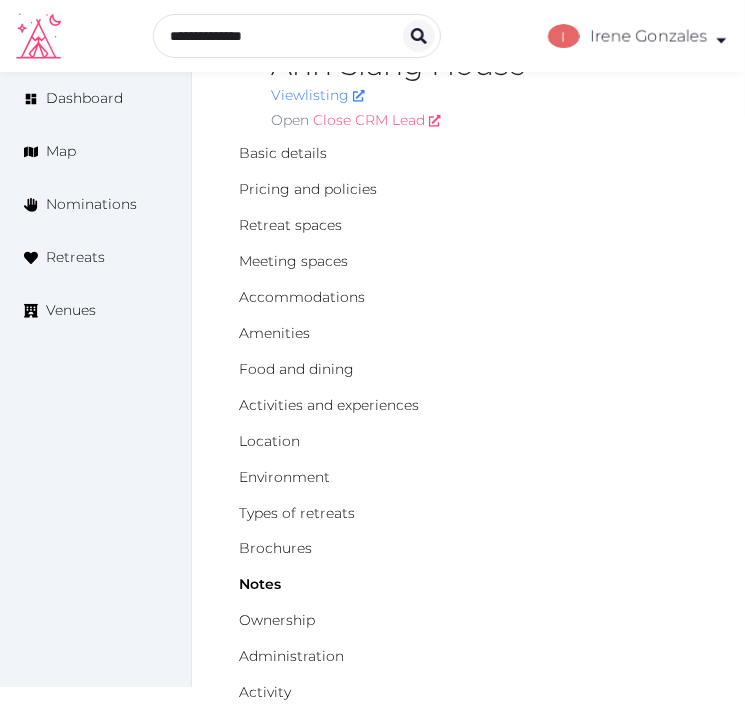 scroll, scrollTop: 222, scrollLeft: 0, axis: vertical 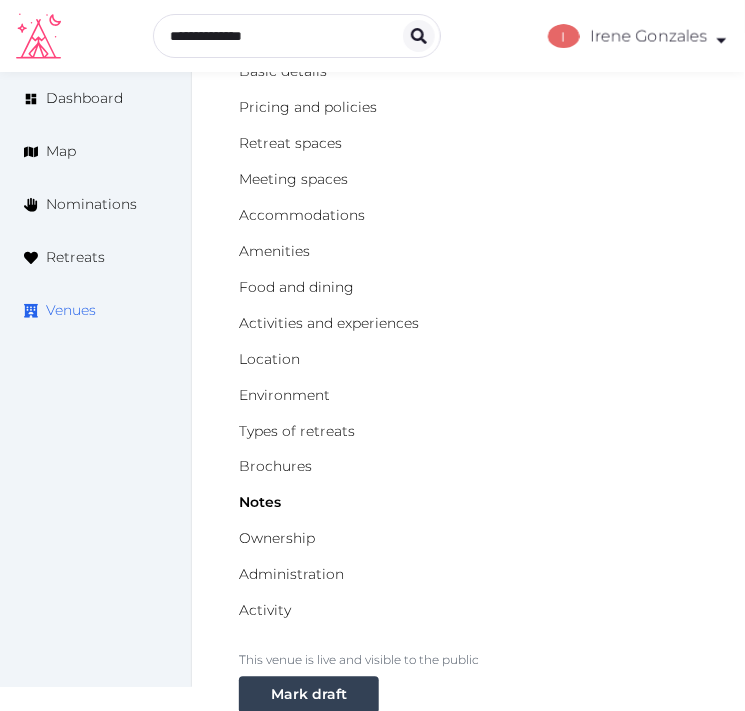 click on "Venues" at bounding box center (71, 310) 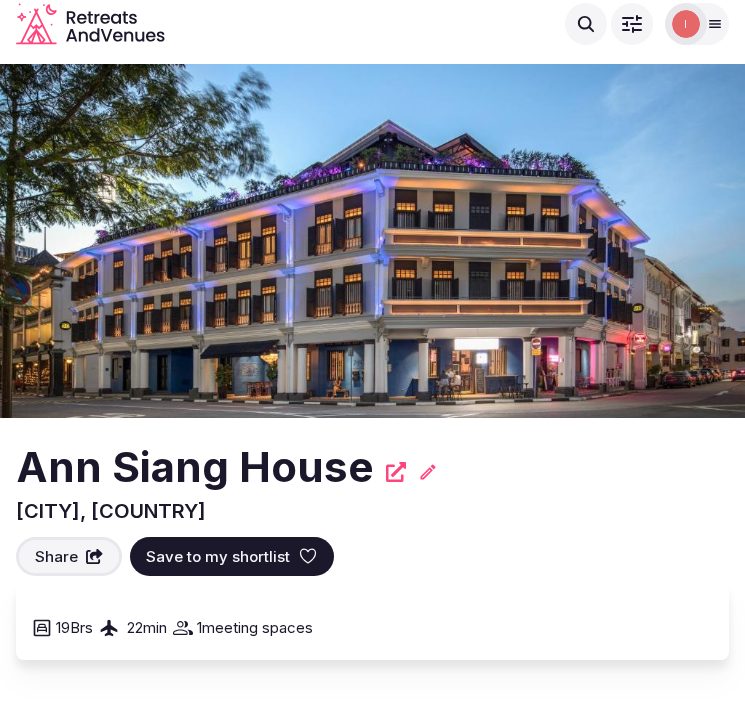 scroll, scrollTop: 0, scrollLeft: 0, axis: both 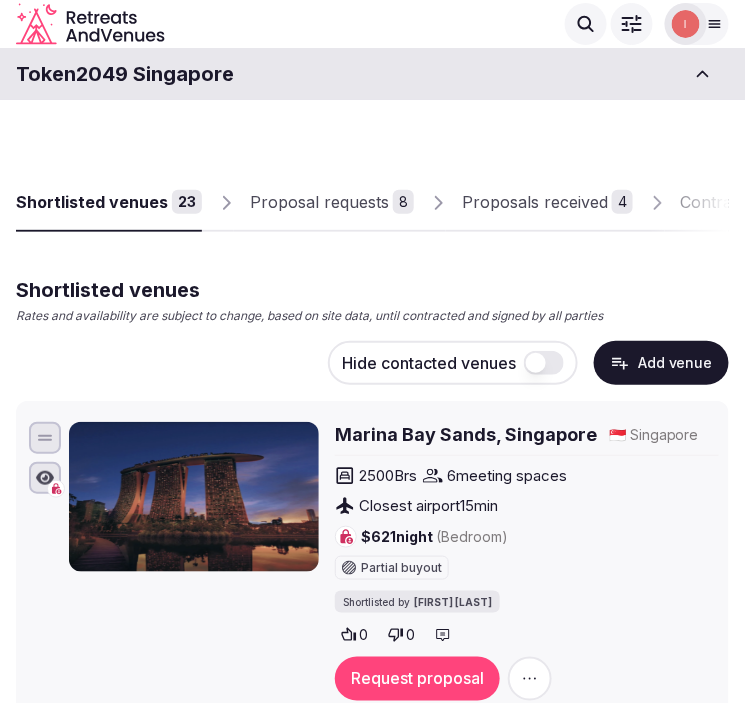 click on "Add venue" at bounding box center (661, 363) 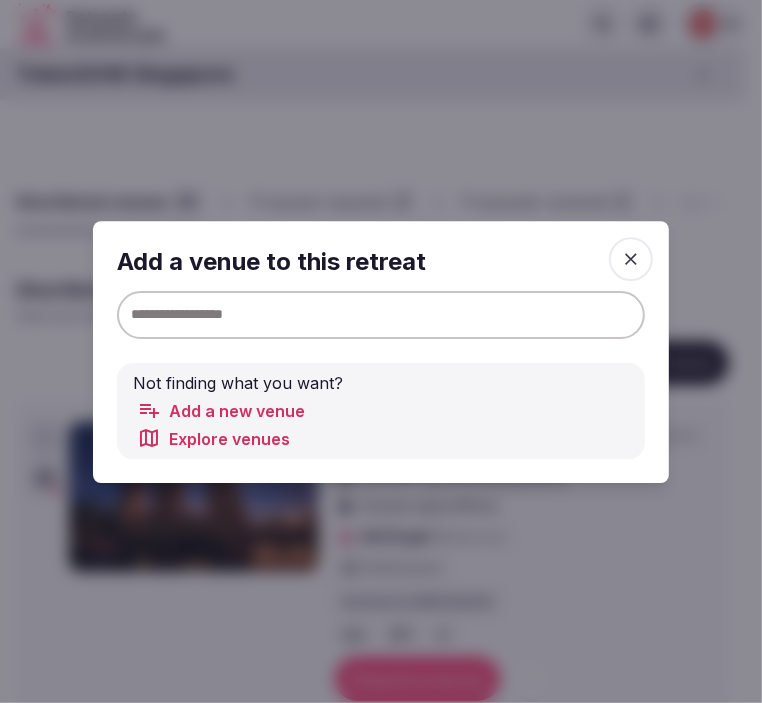 click at bounding box center [381, 314] 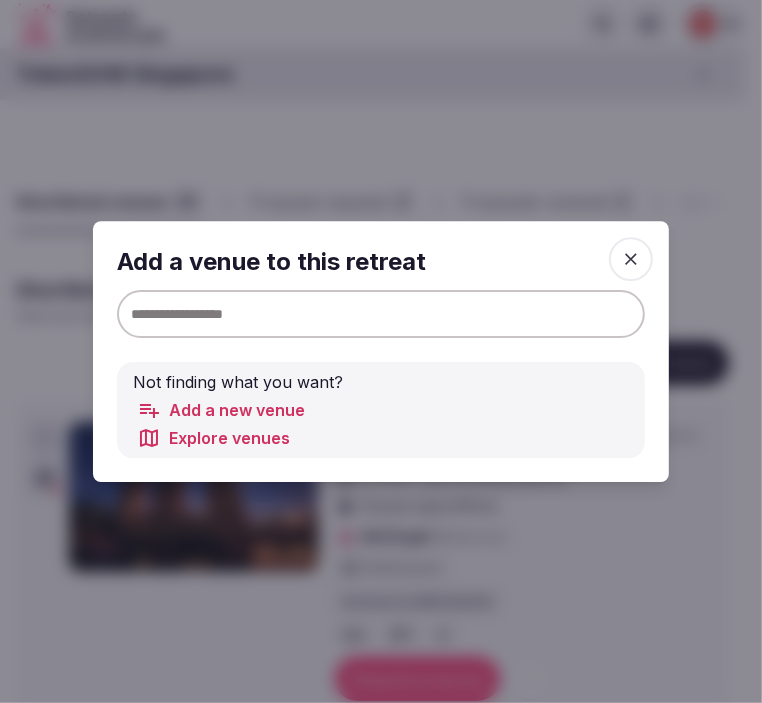 paste on "**********" 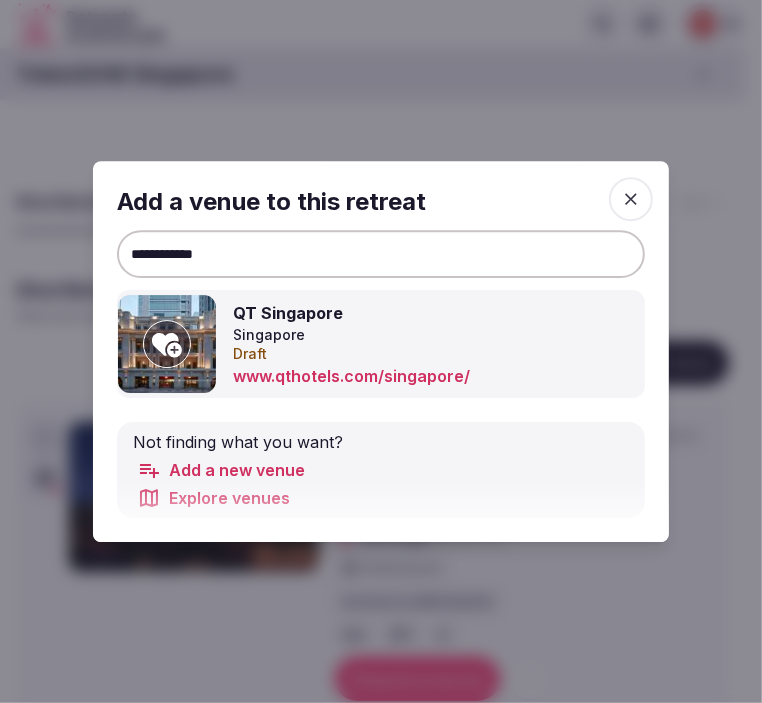 type on "**********" 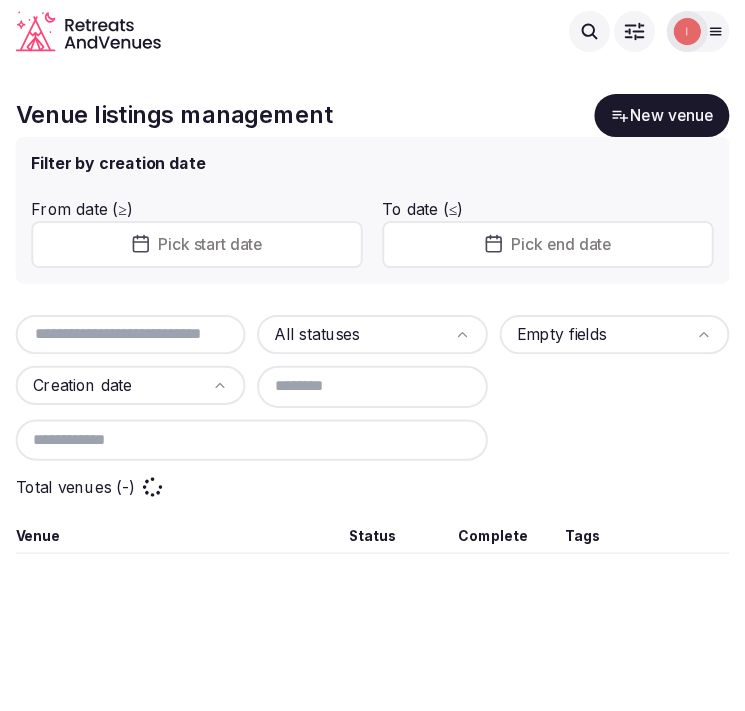 scroll, scrollTop: 0, scrollLeft: 0, axis: both 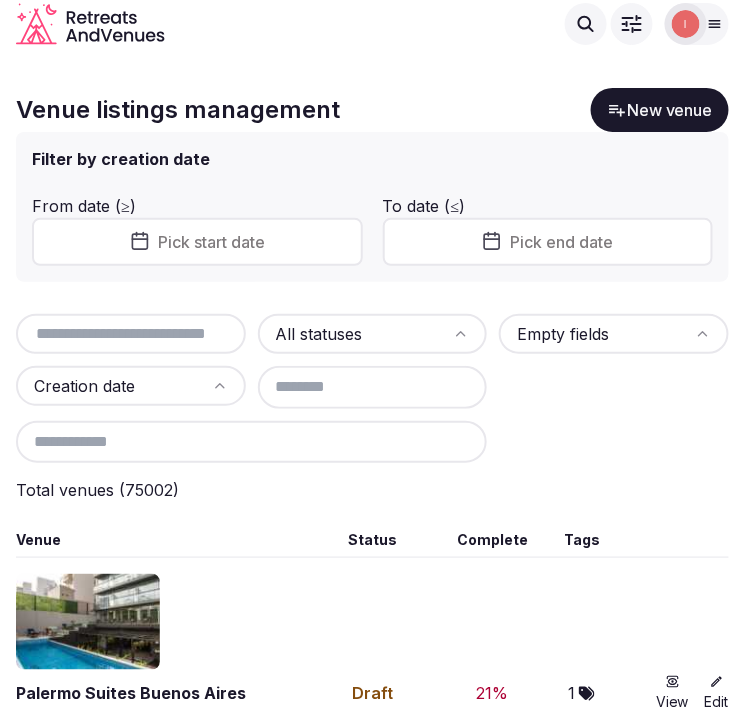 click at bounding box center (131, 334) 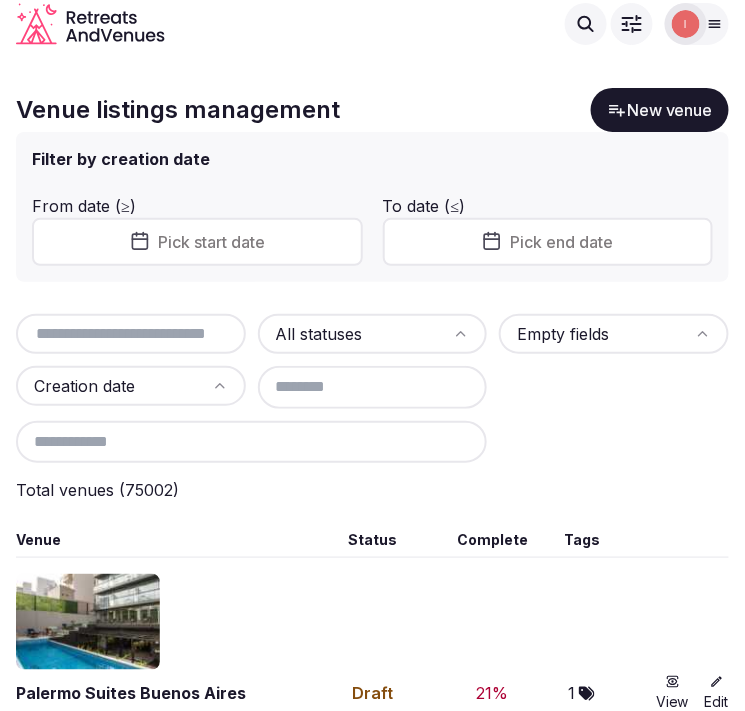 paste on "**********" 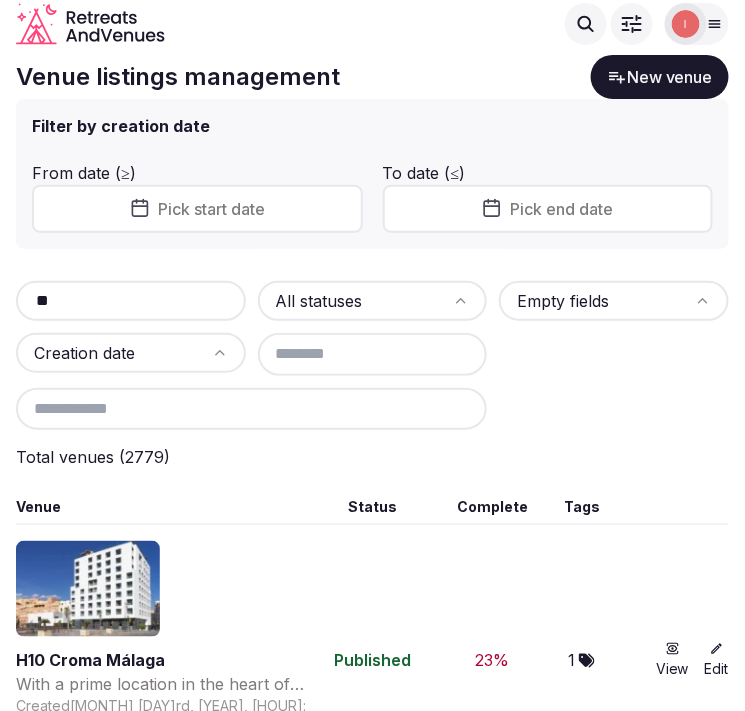 scroll, scrollTop: 0, scrollLeft: 0, axis: both 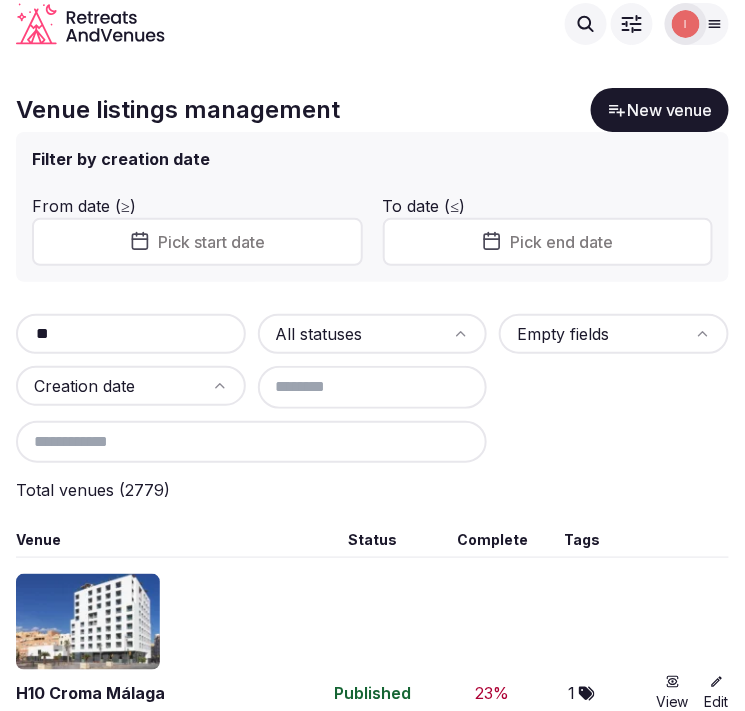 click on "Search Popular Destinations Toscana, Italy Riviera Maya, Mexico Indonesia, Bali California, USA New York, USA Napa Valley, USA Beja, Portugal Canarias, Spain Filter Explore  venues Filter Irene Gonzales Account My venue listings My retreats Group flight planner Logout logged in as  Irene Gonzales Account My venue listings My retreats Group flight planner Logout Venue listings management  New venue Filter by creation date From date (≥) Pick start date To date (≤) Pick end date ** All statuses Empty fields Creation date Total venues ( 2779 ) Venue Status Complete Tags H10 Croma Málaga Created  Jul 23rd, 2025, 10:42pm Last update  Jul 23rd, 2025, 10:49pm Published 23 % 1 View Edit Alvear Art Hotel Created  Jul 23rd, 2025, 10:35pm Last update  Jul 24th, 2025, 10:04pm Published 58 % 1 View Edit Protopia Community Created  Jul 22nd, 2025, 6:27pm Last update  Jul 23rd, 2025, 5:12am Published 75 % 0 View Edit Park Hyatt St. Kitts Created  Jul 18th, 2025, 10:21pm Last update  Jul 18th, 2025, 10:47pm Draft 21 % 1" at bounding box center [372, 355] 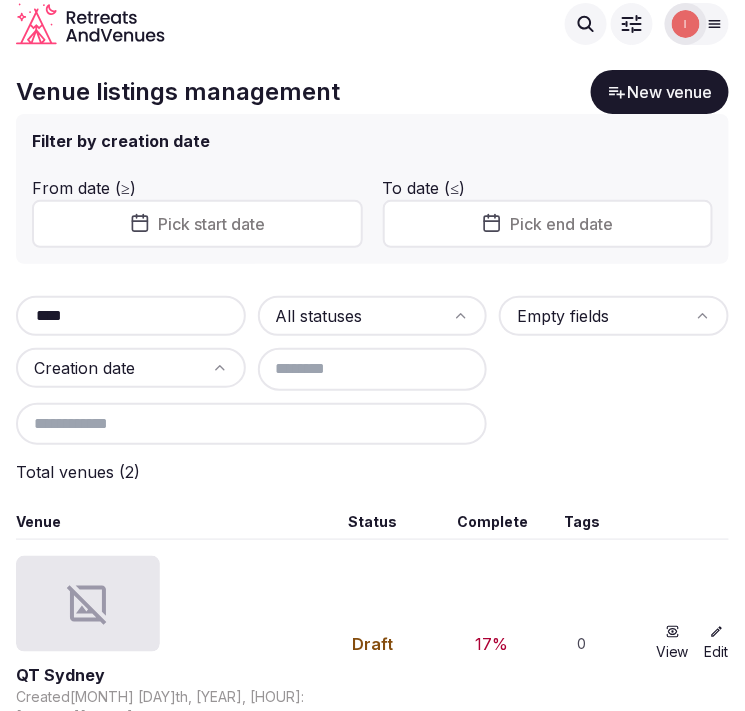 scroll, scrollTop: 0, scrollLeft: 0, axis: both 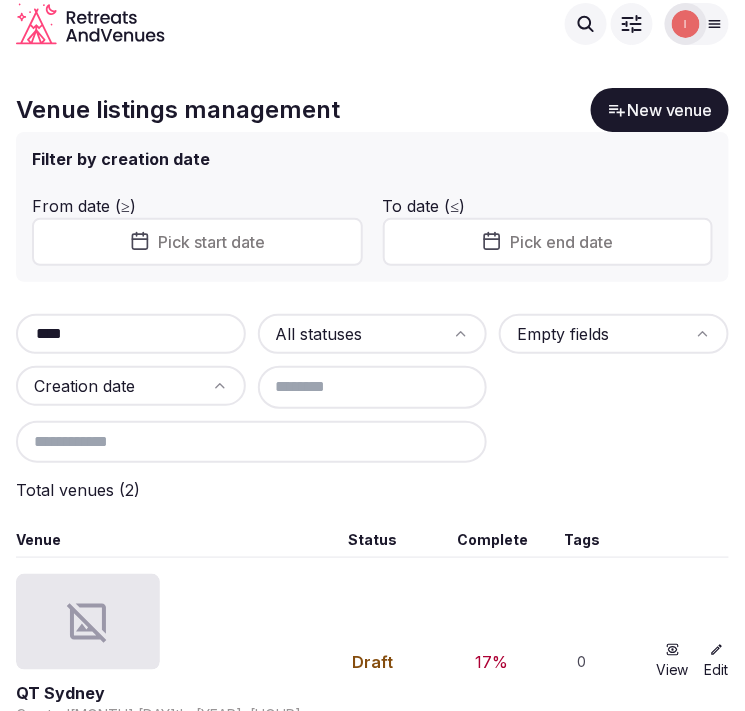 type on "****" 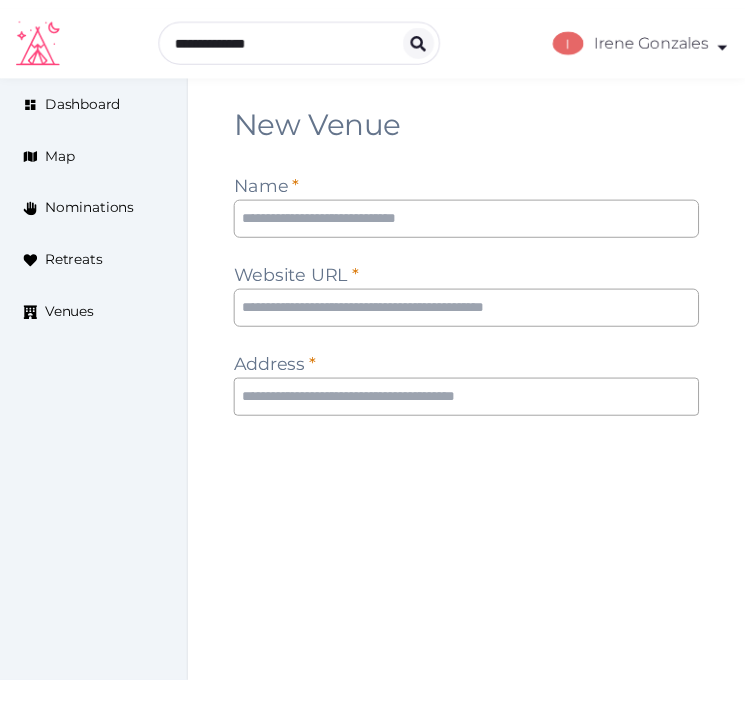scroll, scrollTop: 0, scrollLeft: 0, axis: both 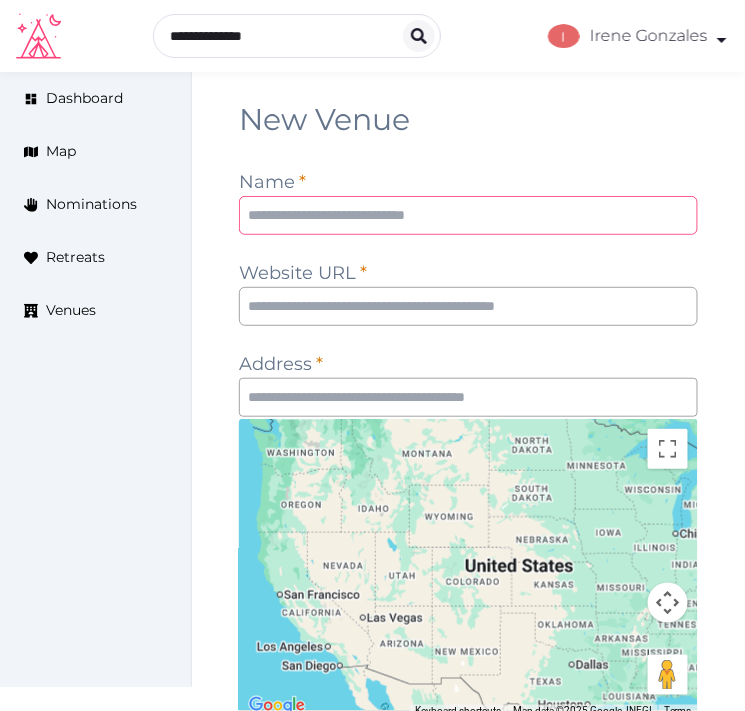 click at bounding box center (468, 215) 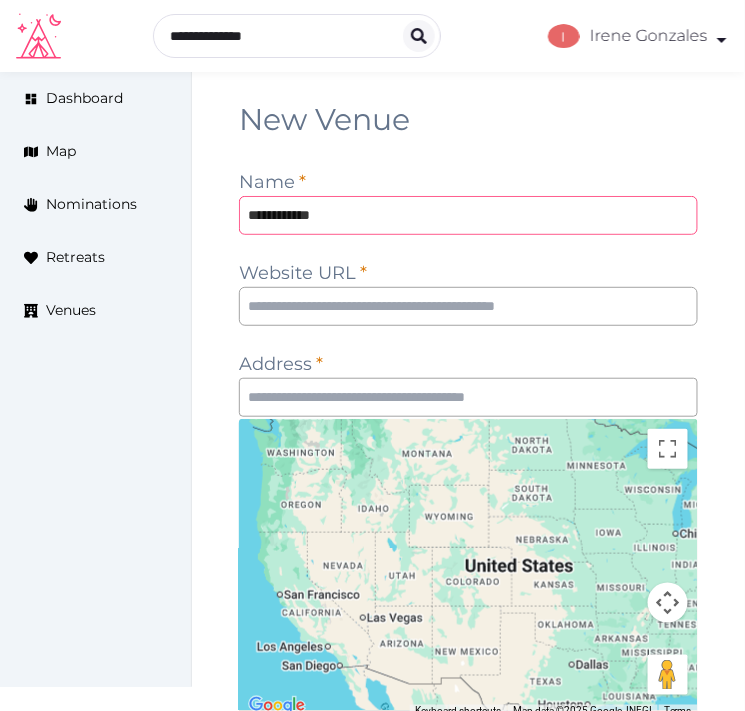 type on "**********" 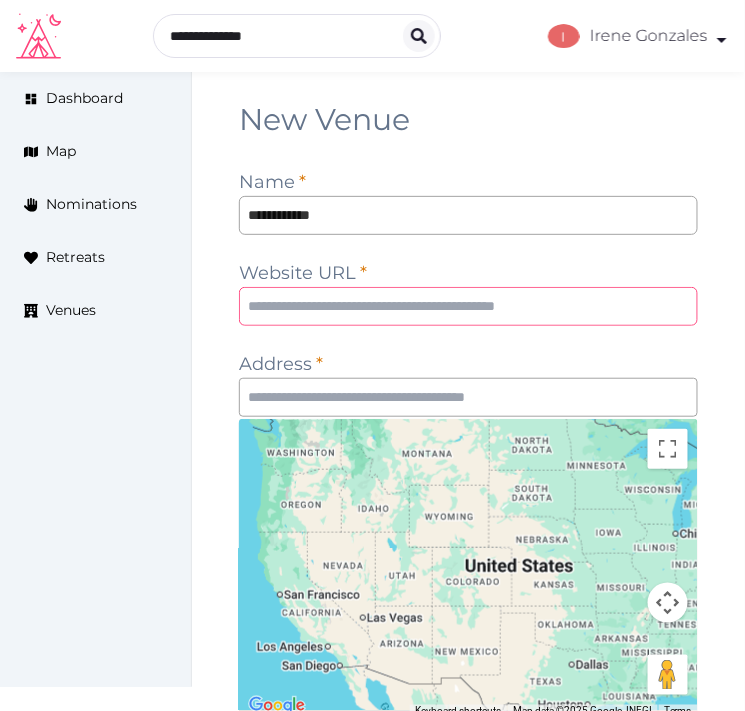 click at bounding box center [468, 306] 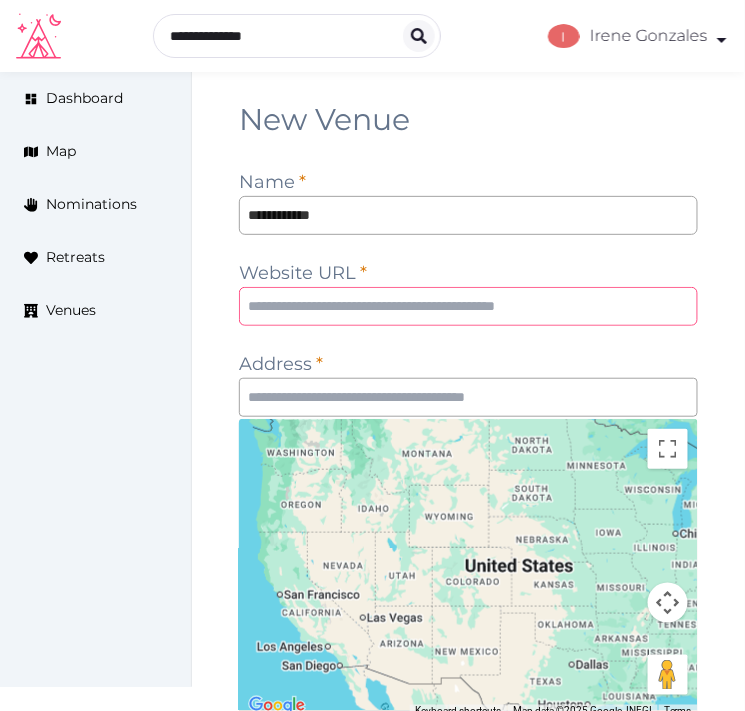 paste on "**********" 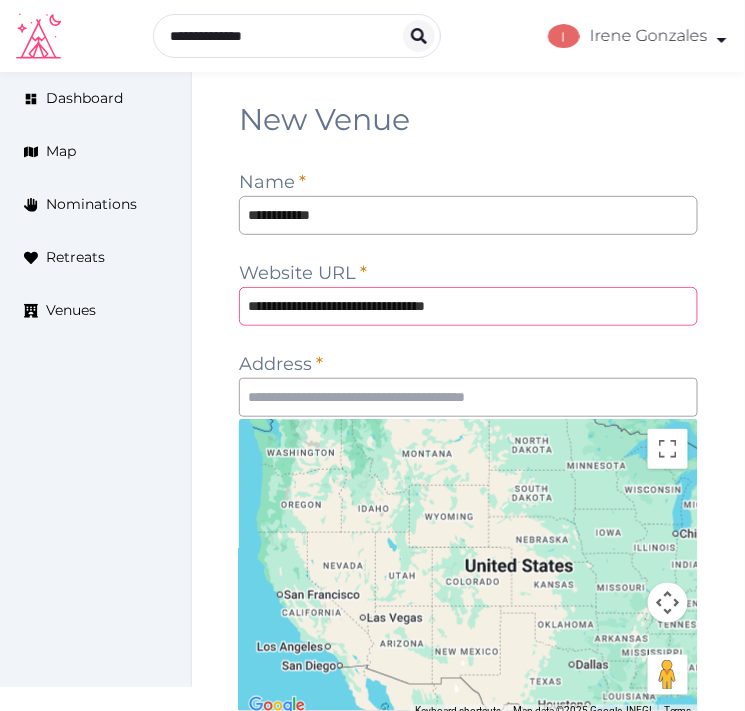 type on "**********" 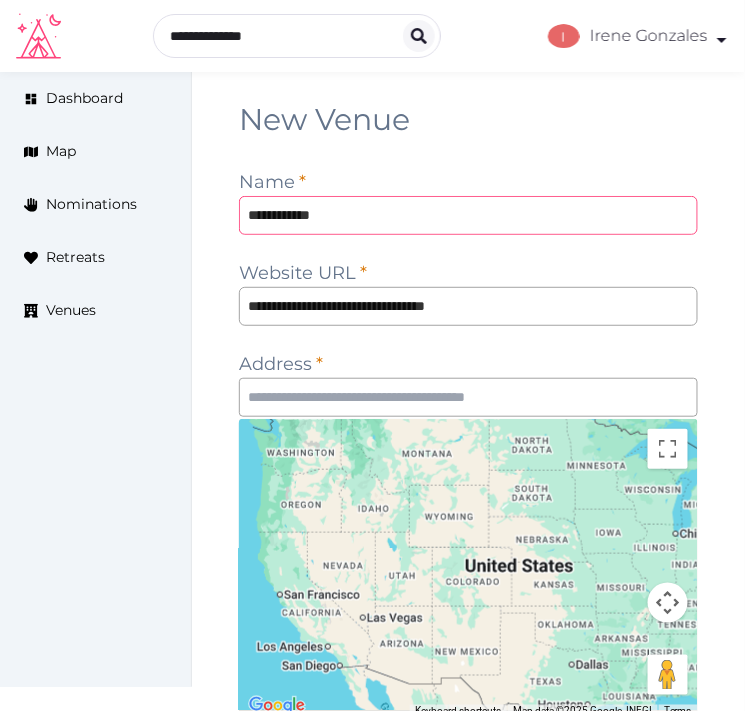 click on "**********" at bounding box center (468, 215) 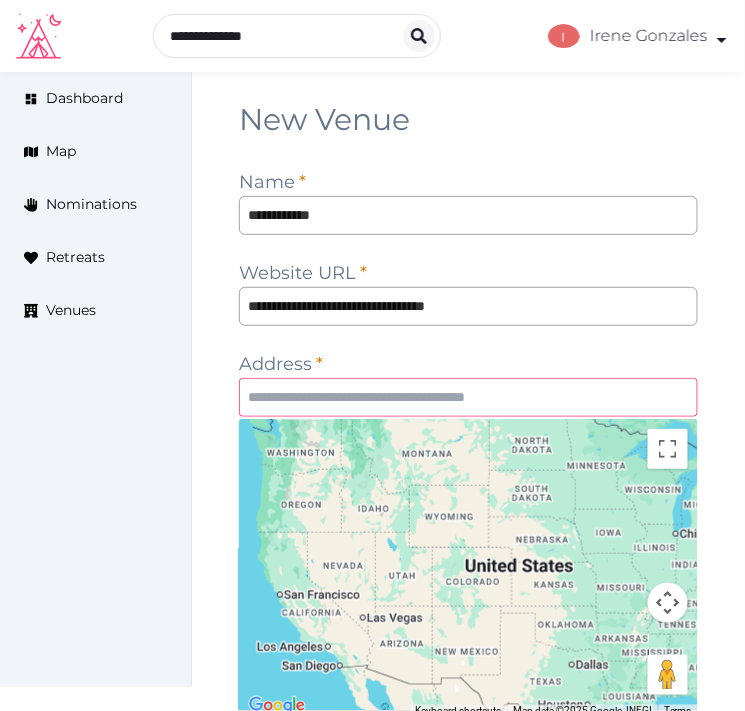 click at bounding box center (468, 397) 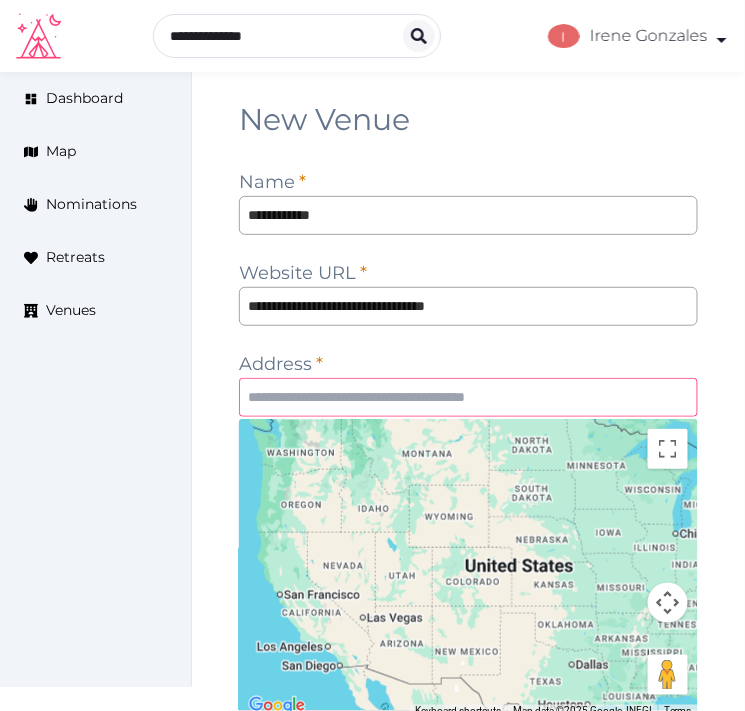 paste on "**********" 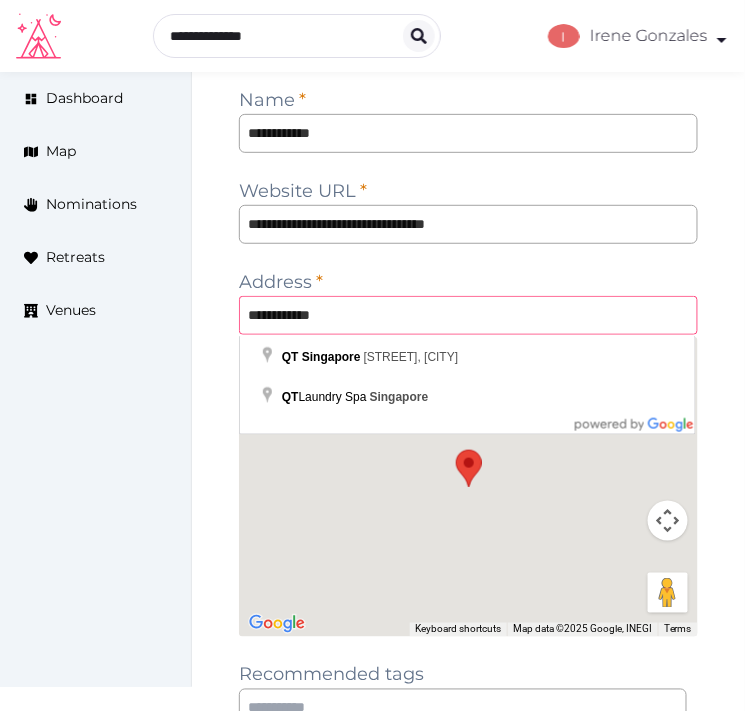 scroll, scrollTop: 111, scrollLeft: 0, axis: vertical 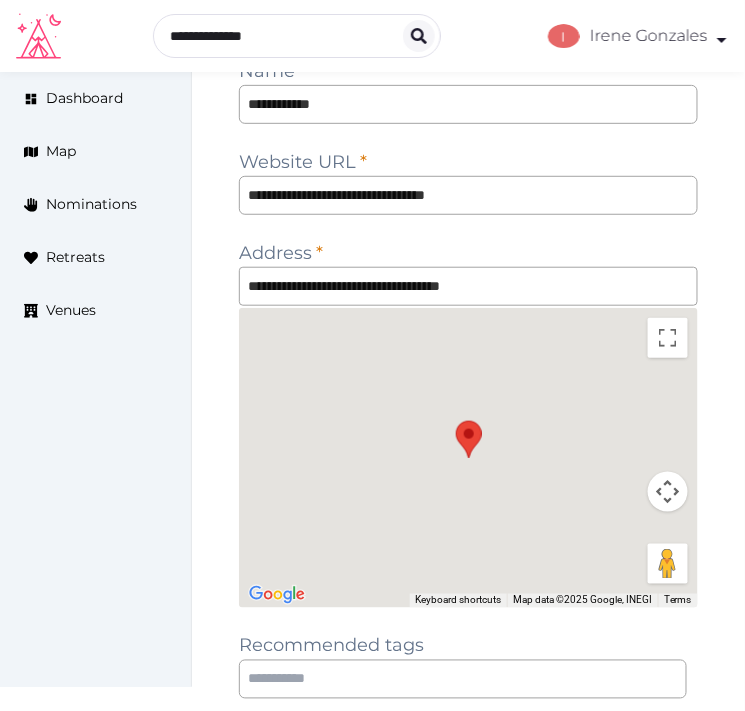 type on "**********" 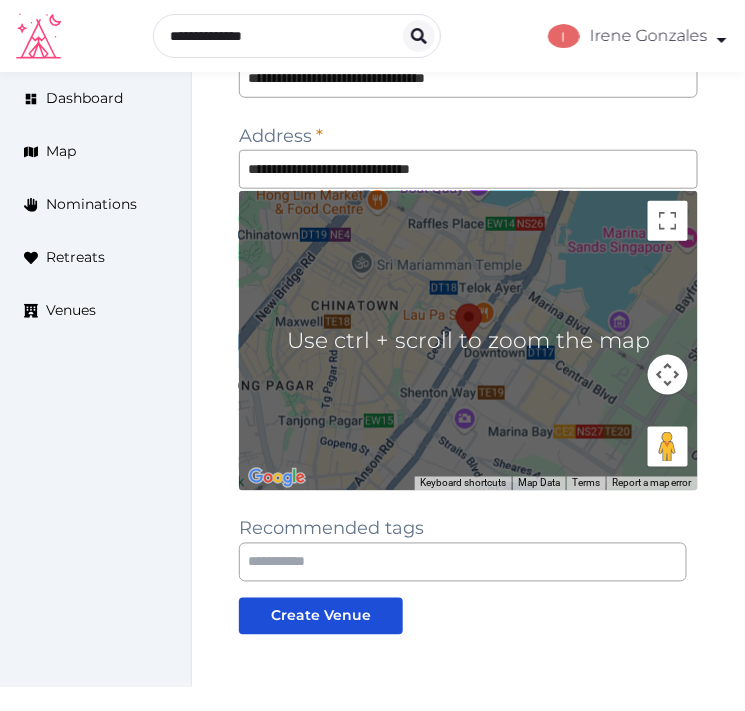 scroll, scrollTop: 333, scrollLeft: 0, axis: vertical 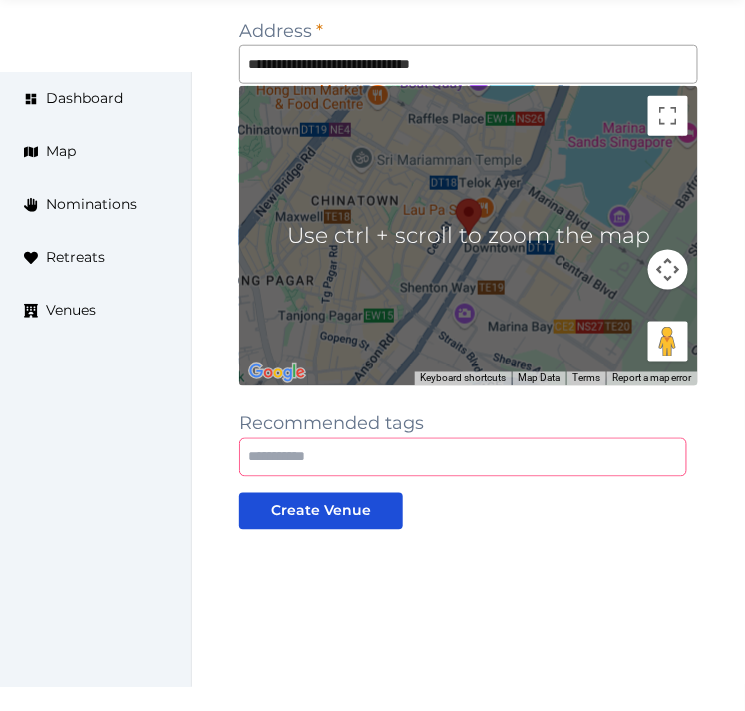 drag, startPoint x: 403, startPoint y: 467, endPoint x: 445, endPoint y: 495, distance: 50.47772 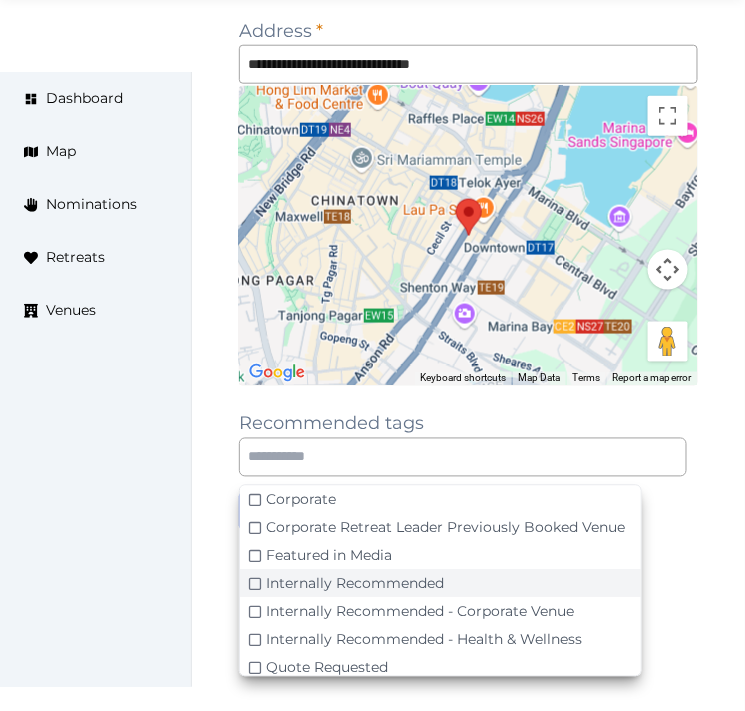 click on "Internally Recommended - Corporate Venue" at bounding box center [420, 612] 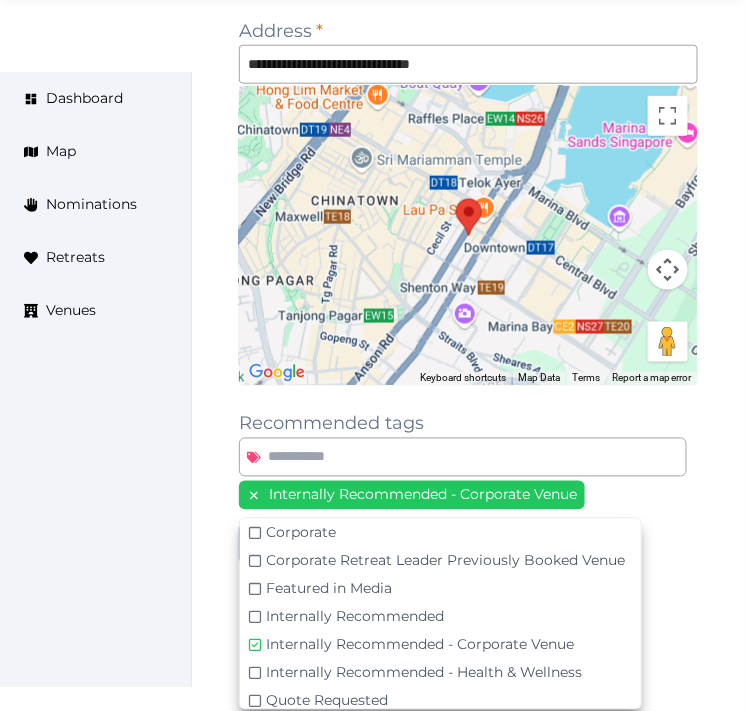 click at bounding box center [468, 643] 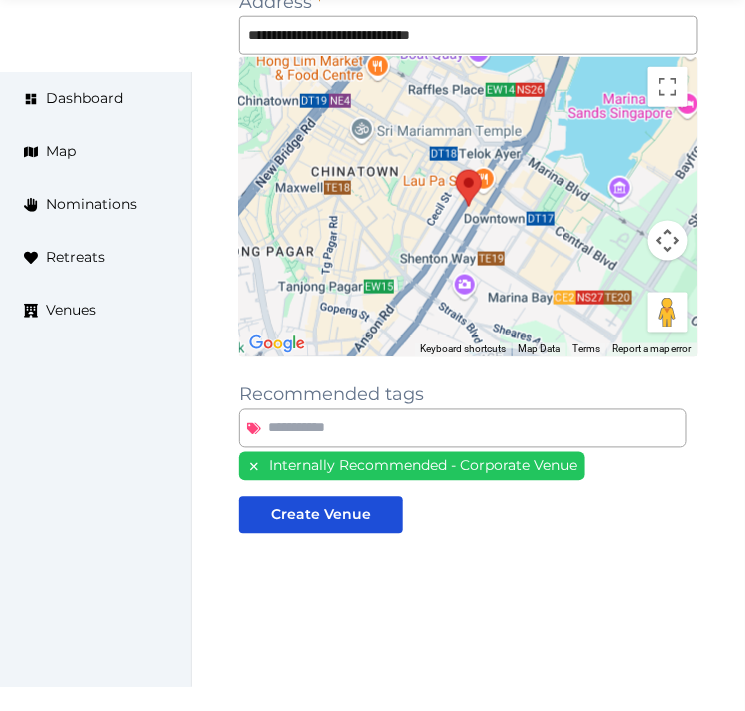 scroll, scrollTop: 377, scrollLeft: 0, axis: vertical 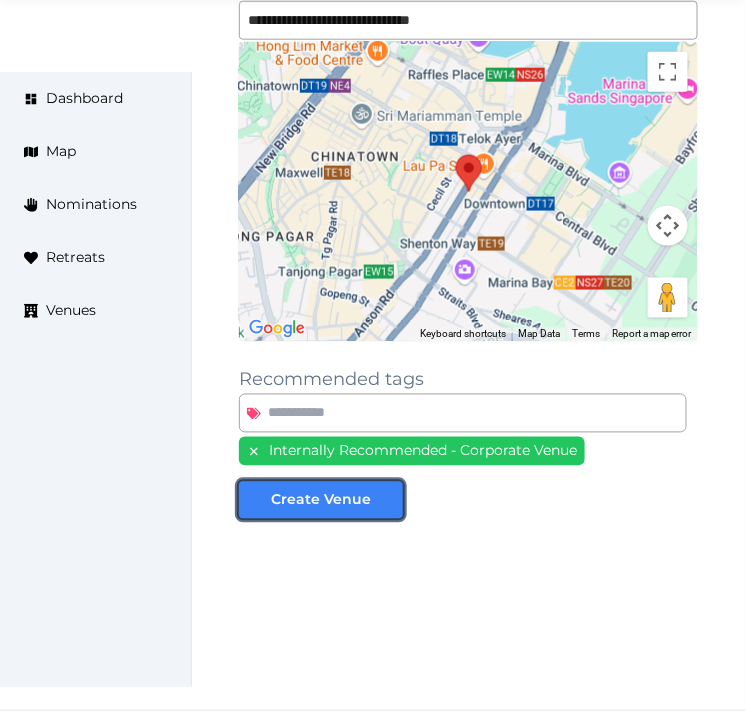 click on "Create Venue" at bounding box center (321, 500) 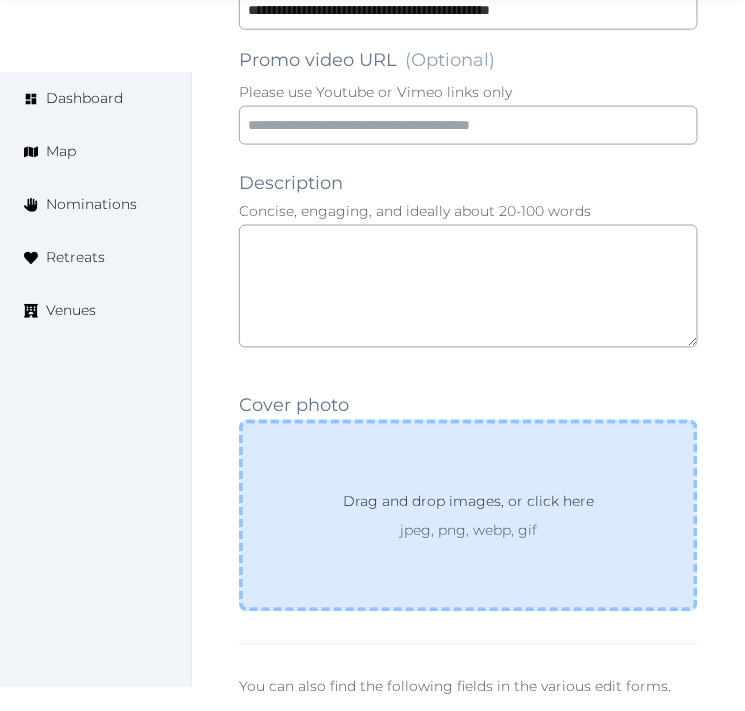 scroll, scrollTop: 1777, scrollLeft: 0, axis: vertical 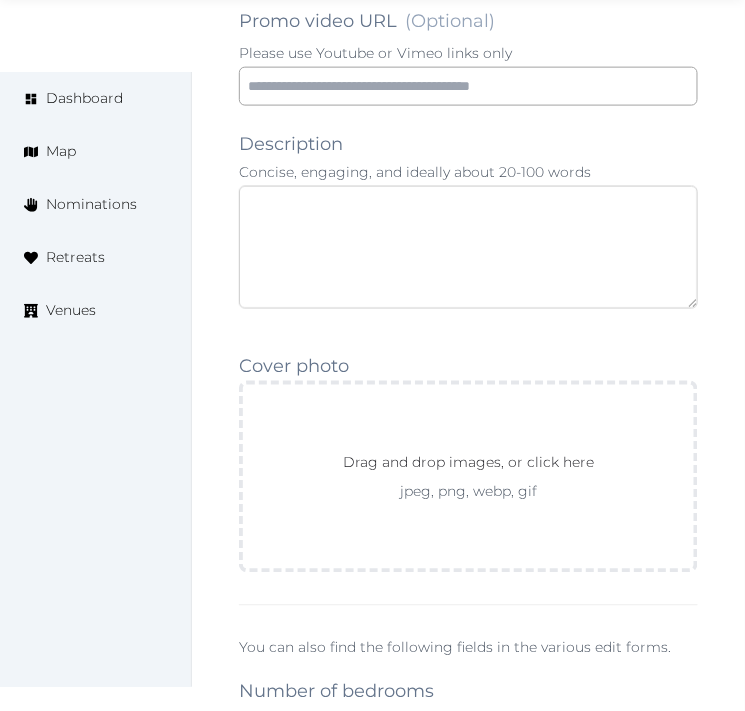 click at bounding box center [468, 247] 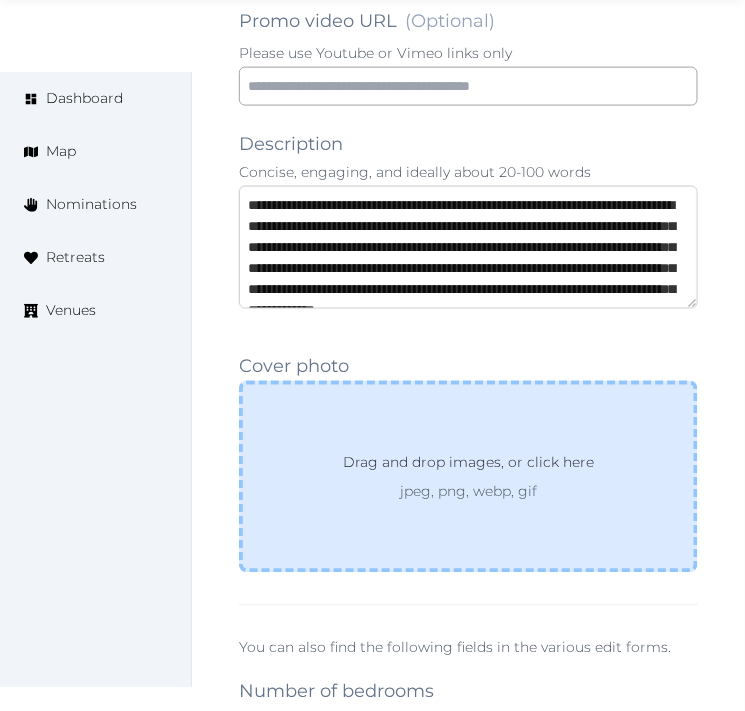 scroll, scrollTop: 52, scrollLeft: 0, axis: vertical 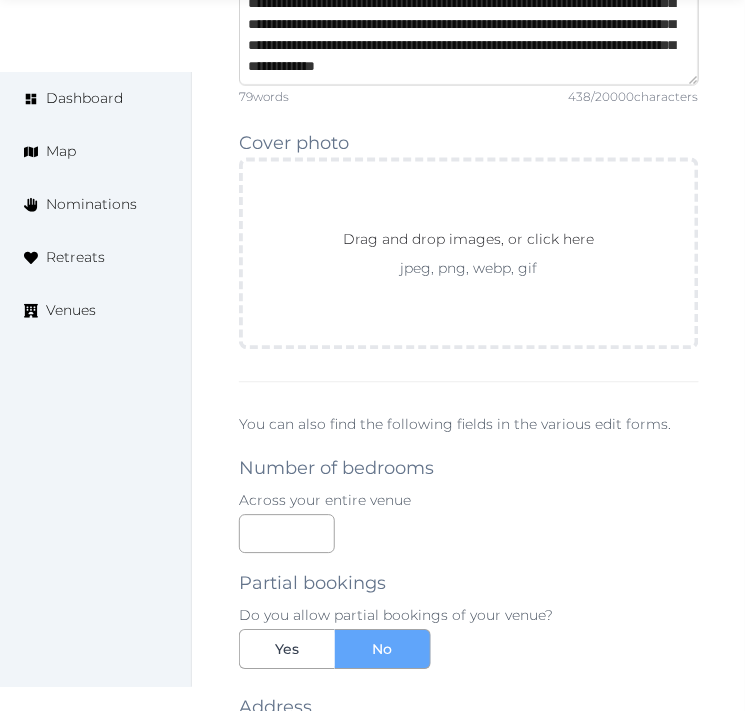 type on "**********" 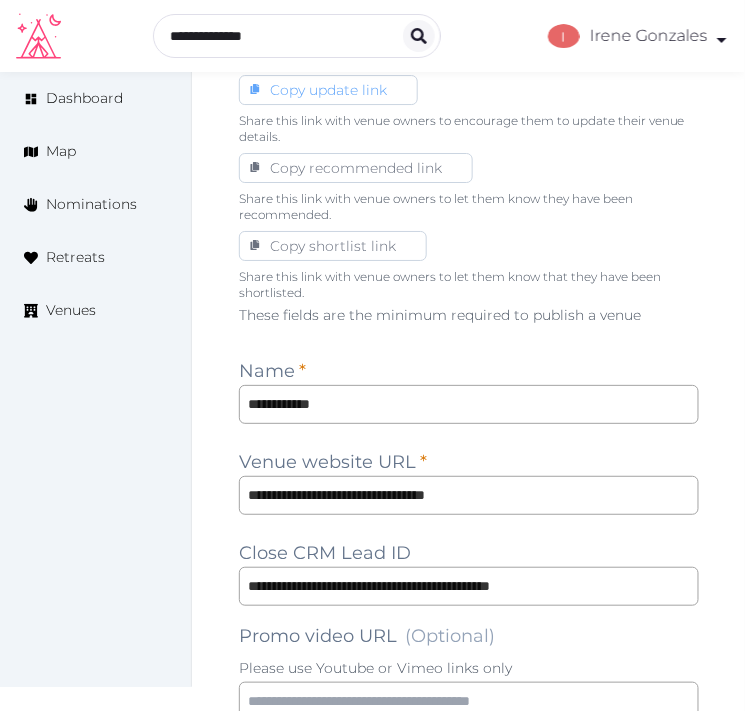 scroll, scrollTop: 1000, scrollLeft: 0, axis: vertical 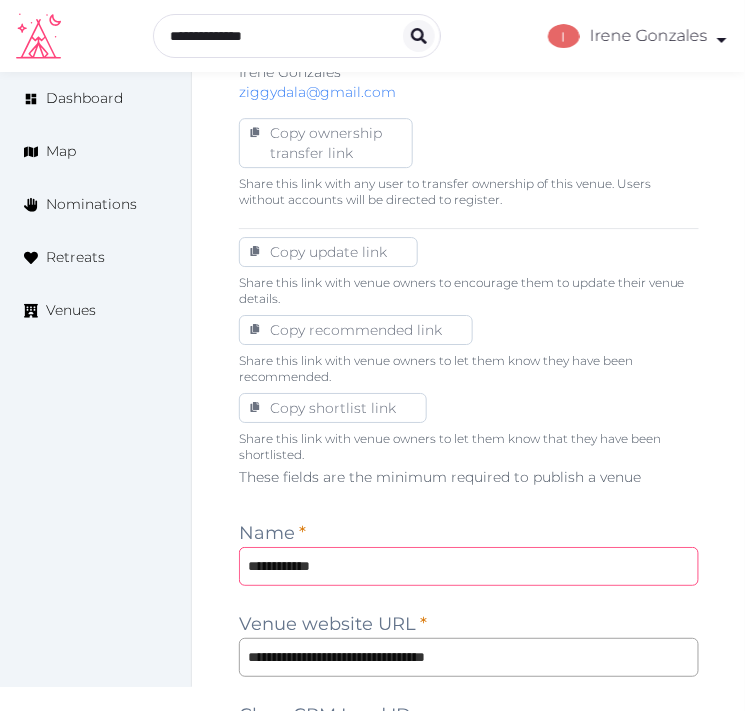 click on "**********" at bounding box center [469, 566] 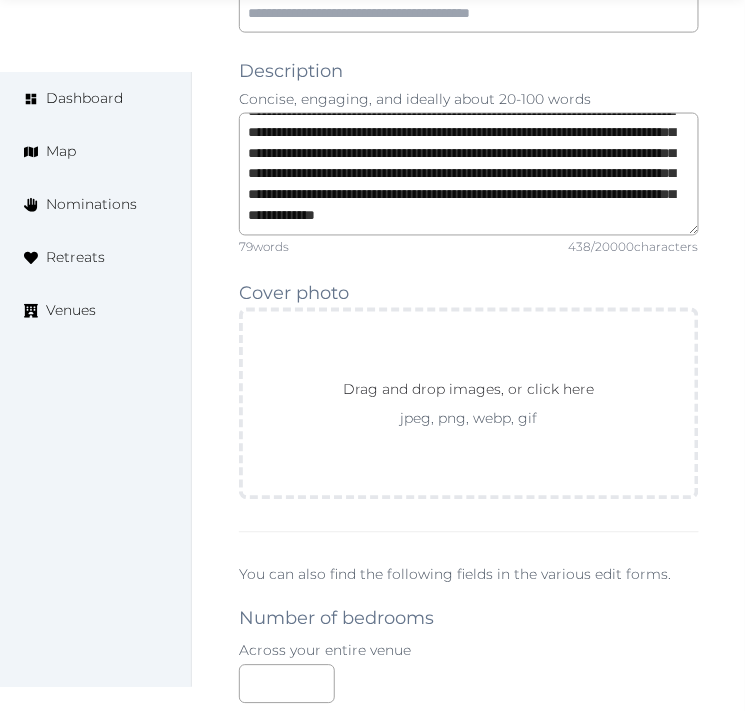 scroll, scrollTop: 1888, scrollLeft: 0, axis: vertical 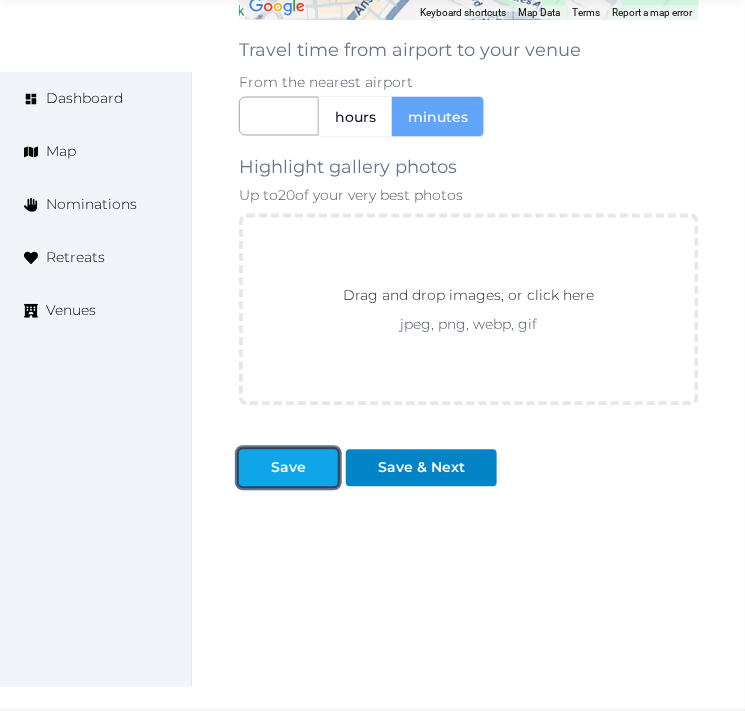 click on "Save" at bounding box center [288, 468] 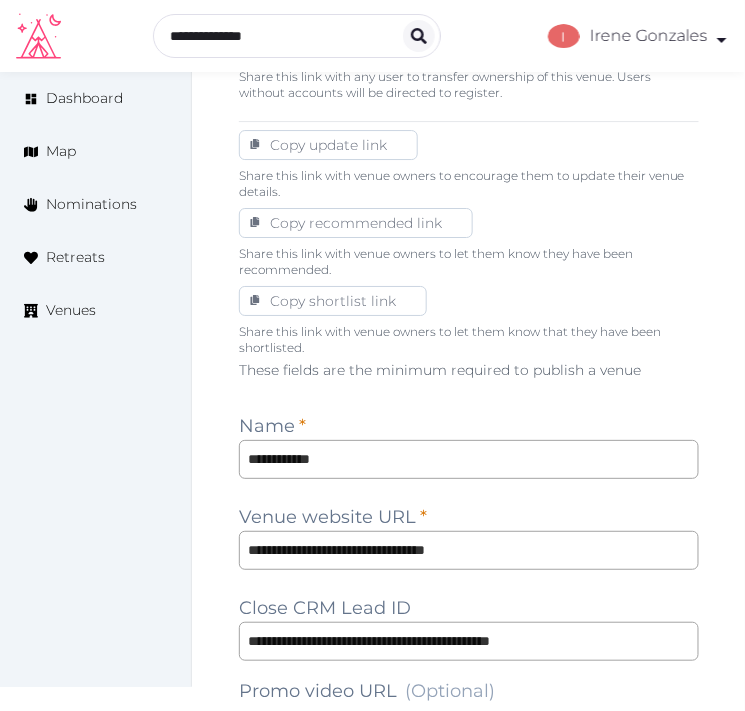 scroll, scrollTop: 1098, scrollLeft: 0, axis: vertical 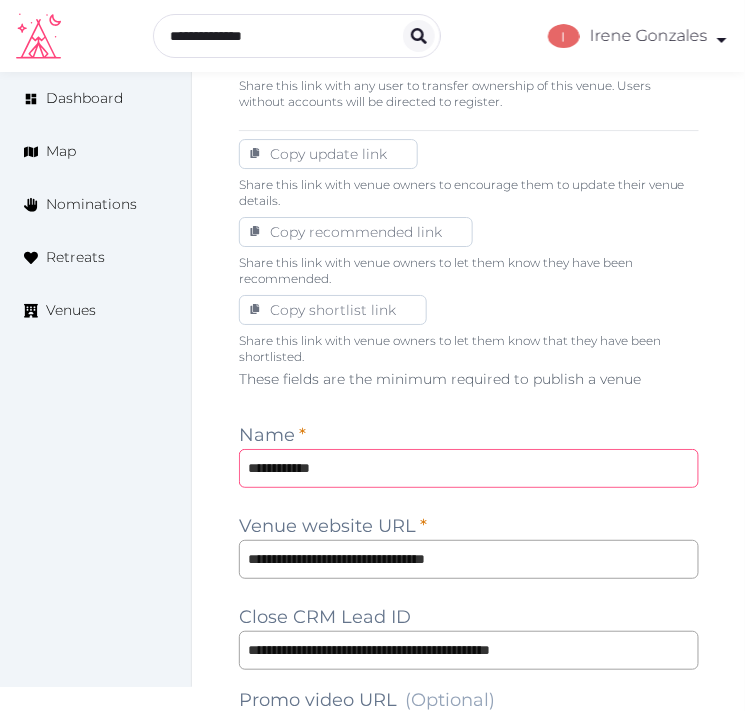 click on "**********" at bounding box center [469, 468] 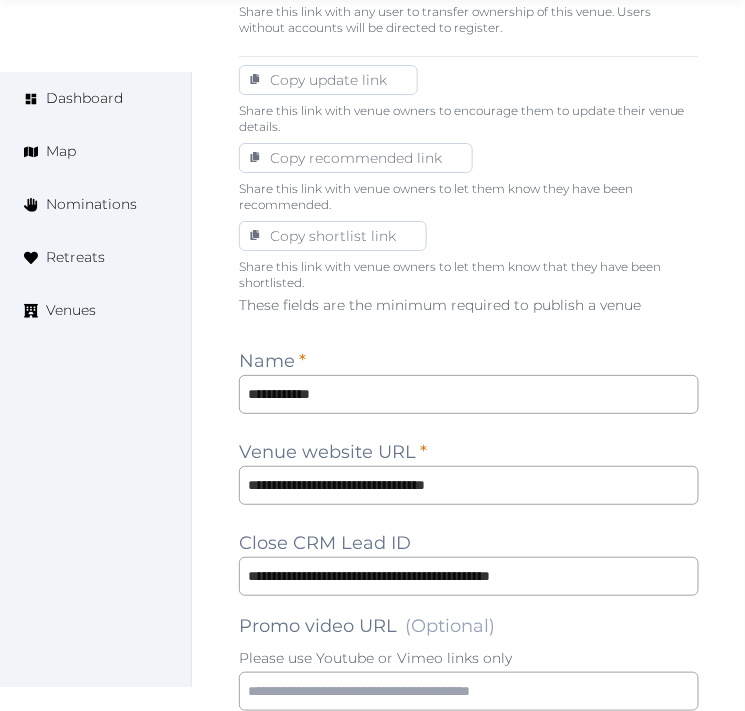 scroll, scrollTop: 1210, scrollLeft: 0, axis: vertical 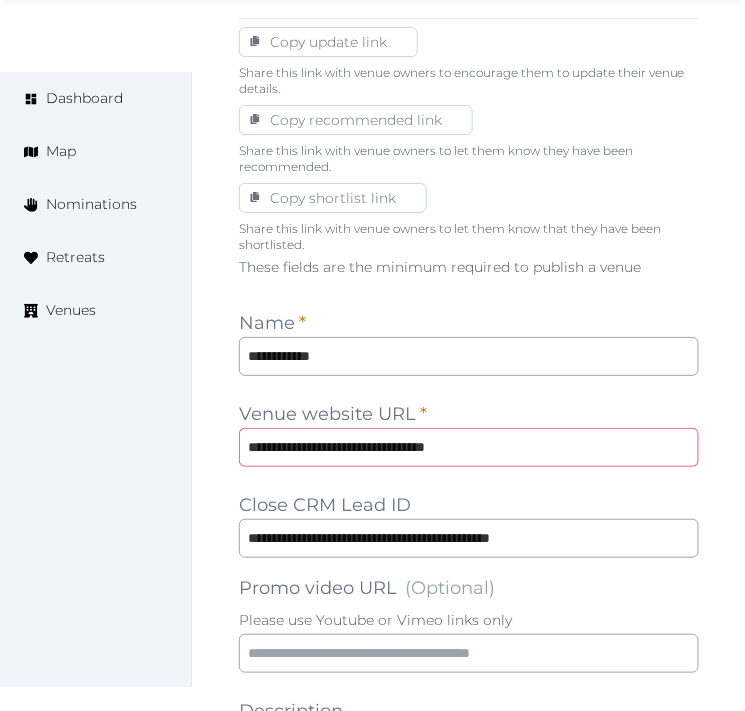 click on "**********" at bounding box center (469, 447) 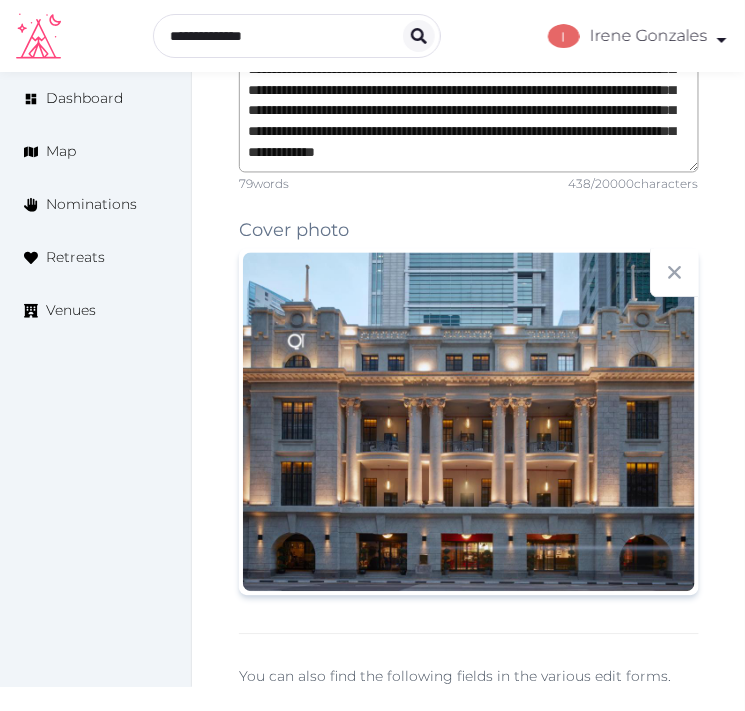 scroll, scrollTop: 1765, scrollLeft: 0, axis: vertical 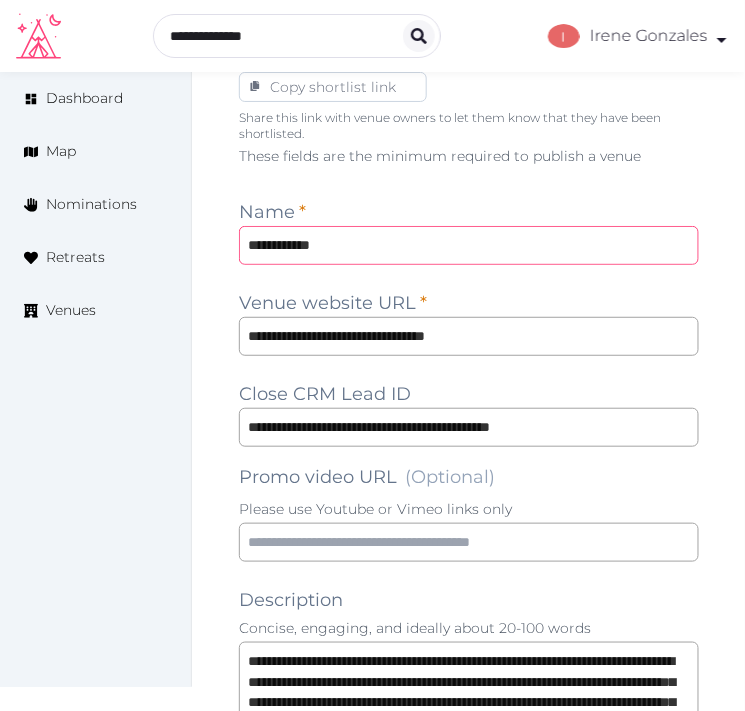 click on "**********" at bounding box center [469, 245] 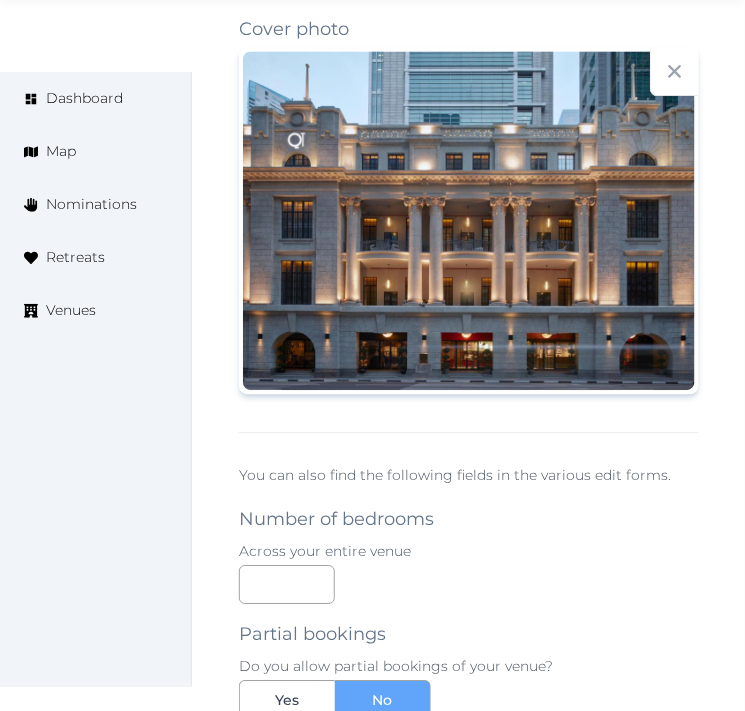 scroll, scrollTop: 2210, scrollLeft: 0, axis: vertical 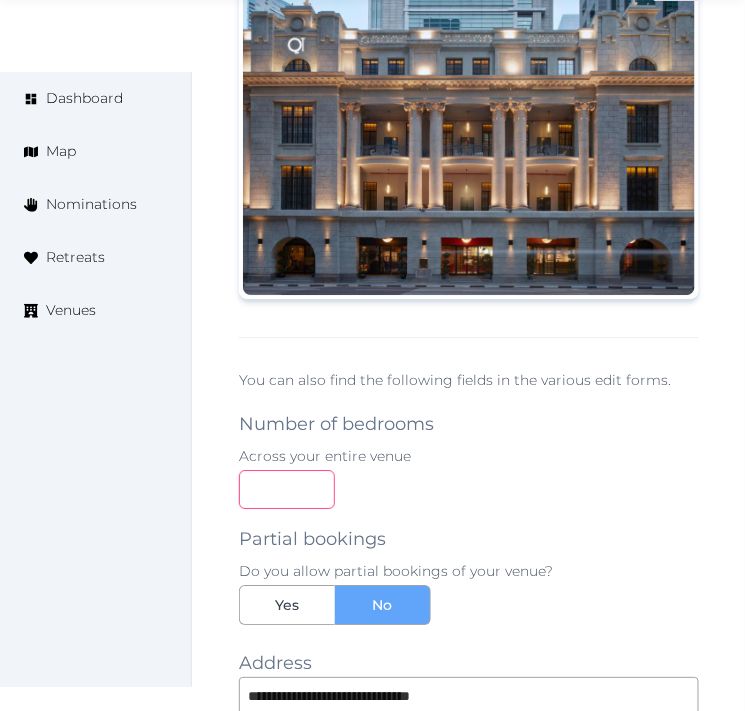 click at bounding box center (287, 489) 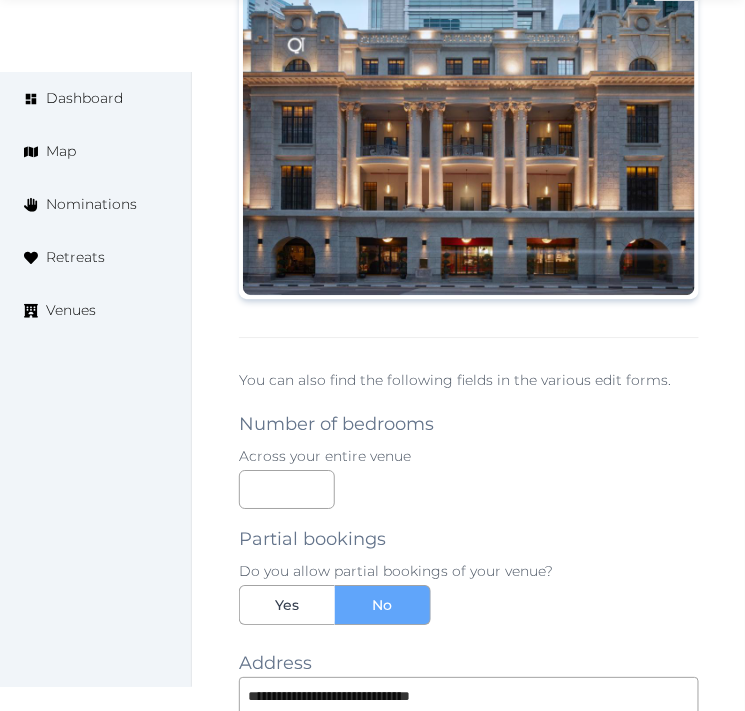 click on "***" at bounding box center [469, 489] 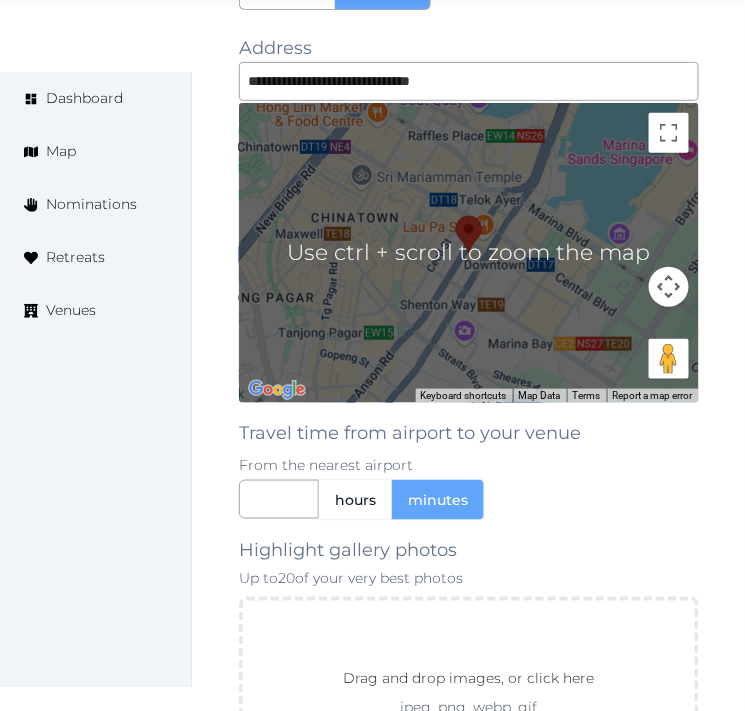 scroll, scrollTop: 2987, scrollLeft: 0, axis: vertical 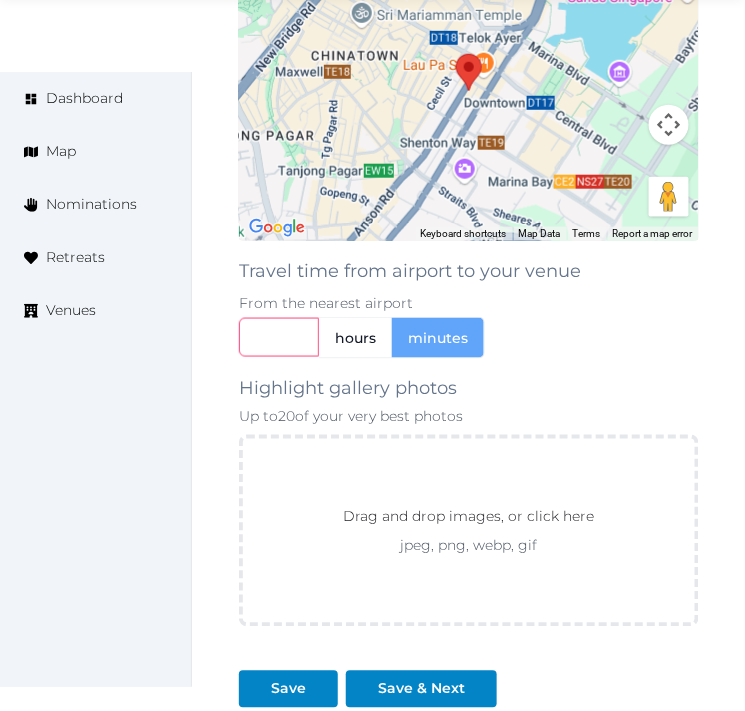 click at bounding box center (279, 337) 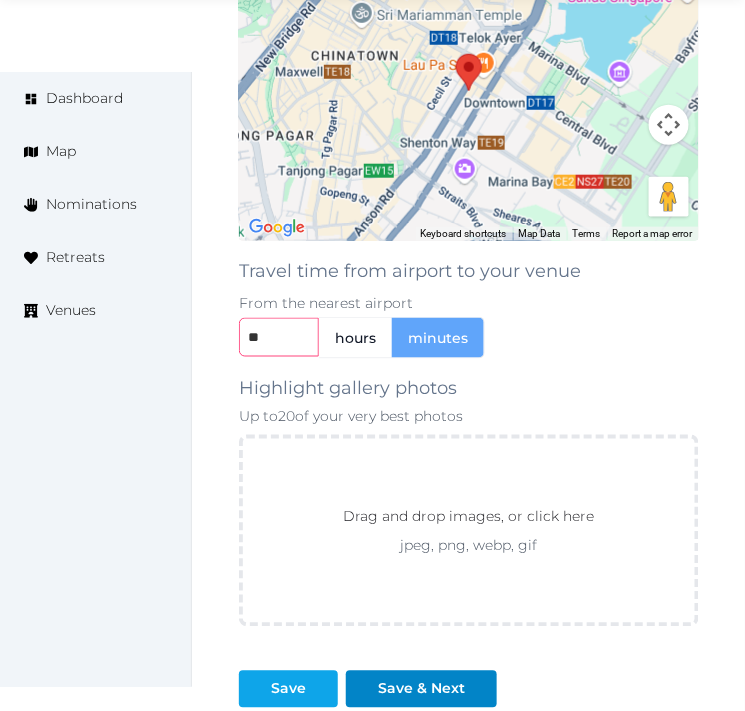 type on "**" 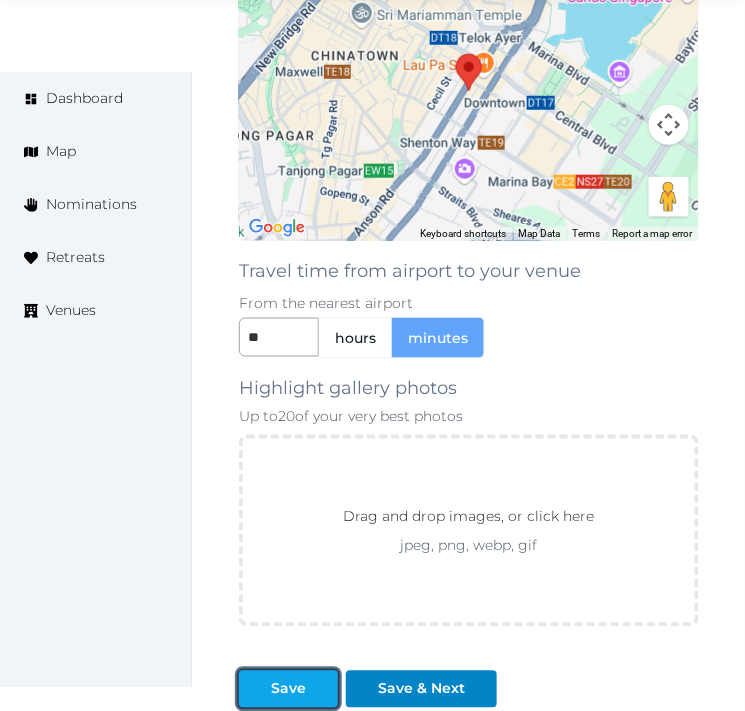 click on "Save" at bounding box center (288, 689) 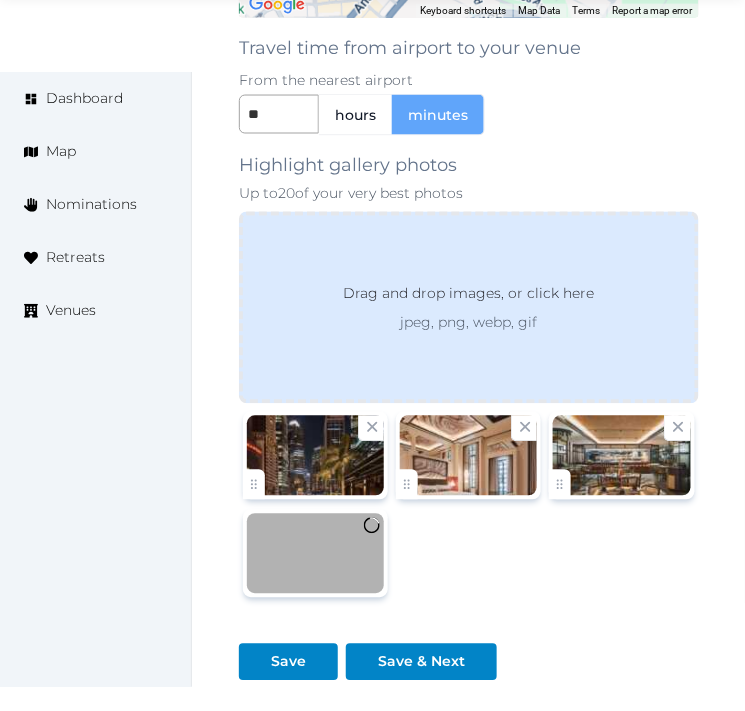 scroll, scrollTop: 4094, scrollLeft: 0, axis: vertical 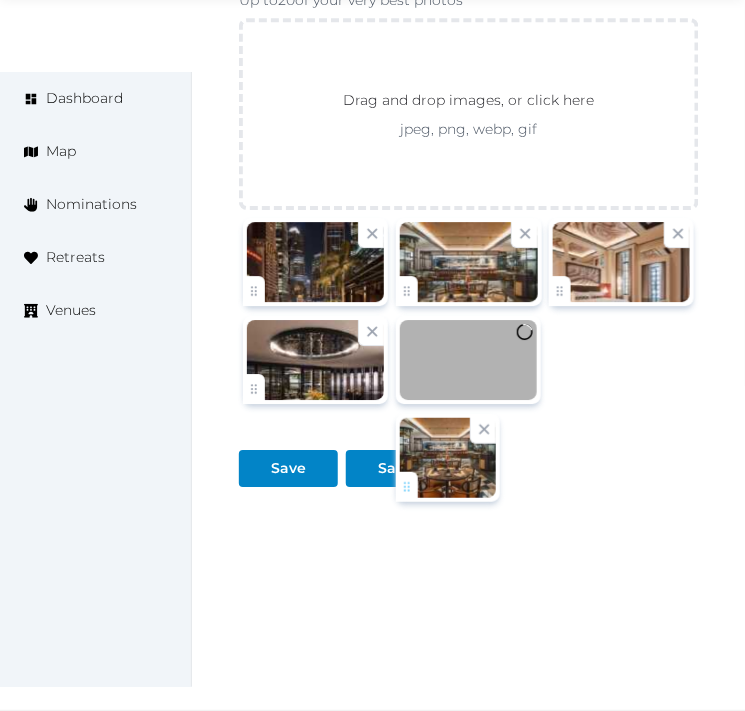 drag, startPoint x: 567, startPoint y: 481, endPoint x: 404, endPoint y: 460, distance: 164.3472 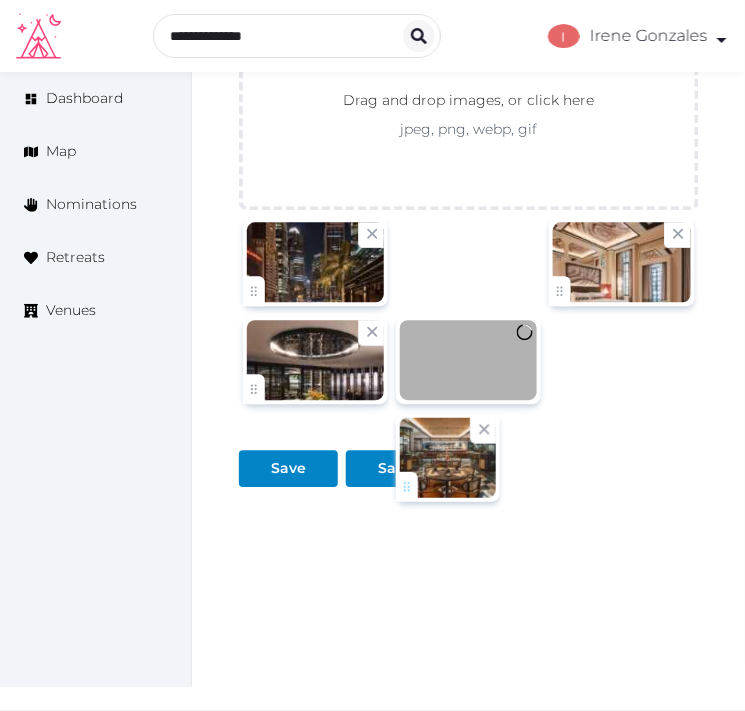 scroll, scrollTop: 3210, scrollLeft: 0, axis: vertical 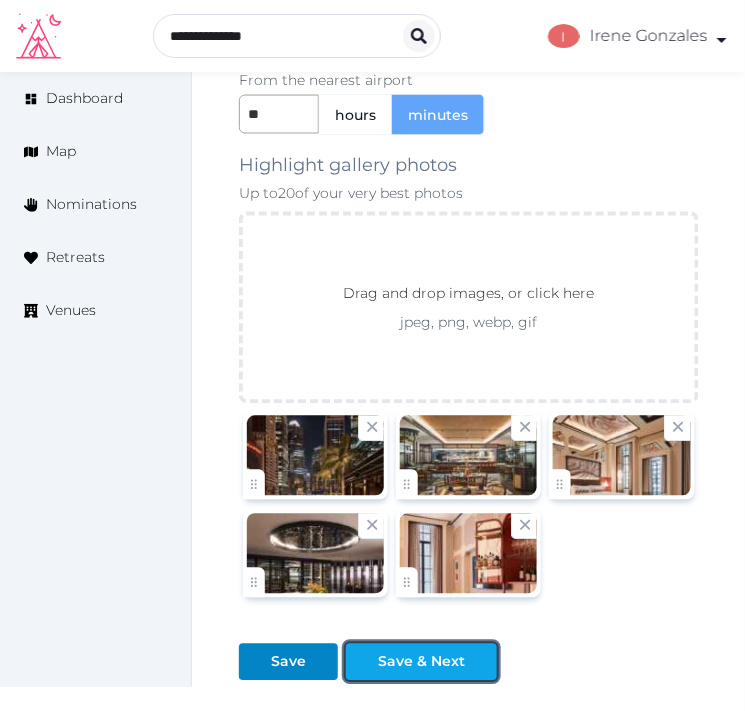 click at bounding box center (481, 662) 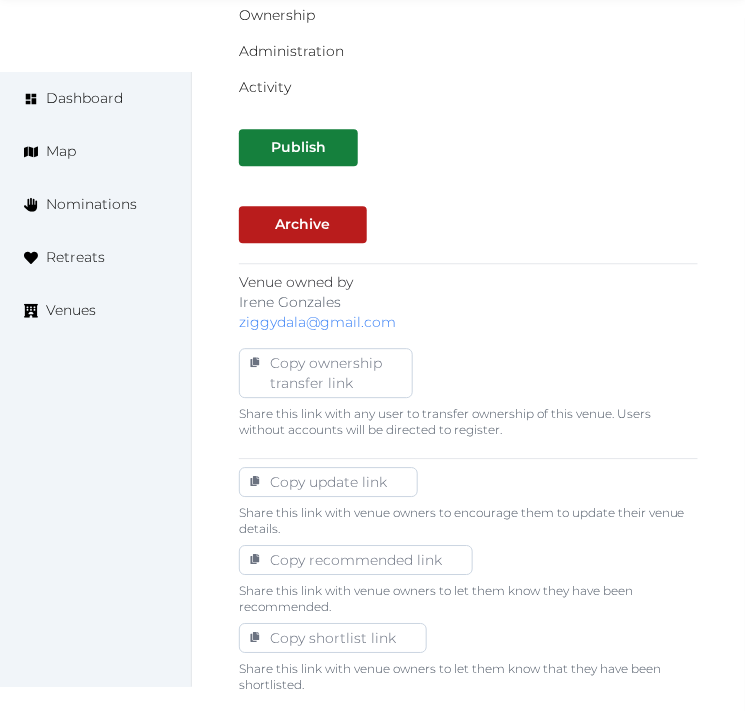 scroll, scrollTop: 777, scrollLeft: 0, axis: vertical 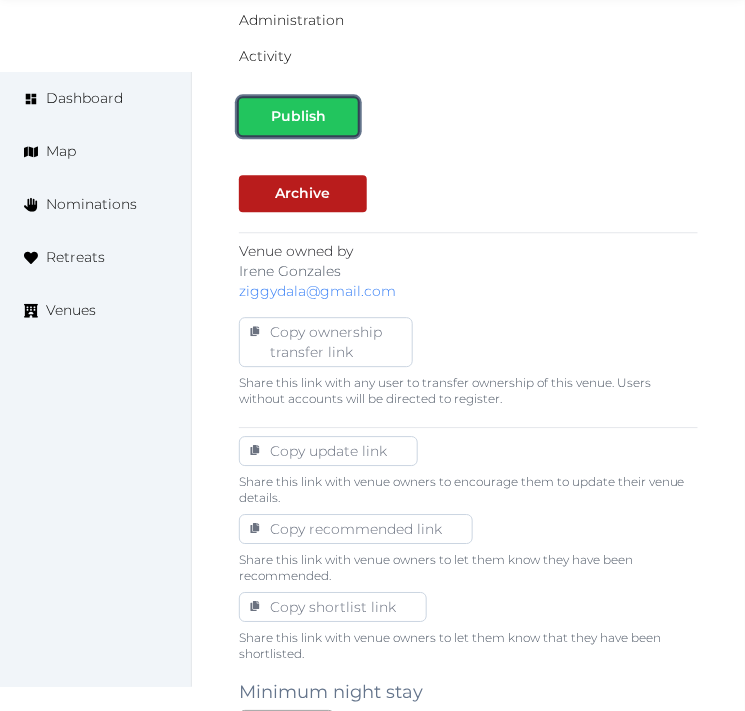 click on "Publish" at bounding box center (298, 116) 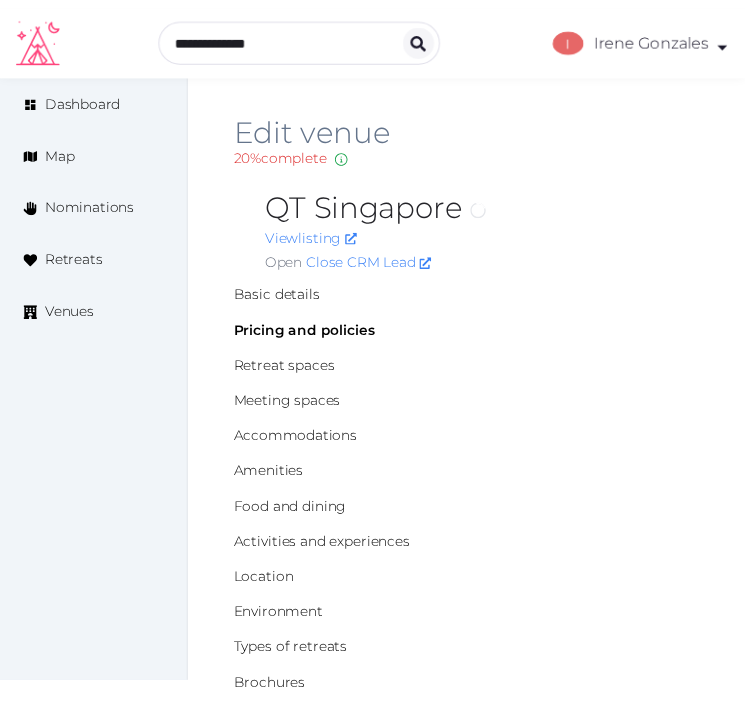 scroll, scrollTop: 777, scrollLeft: 0, axis: vertical 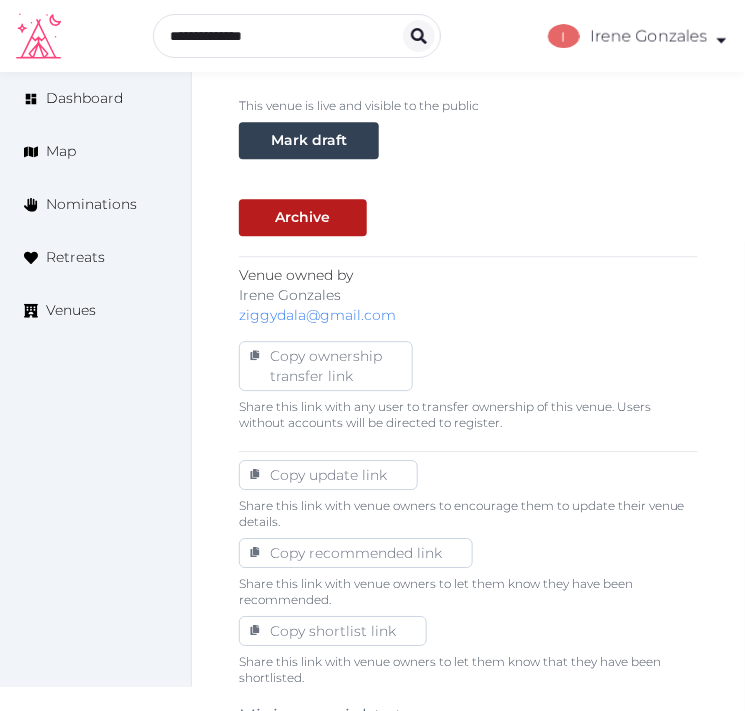 click on "This venue is live and visible to the public Mark draft" at bounding box center (468, 128) 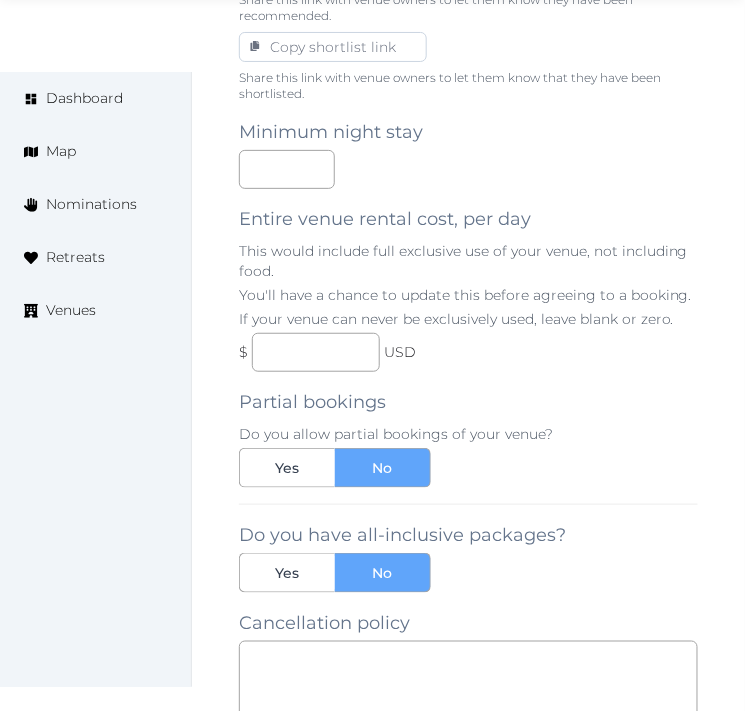 scroll, scrollTop: 1482, scrollLeft: 0, axis: vertical 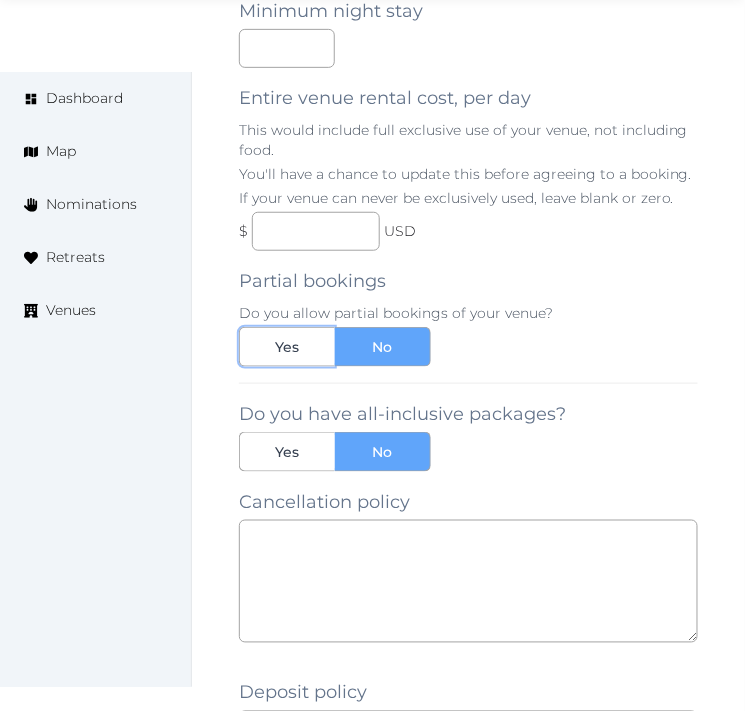 click on "Yes" at bounding box center (287, 347) 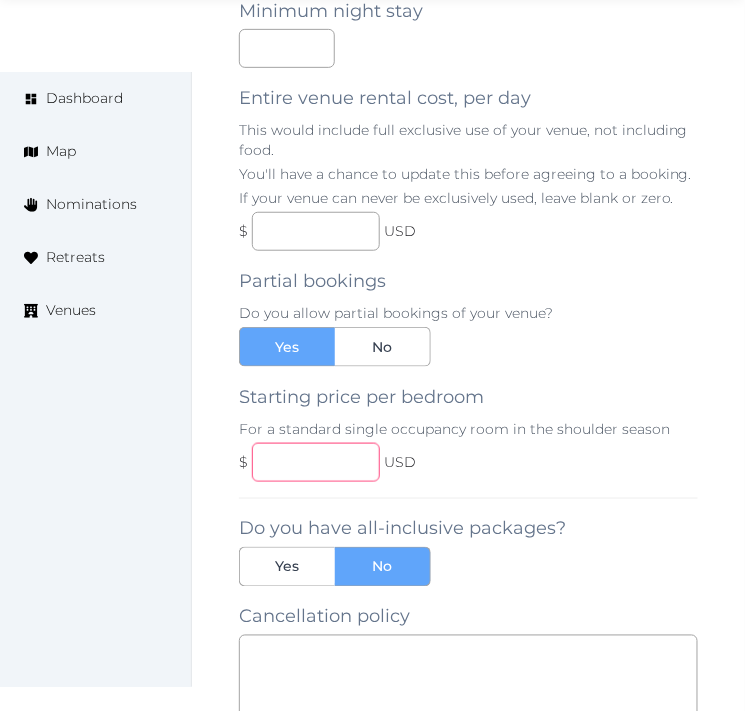 click at bounding box center [316, 462] 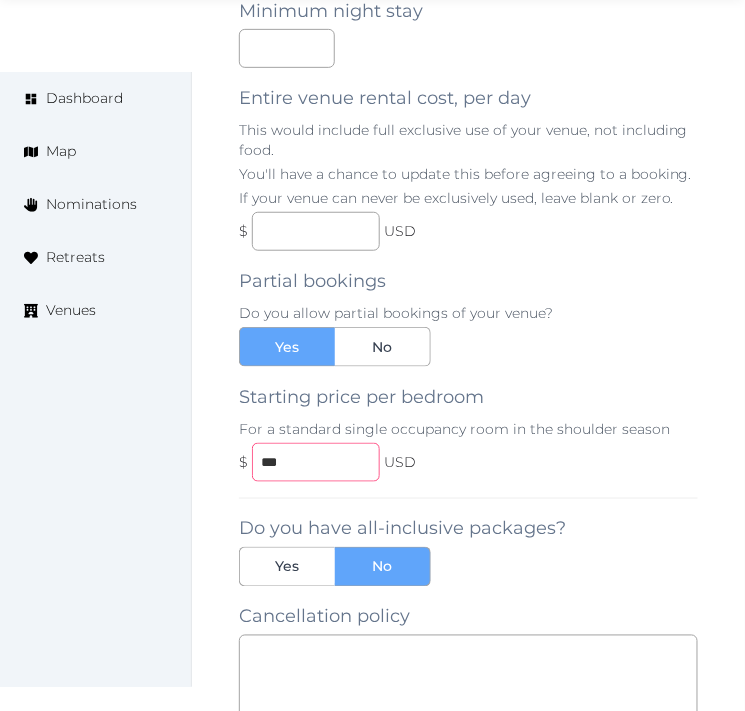 type on "***" 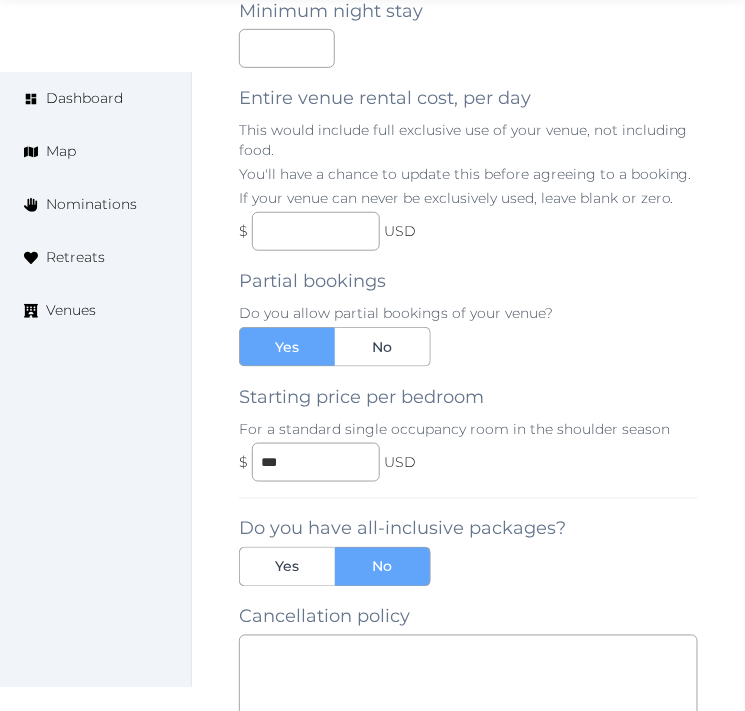 click on "$ *** USD" at bounding box center (468, 462) 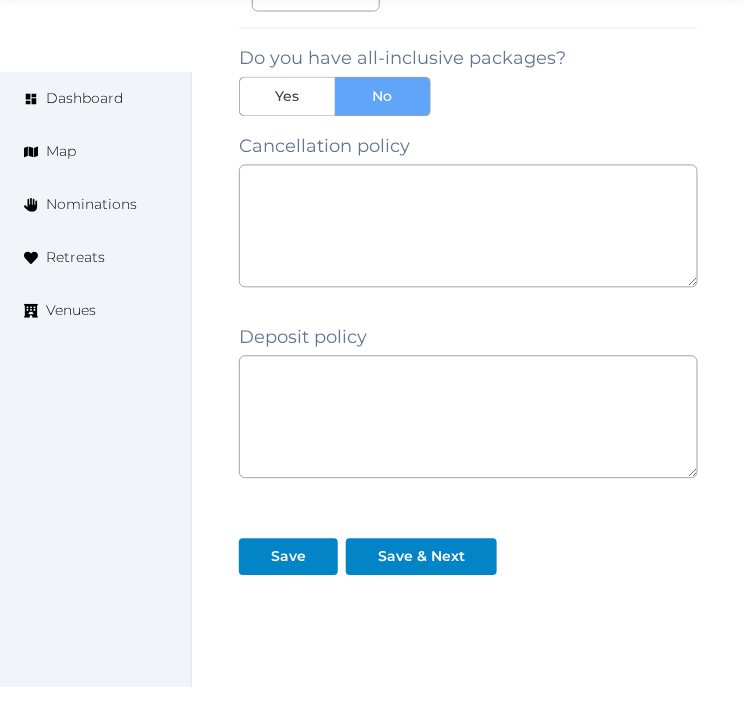 scroll, scrollTop: 2042, scrollLeft: 0, axis: vertical 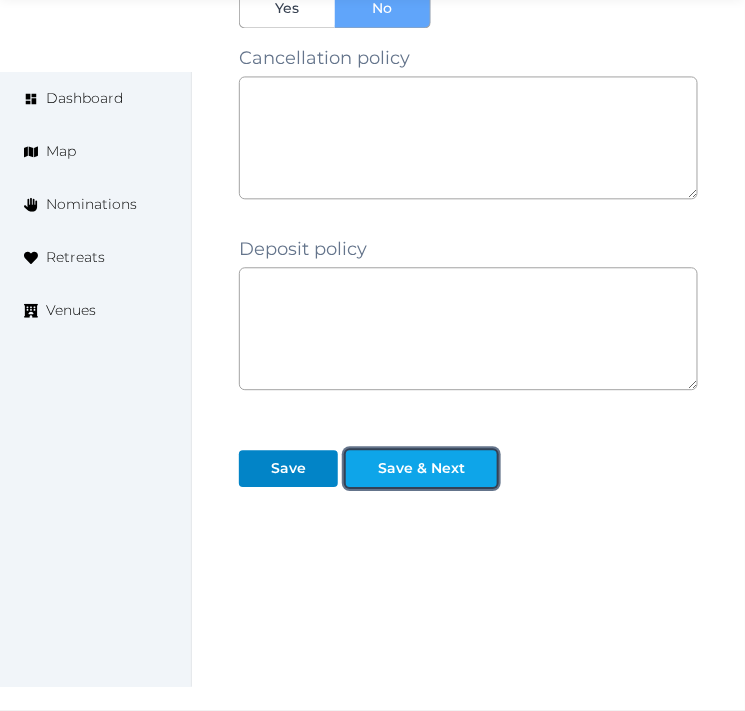 click on "Save & Next" at bounding box center [421, 468] 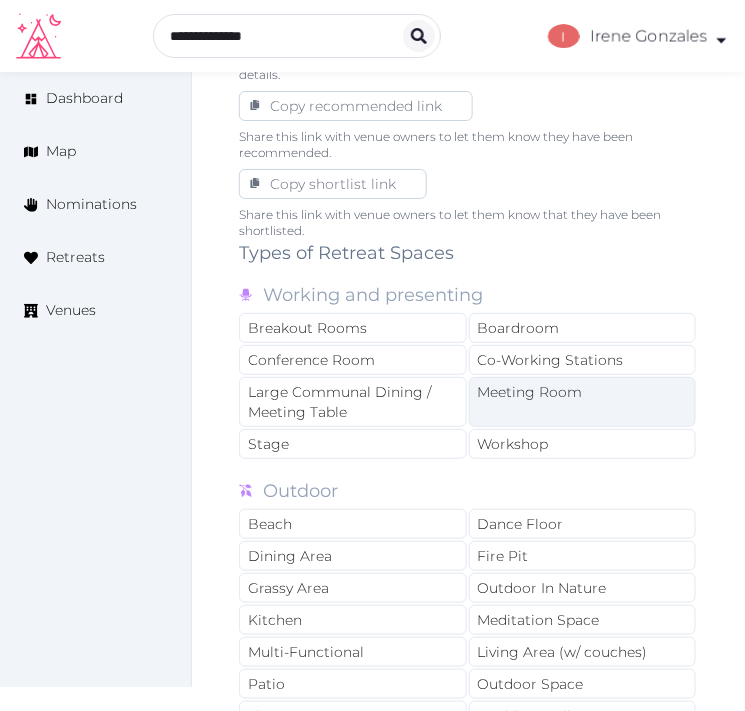 scroll, scrollTop: 1222, scrollLeft: 0, axis: vertical 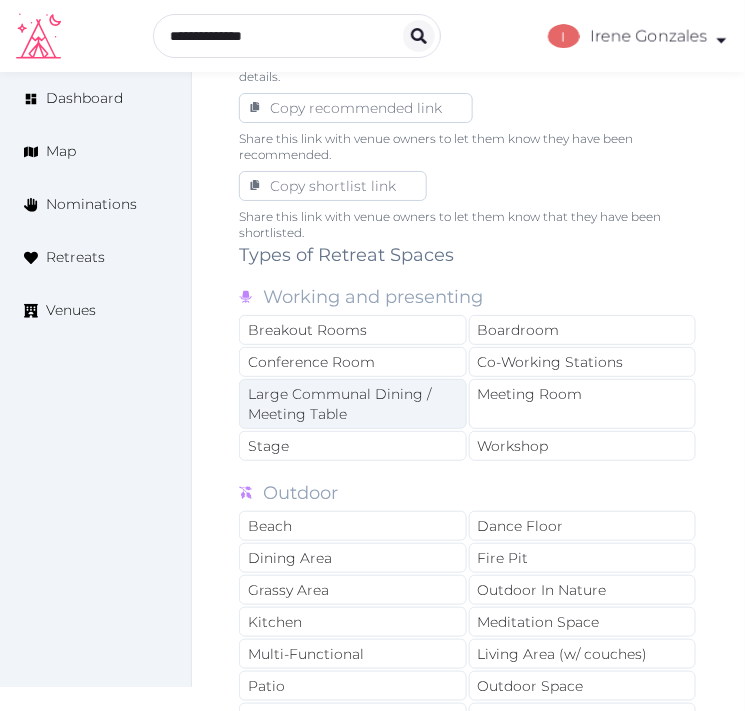 click on "Large Communal Dining / Meeting Table" at bounding box center [353, 404] 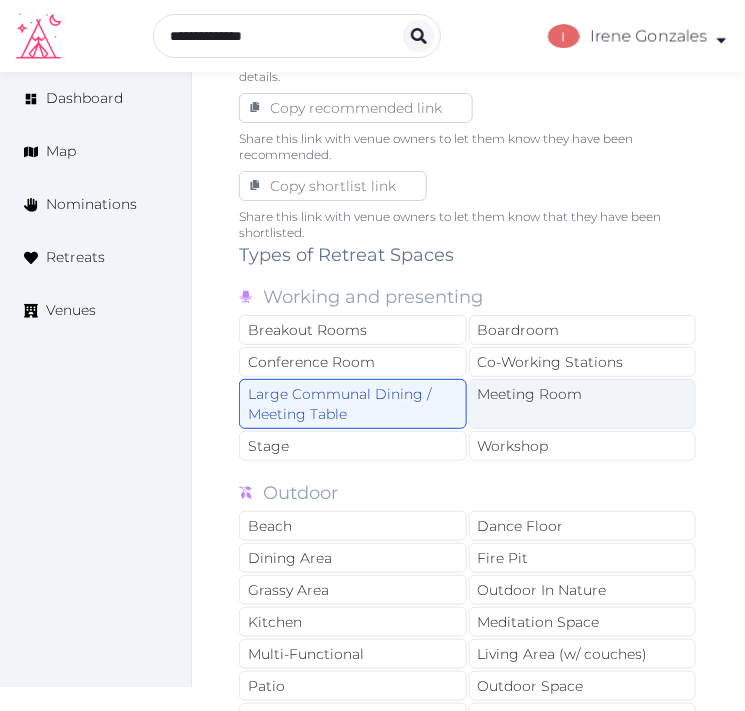 click on "Meeting Room" at bounding box center (583, 404) 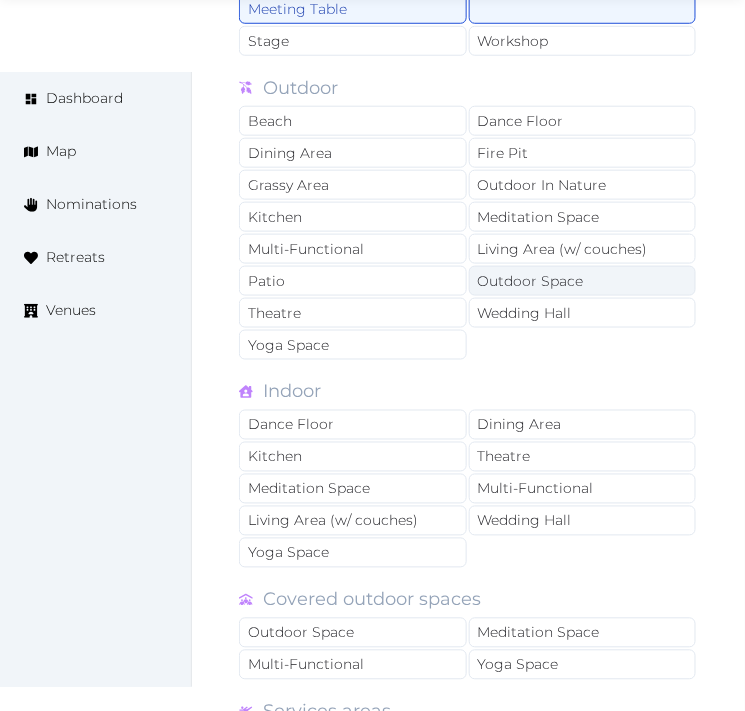 scroll, scrollTop: 1666, scrollLeft: 0, axis: vertical 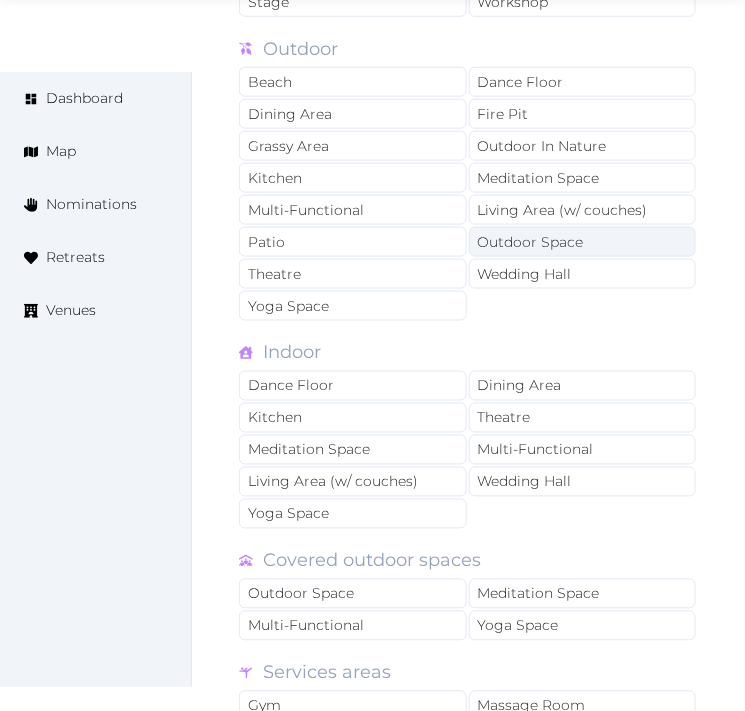 click on "Outdoor Space" at bounding box center (583, 242) 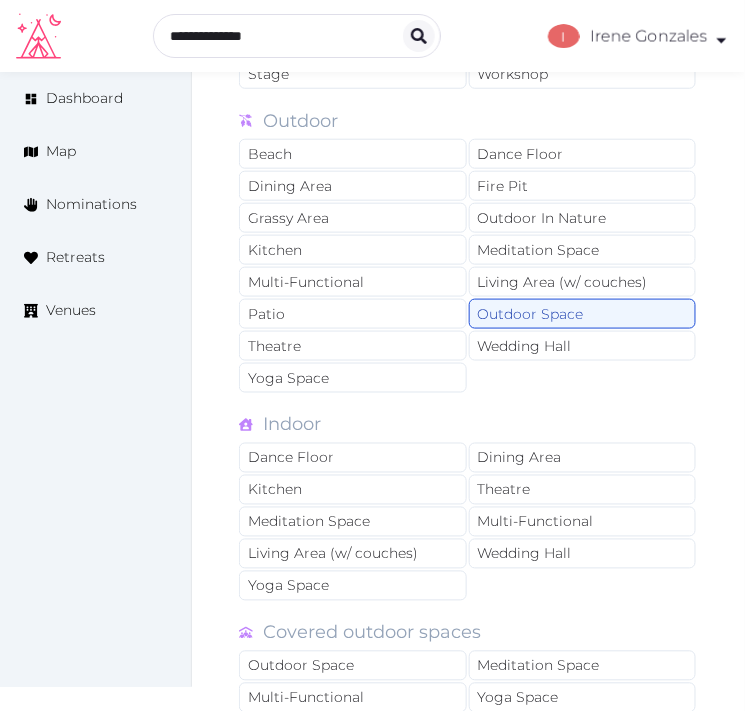 scroll, scrollTop: 1555, scrollLeft: 0, axis: vertical 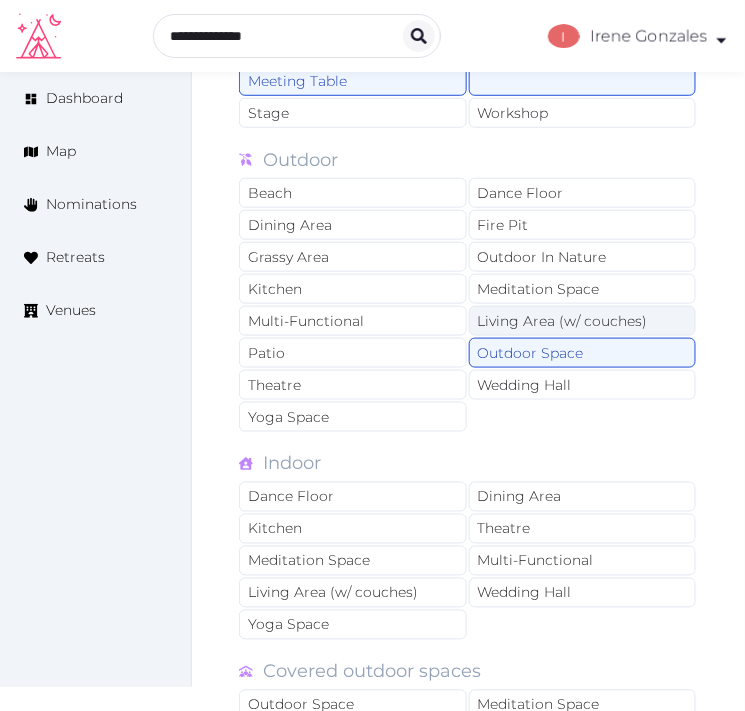 click on "Living Area (w/ couches)" at bounding box center (583, 321) 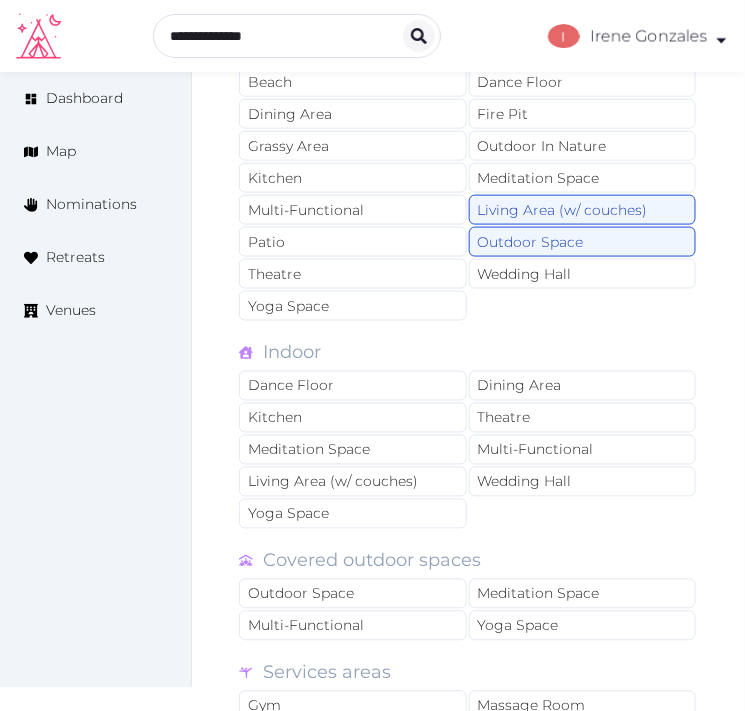 scroll, scrollTop: 1888, scrollLeft: 0, axis: vertical 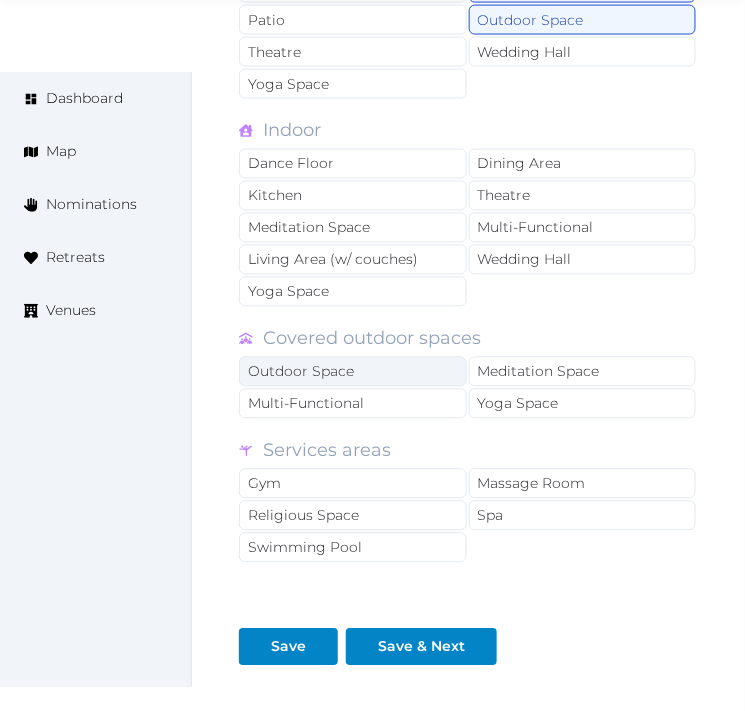 click on "Outdoor Space" at bounding box center [353, 372] 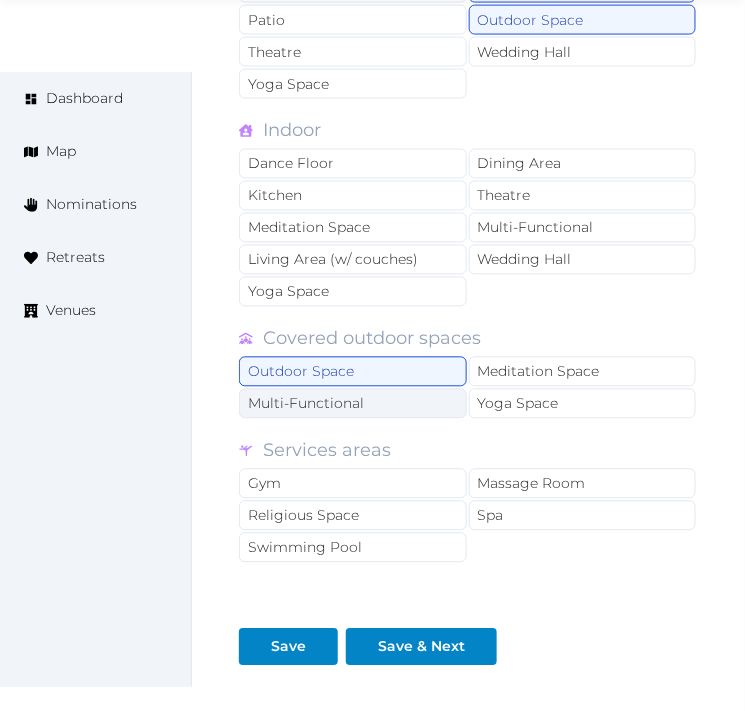 click on "Multi-Functional" at bounding box center [353, 404] 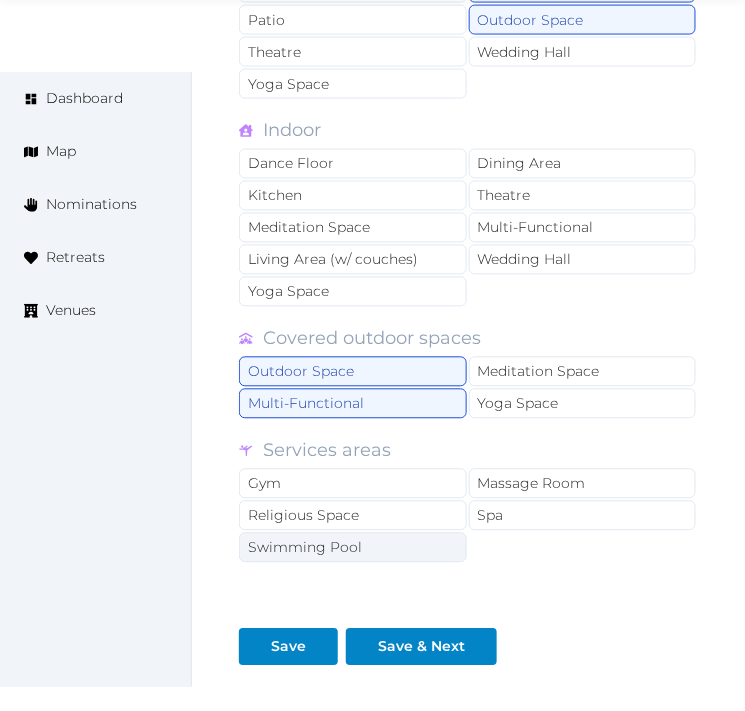 click on "Swimming Pool" at bounding box center (353, 548) 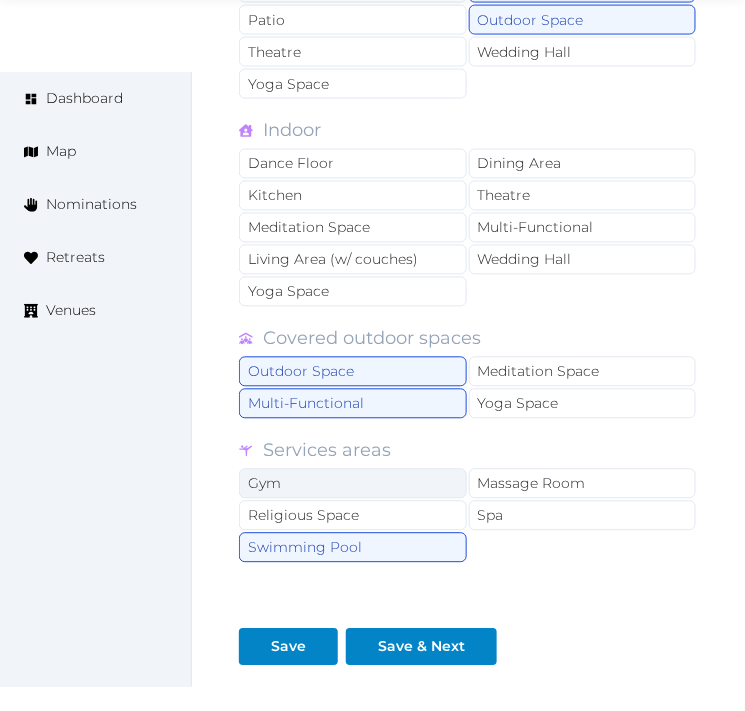 drag, startPoint x: 440, startPoint y: 492, endPoint x: 465, endPoint y: 492, distance: 25 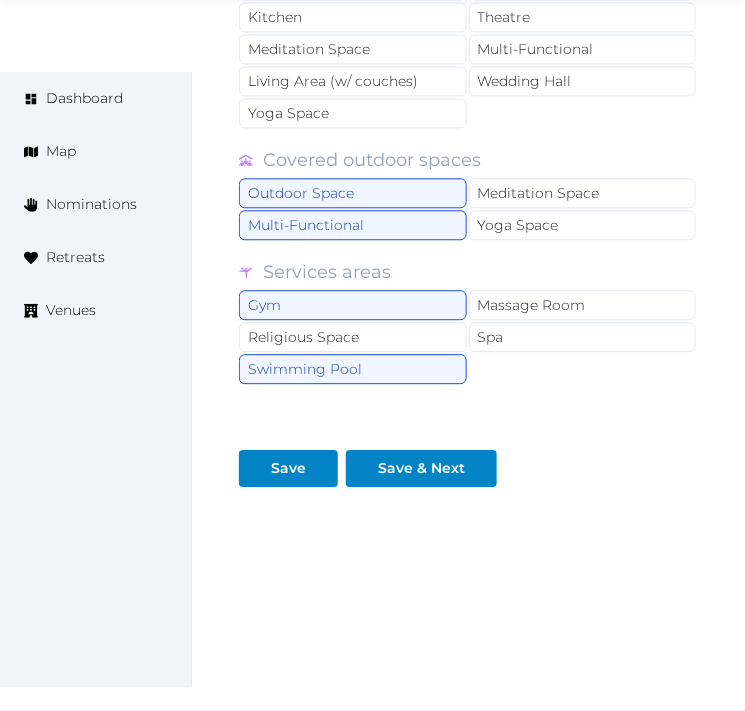scroll, scrollTop: 2072, scrollLeft: 0, axis: vertical 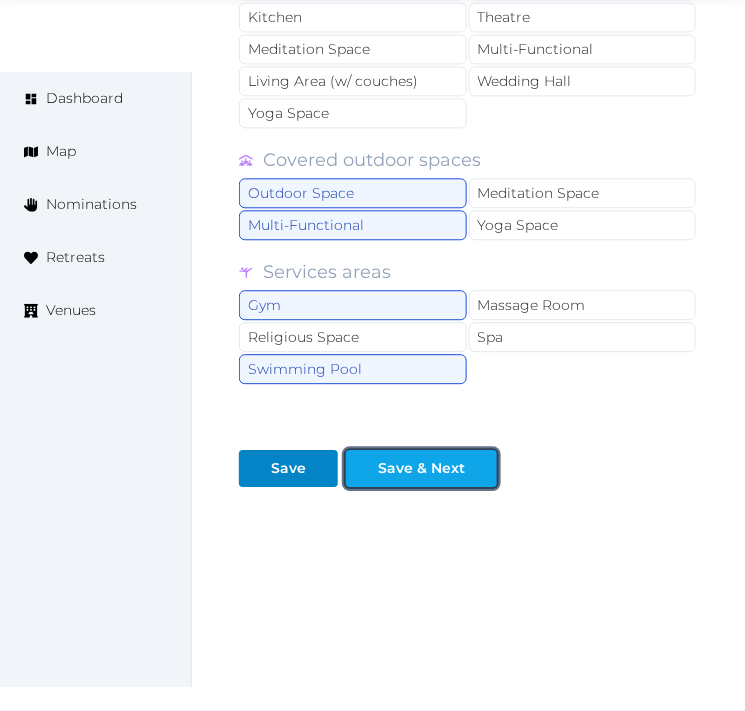 click on "Save & Next" at bounding box center [421, 468] 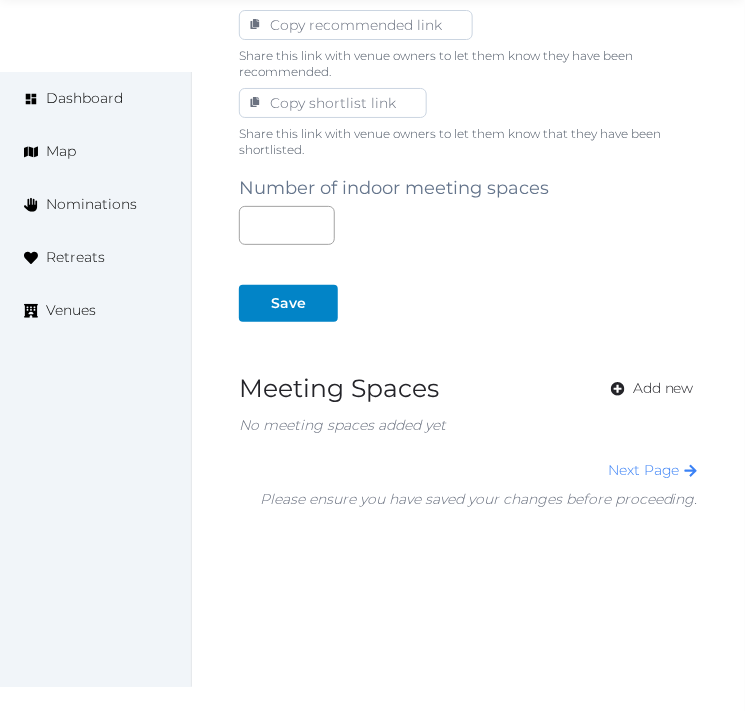 scroll, scrollTop: 1328, scrollLeft: 0, axis: vertical 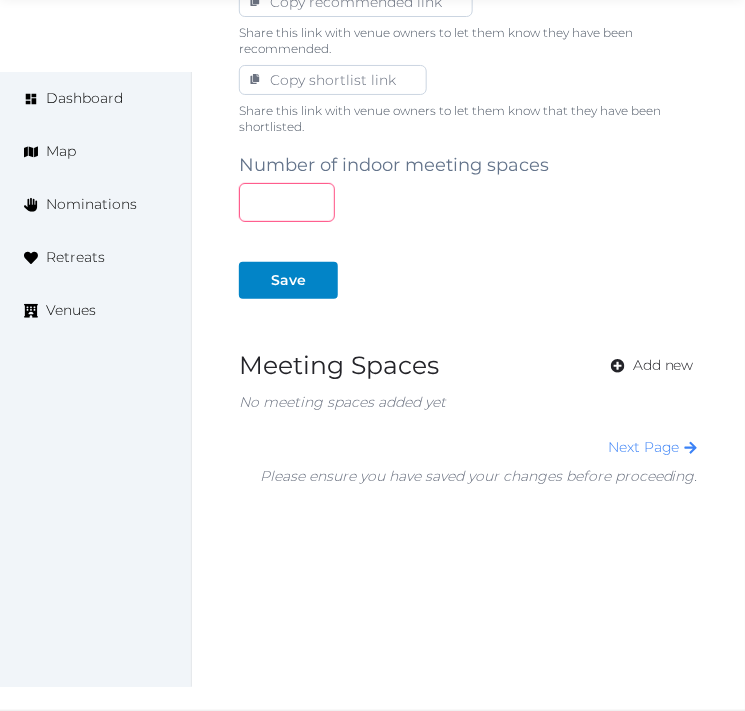 click at bounding box center (287, 202) 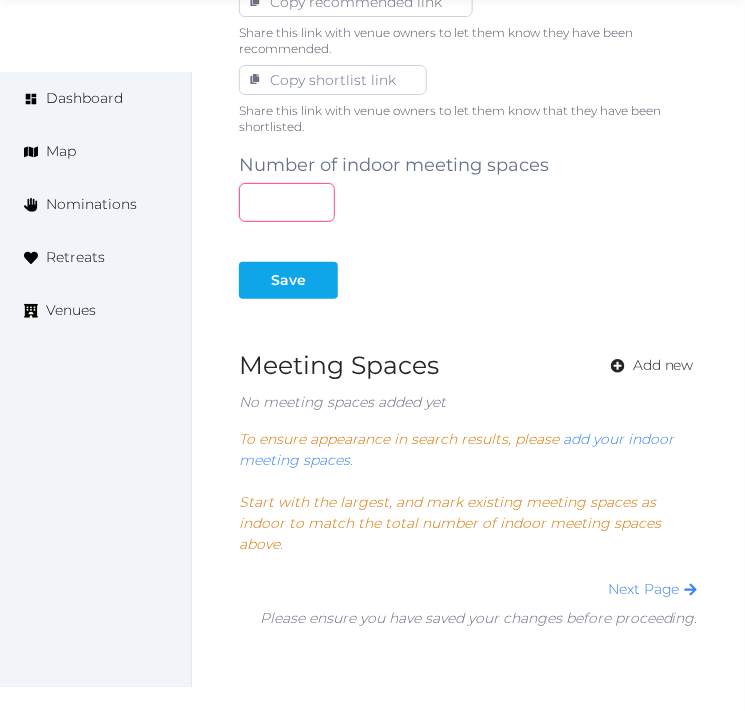 type on "*" 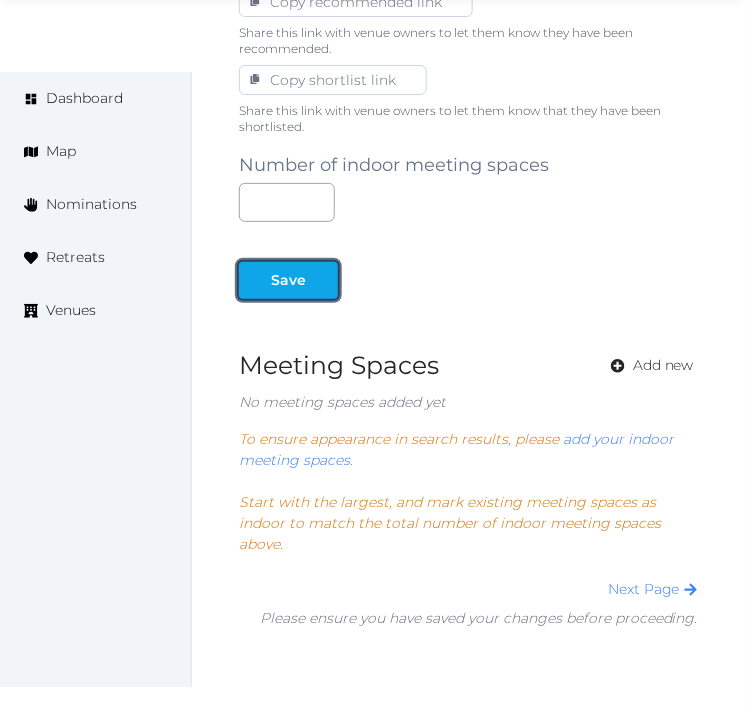click at bounding box center [322, 280] 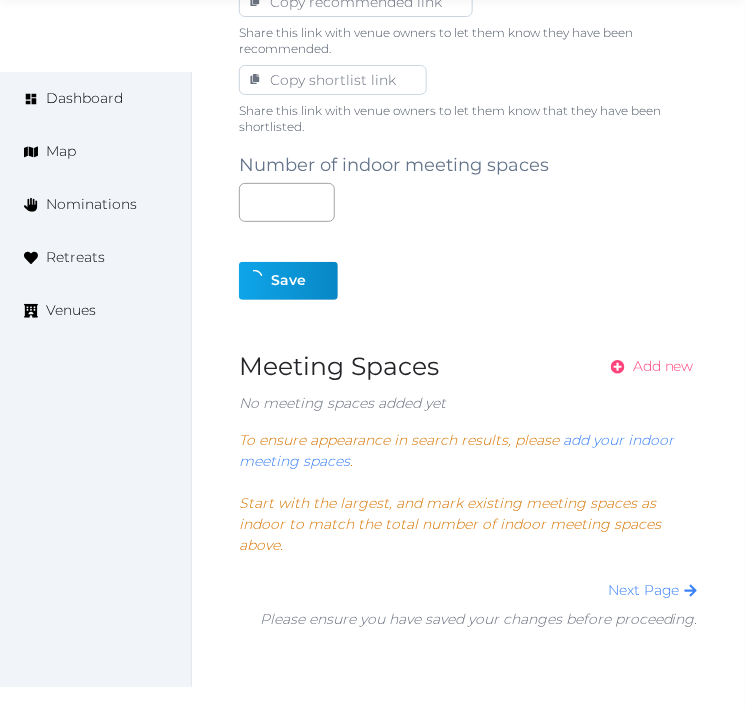 click on "Add new" at bounding box center [663, 366] 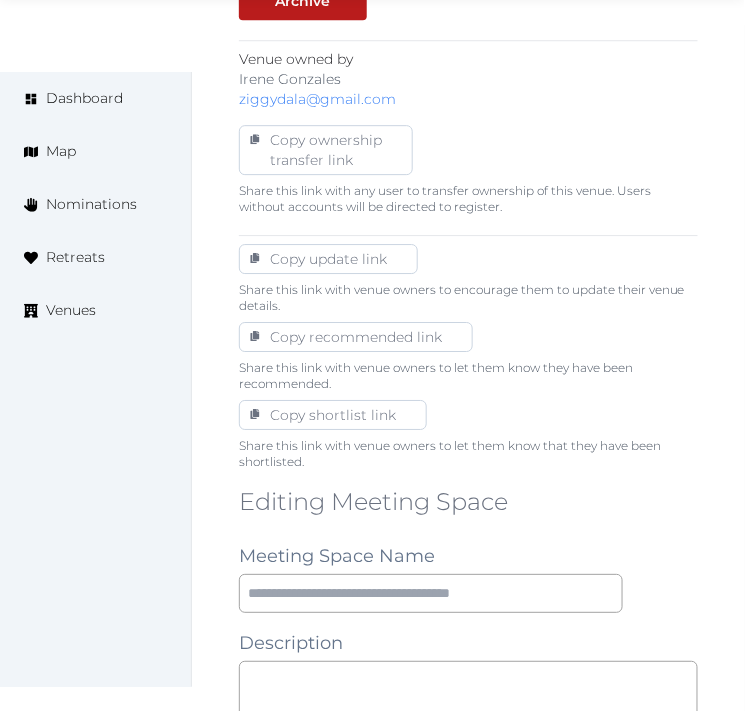 scroll, scrollTop: 1000, scrollLeft: 0, axis: vertical 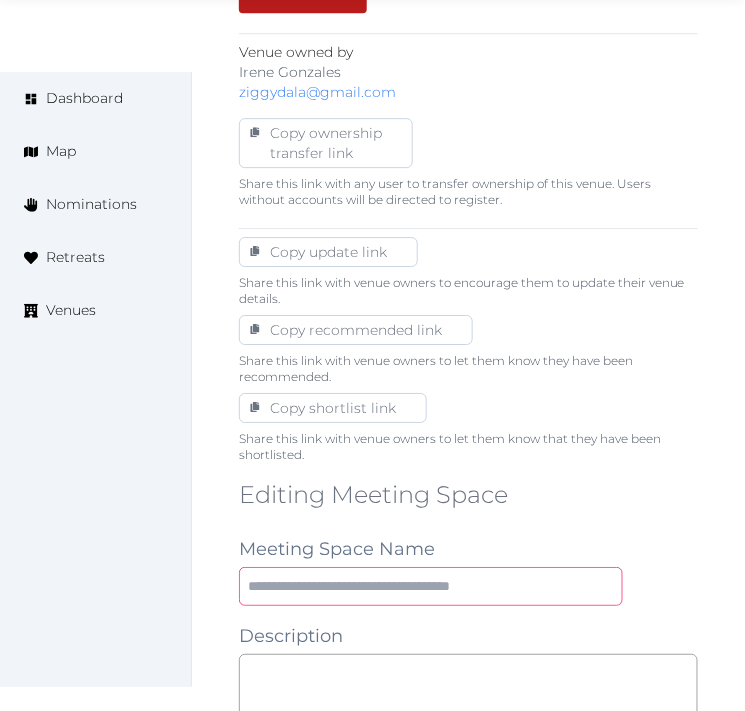 click at bounding box center (431, 586) 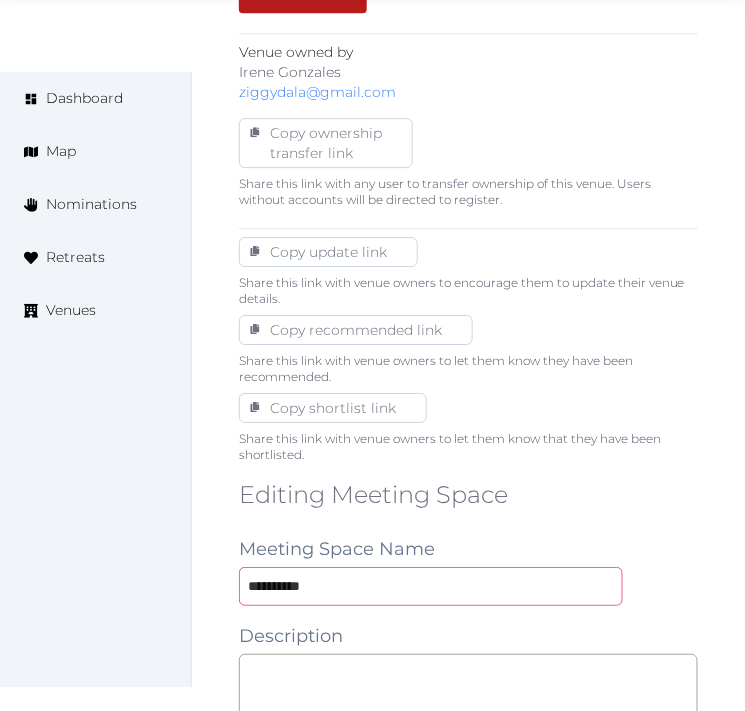 type on "**********" 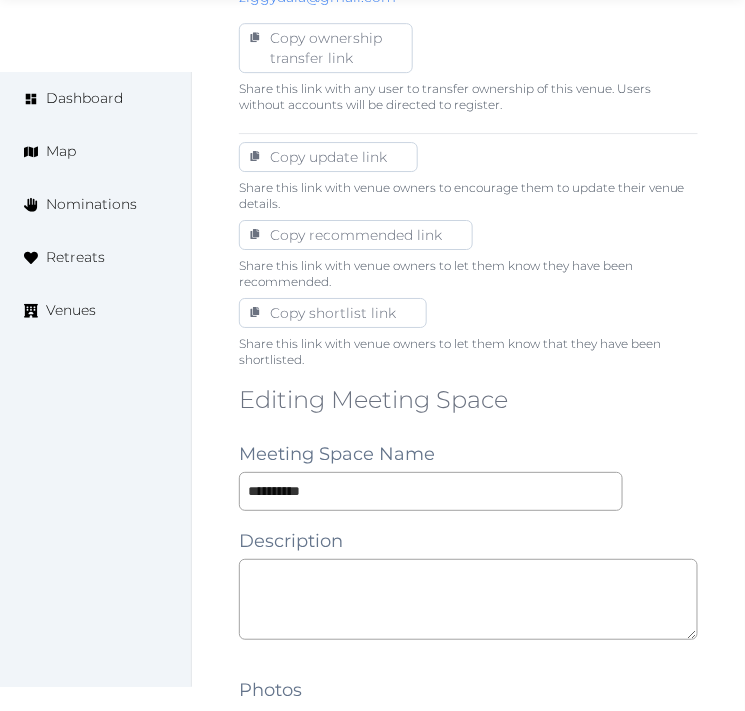 scroll, scrollTop: 1222, scrollLeft: 0, axis: vertical 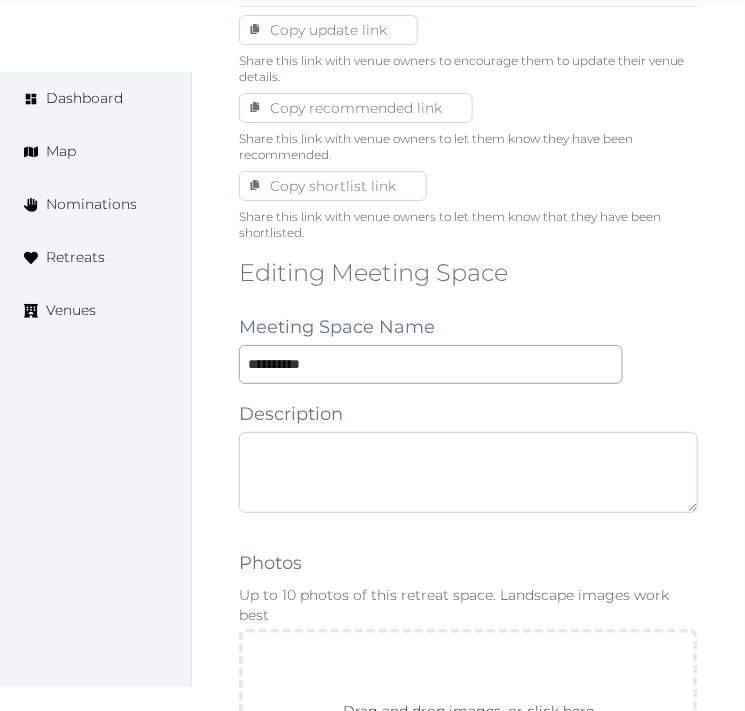 click at bounding box center (468, 472) 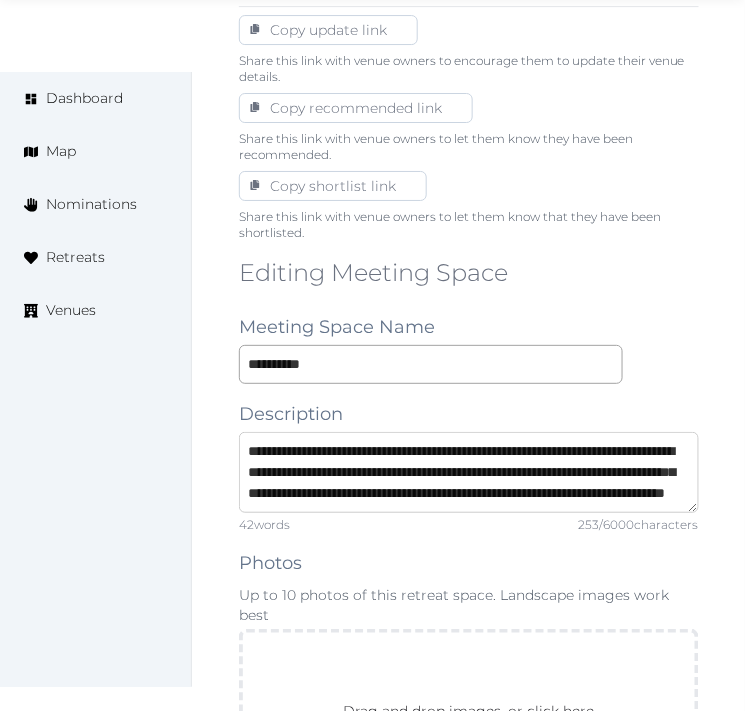 scroll, scrollTop: 32, scrollLeft: 0, axis: vertical 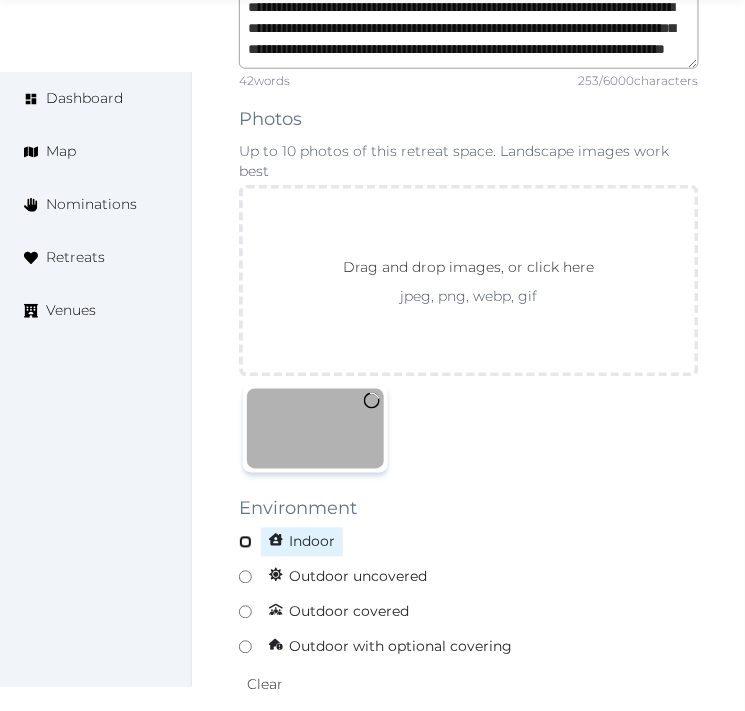click on "Indoor" at bounding box center (469, 542) 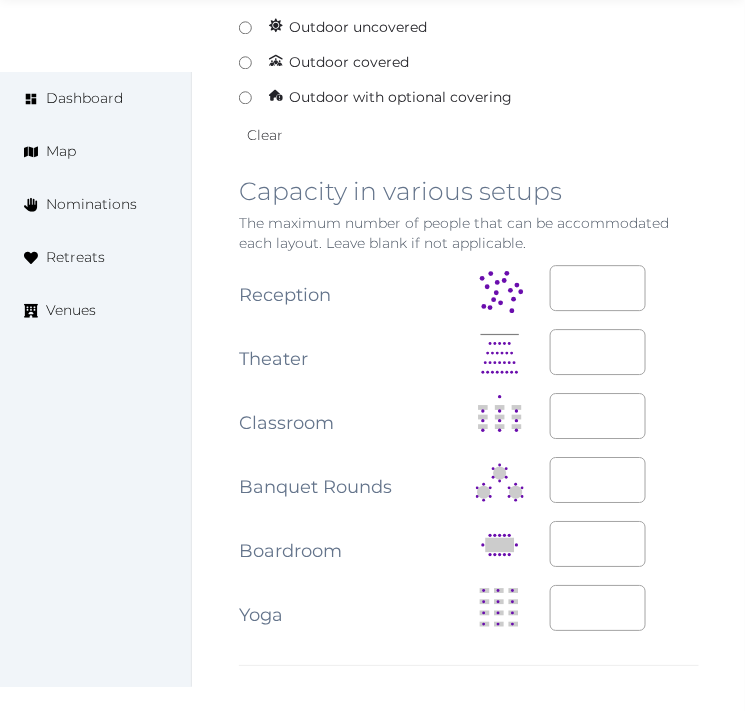 scroll, scrollTop: 2333, scrollLeft: 0, axis: vertical 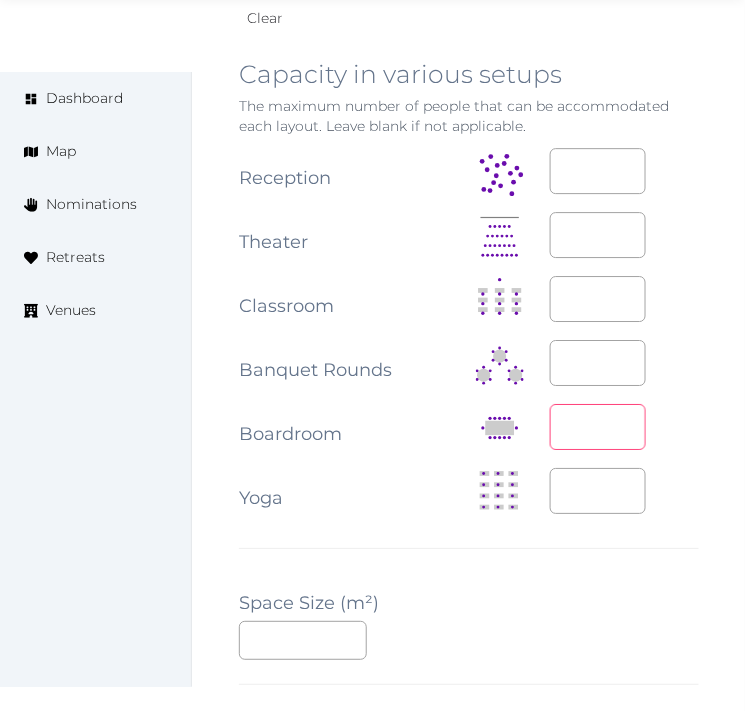 click at bounding box center (598, 427) 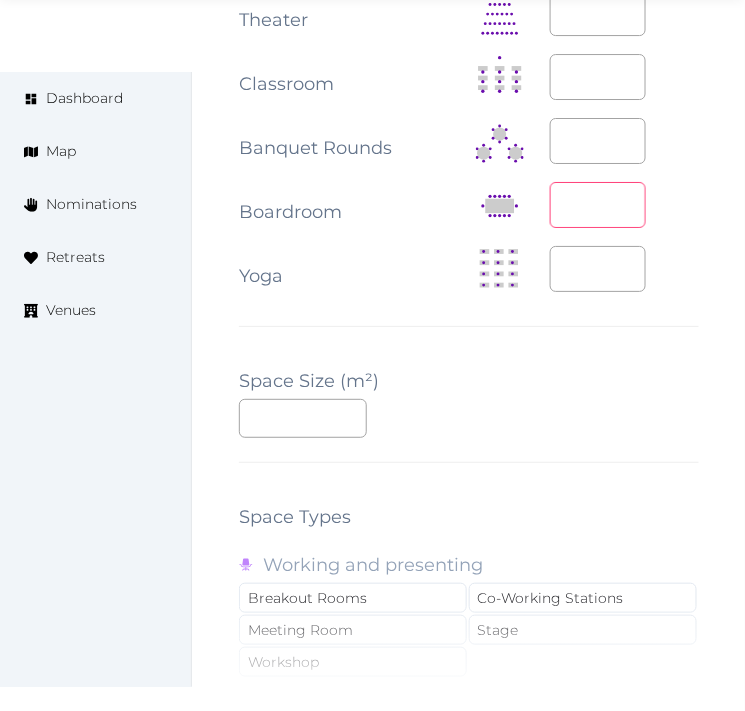 type on "**" 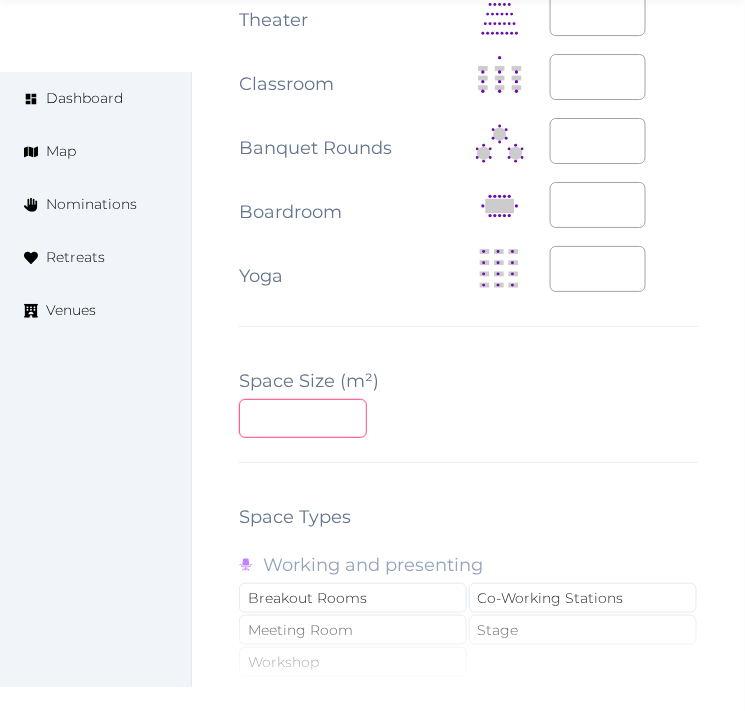 click at bounding box center [303, 418] 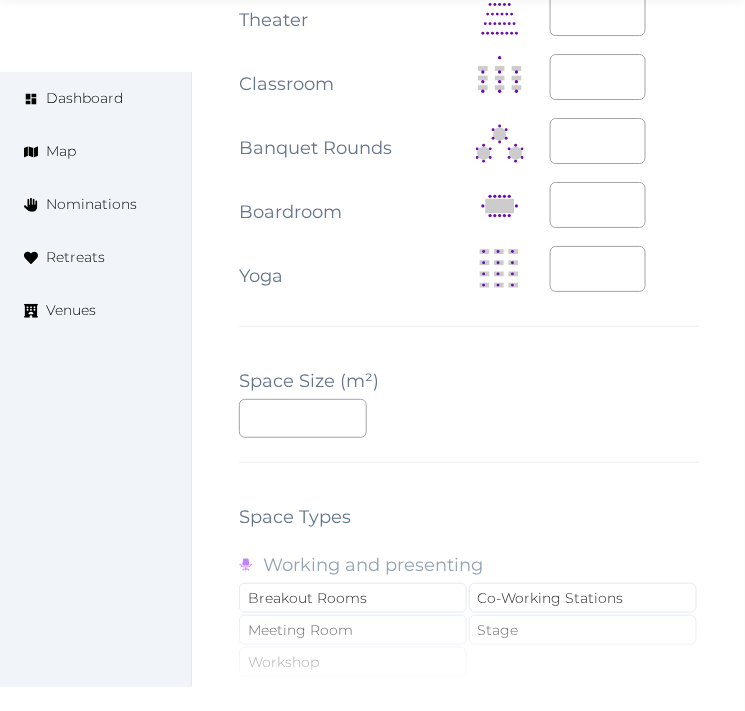 click on "**********" at bounding box center [469, 111] 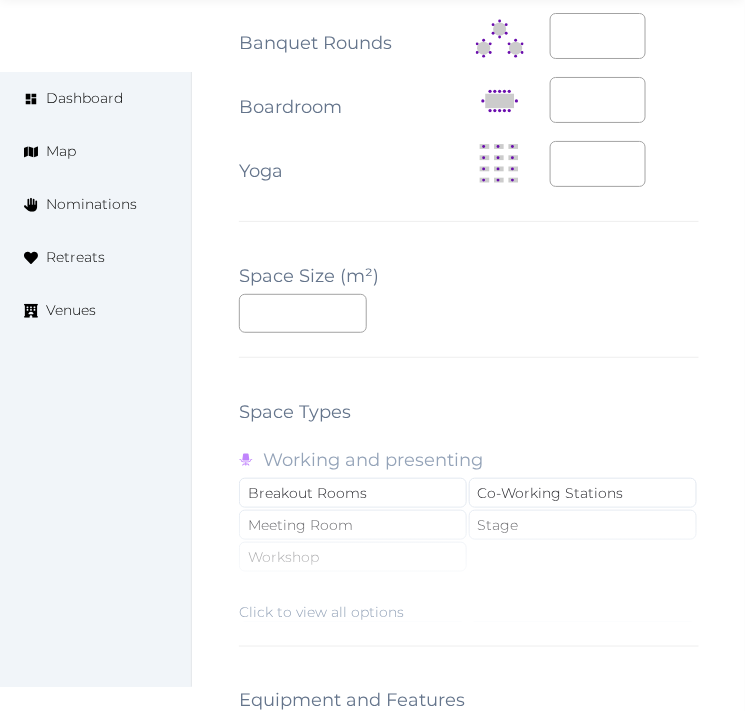 scroll, scrollTop: 2777, scrollLeft: 0, axis: vertical 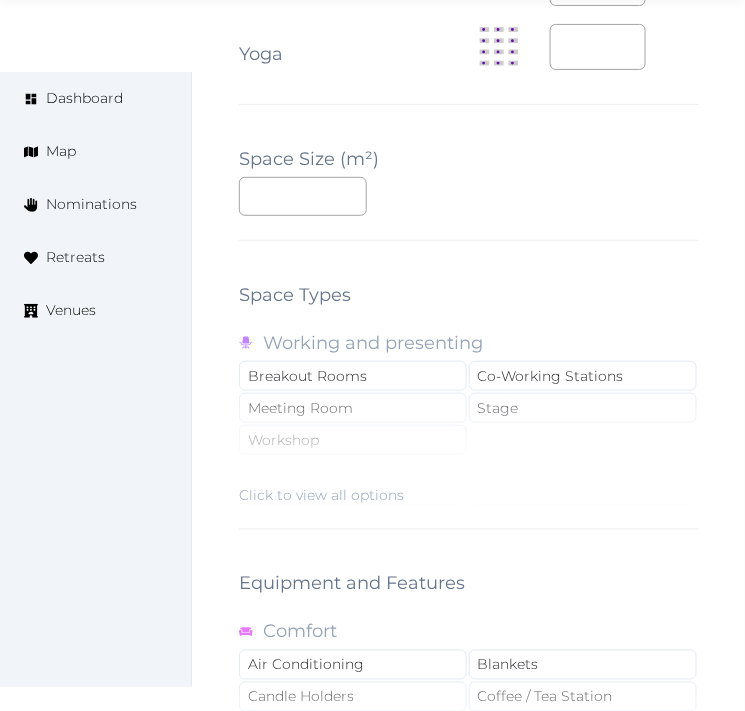 click on "Click to view all options" at bounding box center [469, 441] 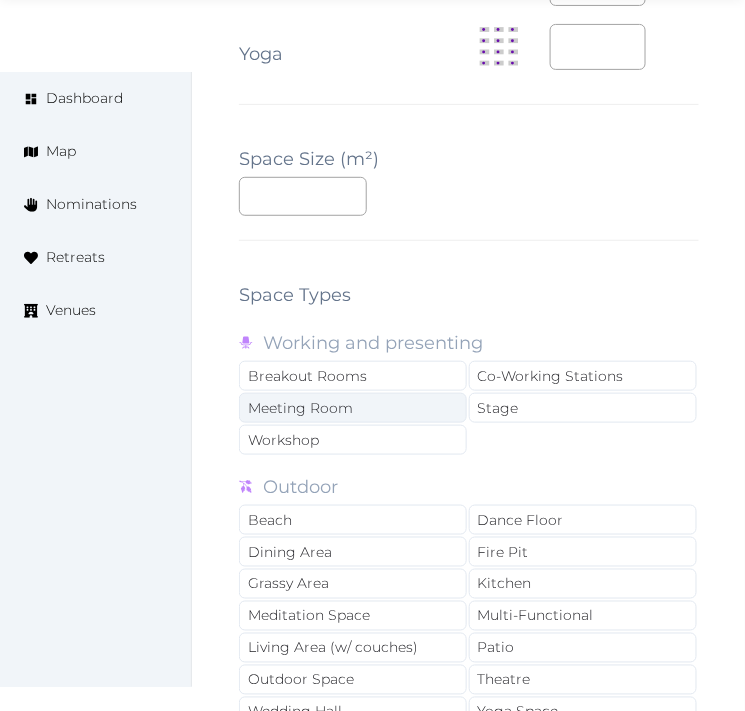 click on "Meeting Room" at bounding box center (353, 408) 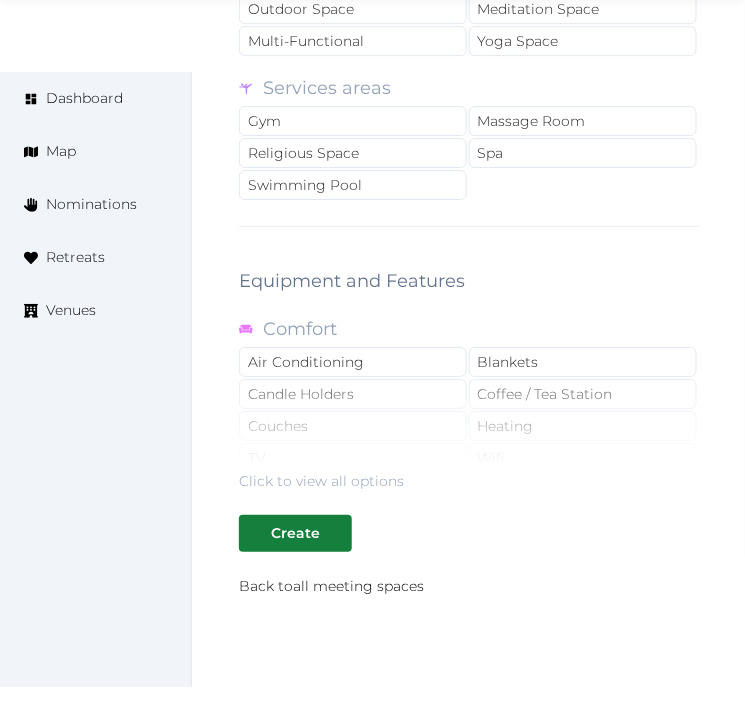 scroll, scrollTop: 3777, scrollLeft: 0, axis: vertical 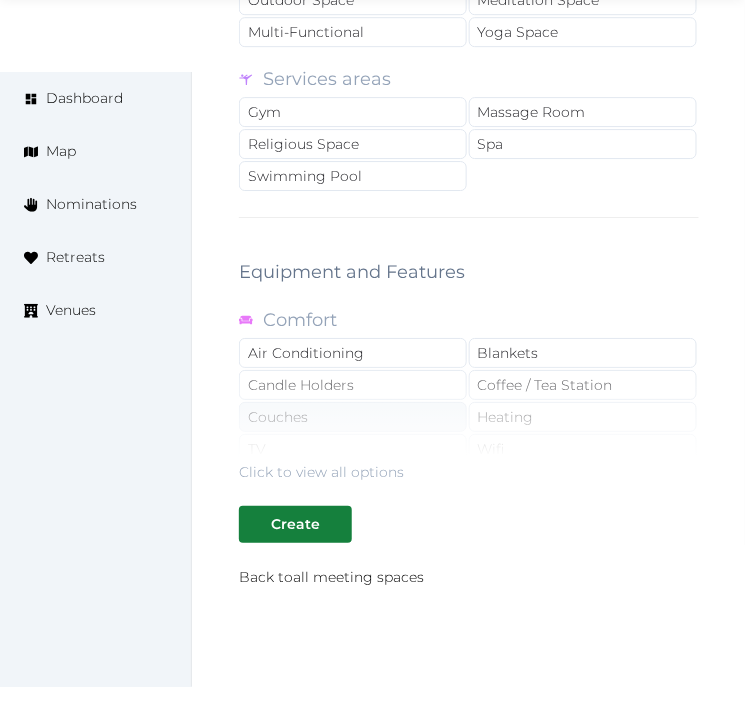 drag, startPoint x: 352, startPoint y: 462, endPoint x: 357, endPoint y: 392, distance: 70.178345 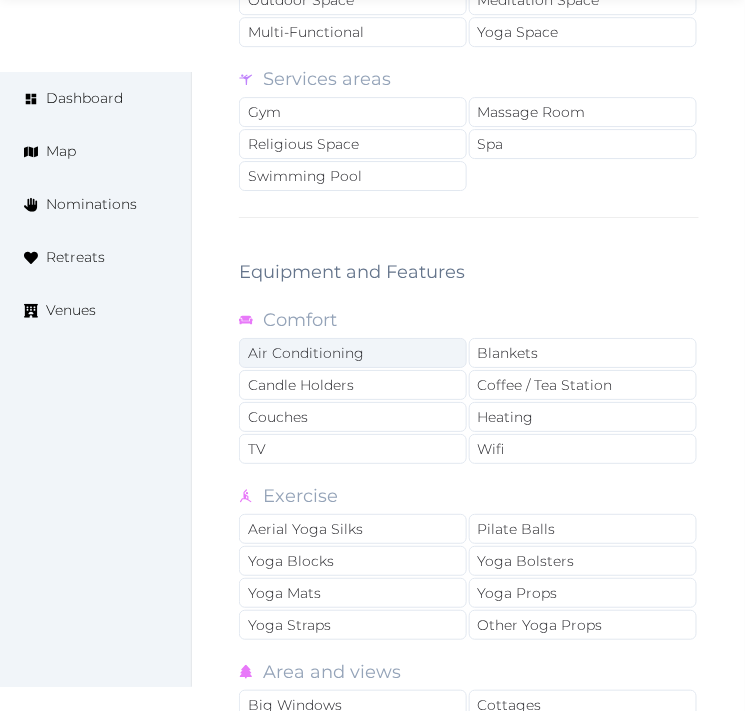 click on "Air Conditioning" at bounding box center (353, 353) 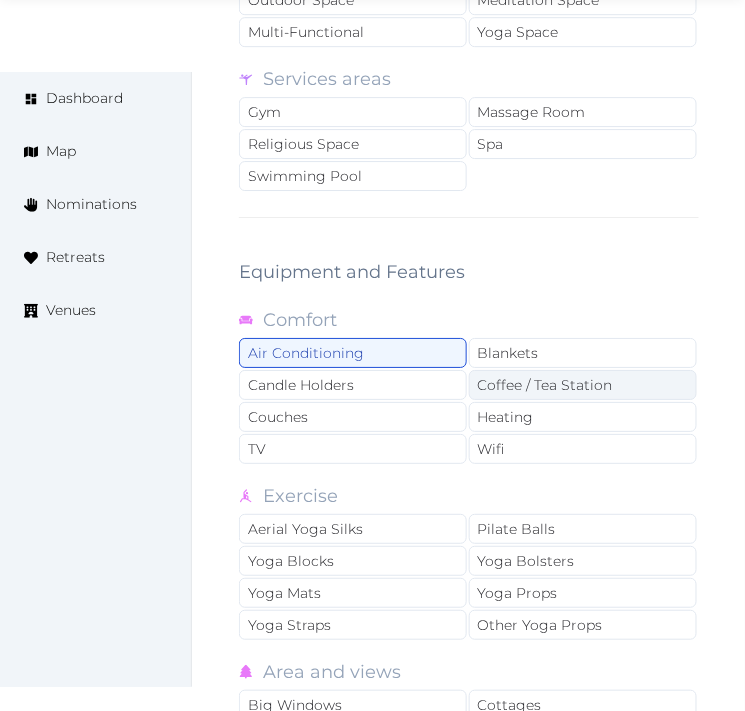 drag, startPoint x: 491, startPoint y: 442, endPoint x: 505, endPoint y: 382, distance: 61.611687 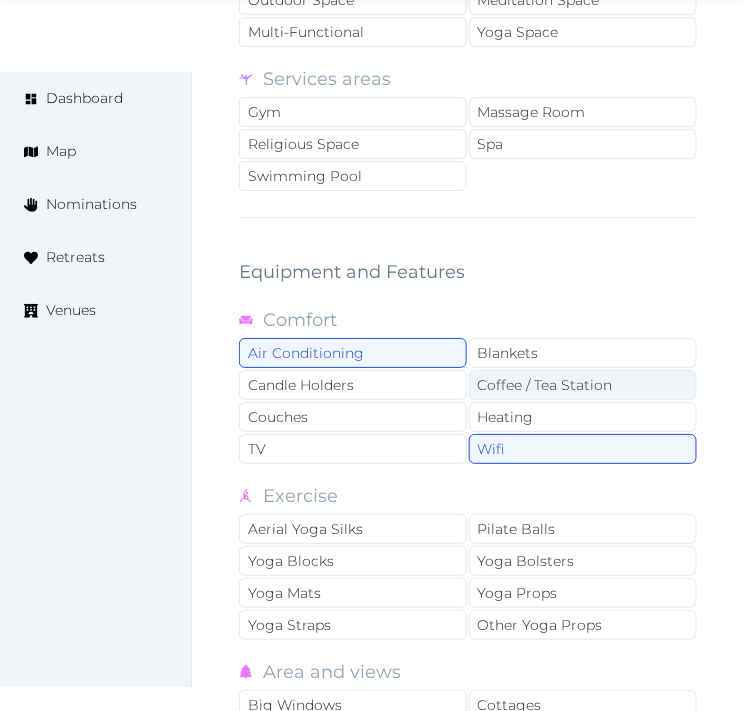 click on "Coffee / Tea Station" at bounding box center [583, 385] 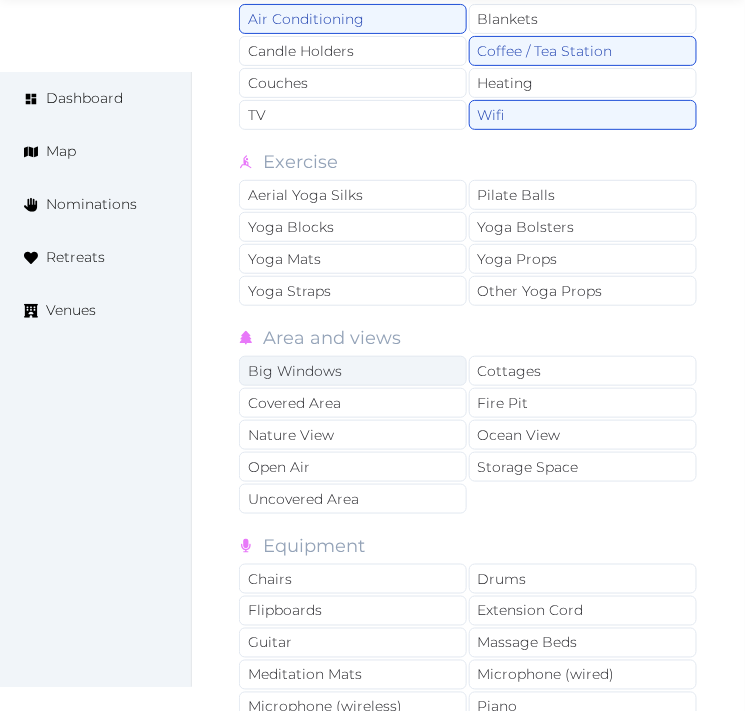 click on "Big Windows" at bounding box center (353, 371) 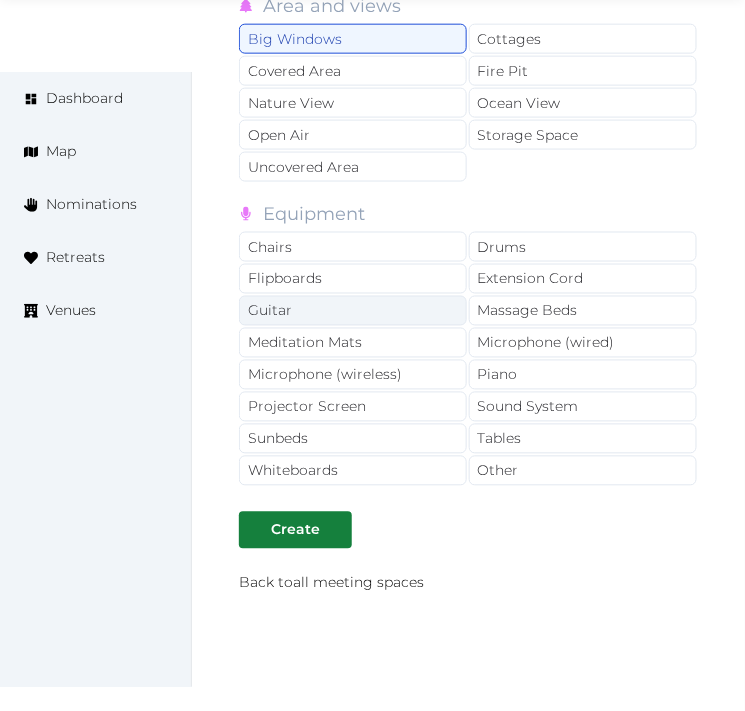 scroll, scrollTop: 4444, scrollLeft: 0, axis: vertical 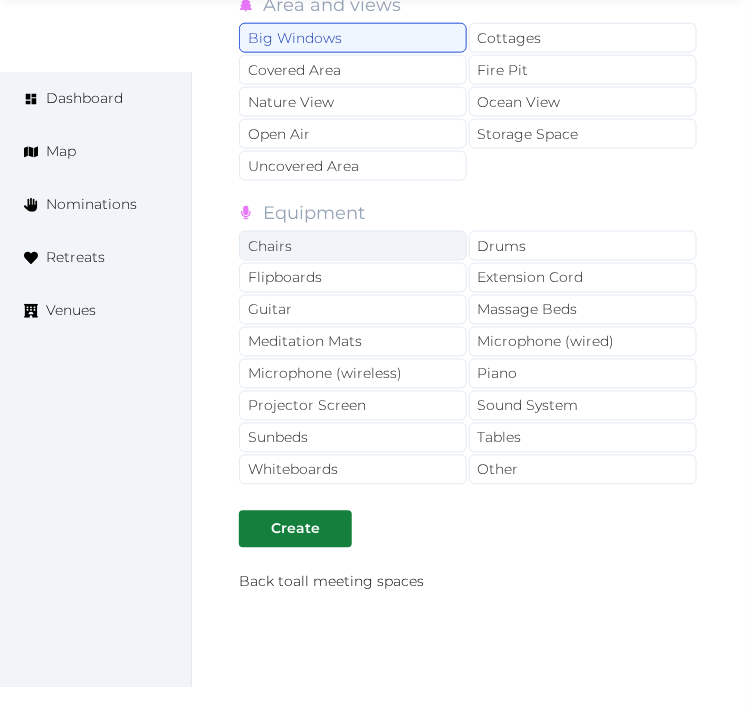click on "Chairs" at bounding box center [353, 246] 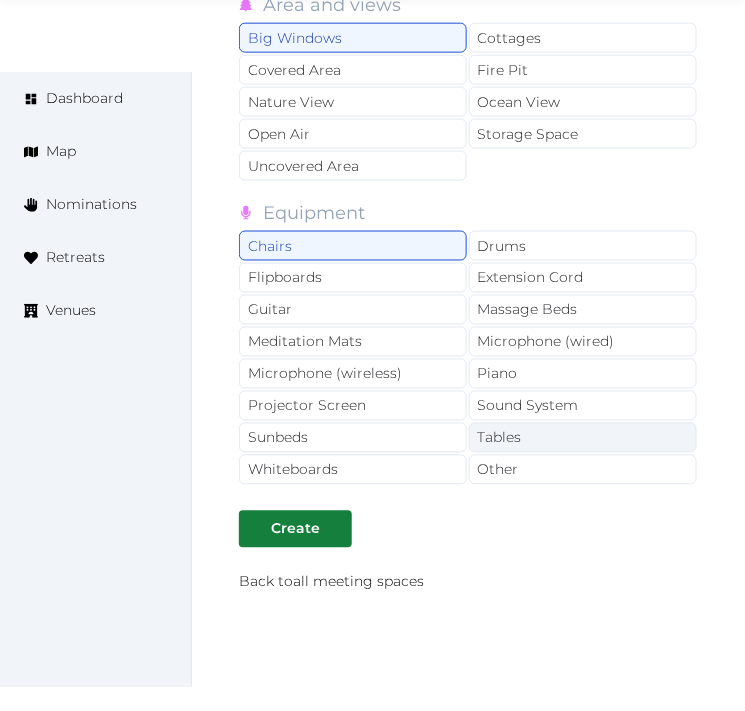click on "Tables" at bounding box center [583, 438] 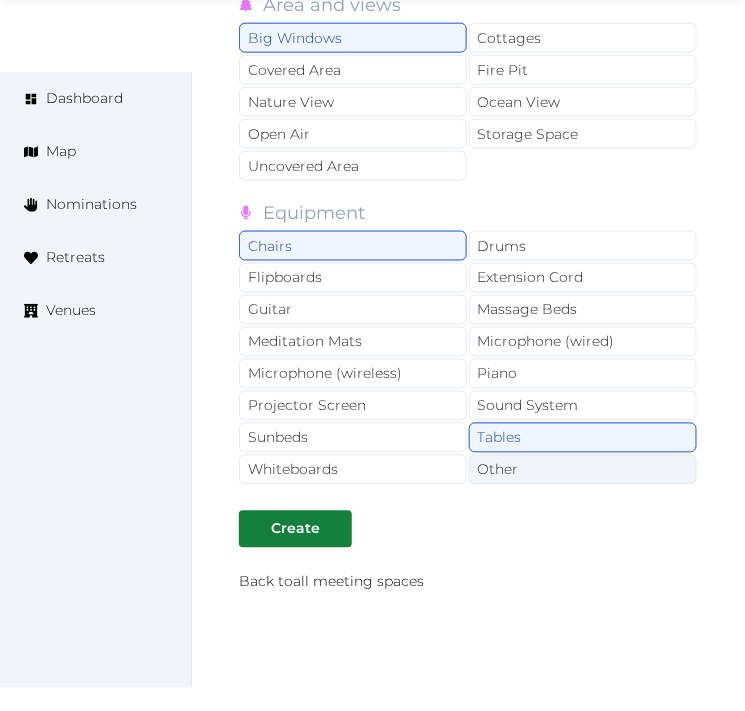 drag, startPoint x: 527, startPoint y: 492, endPoint x: 513, endPoint y: 472, distance: 24.41311 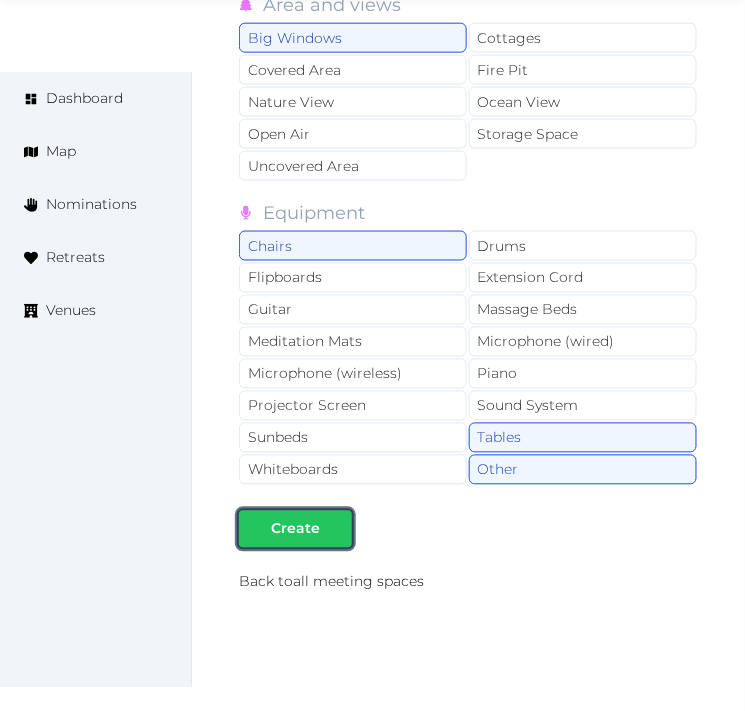 click on "Create" at bounding box center (295, 529) 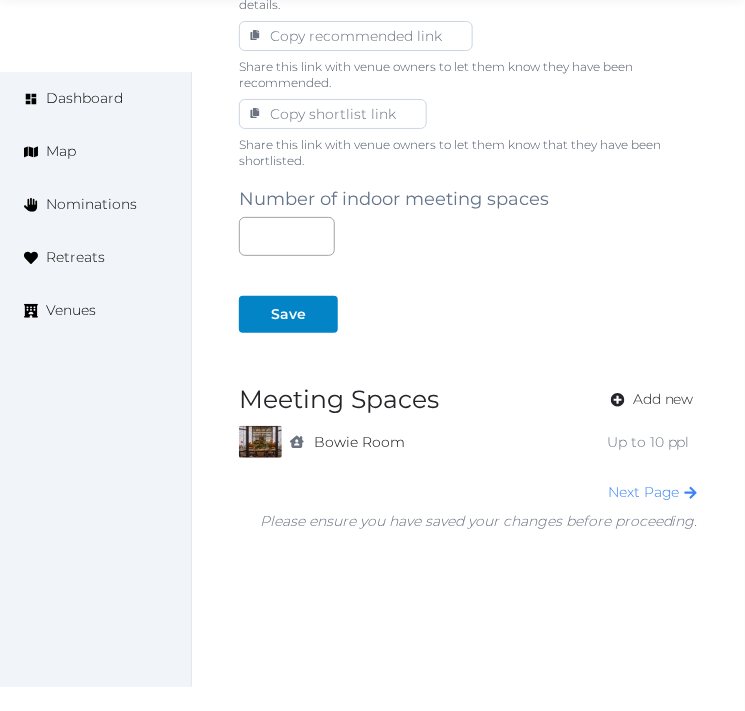 scroll, scrollTop: 1333, scrollLeft: 0, axis: vertical 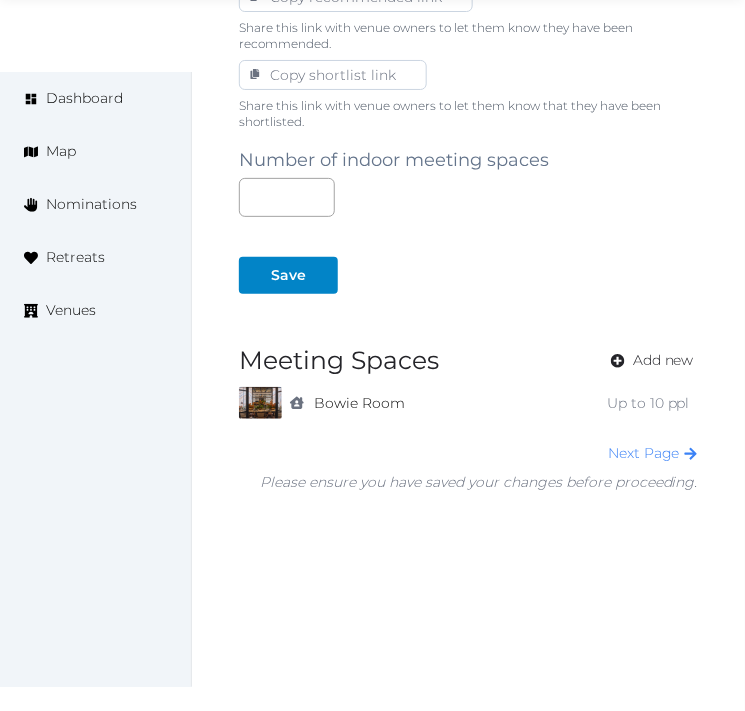 click on "Number of indoor meeting spaces * Save  Meeting Spaces Add new indoor Bowie Room Up to 10 ppl
To pick up a draggable item, press the space bar.
While dragging, use the arrow keys to move the item.
Press space again to drop the item in its new position, or press escape to cancel.
Next Page  Please ensure you have saved your changes before proceeding." at bounding box center (468, 311) 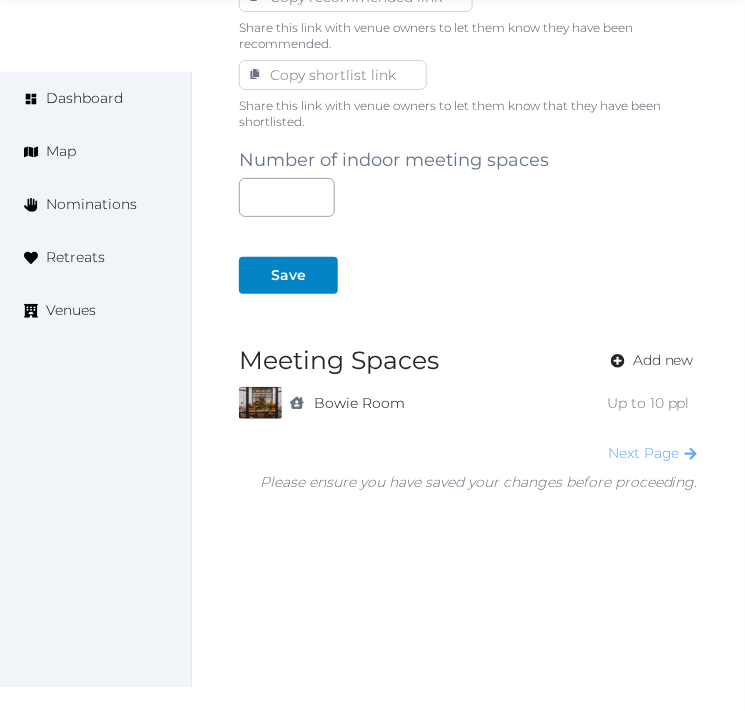 click on "Next Page" at bounding box center (653, 453) 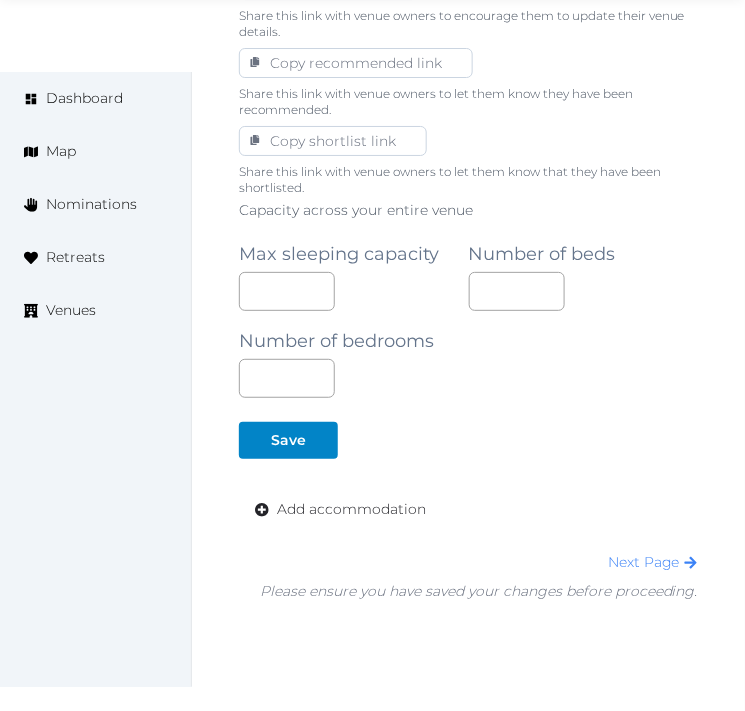 scroll, scrollTop: 1382, scrollLeft: 0, axis: vertical 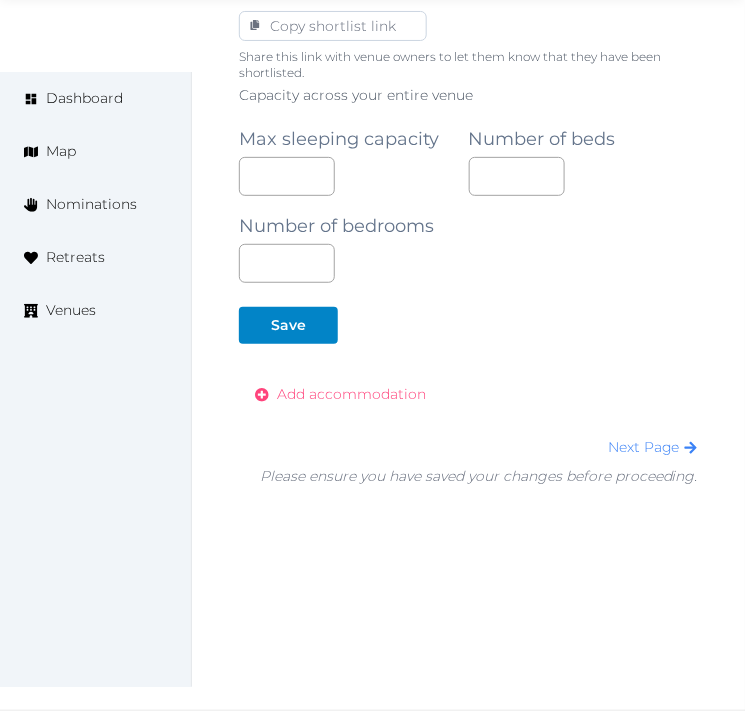 click on "Add accommodation" at bounding box center [340, 394] 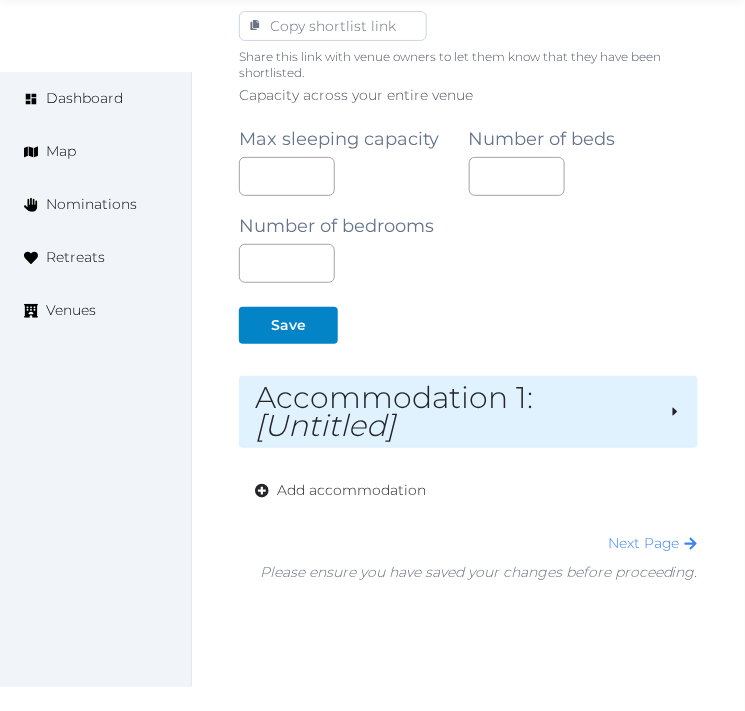 click on "Accommodation 1 :  [Untitled]" at bounding box center [468, 412] 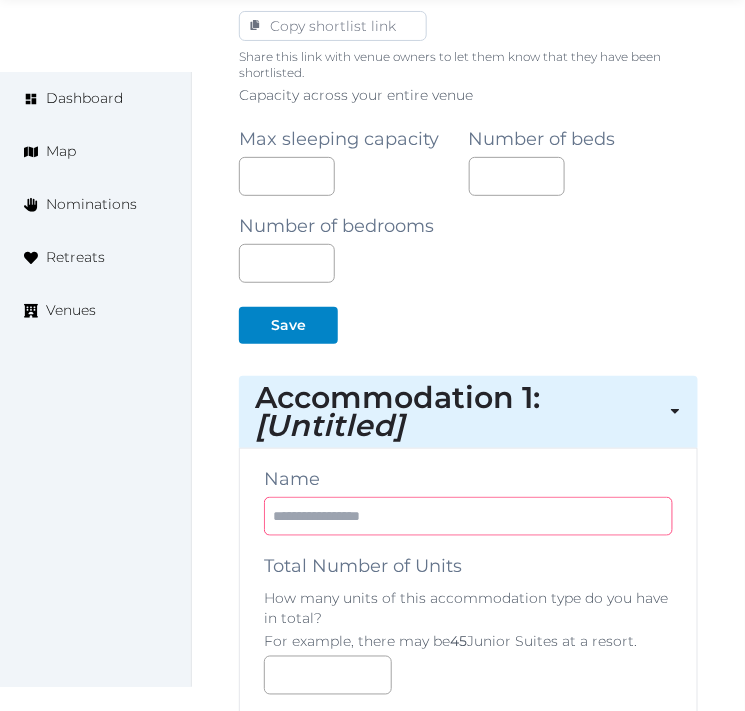 click at bounding box center [468, 516] 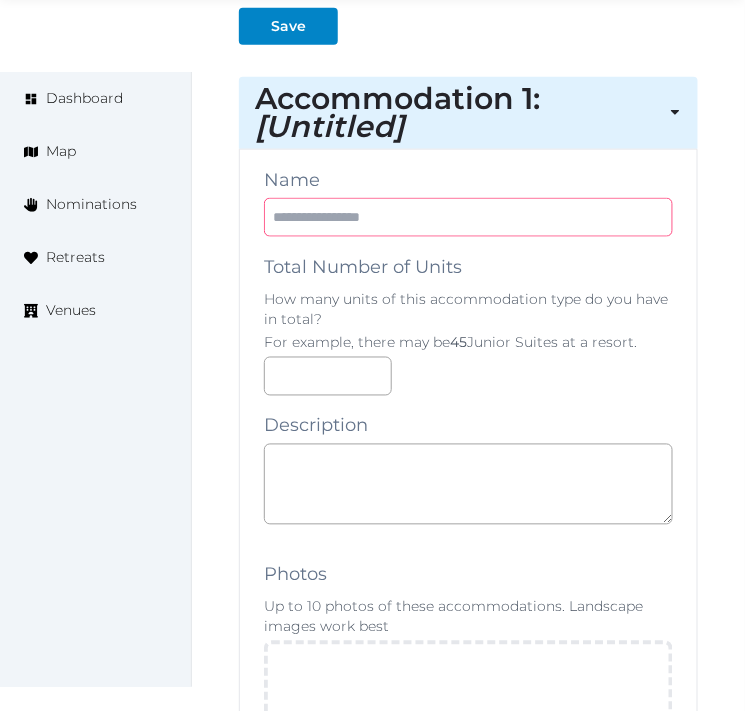 scroll, scrollTop: 1715, scrollLeft: 0, axis: vertical 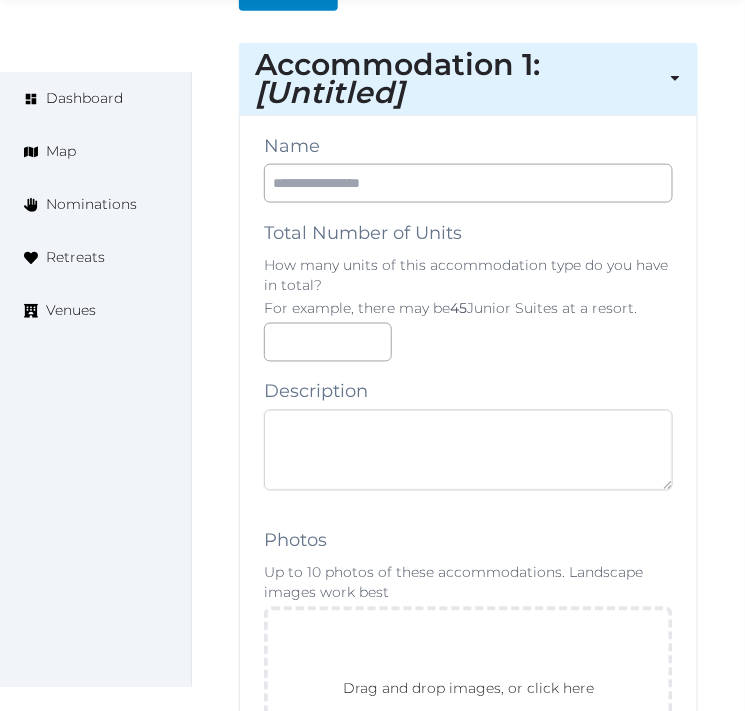 click at bounding box center (468, 450) 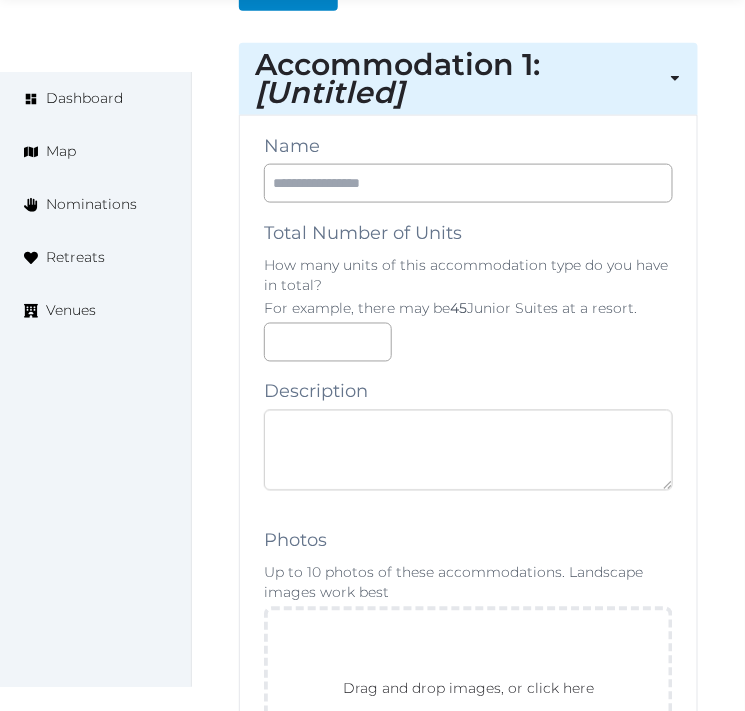 paste on "**********" 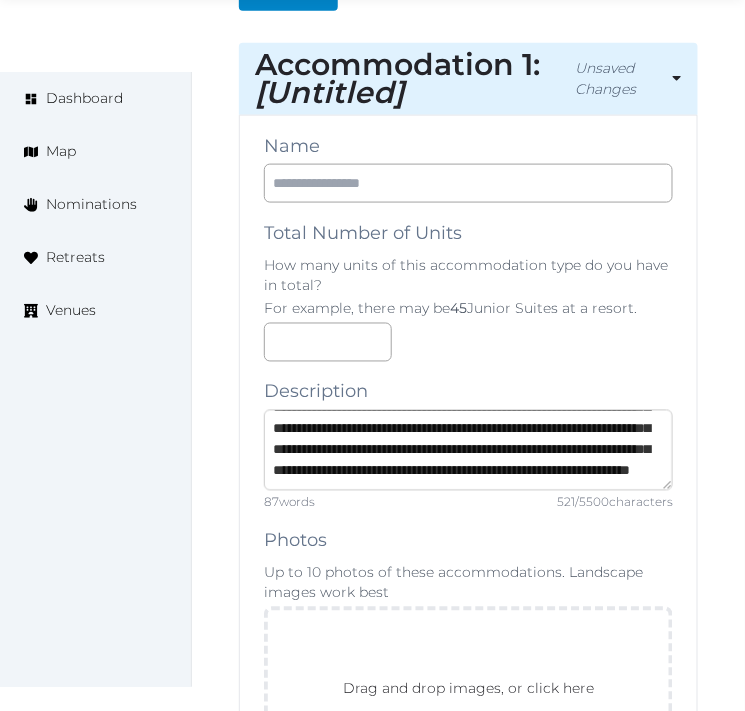 scroll, scrollTop: 0, scrollLeft: 0, axis: both 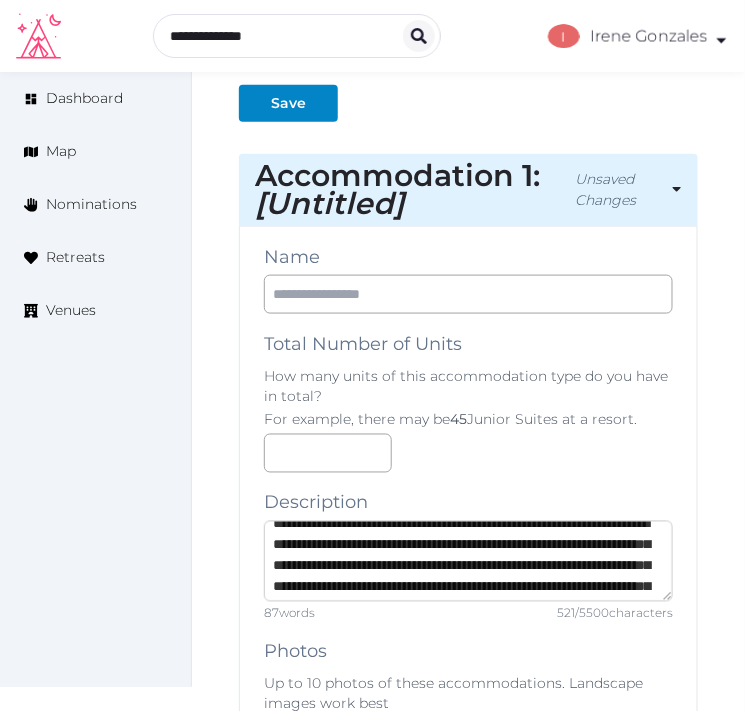 drag, startPoint x: 602, startPoint y: 583, endPoint x: 526, endPoint y: 597, distance: 77.27872 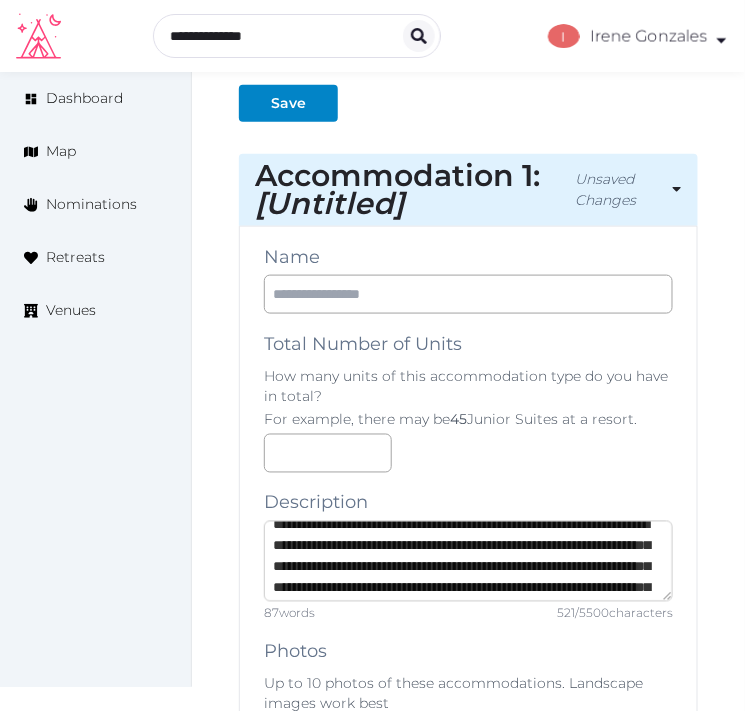click on "**********" at bounding box center [468, 561] 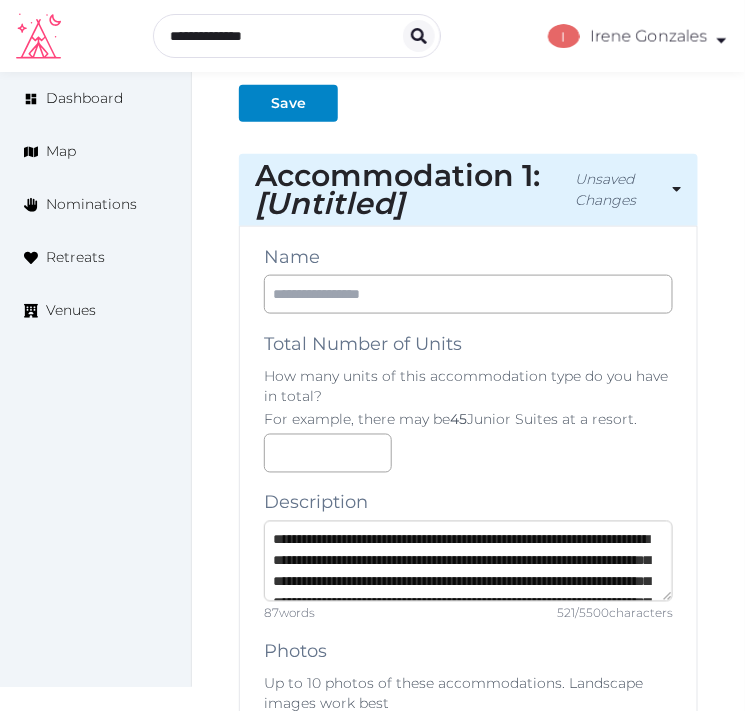 type on "**********" 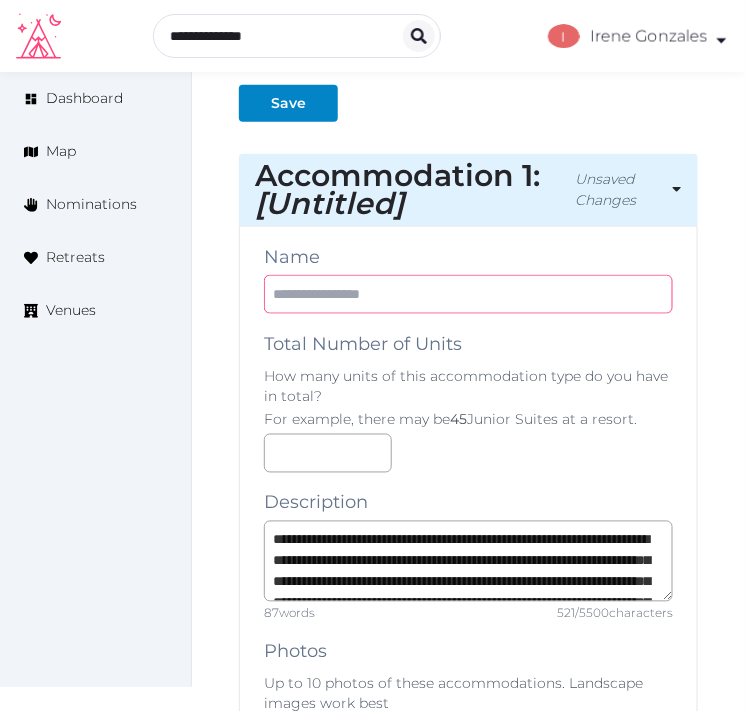 drag, startPoint x: 437, startPoint y: 302, endPoint x: 467, endPoint y: 287, distance: 33.54102 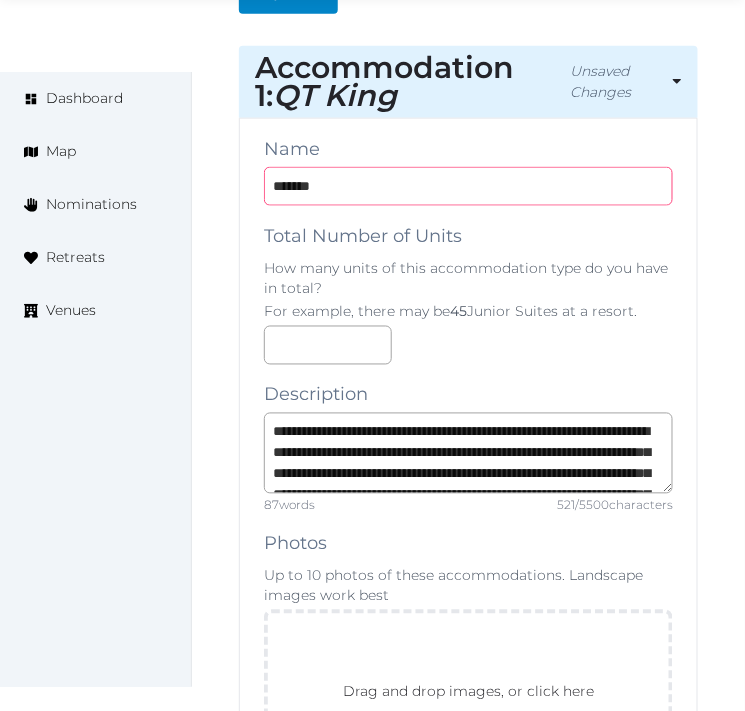 scroll, scrollTop: 1715, scrollLeft: 0, axis: vertical 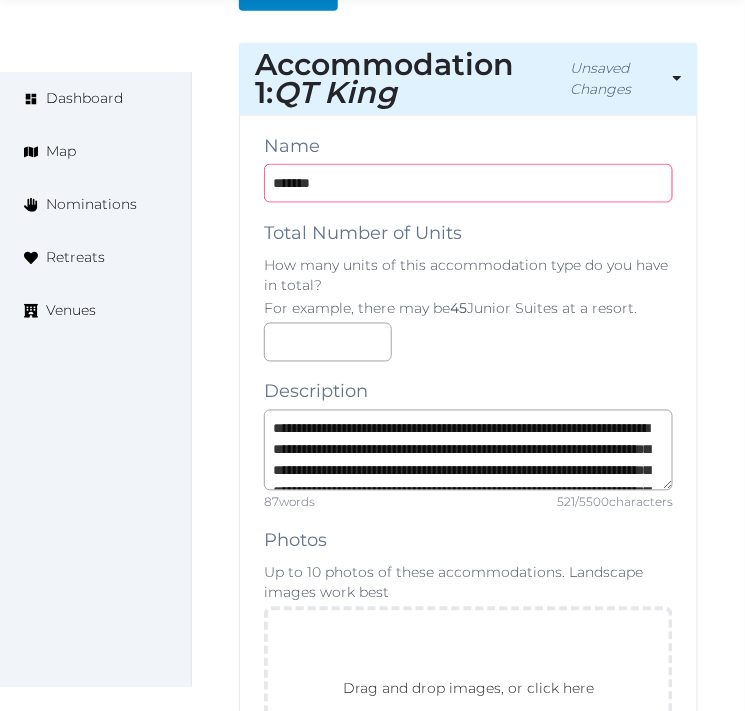 type on "*******" 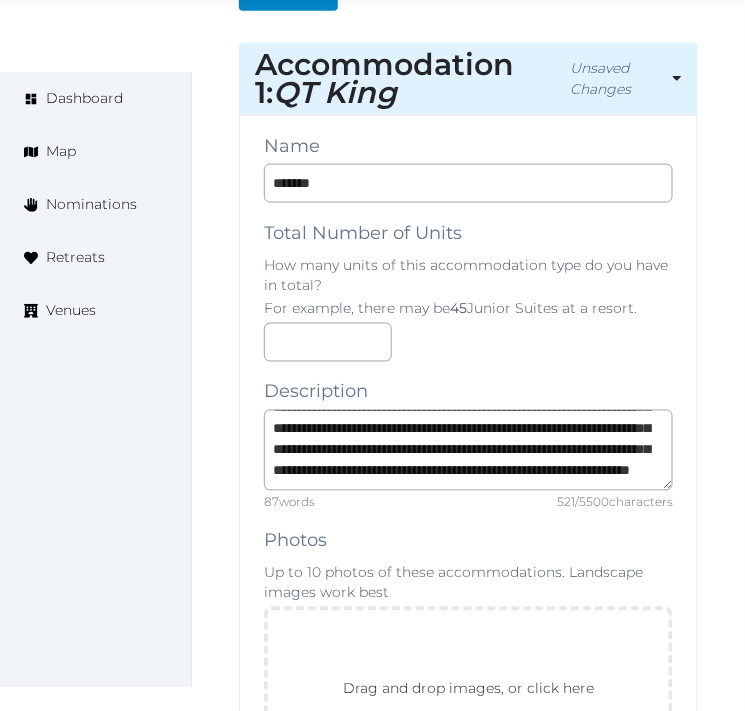 scroll, scrollTop: 210, scrollLeft: 0, axis: vertical 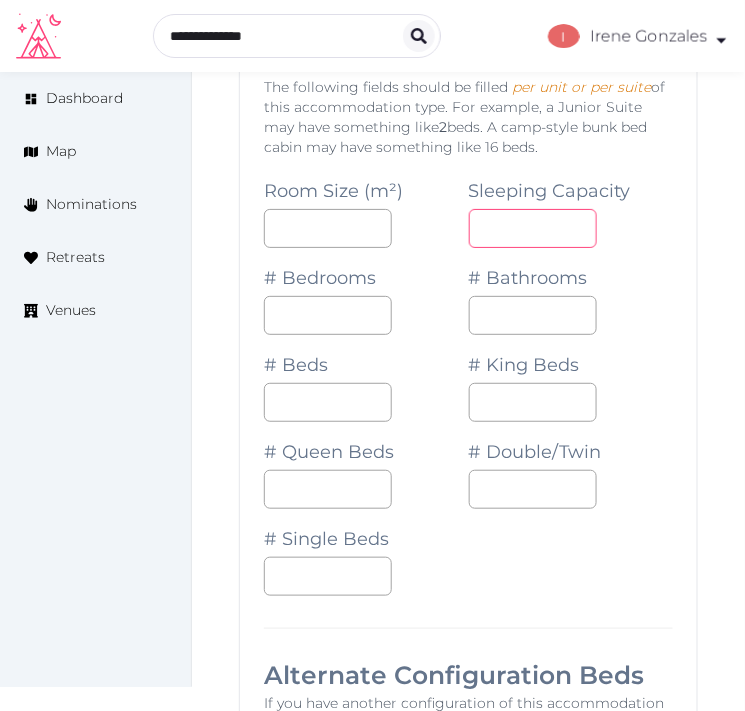 click at bounding box center (533, 228) 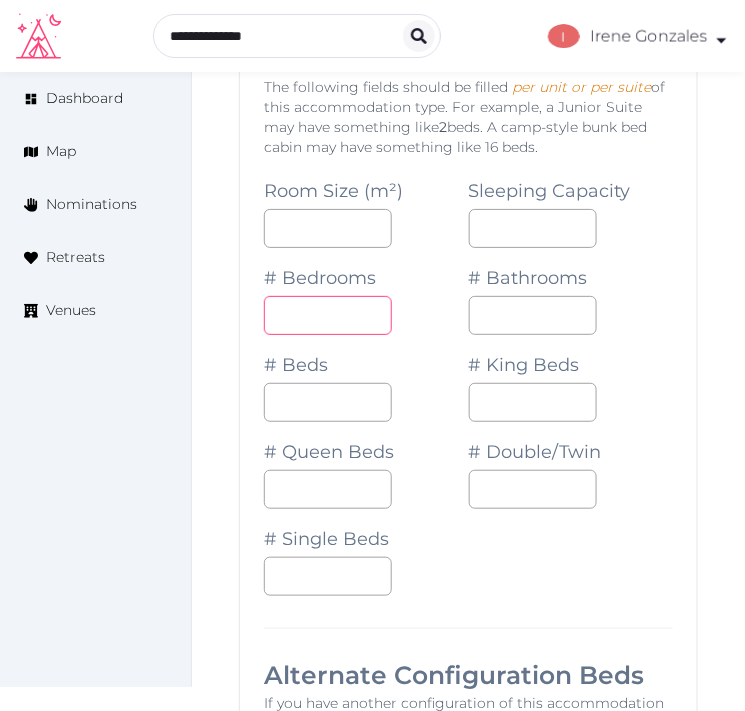 click on "*" at bounding box center [328, 315] 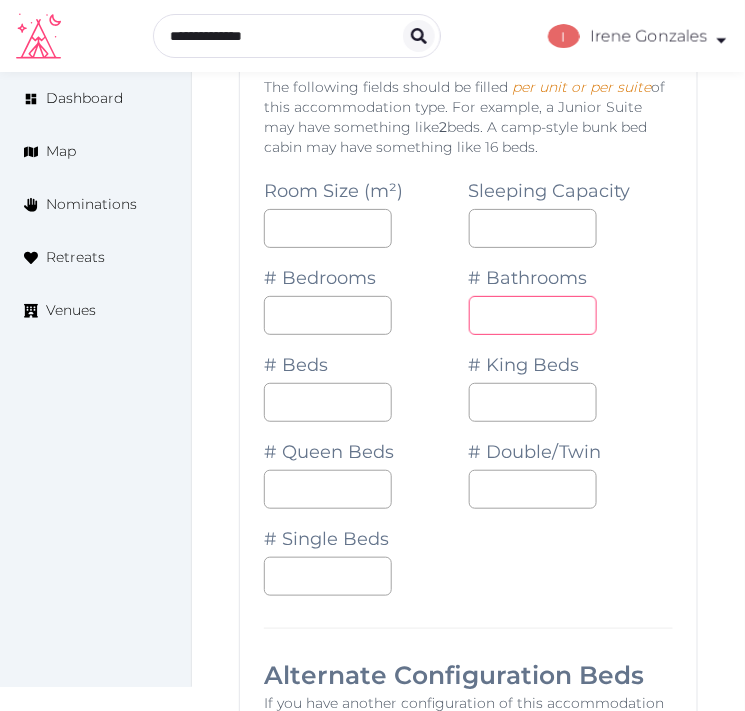 click on "*" at bounding box center [533, 315] 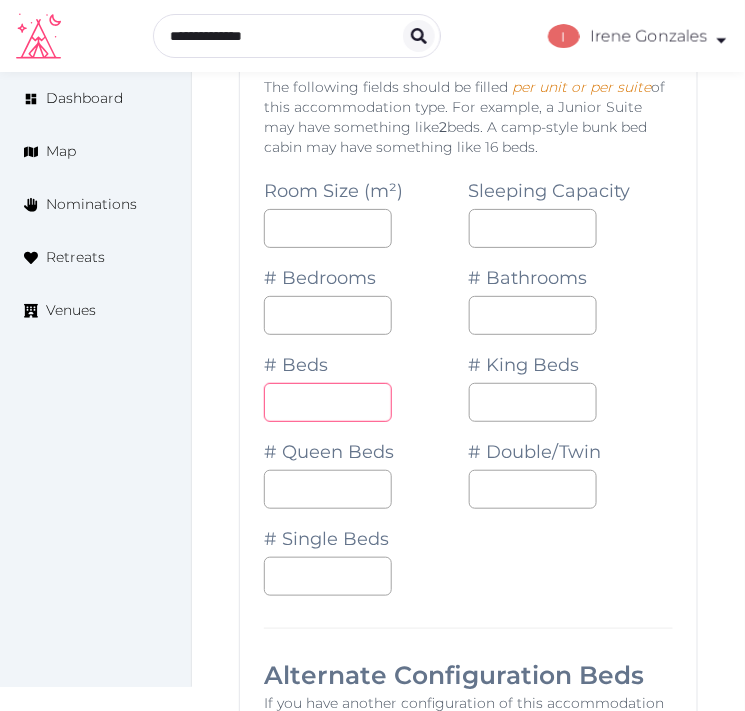 click on "*" at bounding box center (328, 402) 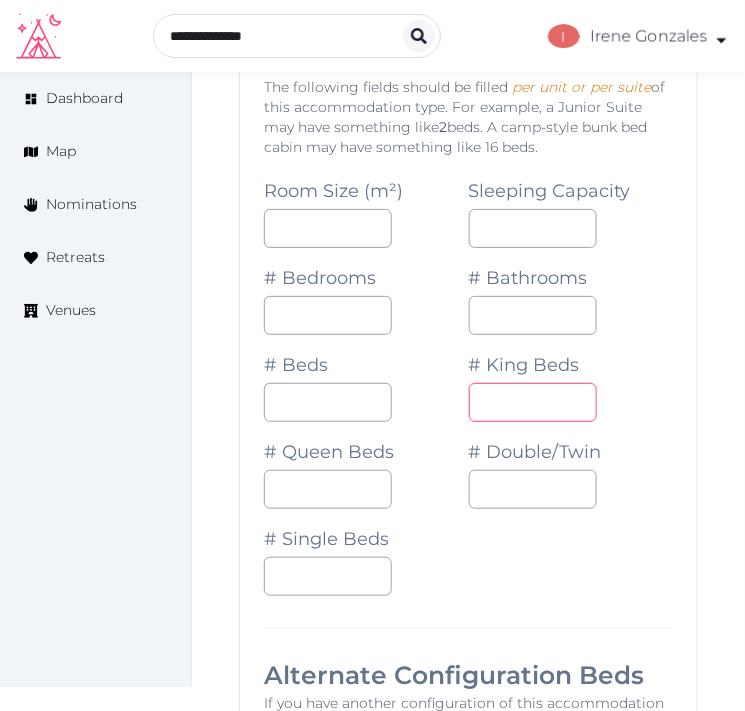 click on "*" at bounding box center (533, 402) 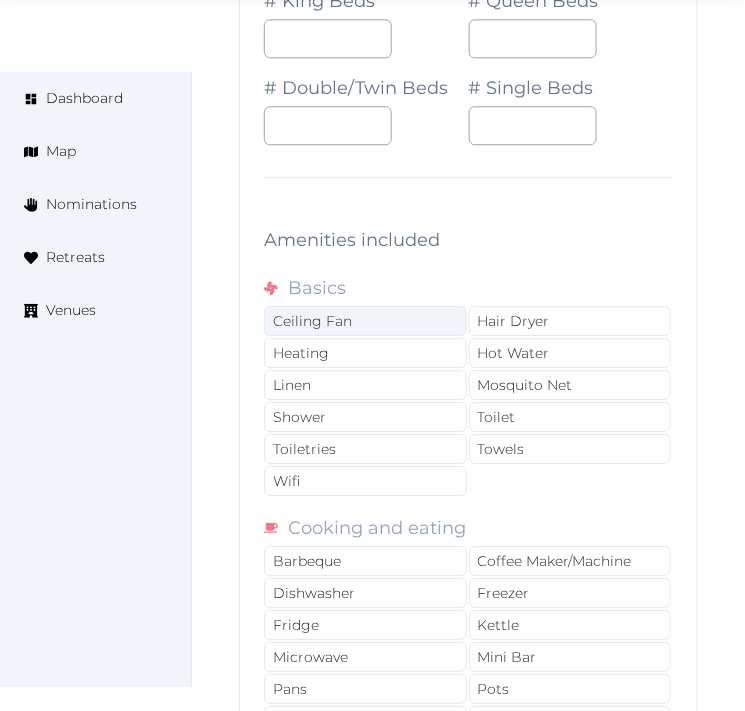 scroll, scrollTop: 3604, scrollLeft: 0, axis: vertical 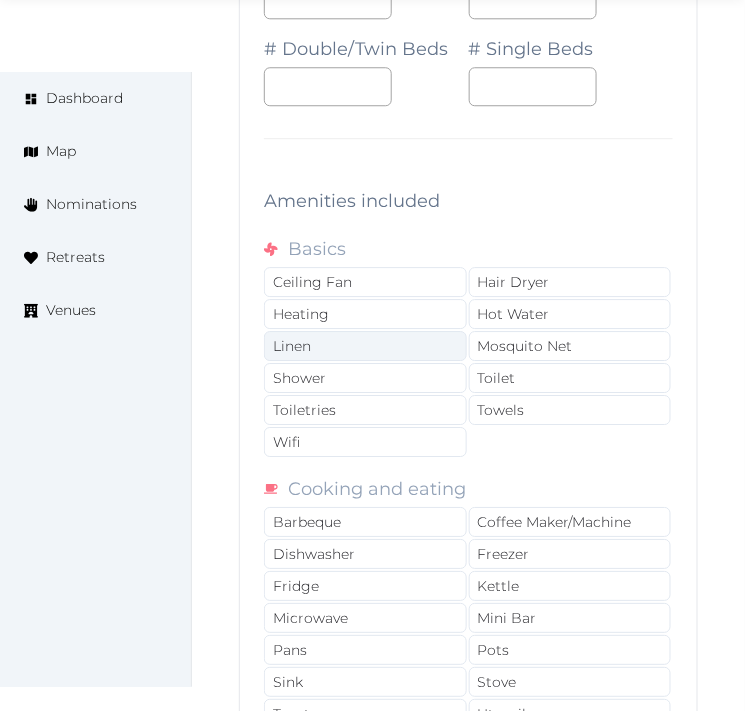 type on "*" 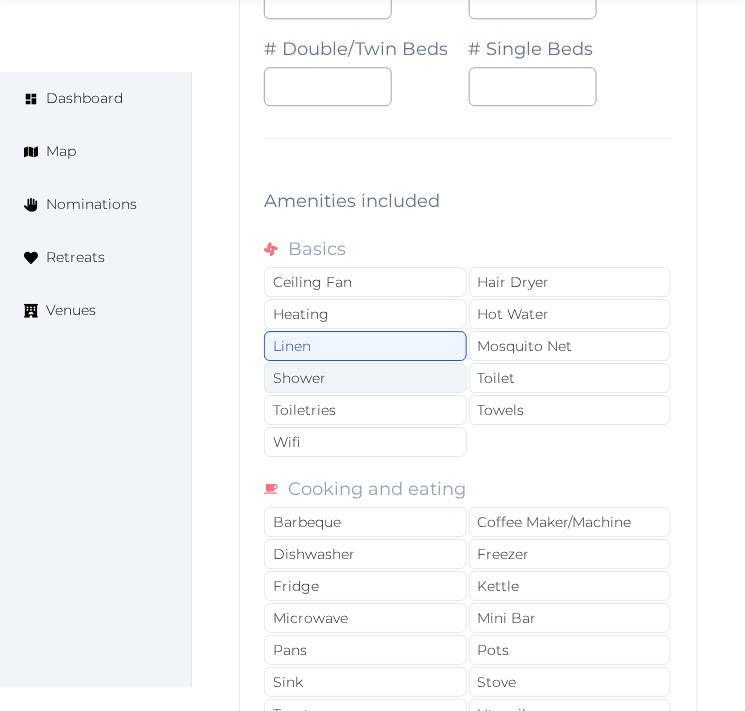 click on "Shower" at bounding box center (365, 378) 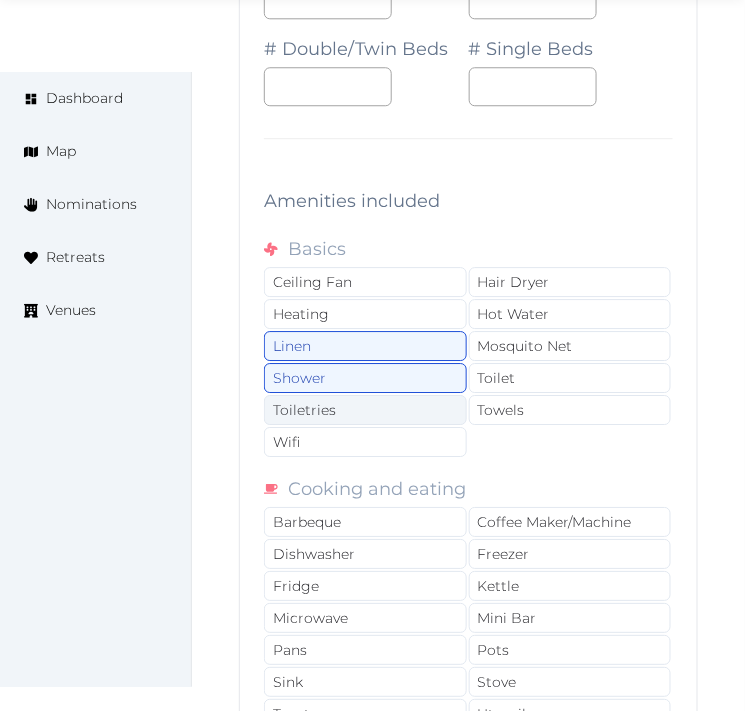 click on "Toiletries" at bounding box center [365, 410] 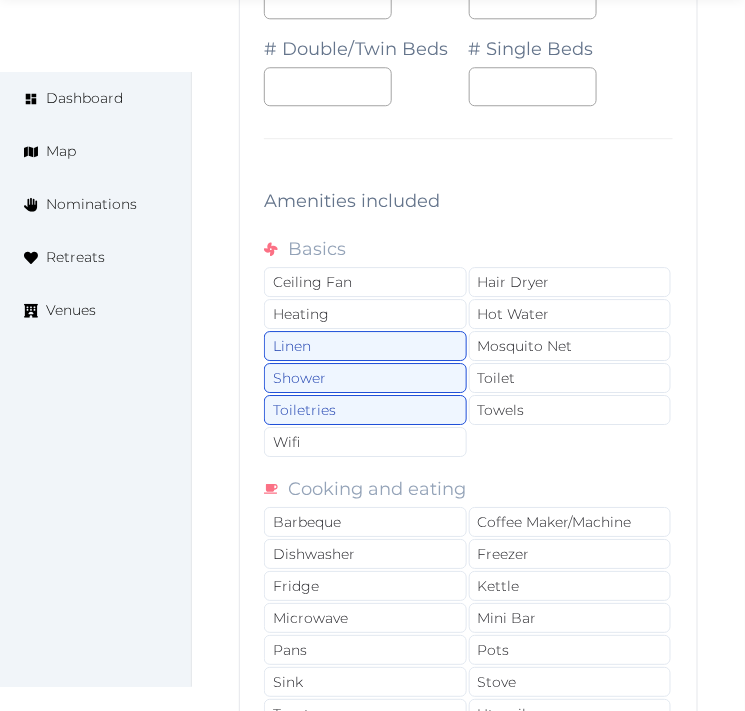 drag, startPoint x: 425, startPoint y: 447, endPoint x: 512, endPoint y: 444, distance: 87.05171 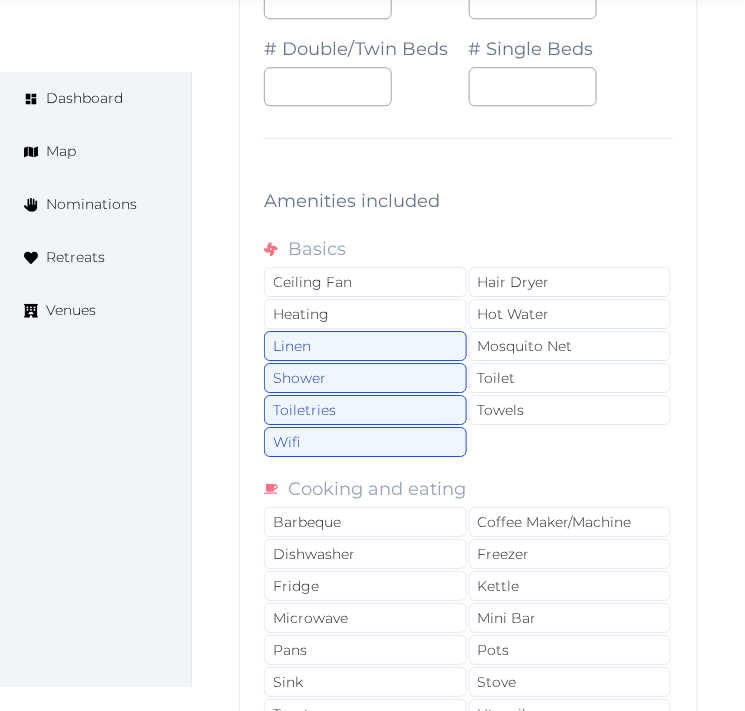 click on "Ceiling Fan Hair Dryer Heating Hot Water Linen Mosquito Net Shower Toilet Toiletries Towels Wifi" at bounding box center [468, 363] 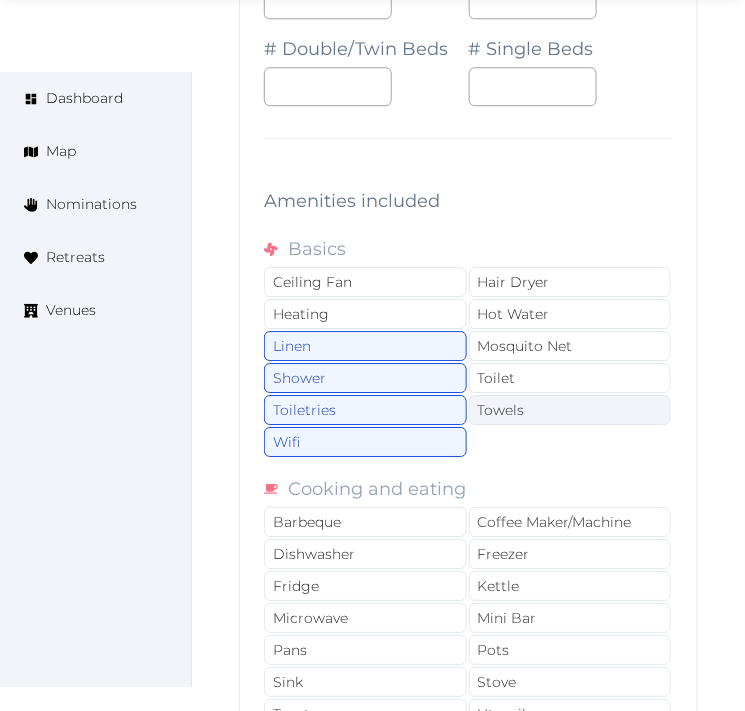 click on "Towels" at bounding box center (570, 410) 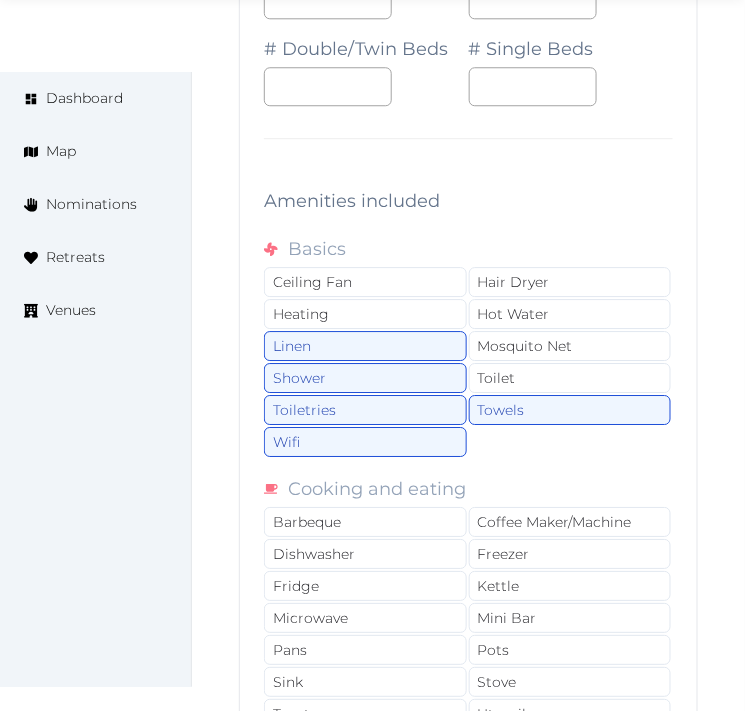 click on "Ceiling Fan Hair Dryer Heating Hot Water Linen Mosquito Net Shower Toilet Toiletries Towels Wifi" at bounding box center (468, 363) 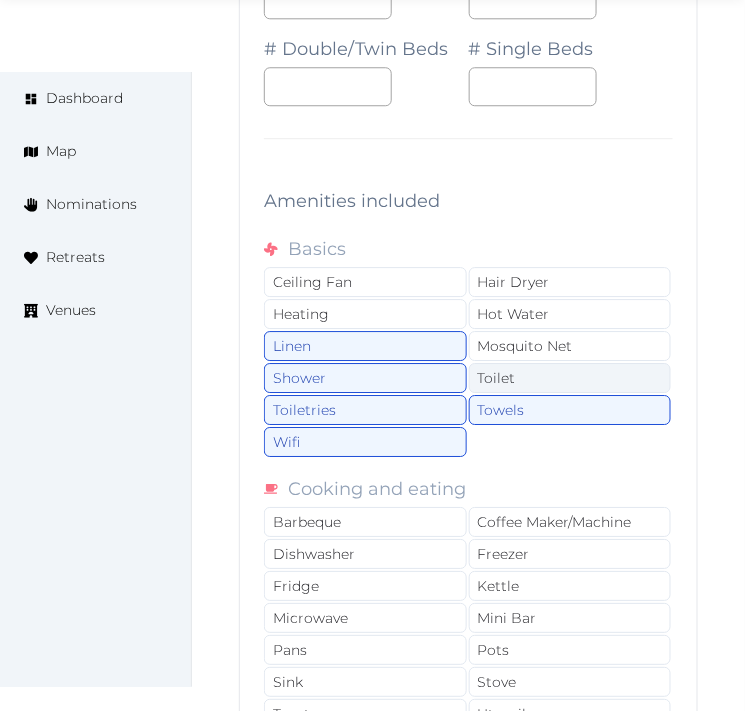 click on "Toilet" at bounding box center [570, 378] 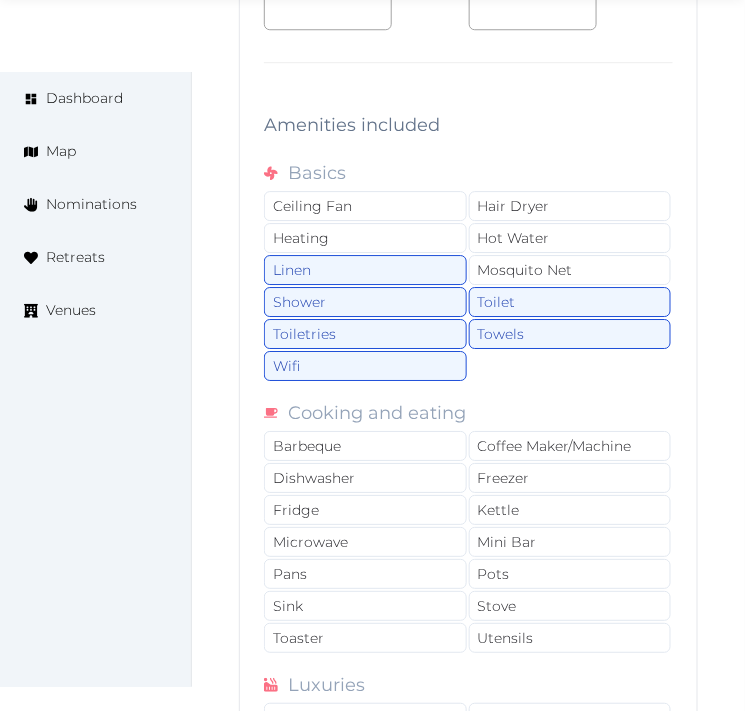 scroll, scrollTop: 3715, scrollLeft: 0, axis: vertical 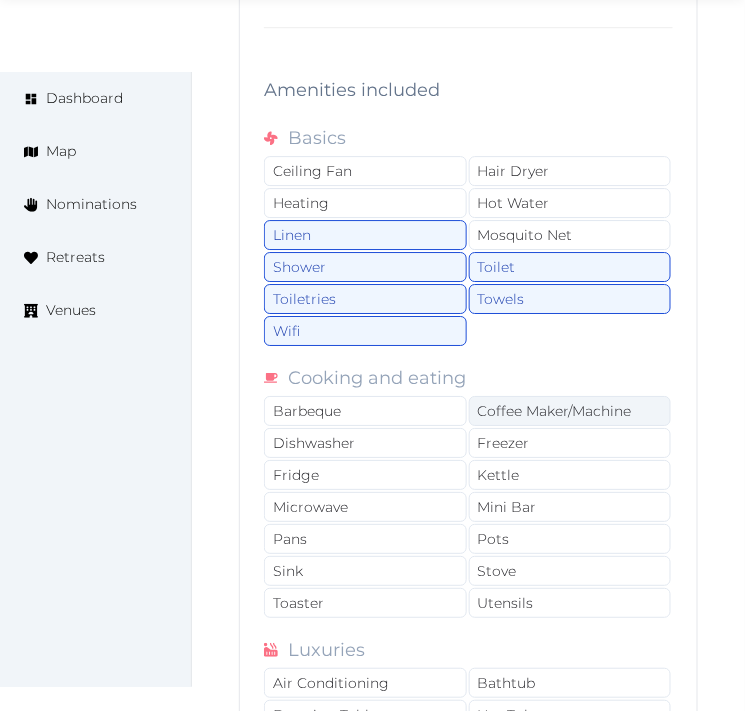 click on "Coffee Maker/Machine" at bounding box center (570, 411) 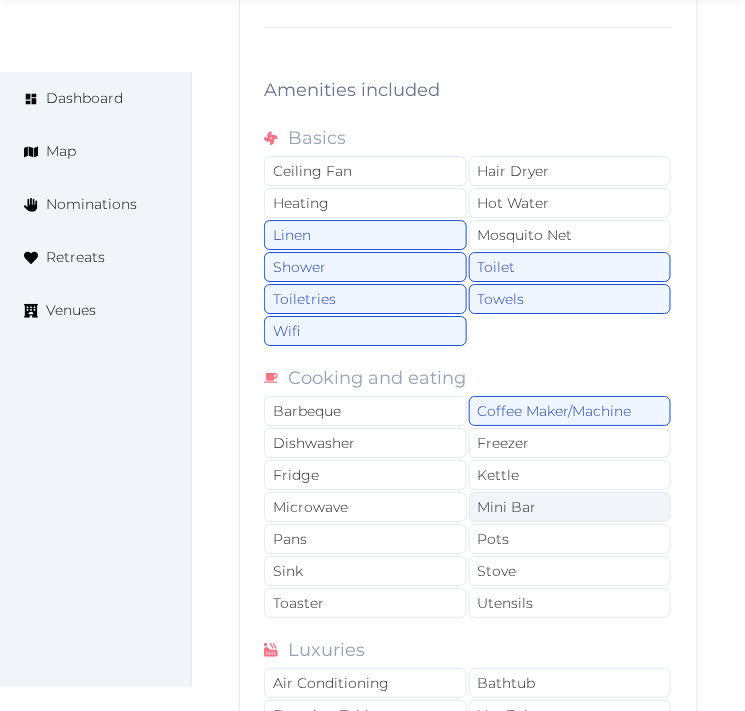 click on "Mini Bar" at bounding box center (570, 507) 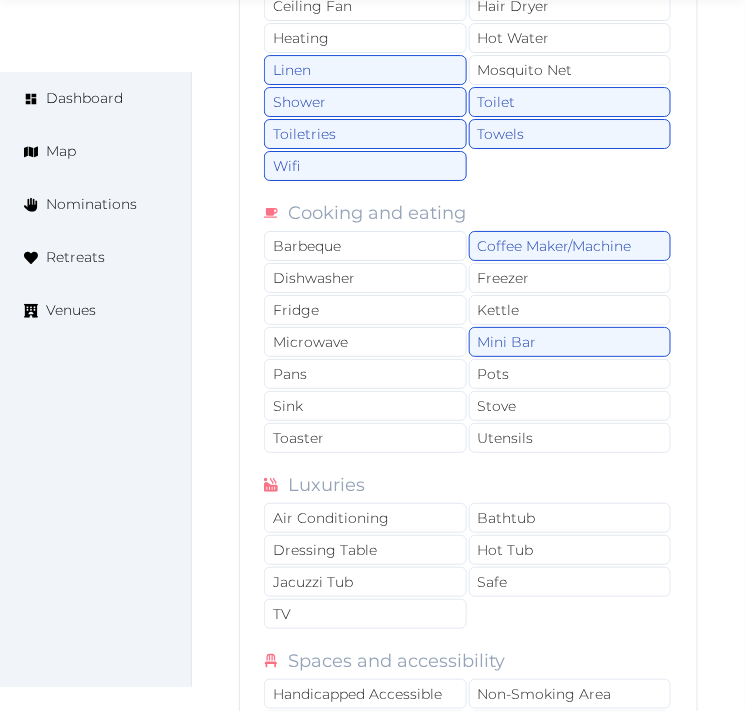 scroll, scrollTop: 4048, scrollLeft: 0, axis: vertical 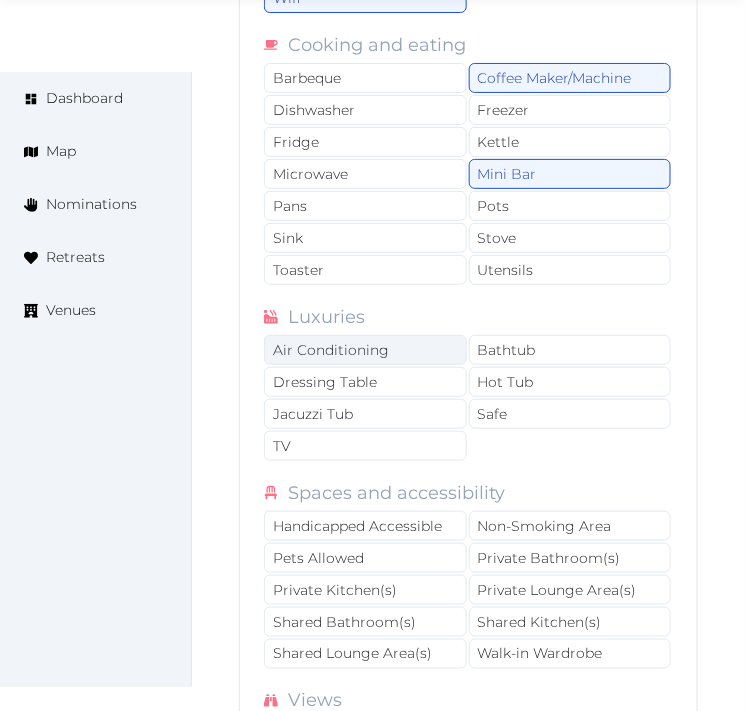 click on "Air Conditioning" at bounding box center [365, 350] 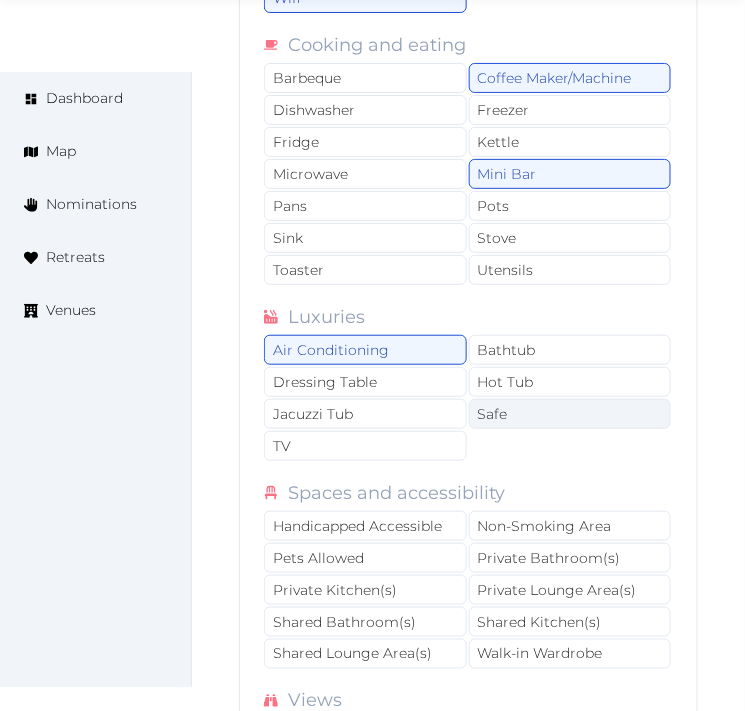 click on "Safe" at bounding box center [570, 414] 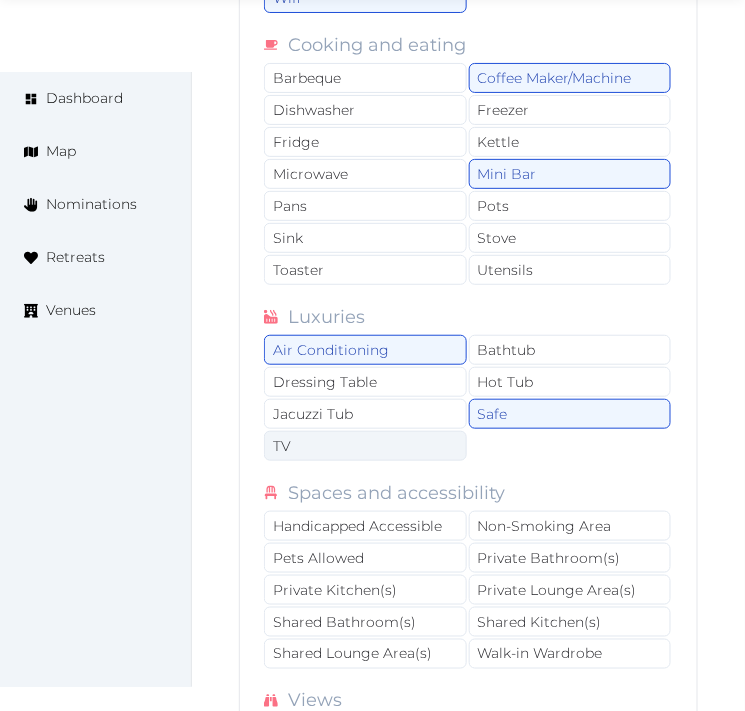 click on "TV" at bounding box center (365, 446) 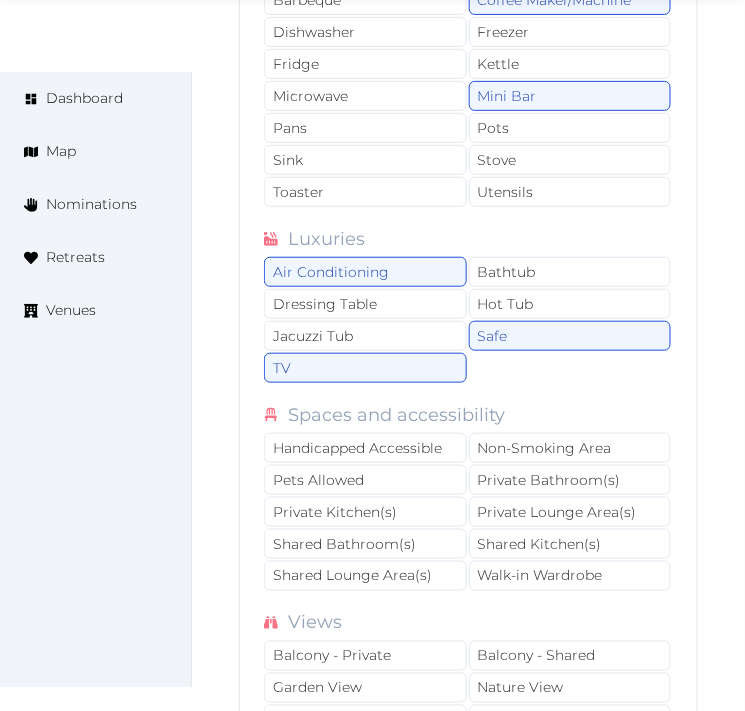 scroll, scrollTop: 4160, scrollLeft: 0, axis: vertical 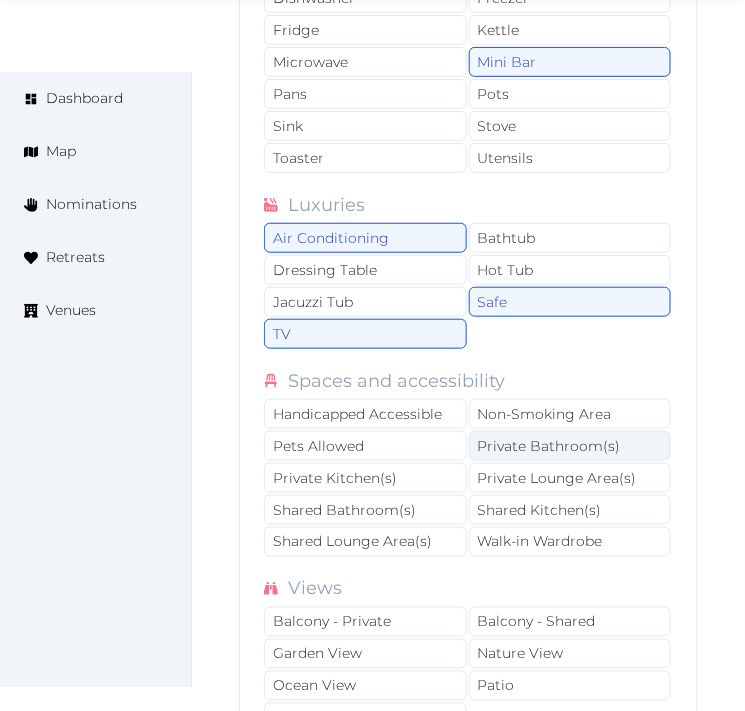 click on "Private Bathroom(s)" at bounding box center [570, 446] 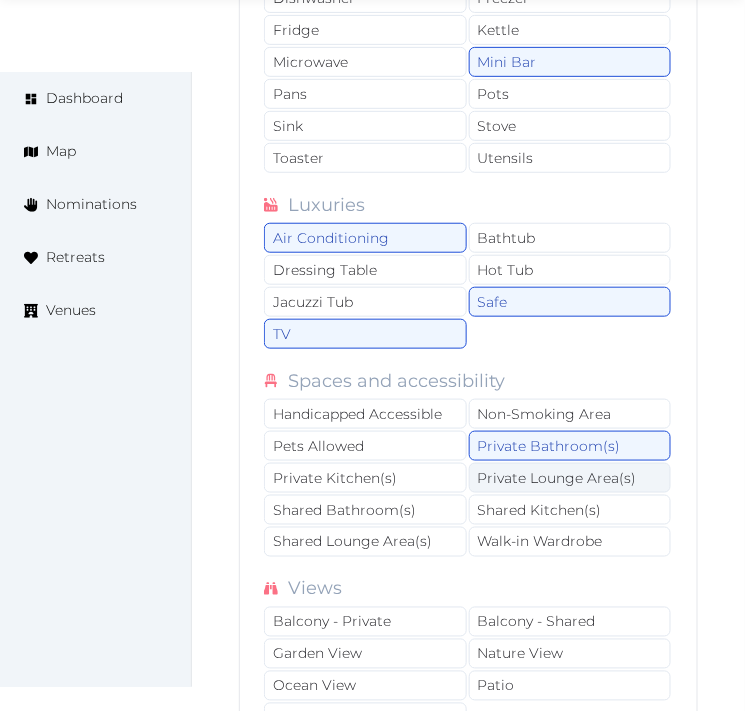 click on "Private Lounge Area(s)" at bounding box center [570, 478] 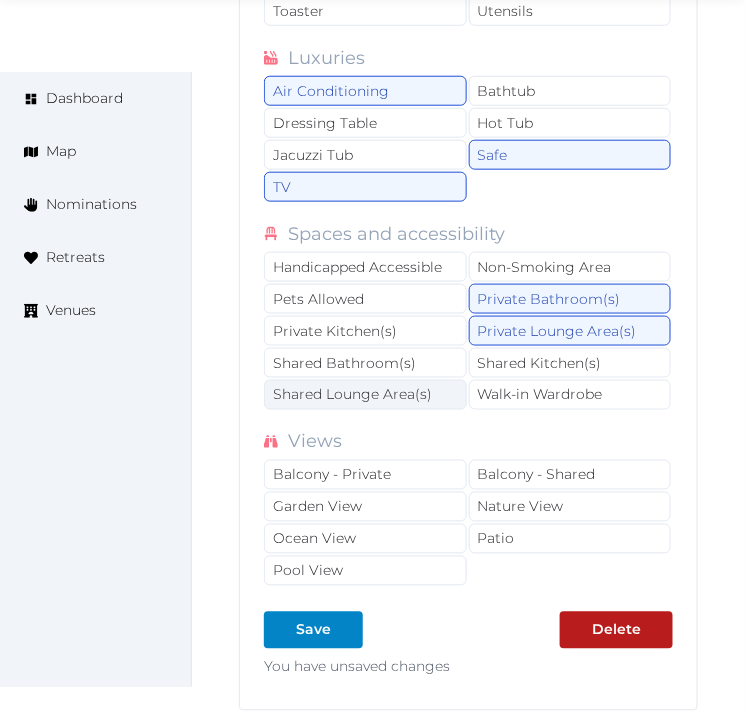 scroll, scrollTop: 4493, scrollLeft: 0, axis: vertical 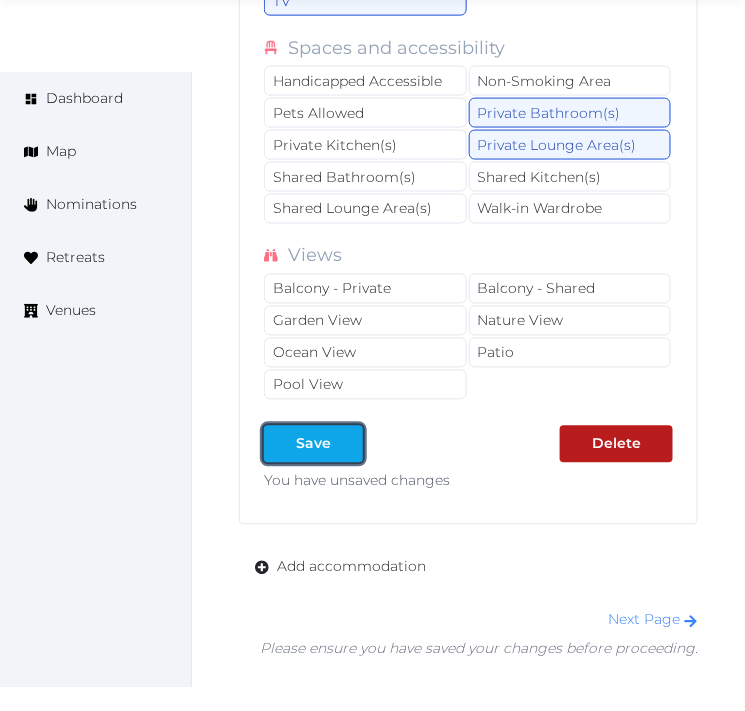 drag, startPoint x: 272, startPoint y: 462, endPoint x: 282, endPoint y: 440, distance: 24.166092 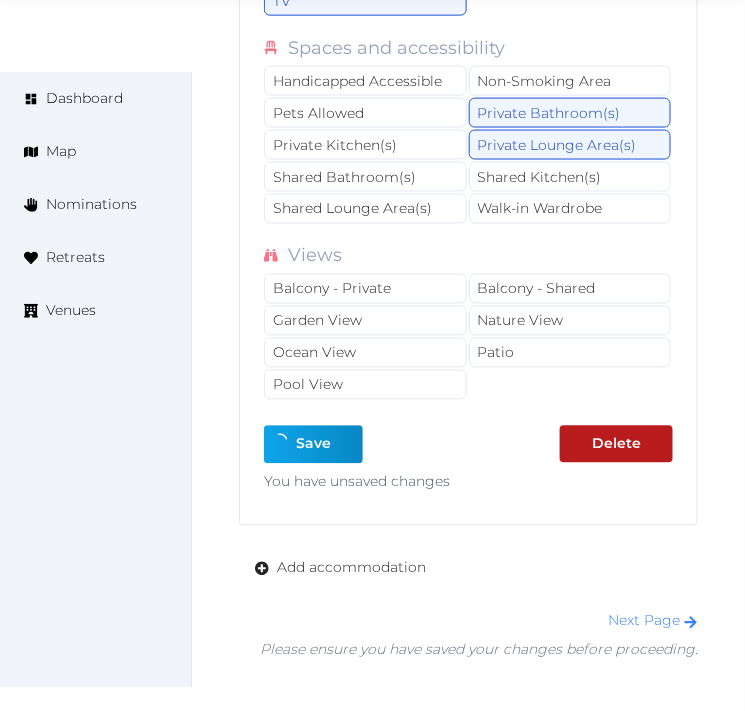 type on "*" 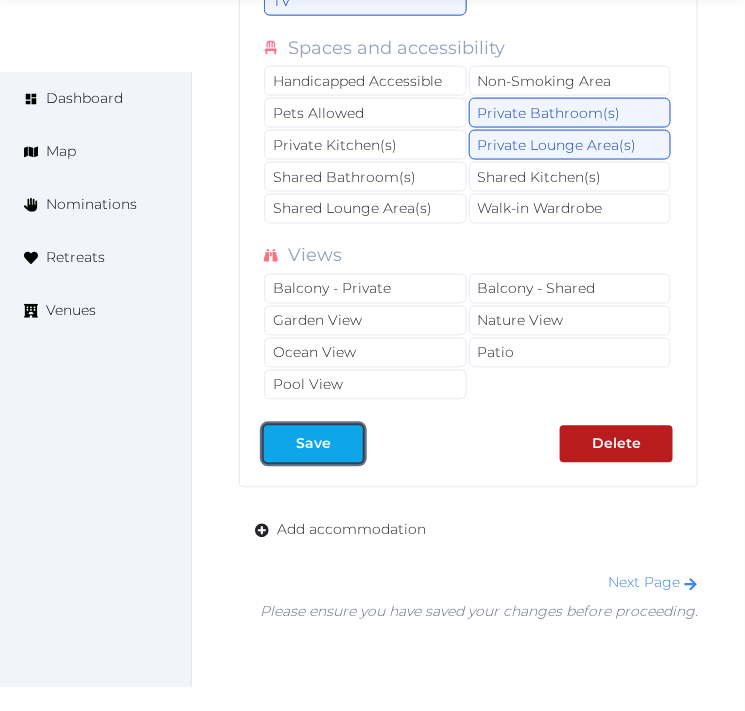 click on "Save" at bounding box center [313, 444] 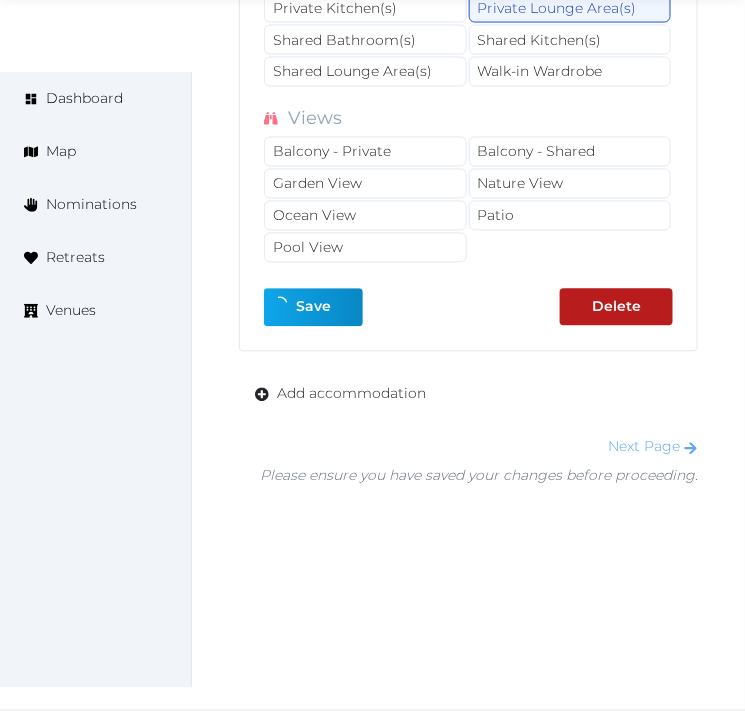 scroll, scrollTop: 4637, scrollLeft: 0, axis: vertical 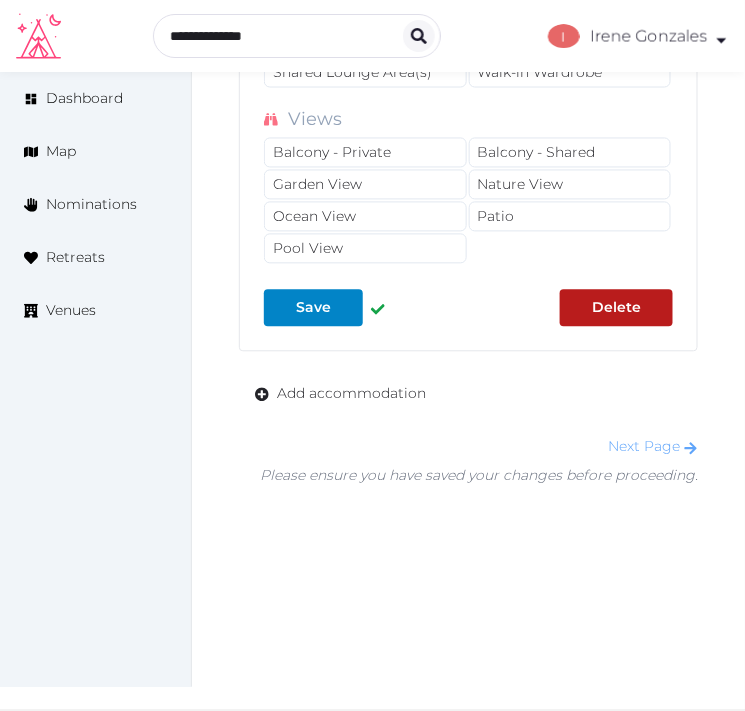 click on "Next Page" at bounding box center [653, 447] 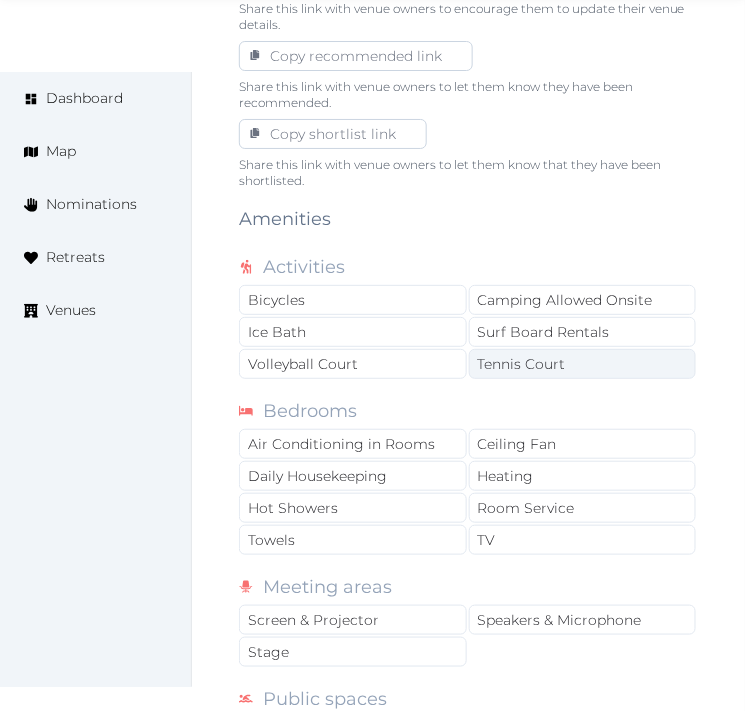 scroll, scrollTop: 1444, scrollLeft: 0, axis: vertical 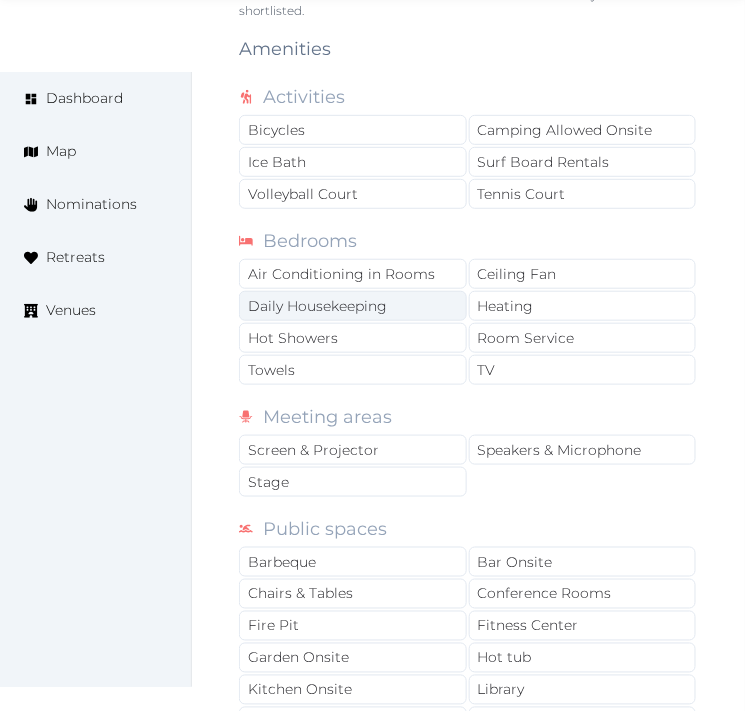 drag, startPoint x: 354, startPoint y: 275, endPoint x: 353, endPoint y: 300, distance: 25.019993 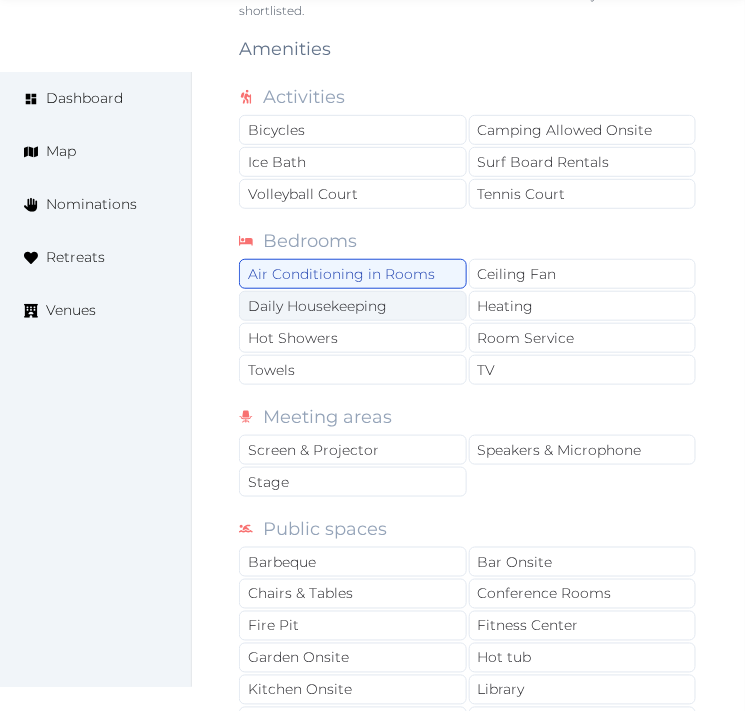 click on "Daily Housekeeping" at bounding box center (353, 306) 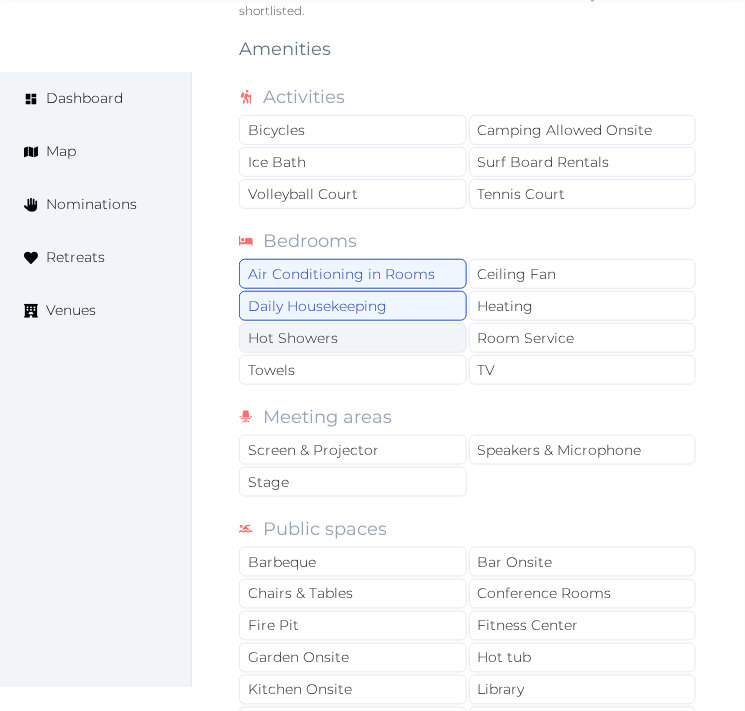click on "Hot Showers" at bounding box center [353, 338] 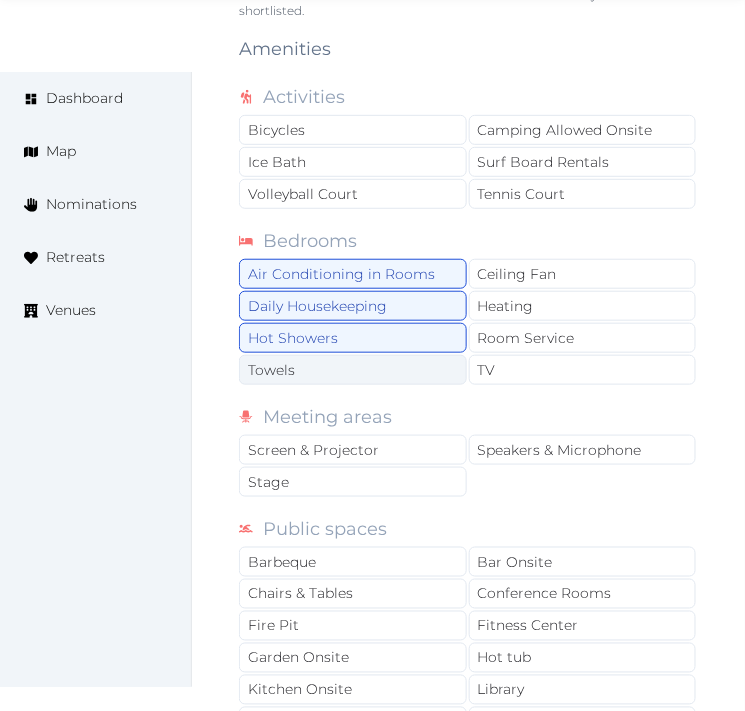 click on "Towels" at bounding box center [353, 370] 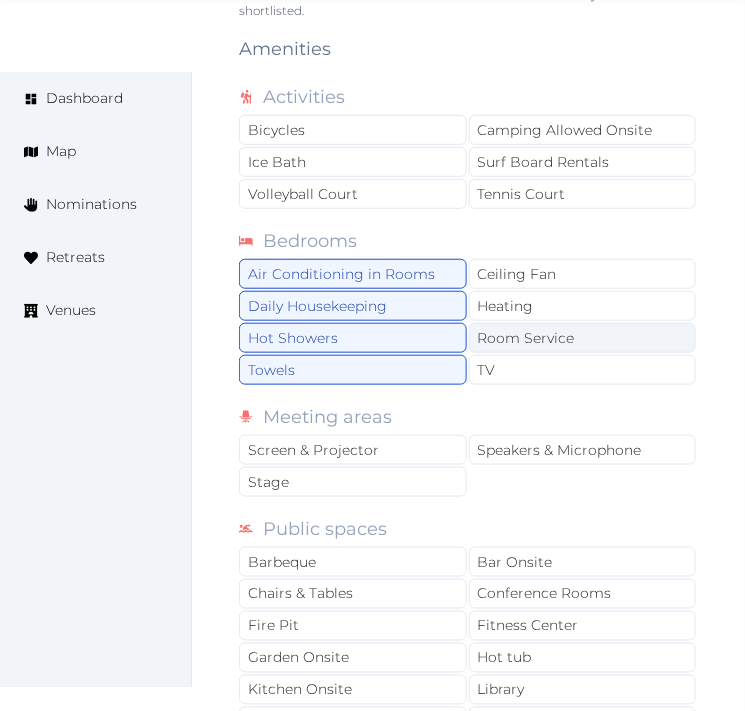 drag, startPoint x: 523, startPoint y: 367, endPoint x: 552, endPoint y: 344, distance: 37.01351 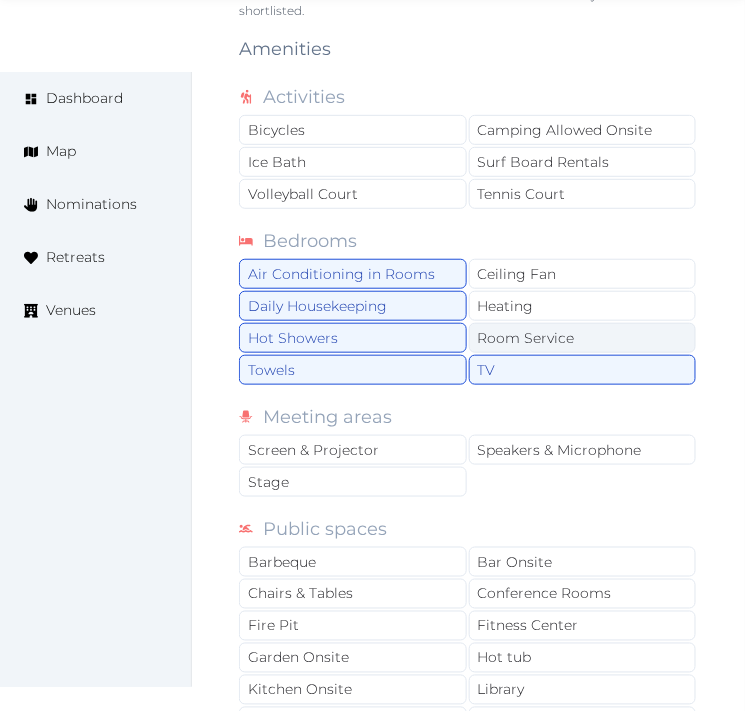 click on "Room Service" at bounding box center [583, 338] 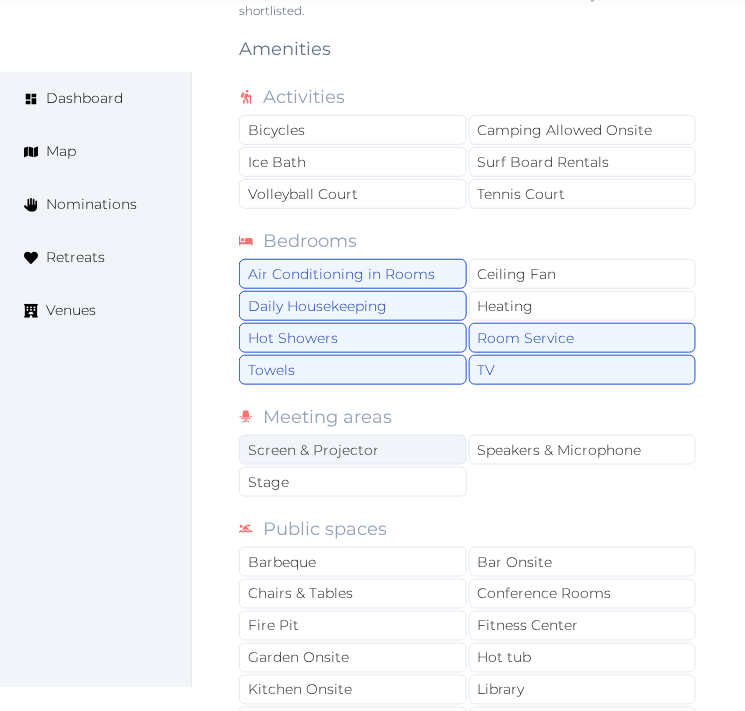 click on "Screen & Projector" at bounding box center (353, 450) 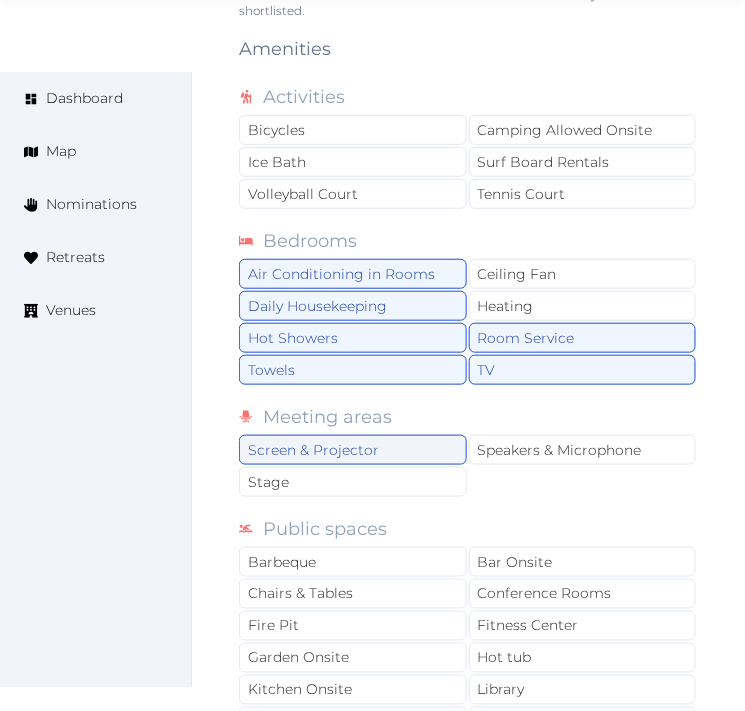 click on "Screen & Projector" at bounding box center [353, 450] 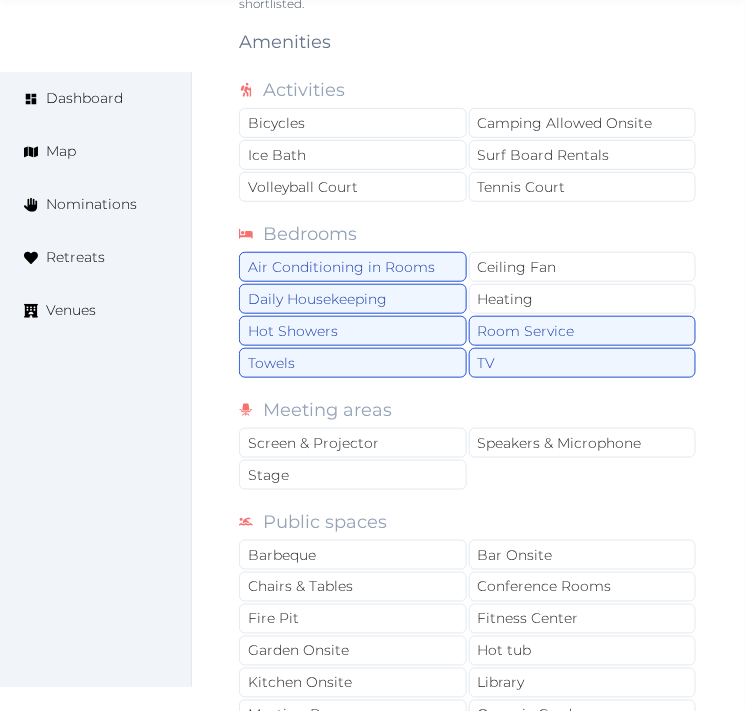 scroll, scrollTop: 1666, scrollLeft: 0, axis: vertical 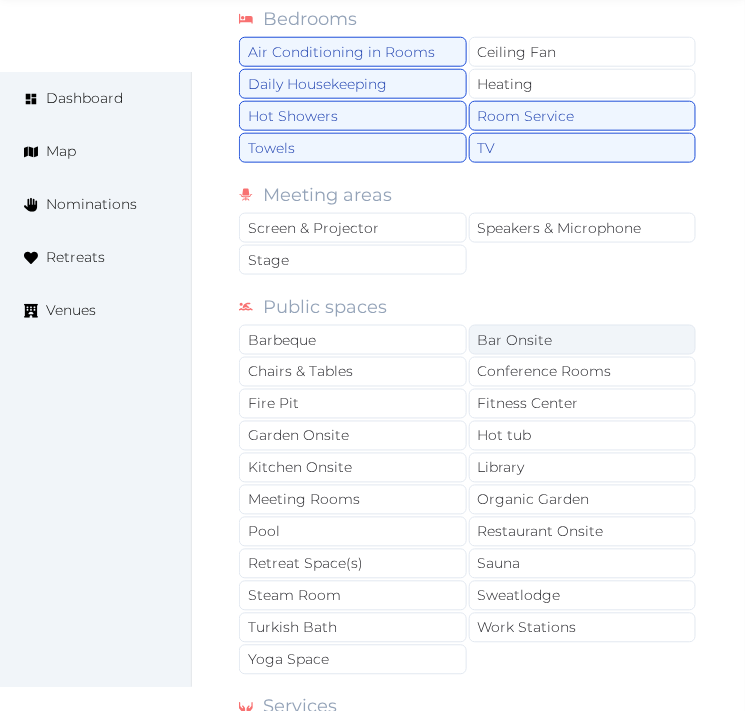 click on "Bar Onsite" at bounding box center (583, 340) 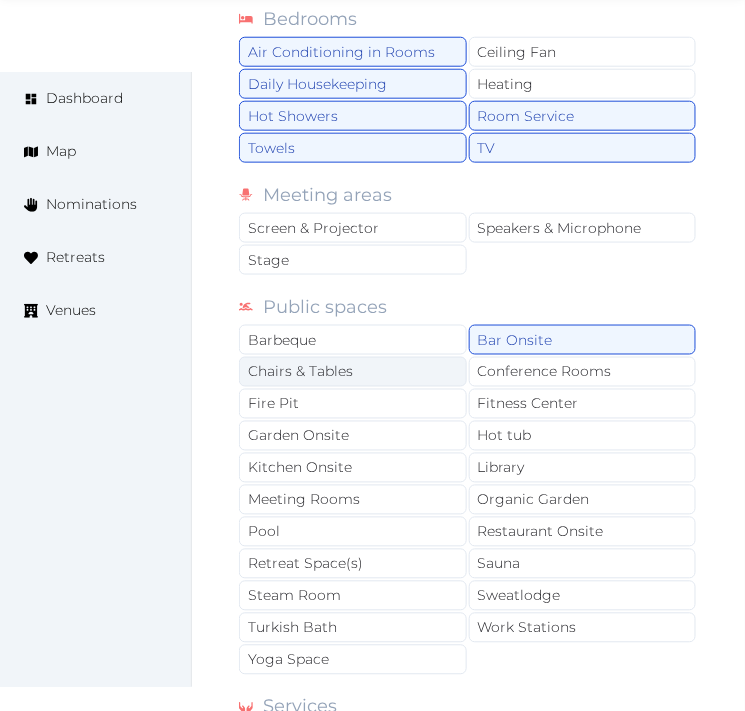 click on "Chairs & Tables" at bounding box center (353, 372) 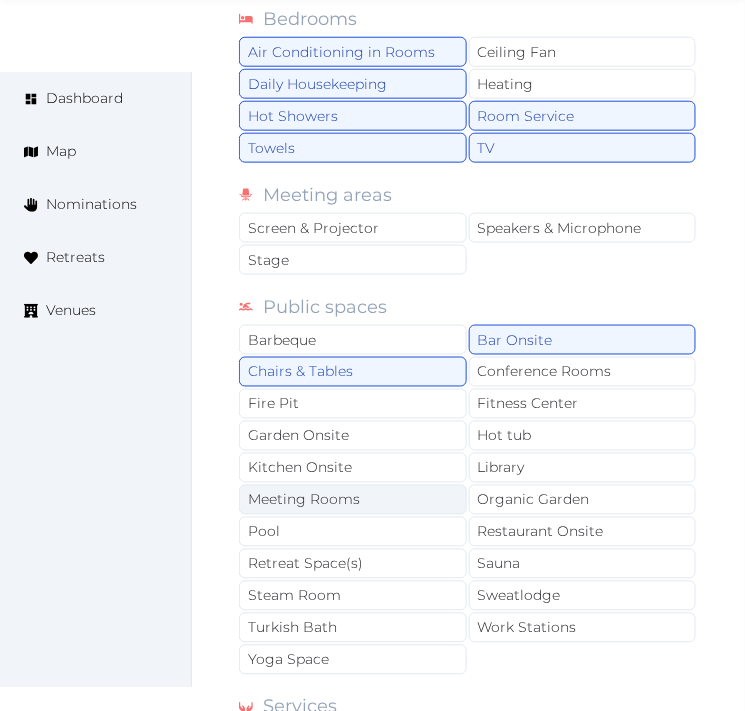 click on "Meeting Rooms" at bounding box center (353, 500) 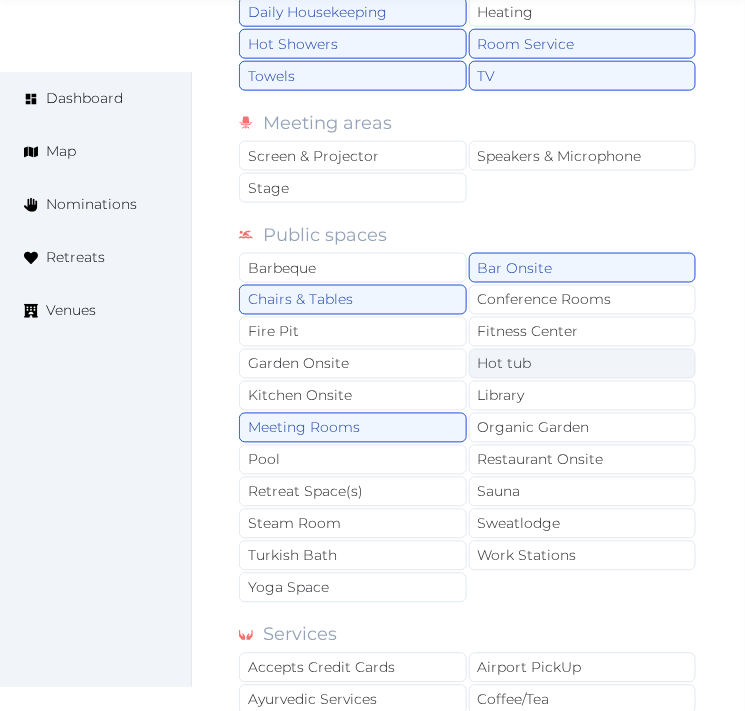 scroll, scrollTop: 1777, scrollLeft: 0, axis: vertical 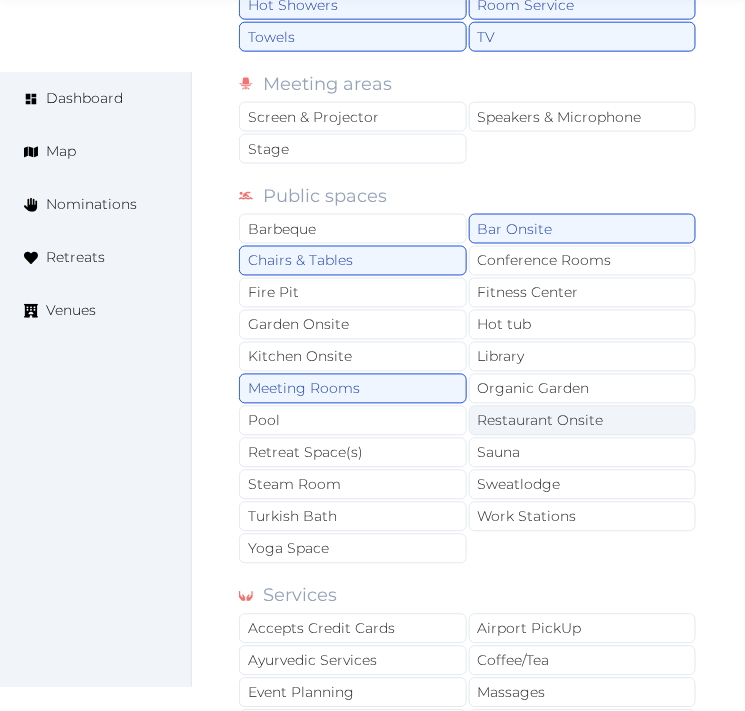 click on "Restaurant Onsite" at bounding box center [583, 421] 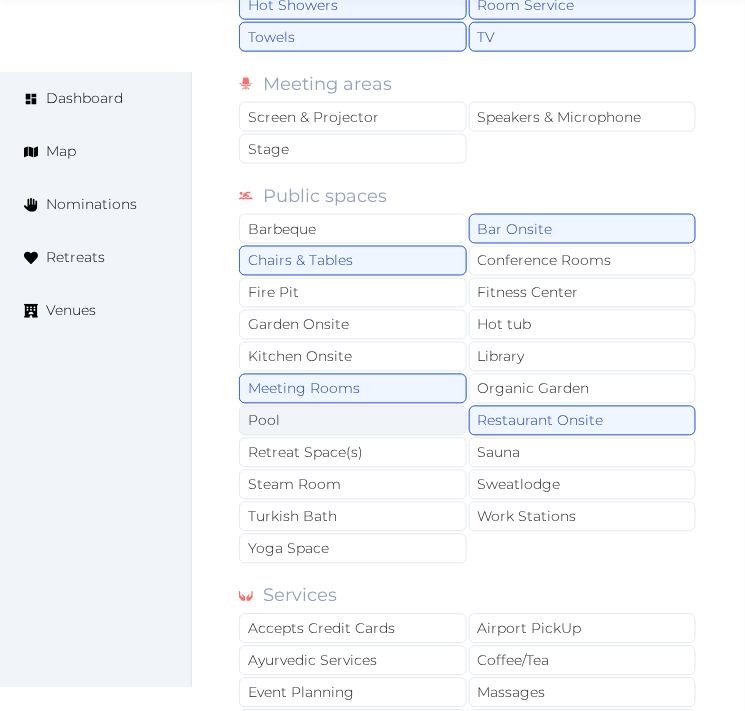 click on "Pool" at bounding box center (353, 421) 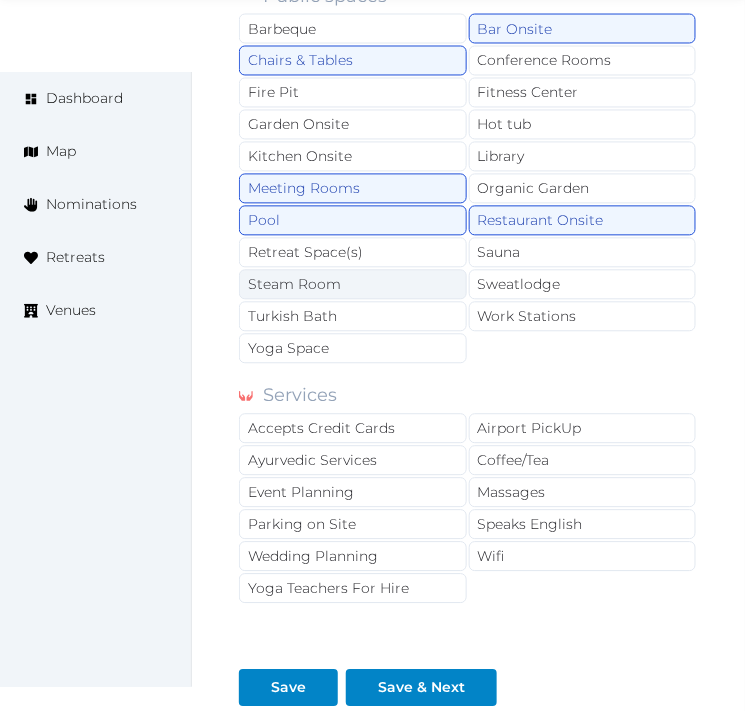 scroll, scrollTop: 2000, scrollLeft: 0, axis: vertical 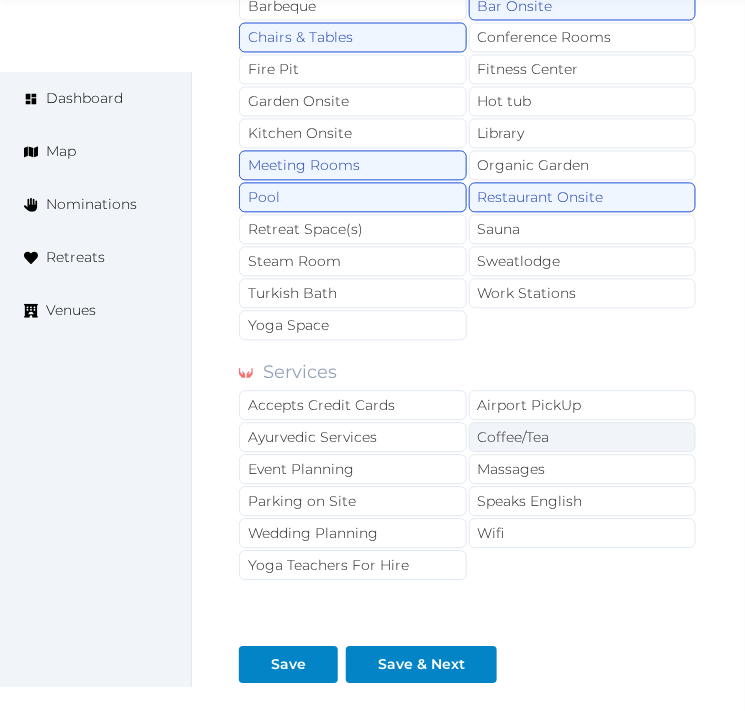 drag, startPoint x: 391, startPoint y: 403, endPoint x: 496, endPoint y: 448, distance: 114.236595 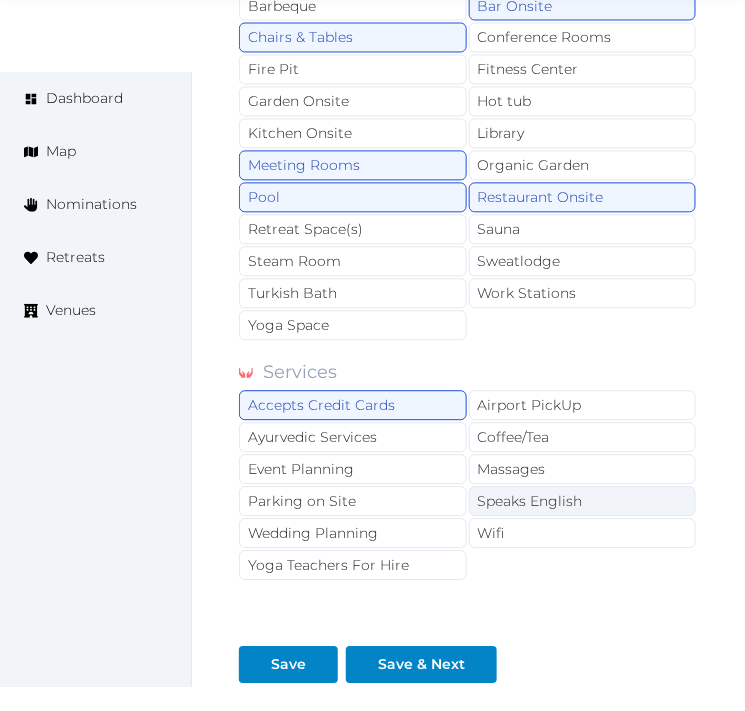 drag, startPoint x: 511, startPoint y: 448, endPoint x: 533, endPoint y: 494, distance: 50.990196 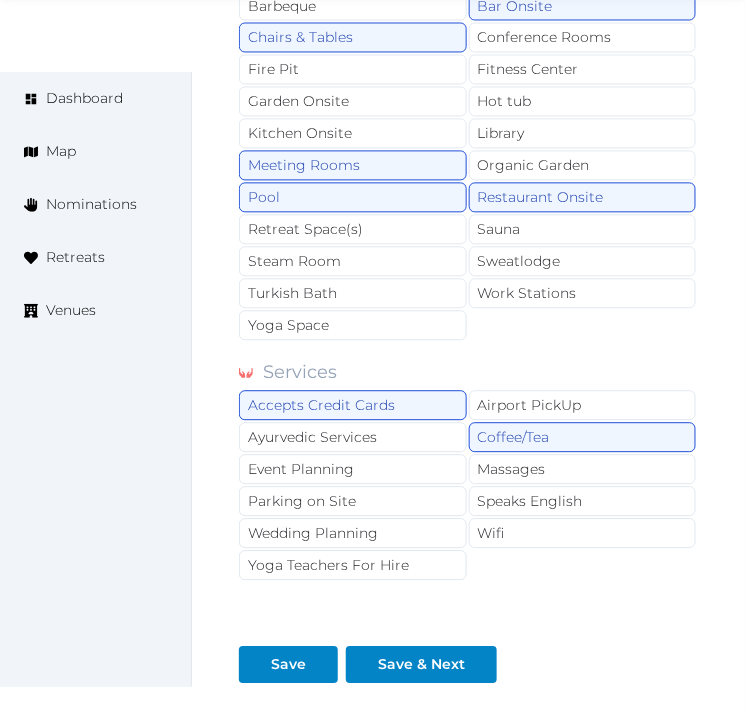 drag, startPoint x: 518, startPoint y: 394, endPoint x: 504, endPoint y: 417, distance: 26.925823 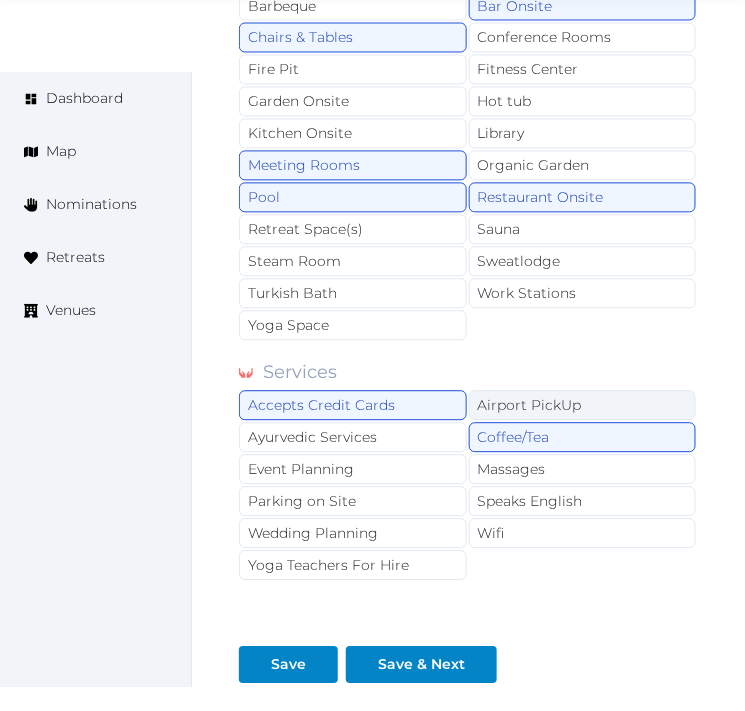 click on "Services Accepts Credit Cards Airport PickUp Ayurvedic Services Coffee/Tea Event Planning Massages Parking on Site Speaks English Wedding Planning Wifi Yoga Teachers For Hire" at bounding box center (468, 471) 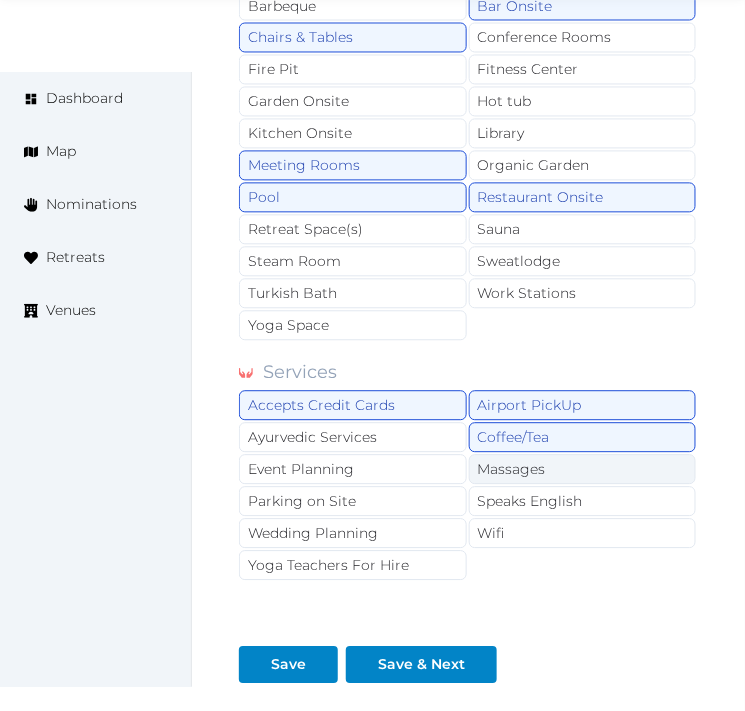 click on "Massages" at bounding box center (583, 470) 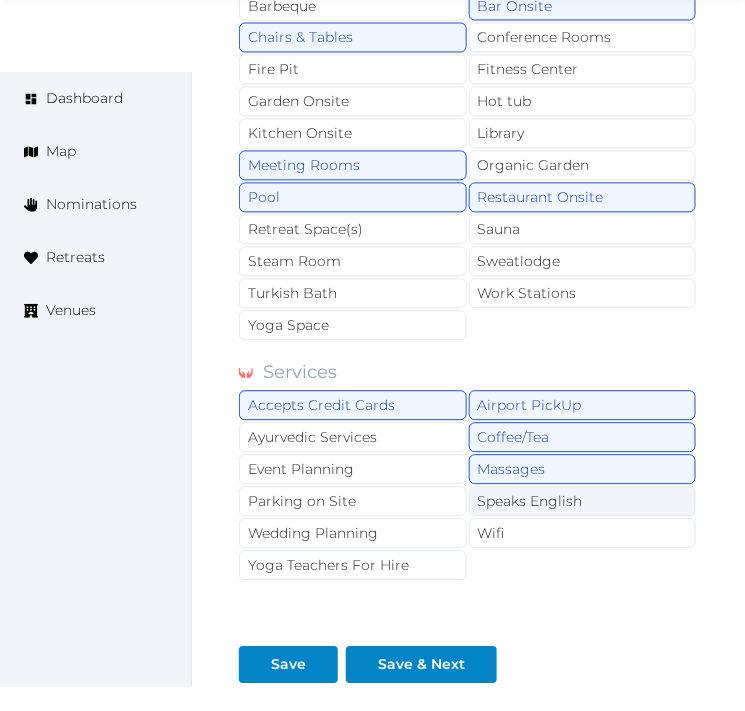 click on "Speaks English" at bounding box center [583, 502] 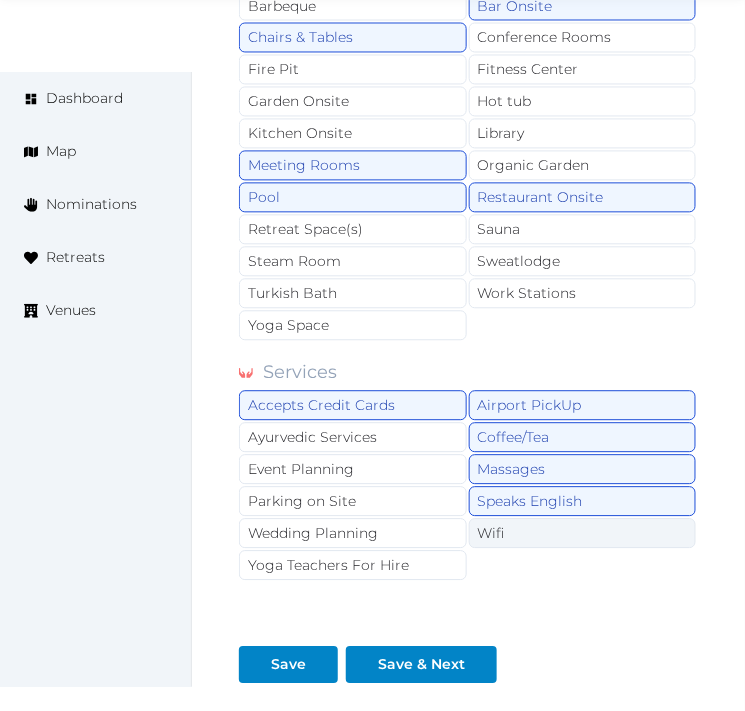 click on "Wifi" at bounding box center (583, 534) 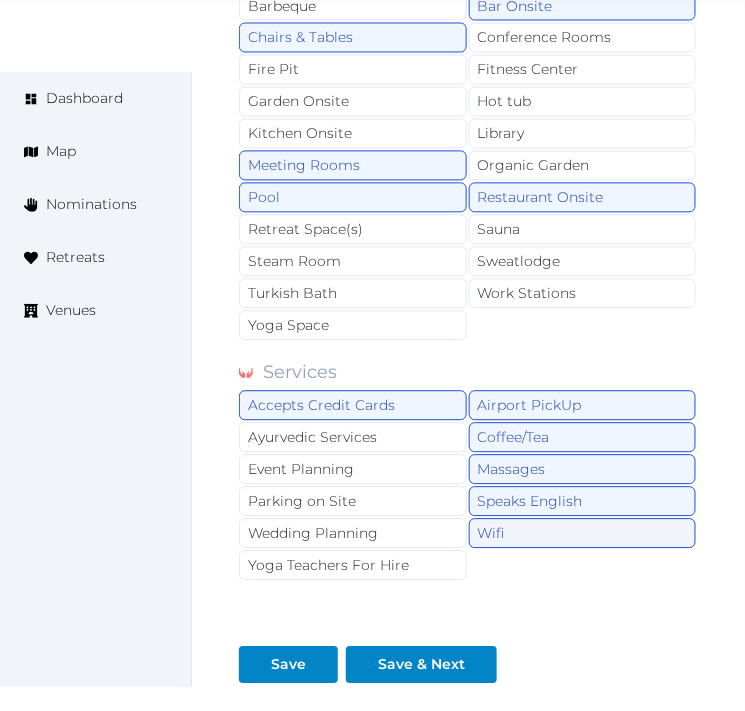 drag, startPoint x: 547, startPoint y: 477, endPoint x: 496, endPoint y: 524, distance: 69.354164 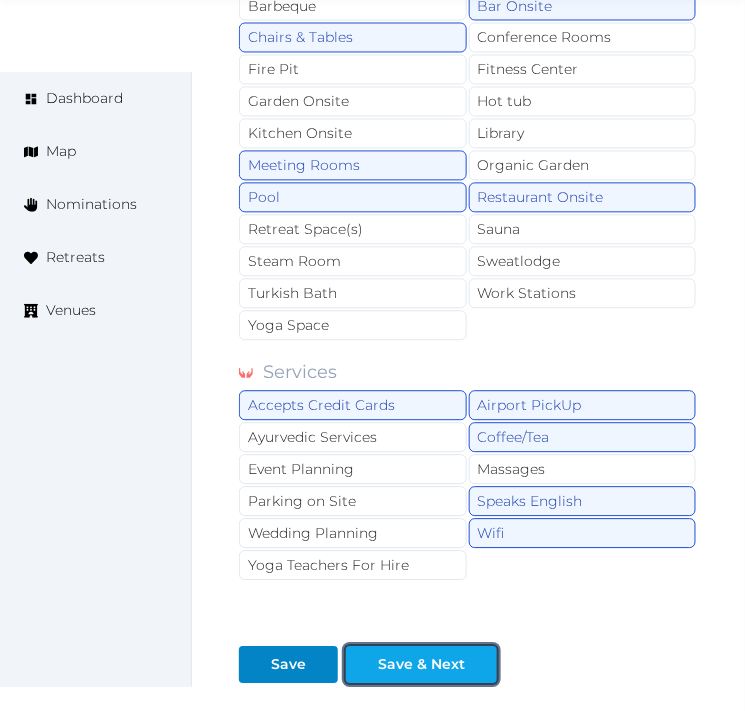 drag, startPoint x: 437, startPoint y: 668, endPoint x: 447, endPoint y: 667, distance: 10.049875 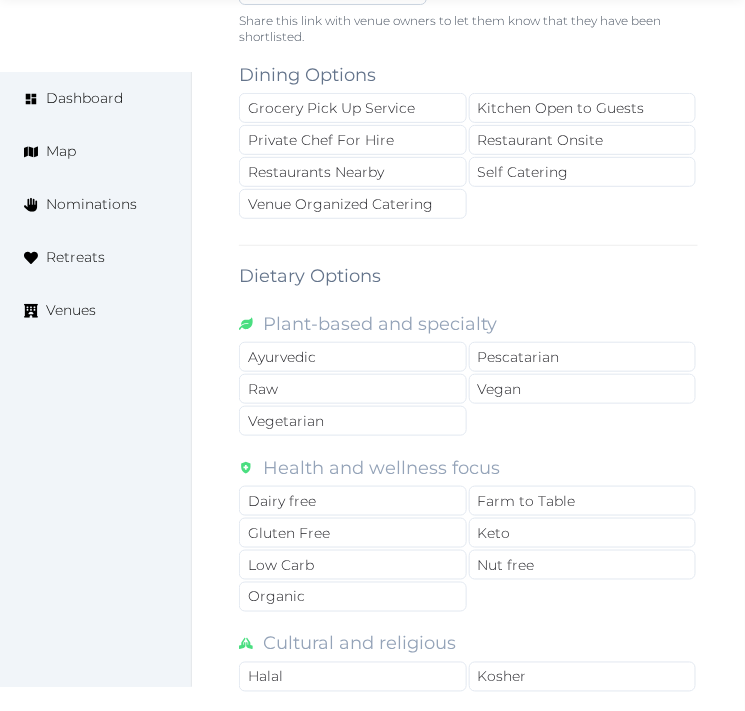scroll, scrollTop: 1444, scrollLeft: 0, axis: vertical 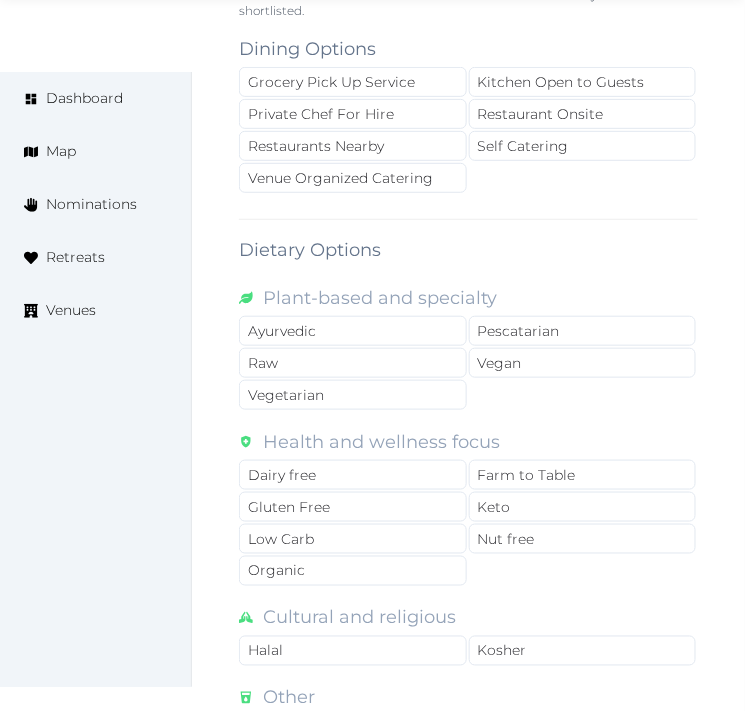 drag, startPoint x: 551, startPoint y: 107, endPoint x: 486, endPoint y: 167, distance: 88.45903 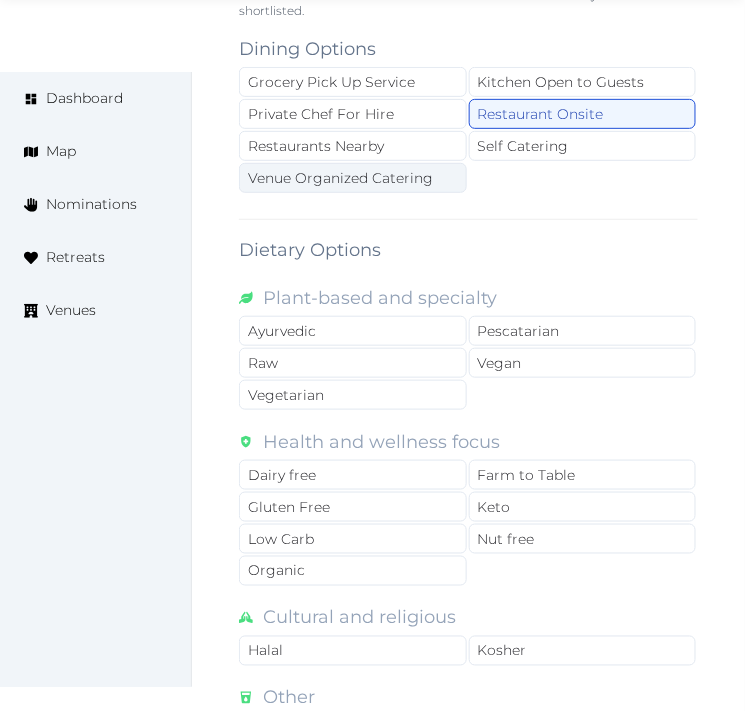 click on "Venue Organized Catering" at bounding box center (353, 178) 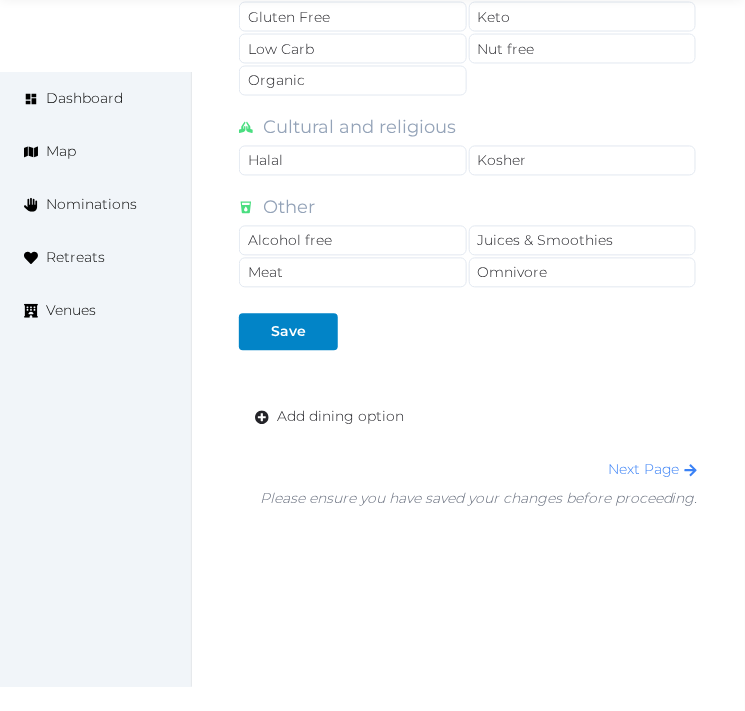scroll, scrollTop: 1960, scrollLeft: 0, axis: vertical 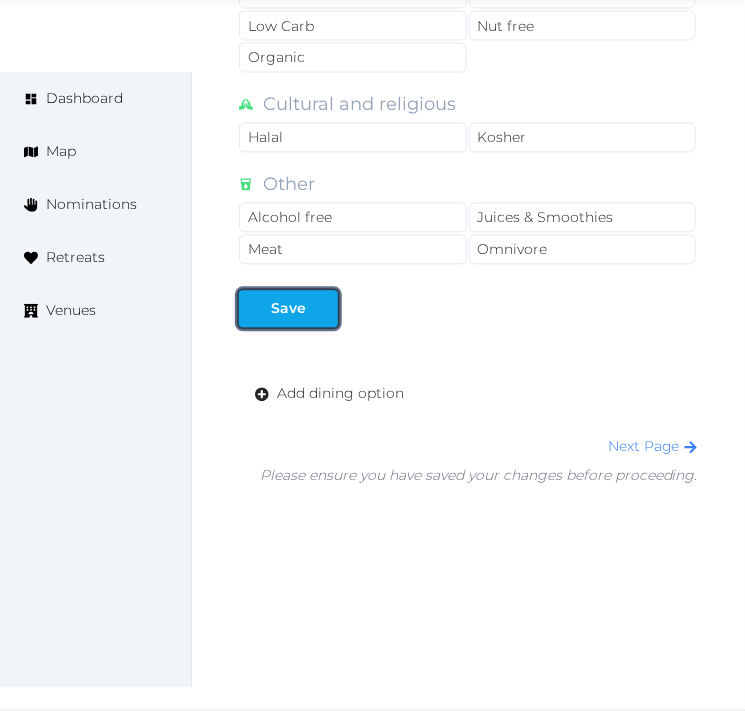 click at bounding box center [322, 309] 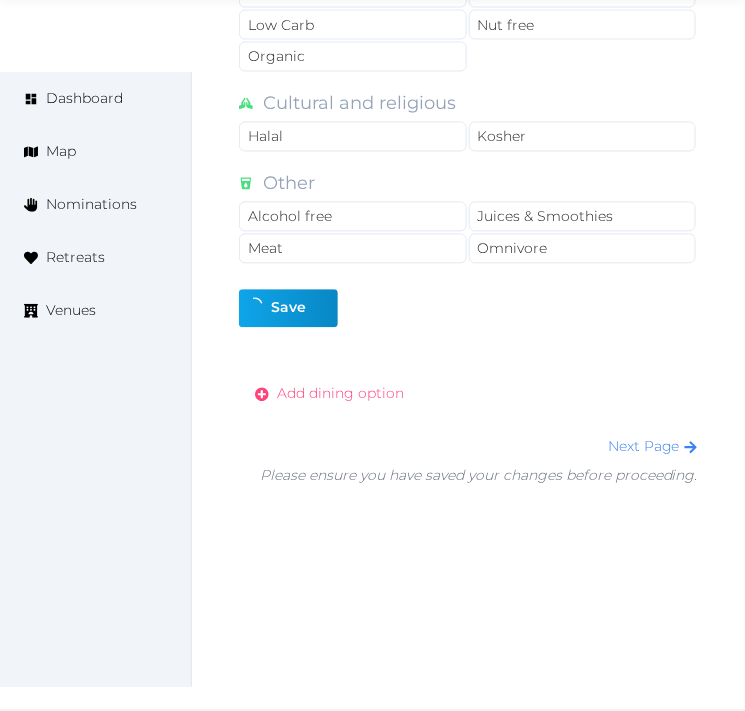 click on "Add dining option" at bounding box center (340, 394) 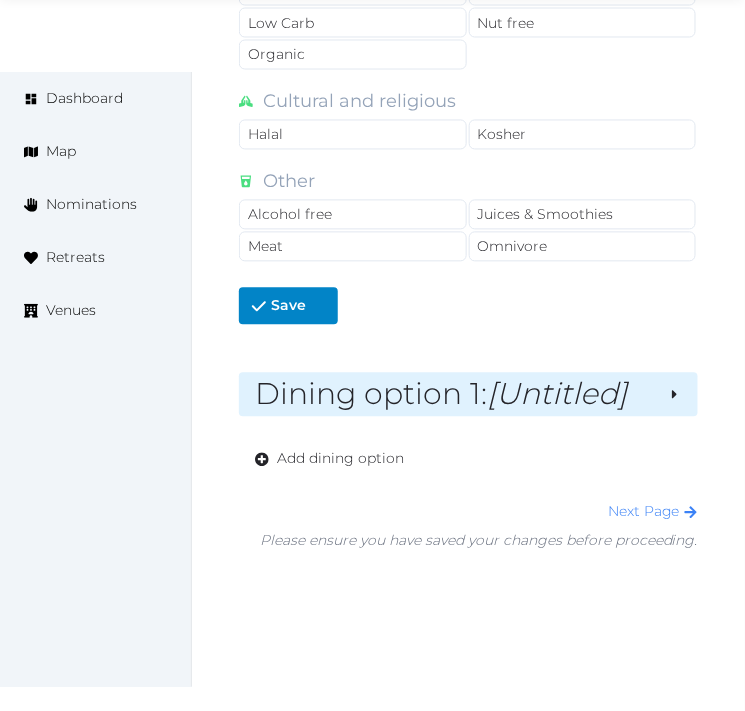 scroll, scrollTop: 2027, scrollLeft: 0, axis: vertical 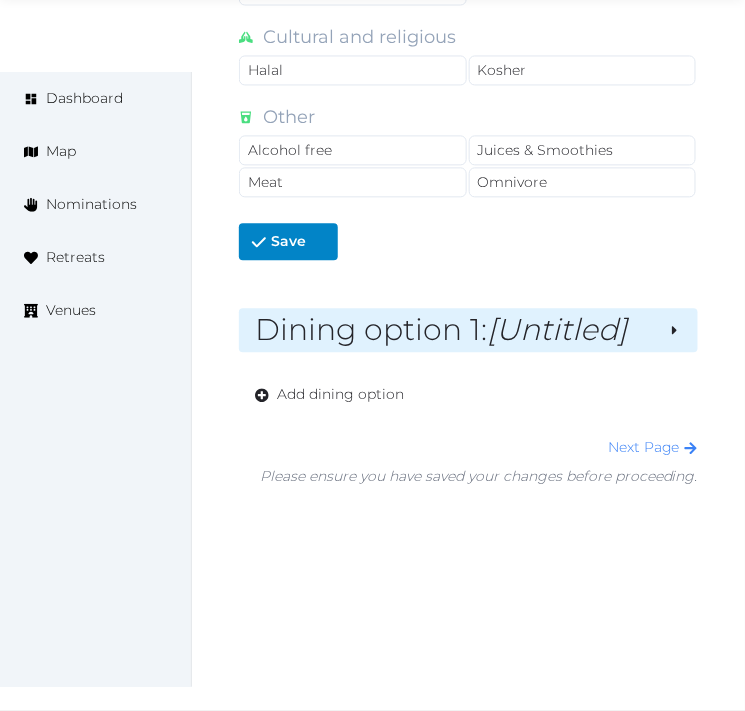 click on "[Untitled]" at bounding box center (557, 329) 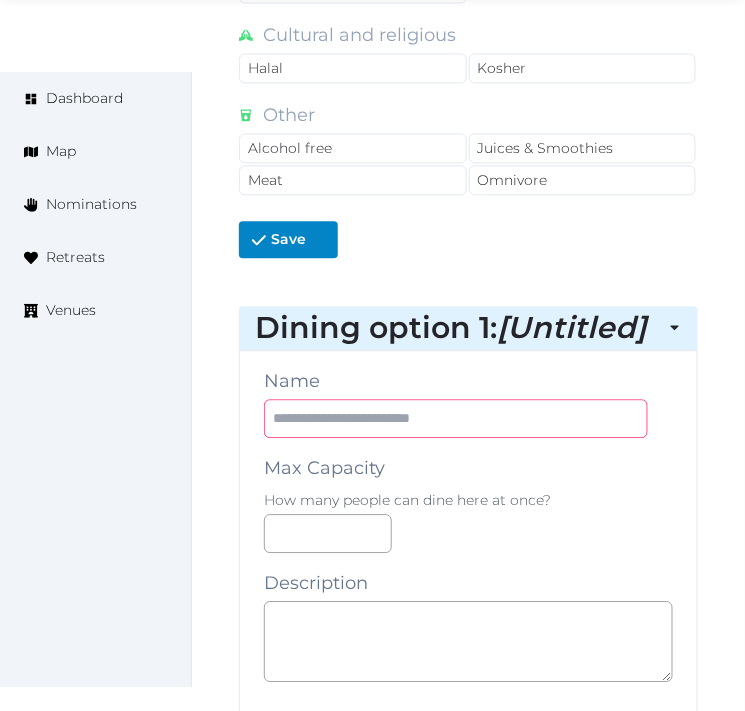 click at bounding box center (456, 418) 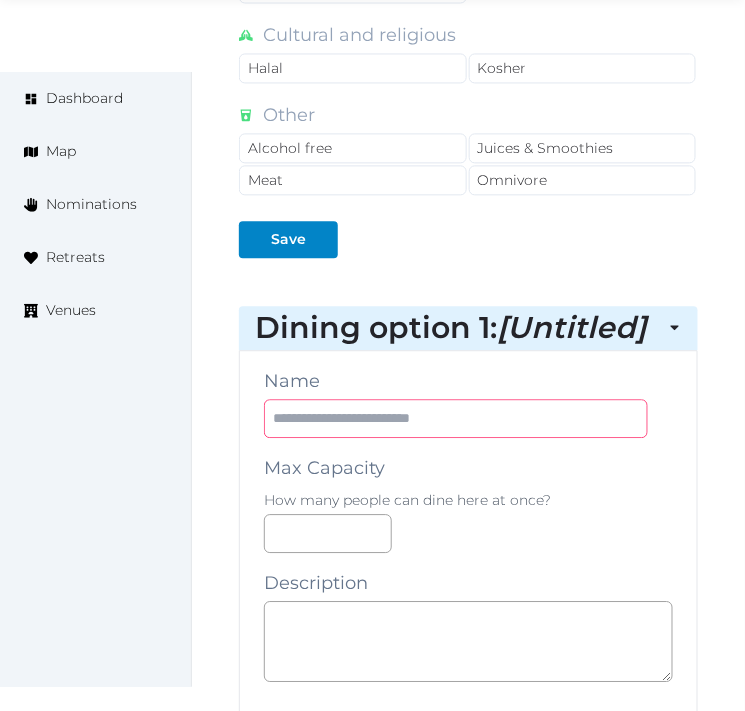 paste on "******" 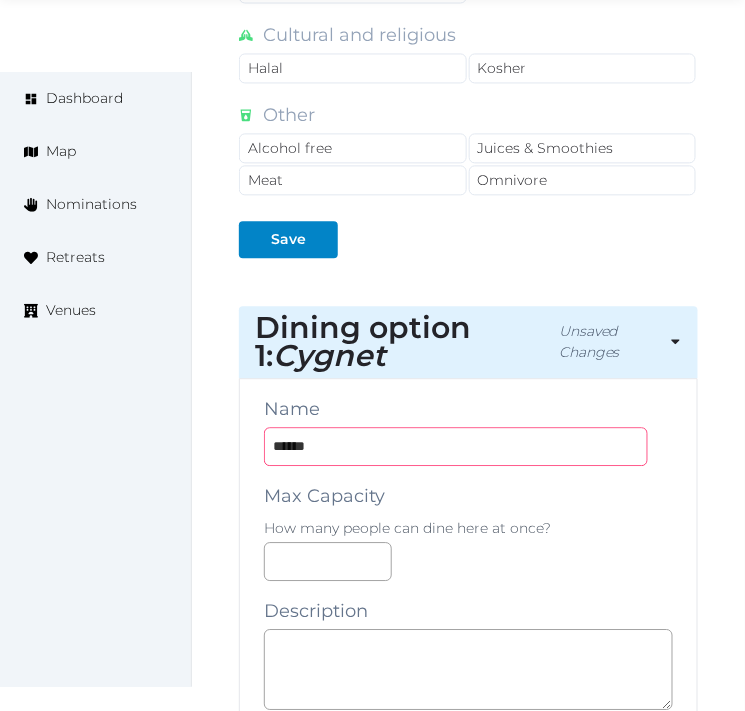 type on "******" 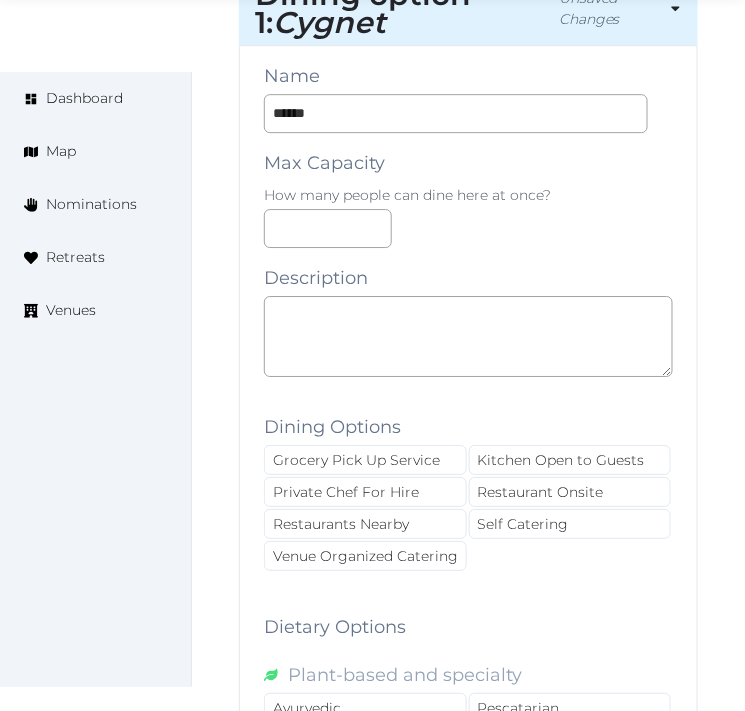 scroll, scrollTop: 2361, scrollLeft: 0, axis: vertical 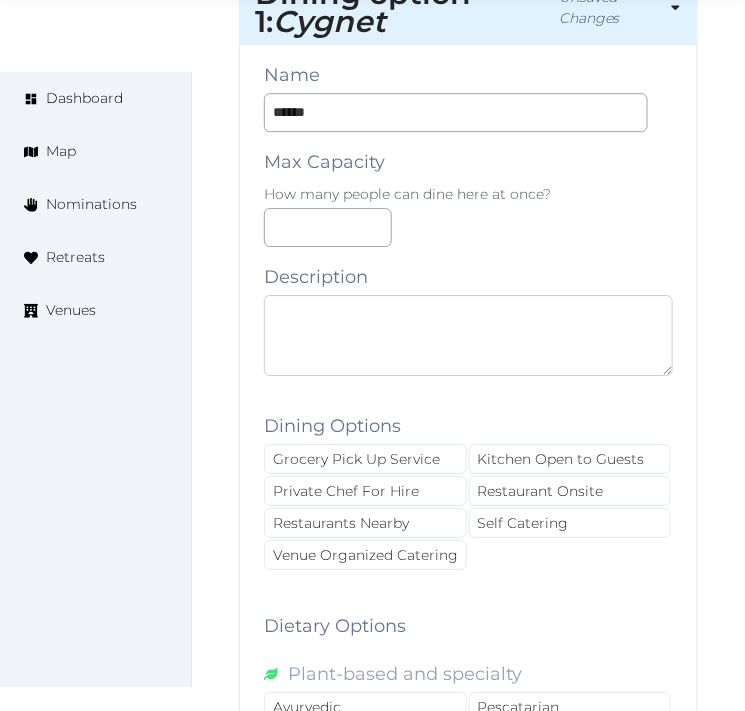 click at bounding box center (468, 335) 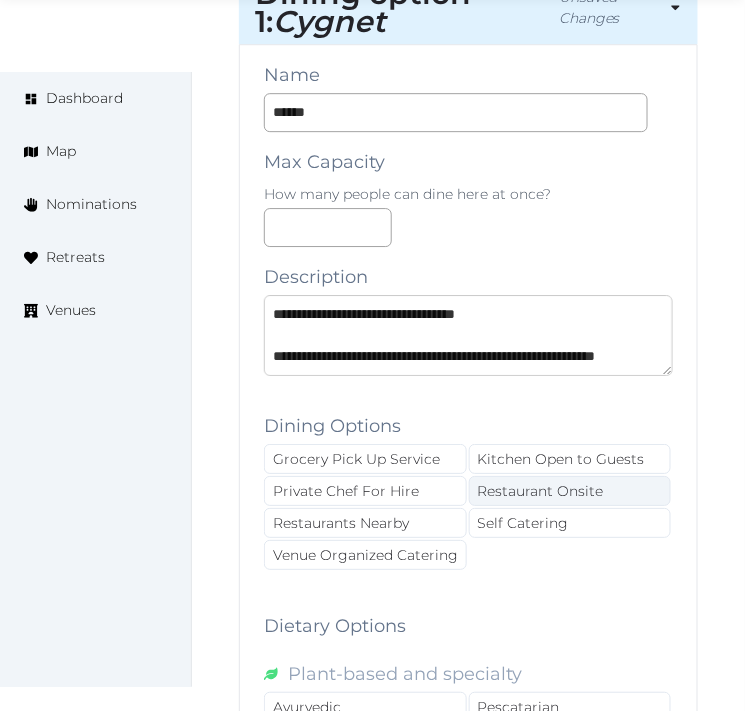 scroll, scrollTop: 661, scrollLeft: 0, axis: vertical 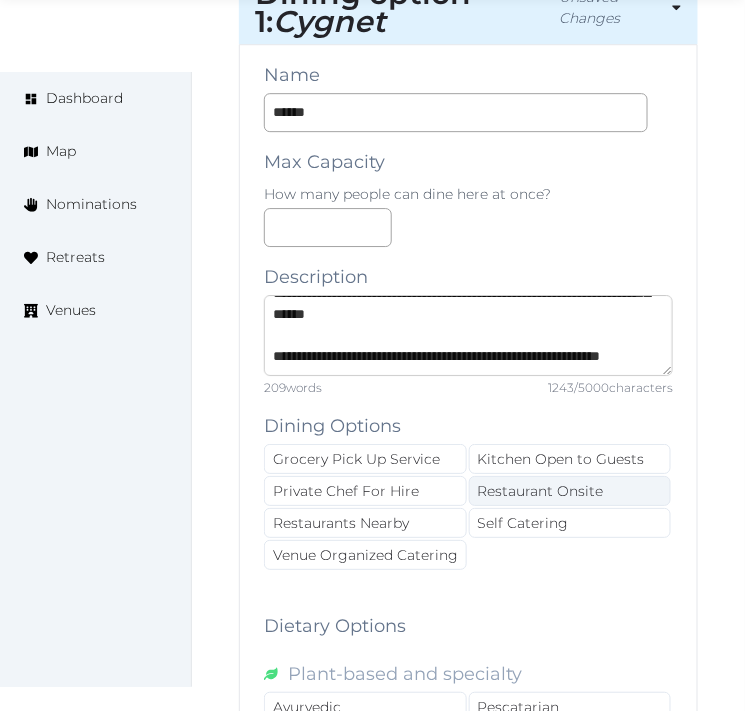 type on "**********" 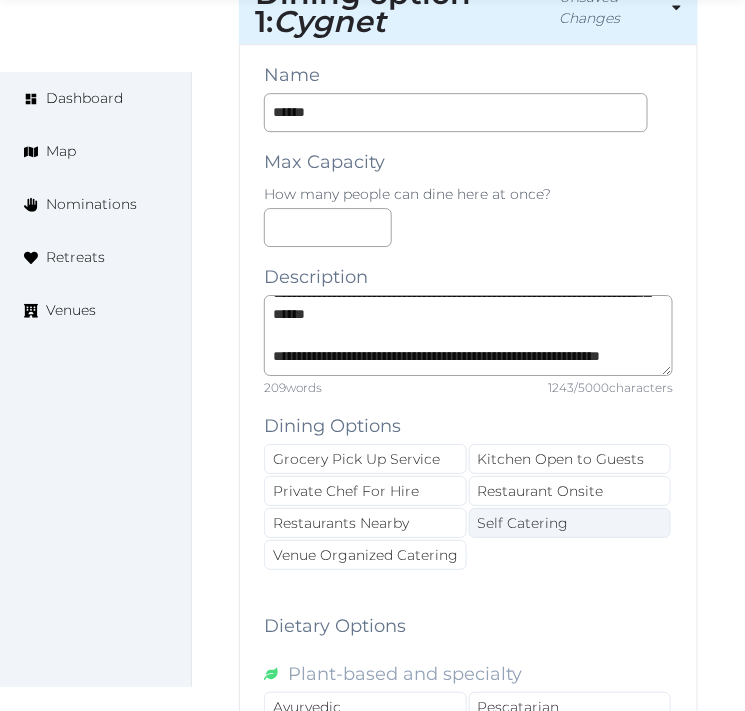 drag, startPoint x: 547, startPoint y: 493, endPoint x: 495, endPoint y: 526, distance: 61.587337 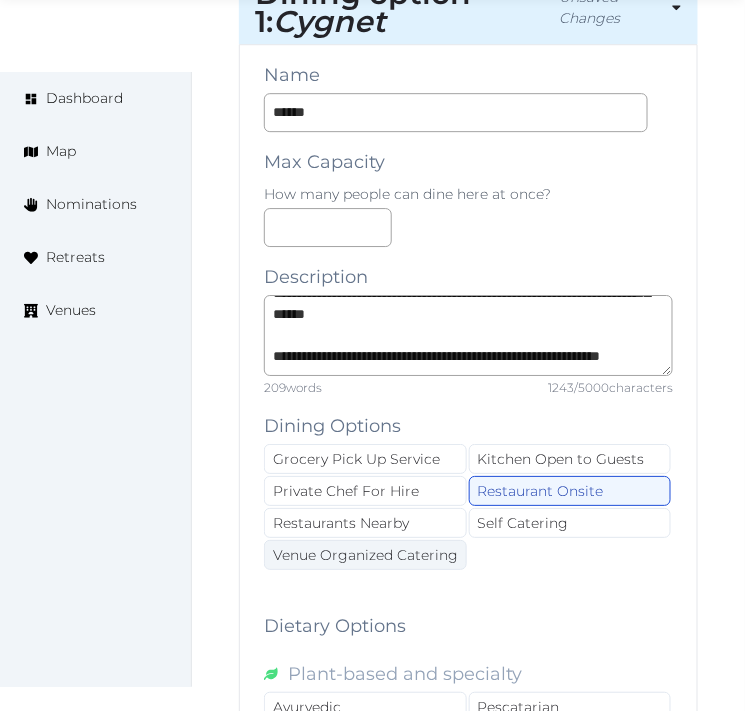 click on "Venue Organized Catering" at bounding box center [365, 555] 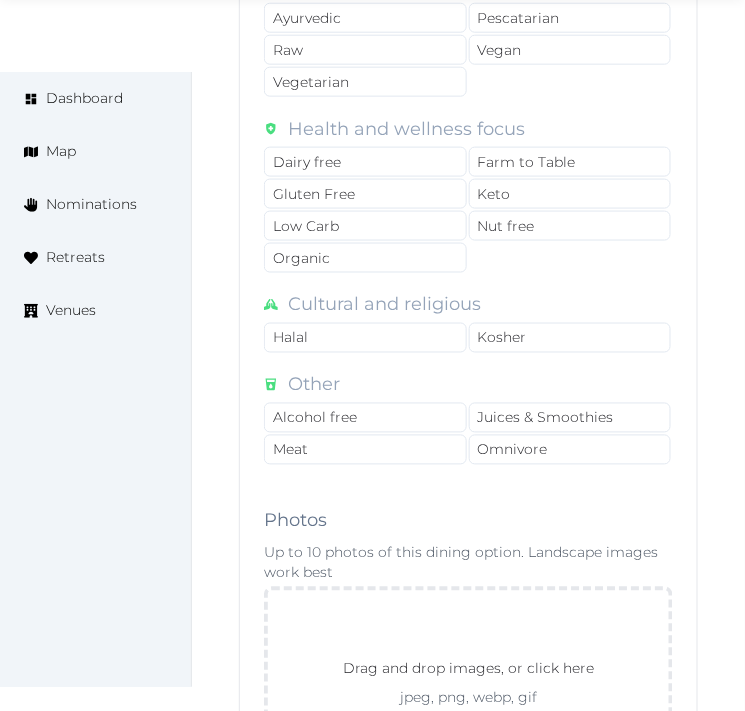 scroll, scrollTop: 3361, scrollLeft: 0, axis: vertical 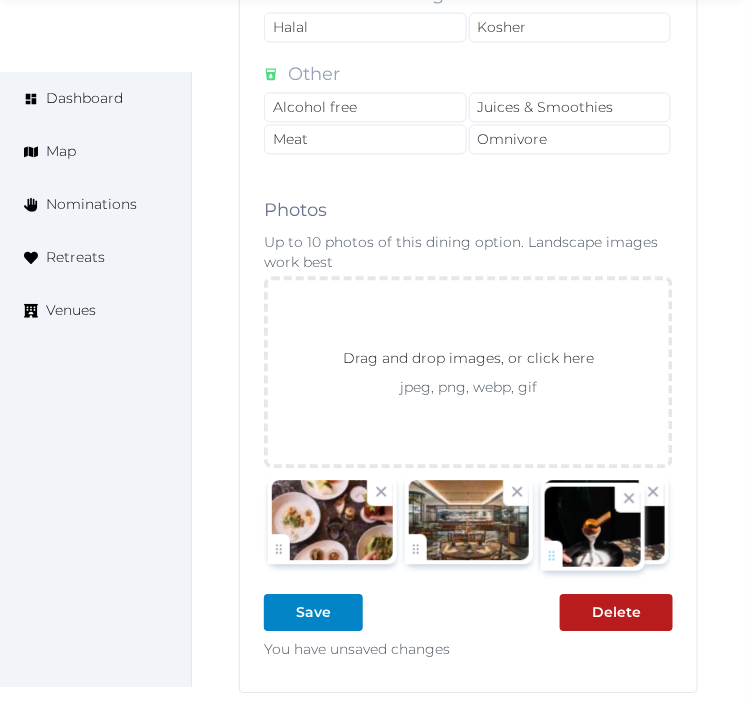 drag, startPoint x: 272, startPoint y: 556, endPoint x: 547, endPoint y: 538, distance: 275.58847 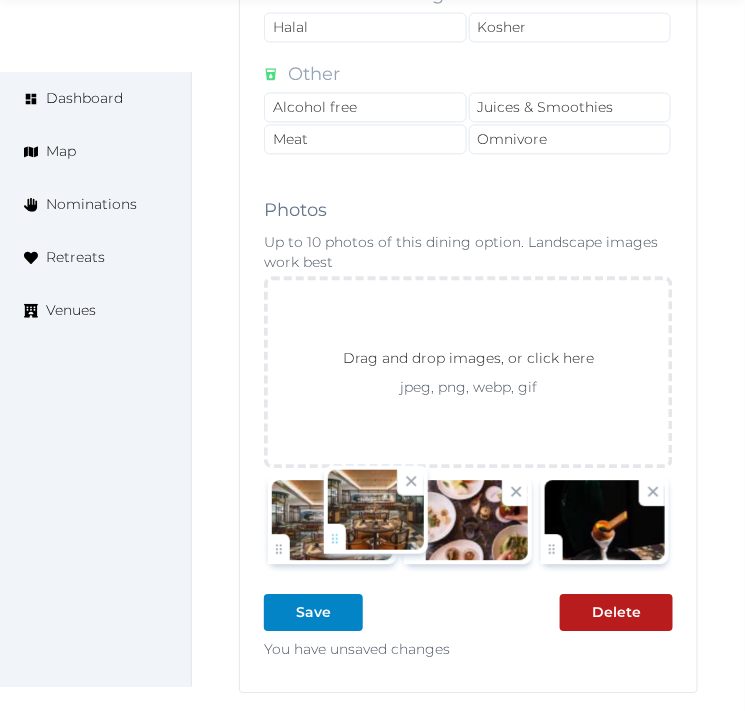 drag, startPoint x: 421, startPoint y: 557, endPoint x: 314, endPoint y: 541, distance: 108.18965 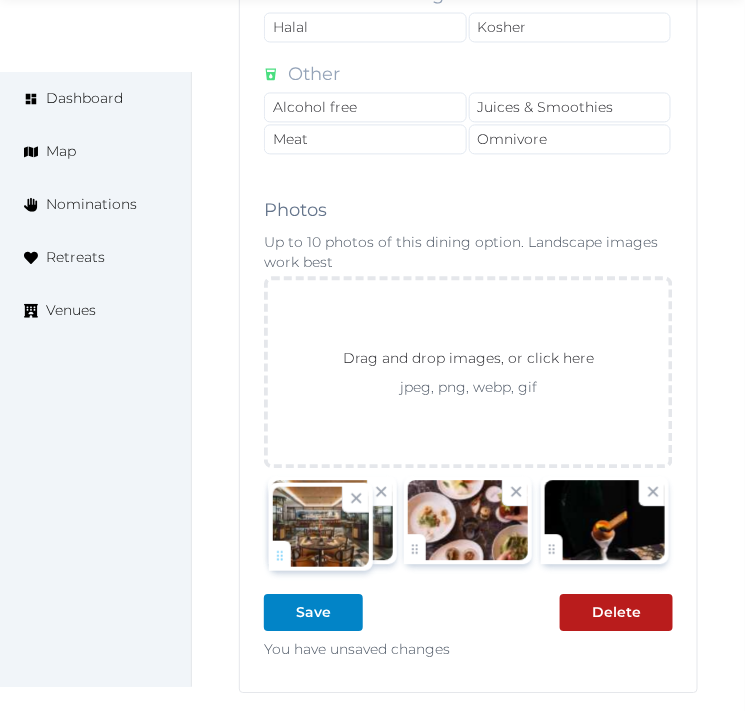 click on "Irene Gonzales   Account My Venue Listings My Retreats Logout      Dashboard Map Nominations Retreats Venues Edit venue 50 %  complete Fill out all the fields in your listing to increase its completion percentage.   A higher completion percentage will make your listing more attractive and result in better matches. QT Singapore   View  listing   Open    Close CRM Lead Basic details Pricing and policies Retreat spaces Meeting spaces Accommodations Amenities Food and dining Activities and experiences Location Environment Types of retreats Brochures Notes Ownership Administration Activity This venue is live and visible to the public Mark draft Archive Venue owned by Irene Gonzales ziggydala@gmail.com Copy ownership transfer link Share this link with any user to transfer ownership of this venue. Users without accounts will be directed to register. Copy update link Share this link with venue owners to encourage them to update their venue details." at bounding box center [372, -1155] 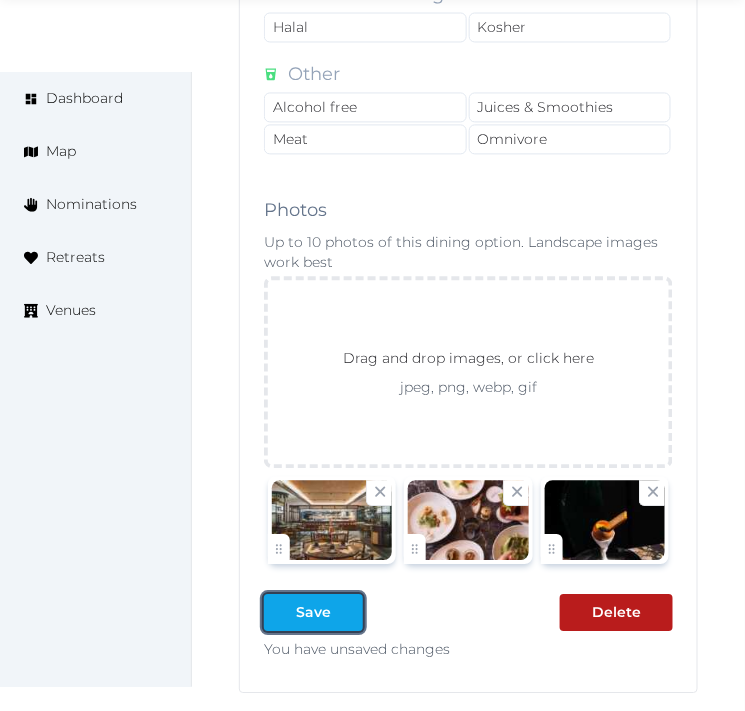 click at bounding box center (280, 612) 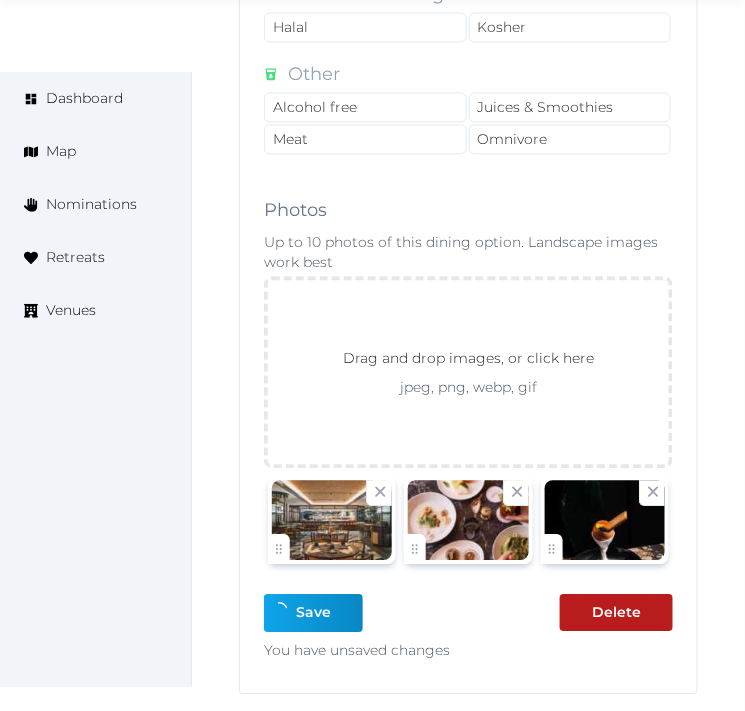 scroll, scrollTop: 3333, scrollLeft: 0, axis: vertical 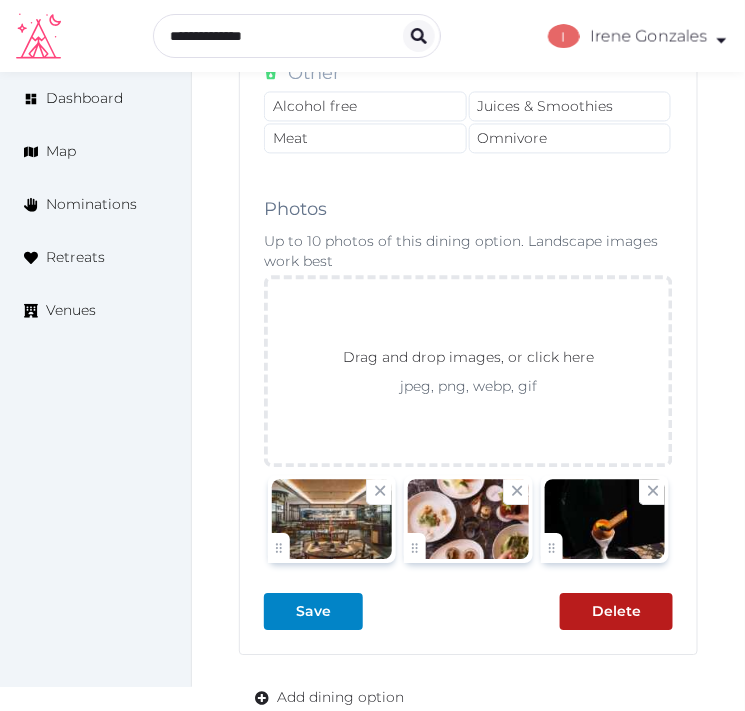 click on "Name ****** Max Capacity How many people can dine here at once? Description 209  words 1243 / 5000  characters Dining Options Grocery Pick Up Service Kitchen Open to Guests Private Chef For Hire Restaurant Onsite Restaurants Nearby Self Catering Venue Organized Catering Dietary Options Plant-based and specialty Ayurvedic Pescatarian Raw Vegan Vegetarian Health and wellness focus Dairy free Farm to Table Gluten Free Keto Low Carb Nut free Organic Cultural and religious Halal Kosher Other Alcohol free Juices & Smoothies Meat Omnivore Photos Up to 10 photos of this dining option. Landscape images work best Drag and drop images, or click here jpeg, png, webp, gif
To pick up a draggable item, press the space bar.
While dragging, use the arrow keys to move the item.
Press space again to drop the item in its new position, or press escape to cancel.
Save Delete" at bounding box center [468, -150] 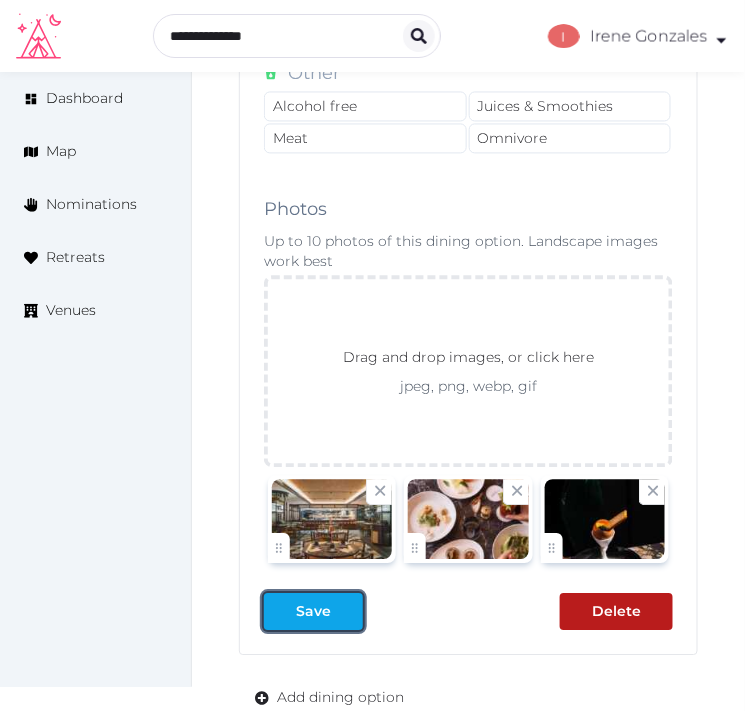 click on "Save" at bounding box center [313, 612] 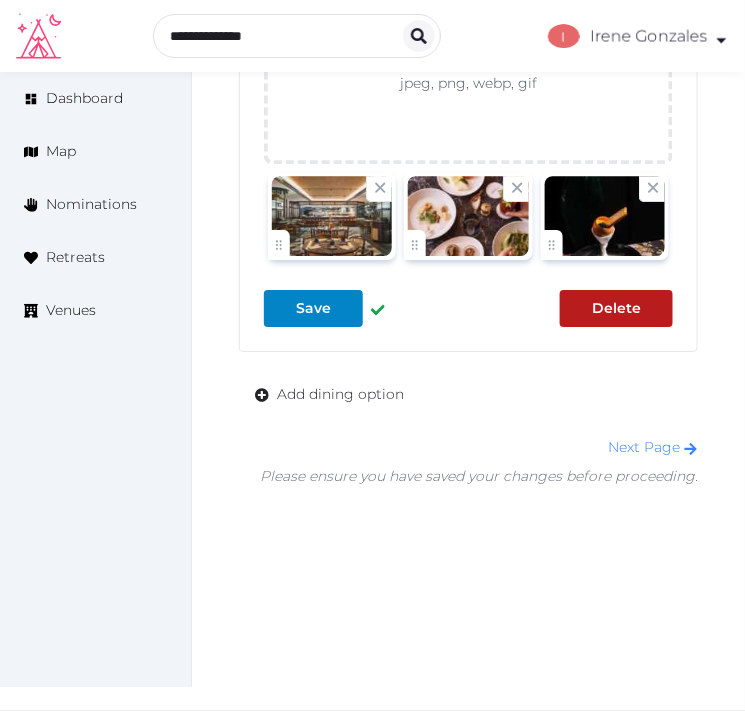 scroll, scrollTop: 3644, scrollLeft: 0, axis: vertical 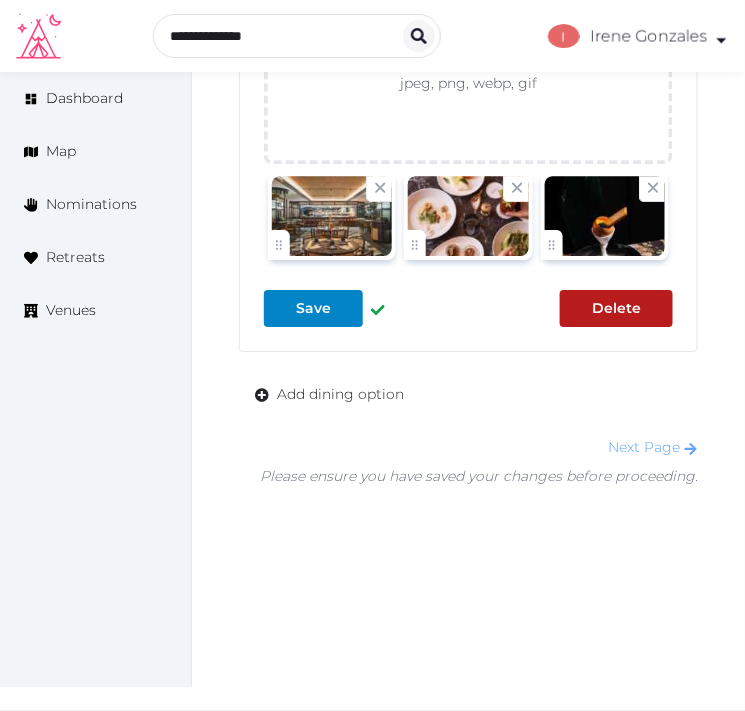 click on "Next Page" at bounding box center [653, 447] 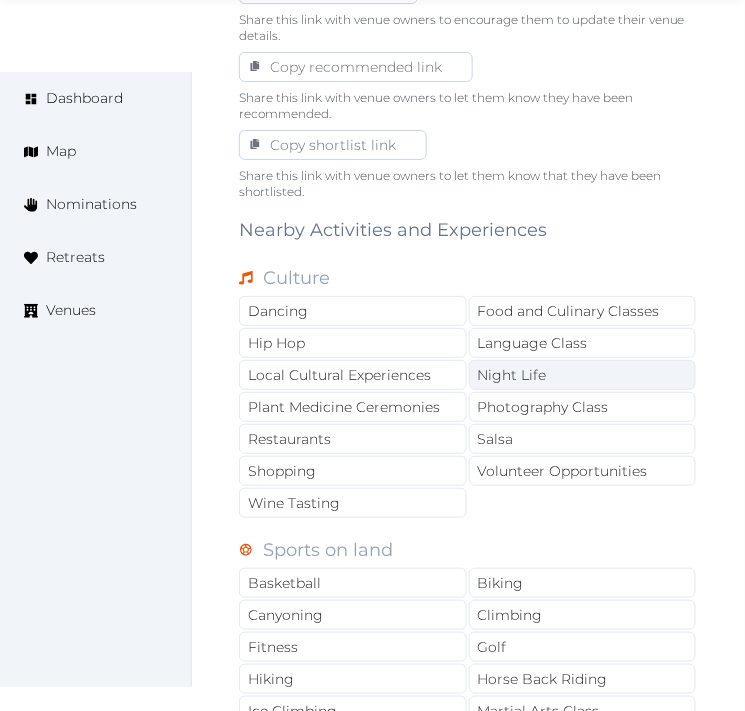 scroll, scrollTop: 1444, scrollLeft: 0, axis: vertical 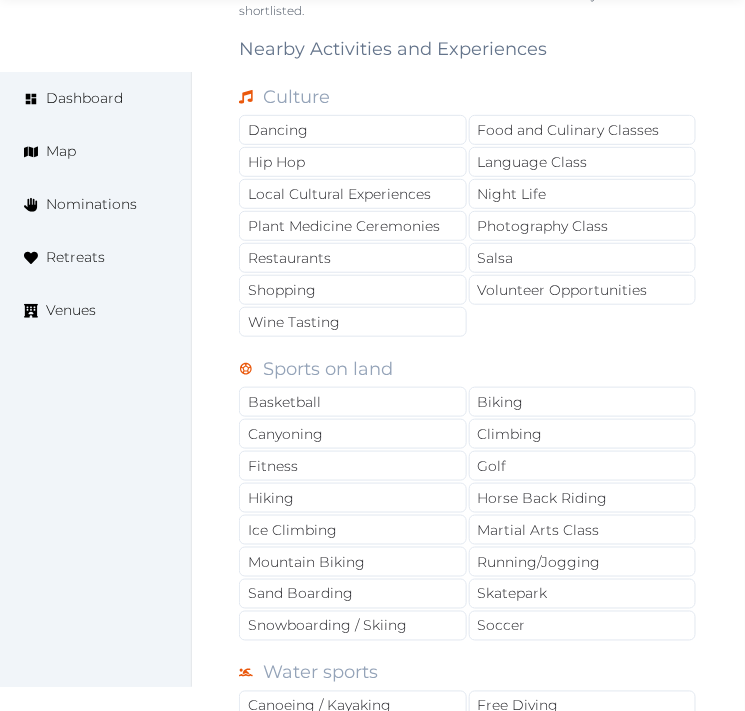 click on "Dancing Food and Culinary Classes Hip Hop Language Class Local Cultural Experiences Night Life Plant Medicine Ceremonies Photography Class Restaurants Salsa Shopping Volunteer Opportunities Wine Tasting" at bounding box center [468, 227] 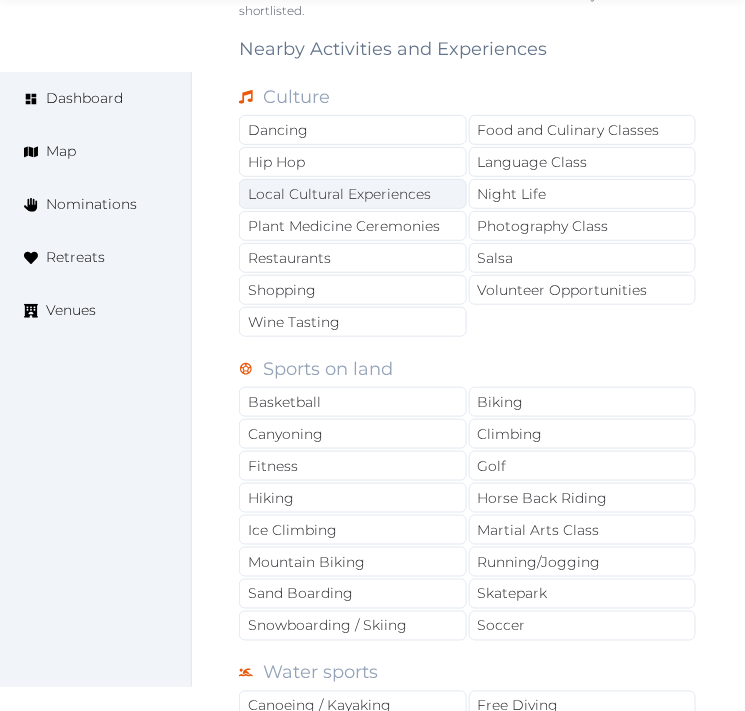 click on "Local Cultural Experiences" at bounding box center [353, 194] 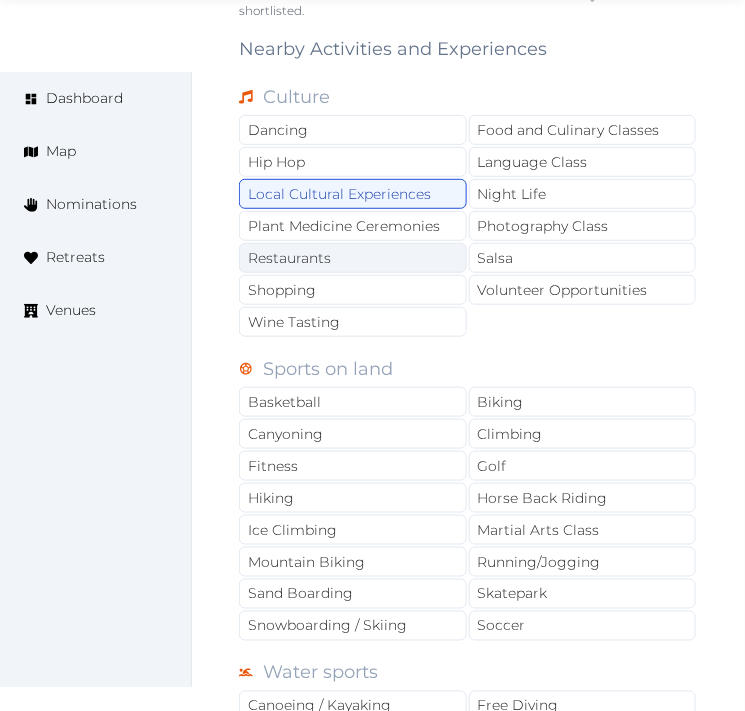 click on "Restaurants" at bounding box center (353, 258) 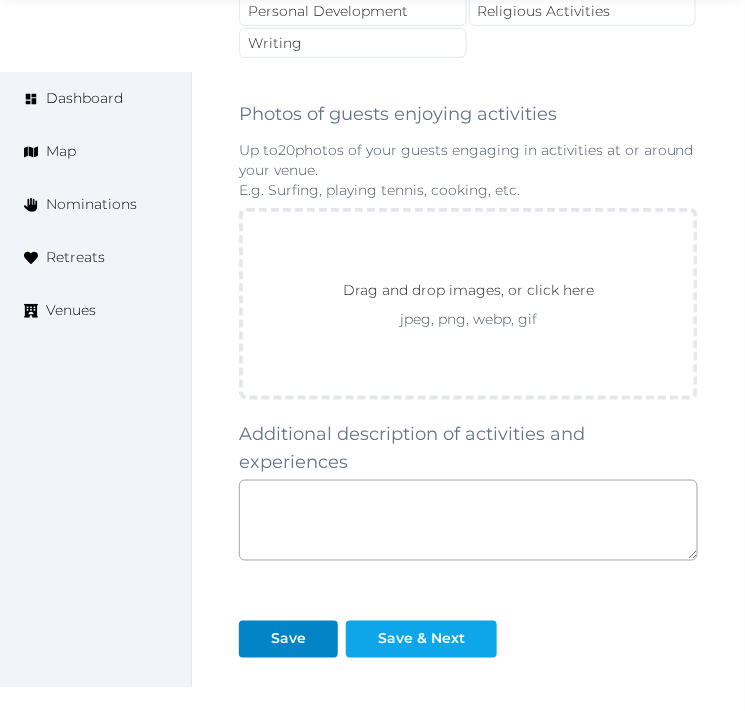 scroll, scrollTop: 2977, scrollLeft: 0, axis: vertical 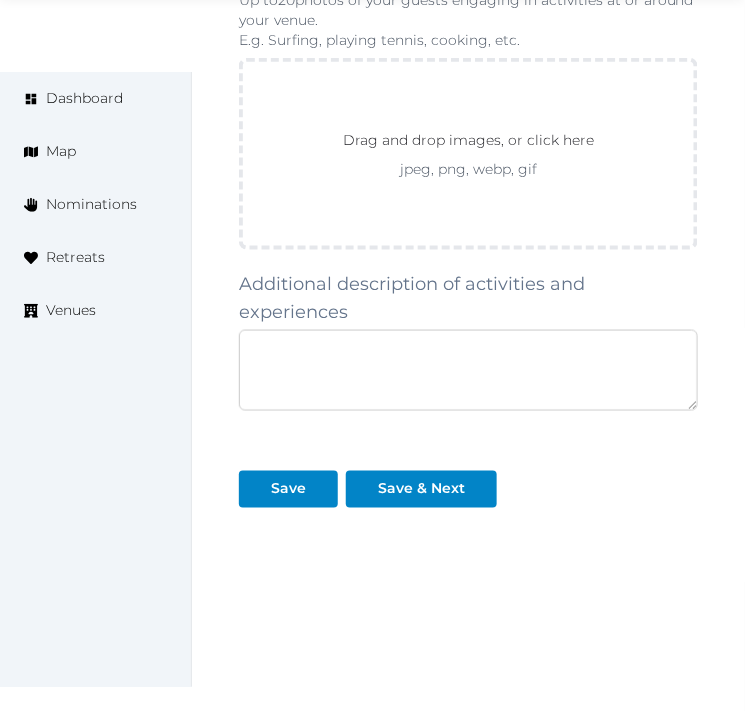 click at bounding box center (468, 370) 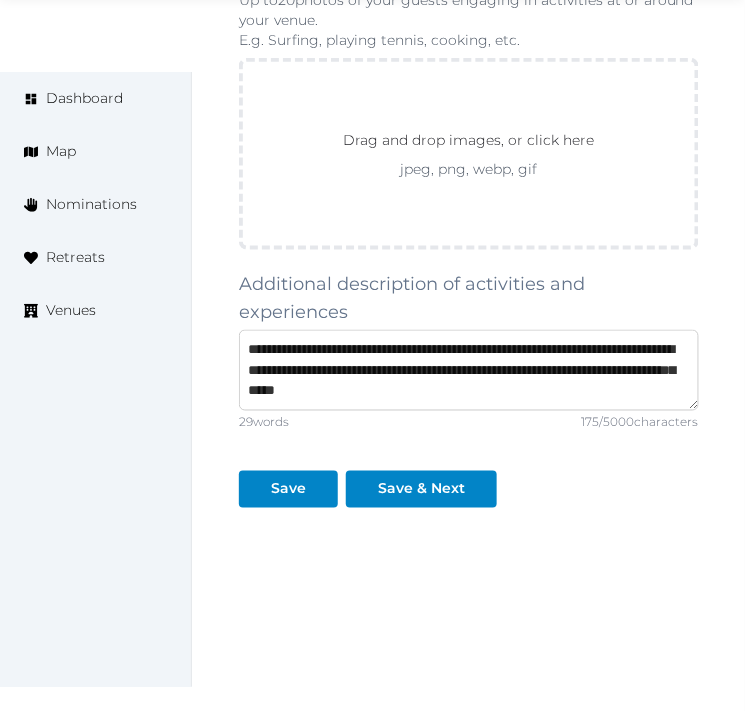 type on "**********" 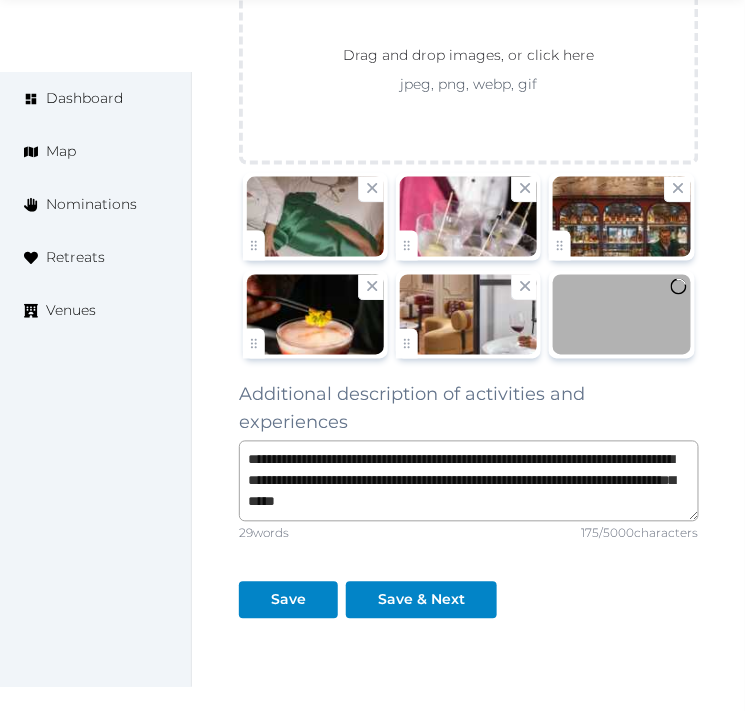 scroll, scrollTop: 3174, scrollLeft: 0, axis: vertical 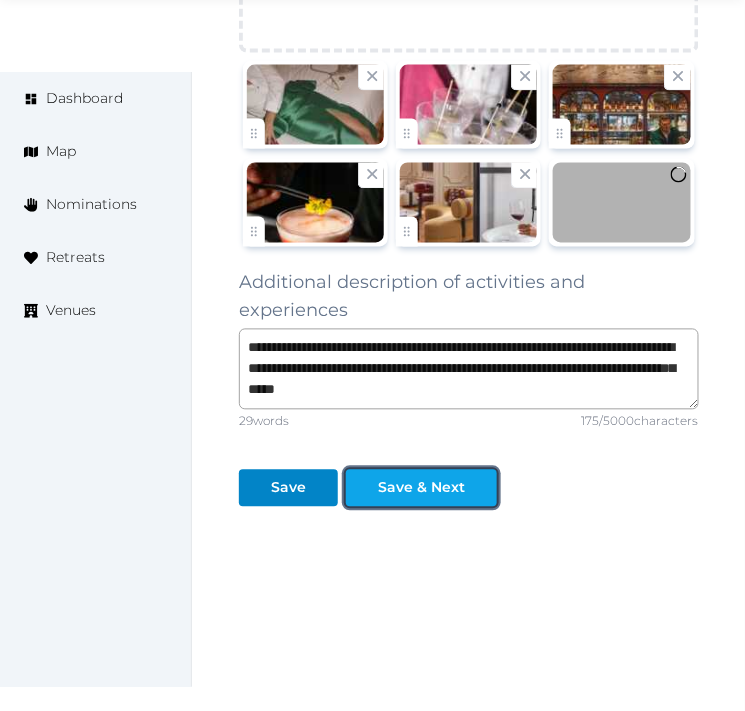 click on "Save & Next" at bounding box center (421, 488) 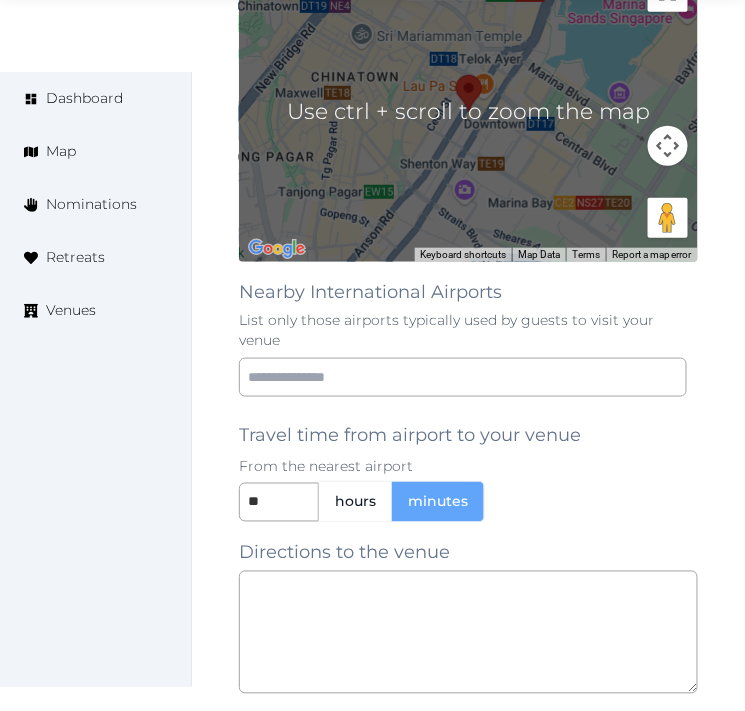 scroll, scrollTop: 1826, scrollLeft: 0, axis: vertical 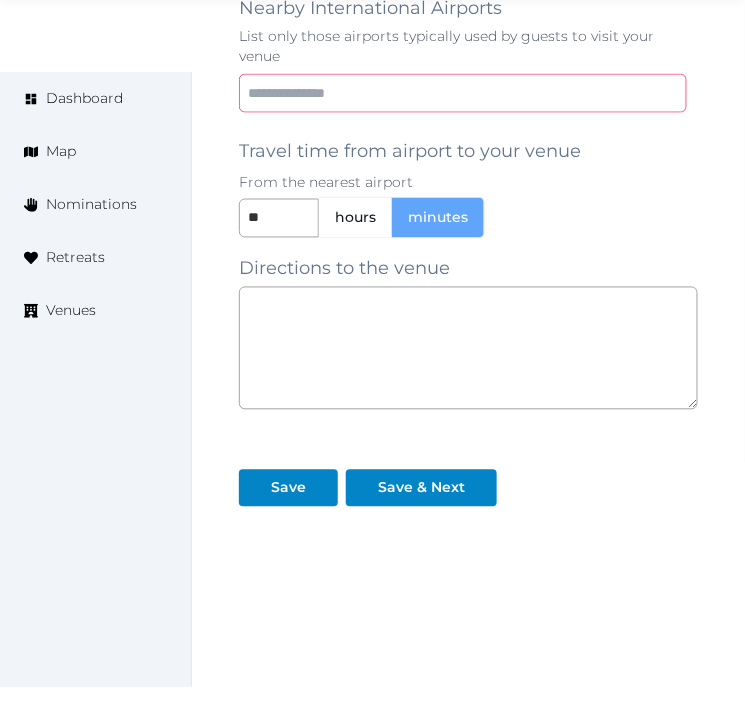 click at bounding box center (463, 93) 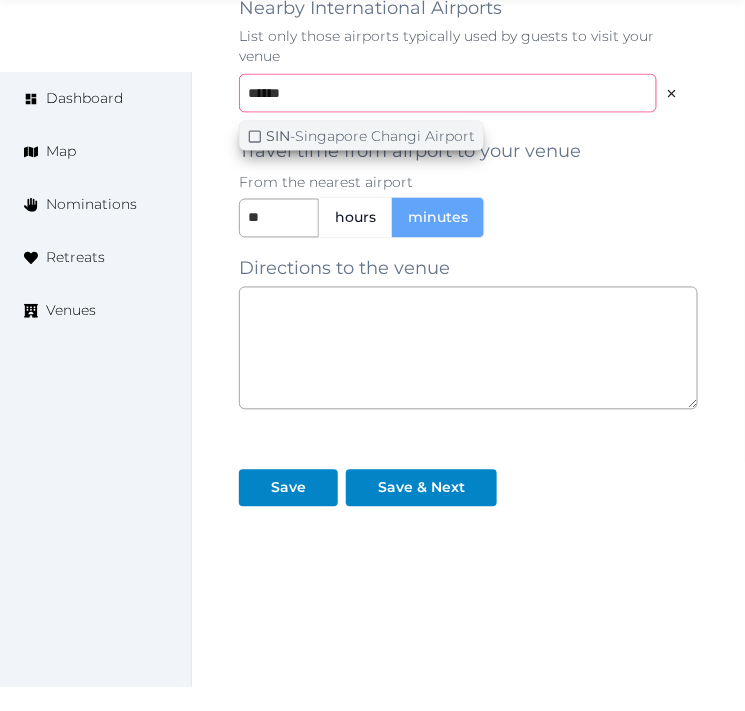 type on "******" 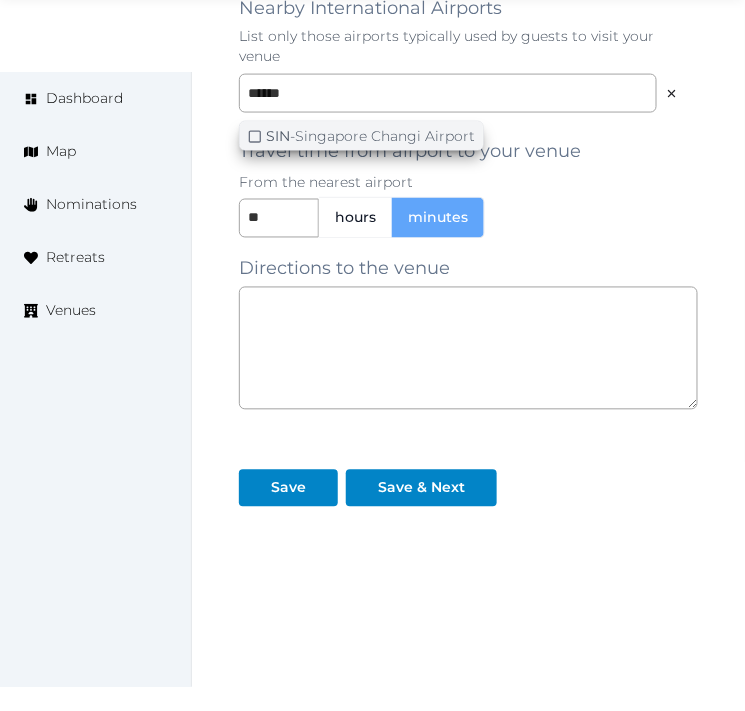 click on "SIN - [COUNTRY] Changi Airport" at bounding box center (361, 136) 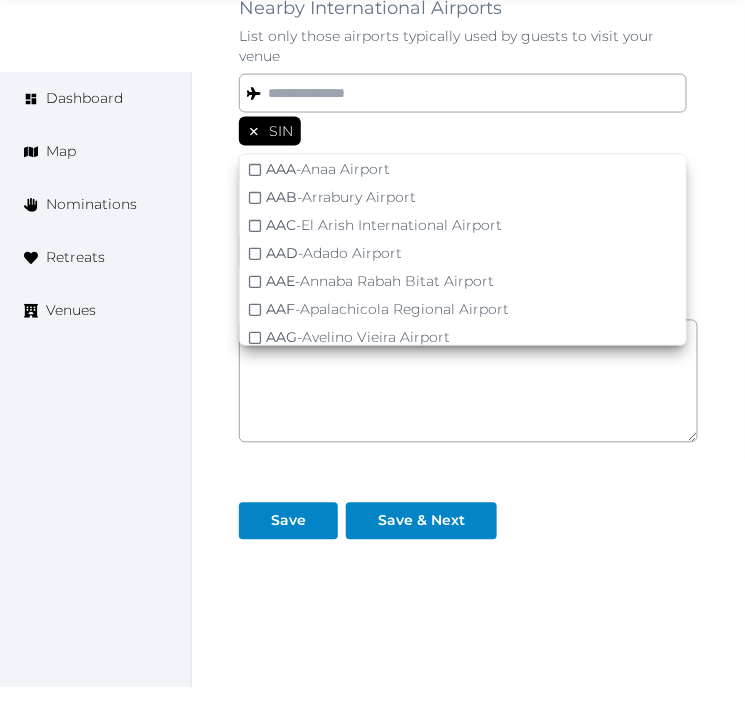 click on "Save  Save & Next" at bounding box center (468, 501) 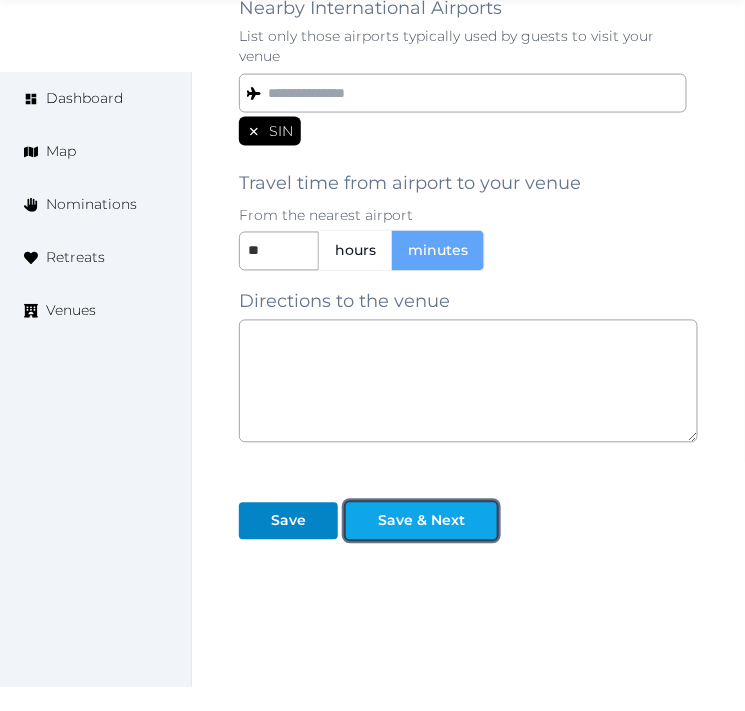 click on "Save & Next" at bounding box center (421, 521) 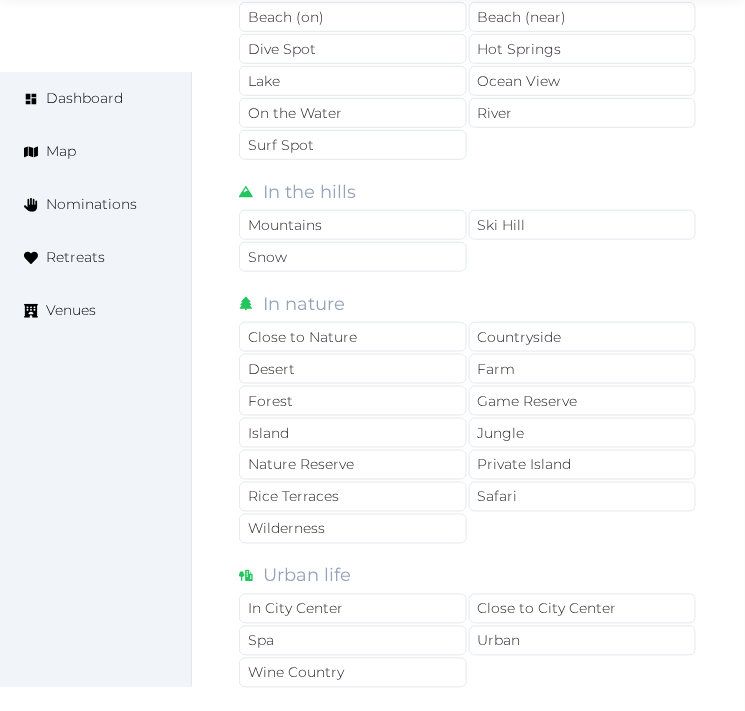 scroll, scrollTop: 1777, scrollLeft: 0, axis: vertical 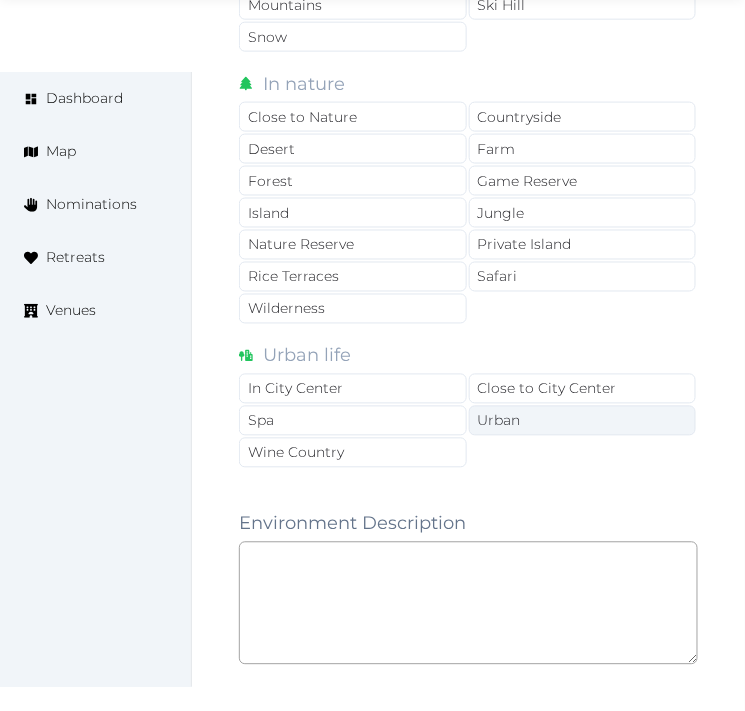 click on "Urban" at bounding box center (583, 421) 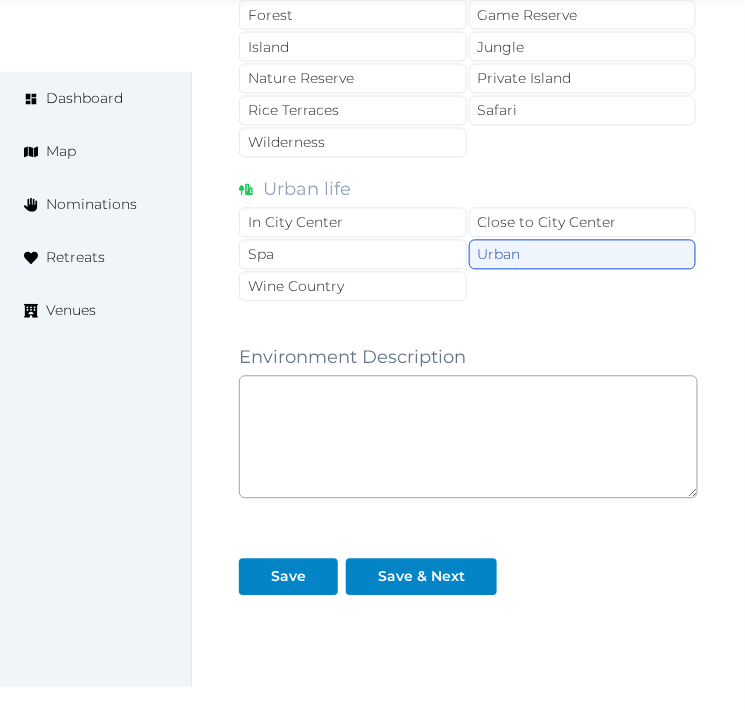 scroll, scrollTop: 2055, scrollLeft: 0, axis: vertical 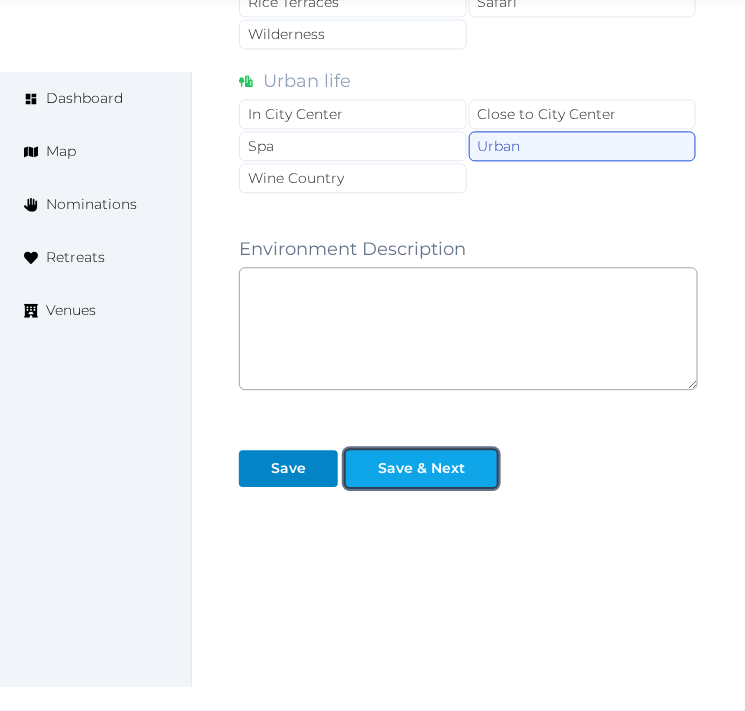 click on "Save & Next" at bounding box center (421, 468) 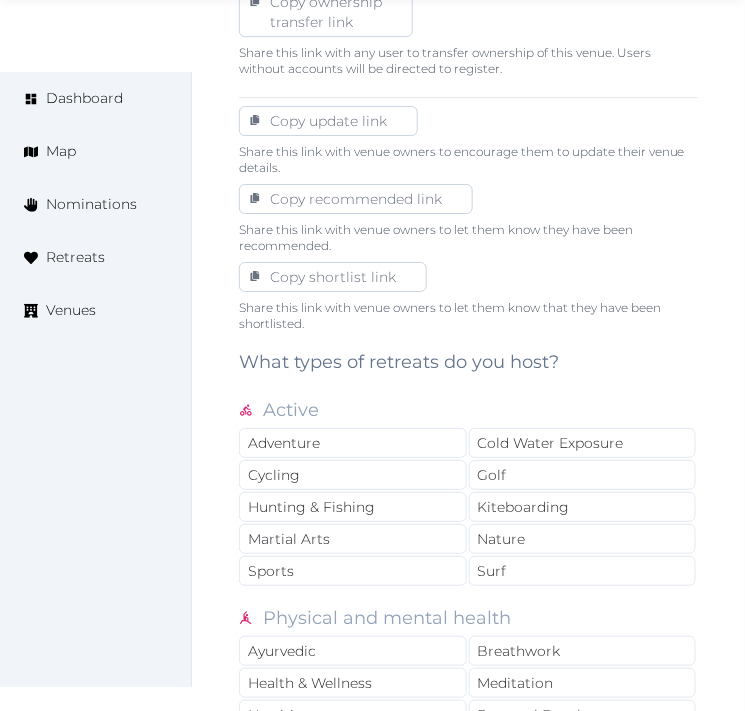 scroll, scrollTop: 1444, scrollLeft: 0, axis: vertical 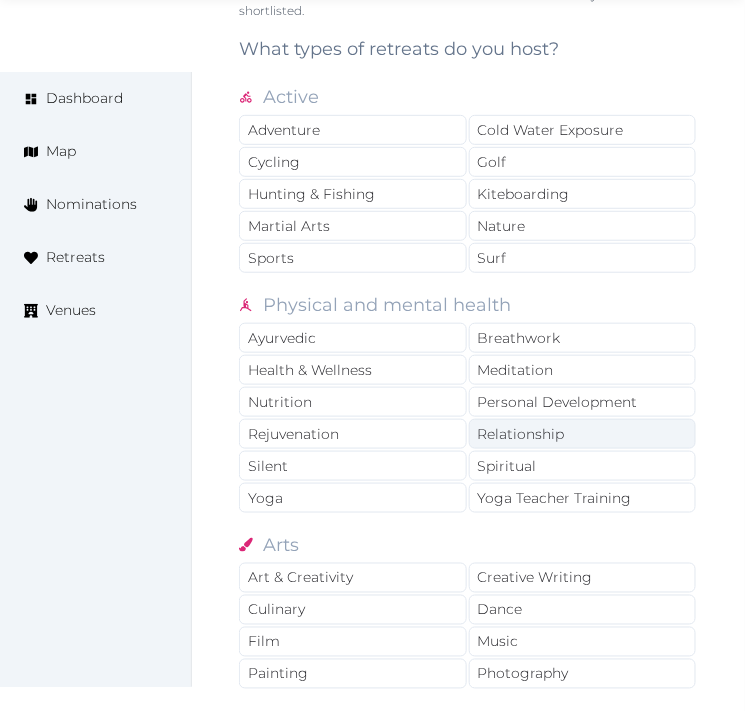 click on "Relationship" at bounding box center [583, 434] 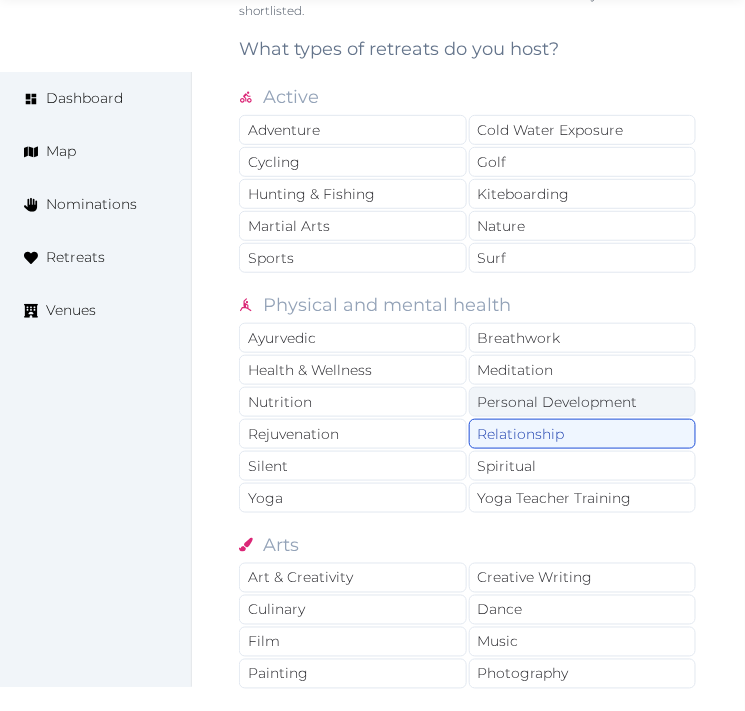 click on "Personal Development" at bounding box center [583, 402] 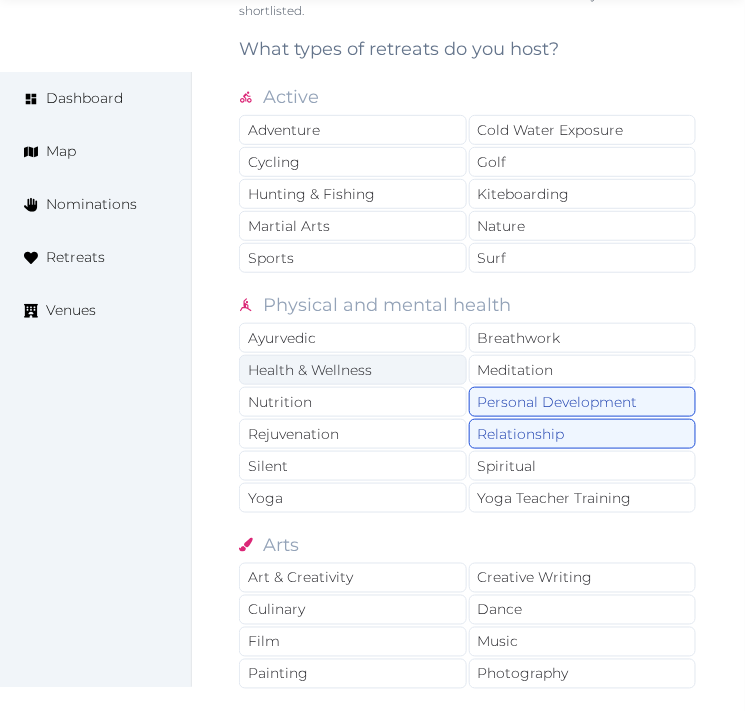 drag, startPoint x: 413, startPoint y: 364, endPoint x: 395, endPoint y: 376, distance: 21.633308 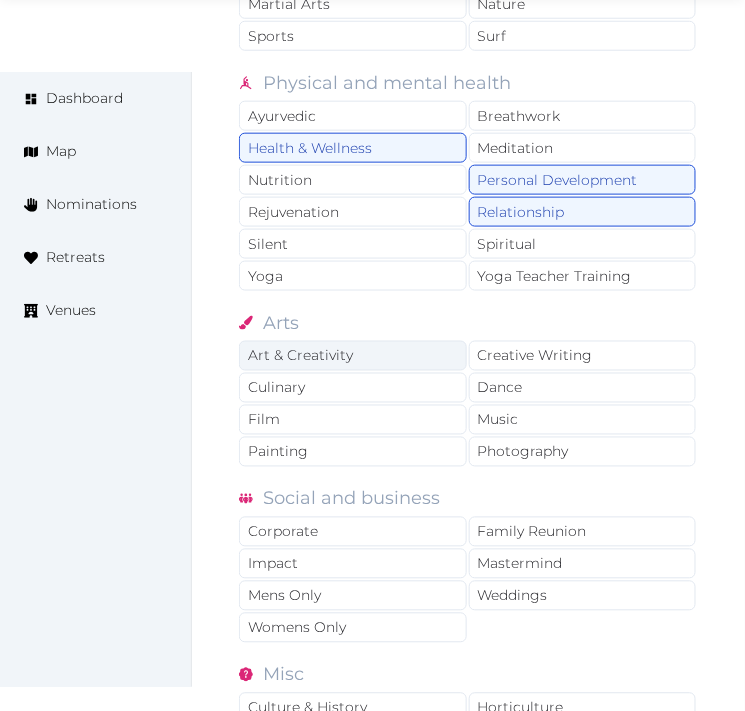 click on "Art & Creativity" at bounding box center (353, 356) 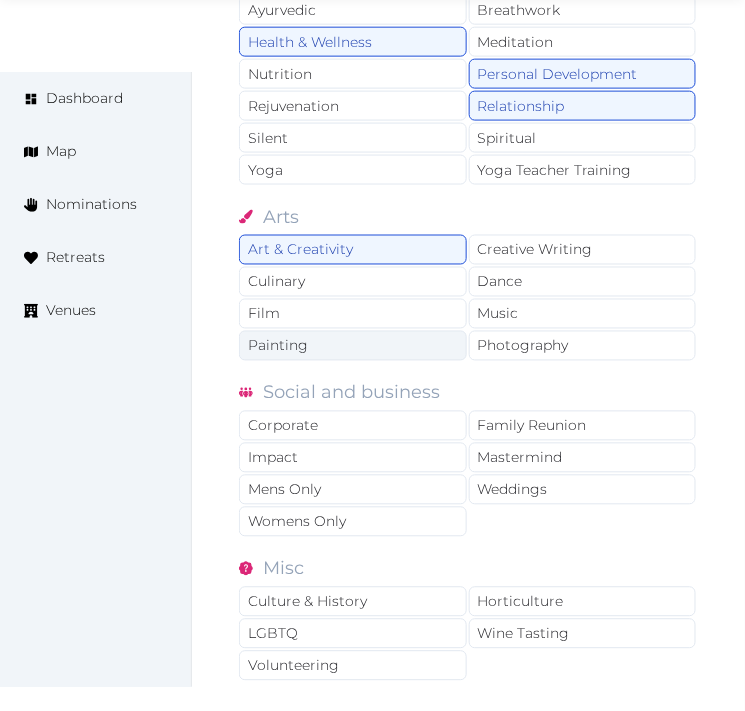 scroll, scrollTop: 1888, scrollLeft: 0, axis: vertical 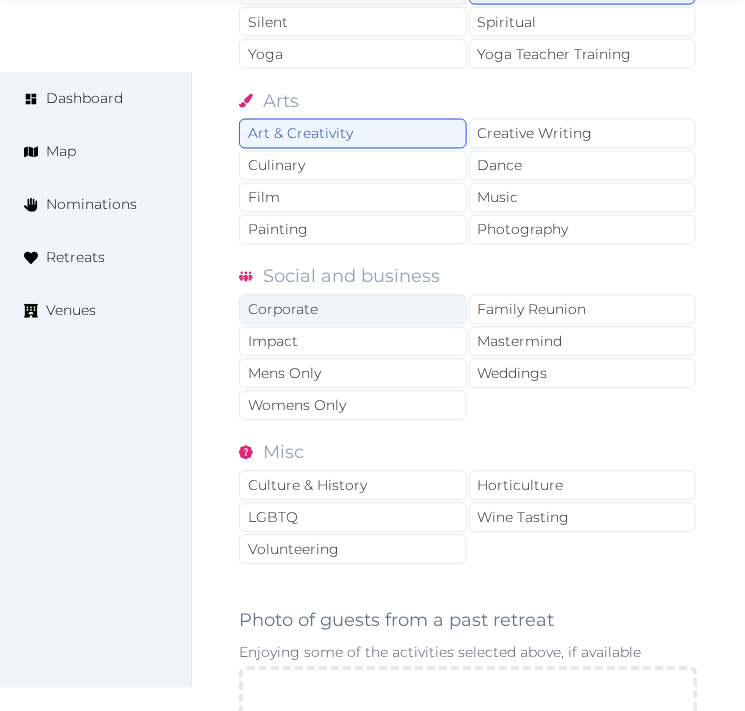 click on "Corporate" at bounding box center (353, 310) 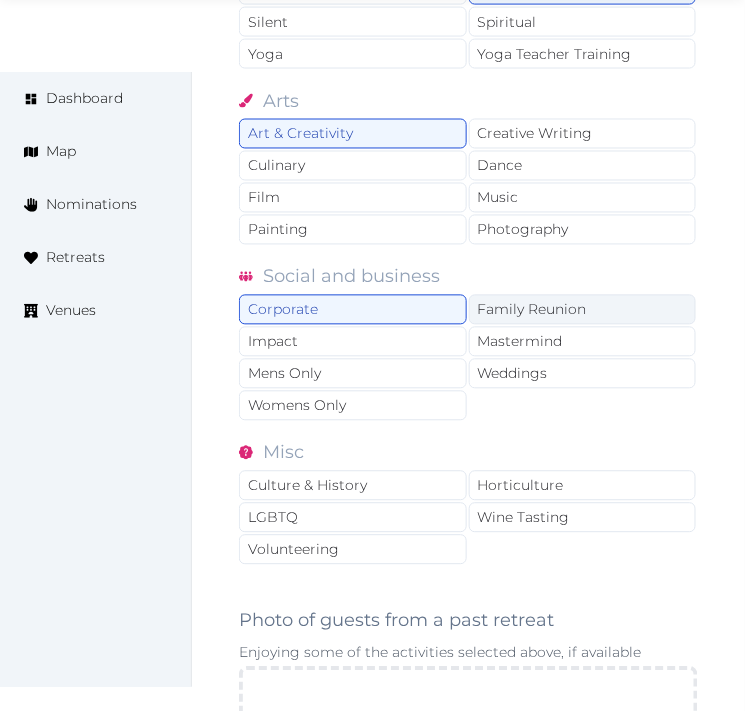 click on "Family Reunion" at bounding box center [583, 310] 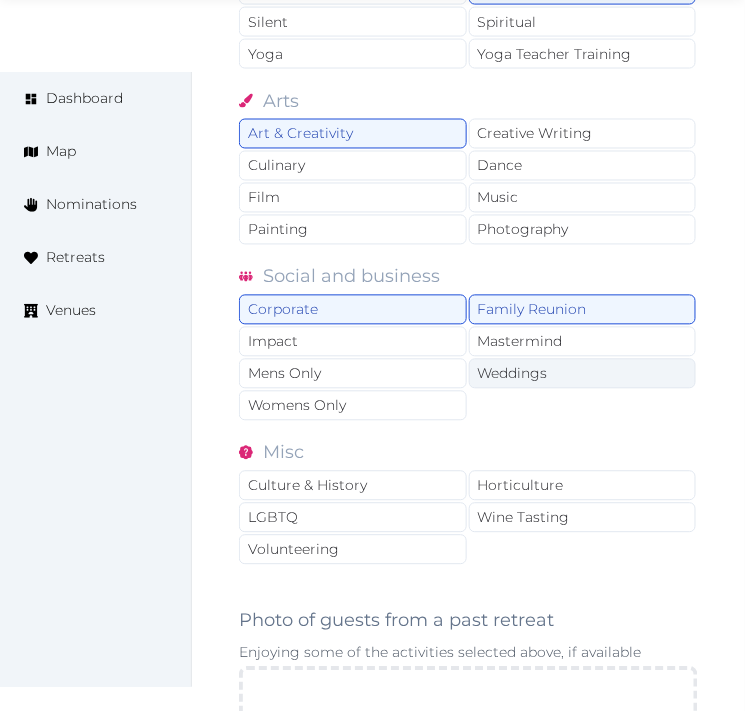 click on "Weddings" at bounding box center (583, 374) 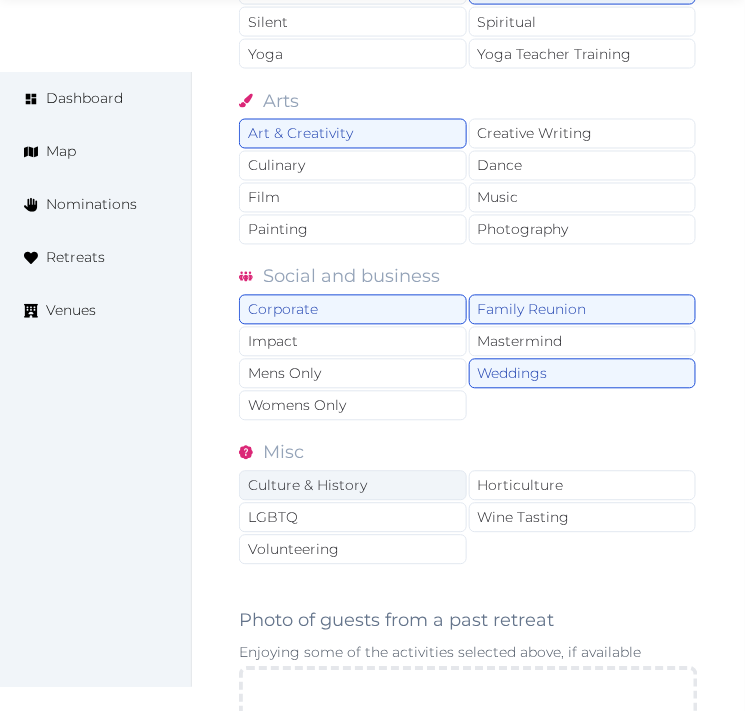 click on "Culture & History" at bounding box center [353, 486] 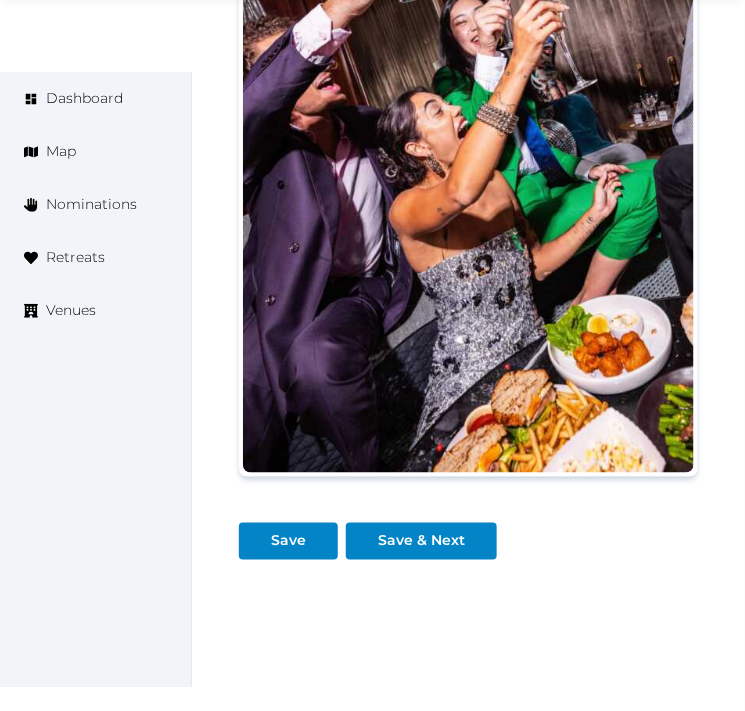 scroll, scrollTop: 2966, scrollLeft: 0, axis: vertical 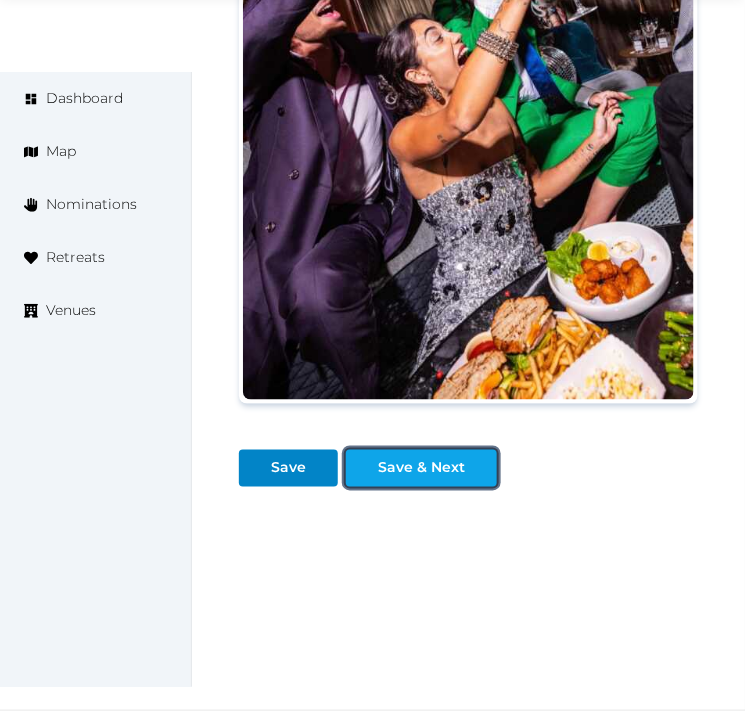 click on "Save & Next" at bounding box center [421, 468] 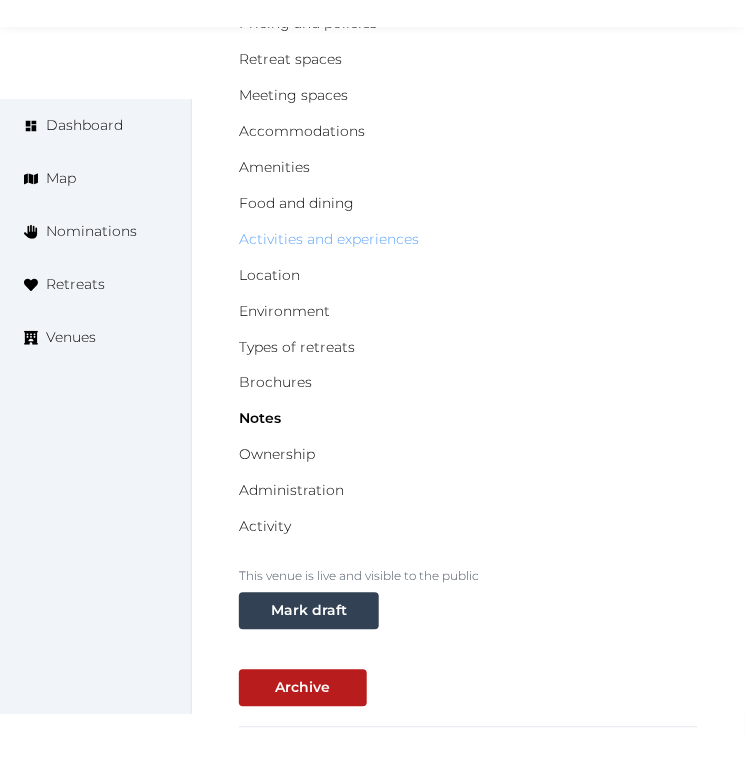 scroll, scrollTop: 111, scrollLeft: 0, axis: vertical 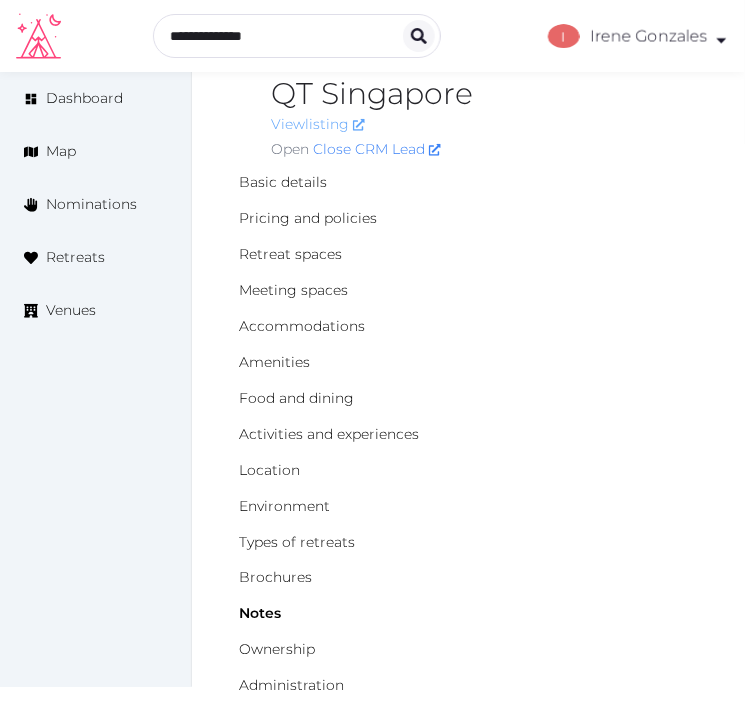 click on "View  listing" at bounding box center (318, 124) 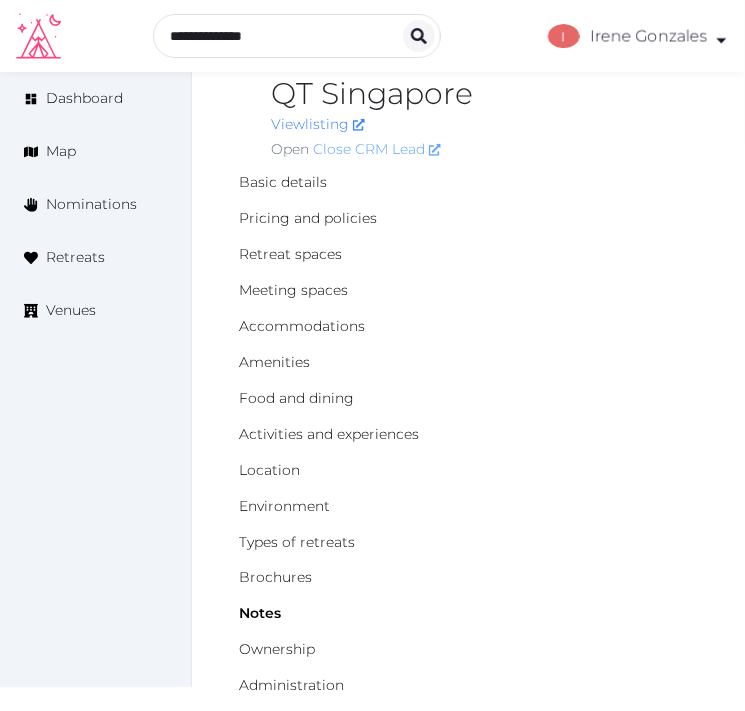click on "Close CRM Lead" at bounding box center [377, 149] 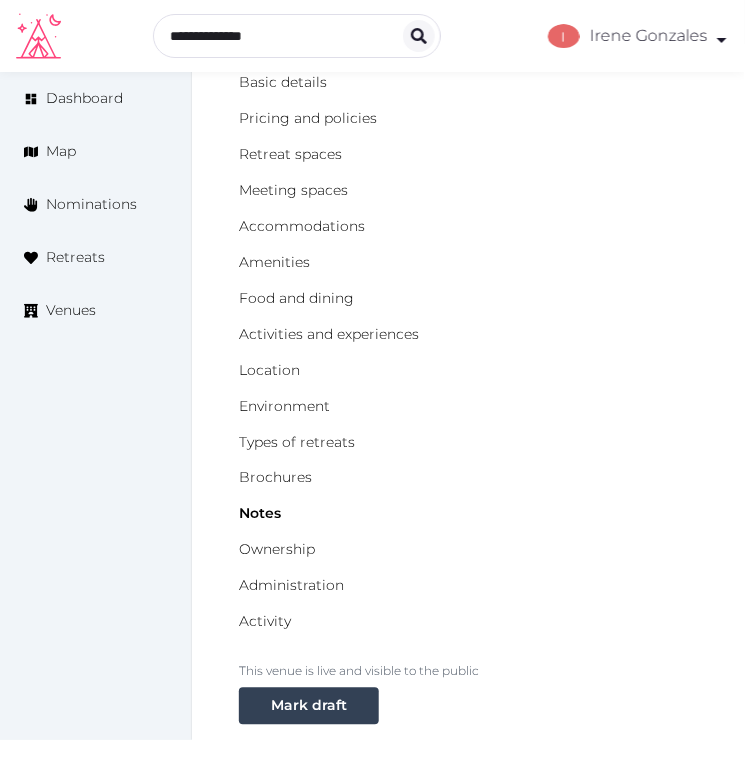 scroll, scrollTop: 0, scrollLeft: 0, axis: both 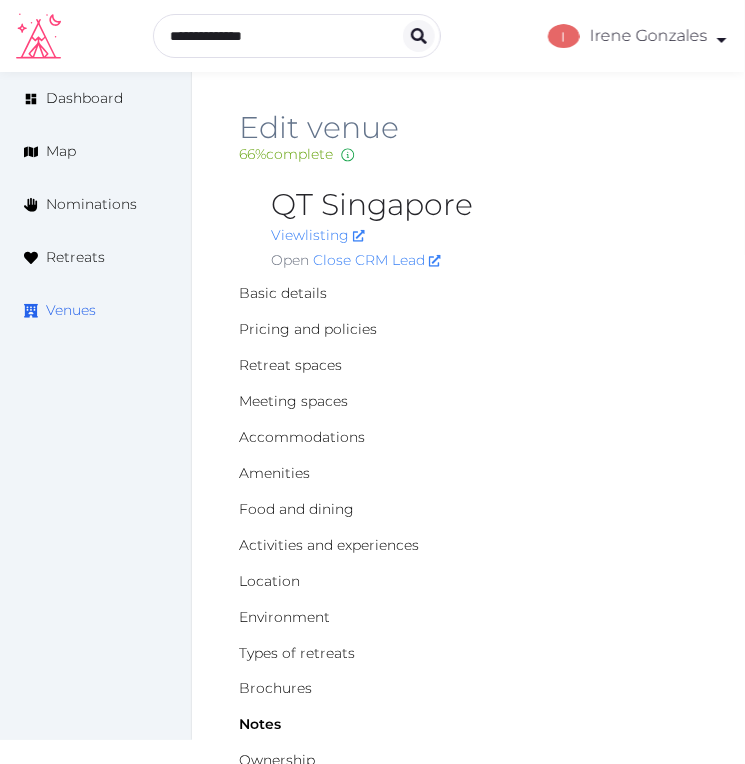 click on "Venues" at bounding box center [71, 310] 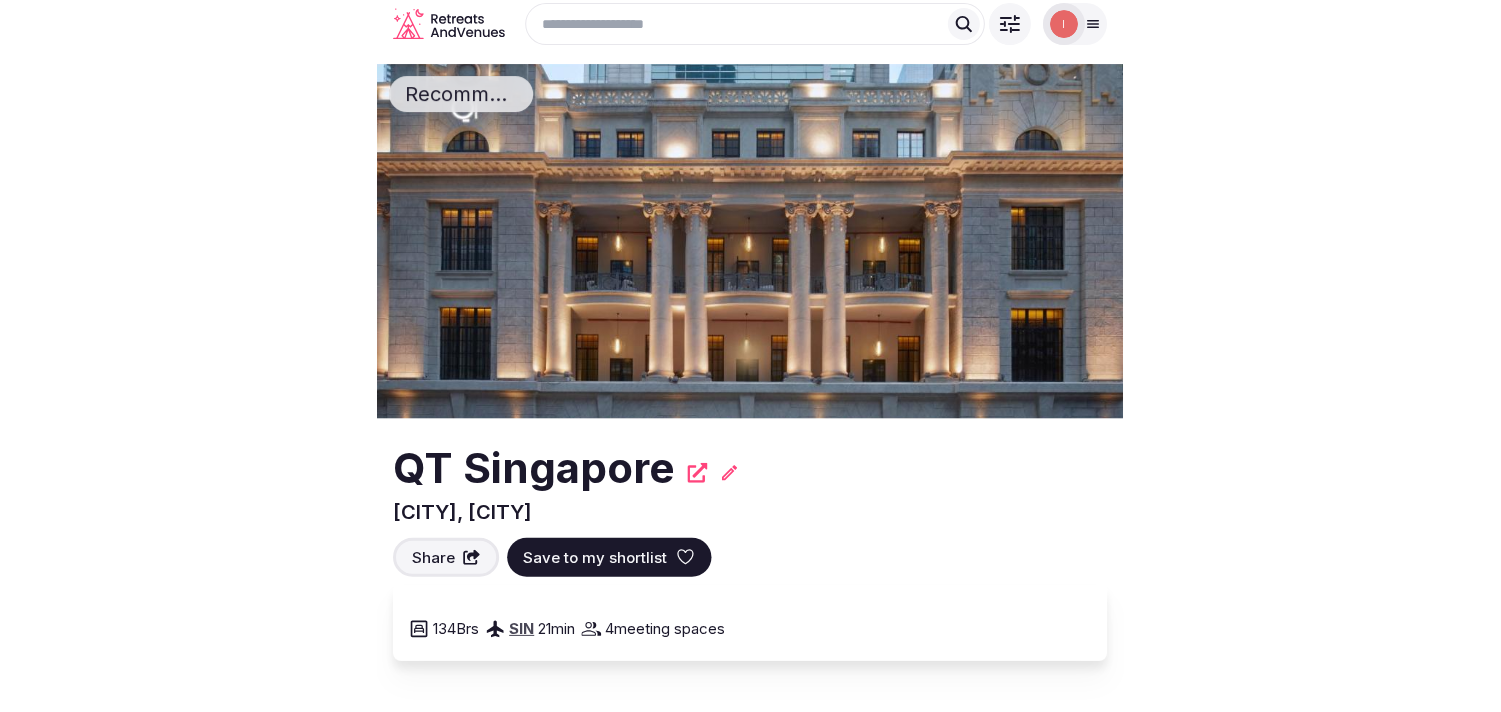 scroll, scrollTop: 0, scrollLeft: 0, axis: both 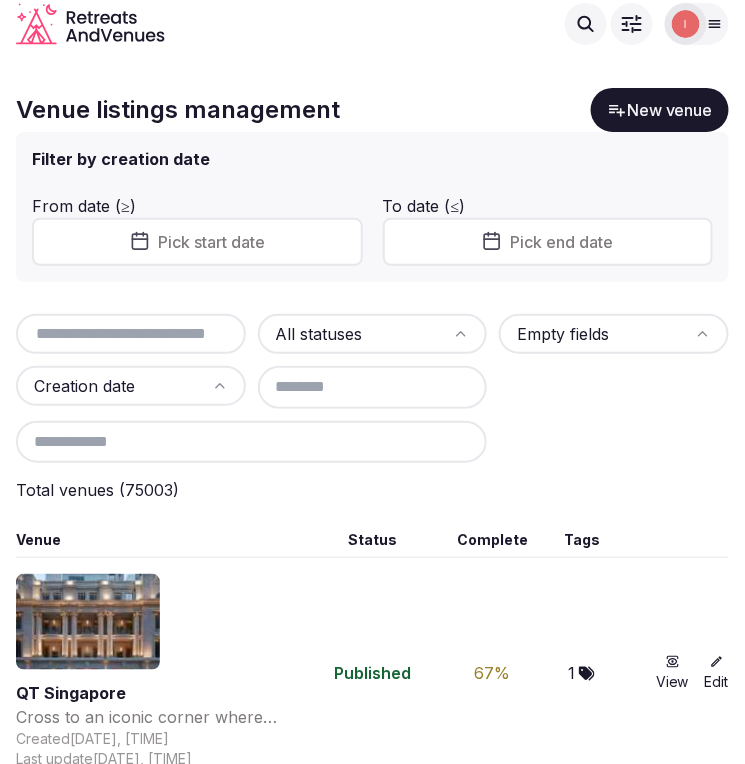 click at bounding box center [131, 334] 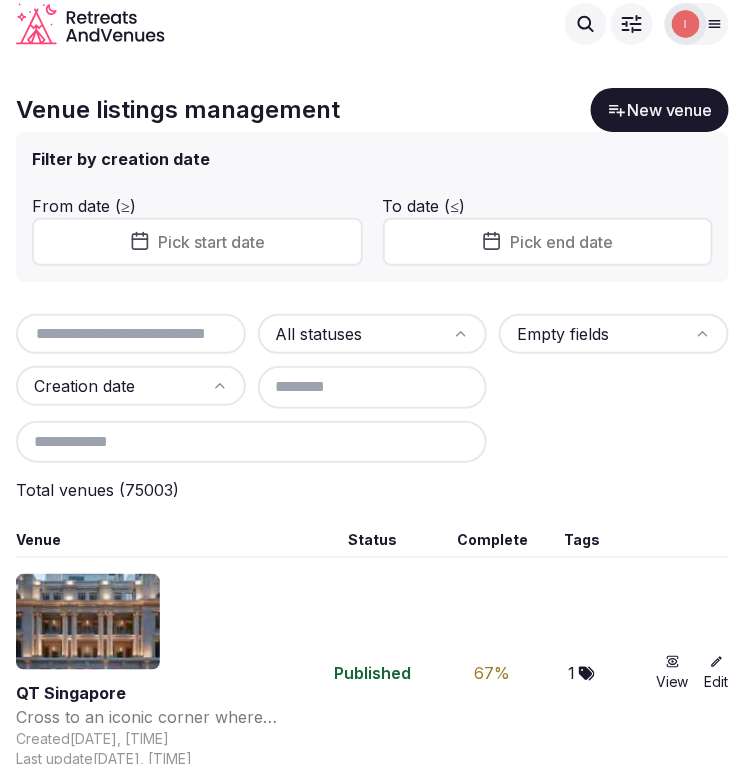 paste on "**********" 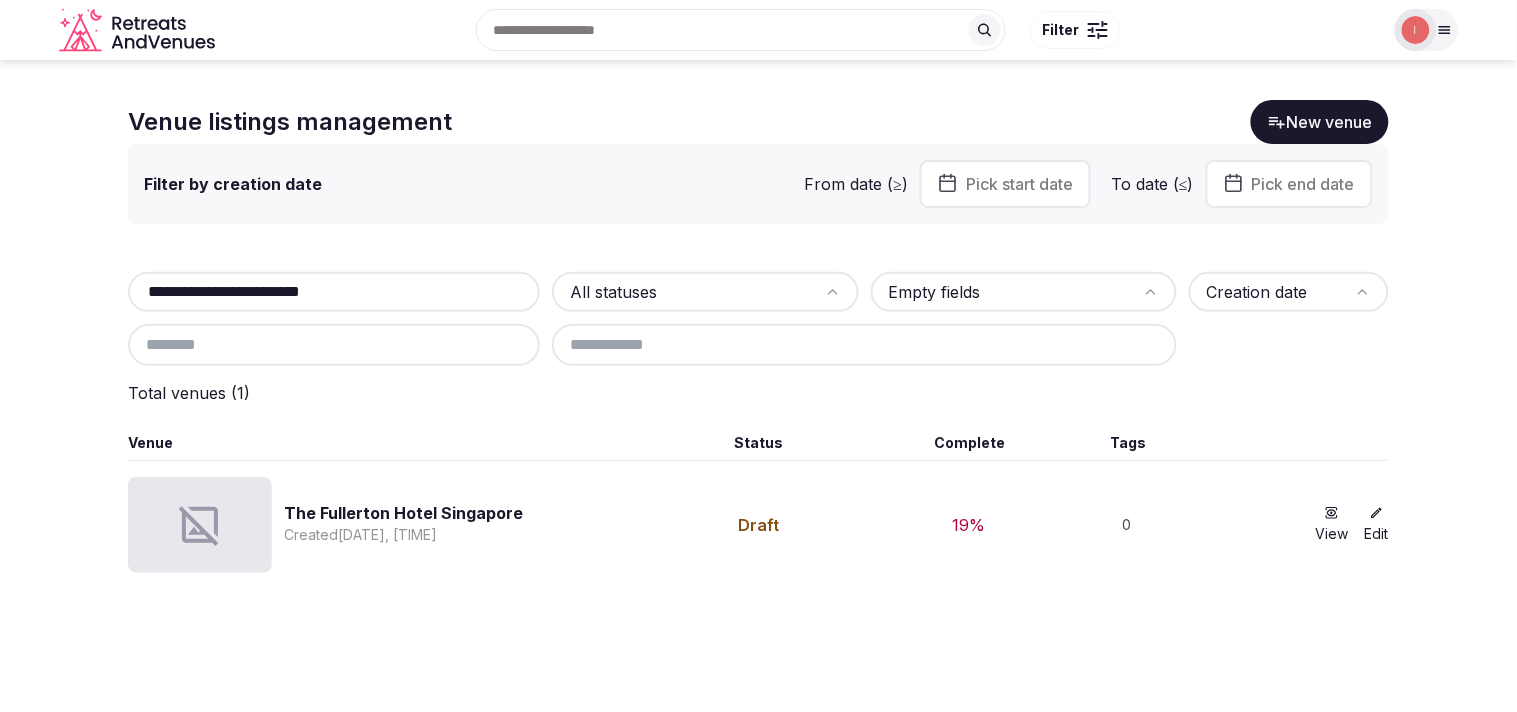 type on "**********" 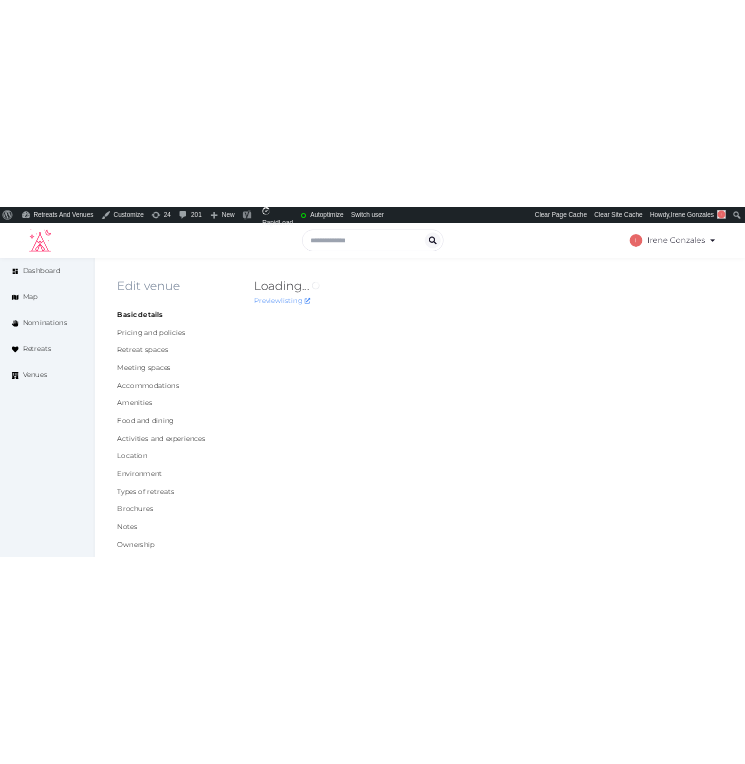 scroll, scrollTop: 0, scrollLeft: 0, axis: both 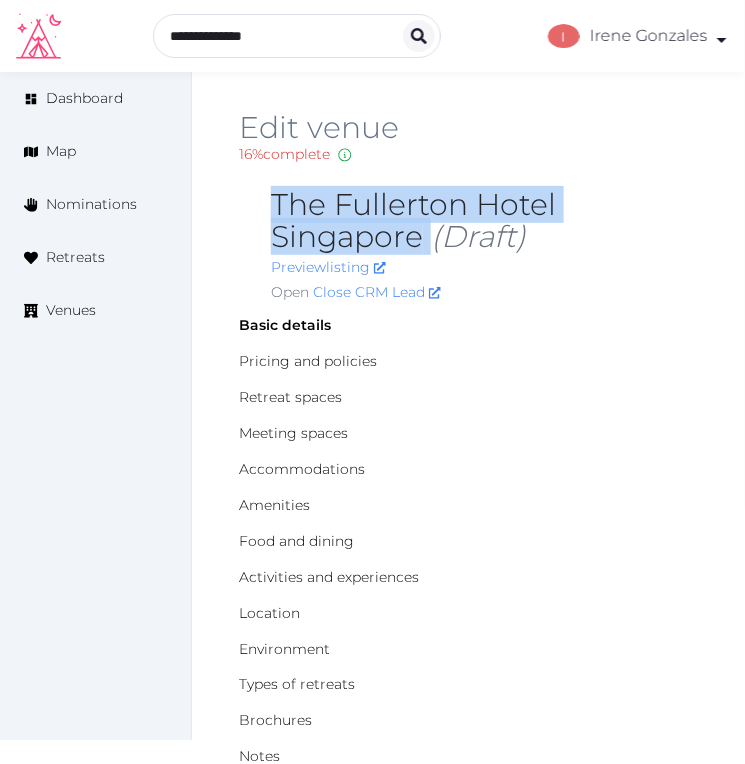 drag, startPoint x: 430, startPoint y: 236, endPoint x: 272, endPoint y: 203, distance: 161.40942 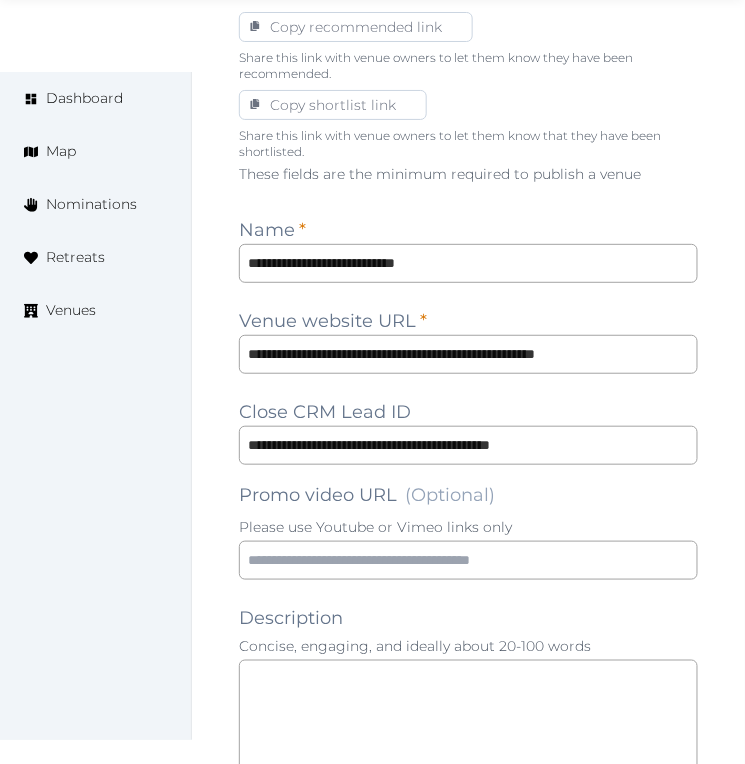 scroll, scrollTop: 1444, scrollLeft: 0, axis: vertical 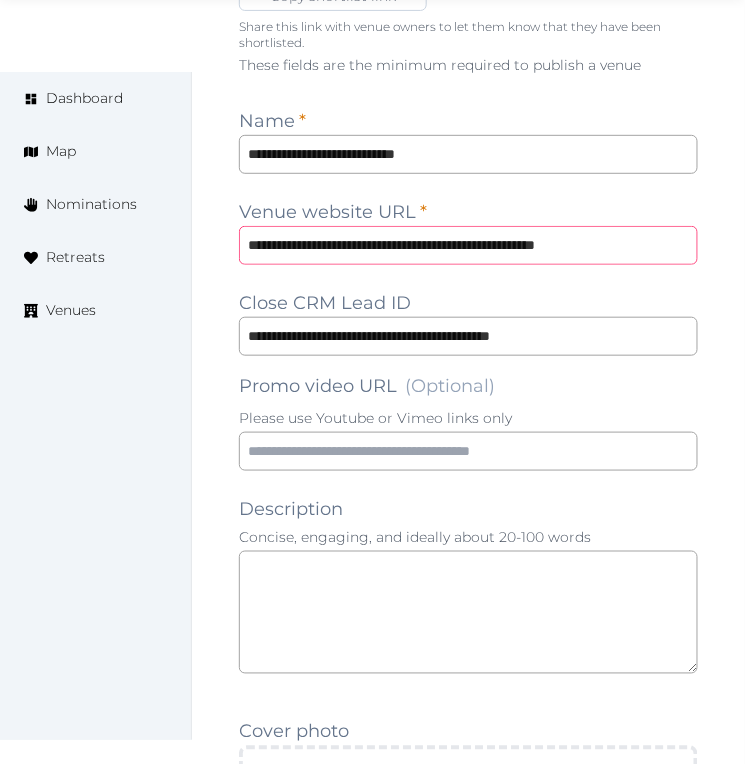click on "**********" at bounding box center (468, 245) 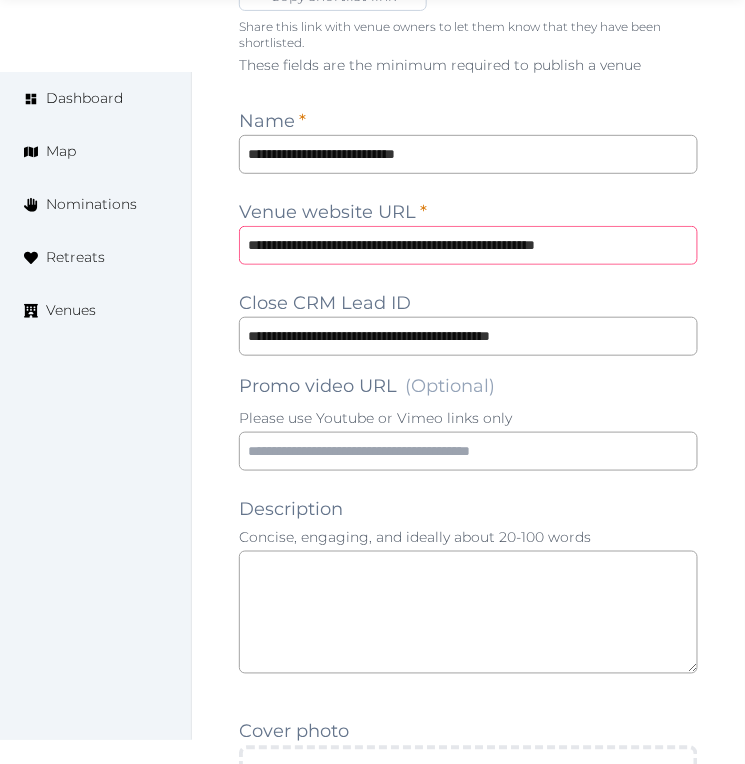 click on "**********" at bounding box center [468, 245] 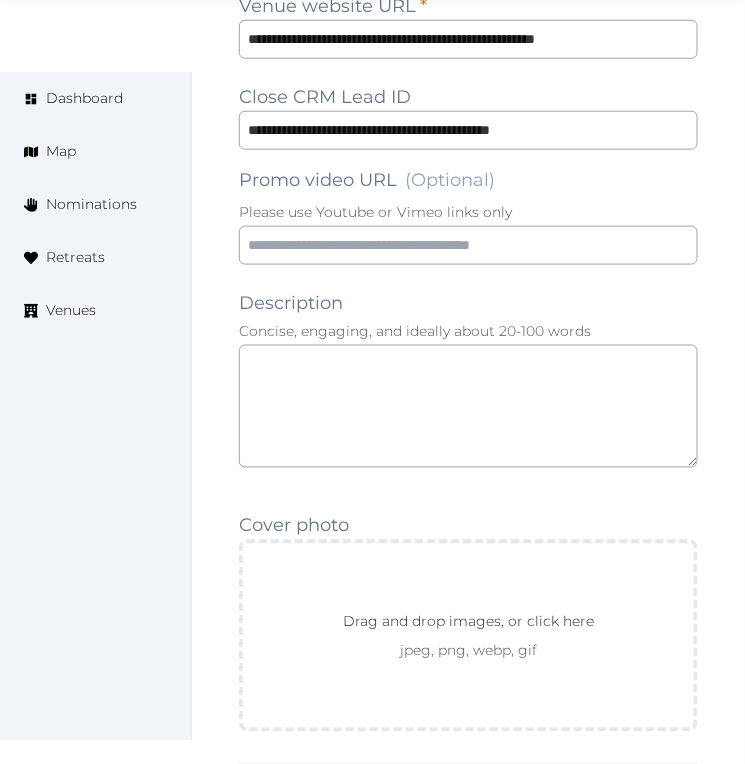 scroll, scrollTop: 1777, scrollLeft: 0, axis: vertical 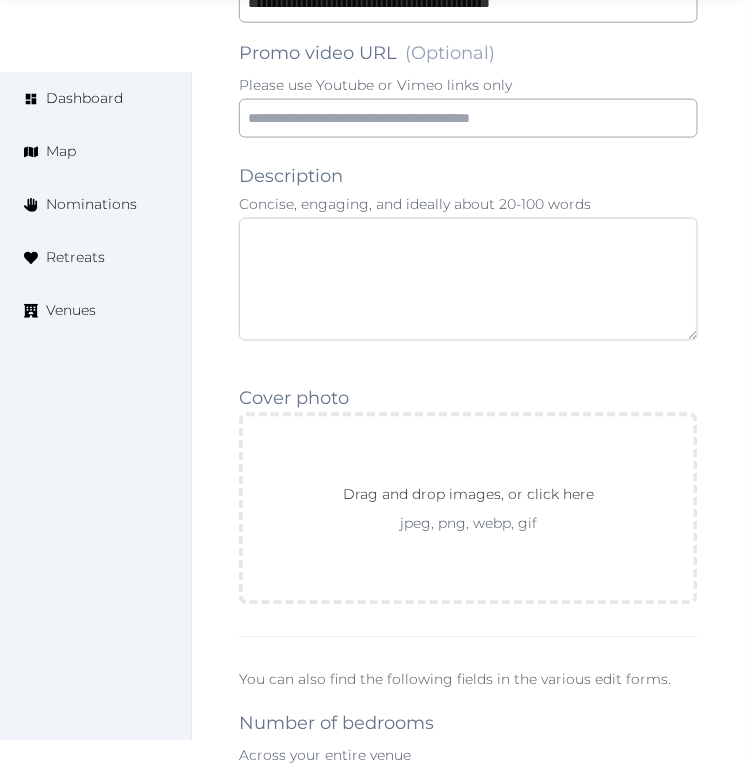 click at bounding box center (468, 279) 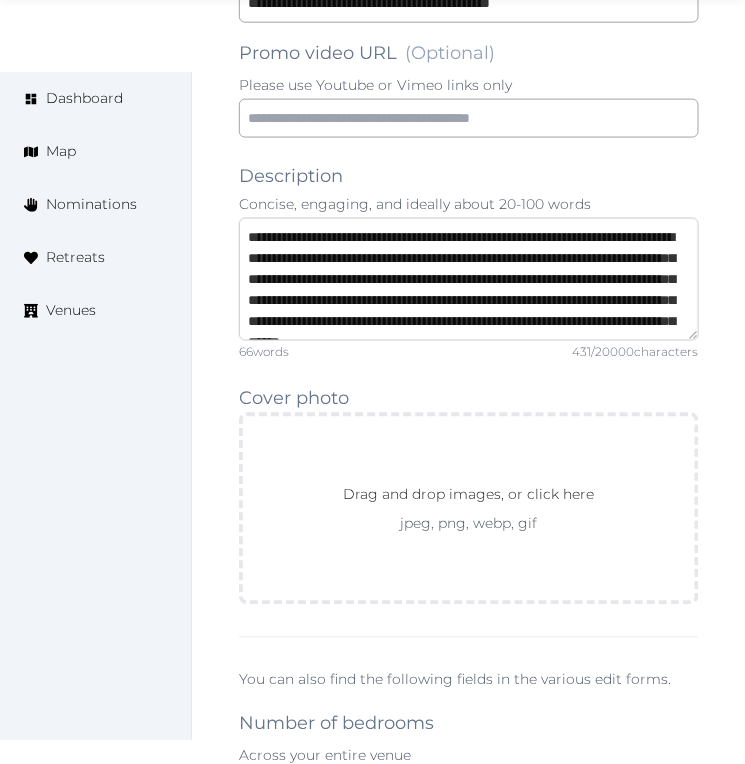 scroll, scrollTop: 53, scrollLeft: 0, axis: vertical 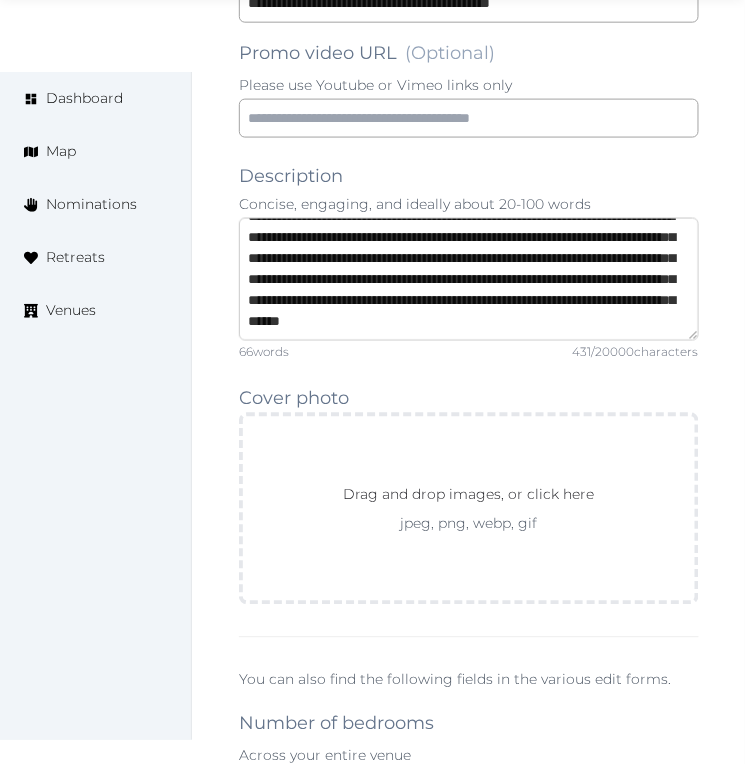 type on "**********" 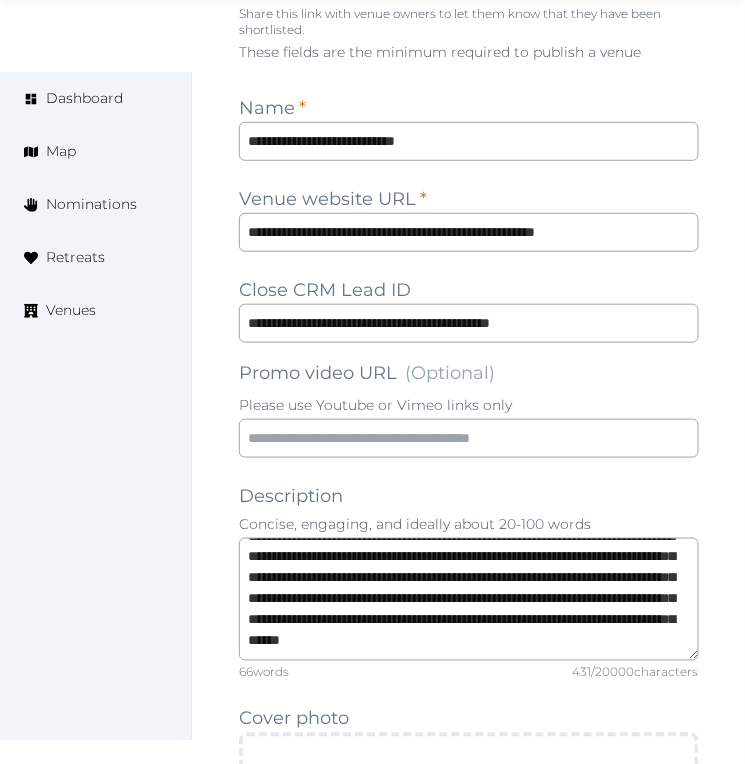 scroll, scrollTop: 1444, scrollLeft: 0, axis: vertical 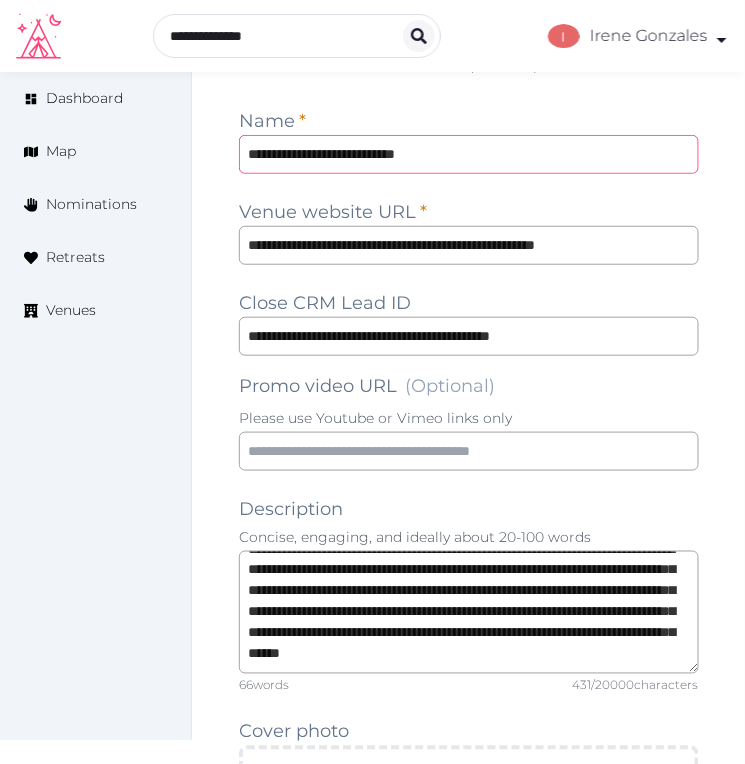 click on "**********" at bounding box center (469, 154) 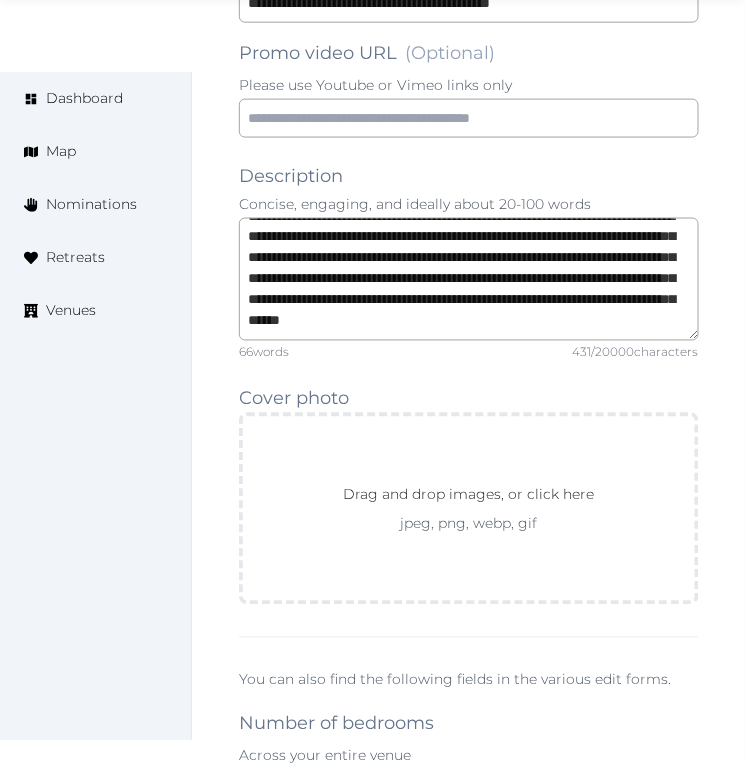 scroll, scrollTop: 2222, scrollLeft: 0, axis: vertical 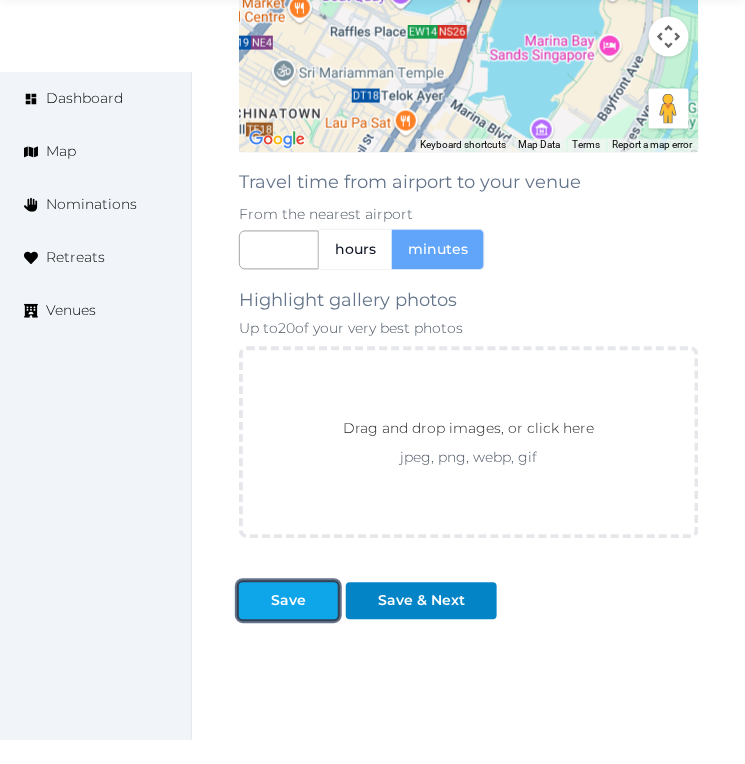 click on "Save" at bounding box center [288, 601] 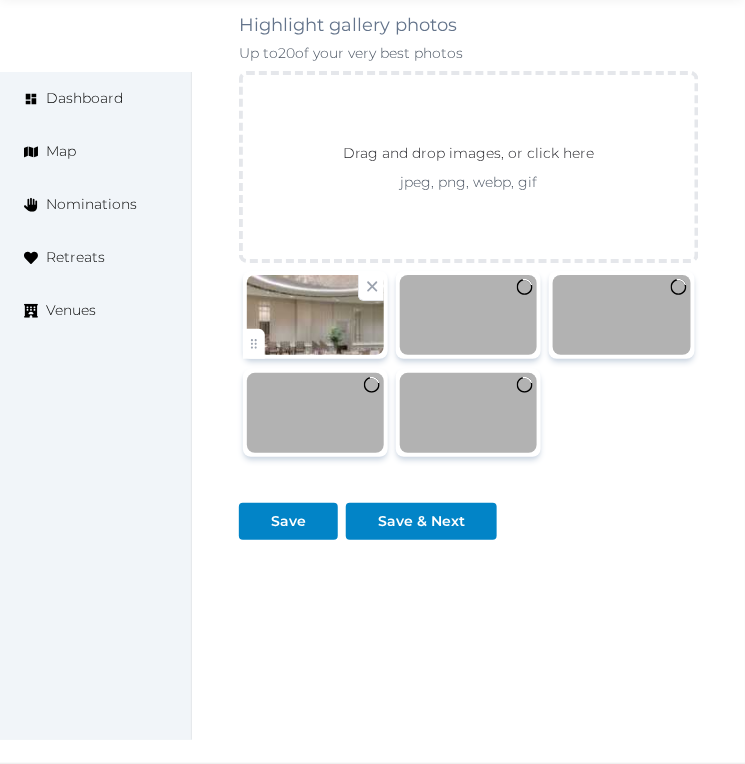 scroll, scrollTop: 4524, scrollLeft: 0, axis: vertical 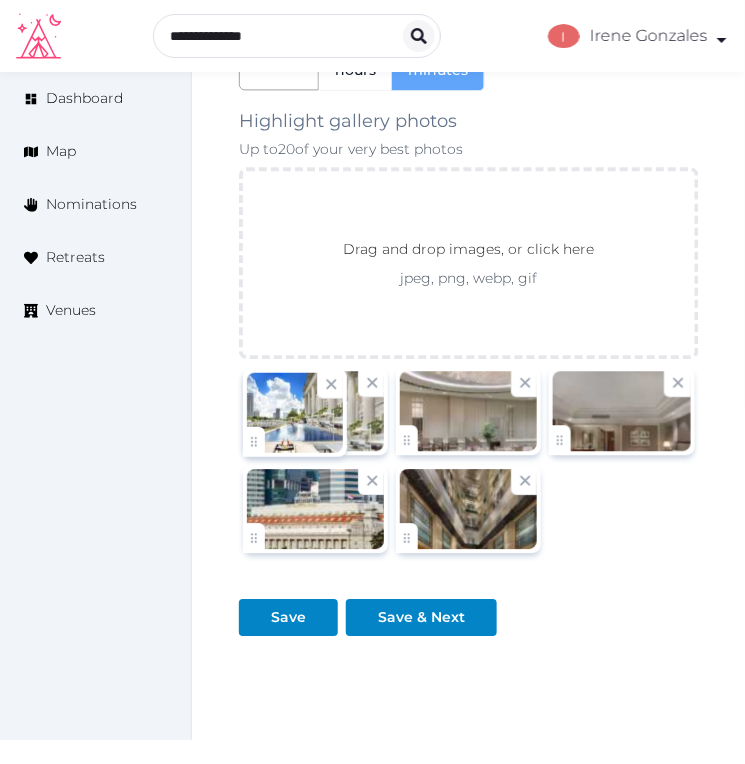 drag, startPoint x: 403, startPoint y: 437, endPoint x: 217, endPoint y: 453, distance: 186.6869 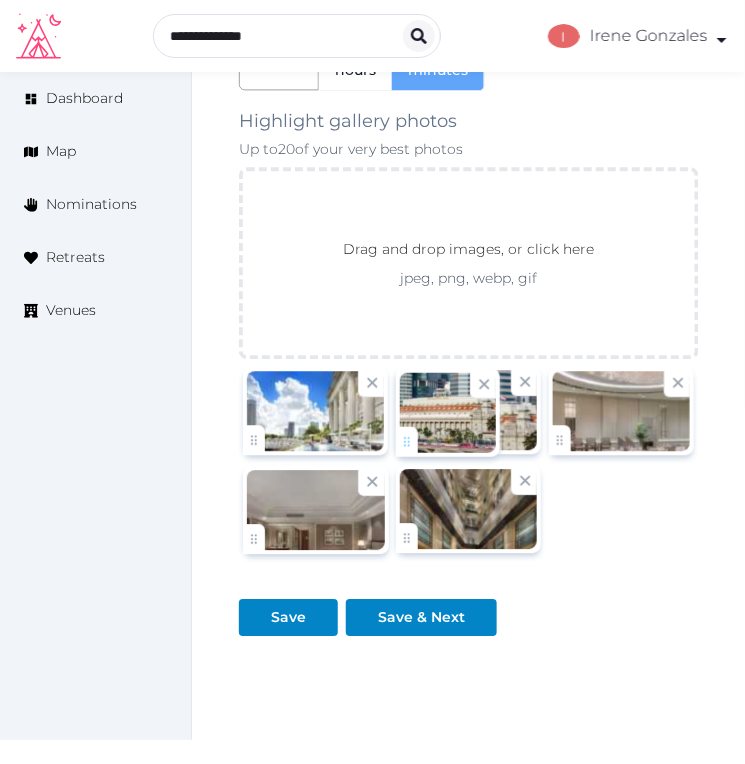 drag, startPoint x: 262, startPoint y: 548, endPoint x: 445, endPoint y: 452, distance: 206.65189 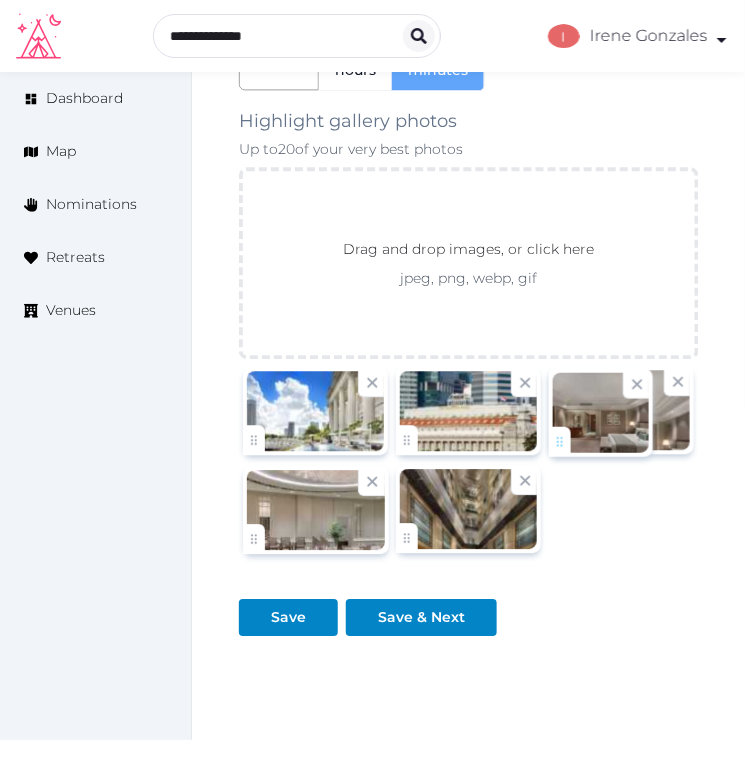 drag, startPoint x: 246, startPoint y: 530, endPoint x: 590, endPoint y: 434, distance: 357.14423 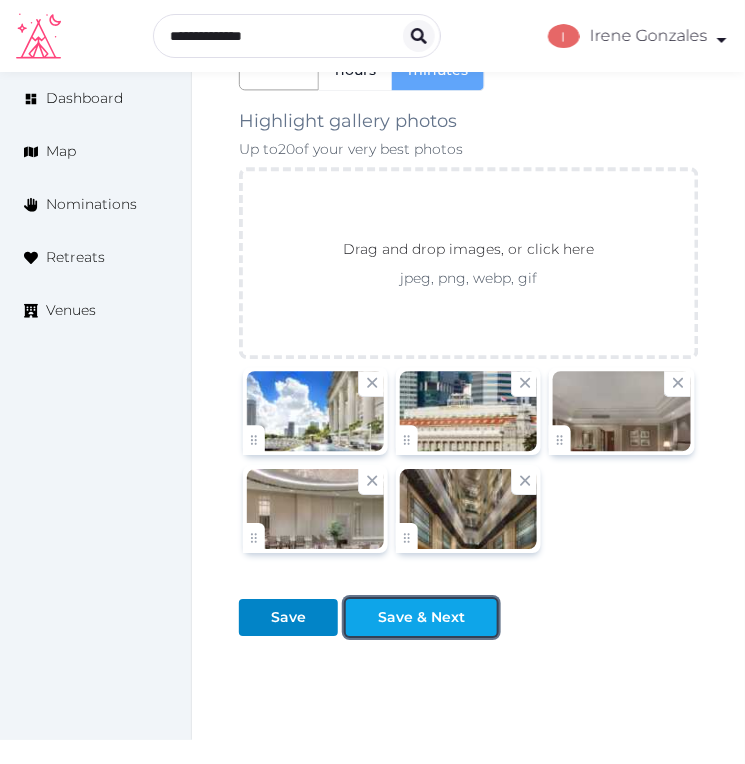 click on "Save & Next" at bounding box center (421, 617) 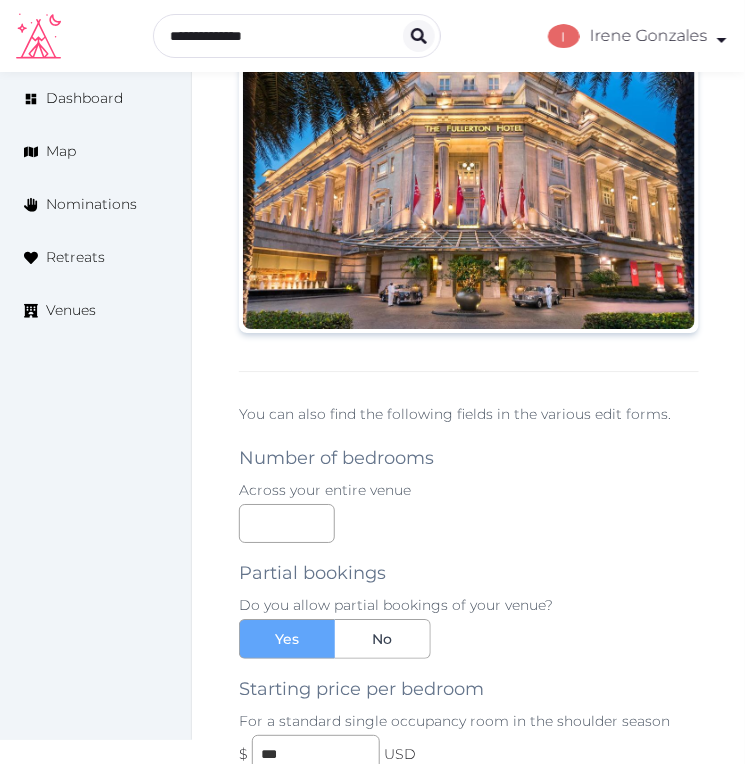 scroll, scrollTop: 2184, scrollLeft: 0, axis: vertical 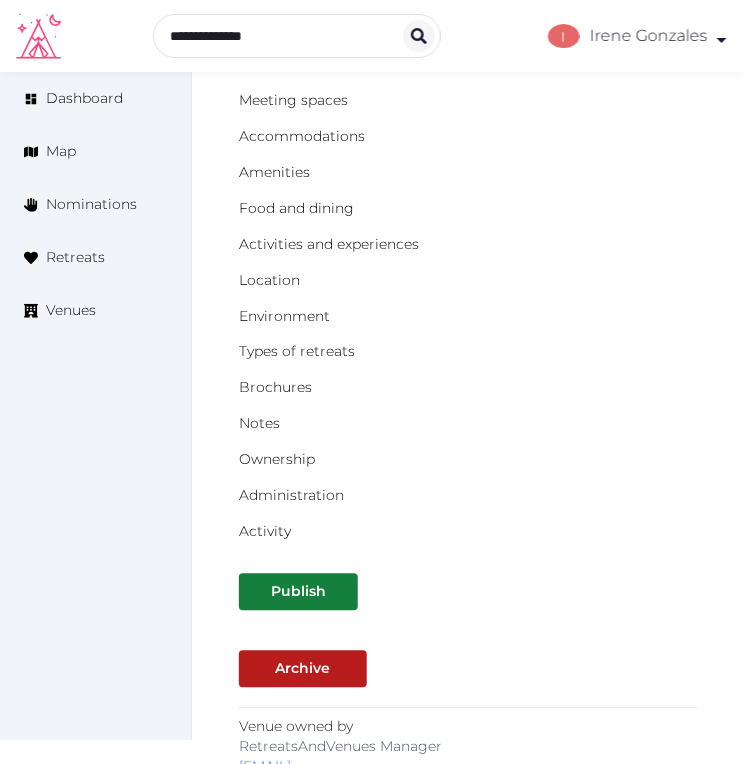 click on "Location" at bounding box center [468, 280] 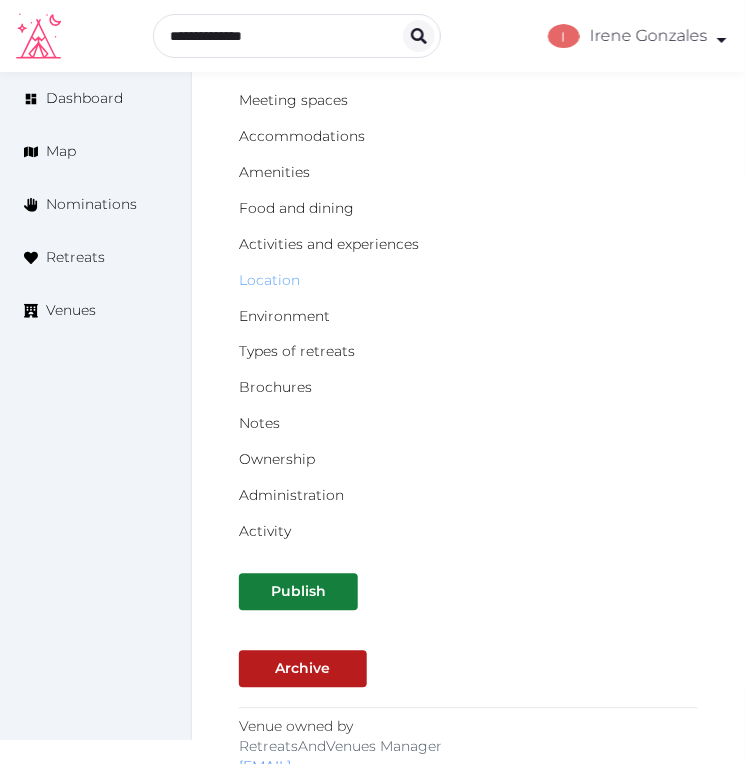 click on "Location" at bounding box center (269, 280) 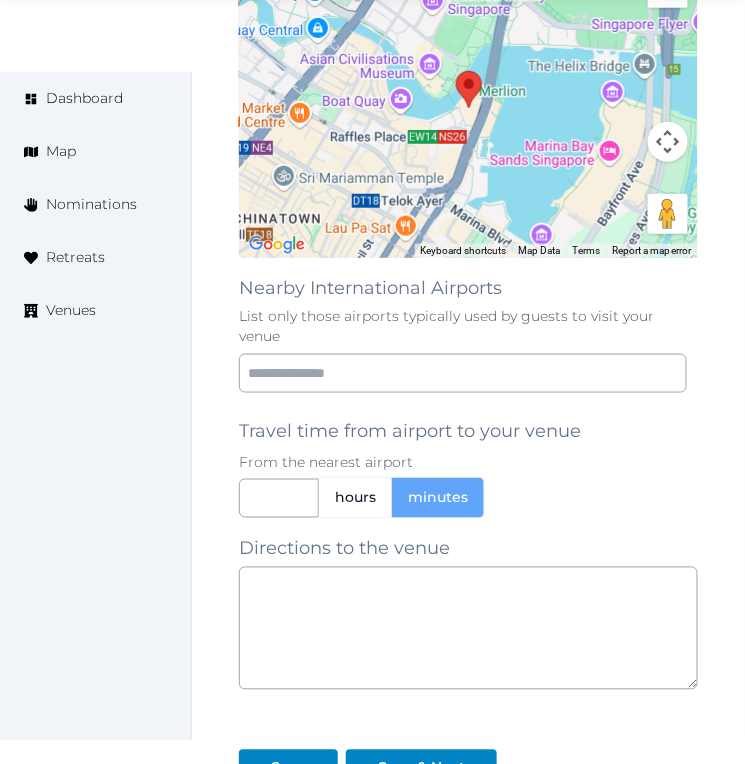 scroll, scrollTop: 1777, scrollLeft: 0, axis: vertical 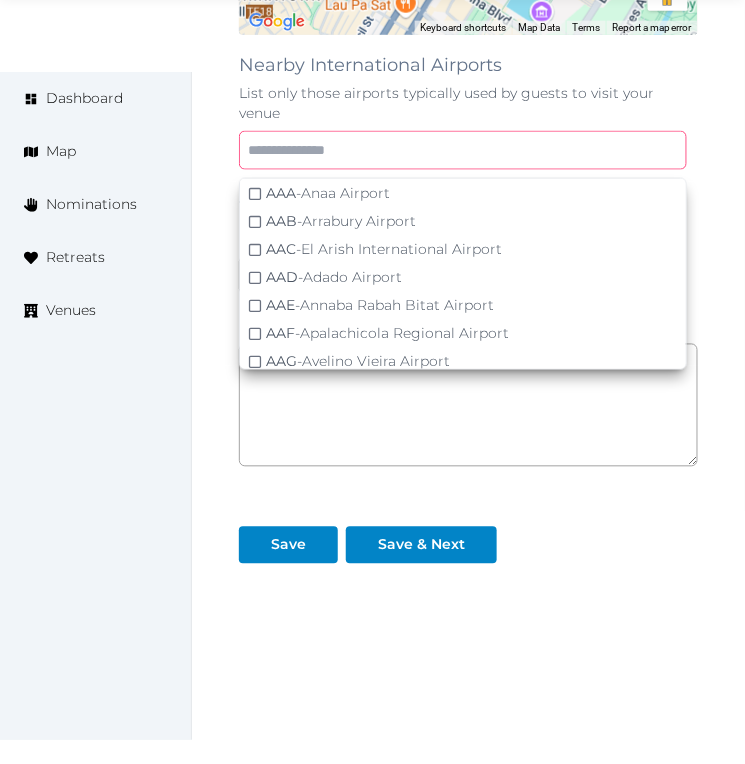 click at bounding box center (463, 150) 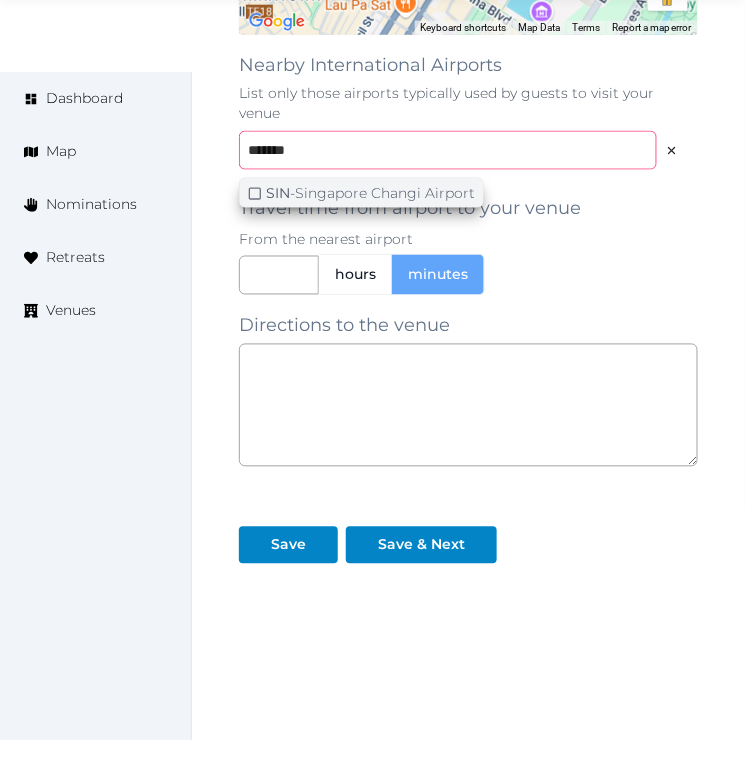 type on "******" 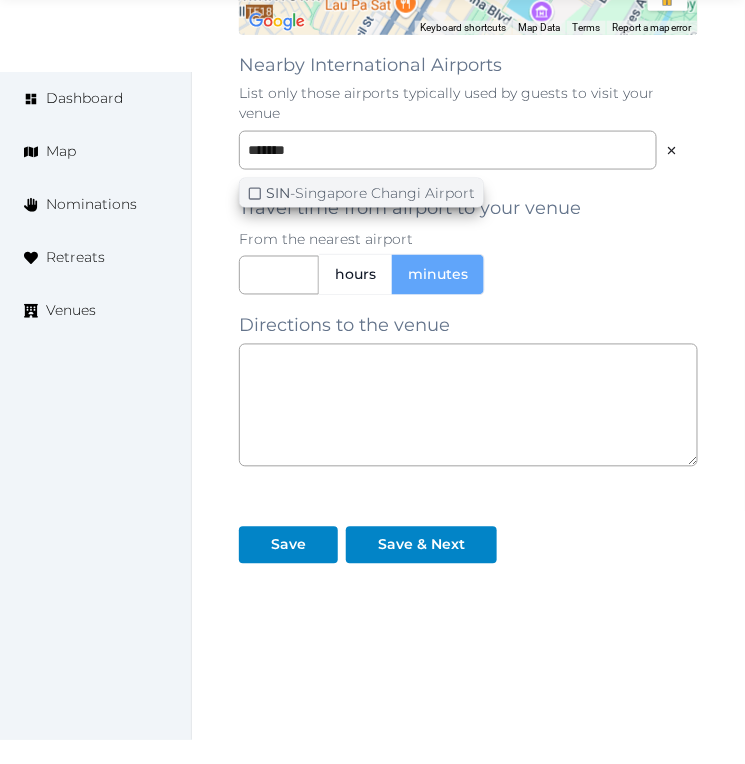 click 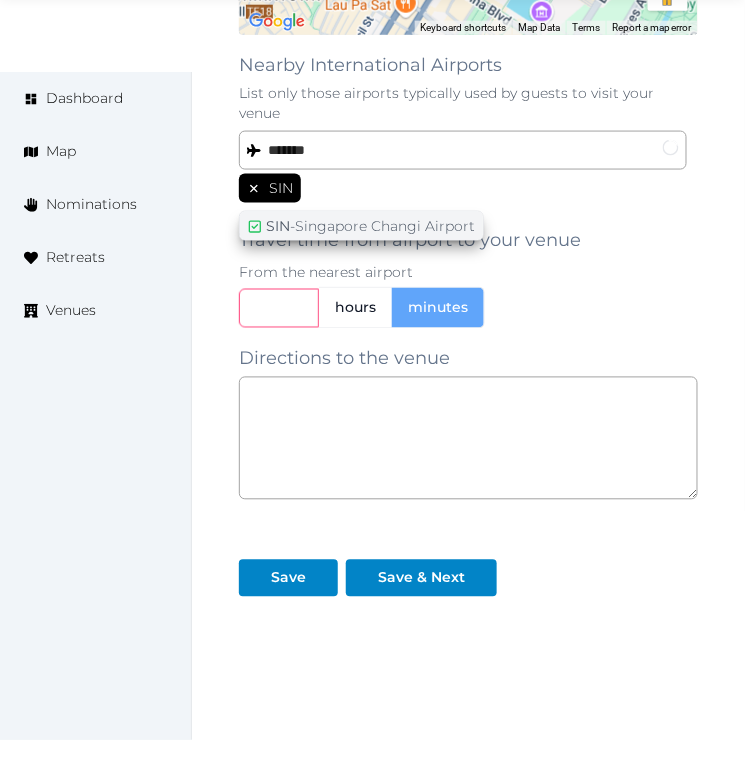 click at bounding box center (279, 308) 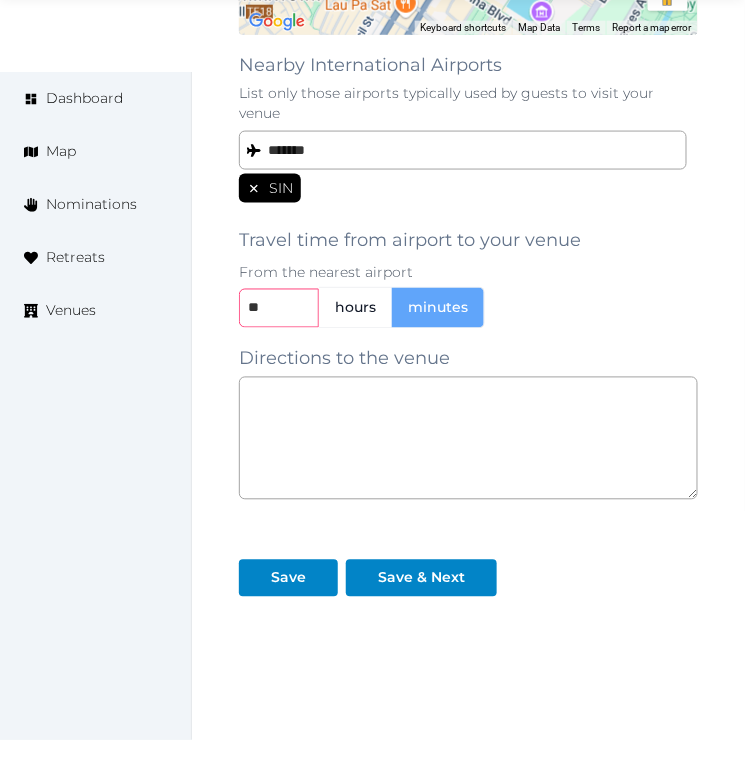 type on "**" 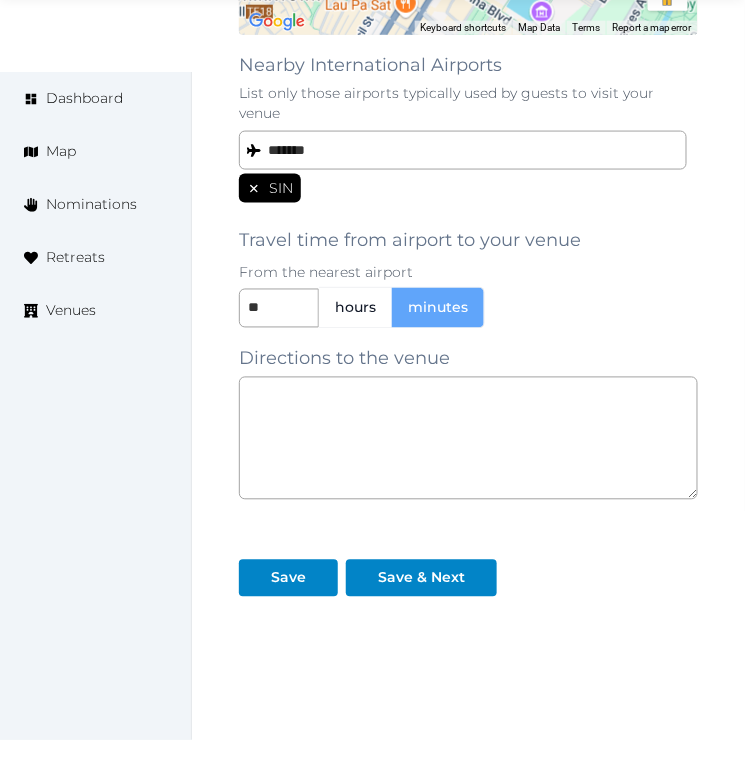 click on "Save" at bounding box center [292, 570] 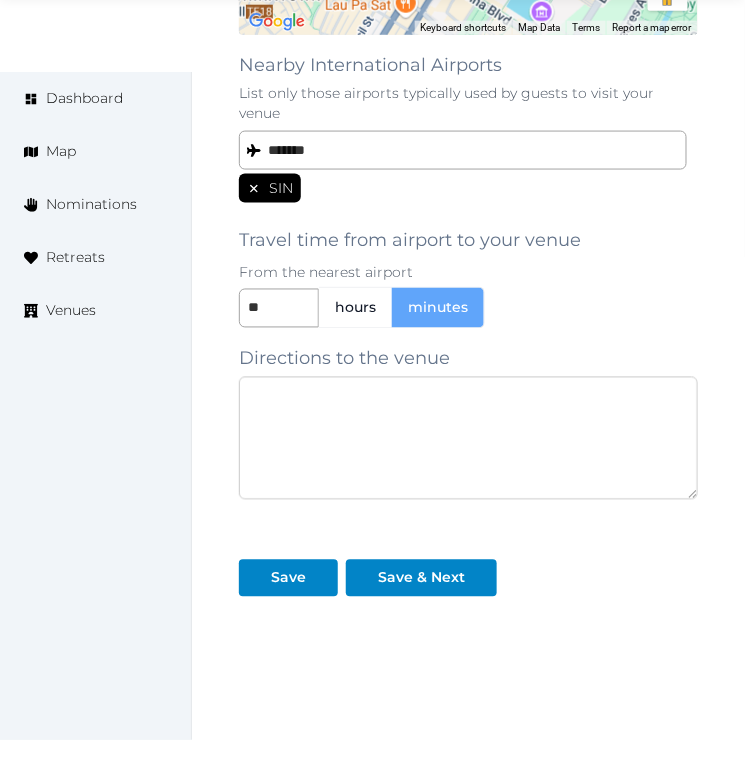 click at bounding box center [468, 438] 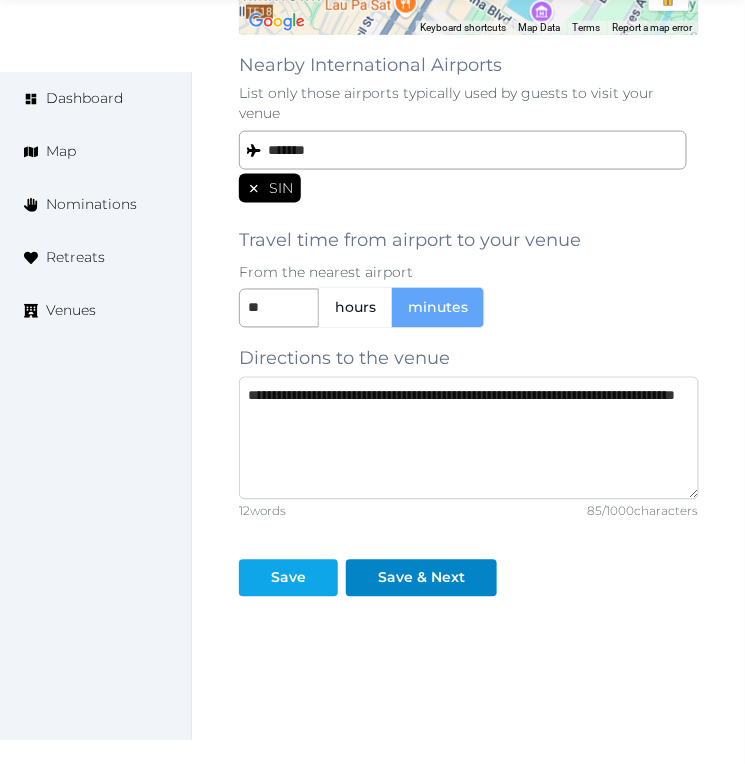 type on "**********" 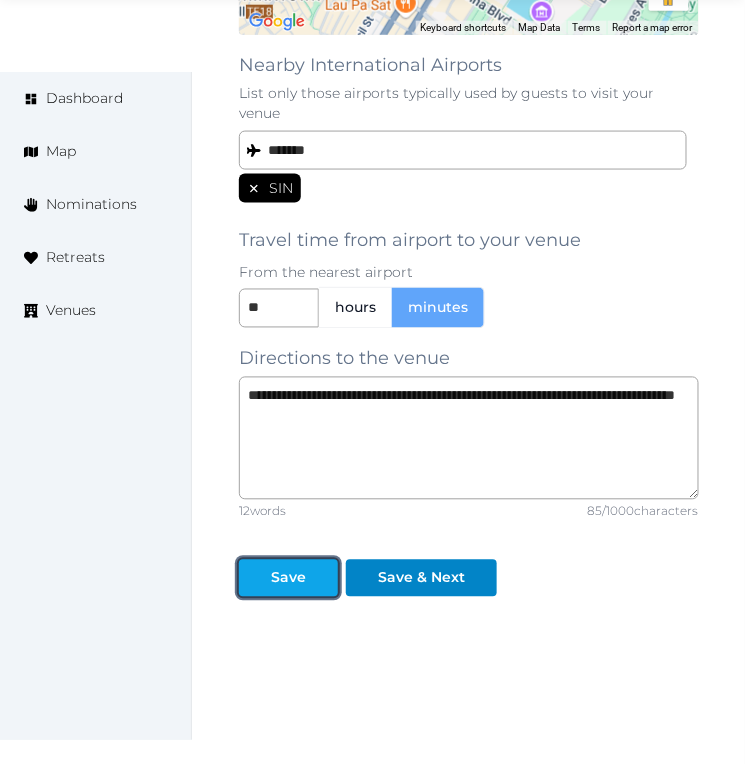 click on "Save" at bounding box center [288, 578] 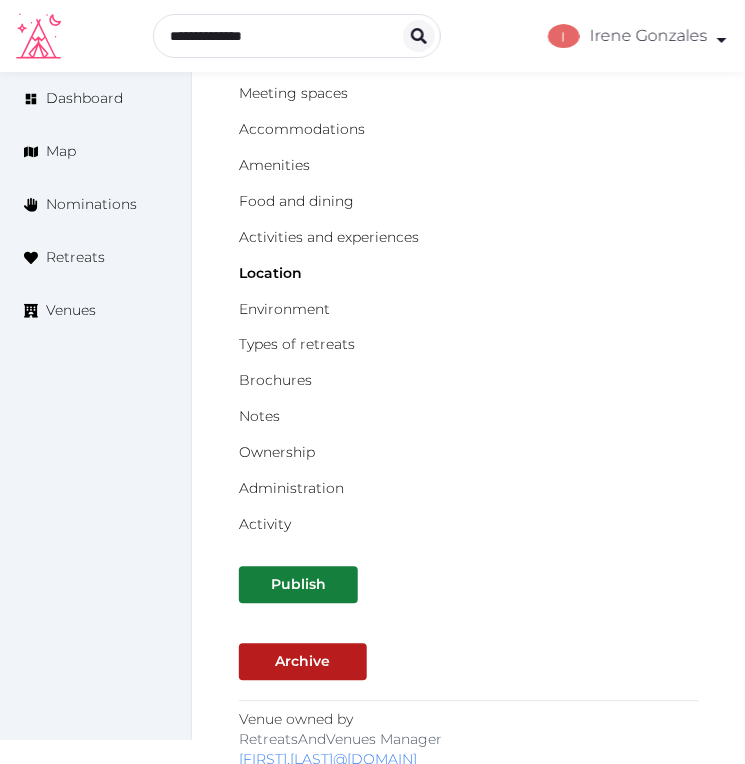 scroll, scrollTop: 111, scrollLeft: 0, axis: vertical 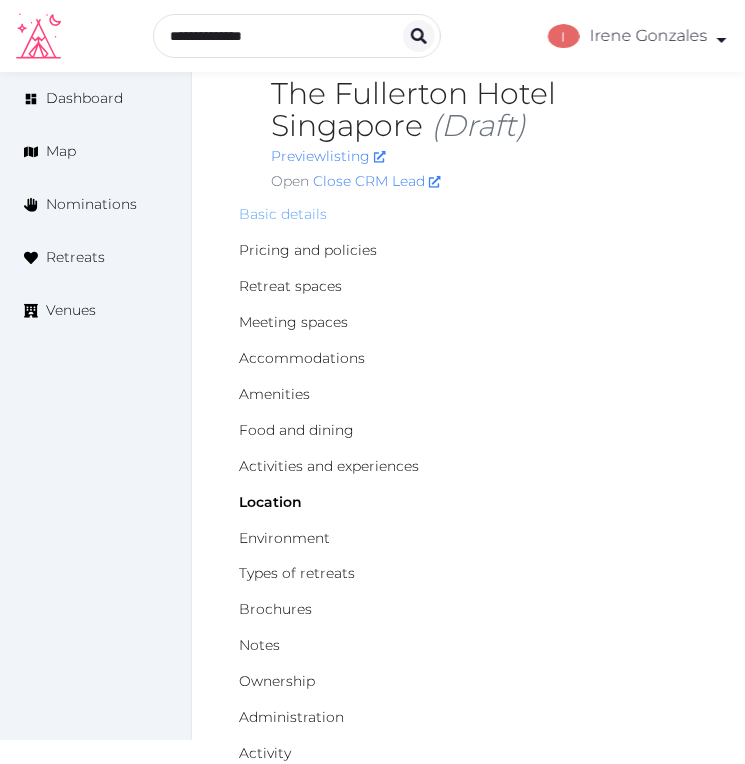 click on "Basic details" at bounding box center [283, 214] 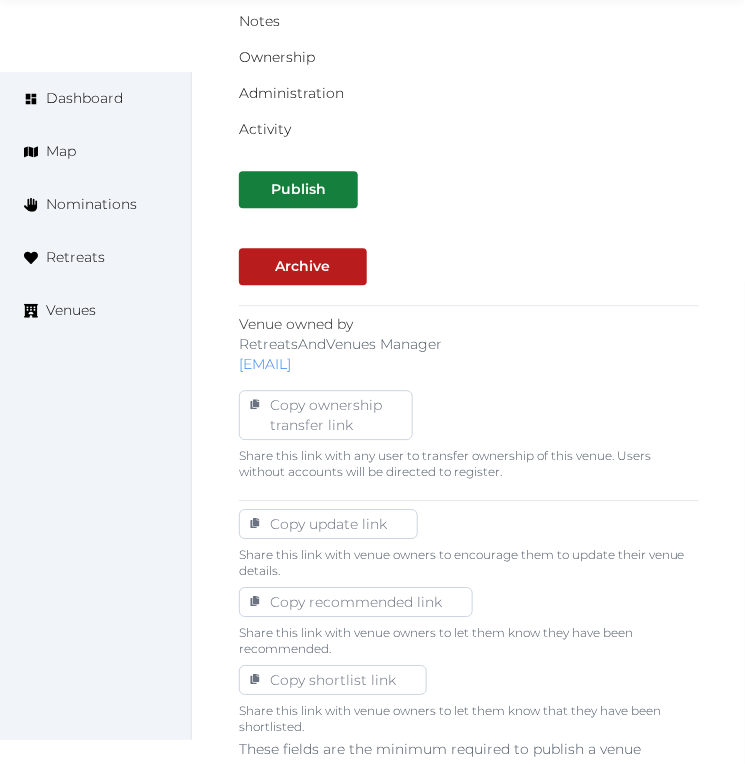scroll, scrollTop: 777, scrollLeft: 0, axis: vertical 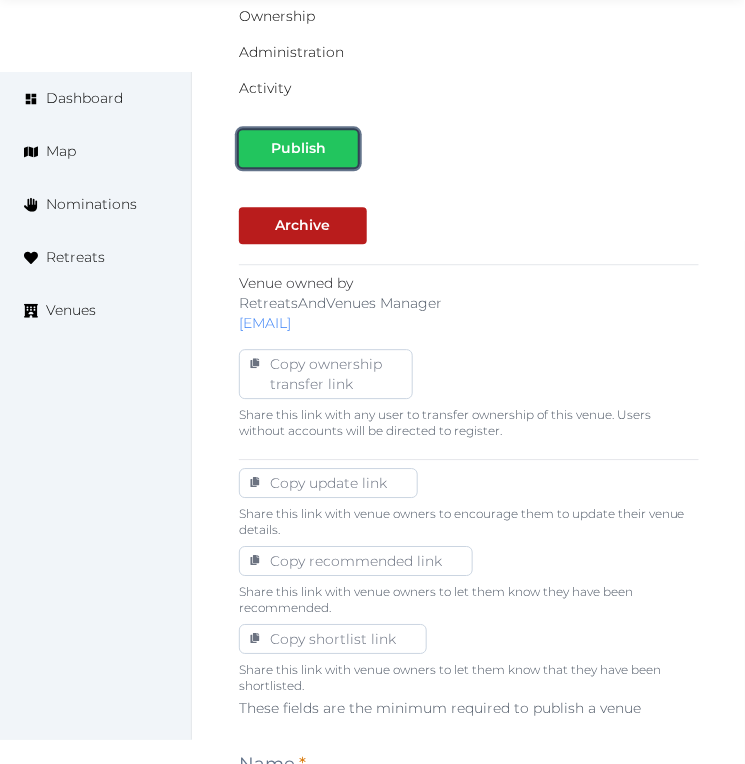 click on "Publish" at bounding box center [298, 148] 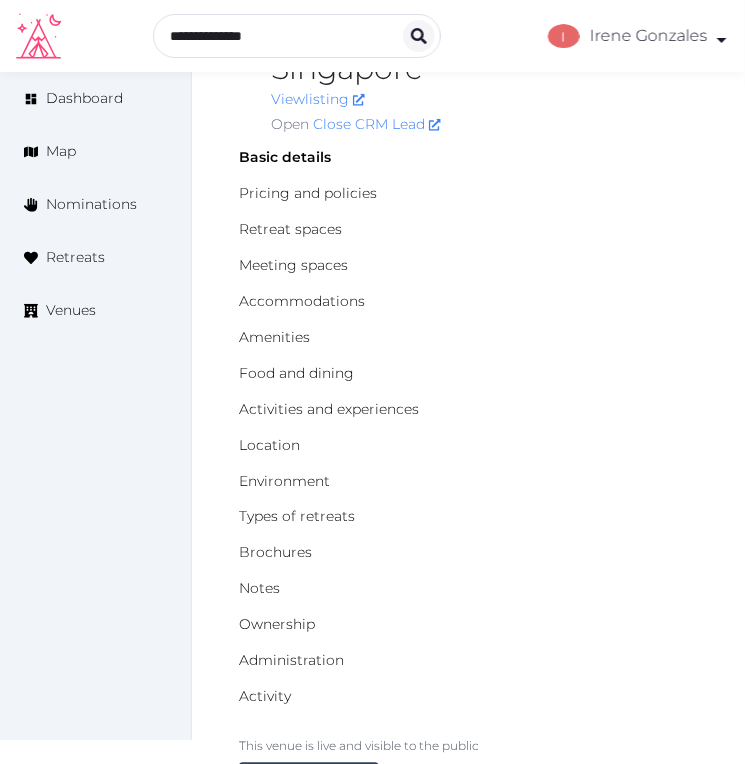 scroll, scrollTop: 0, scrollLeft: 0, axis: both 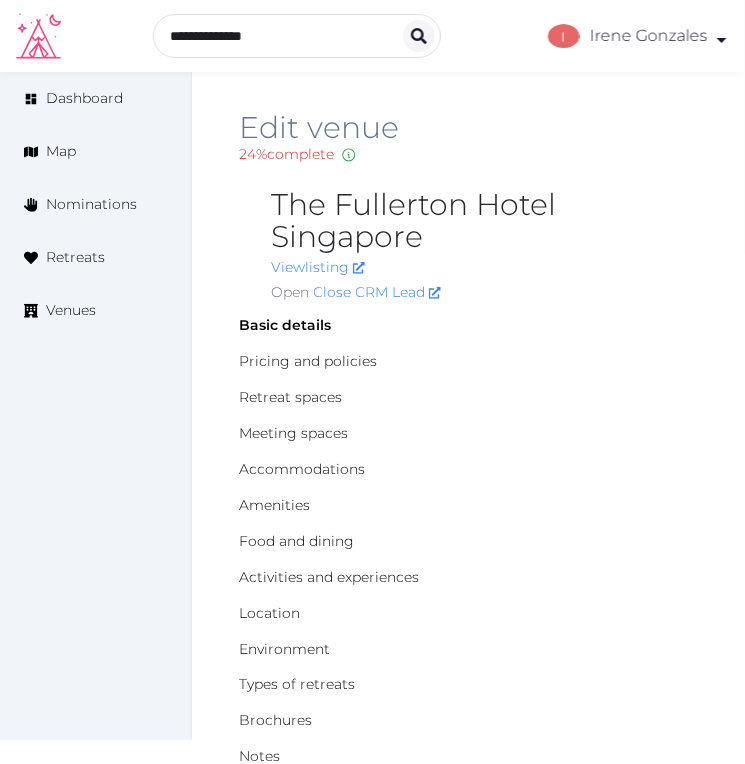 click on "The Fullerton Hotel Singapore" at bounding box center (484, 221) 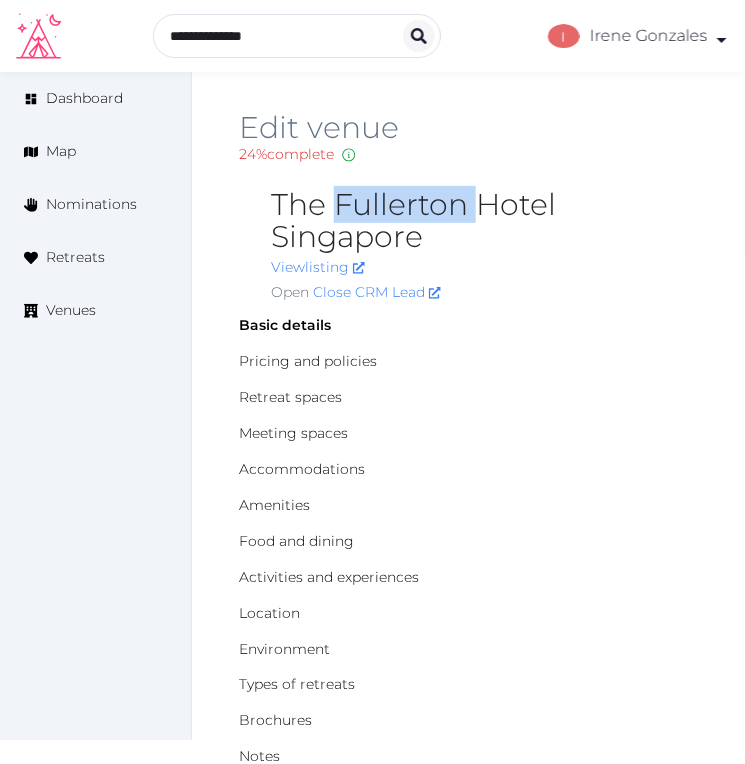 click on "The Fullerton Hotel Singapore" at bounding box center [484, 221] 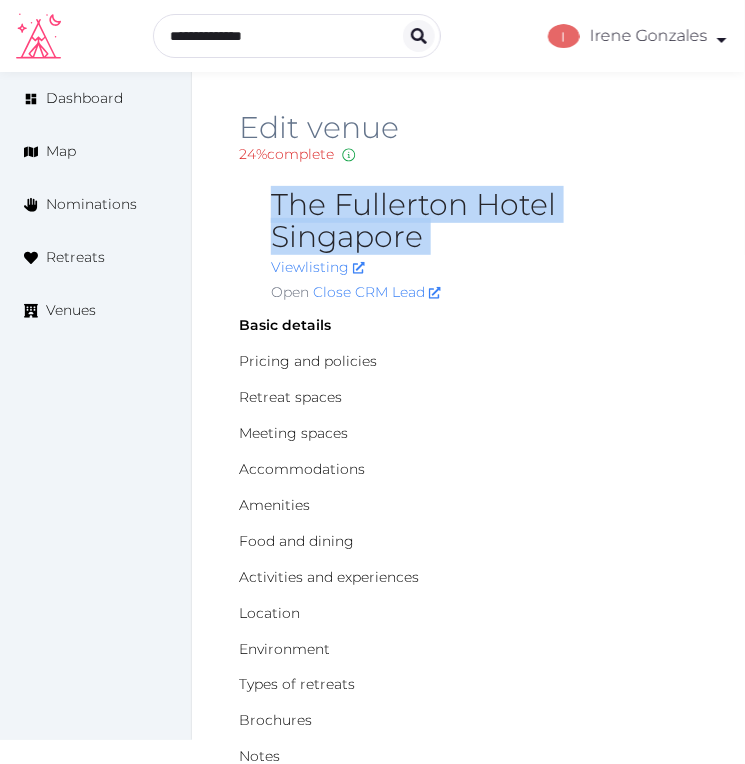 click on "The Fullerton Hotel Singapore" at bounding box center [484, 221] 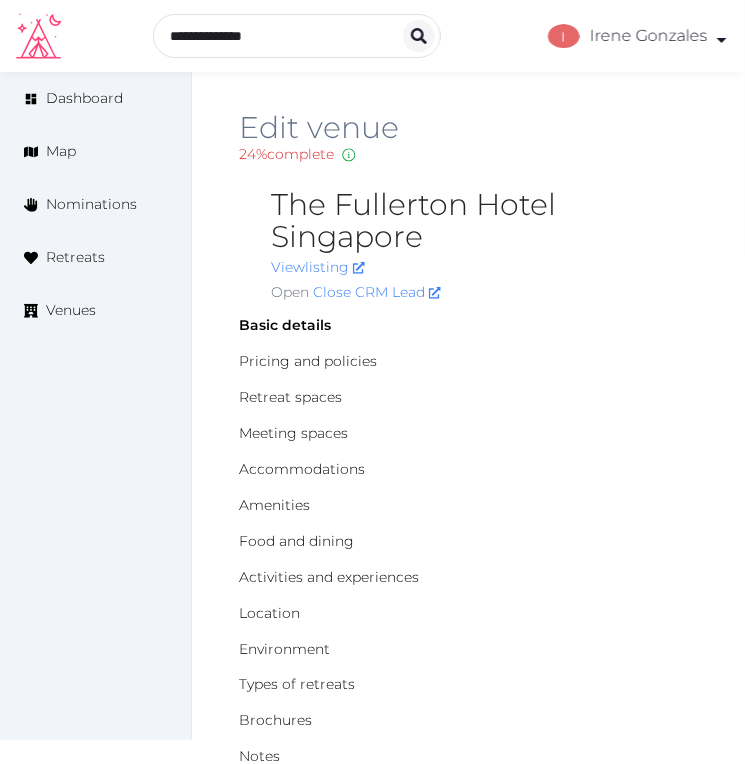 drag, startPoint x: 368, startPoint y: 214, endPoint x: 317, endPoint y: 213, distance: 51.009804 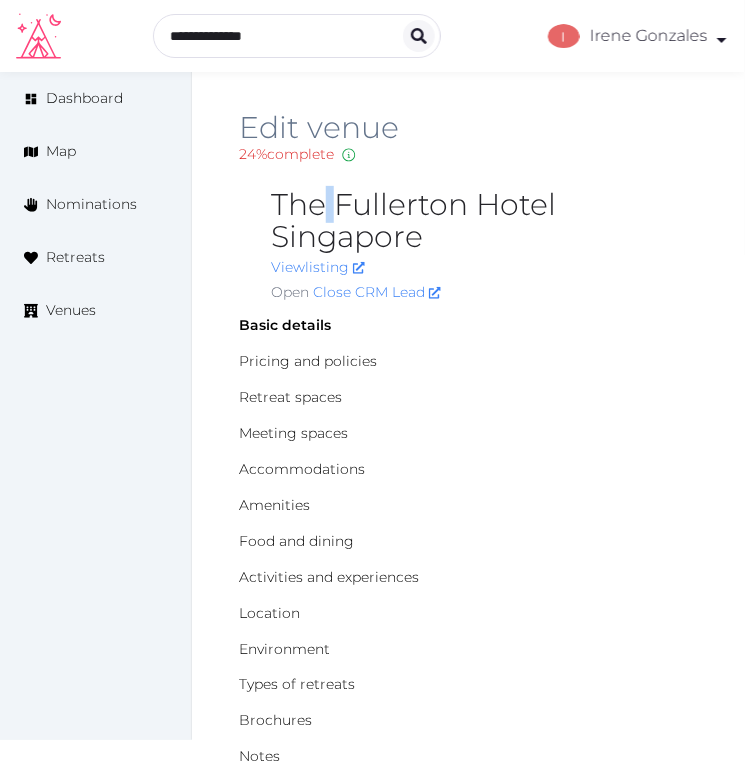 click on "The Fullerton Hotel Singapore" at bounding box center (484, 221) 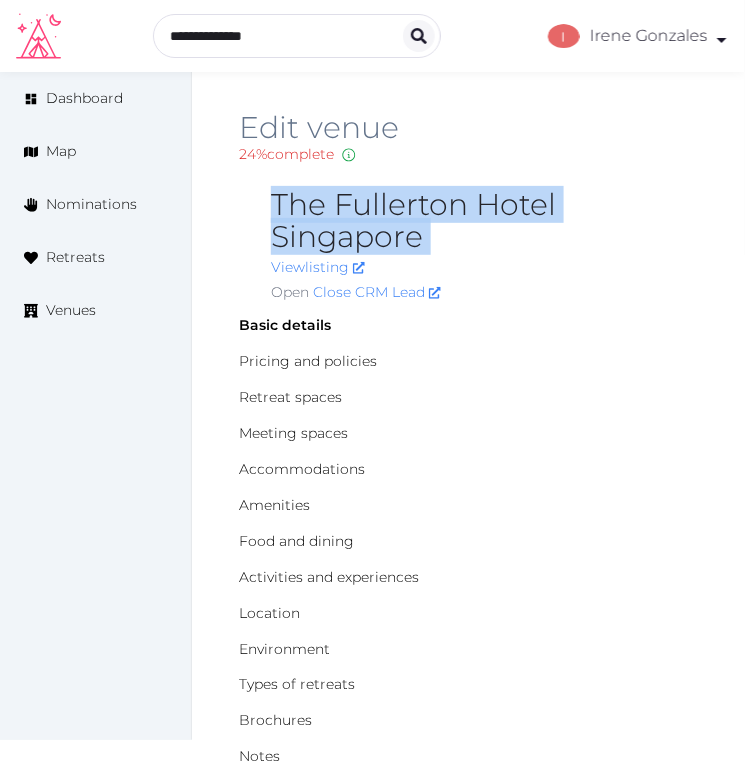 click on "The Fullerton Hotel Singapore" at bounding box center [484, 221] 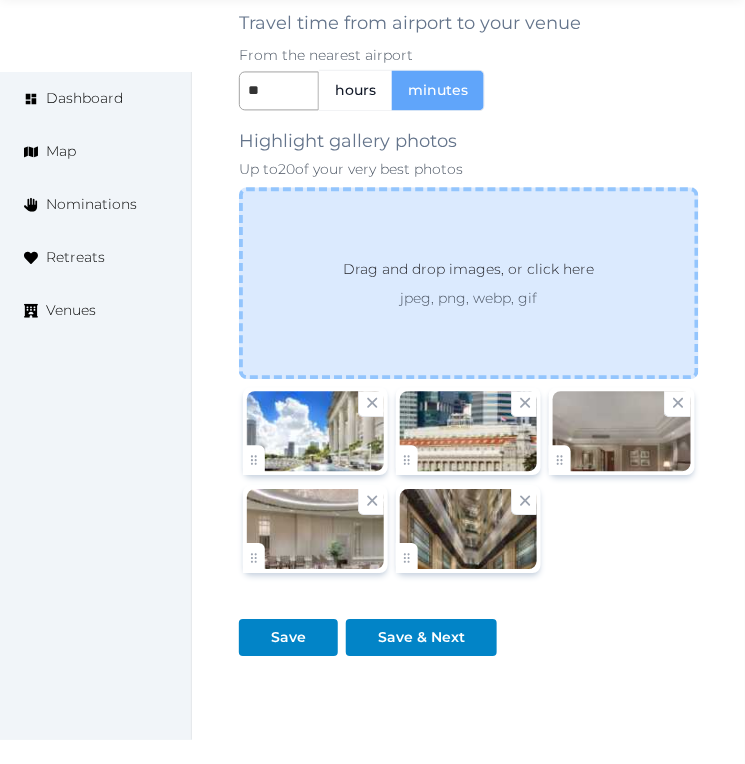 scroll, scrollTop: 3505, scrollLeft: 0, axis: vertical 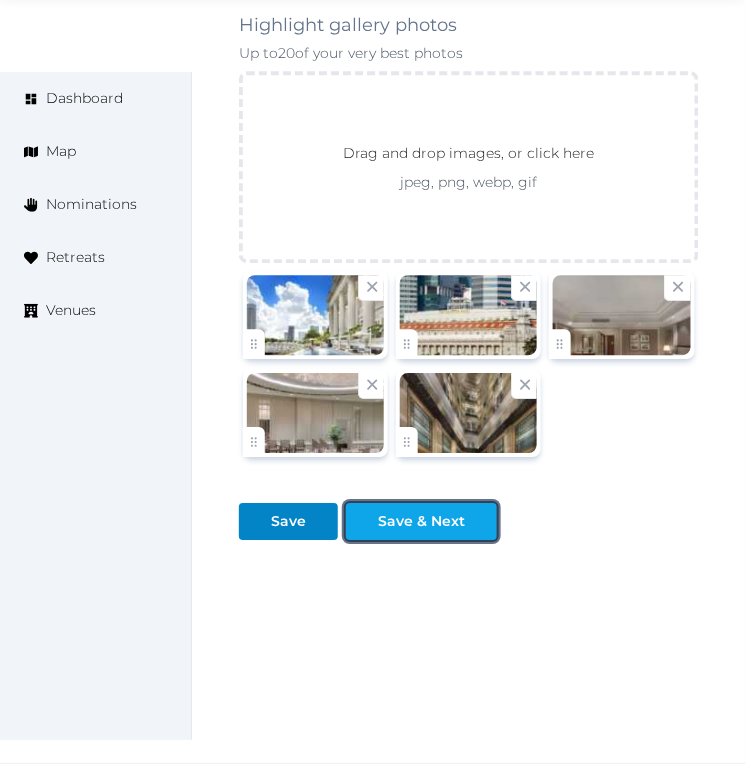 click on "Save & Next" at bounding box center (421, 521) 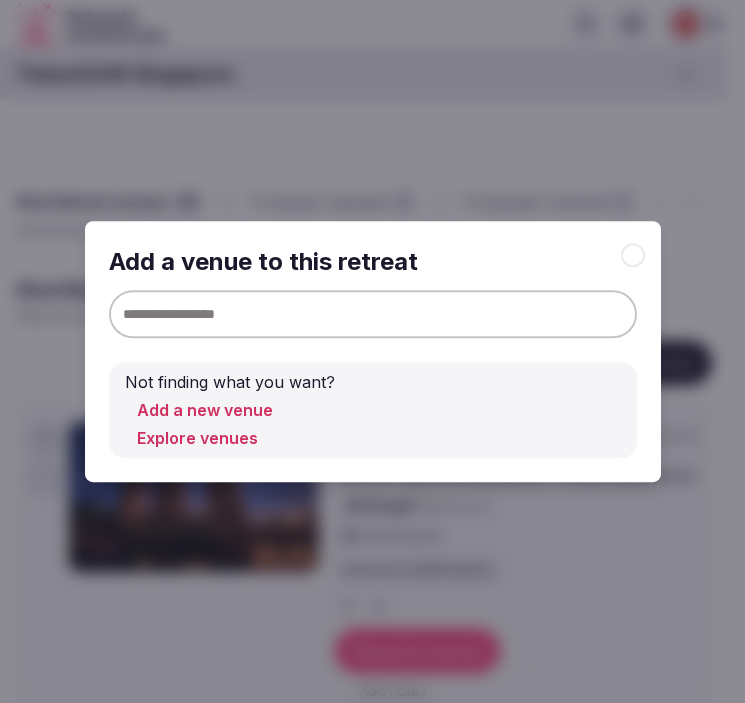 scroll, scrollTop: 0, scrollLeft: 0, axis: both 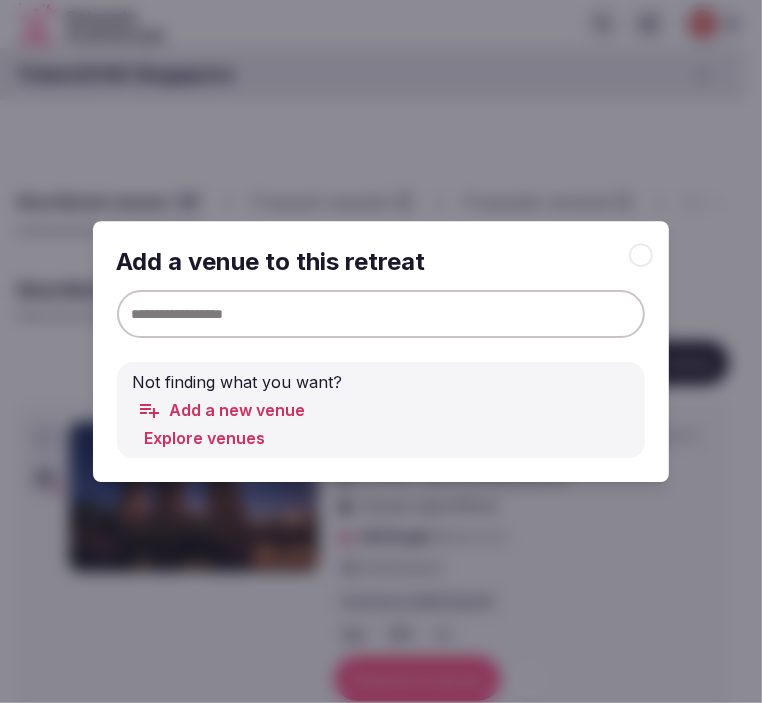 click at bounding box center [381, 314] 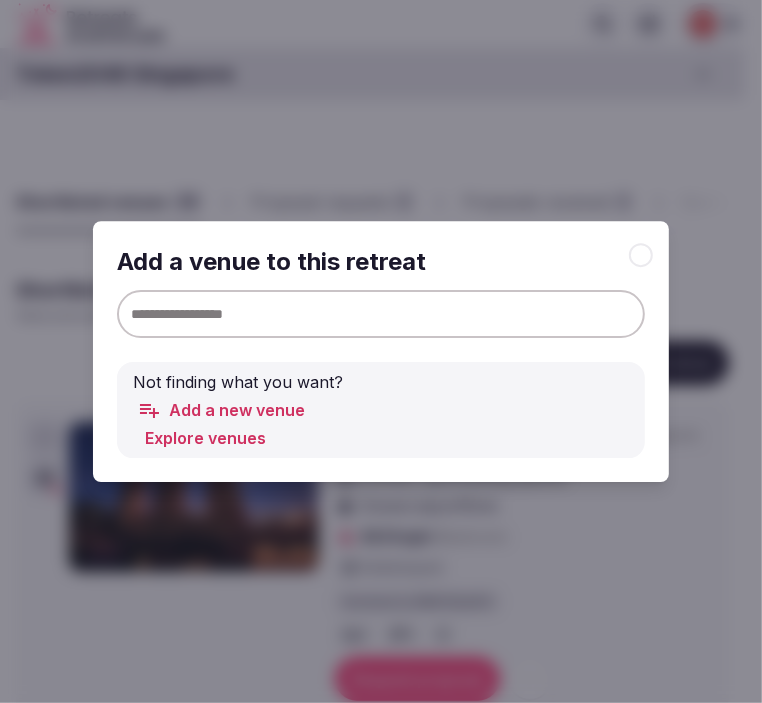 paste on "**********" 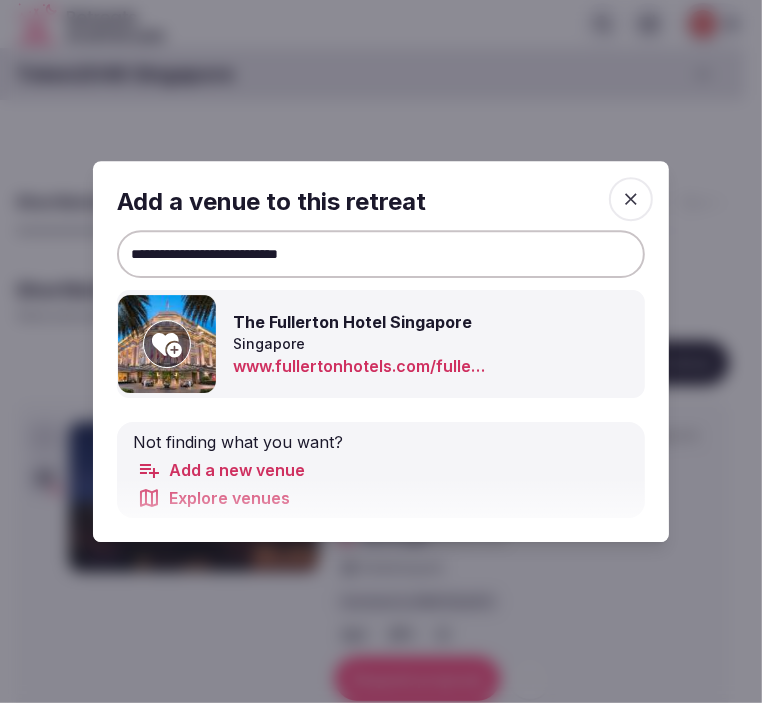 type on "**********" 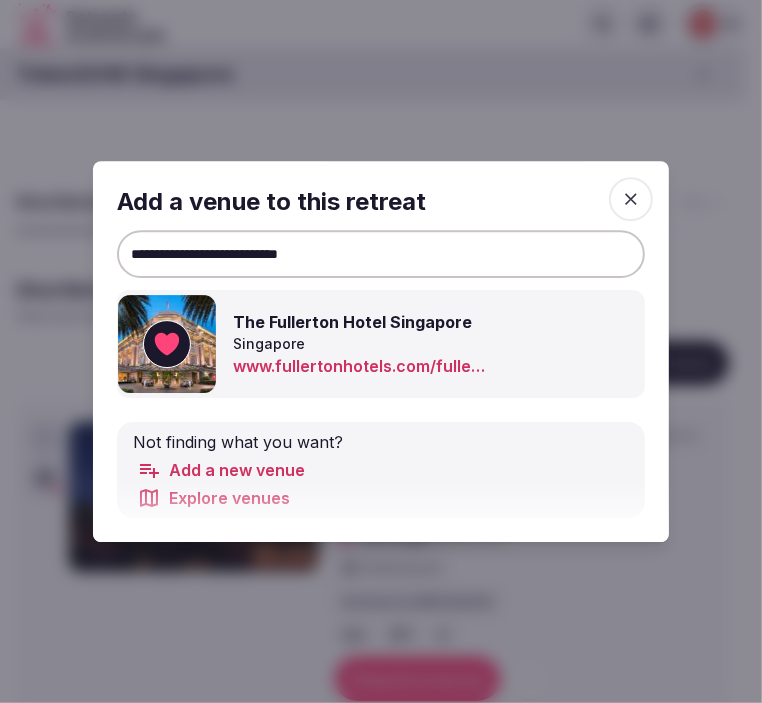 click 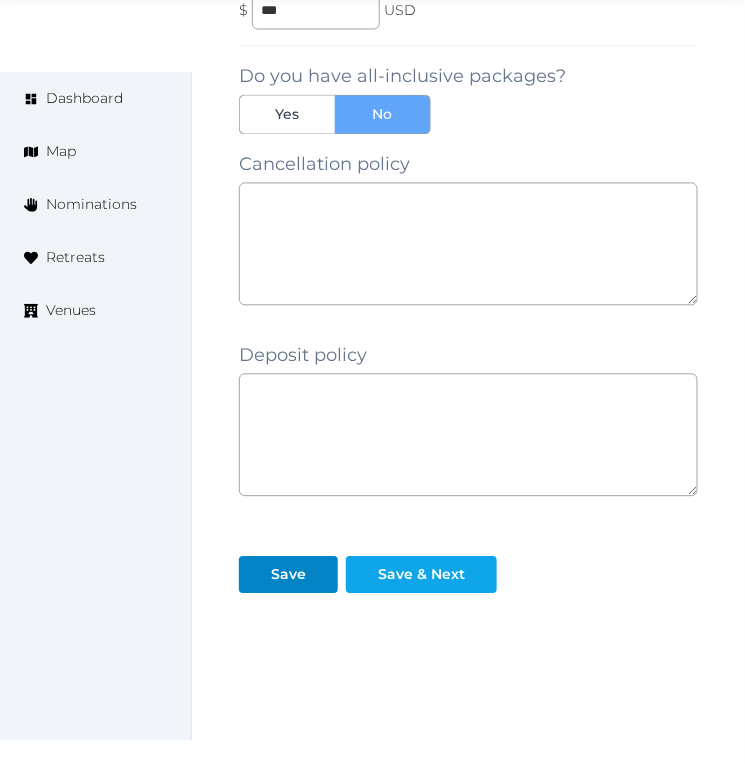 scroll, scrollTop: 2021, scrollLeft: 0, axis: vertical 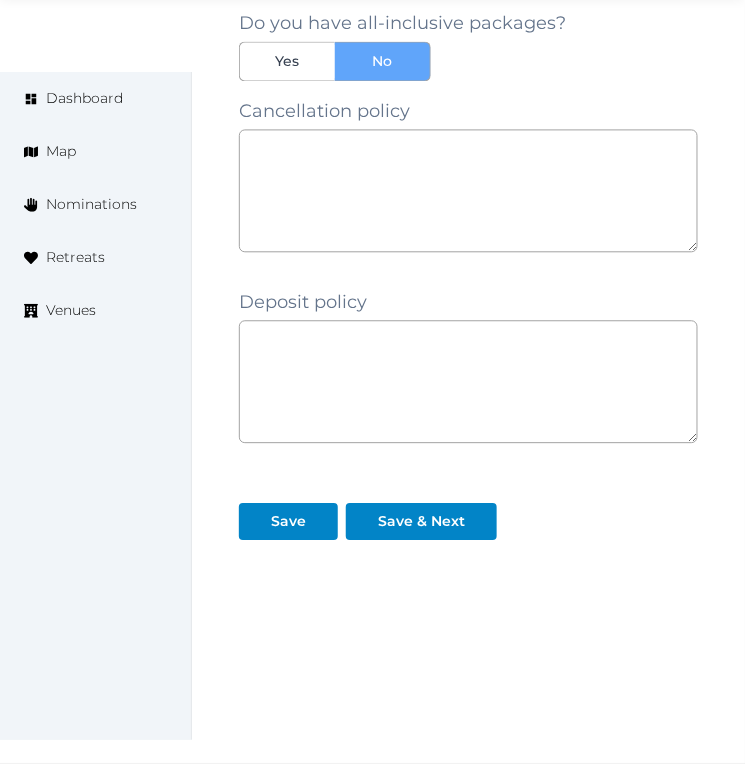 click on "Save & Next" at bounding box center (425, 513) 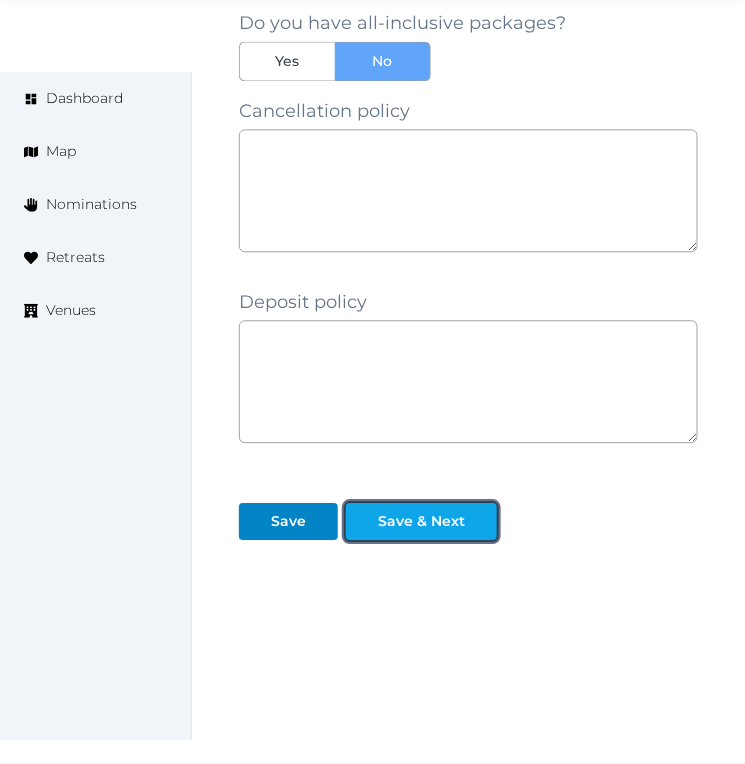 click on "Save & Next" at bounding box center (421, 521) 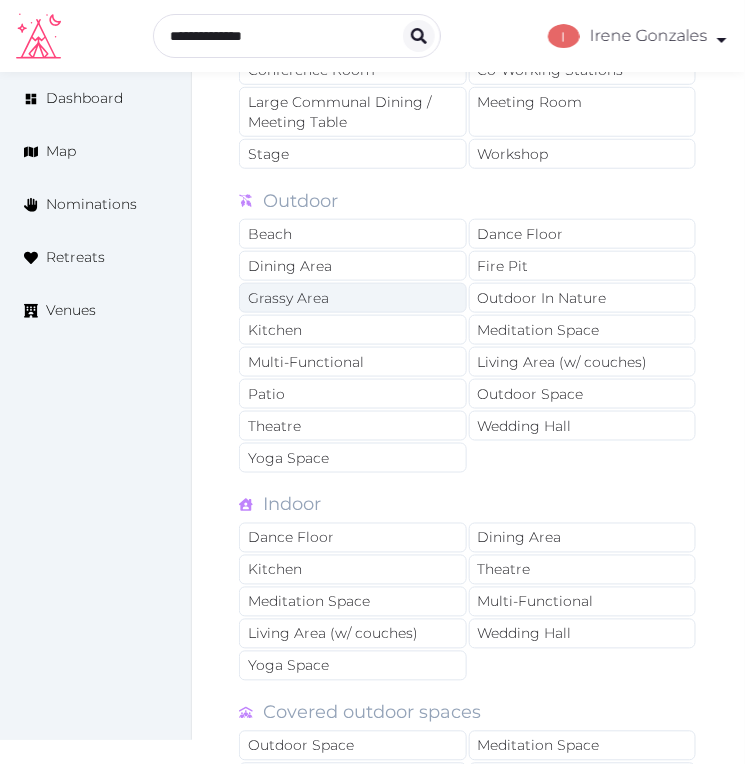 scroll, scrollTop: 1333, scrollLeft: 0, axis: vertical 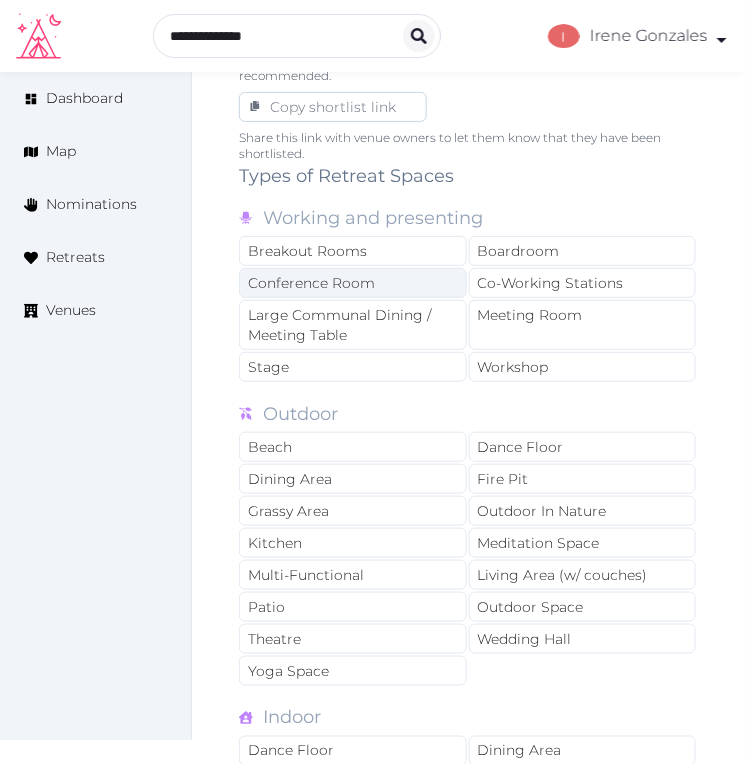 click on "Conference Room" at bounding box center (353, 283) 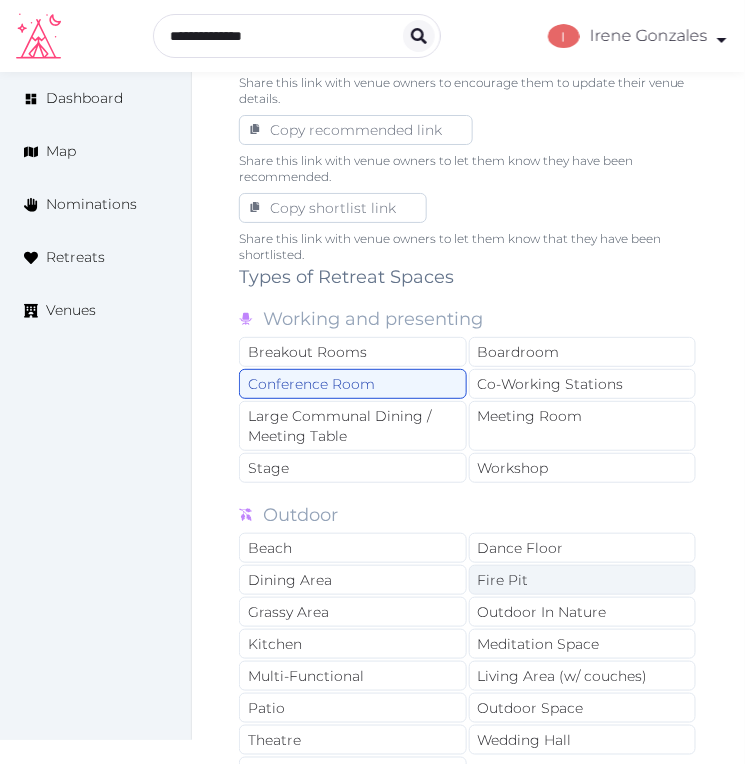 scroll, scrollTop: 1222, scrollLeft: 0, axis: vertical 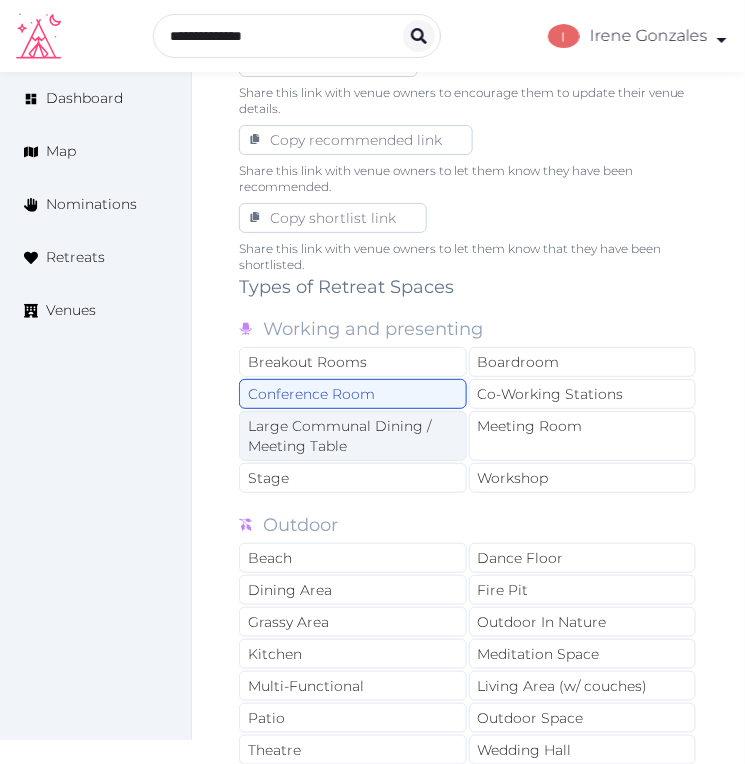 drag, startPoint x: 417, startPoint y: 441, endPoint x: 433, endPoint y: 437, distance: 16.492422 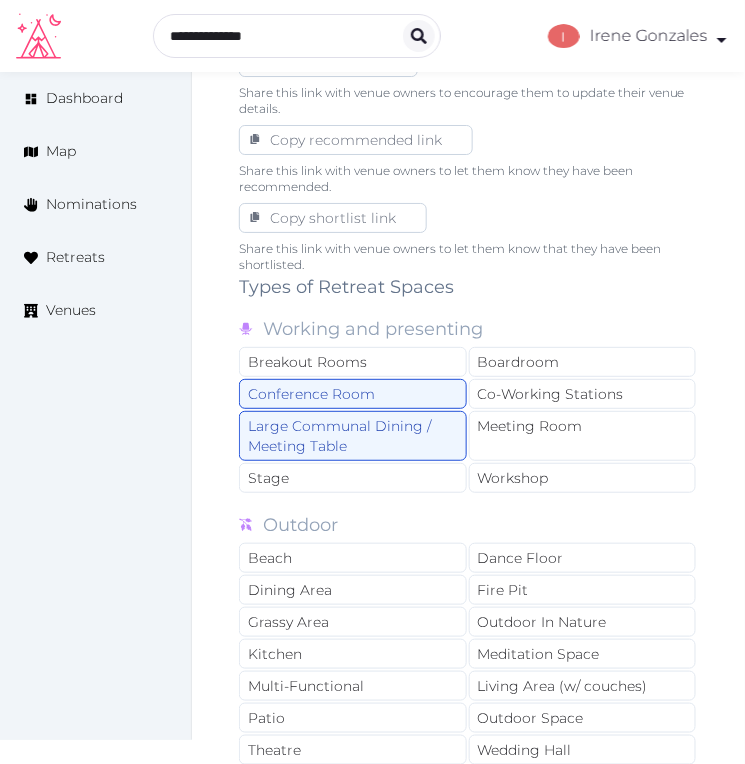 drag, startPoint x: 500, startPoint y: 445, endPoint x: 527, endPoint y: 463, distance: 32.449963 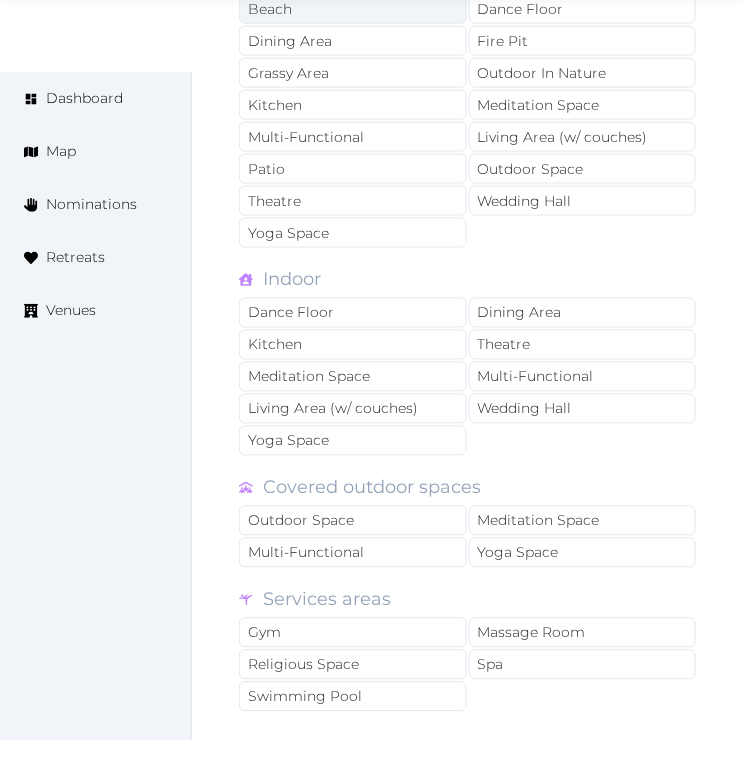 scroll, scrollTop: 1777, scrollLeft: 0, axis: vertical 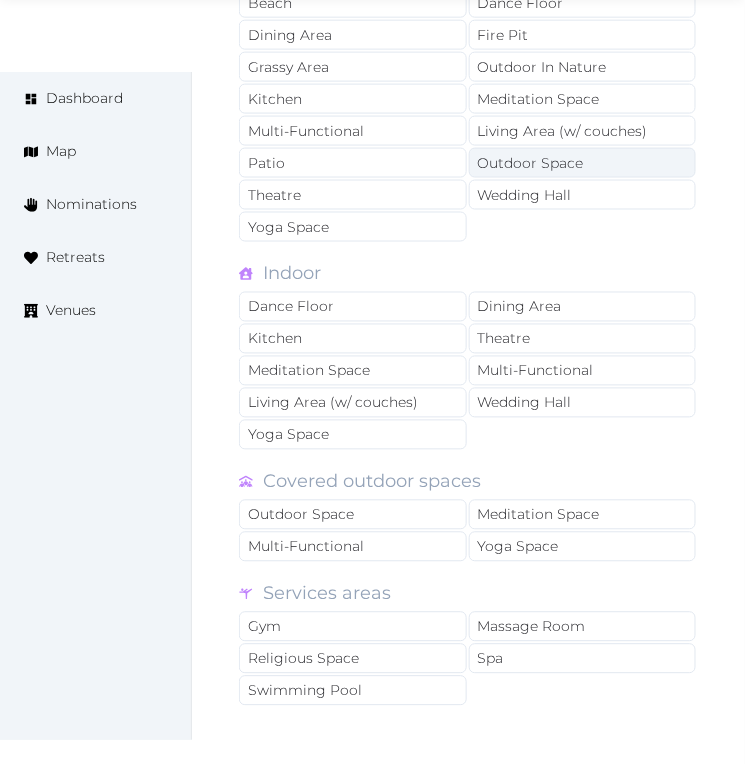 click on "Outdoor Space" at bounding box center [583, 163] 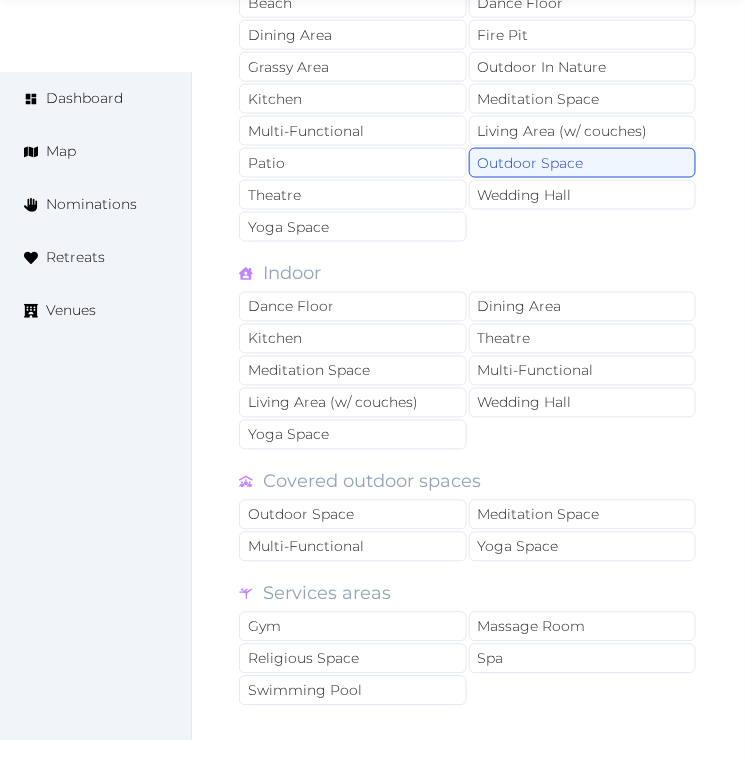 scroll, scrollTop: 1666, scrollLeft: 0, axis: vertical 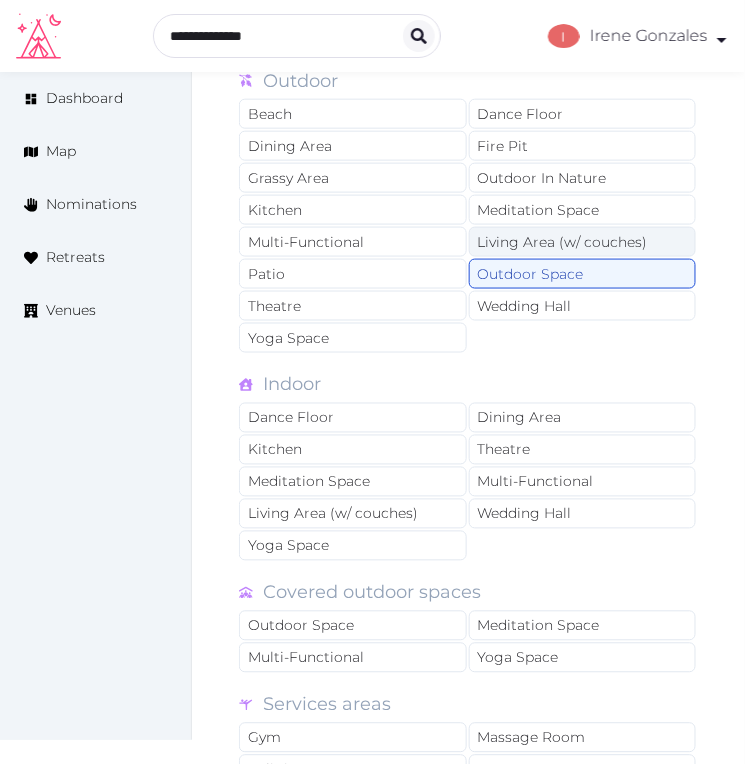click on "Living Area (w/ couches)" at bounding box center [583, 242] 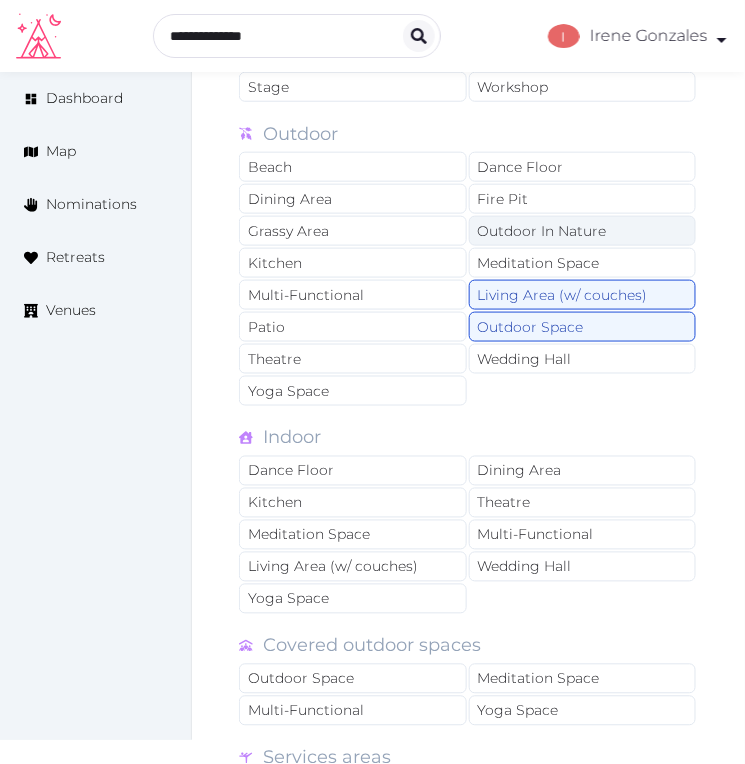 scroll, scrollTop: 1777, scrollLeft: 0, axis: vertical 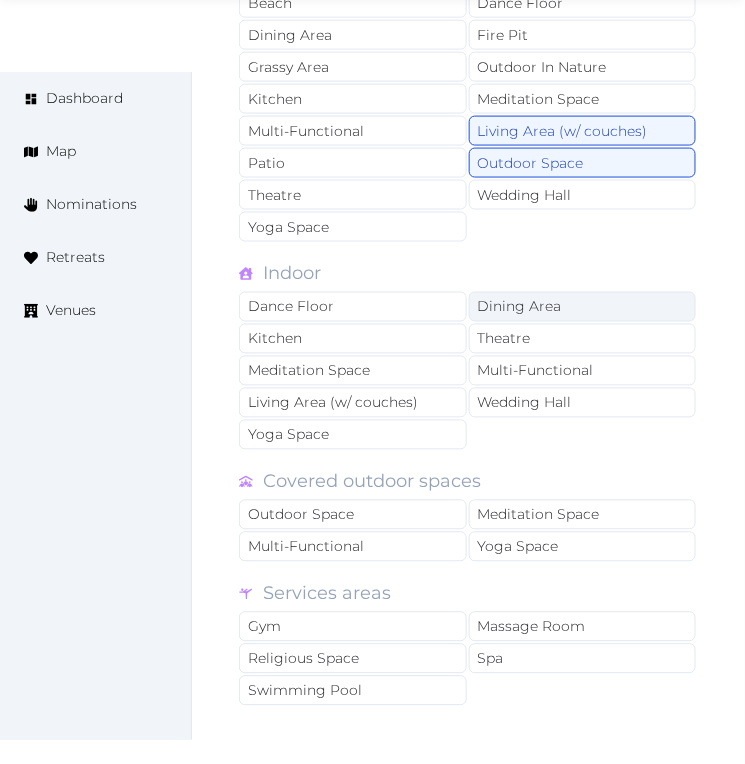 click on "Dining Area" at bounding box center [583, 307] 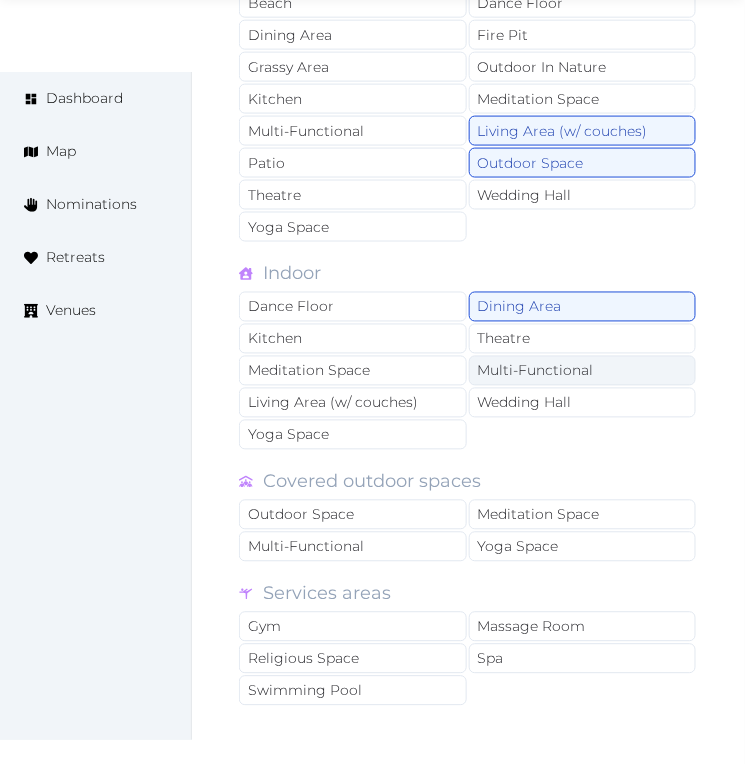 drag, startPoint x: 545, startPoint y: 337, endPoint x: 541, endPoint y: 364, distance: 27.294687 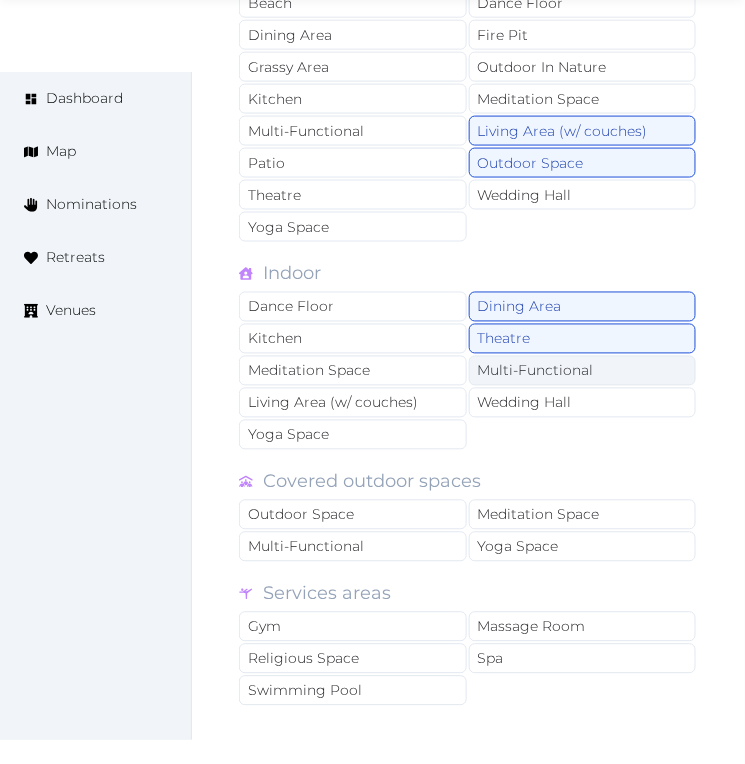 click on "Multi-Functional" at bounding box center [583, 371] 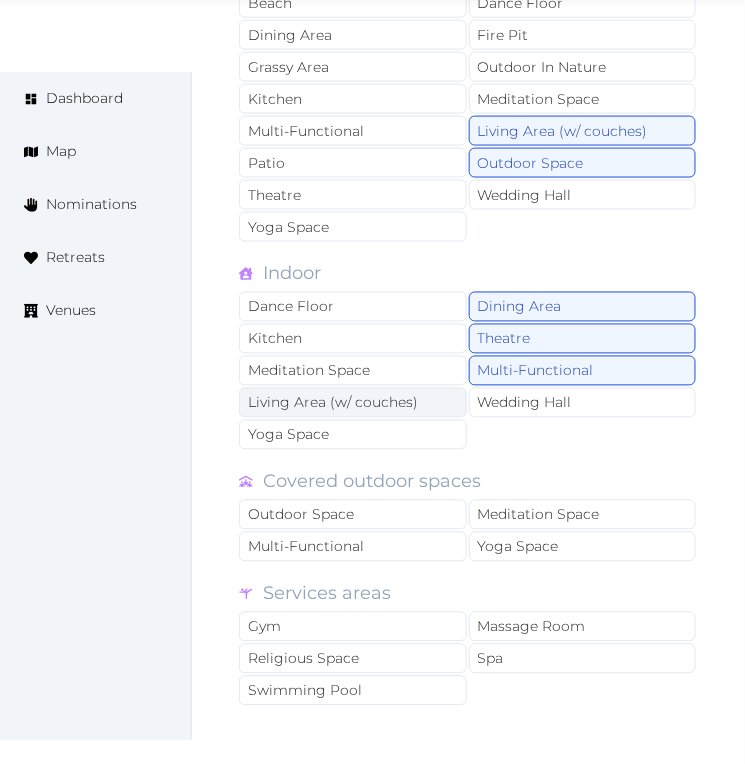 click on "Living Area (w/ couches)" at bounding box center [353, 403] 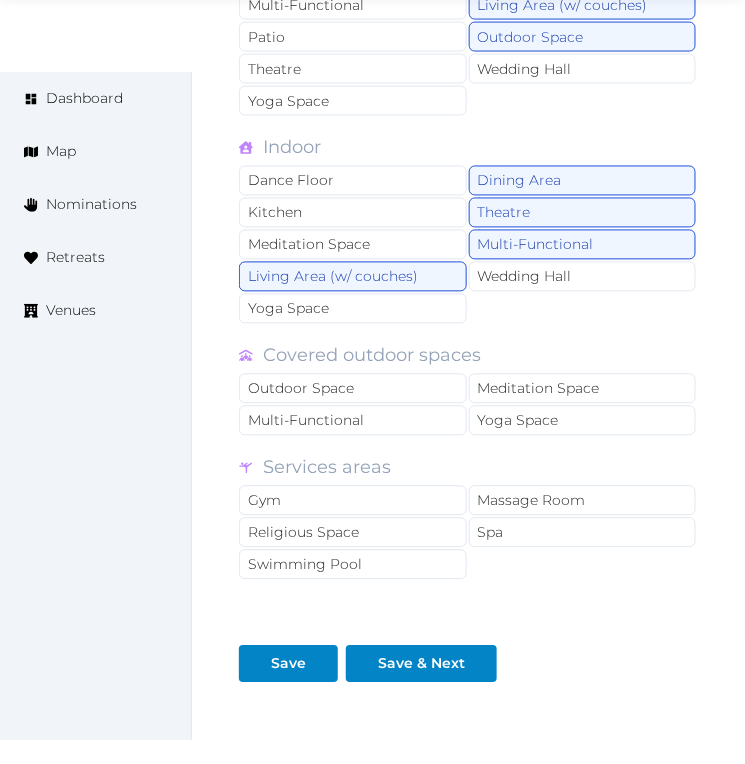 scroll, scrollTop: 2051, scrollLeft: 0, axis: vertical 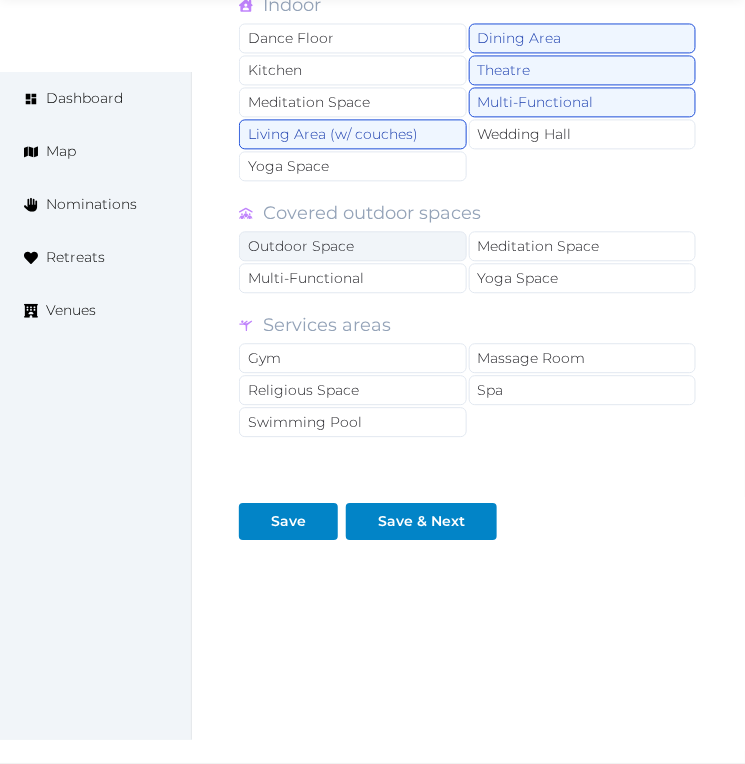 click on "Outdoor Space" at bounding box center (353, 246) 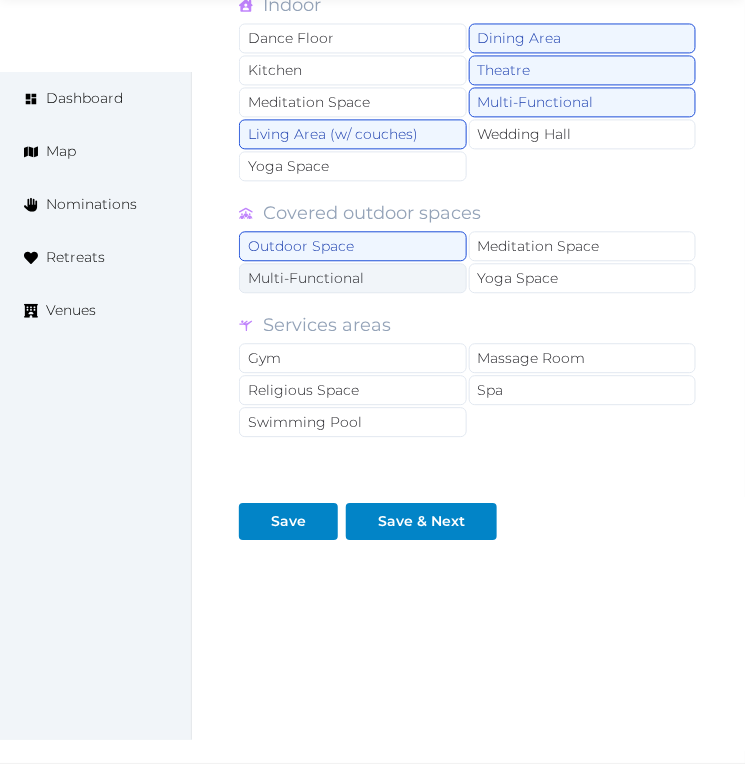 click on "Multi-Functional" at bounding box center (353, 278) 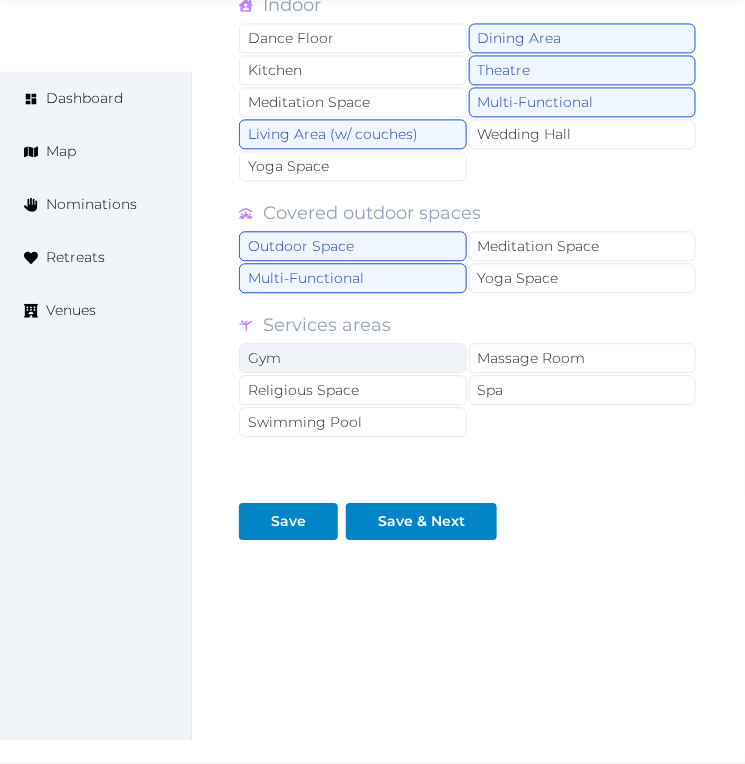 click on "Gym" at bounding box center (353, 358) 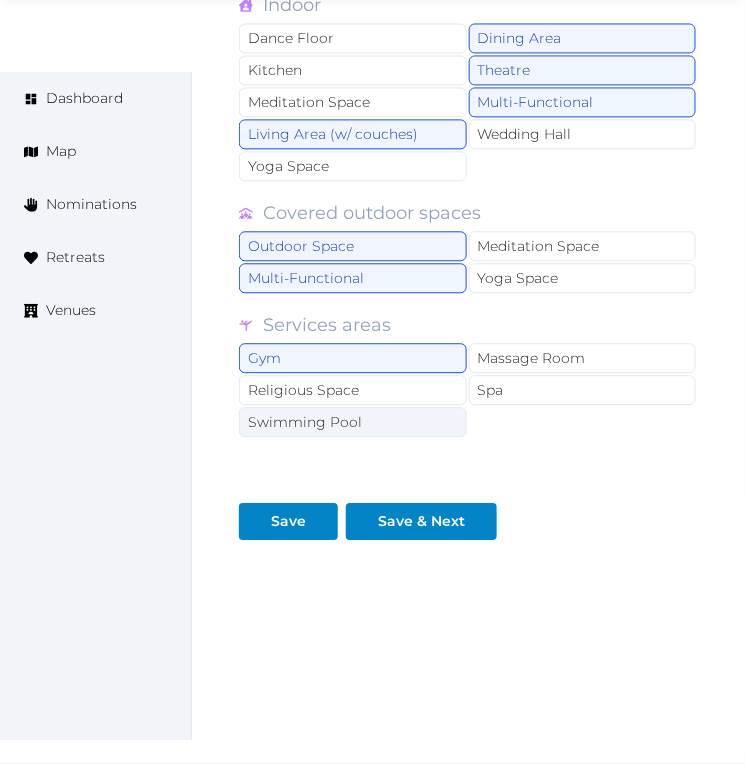 drag, startPoint x: 346, startPoint y: 437, endPoint x: 437, endPoint y: 420, distance: 92.574295 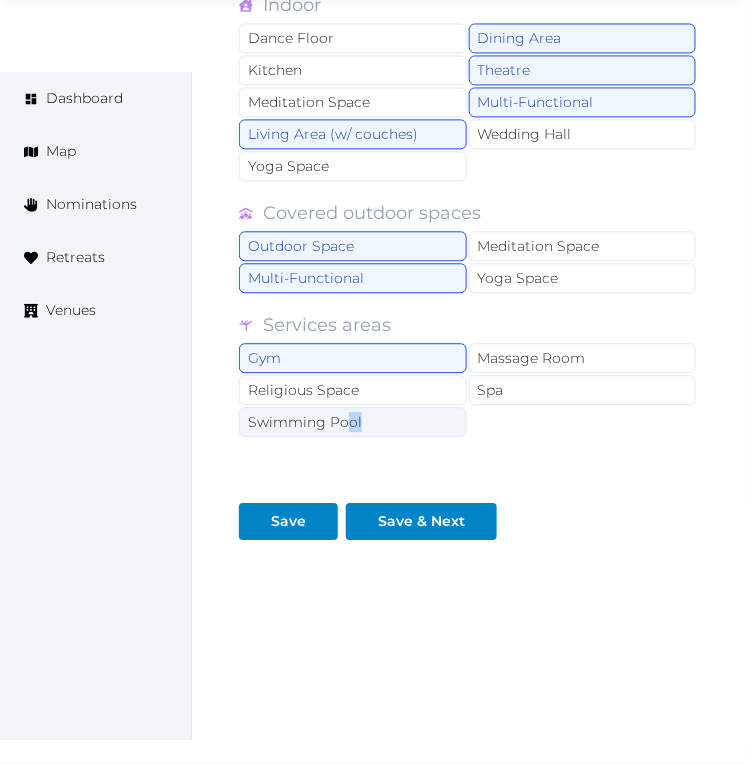 click on "Swimming Pool" at bounding box center (353, 422) 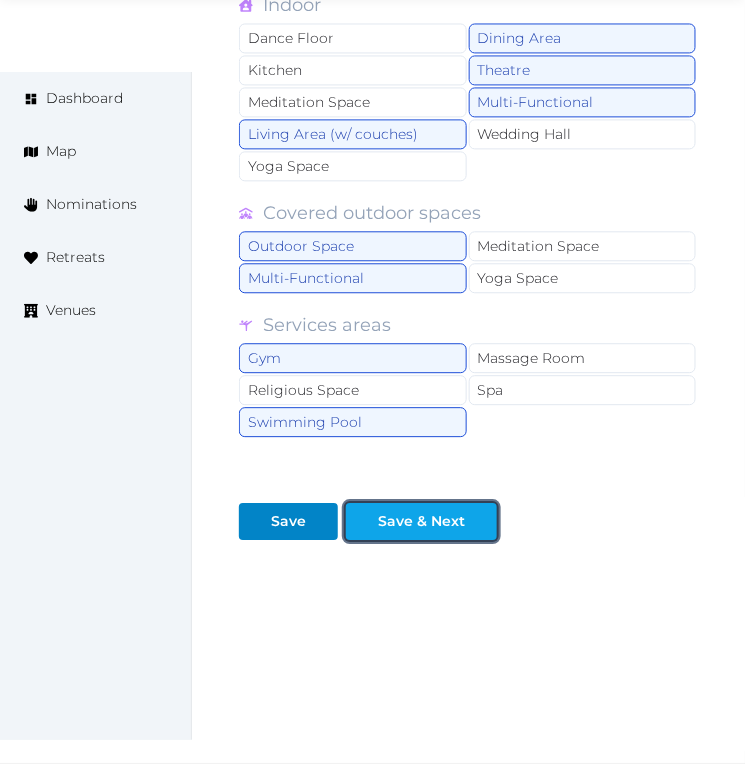 click on "Save & Next" at bounding box center (421, 521) 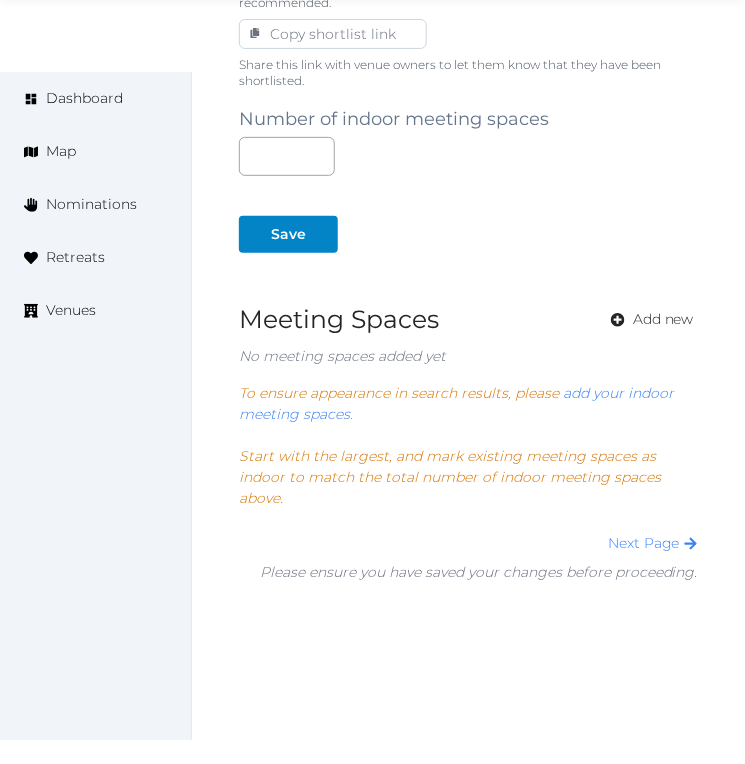 scroll, scrollTop: 1427, scrollLeft: 0, axis: vertical 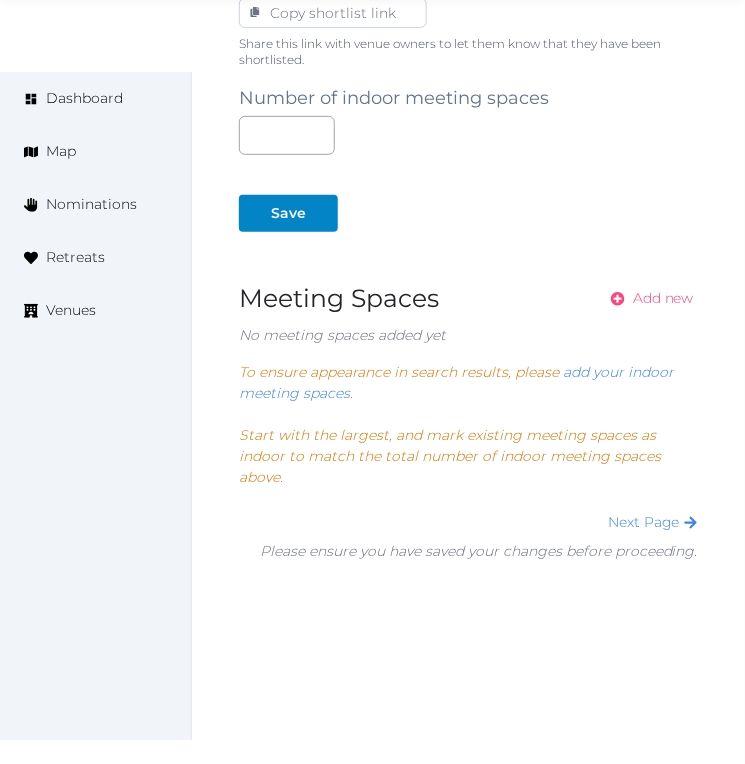 click on "Add new" at bounding box center [663, 298] 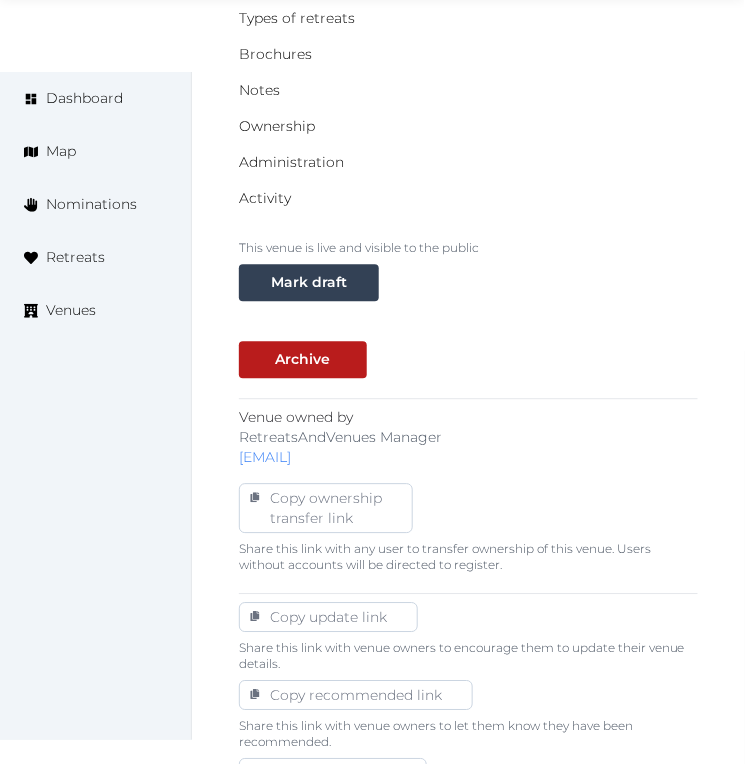scroll, scrollTop: 1111, scrollLeft: 0, axis: vertical 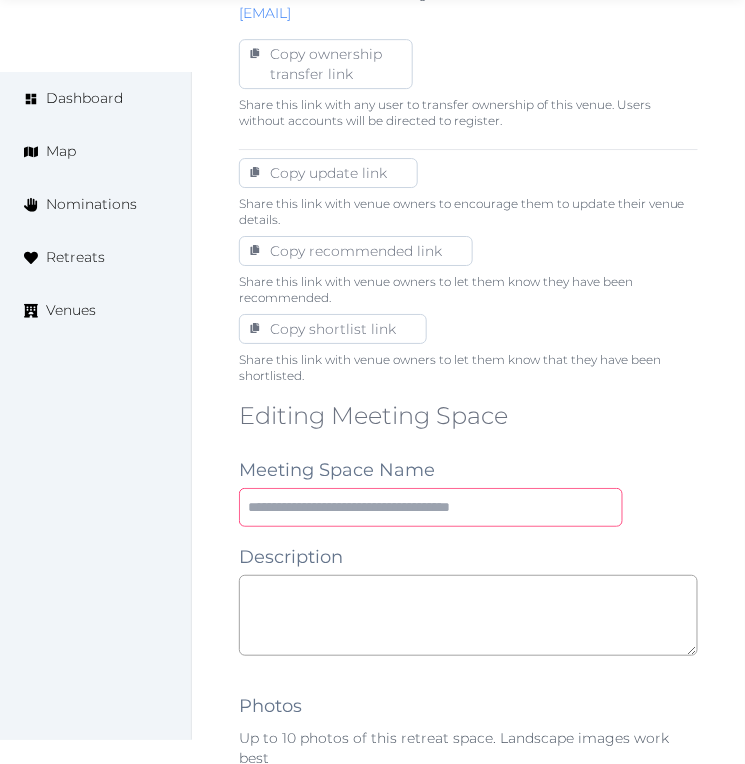 click at bounding box center [431, 507] 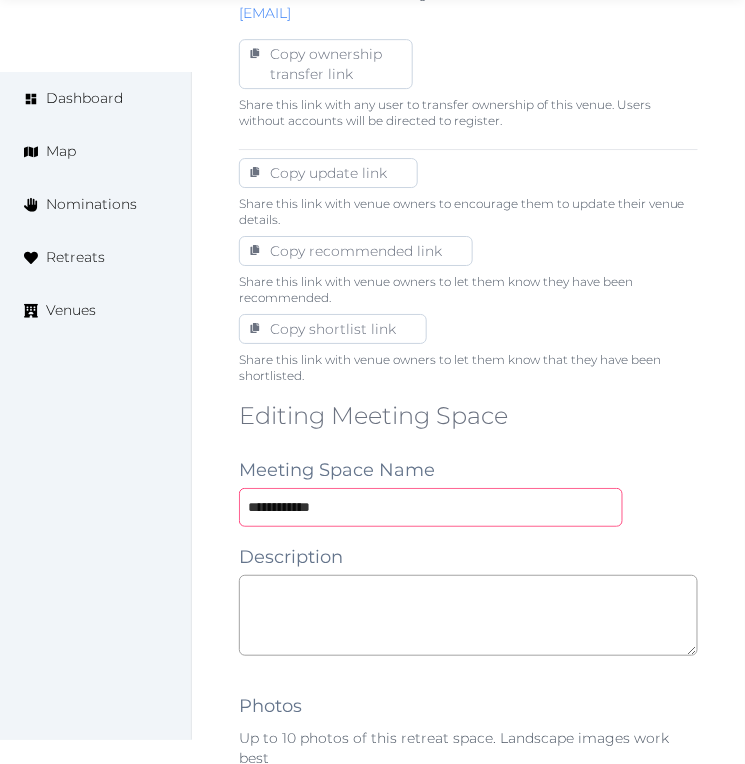 type on "**********" 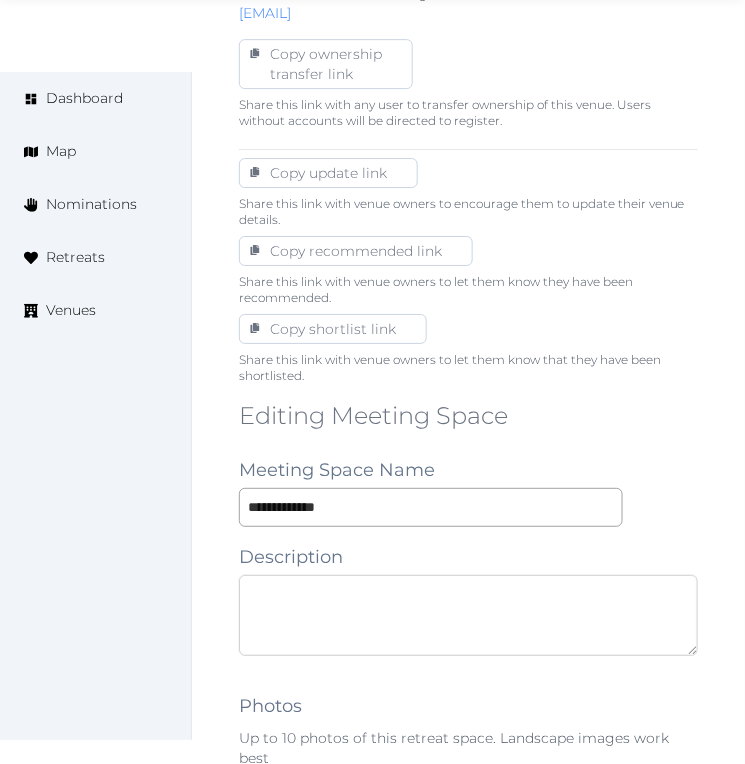 click at bounding box center [468, 615] 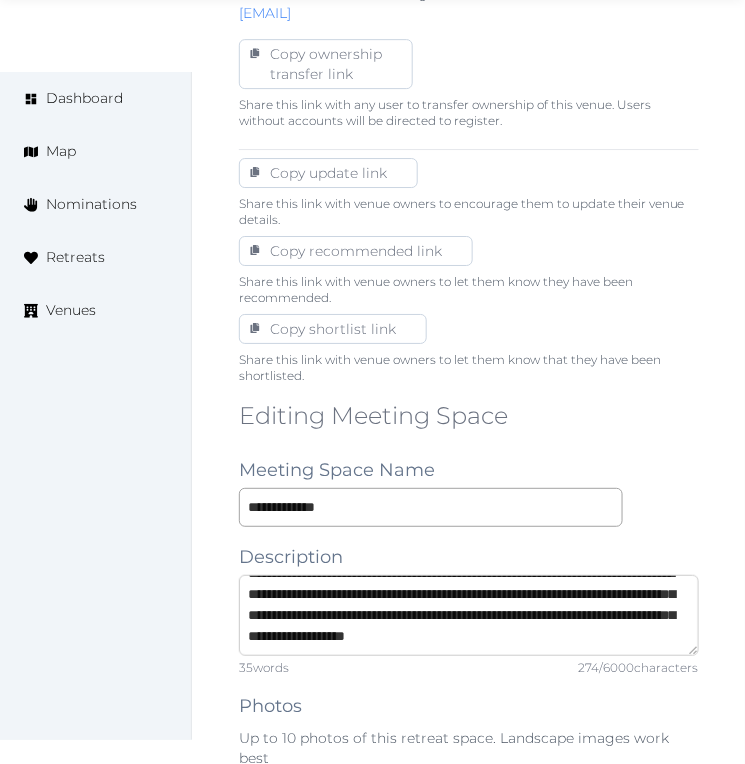 scroll, scrollTop: 84, scrollLeft: 0, axis: vertical 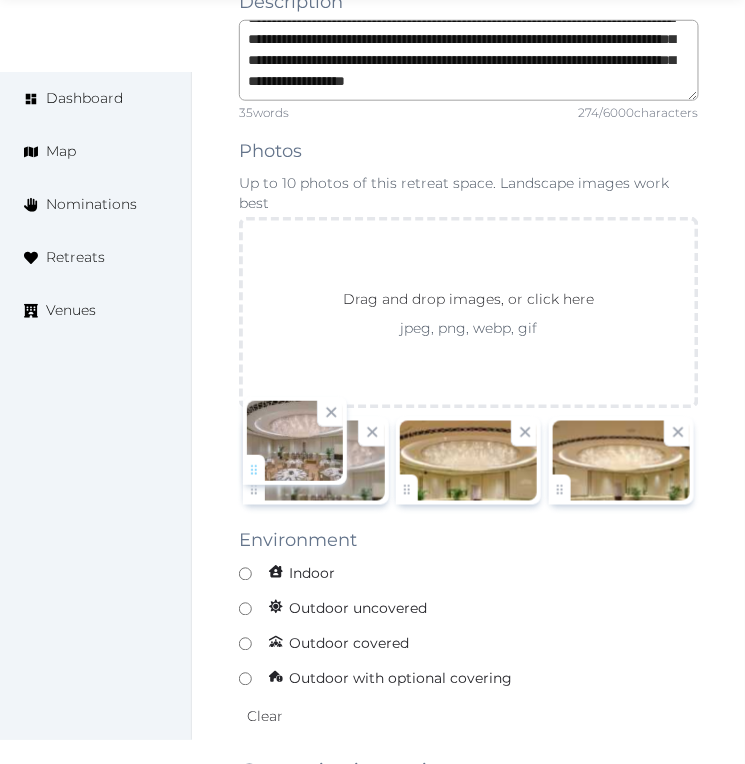 drag, startPoint x: 555, startPoint y: 471, endPoint x: 228, endPoint y: 444, distance: 328.1128 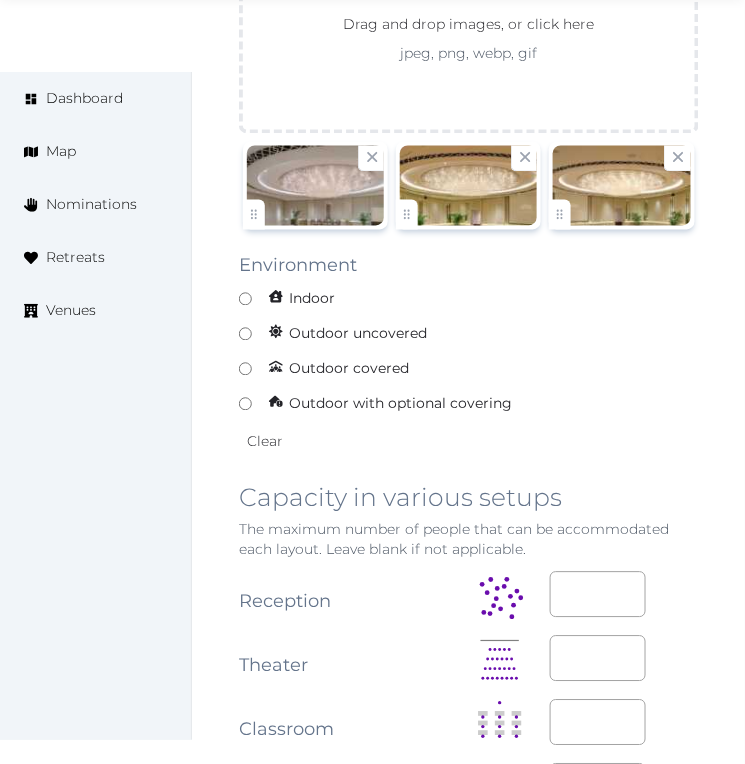 scroll, scrollTop: 2000, scrollLeft: 0, axis: vertical 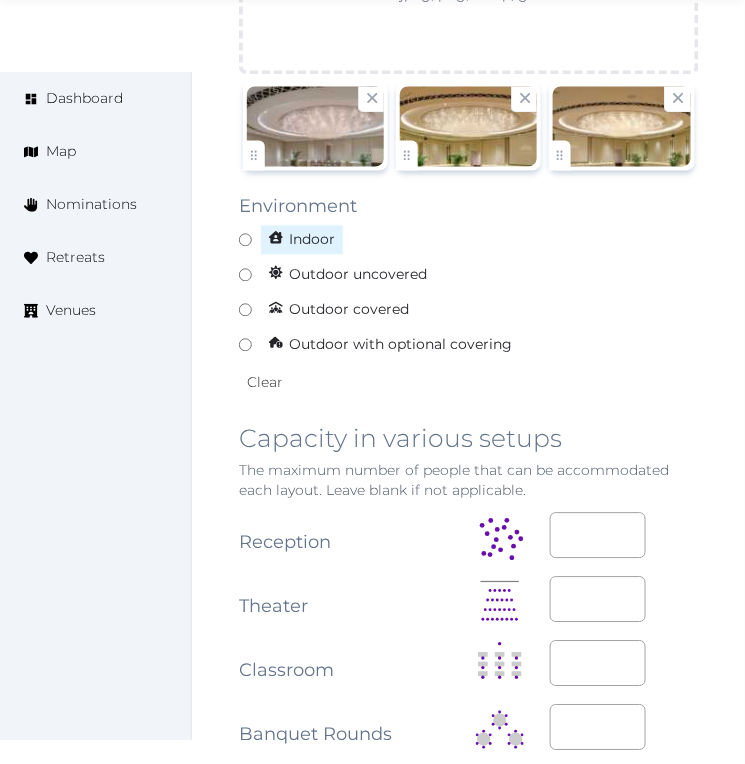 click on "Indoor" at bounding box center (469, 240) 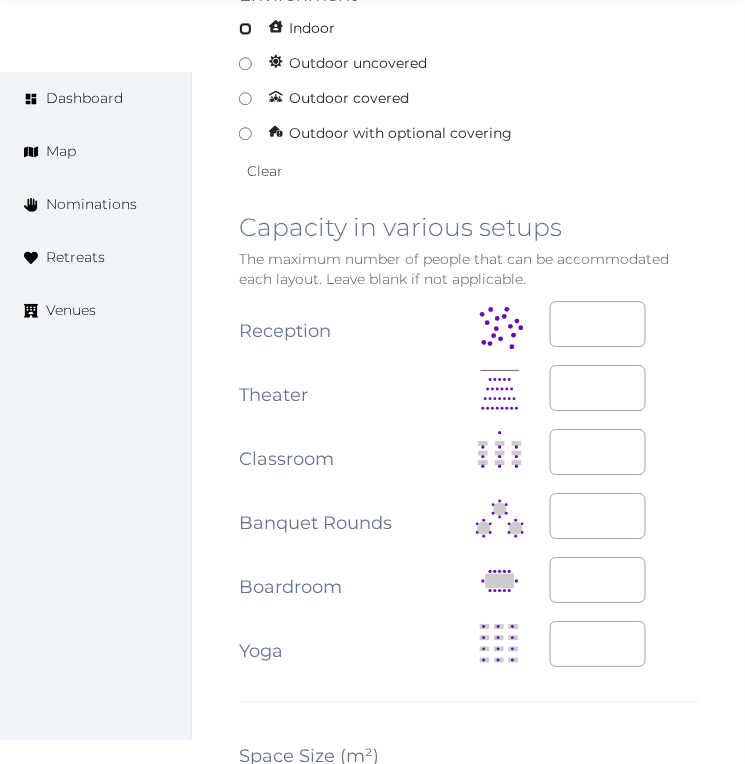 scroll, scrollTop: 2333, scrollLeft: 0, axis: vertical 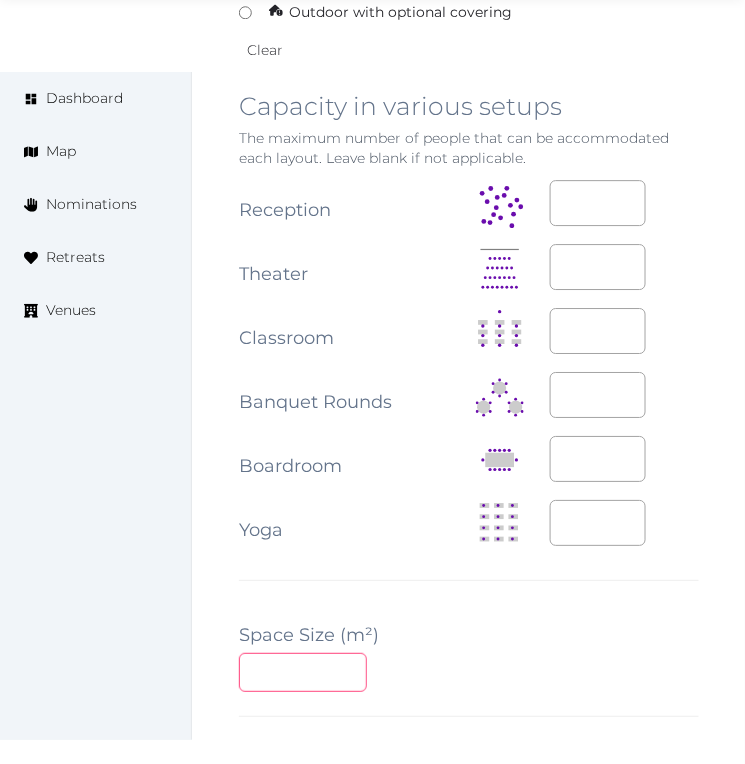 click at bounding box center [303, 672] 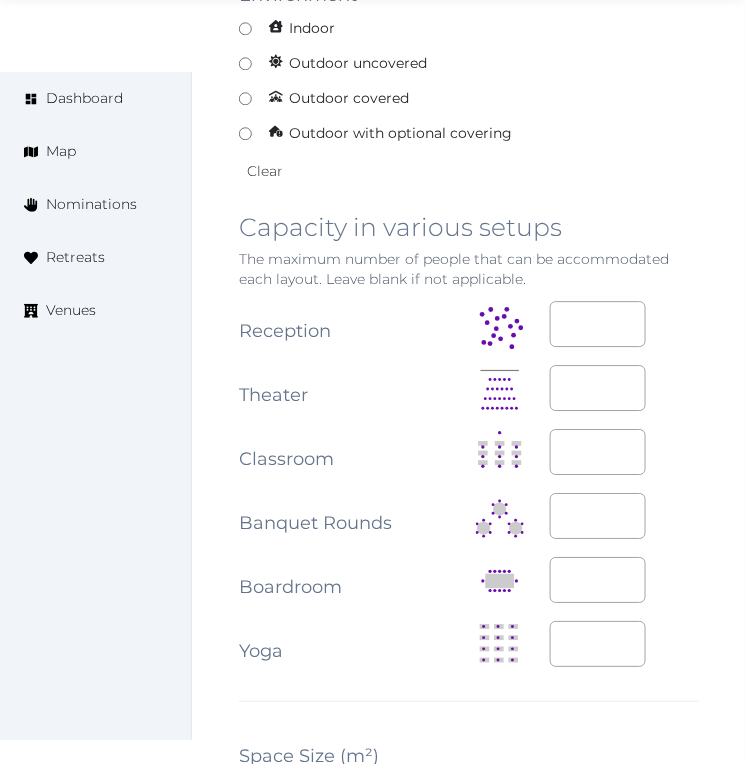 scroll, scrollTop: 2333, scrollLeft: 0, axis: vertical 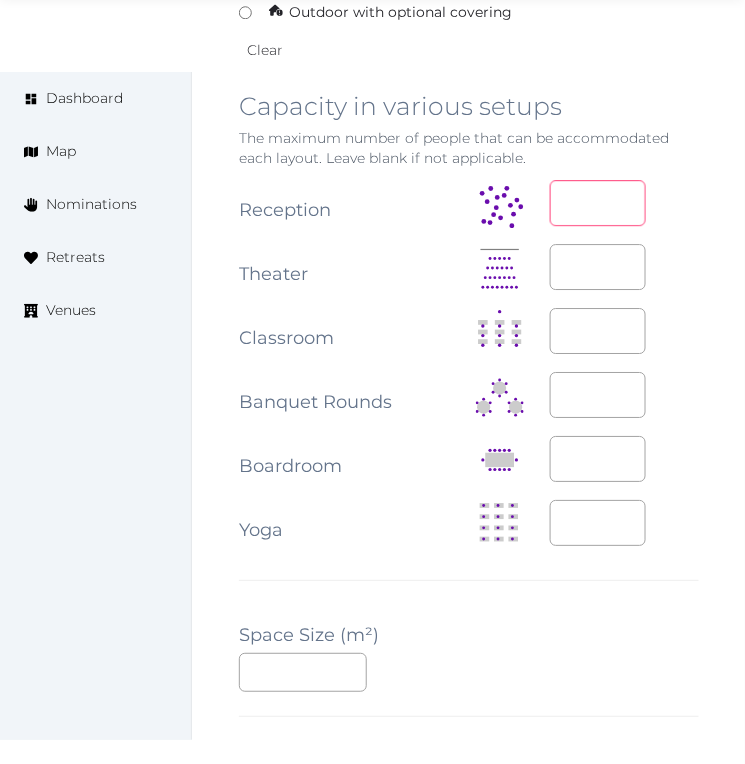 click at bounding box center [598, 203] 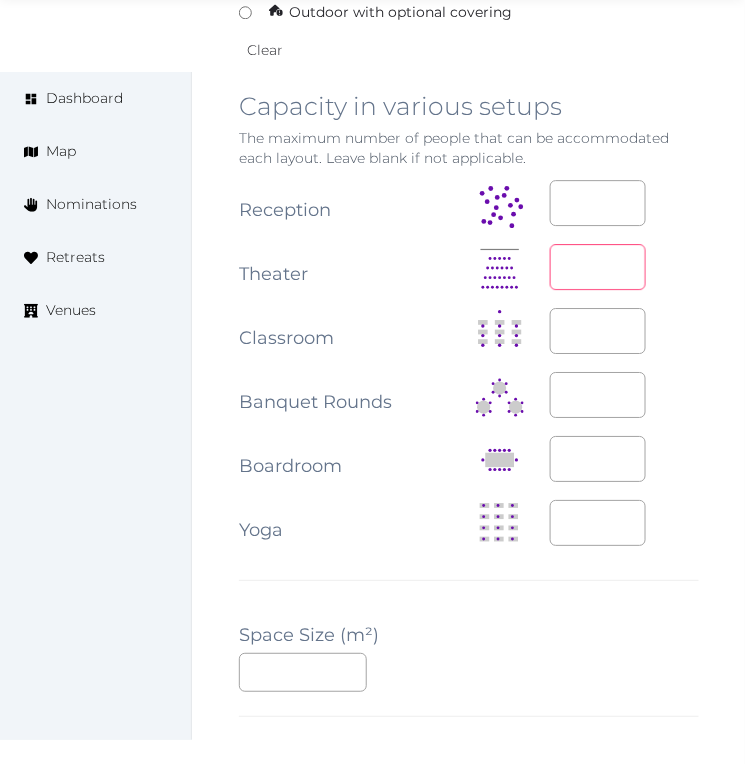 click at bounding box center [598, 267] 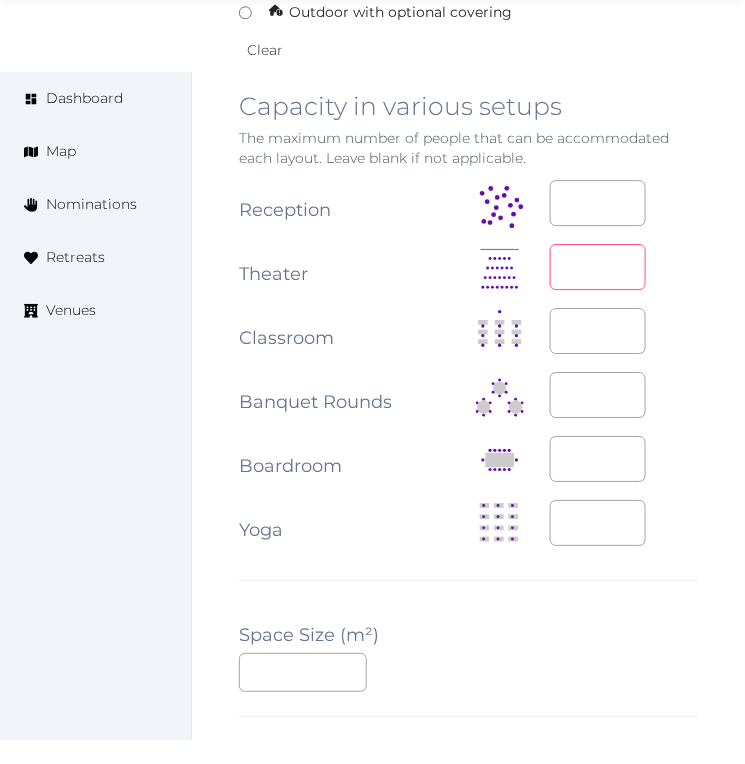 type on "***" 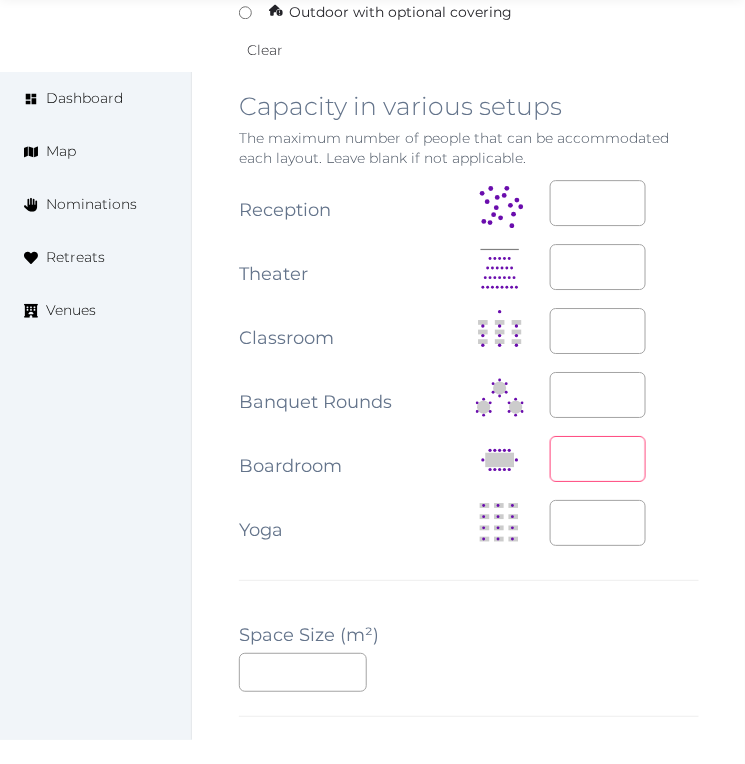 click at bounding box center (598, 459) 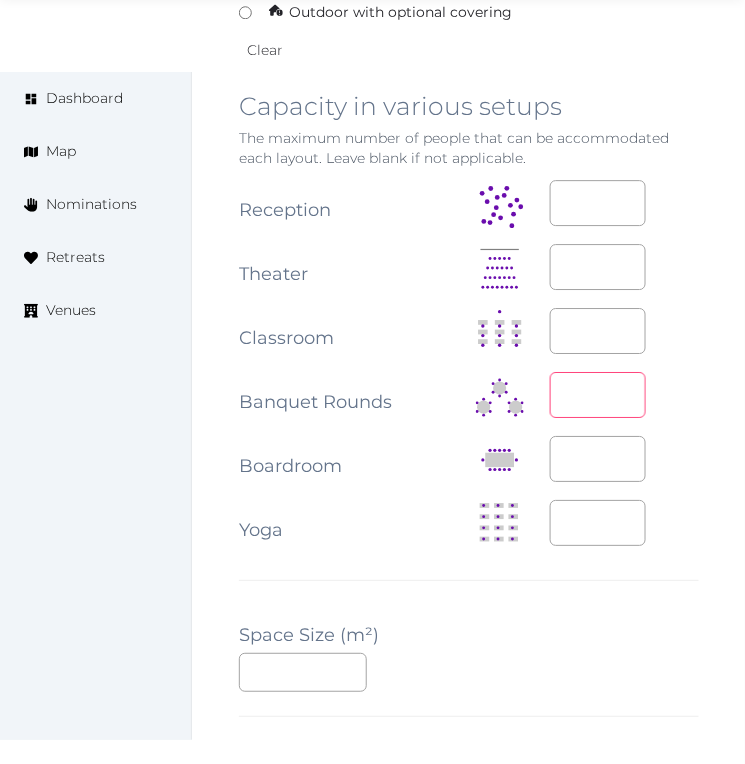 click at bounding box center [598, 395] 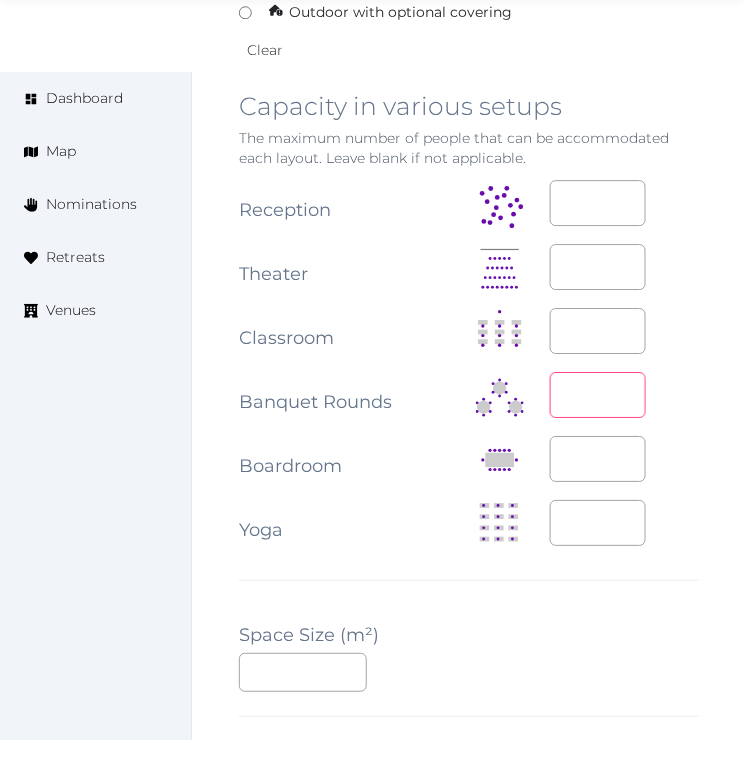 type on "***" 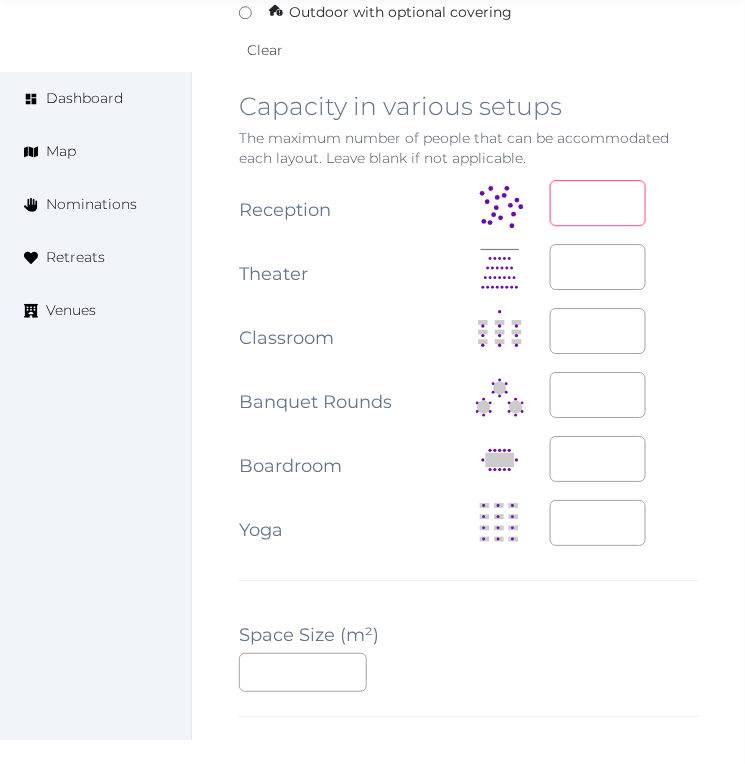 click at bounding box center [598, 203] 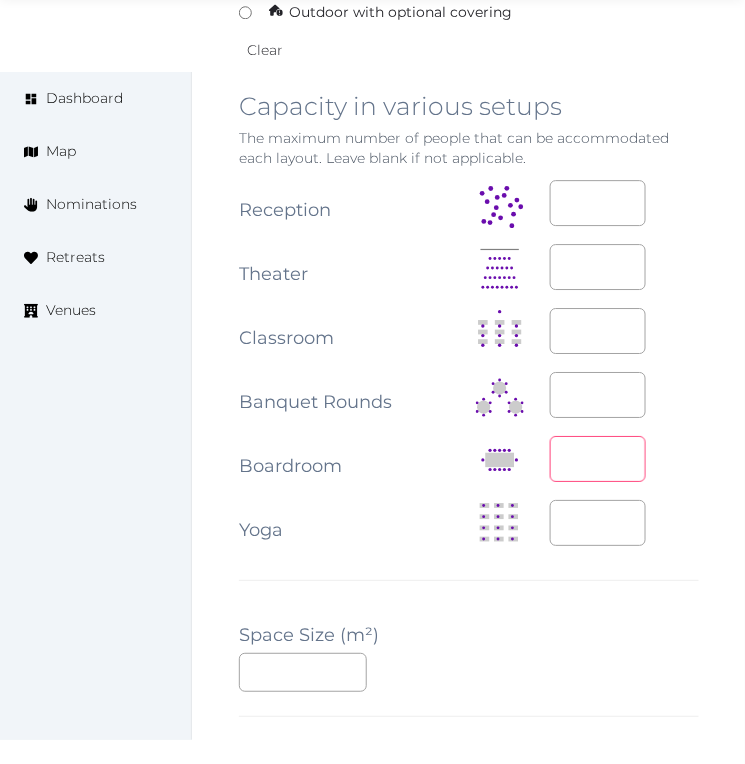 click at bounding box center (598, 459) 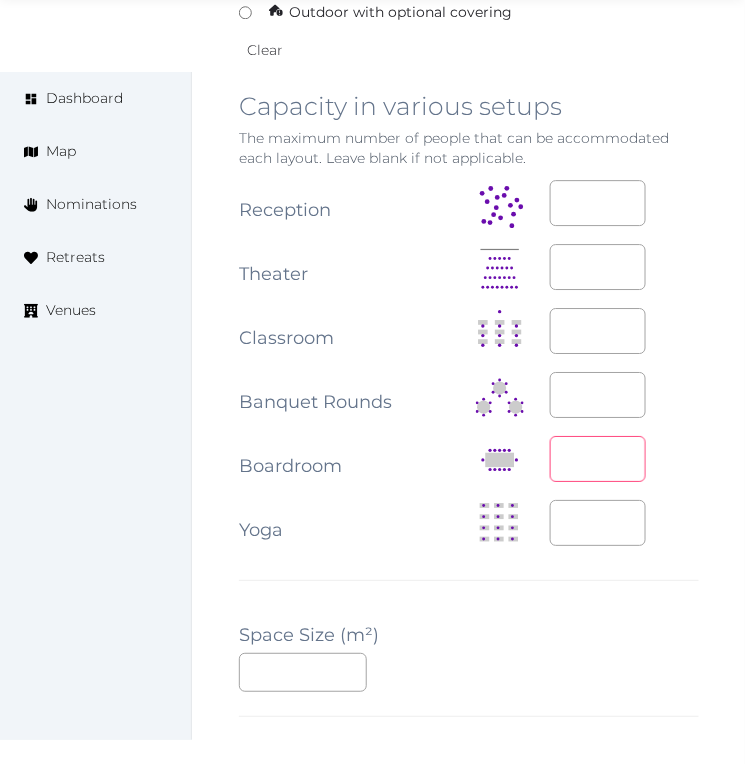 type on "***" 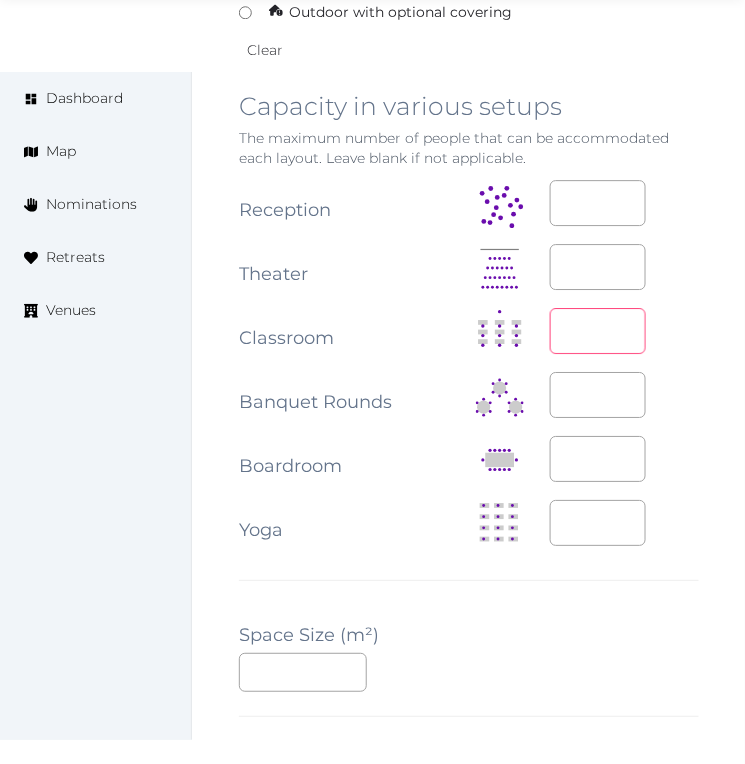 click at bounding box center [598, 331] 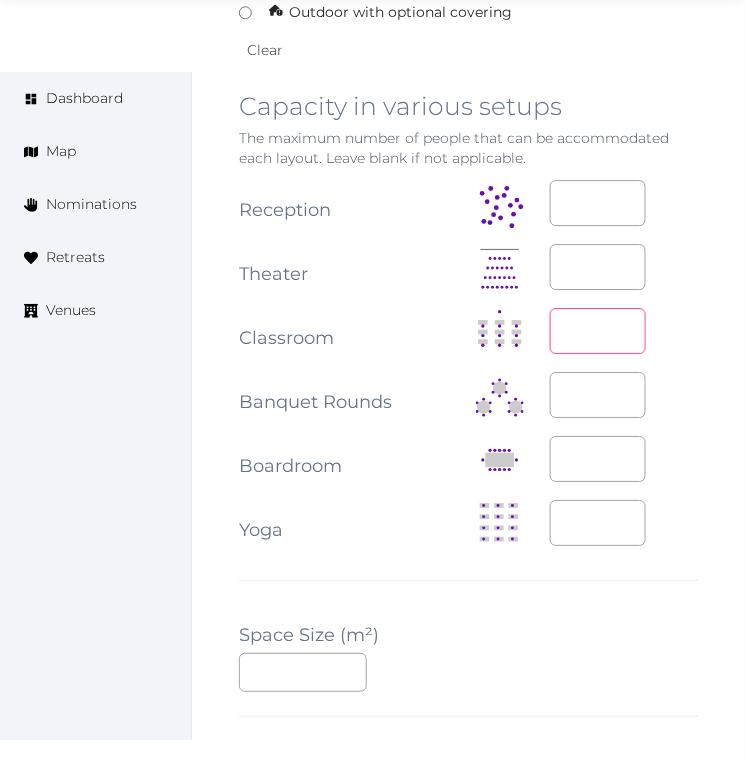 type on "***" 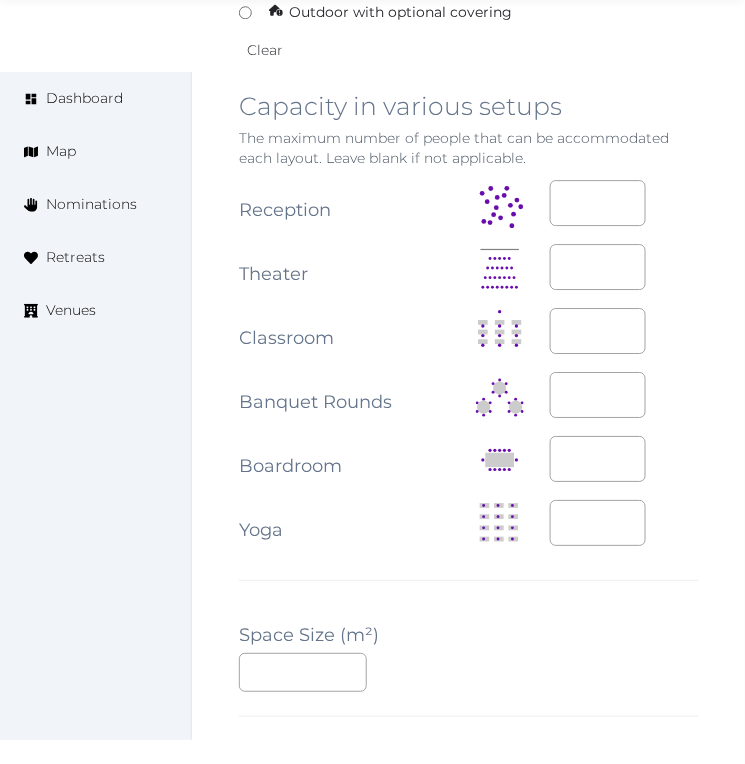 click on "**********" at bounding box center [469, 365] 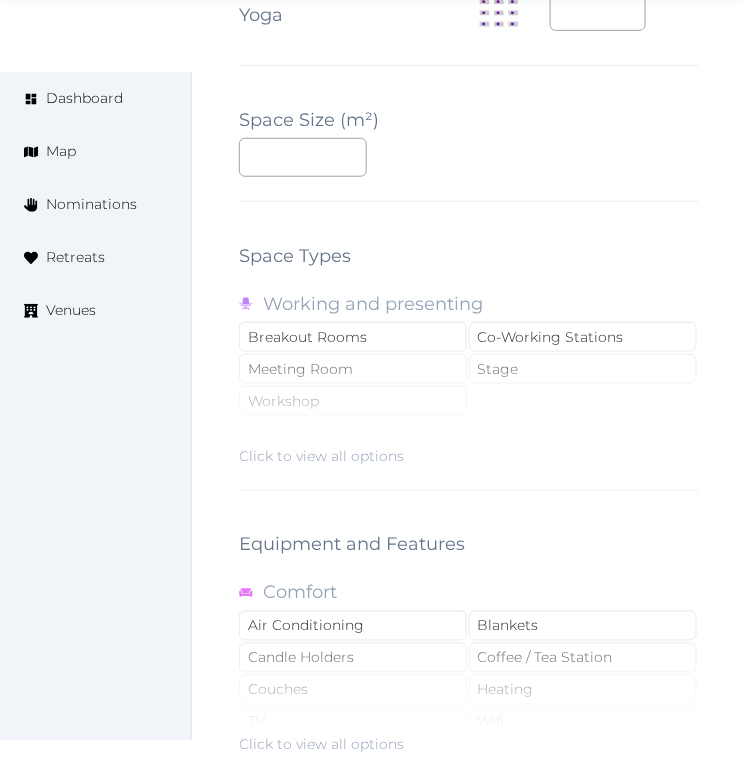 scroll, scrollTop: 2888, scrollLeft: 0, axis: vertical 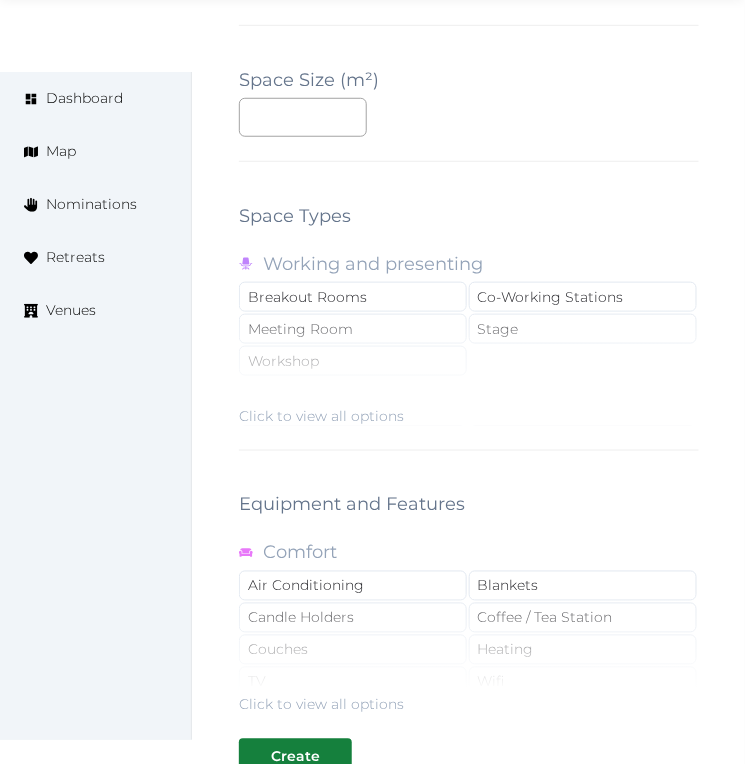 click on "Click to view all options" at bounding box center (321, 416) 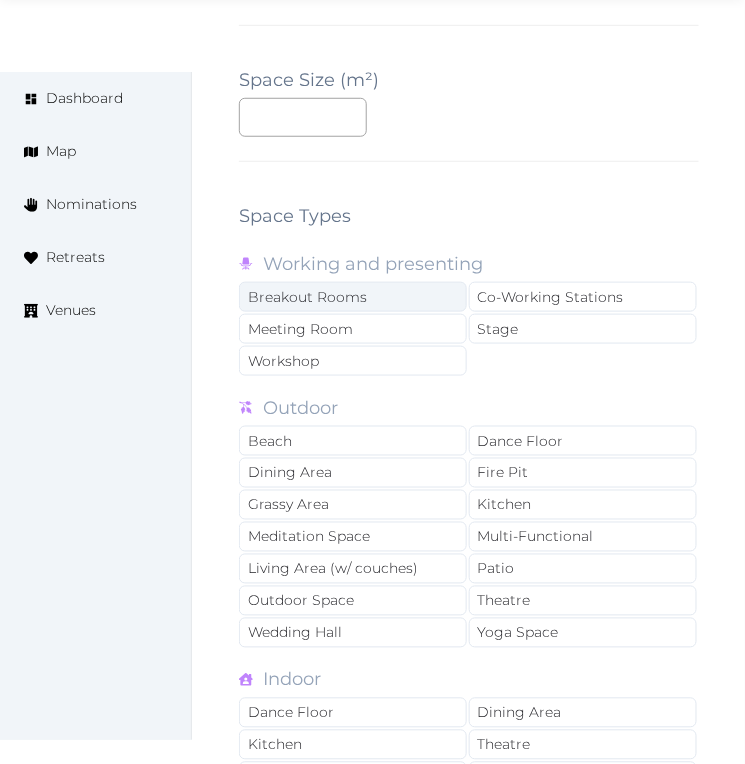 click on "Breakout Rooms" at bounding box center (353, 297) 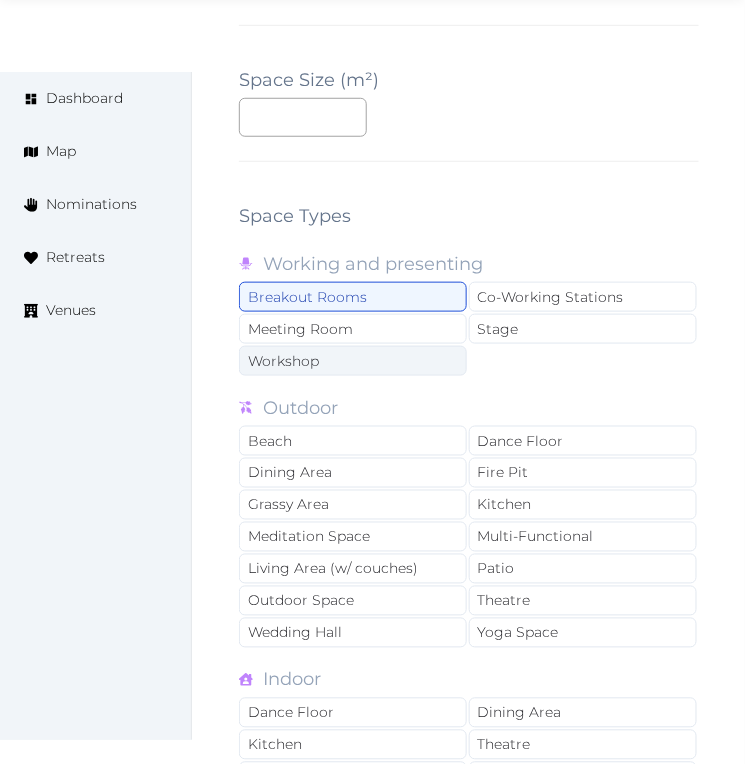 drag, startPoint x: 333, startPoint y: 341, endPoint x: 352, endPoint y: 337, distance: 19.416489 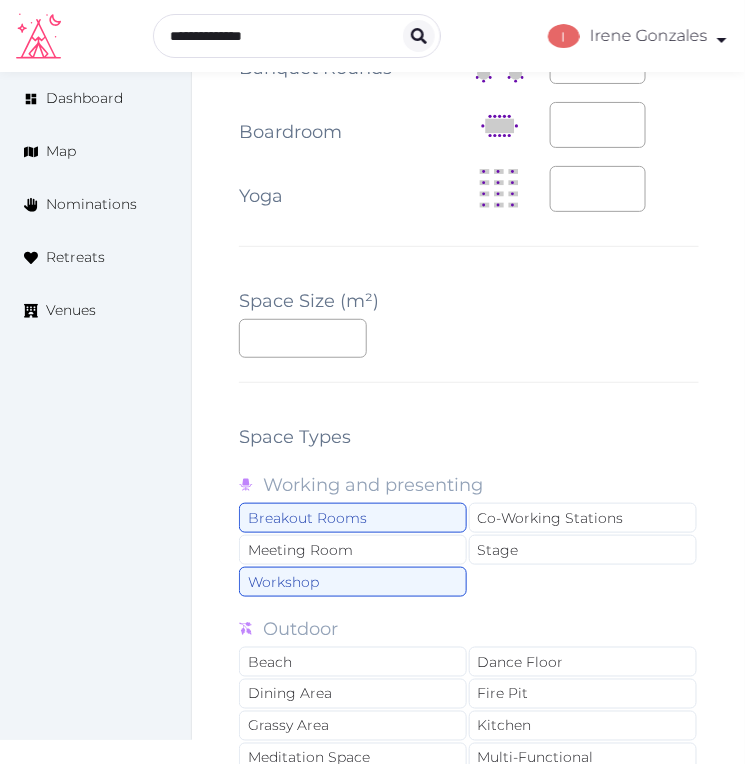 scroll, scrollTop: 2666, scrollLeft: 0, axis: vertical 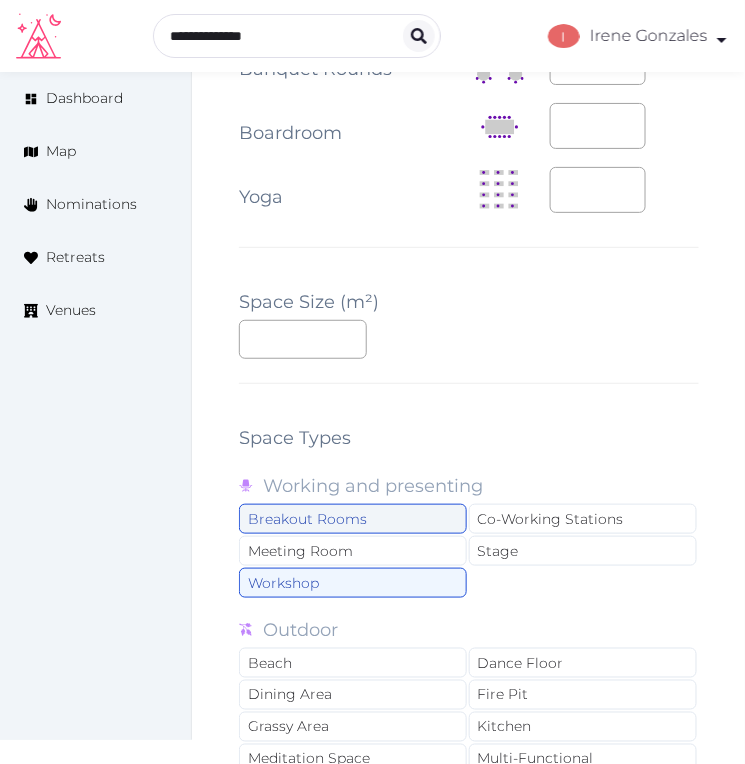 click on "Breakout Rooms" at bounding box center [353, 519] 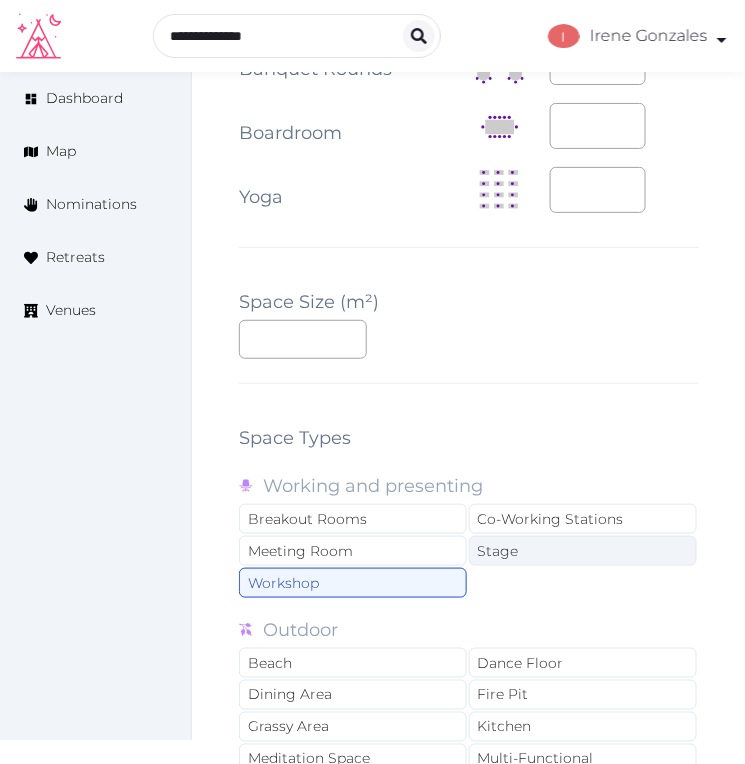 drag, startPoint x: 336, startPoint y: 565, endPoint x: 547, endPoint y: 521, distance: 215.53886 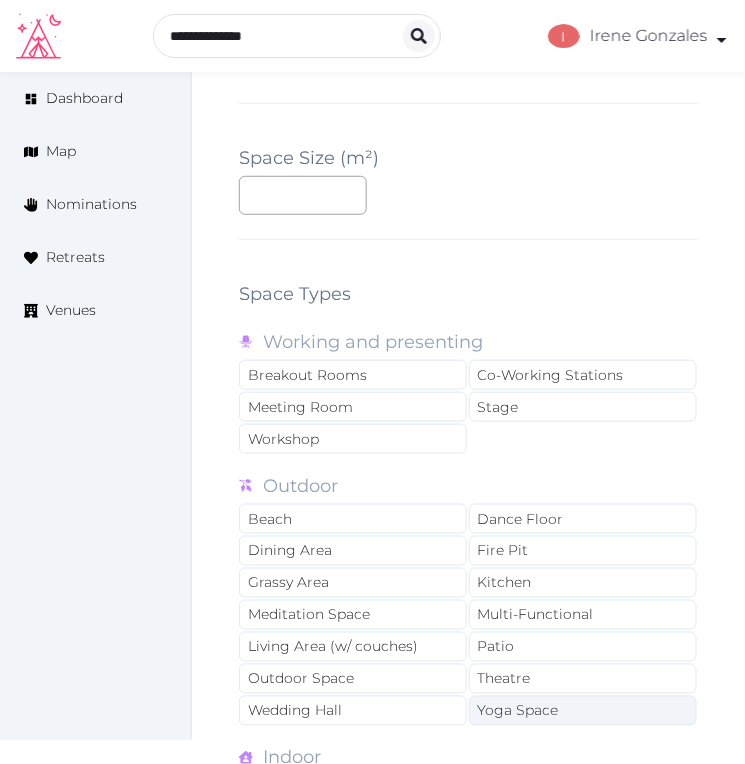 scroll, scrollTop: 3000, scrollLeft: 0, axis: vertical 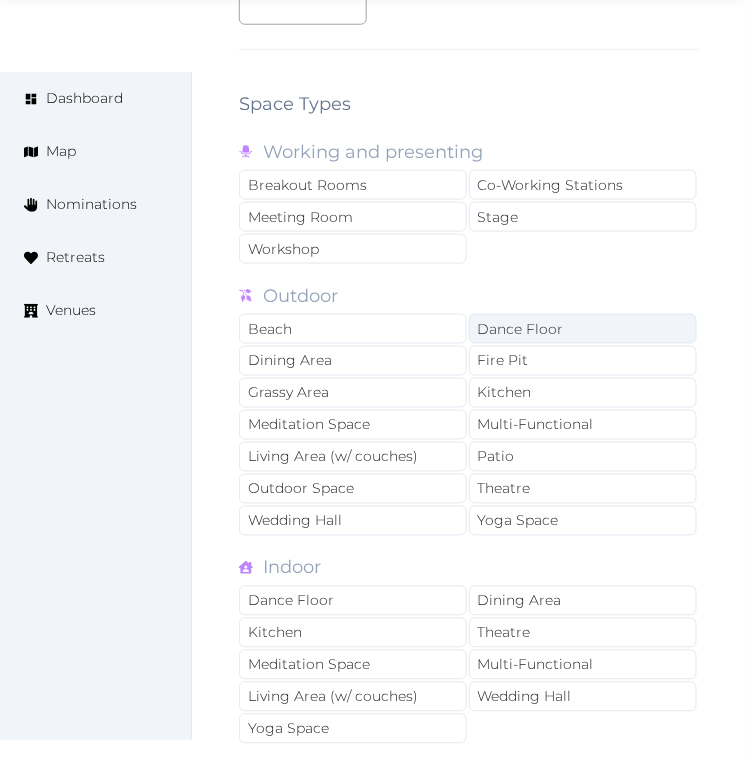click on "Dance Floor" at bounding box center [583, 329] 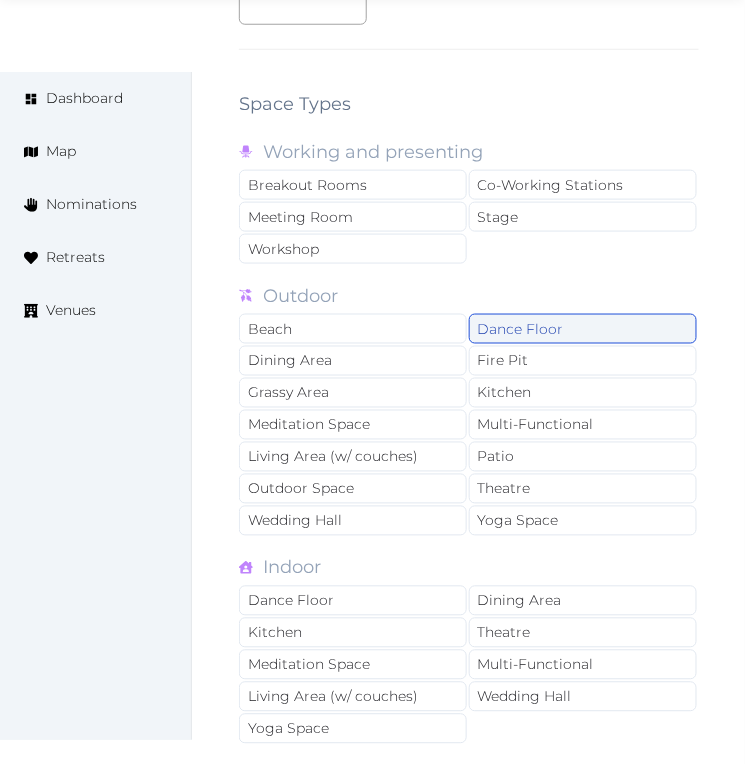 click on "Dance Floor" at bounding box center [583, 329] 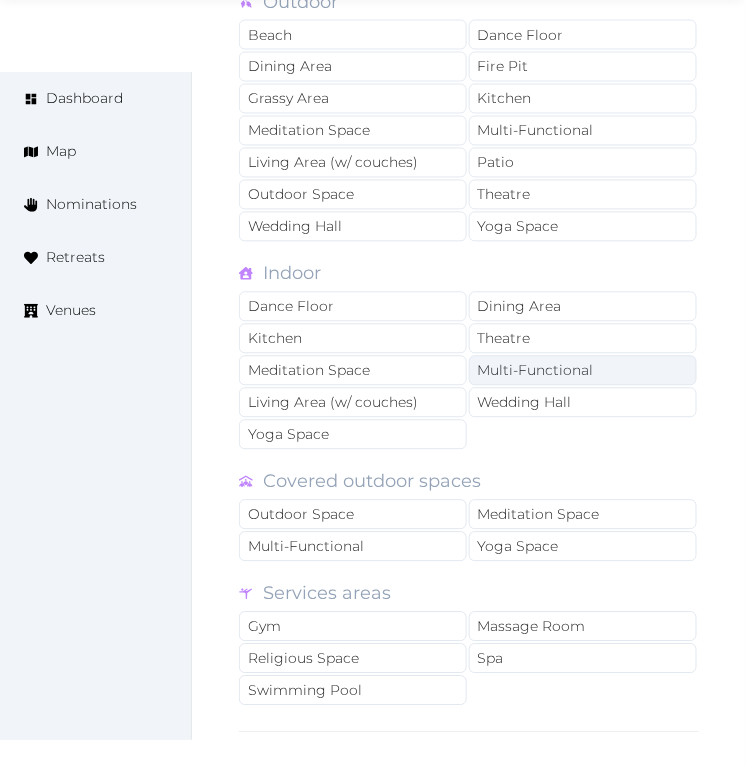 scroll, scrollTop: 3333, scrollLeft: 0, axis: vertical 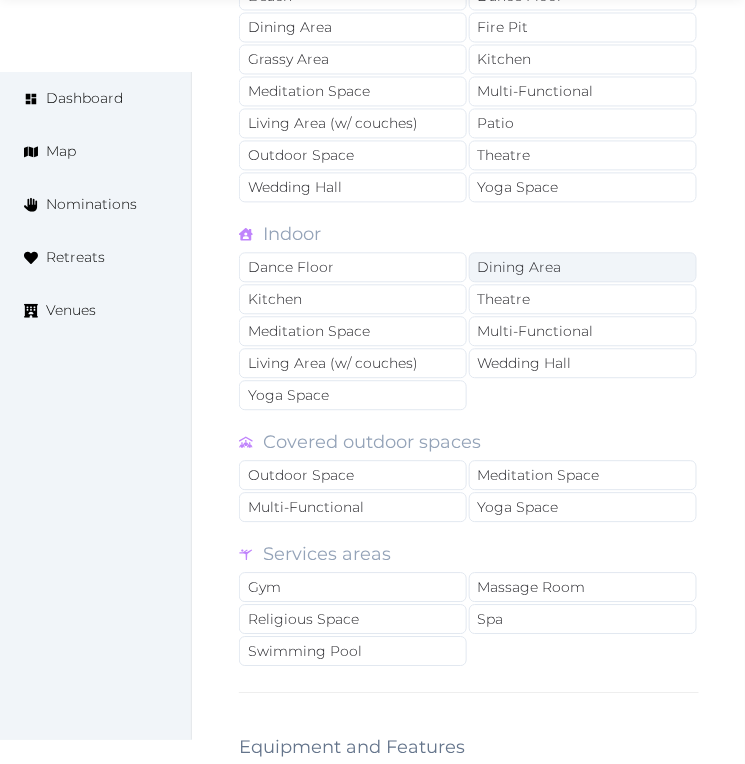 click on "Dining Area" at bounding box center [583, 268] 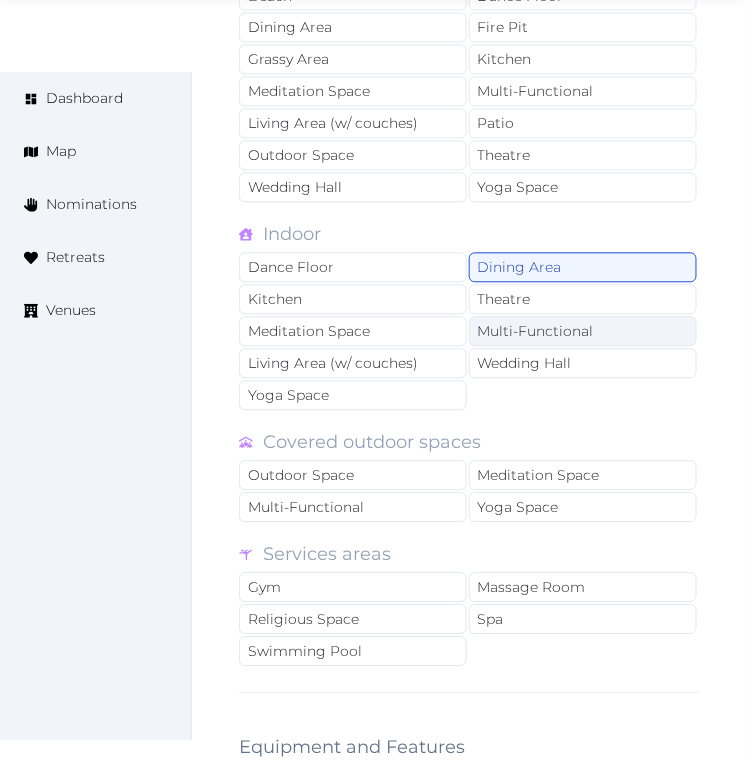 click on "Multi-Functional" at bounding box center (583, 332) 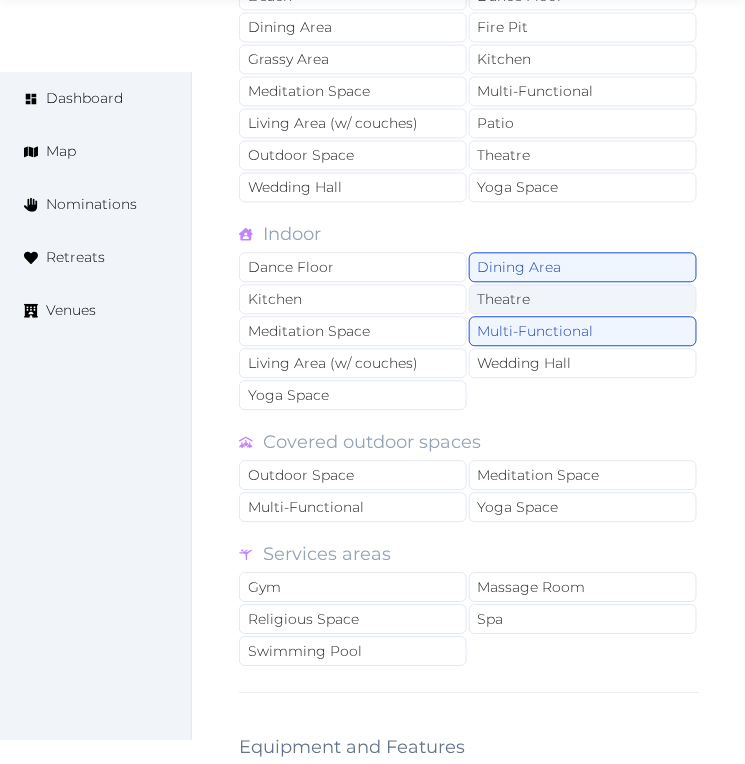 click on "Theatre" at bounding box center [583, 300] 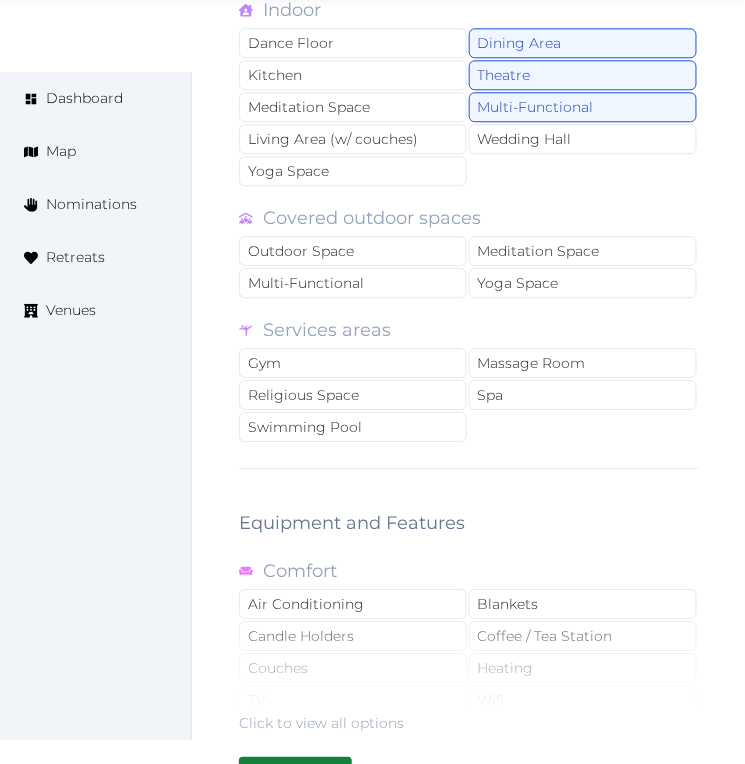 scroll, scrollTop: 3666, scrollLeft: 0, axis: vertical 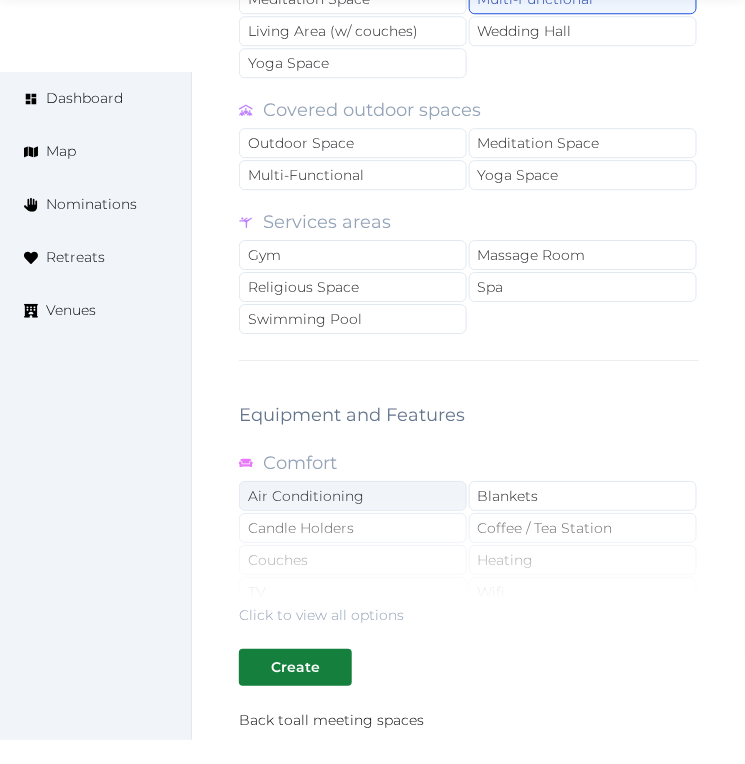 click on "Air Conditioning" at bounding box center (353, 496) 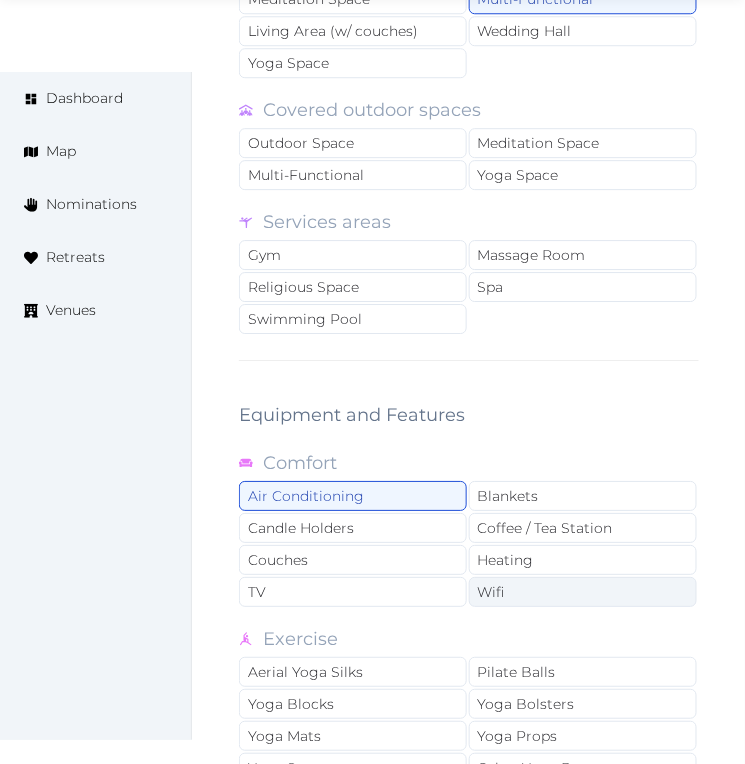 click on "Wifi" at bounding box center [583, 592] 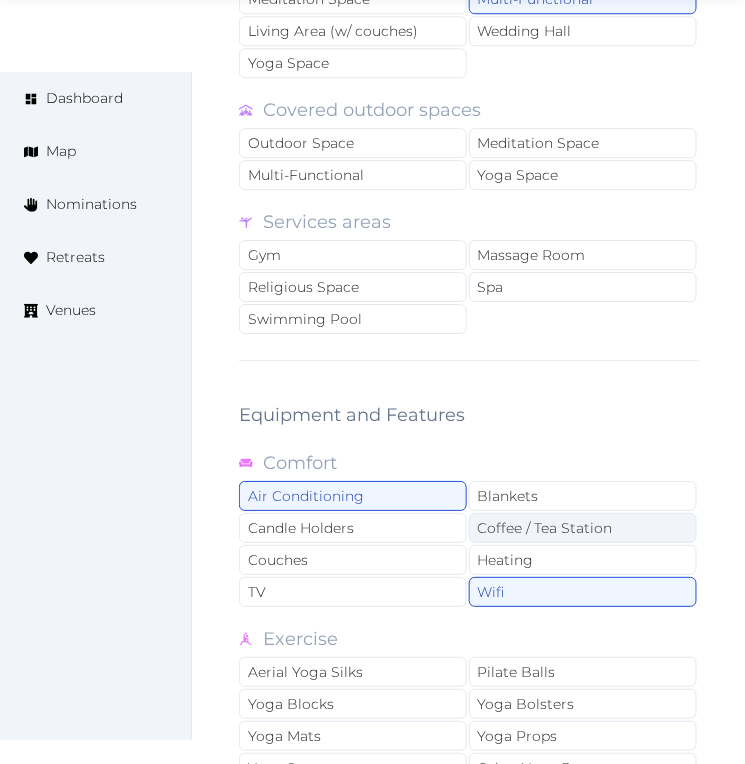 click on "Coffee / Tea Station" at bounding box center (583, 528) 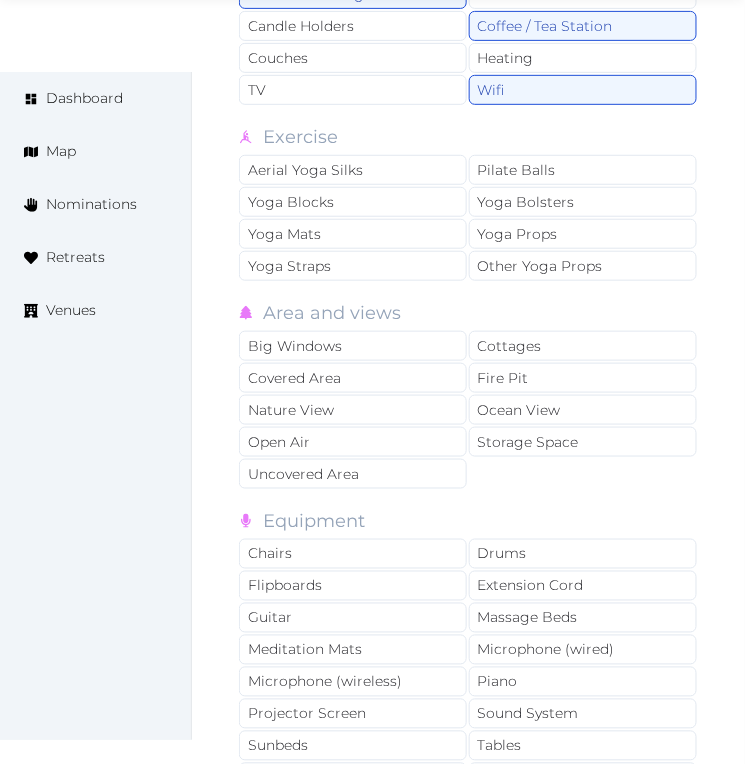 scroll, scrollTop: 4111, scrollLeft: 0, axis: vertical 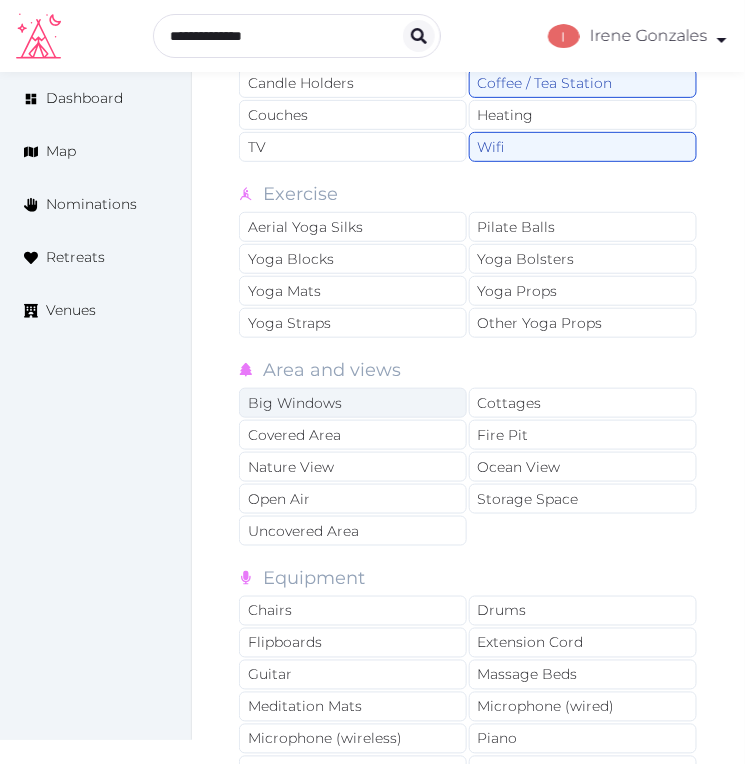 click on "Big Windows" at bounding box center [353, 403] 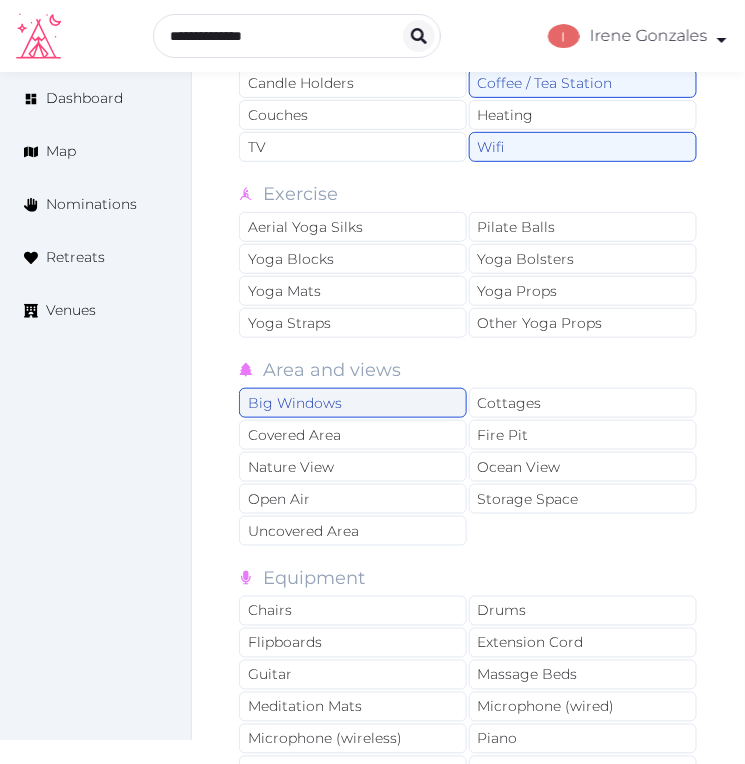 click on "Big Windows" at bounding box center [353, 403] 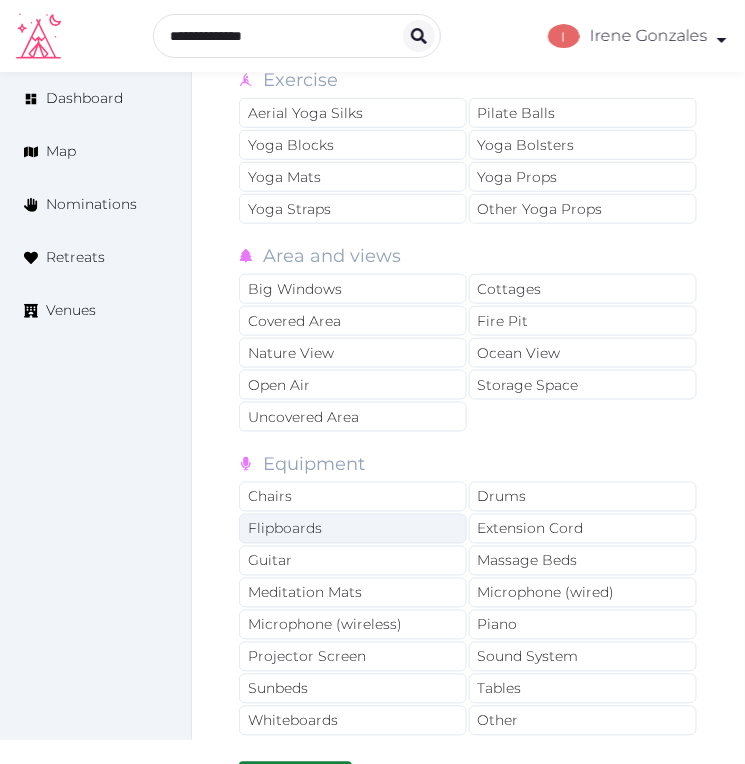 scroll, scrollTop: 4333, scrollLeft: 0, axis: vertical 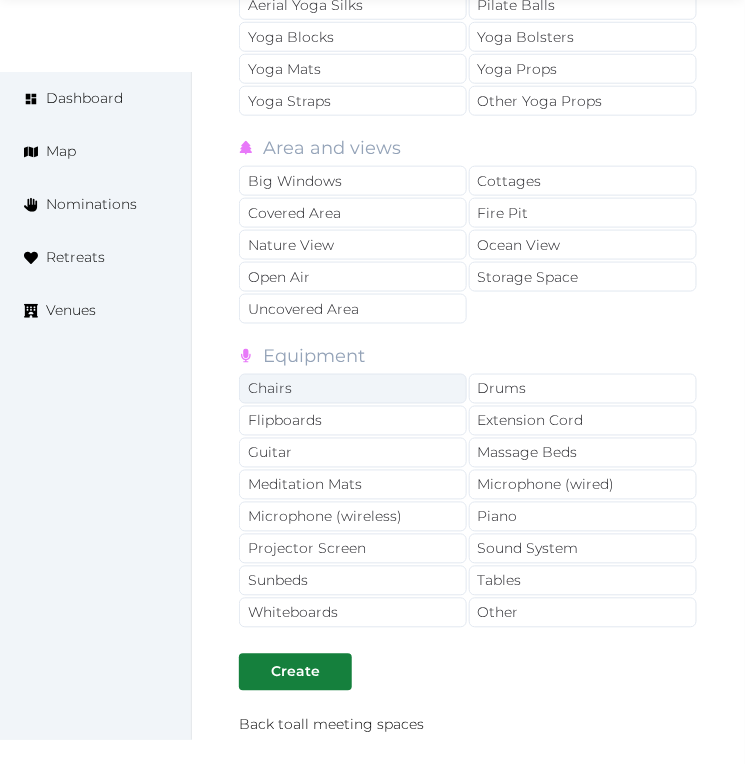 click on "Chairs" at bounding box center (353, 389) 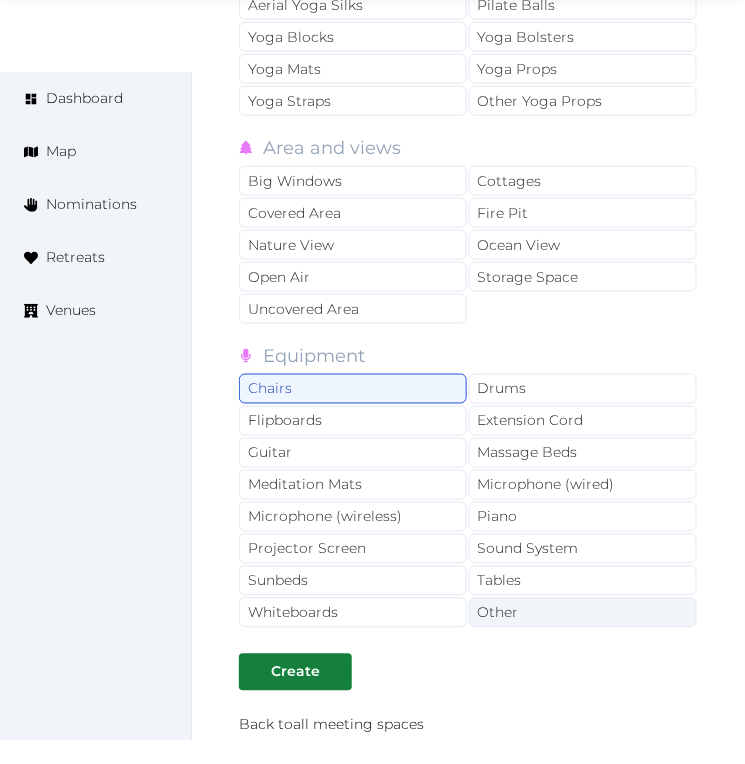 click on "Other" at bounding box center [583, 613] 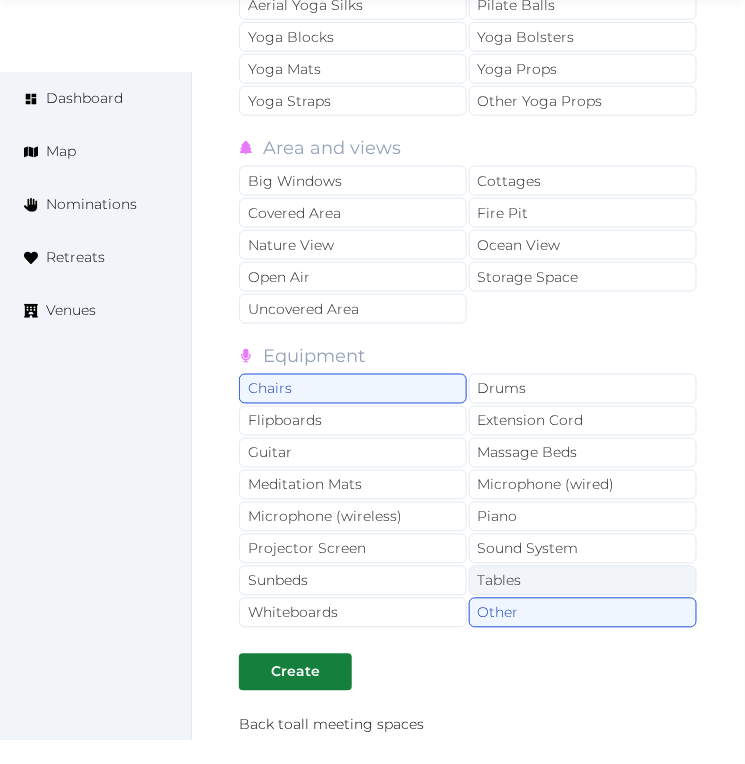 click on "Tables" at bounding box center [583, 581] 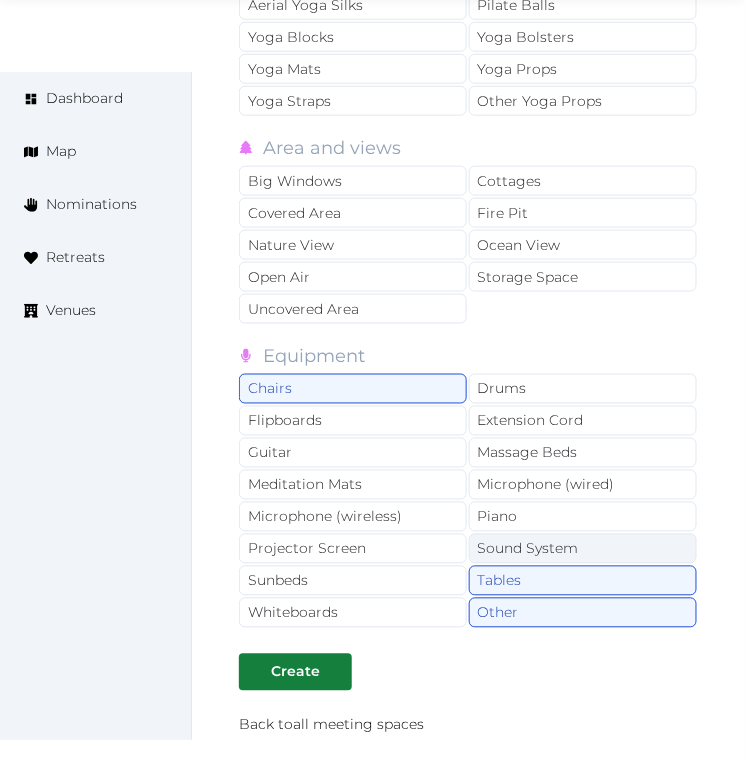 click on "Sound System" at bounding box center (583, 549) 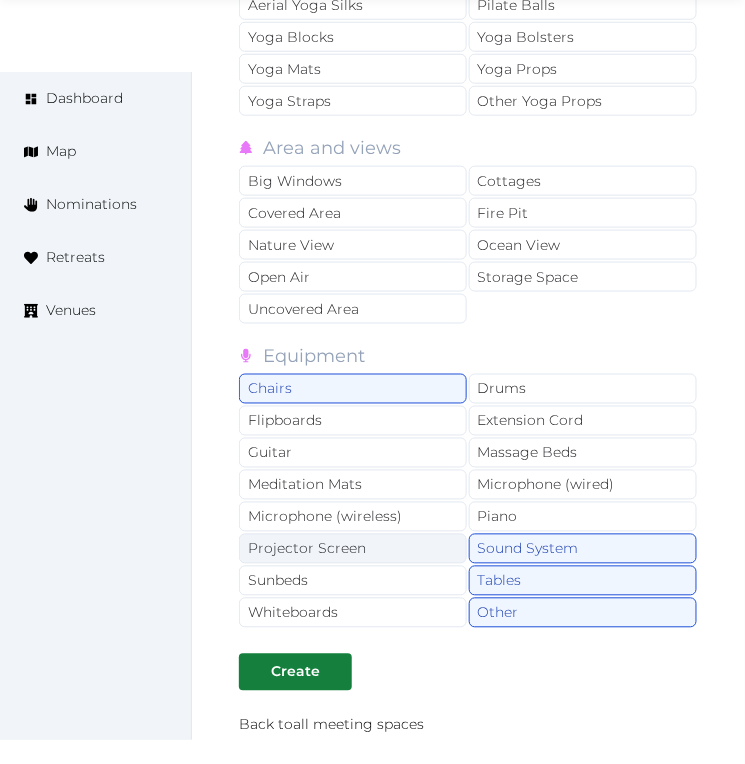 drag, startPoint x: 377, startPoint y: 536, endPoint x: 361, endPoint y: 594, distance: 60.166435 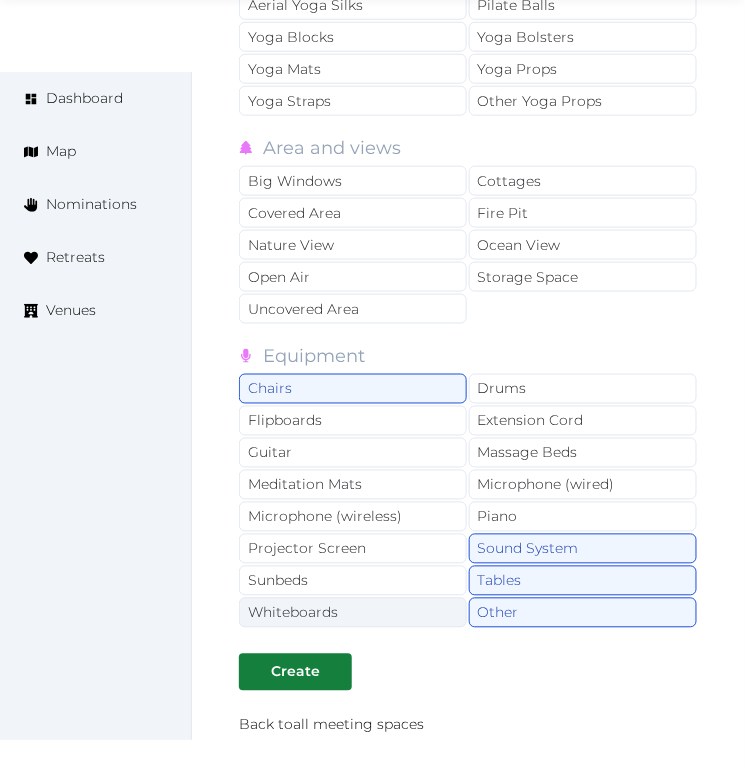 click on "Projector Screen" at bounding box center (353, 549) 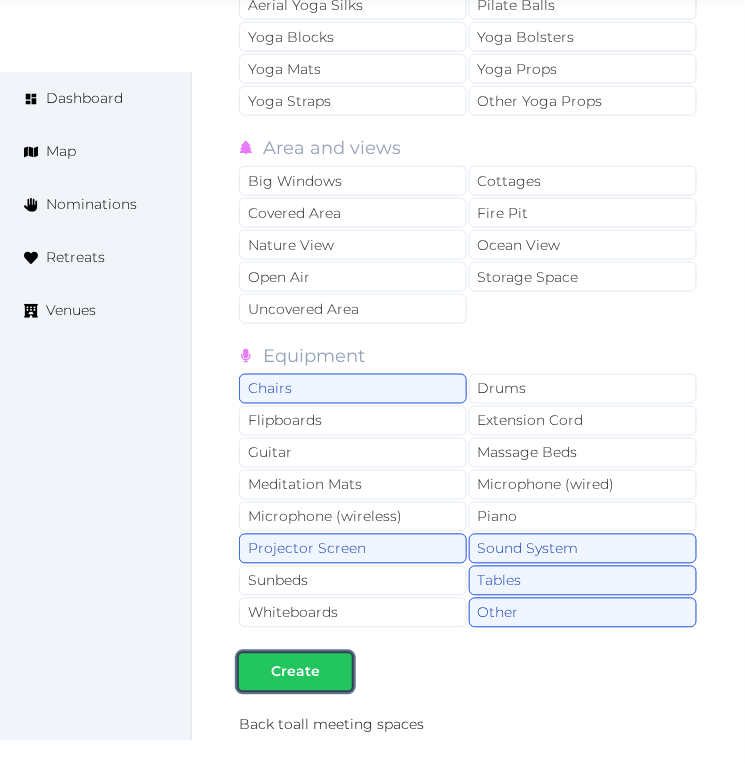 click at bounding box center [336, 672] 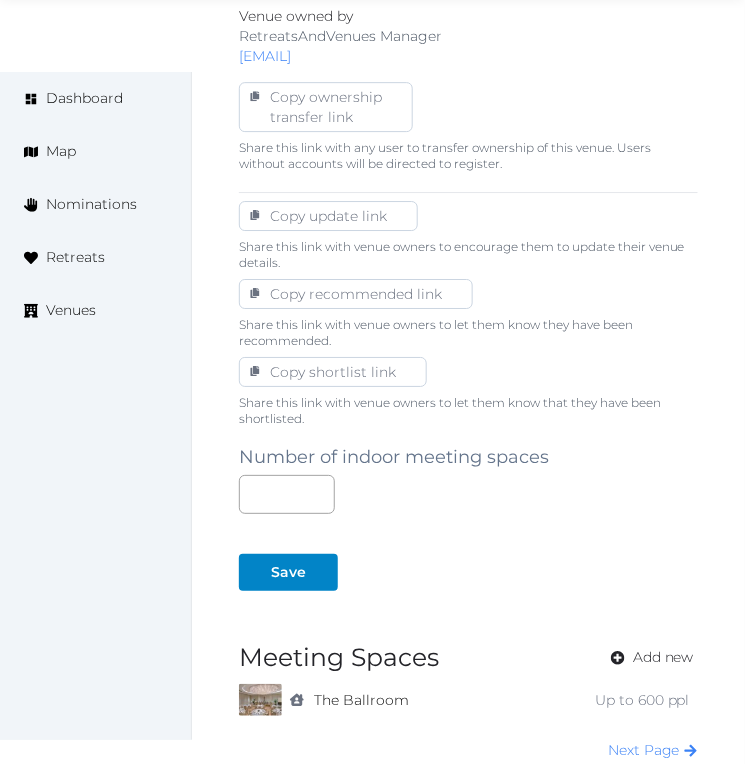 scroll, scrollTop: 1317, scrollLeft: 0, axis: vertical 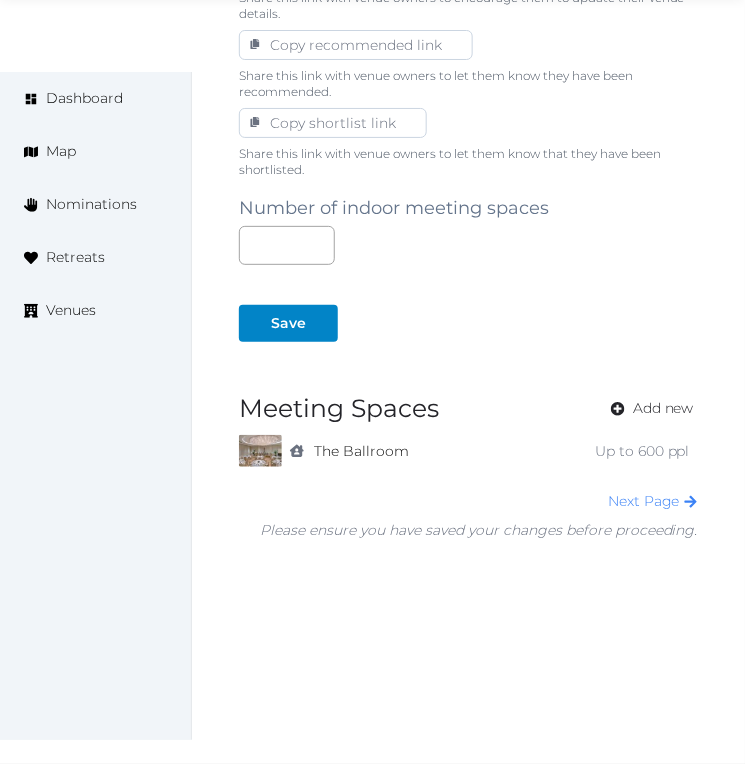 click on "Number of indoor meeting spaces * Save  Meeting Spaces Add new indoor The Ballroom  Up to 600 ppl
To pick up a draggable item, press the space bar.
While dragging, use the arrow keys to move the item.
Press space again to drop the item in its new position, or press escape to cancel.
Next Page  Please ensure you have saved your changes before proceeding." at bounding box center [468, 359] 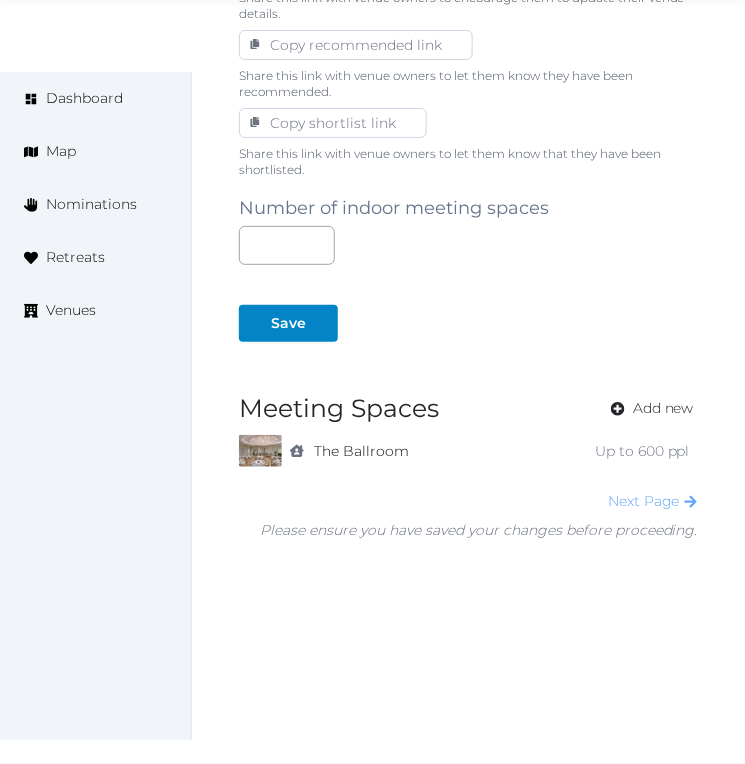 click on "Next Page" at bounding box center [653, 501] 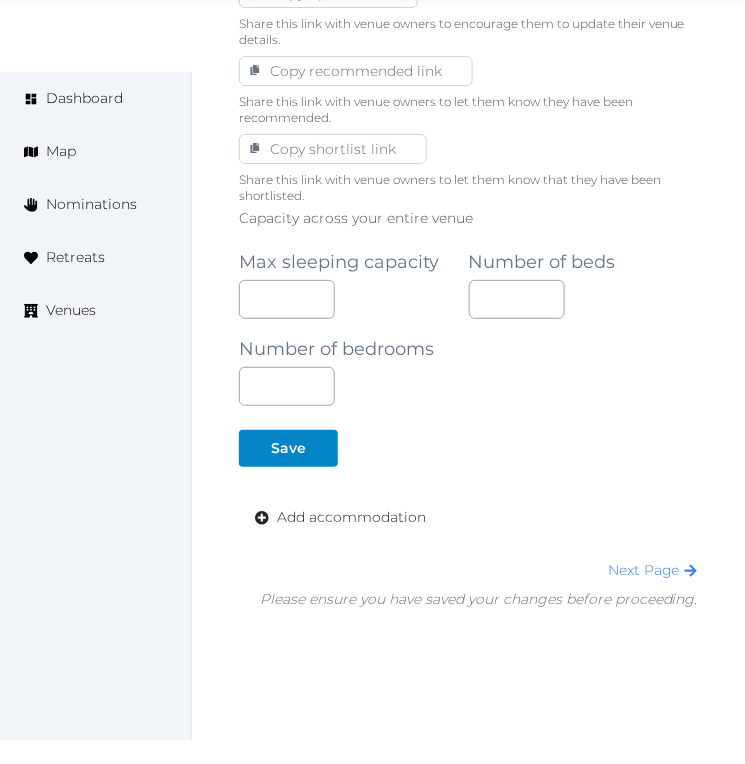 scroll, scrollTop: 1361, scrollLeft: 0, axis: vertical 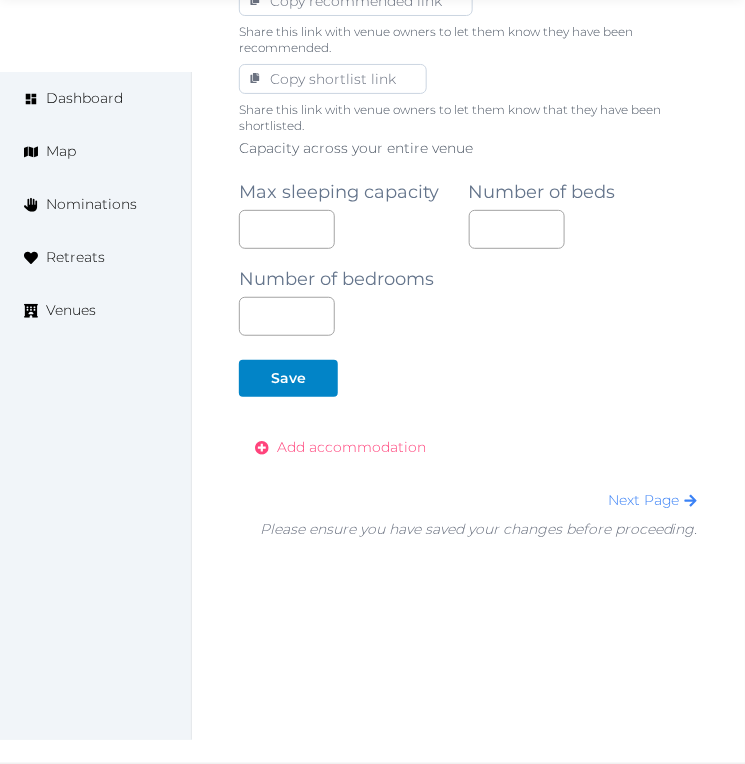 click on "Add accommodation" at bounding box center (351, 447) 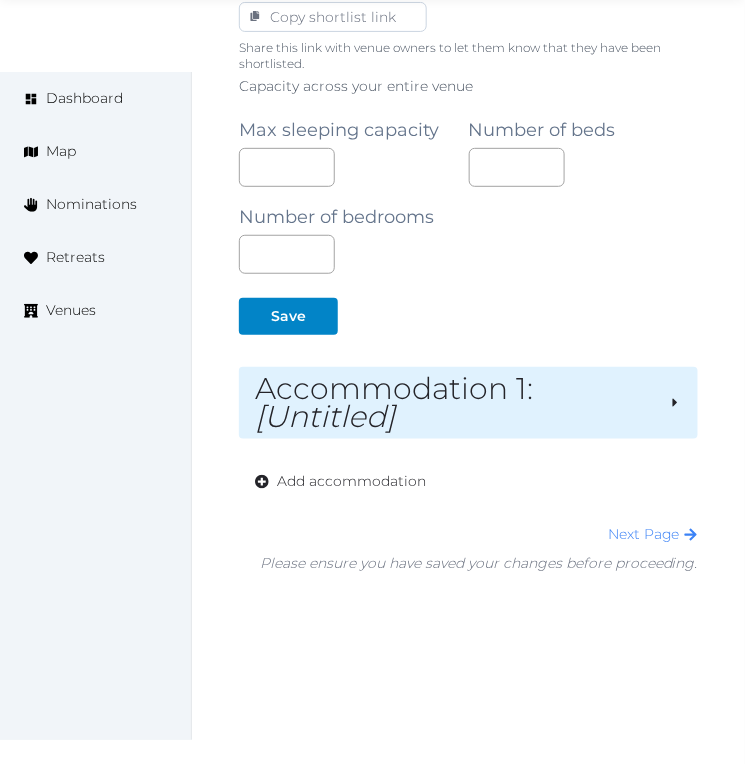 scroll, scrollTop: 1457, scrollLeft: 0, axis: vertical 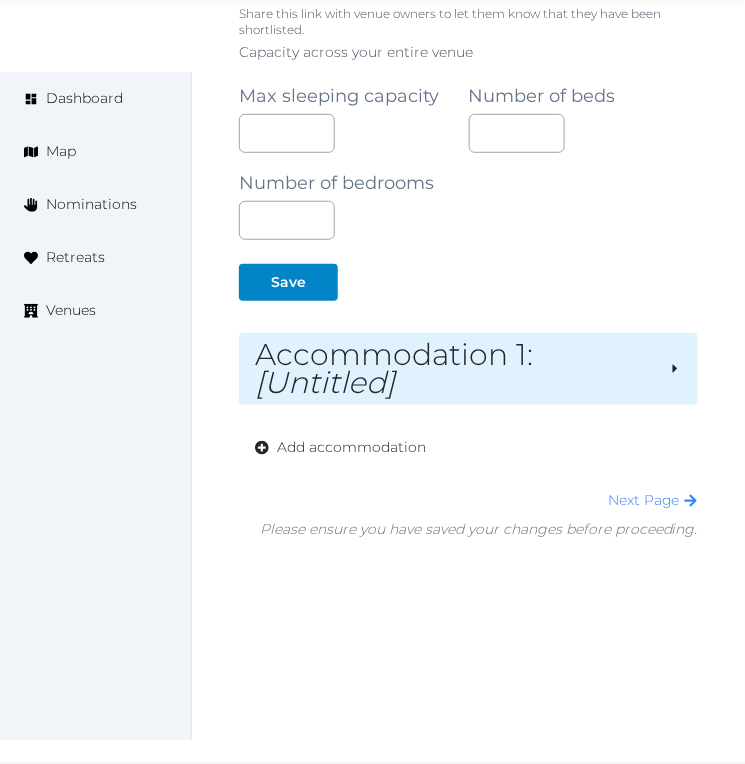 click on "Accommodation 1 :  [Untitled]" at bounding box center [454, 369] 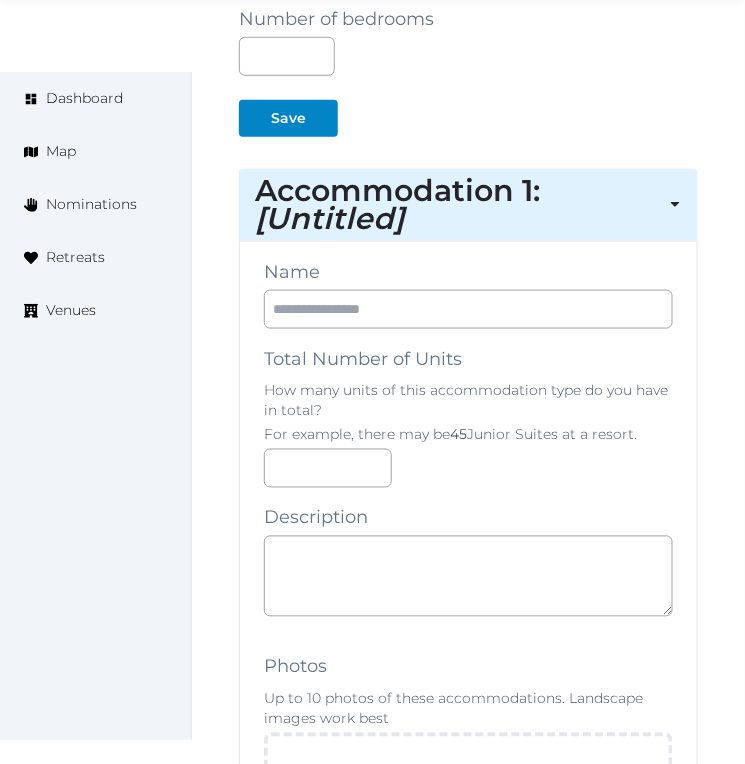 scroll, scrollTop: 1791, scrollLeft: 0, axis: vertical 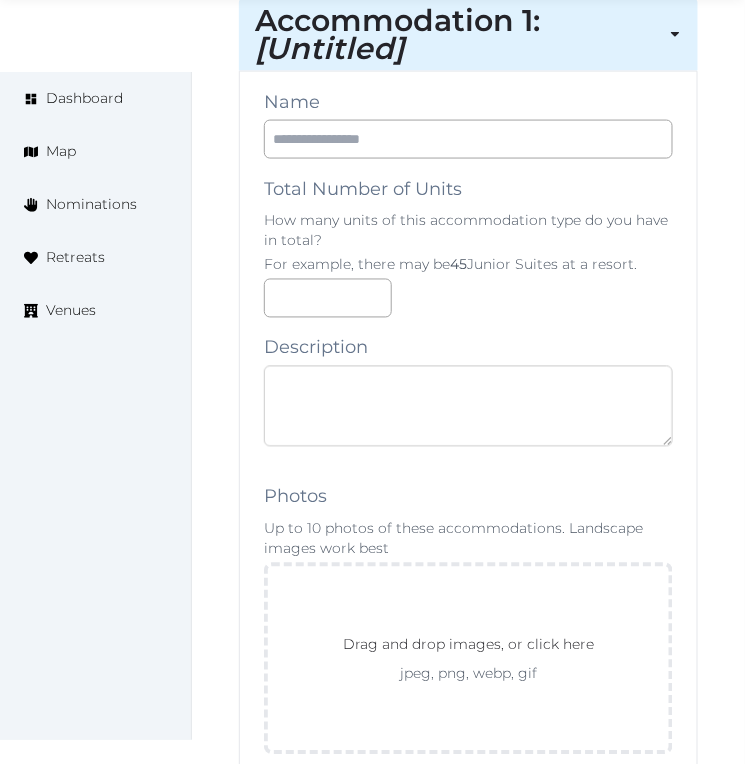 click at bounding box center (468, 406) 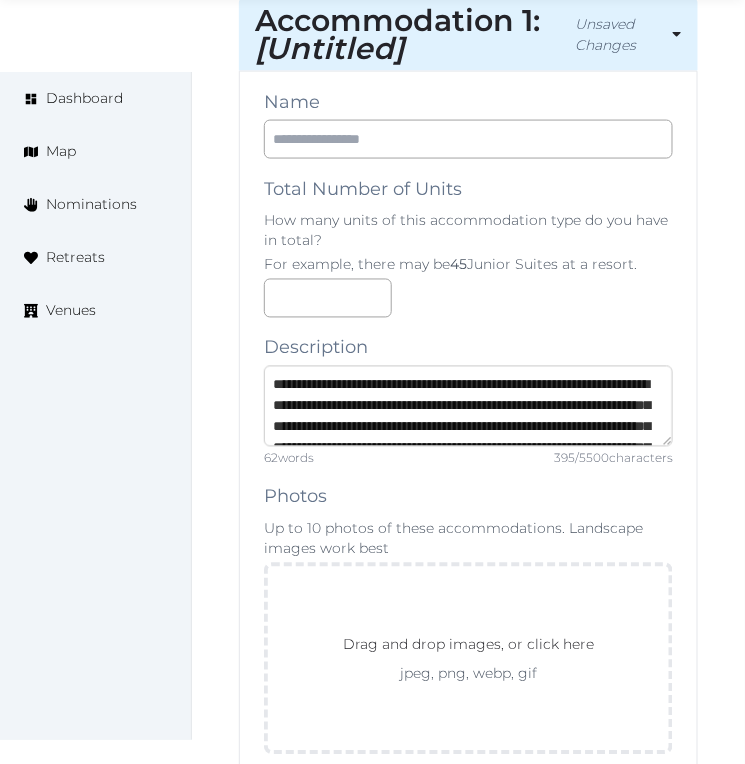 scroll, scrollTop: 136, scrollLeft: 0, axis: vertical 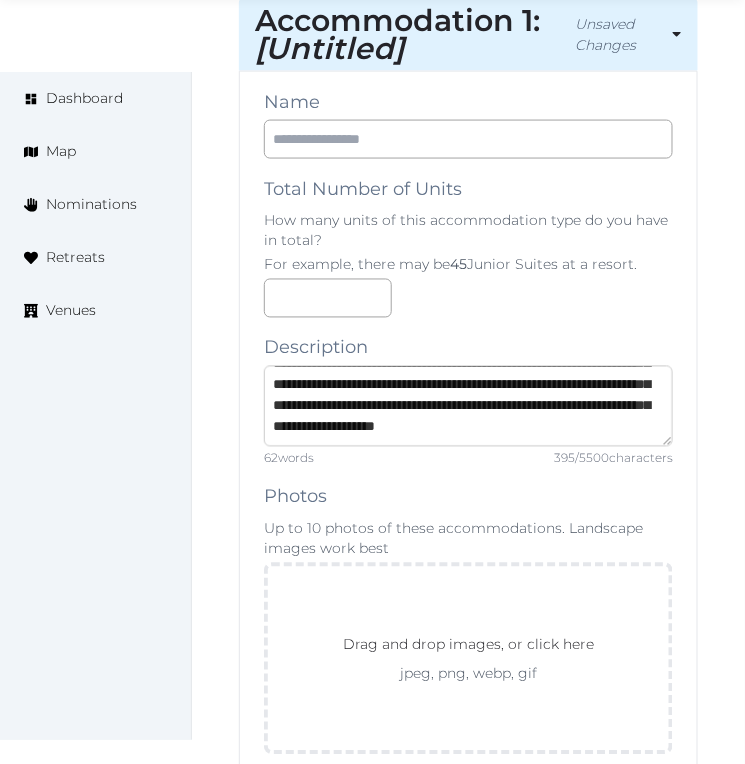 type on "**********" 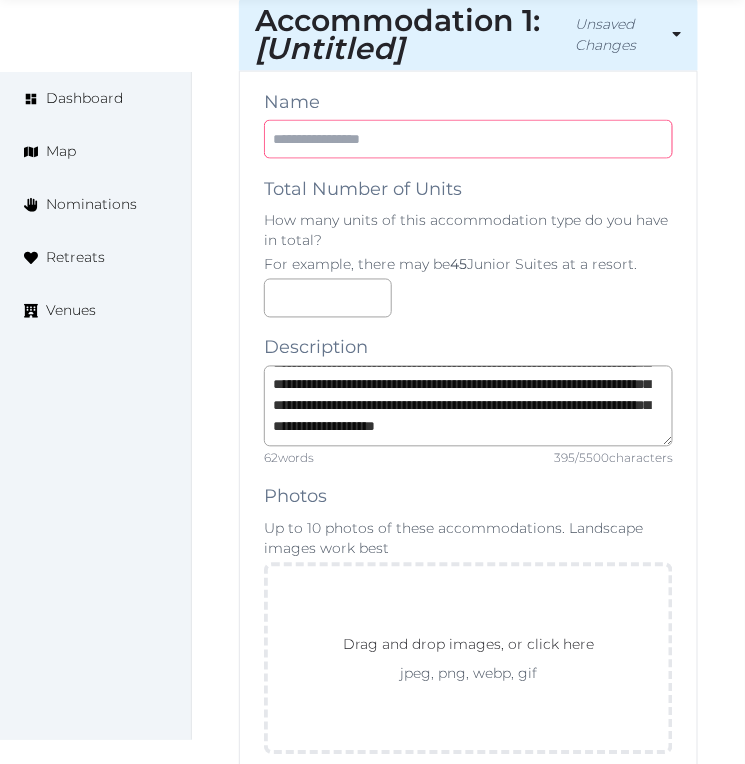 click at bounding box center [468, 139] 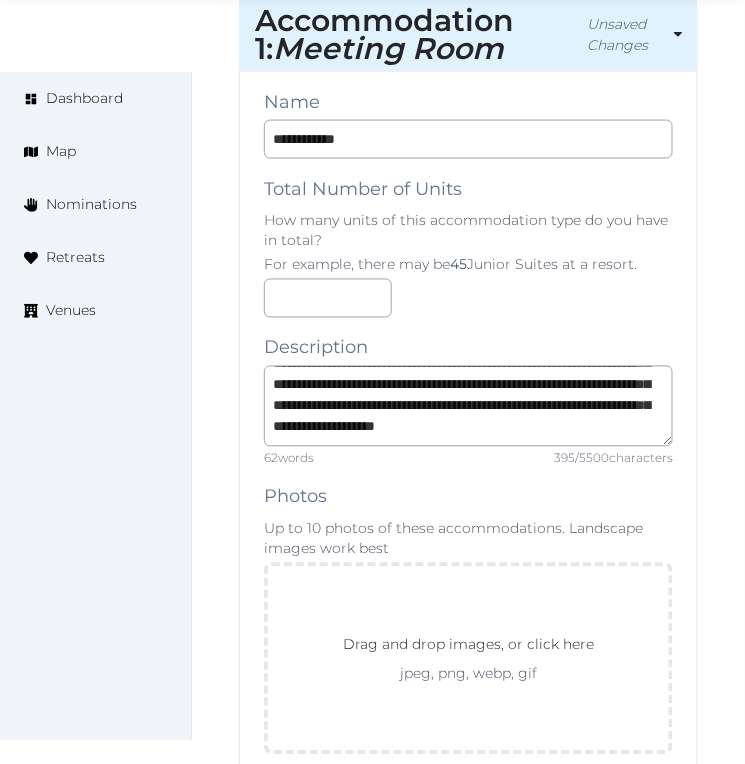 drag, startPoint x: 513, startPoint y: 121, endPoint x: 511, endPoint y: 134, distance: 13.152946 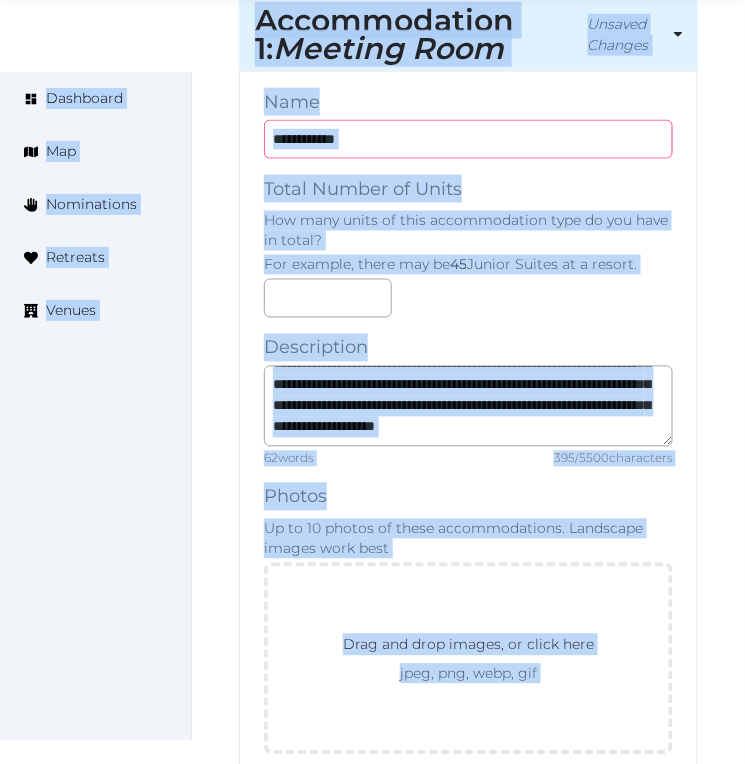 click on "**********" at bounding box center [468, 139] 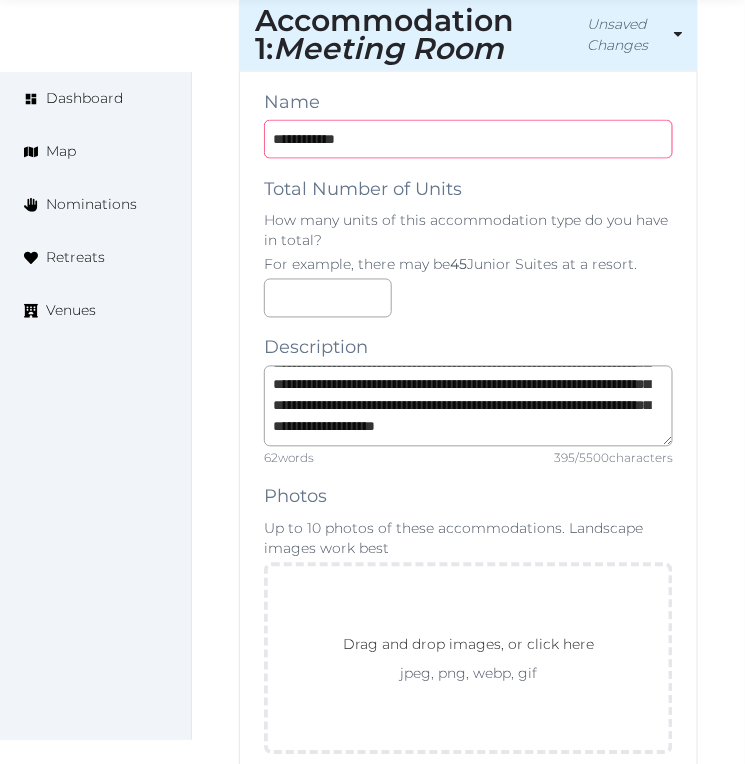 click on "**********" at bounding box center [468, 139] 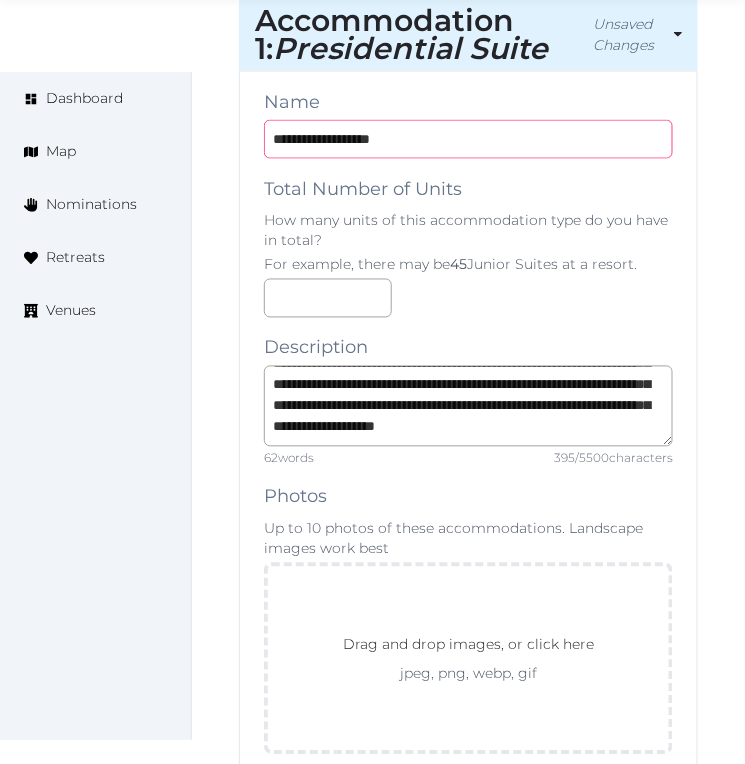 type on "**********" 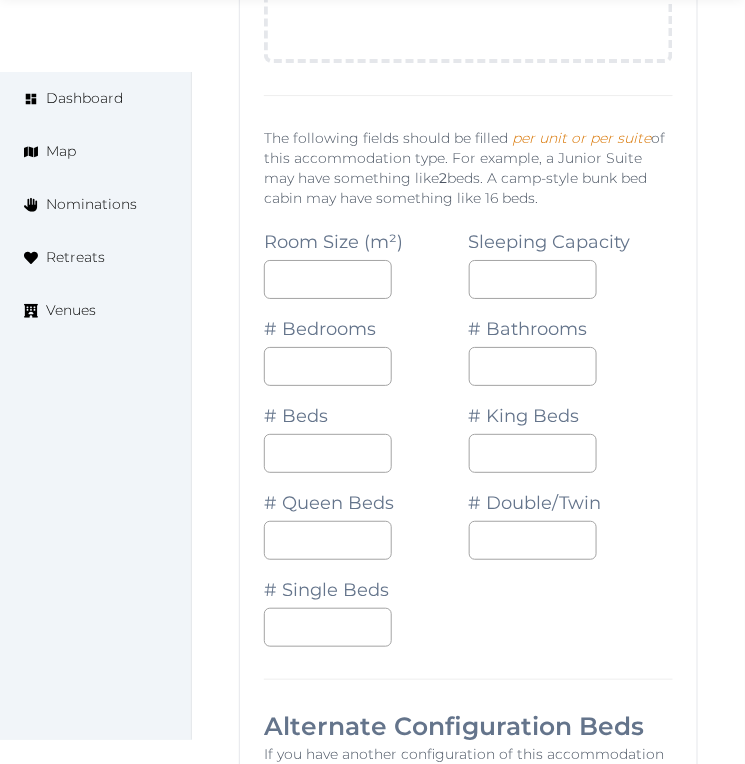 scroll, scrollTop: 2680, scrollLeft: 0, axis: vertical 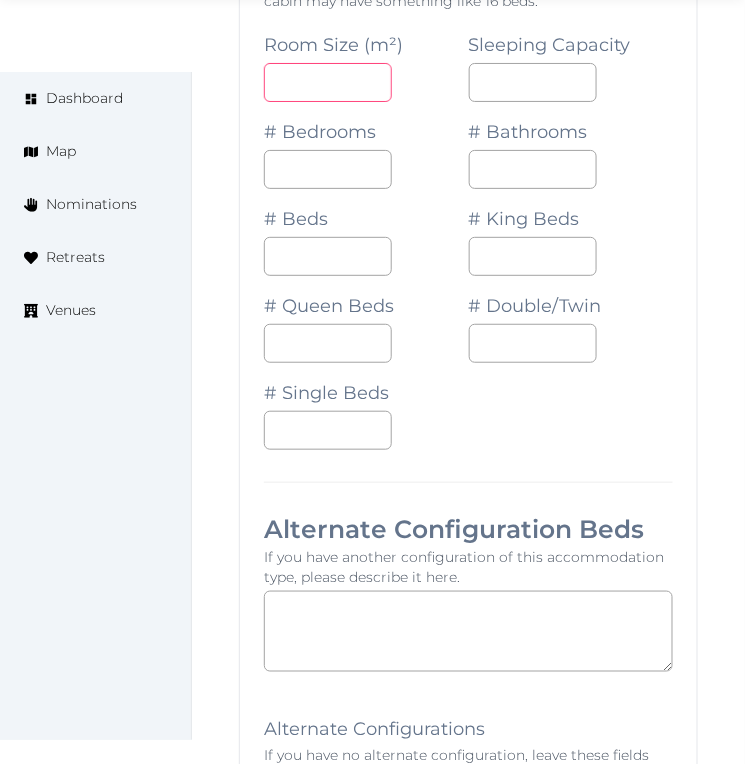 click at bounding box center (328, 82) 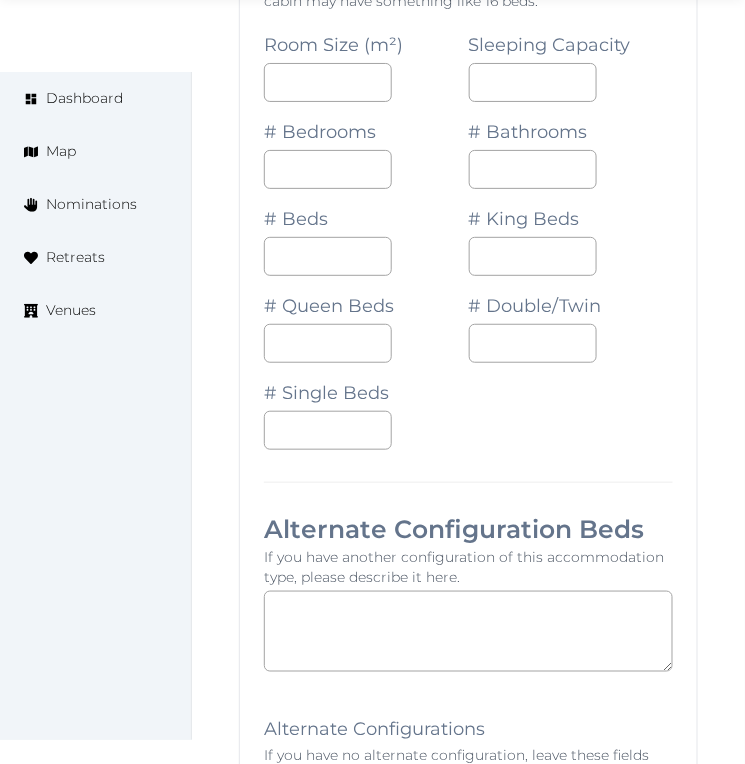click on "**********" at bounding box center (468, 725) 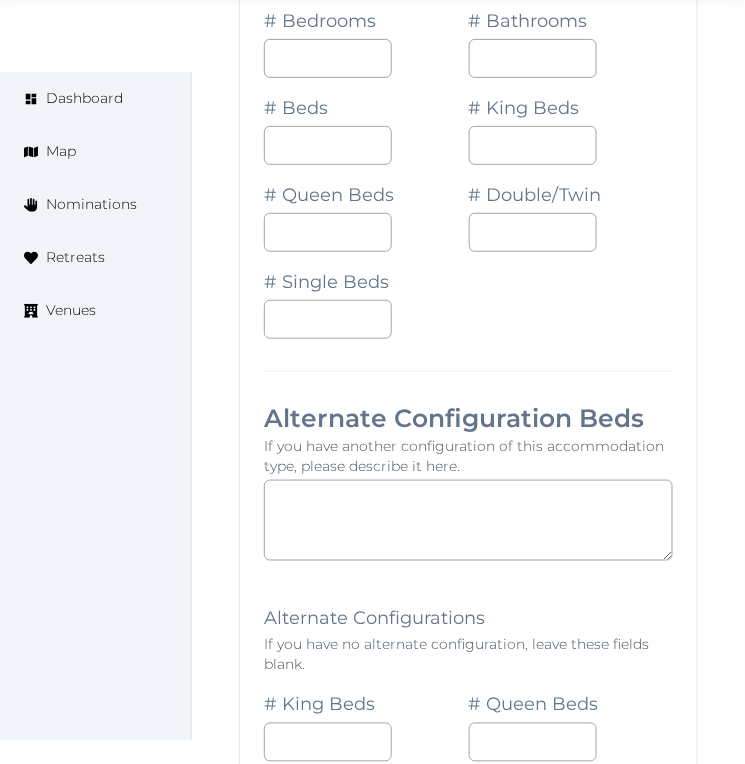 scroll, scrollTop: 2457, scrollLeft: 0, axis: vertical 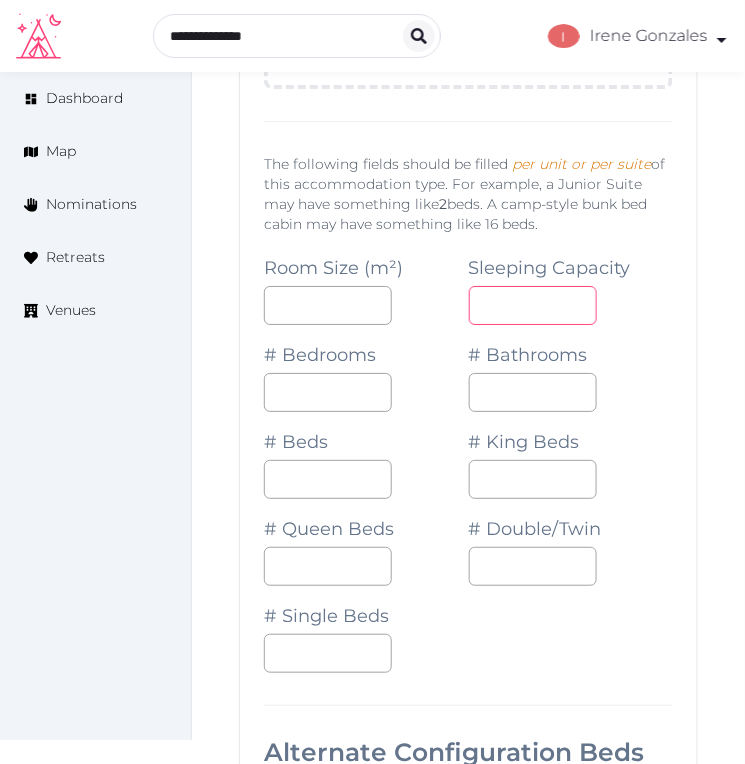click at bounding box center [533, 305] 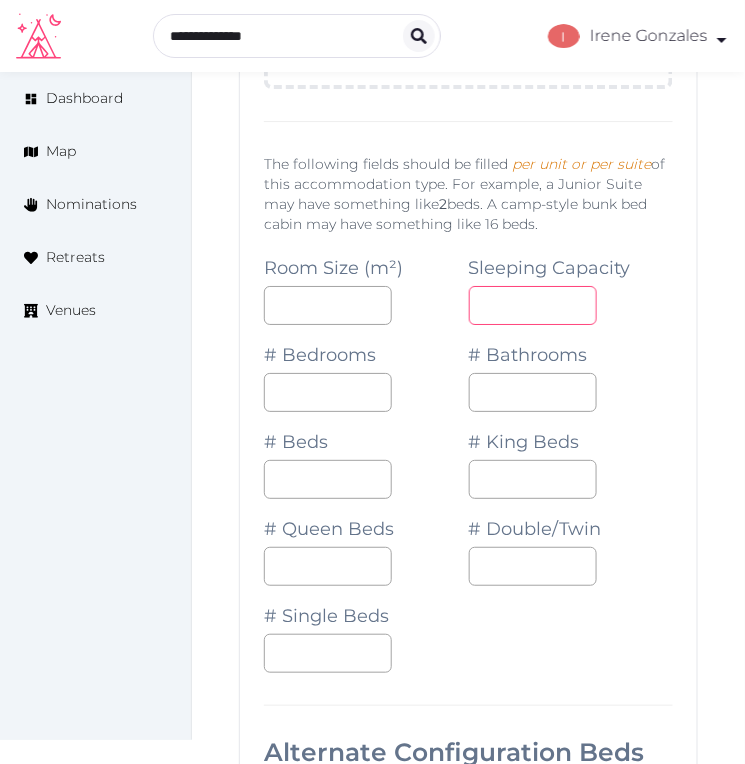 type on "*" 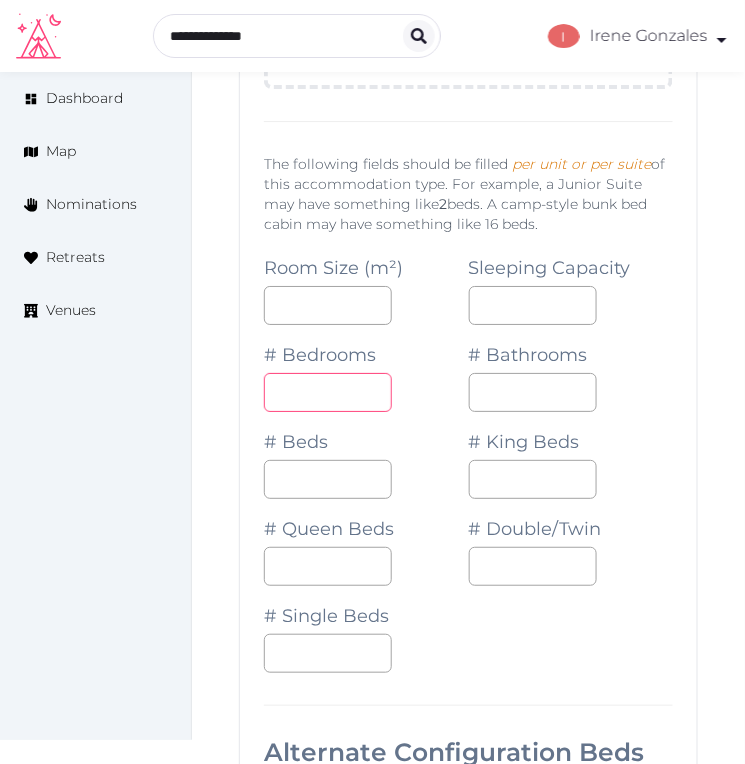 click on "*" at bounding box center (328, 392) 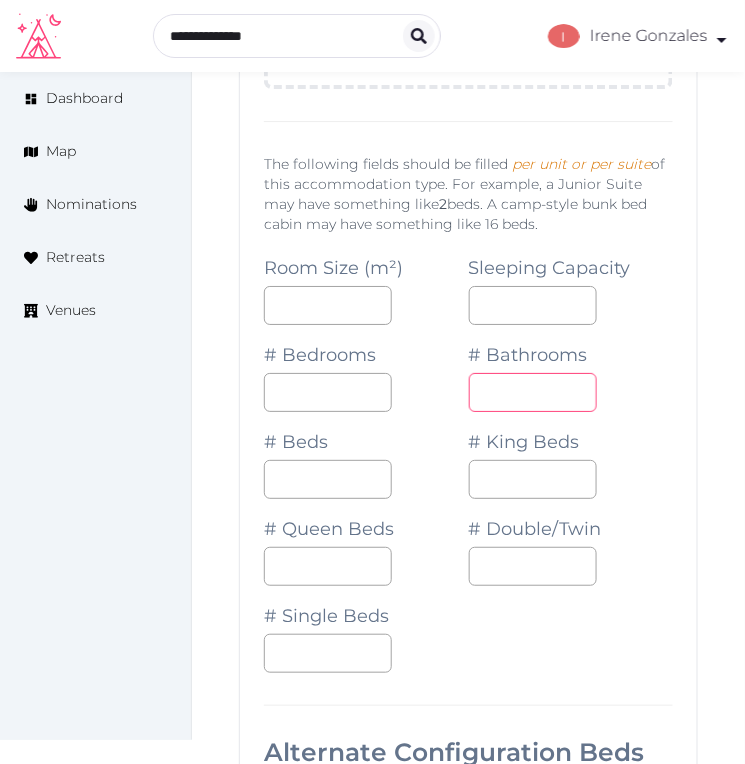 click on "*" at bounding box center [533, 392] 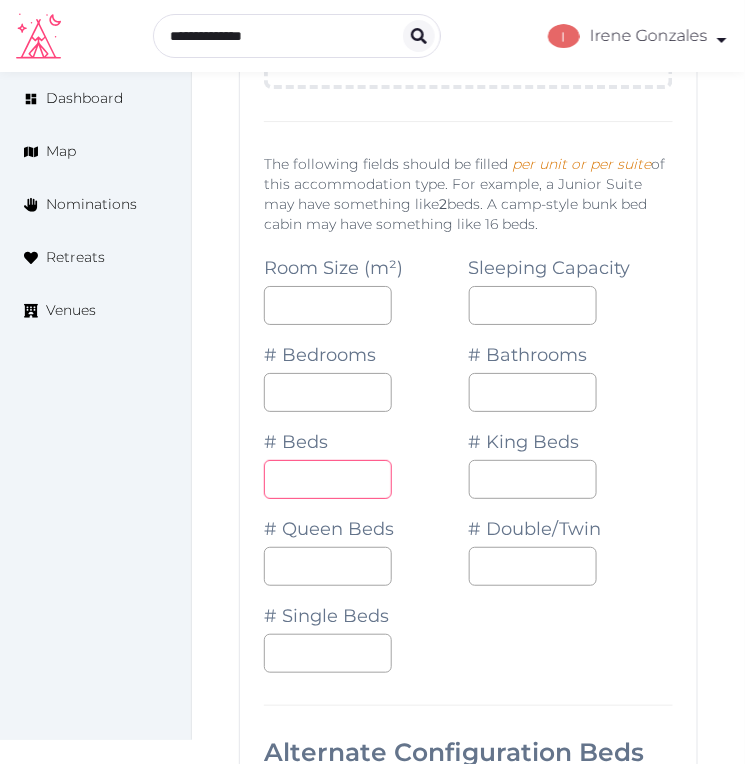 drag, startPoint x: 358, startPoint y: 467, endPoint x: 353, endPoint y: 477, distance: 11.18034 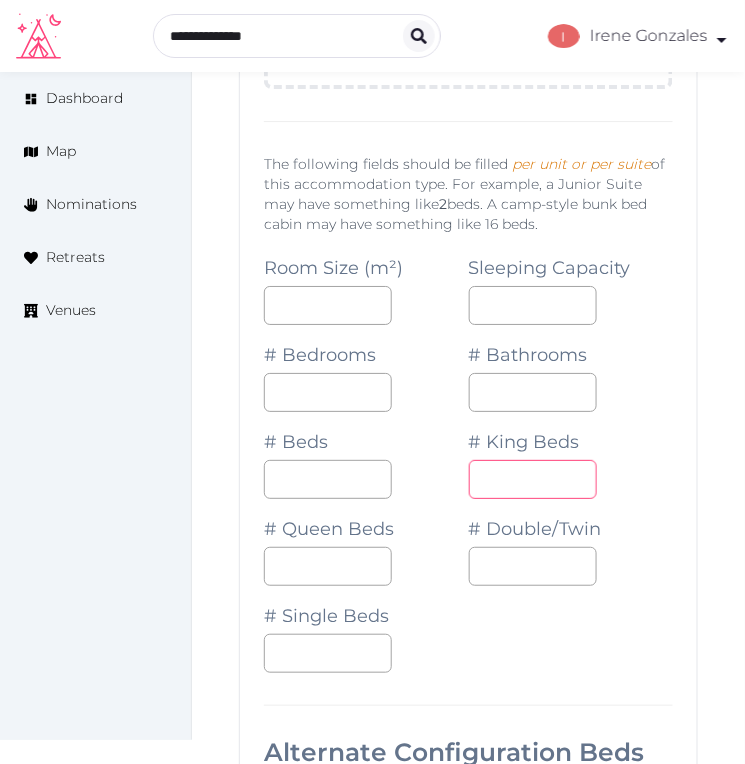 click on "*" at bounding box center [533, 479] 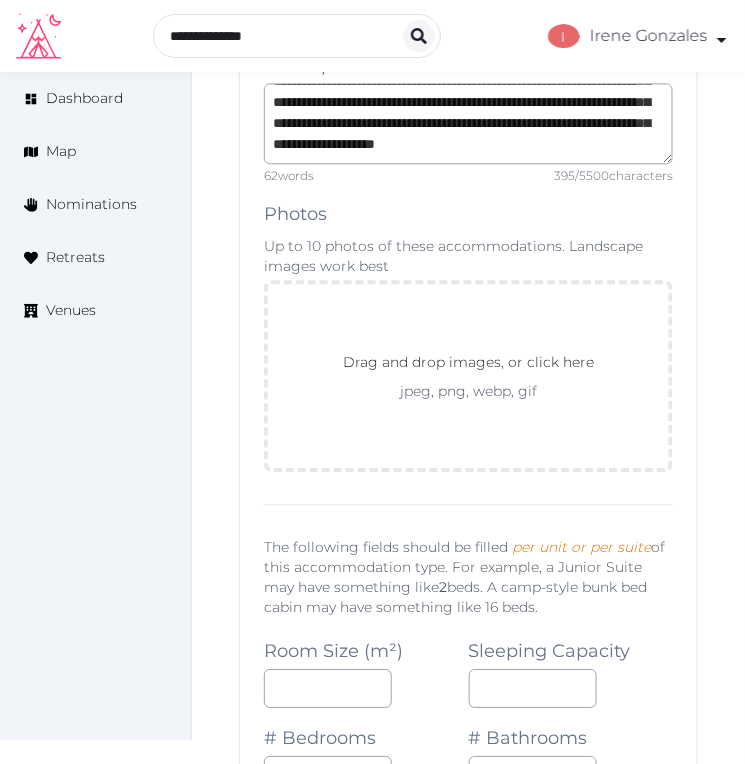 scroll, scrollTop: 2013, scrollLeft: 0, axis: vertical 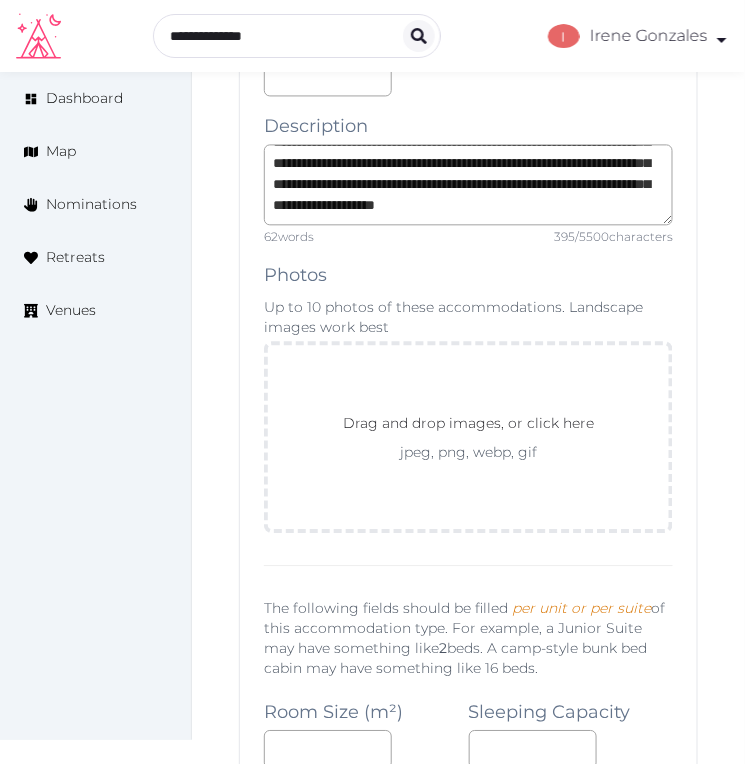 type on "*" 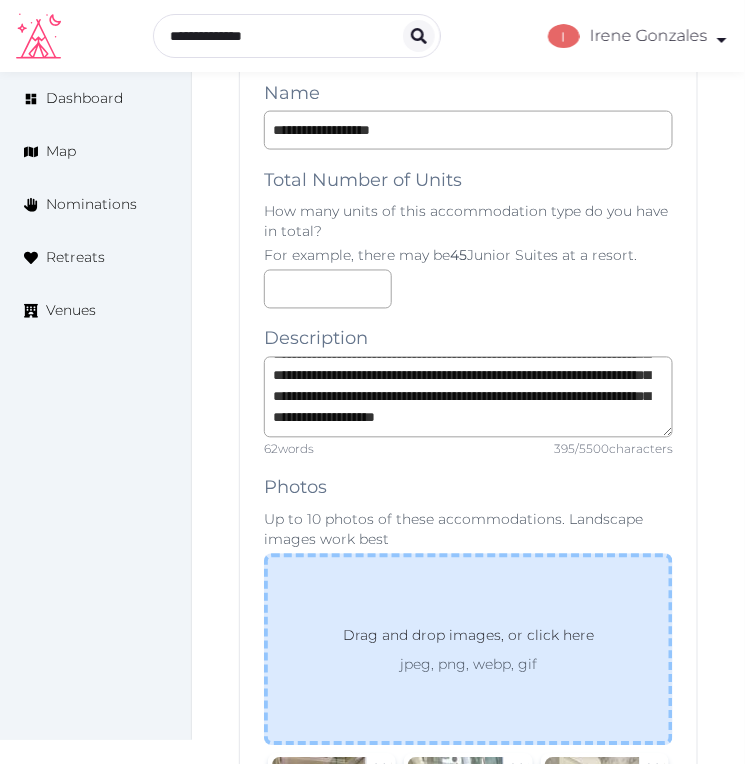scroll, scrollTop: 1791, scrollLeft: 0, axis: vertical 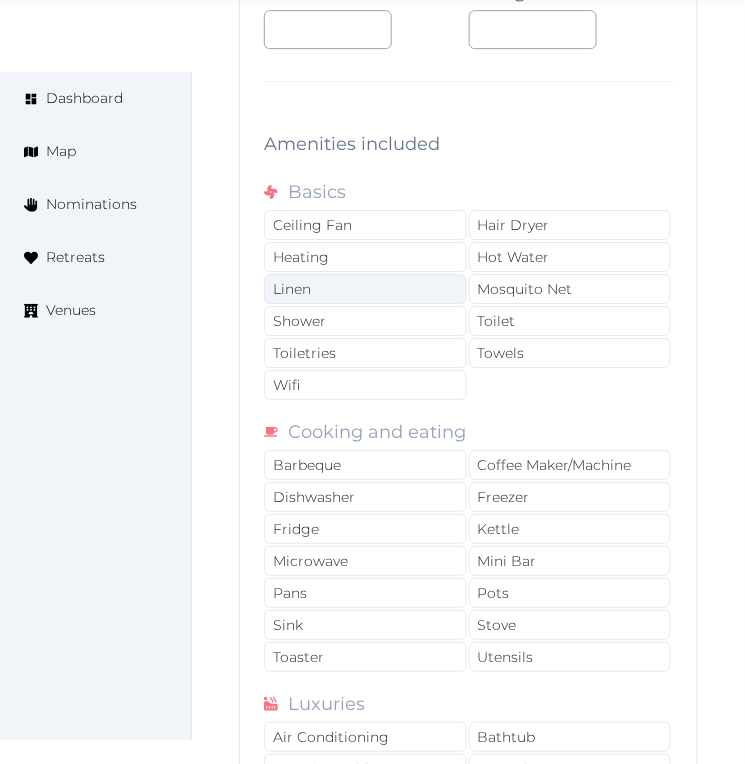 click on "Linen" at bounding box center (365, 289) 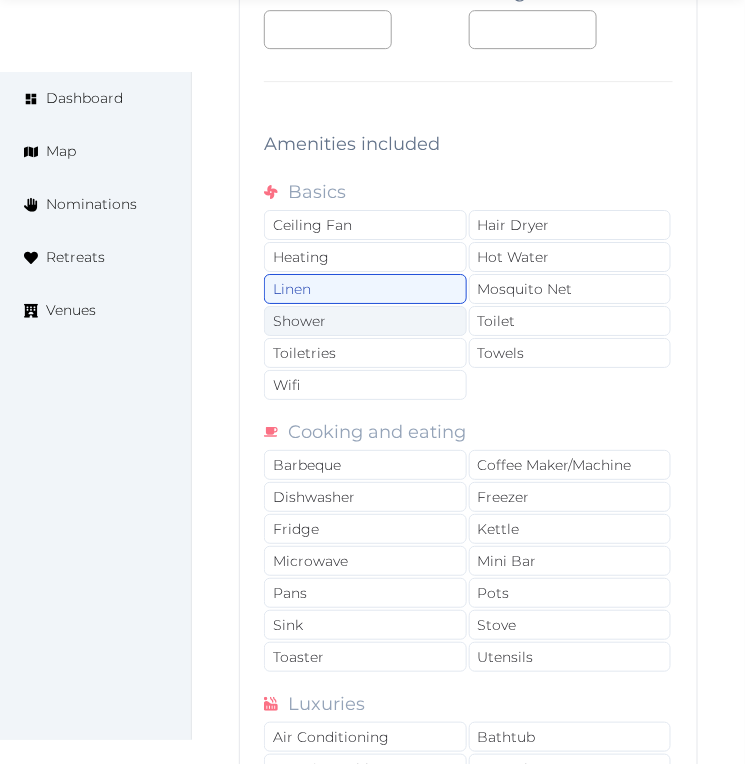 click on "Shower" at bounding box center (365, 321) 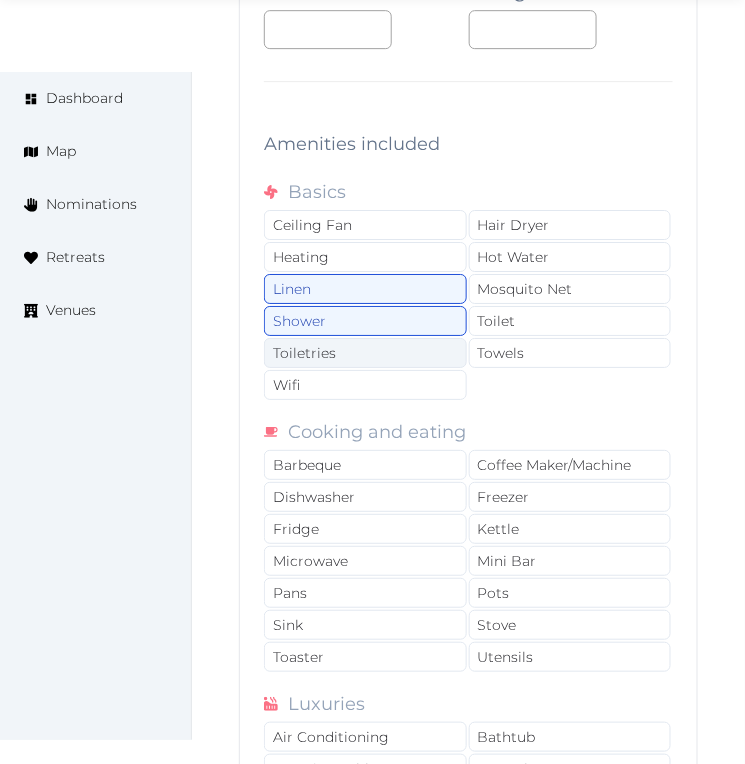 click on "Toiletries" at bounding box center (365, 353) 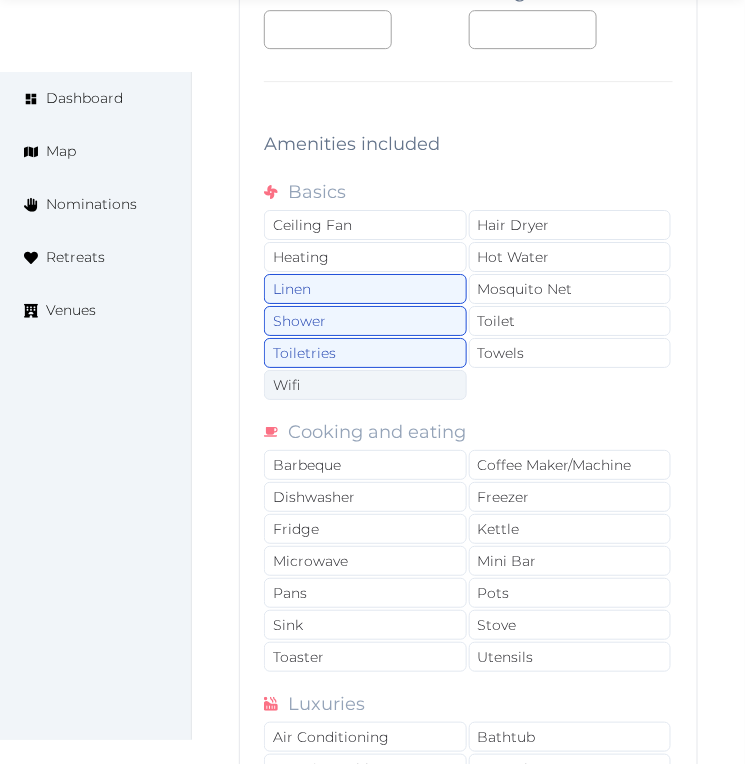 click on "Wifi" at bounding box center [365, 385] 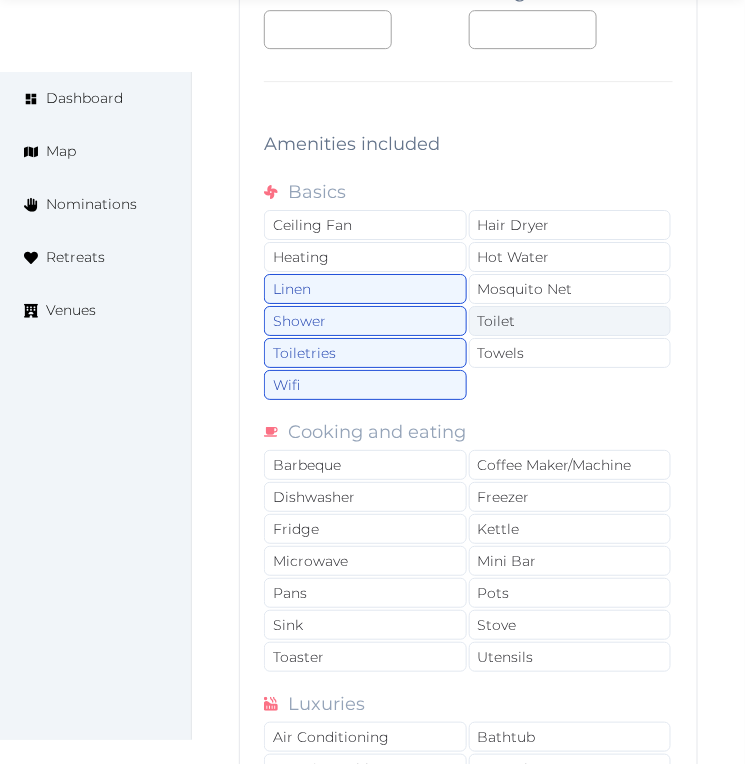 drag, startPoint x: 506, startPoint y: 361, endPoint x: 521, endPoint y: 340, distance: 25.806976 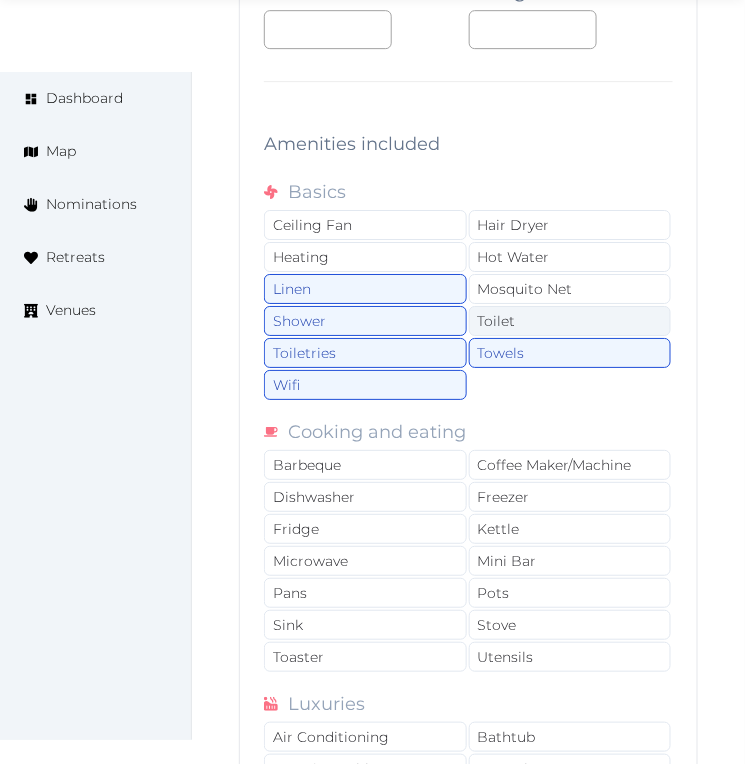 click on "Toilet" at bounding box center (570, 321) 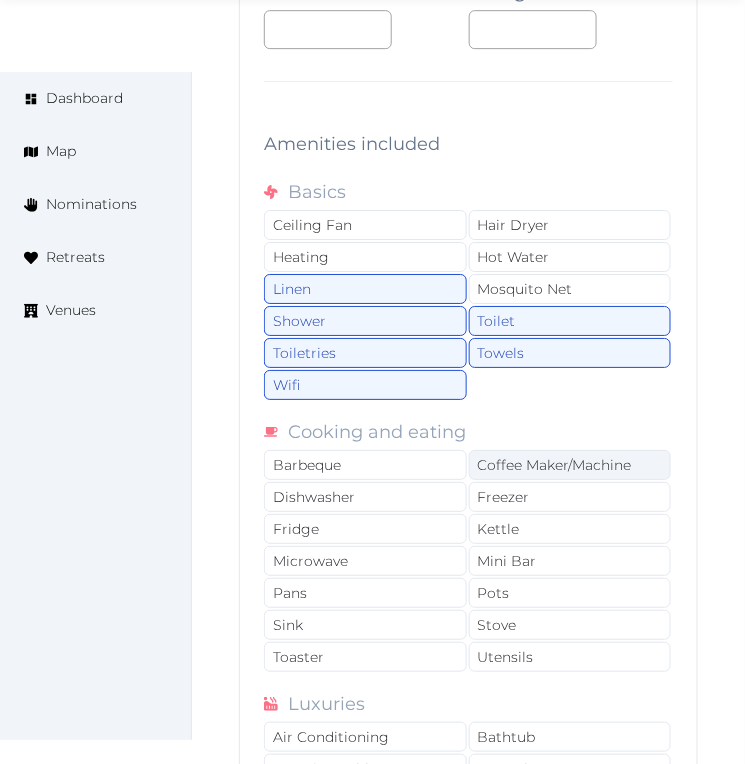 click on "Coffee Maker/Machine" at bounding box center [570, 465] 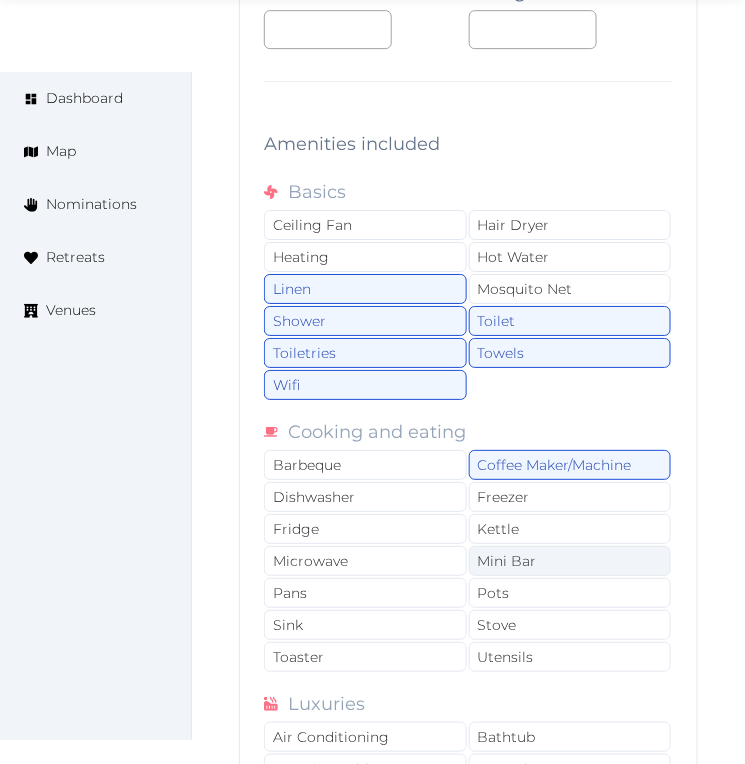 click on "Mini Bar" at bounding box center [570, 561] 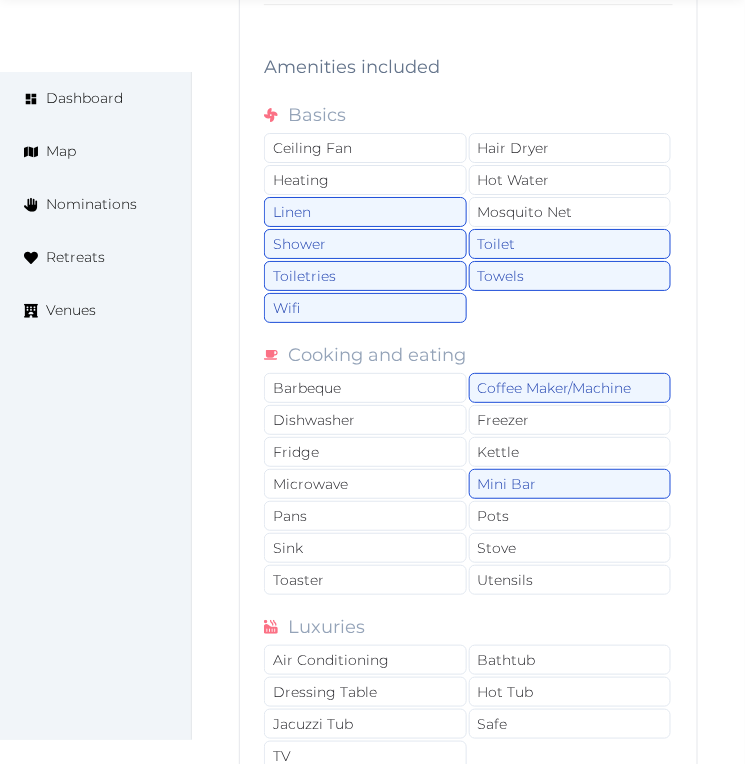 scroll, scrollTop: 3902, scrollLeft: 0, axis: vertical 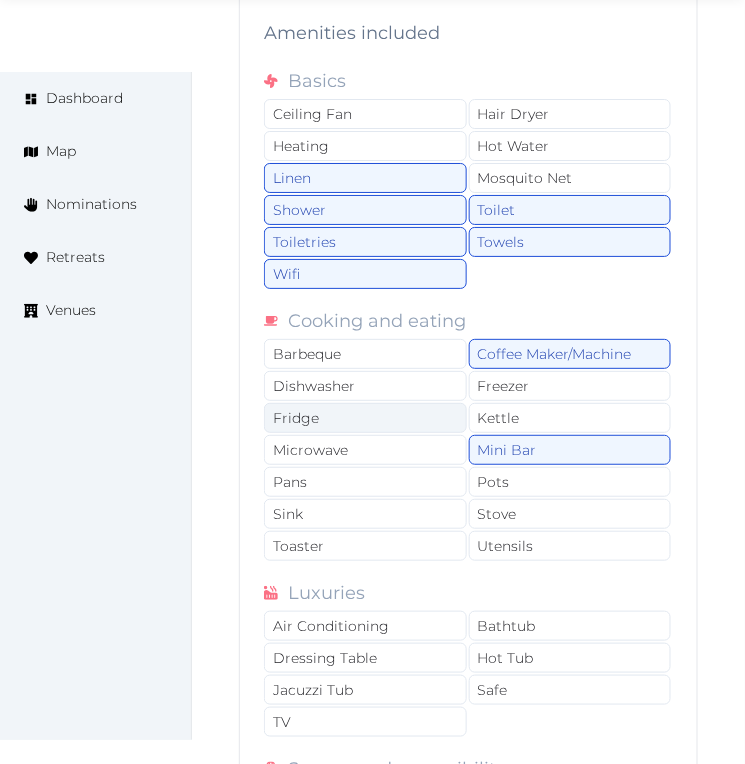 click on "Fridge" at bounding box center (365, 418) 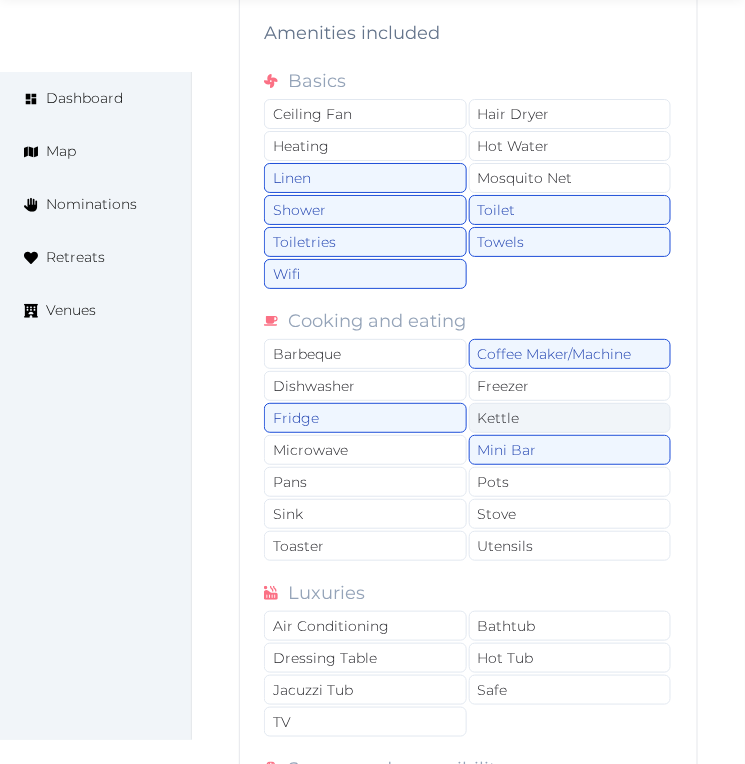 click on "Kettle" at bounding box center (570, 418) 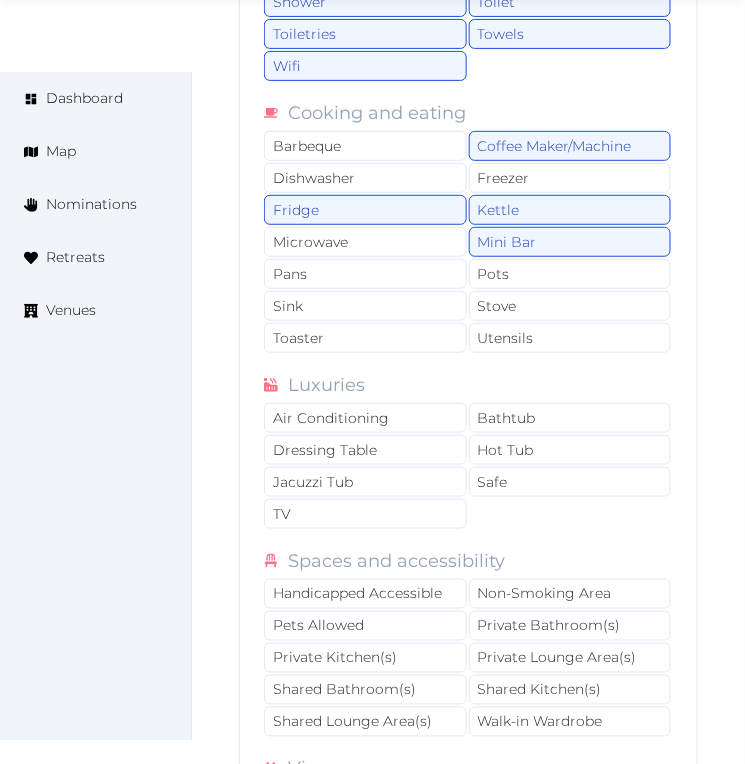scroll, scrollTop: 4124, scrollLeft: 0, axis: vertical 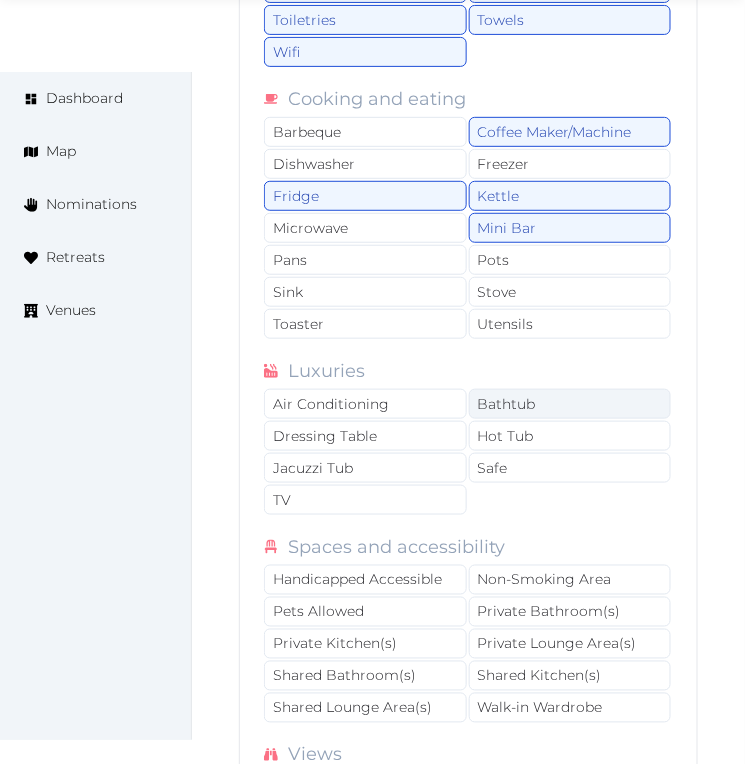 click on "Bathtub" at bounding box center [570, 404] 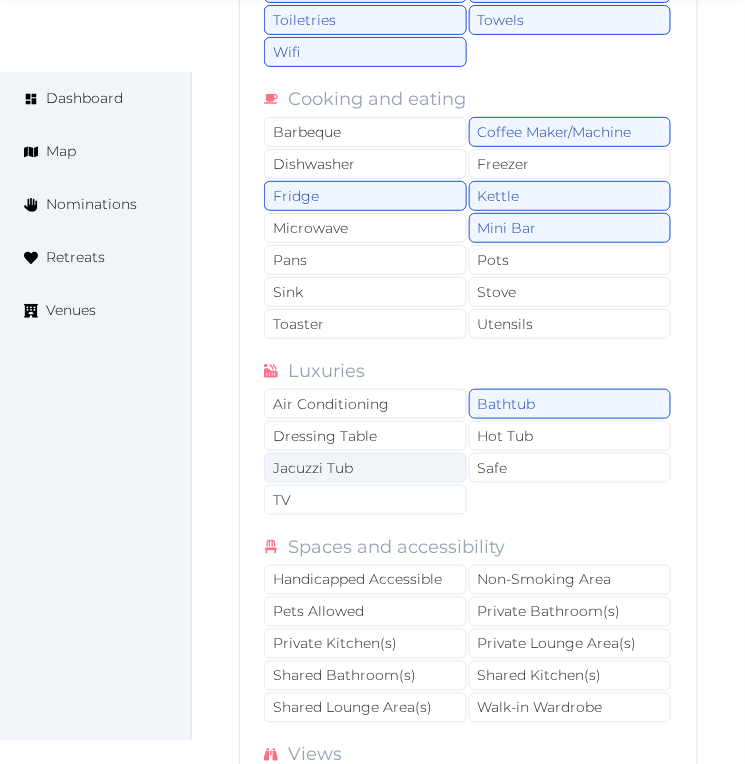 drag, startPoint x: 505, startPoint y: 467, endPoint x: 450, endPoint y: 487, distance: 58.5235 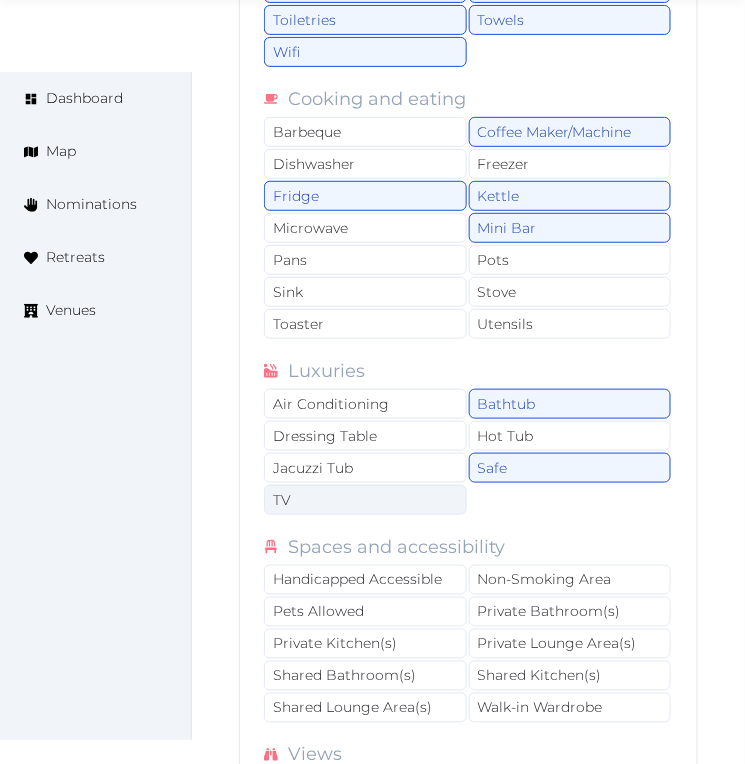 drag, startPoint x: 417, startPoint y: 506, endPoint x: 415, endPoint y: 493, distance: 13.152946 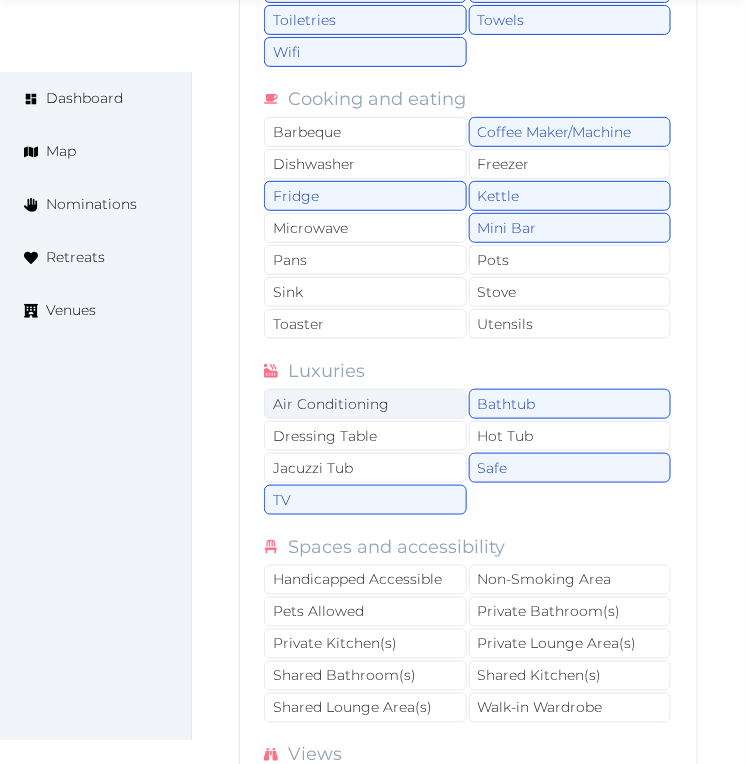 click on "Air Conditioning" at bounding box center [365, 404] 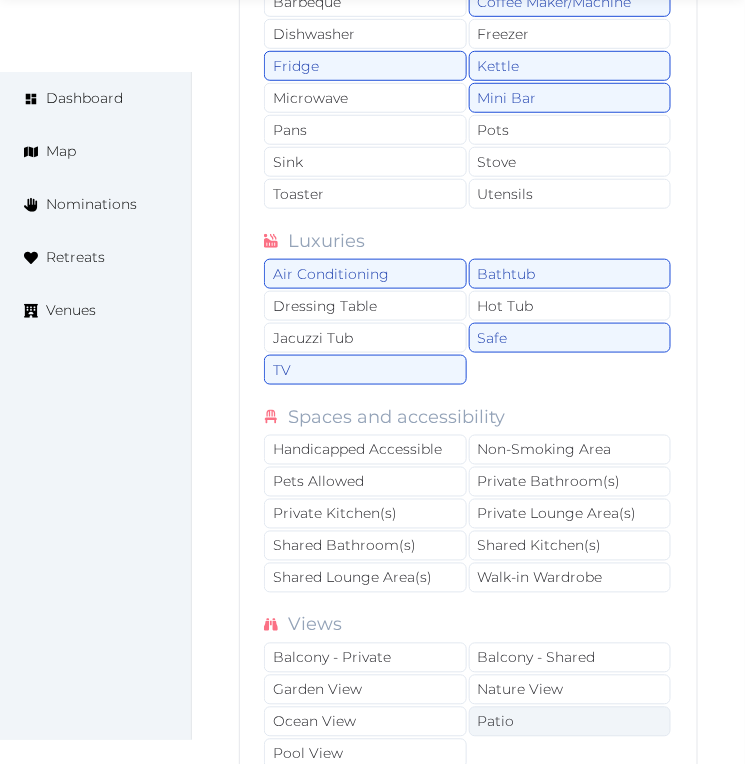 scroll, scrollTop: 4457, scrollLeft: 0, axis: vertical 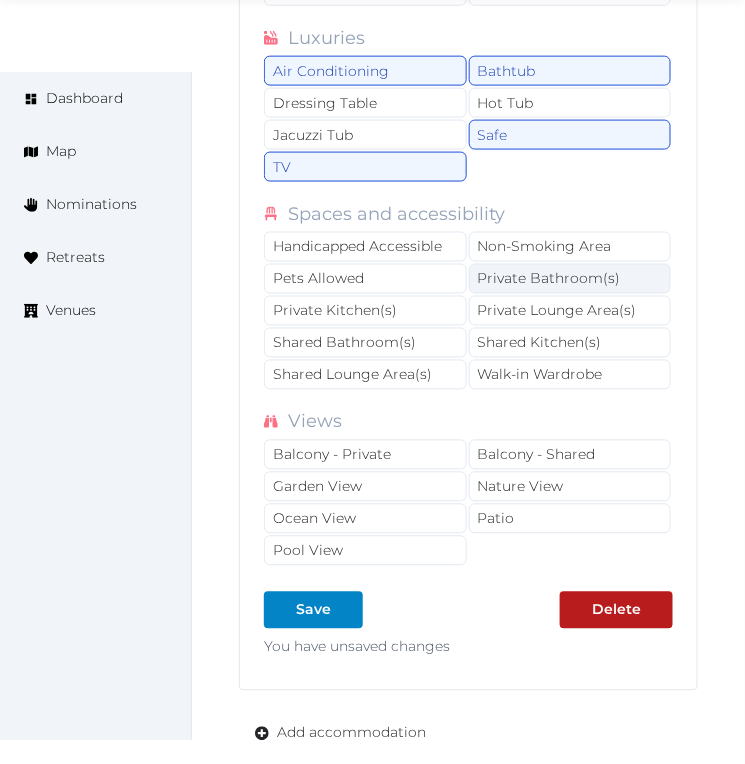 click on "Private Bathroom(s)" at bounding box center (570, 279) 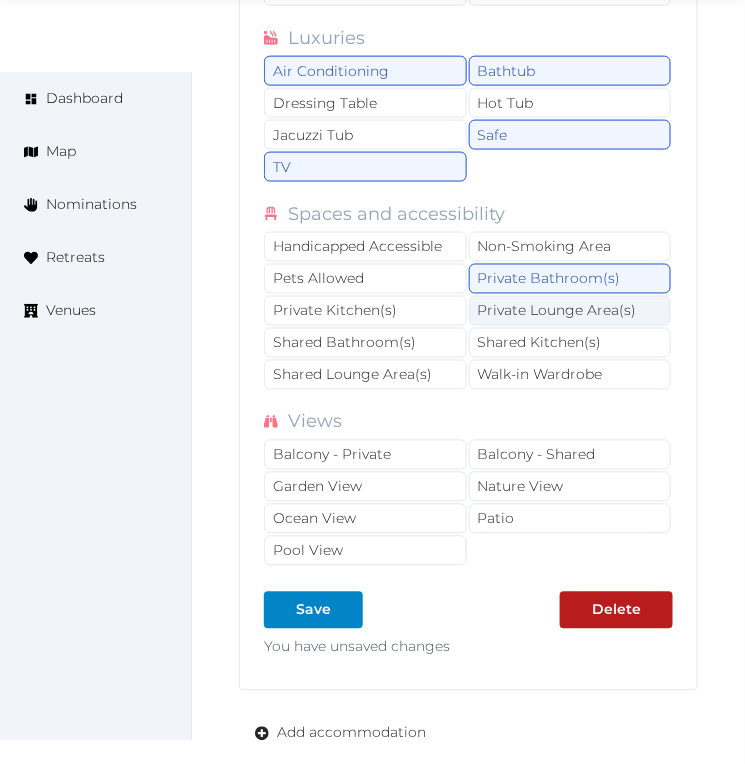 click on "Private Lounge Area(s)" at bounding box center [570, 311] 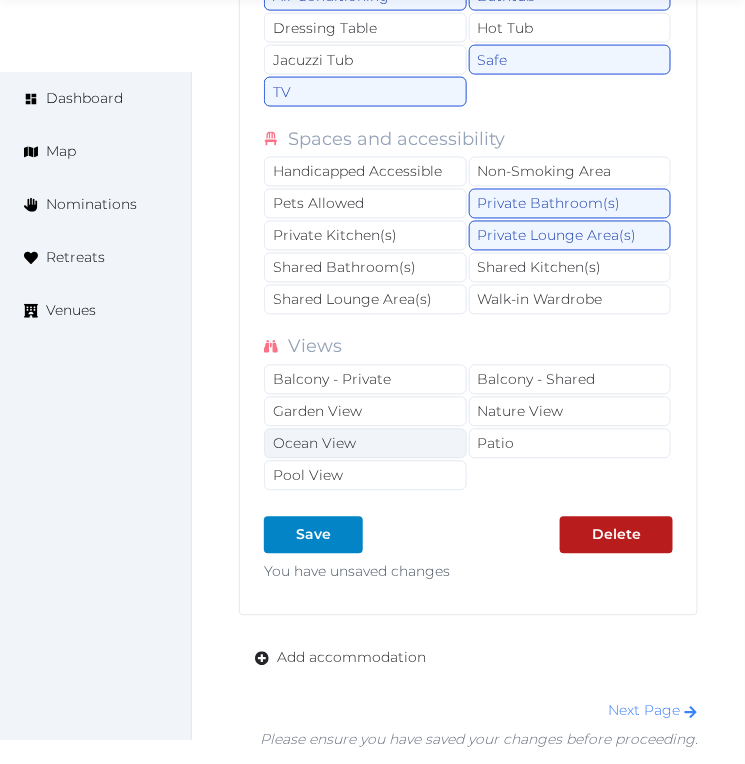 scroll, scrollTop: 4568, scrollLeft: 0, axis: vertical 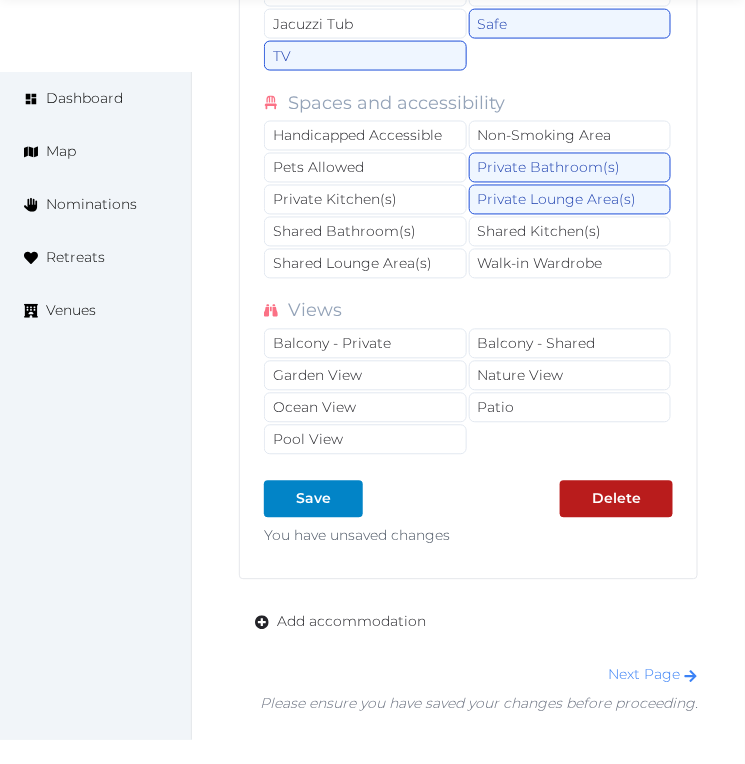 click on "Balcony - Private Balcony - Shared Garden View Nature View Ocean View Patio Pool View" at bounding box center (468, 393) 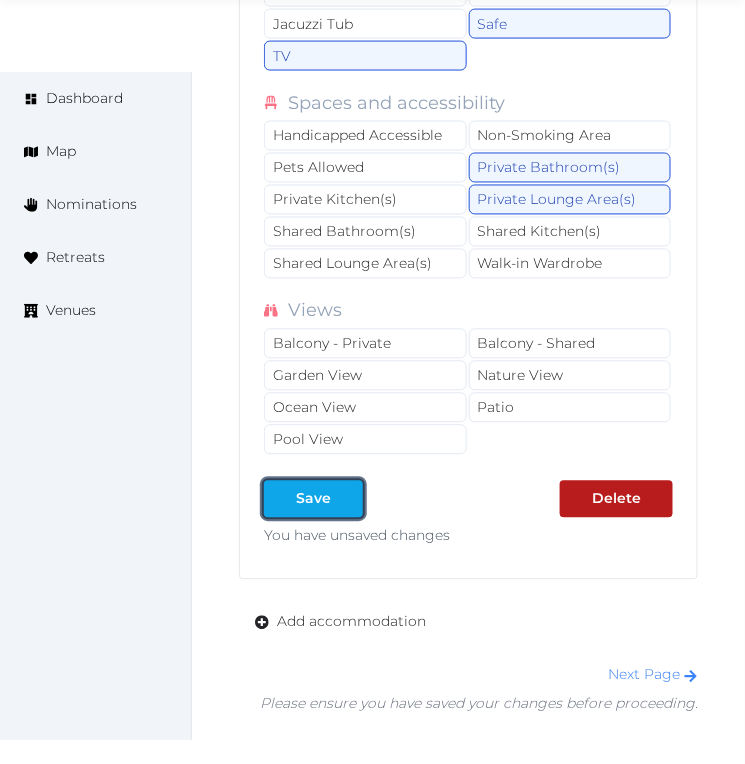 click at bounding box center (347, 499) 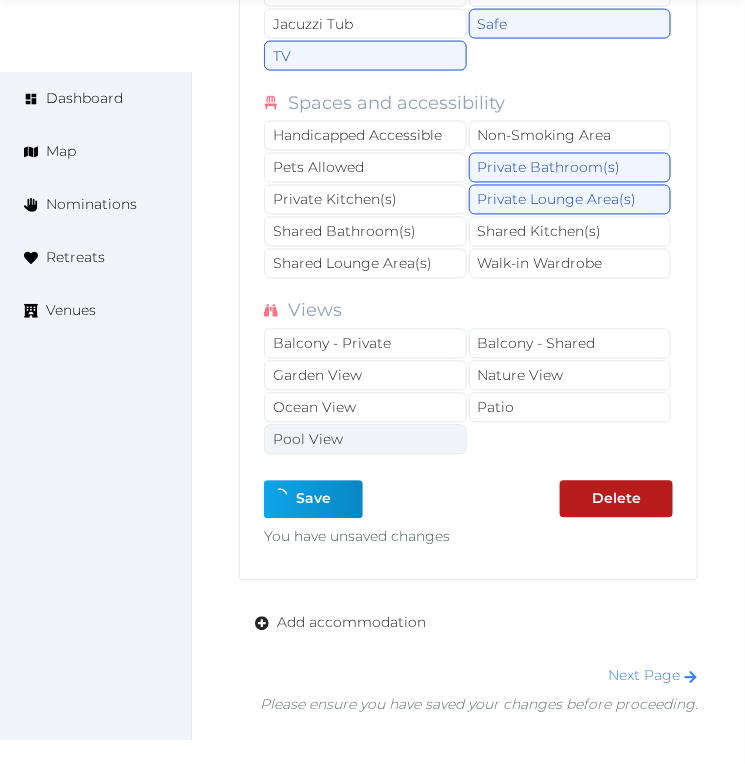 type on "*" 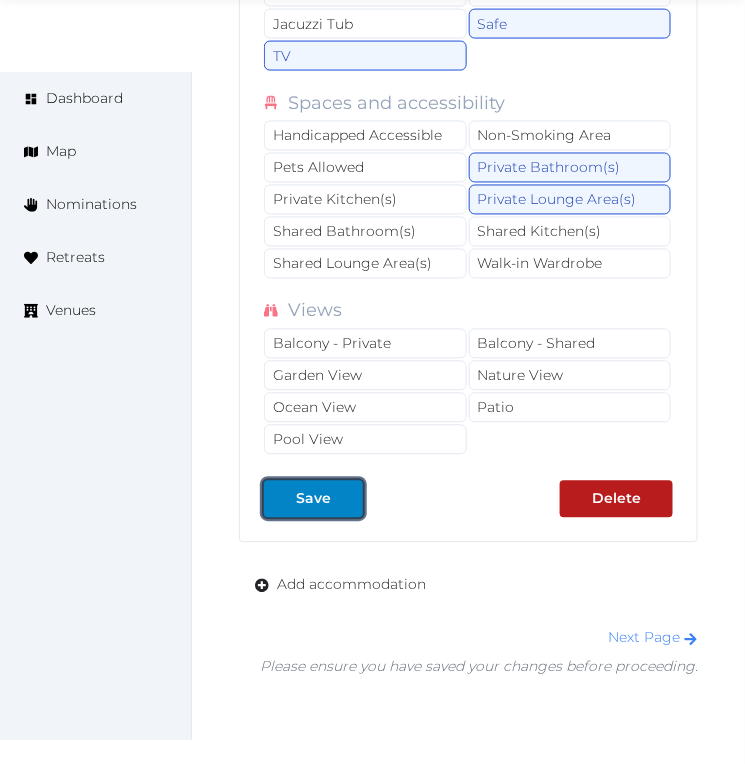 drag, startPoint x: 333, startPoint y: 502, endPoint x: 360, endPoint y: 534, distance: 41.868843 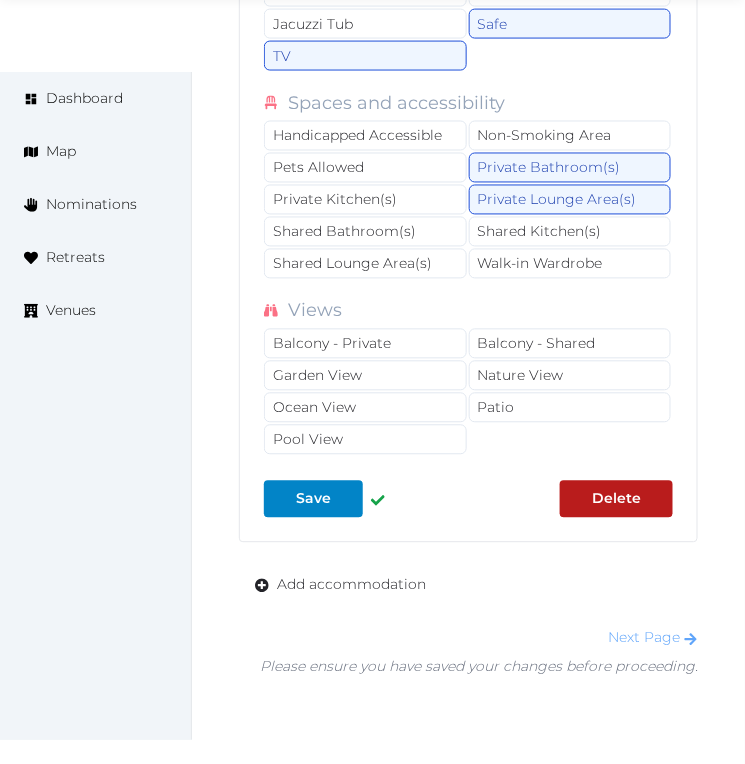 click on "Next Page" at bounding box center (653, 638) 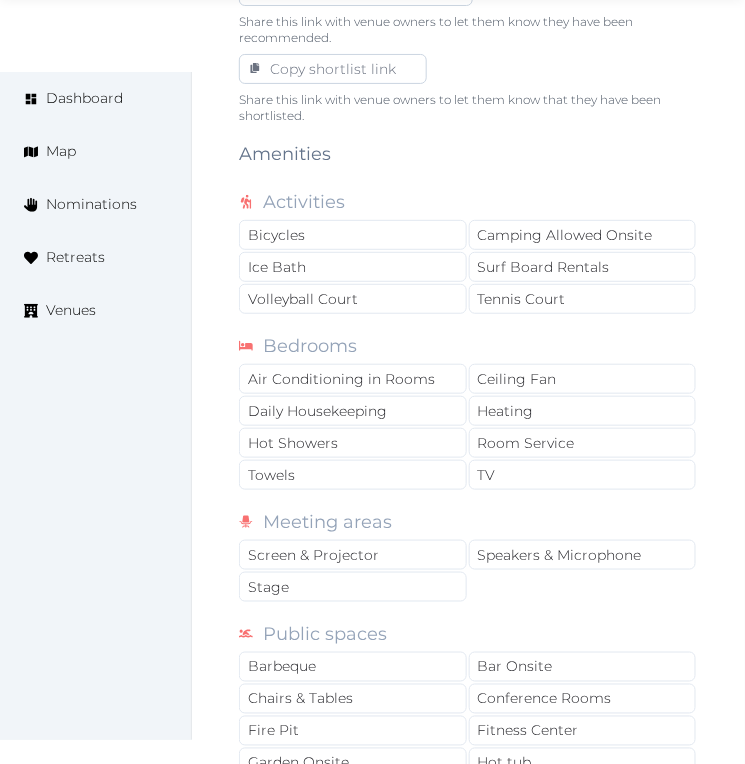 scroll, scrollTop: 1555, scrollLeft: 0, axis: vertical 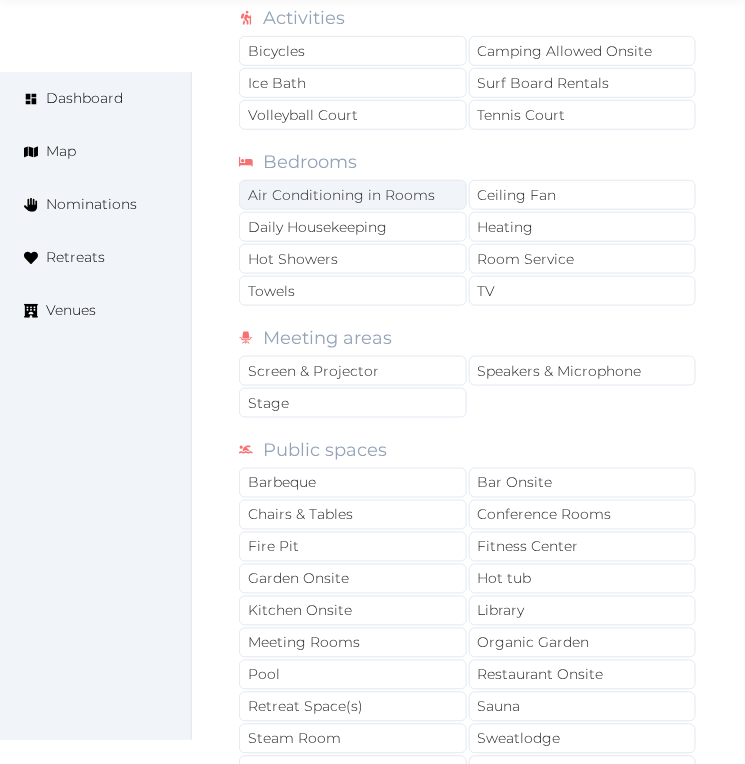 drag, startPoint x: 386, startPoint y: 173, endPoint x: 377, endPoint y: 200, distance: 28.460499 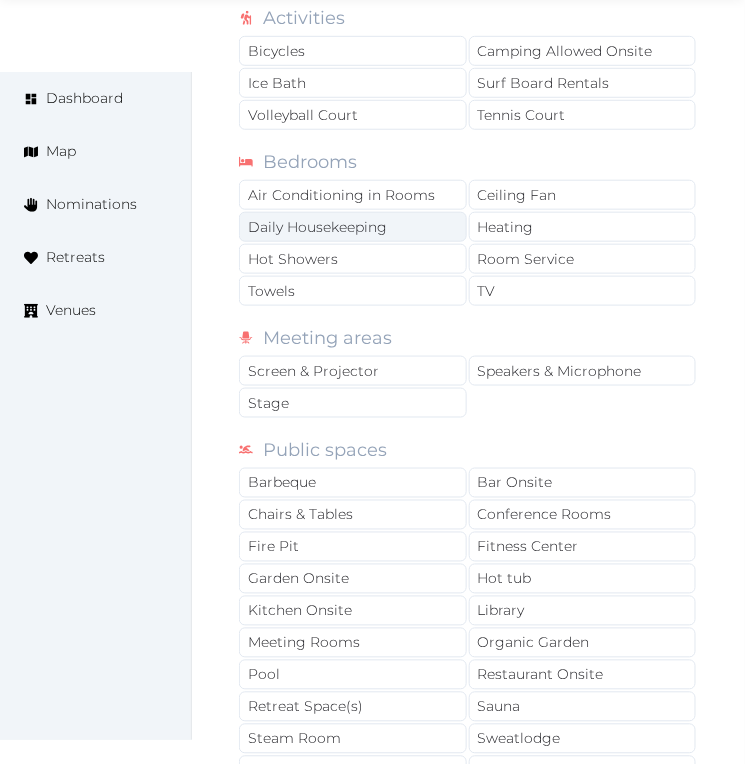 click on "Daily Housekeeping" at bounding box center [353, 227] 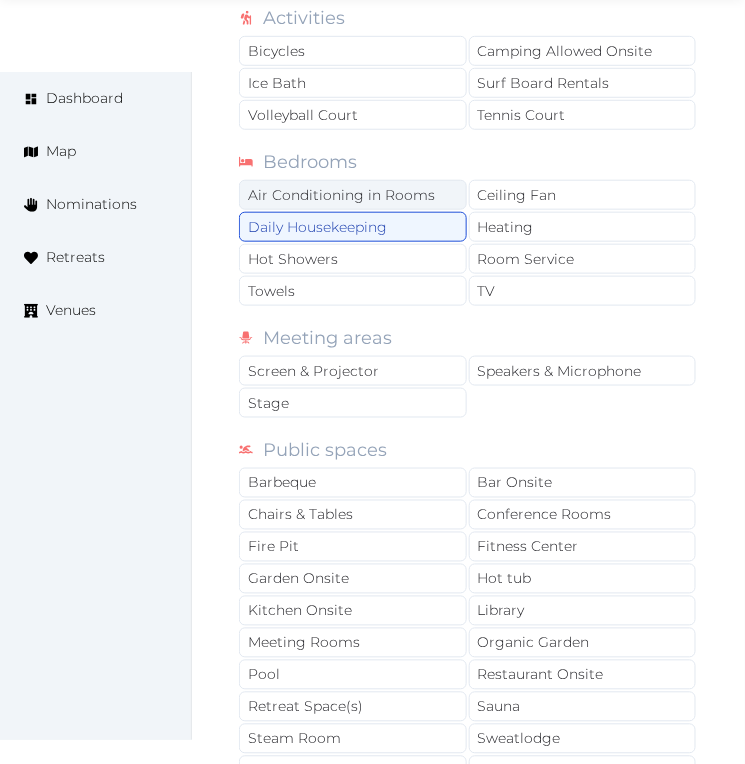 click on "Air Conditioning in Rooms" at bounding box center [353, 195] 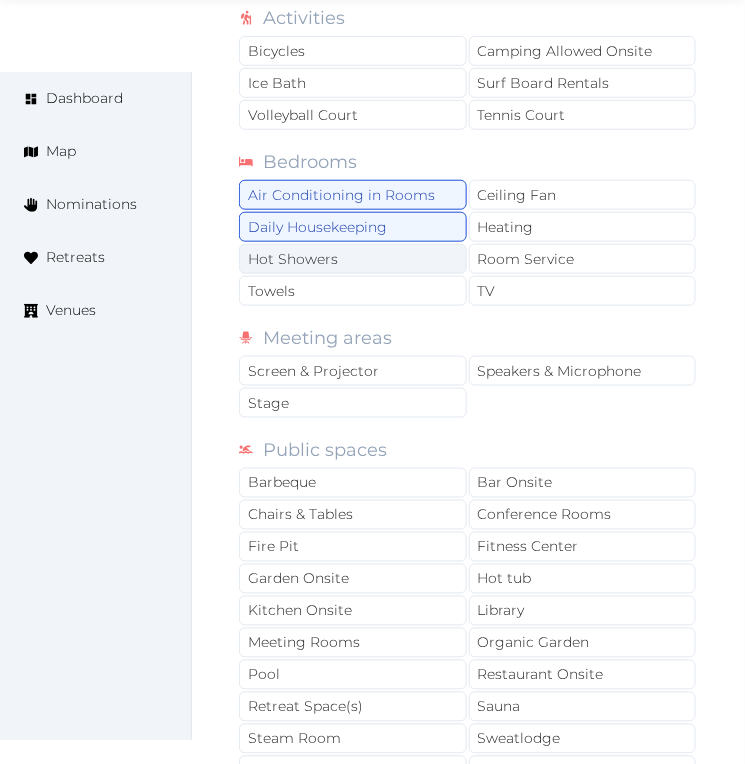 click on "Hot Showers" at bounding box center (353, 259) 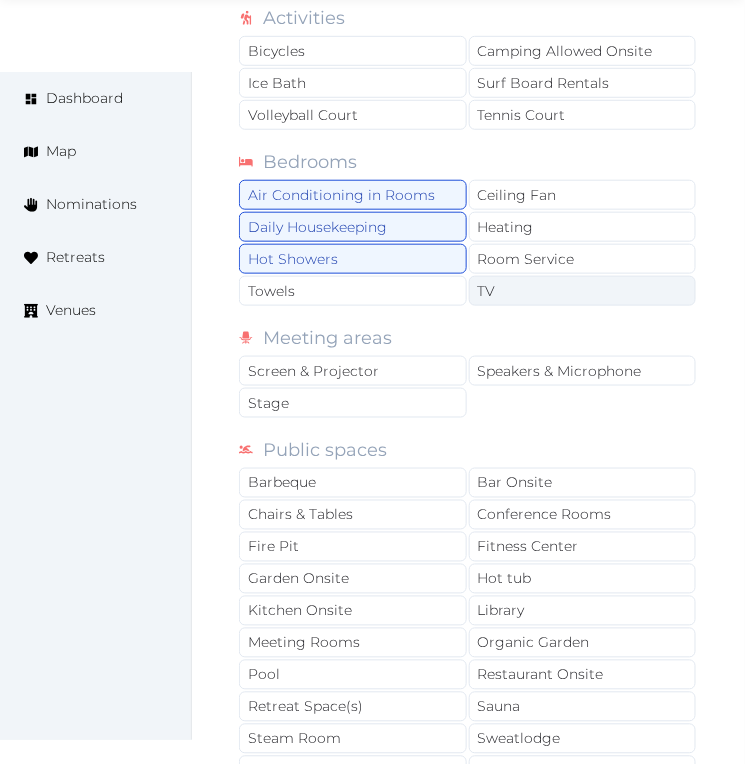 drag, startPoint x: 391, startPoint y: 284, endPoint x: 503, endPoint y: 281, distance: 112.04017 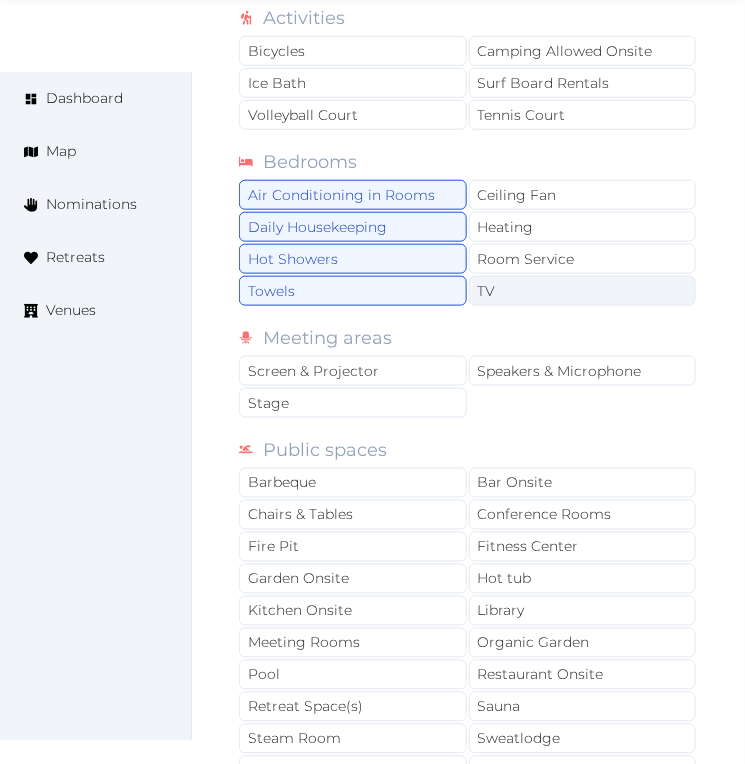 click on "TV" at bounding box center (583, 291) 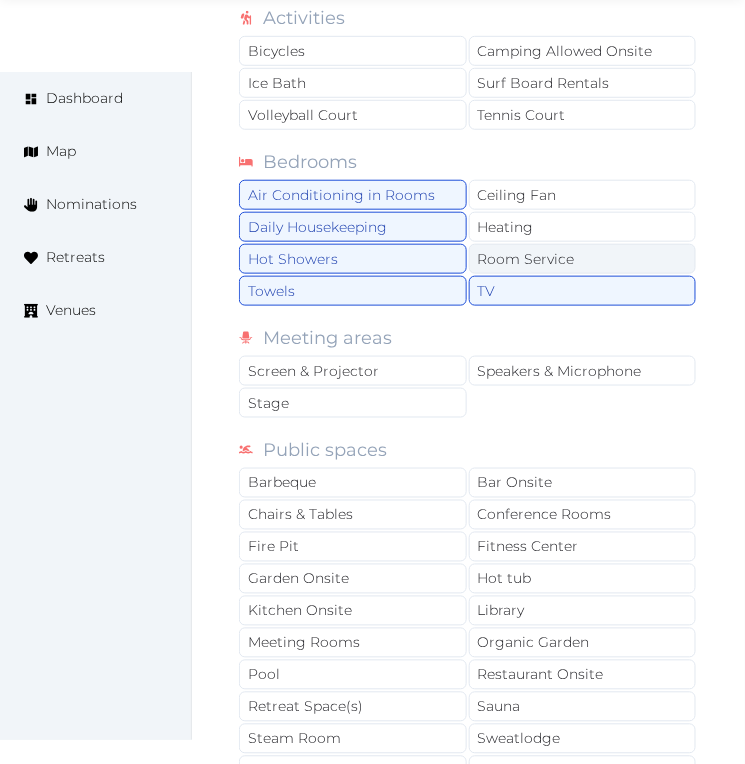 click on "Room Service" at bounding box center [583, 259] 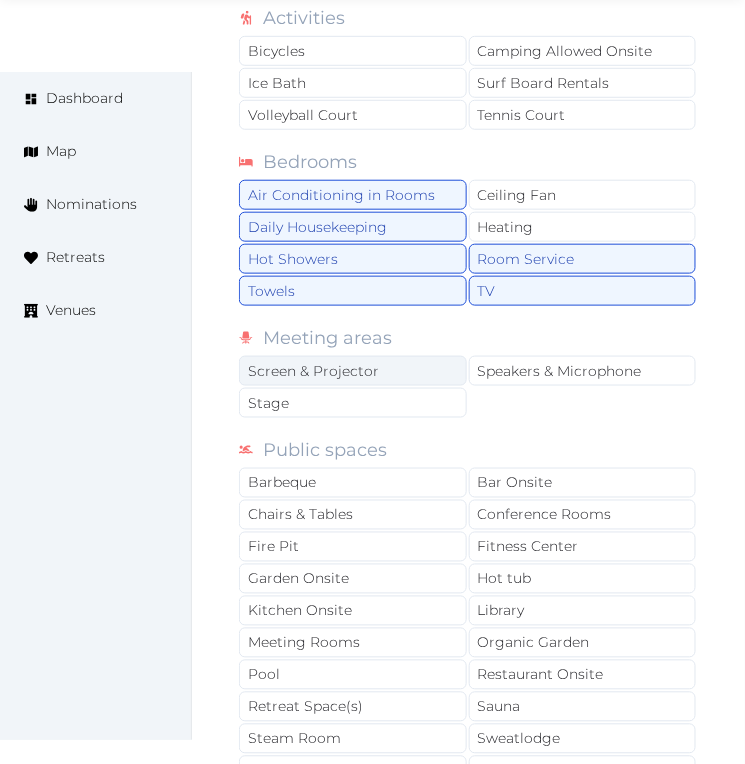 click on "Screen & Projector" at bounding box center [353, 371] 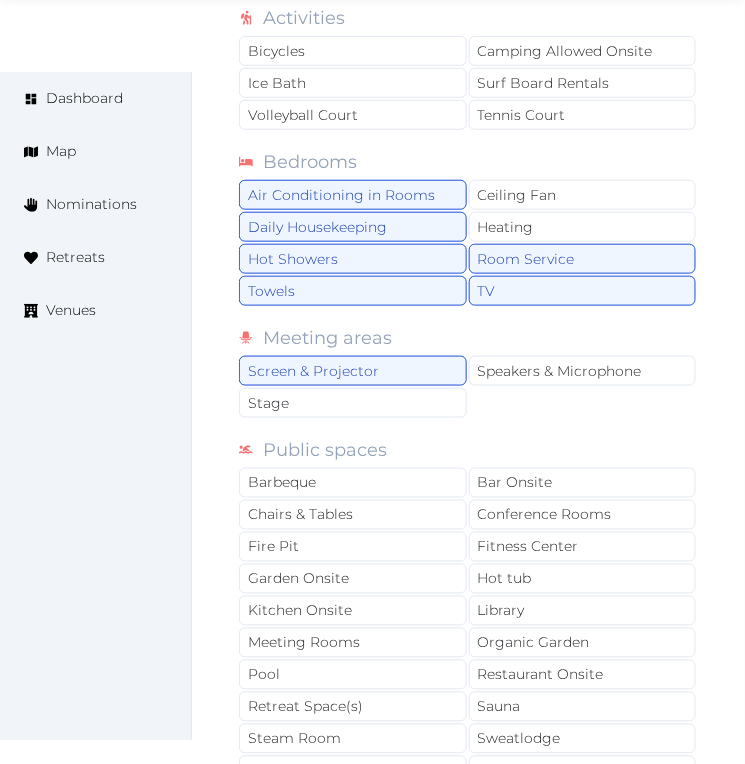 drag, startPoint x: 507, startPoint y: 371, endPoint x: 542, endPoint y: 317, distance: 64.3506 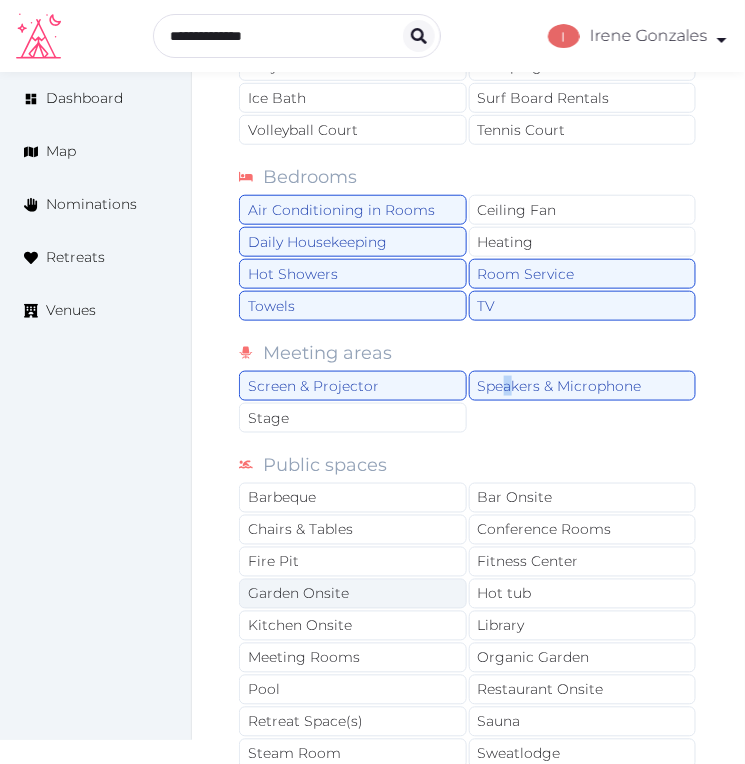 scroll, scrollTop: 1666, scrollLeft: 0, axis: vertical 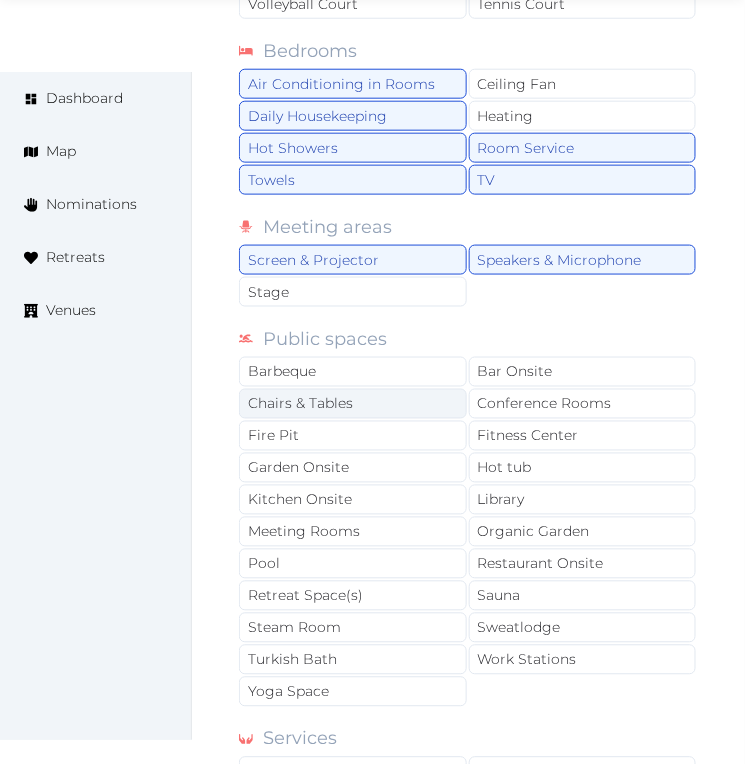click on "Chairs & Tables" at bounding box center [353, 404] 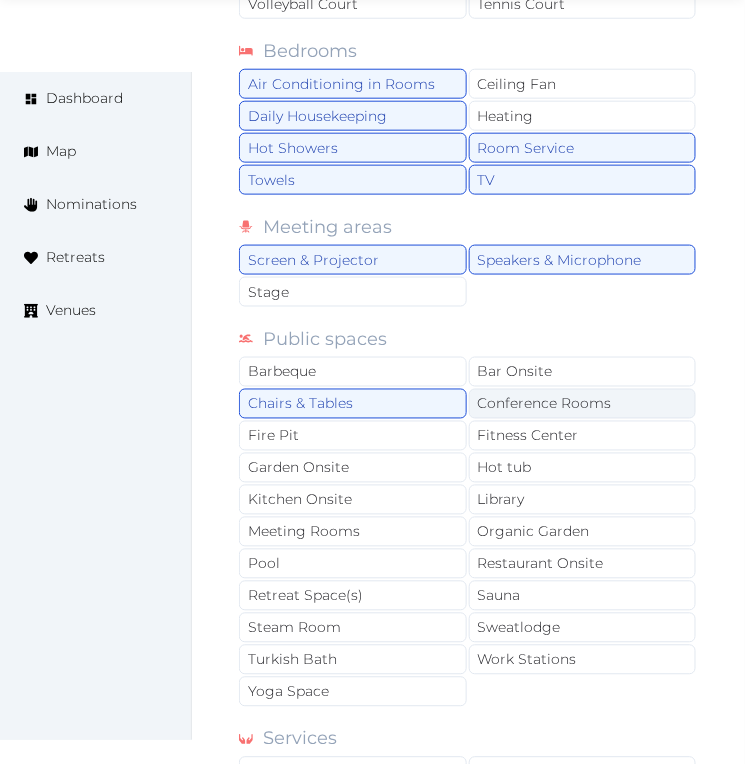 click on "Conference Rooms" at bounding box center (583, 404) 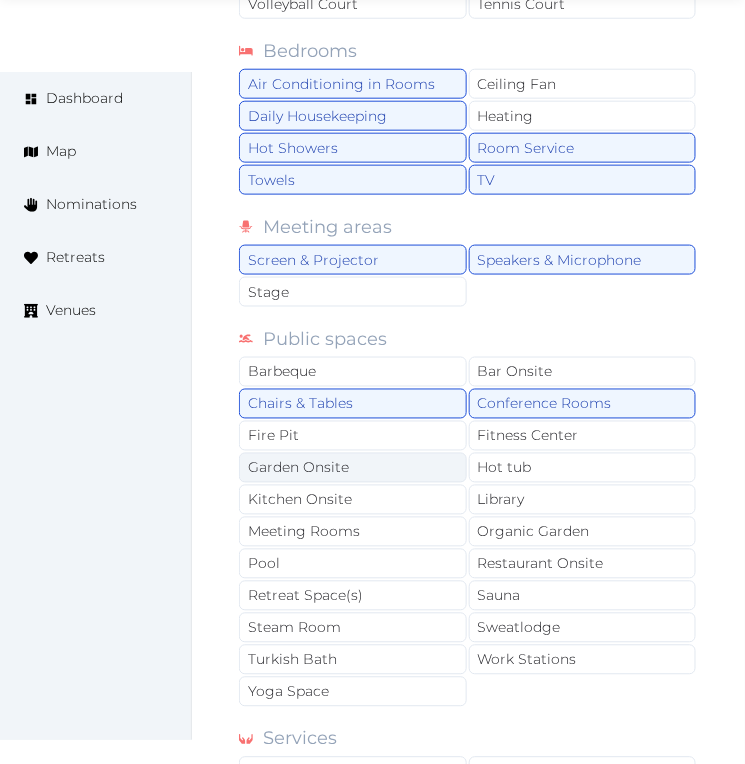 click on "Garden Onsite" at bounding box center (353, 468) 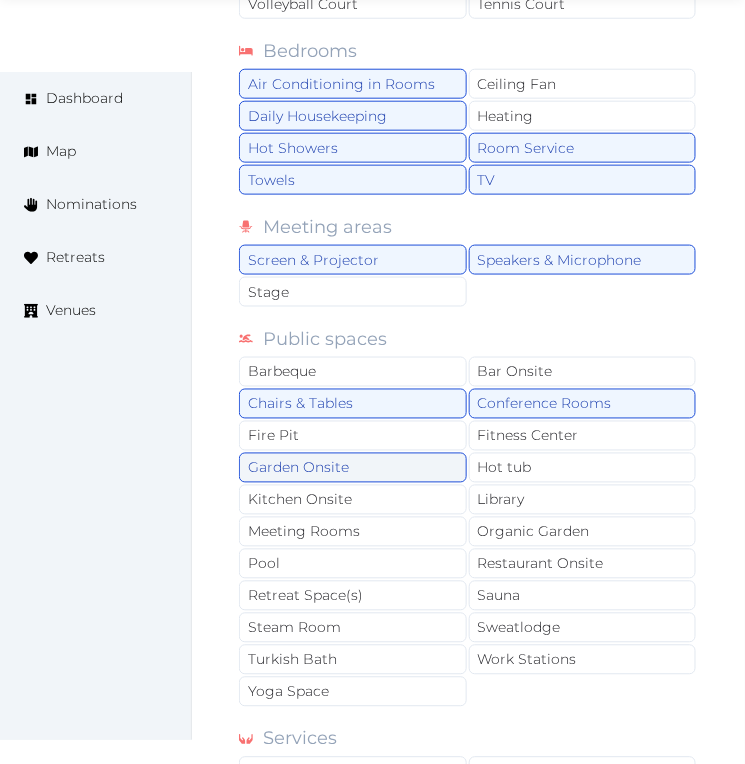 click on "Garden Onsite" at bounding box center (353, 468) 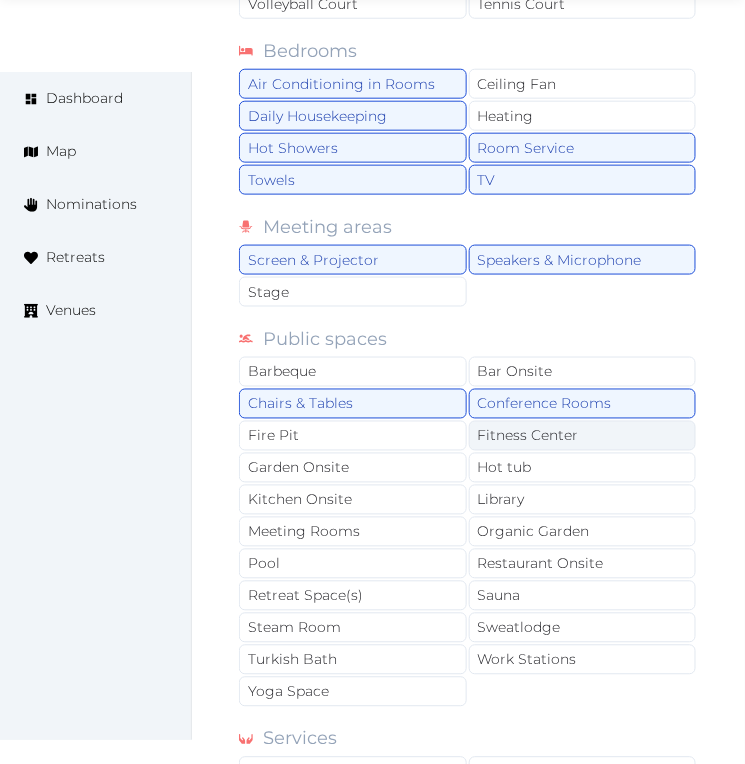 click on "Fitness Center" at bounding box center (583, 436) 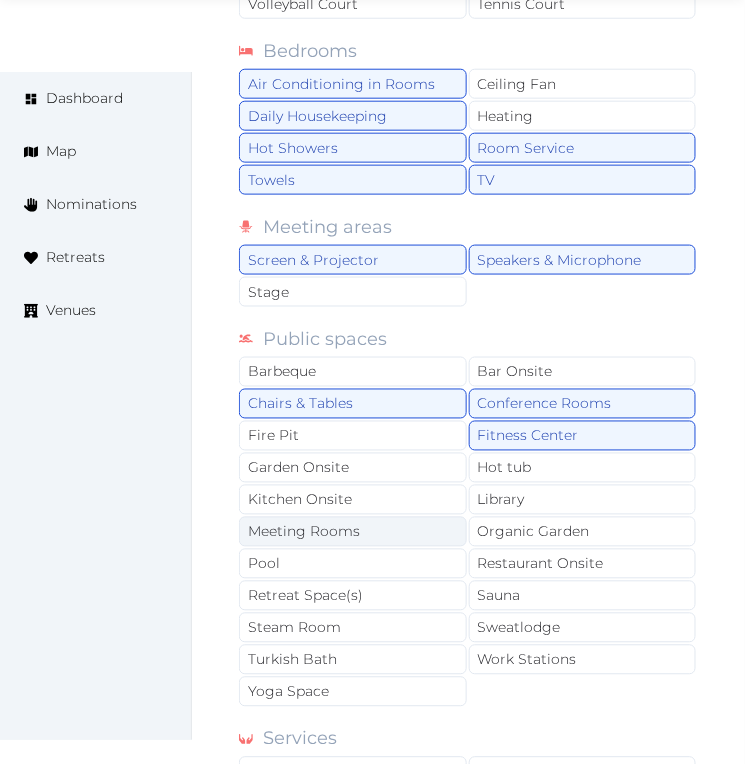 click on "Meeting Rooms" at bounding box center (353, 532) 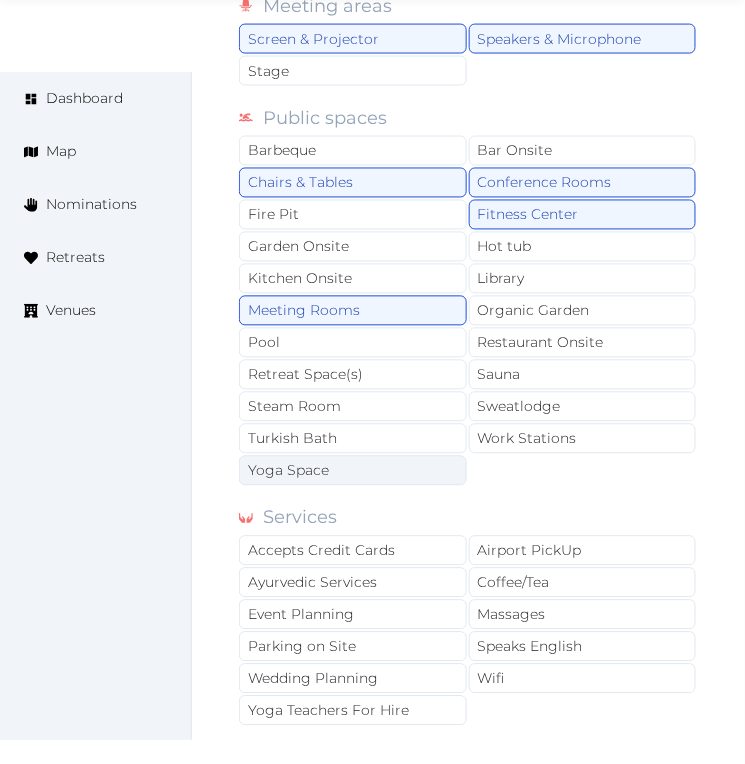 scroll, scrollTop: 1888, scrollLeft: 0, axis: vertical 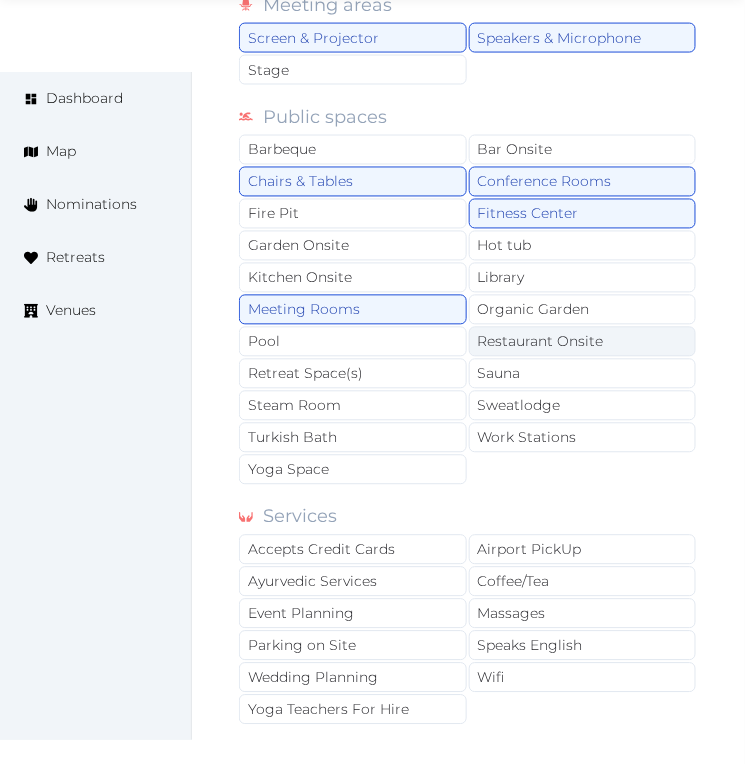 click on "Restaurant Onsite" at bounding box center (583, 342) 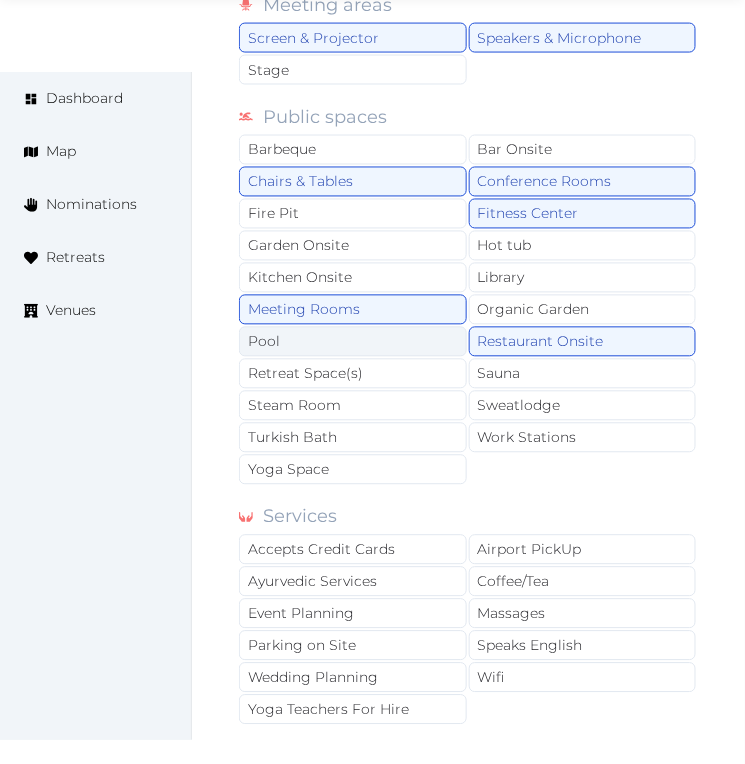 click on "Pool" at bounding box center [353, 342] 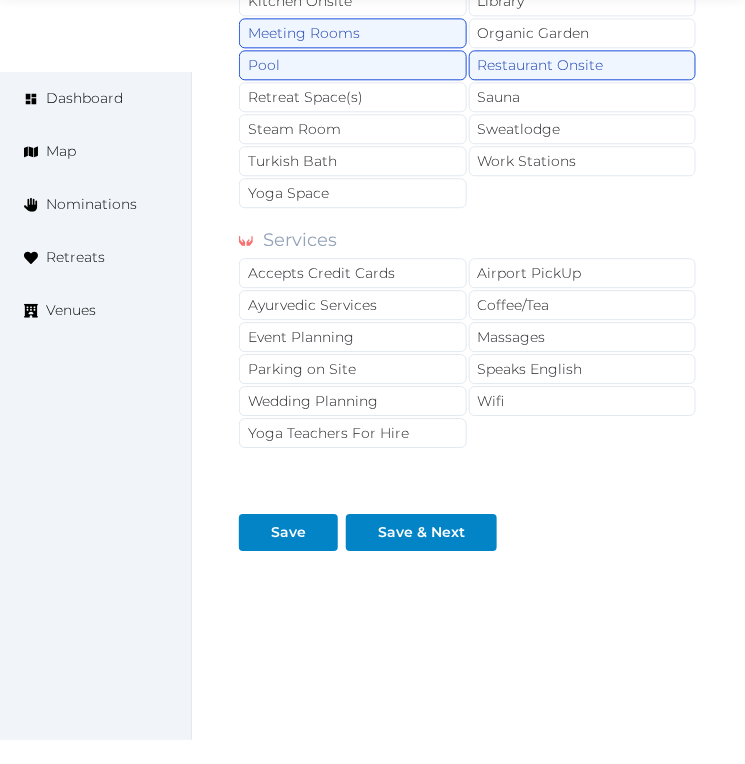 scroll, scrollTop: 2181, scrollLeft: 0, axis: vertical 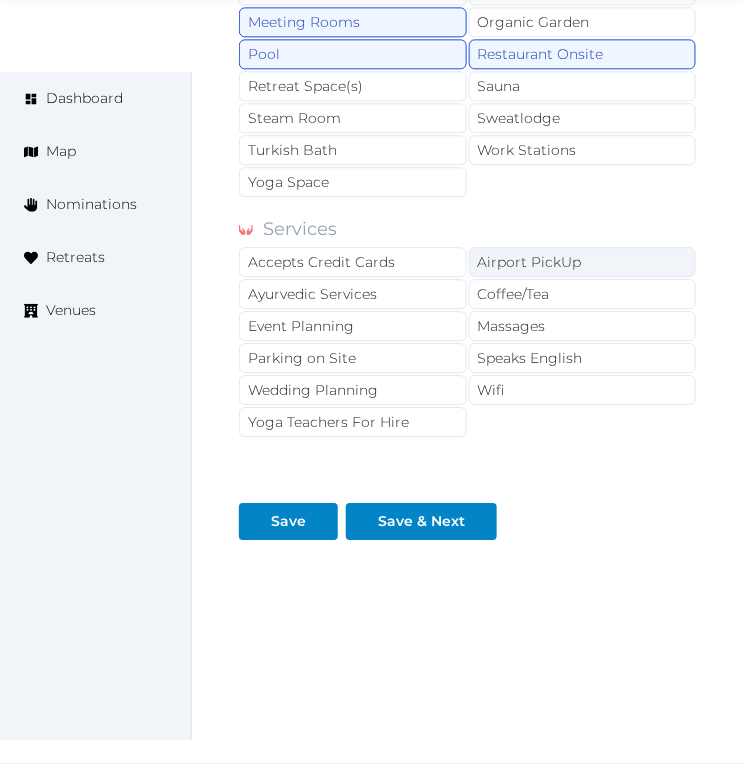 click on "Airport PickUp" at bounding box center [583, 262] 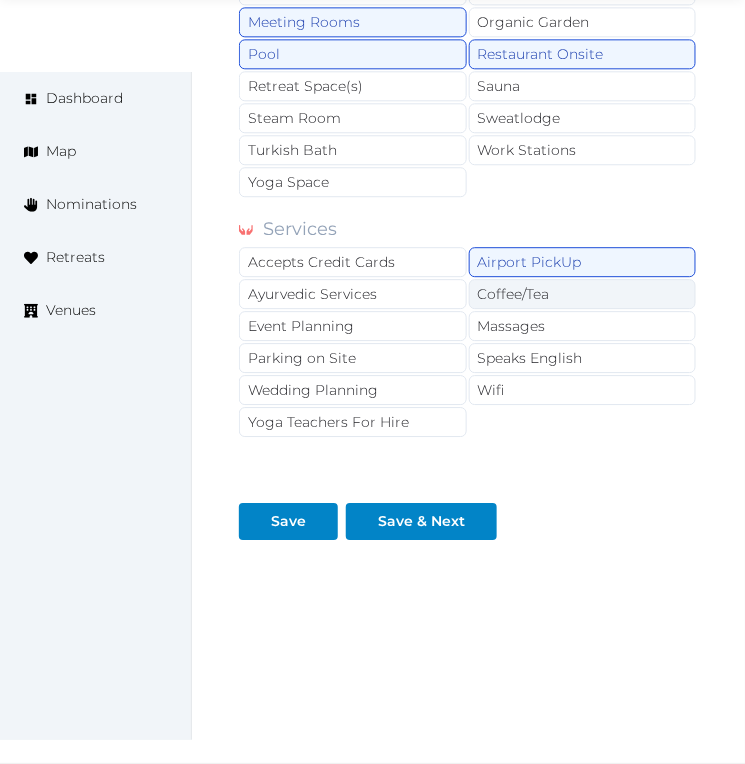 click on "Coffee/Tea" at bounding box center (583, 294) 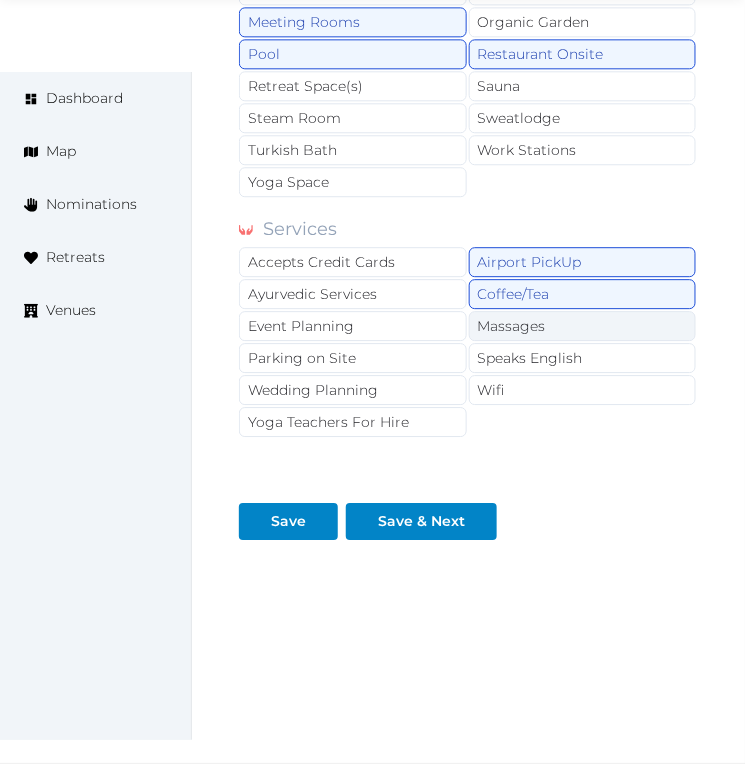 click on "Massages" at bounding box center [583, 326] 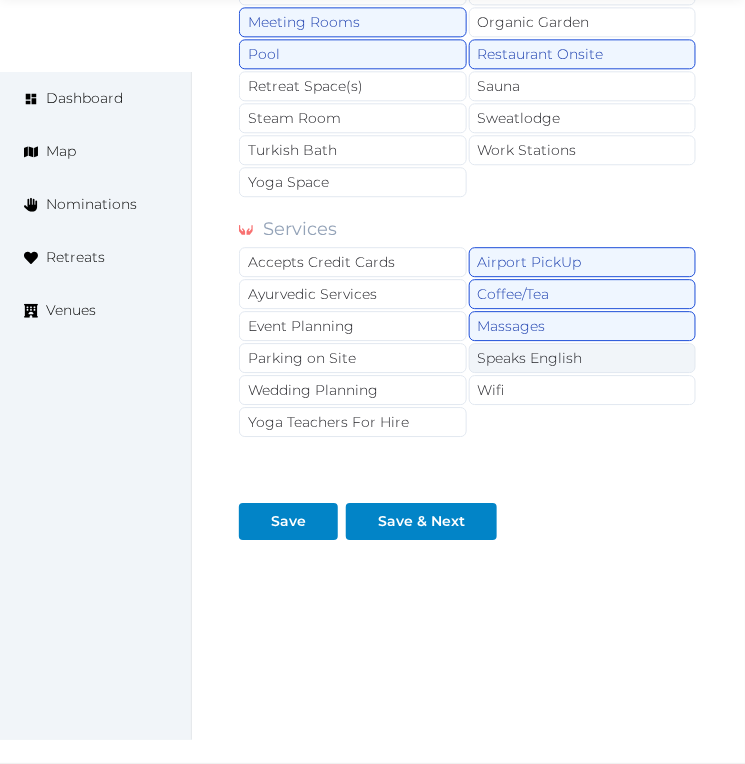 click on "Speaks English" at bounding box center (583, 358) 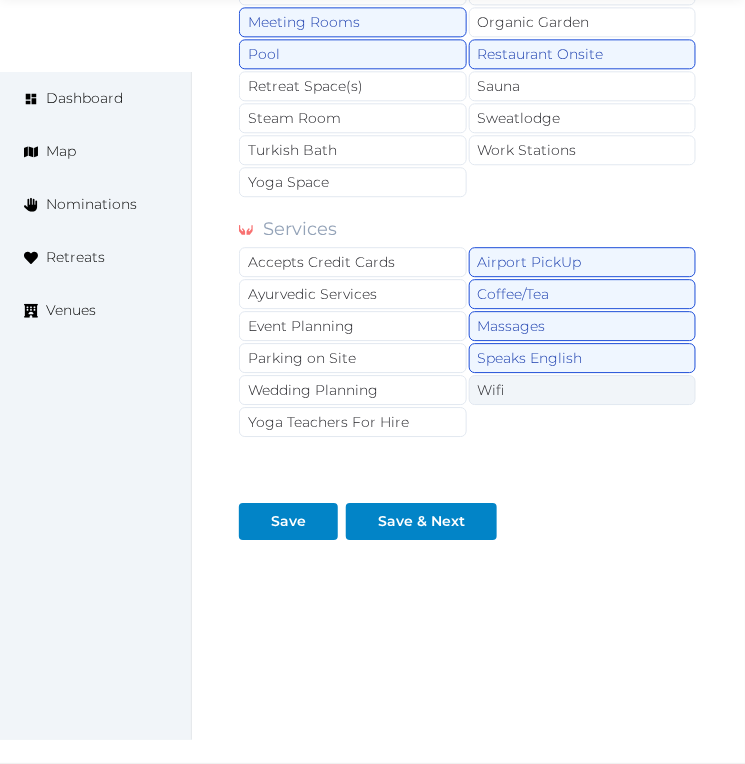 click on "Wifi" at bounding box center [583, 390] 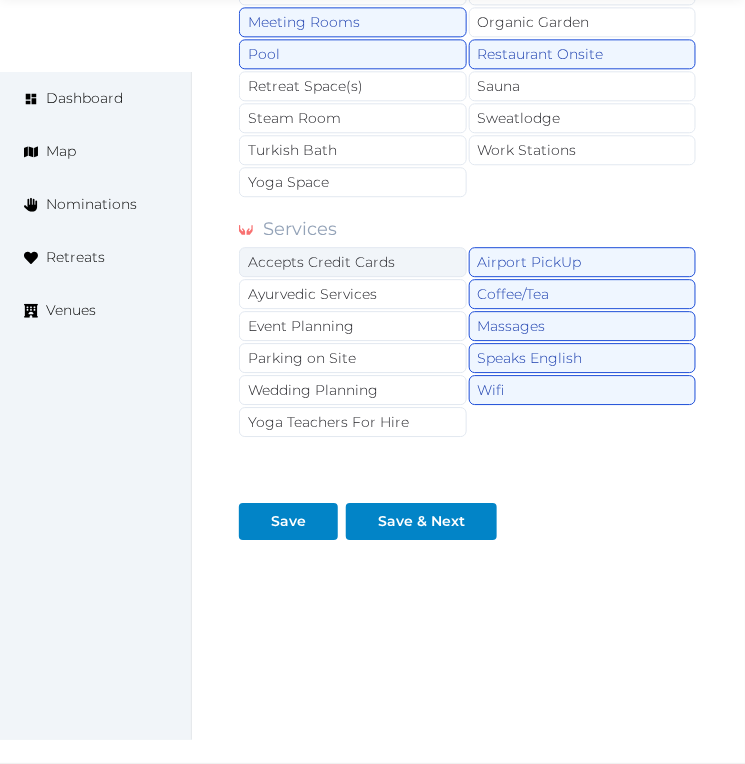 click on "Accepts Credit Cards" at bounding box center [353, 262] 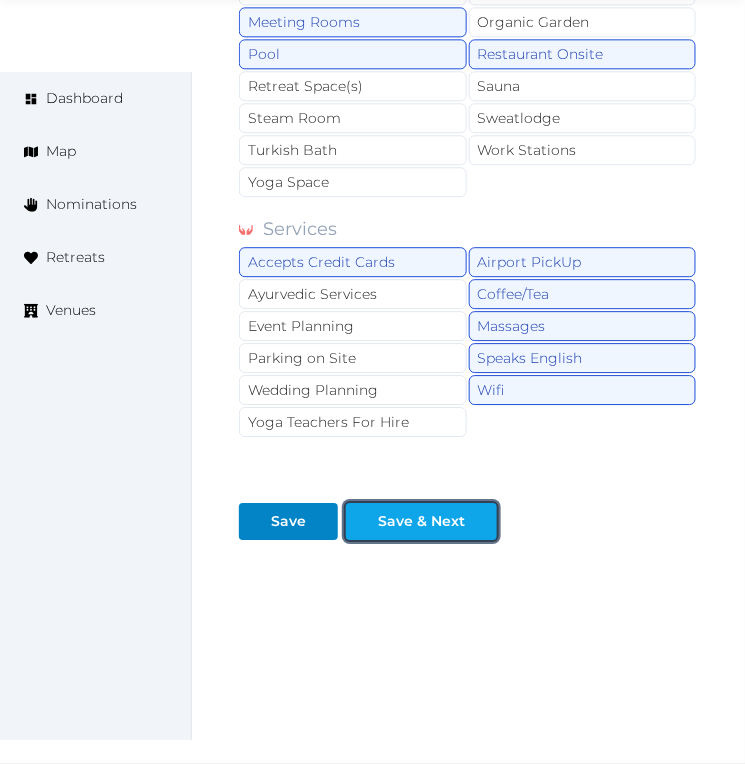 click on "Save & Next" at bounding box center [421, 521] 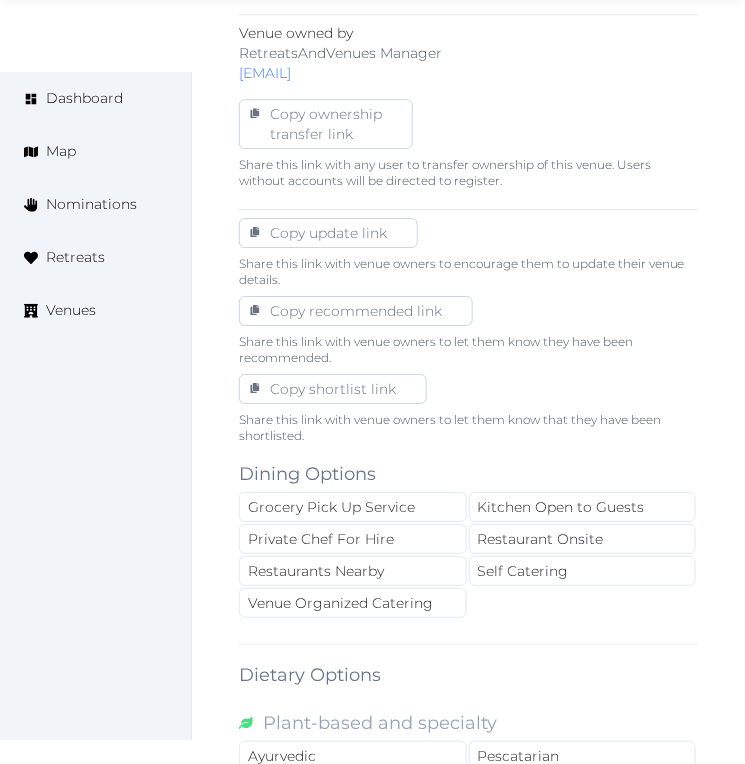 scroll, scrollTop: 1222, scrollLeft: 0, axis: vertical 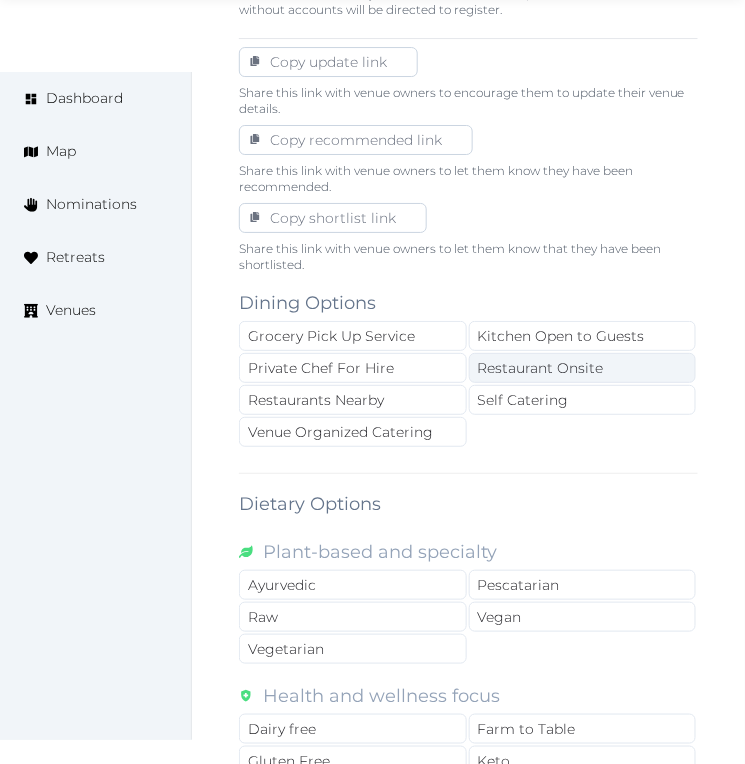 click on "Restaurant Onsite" at bounding box center [583, 368] 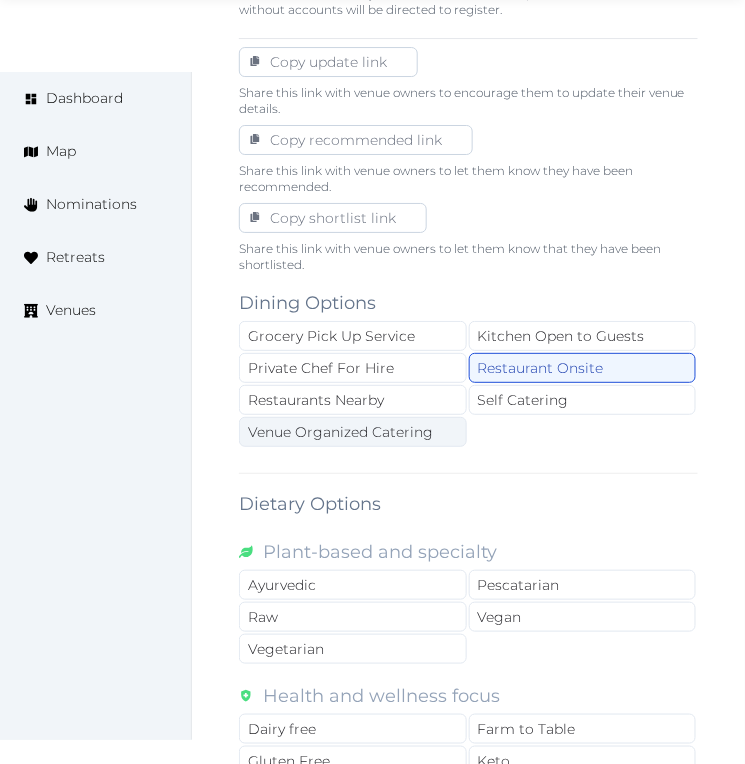 click on "Venue Organized Catering" at bounding box center [353, 432] 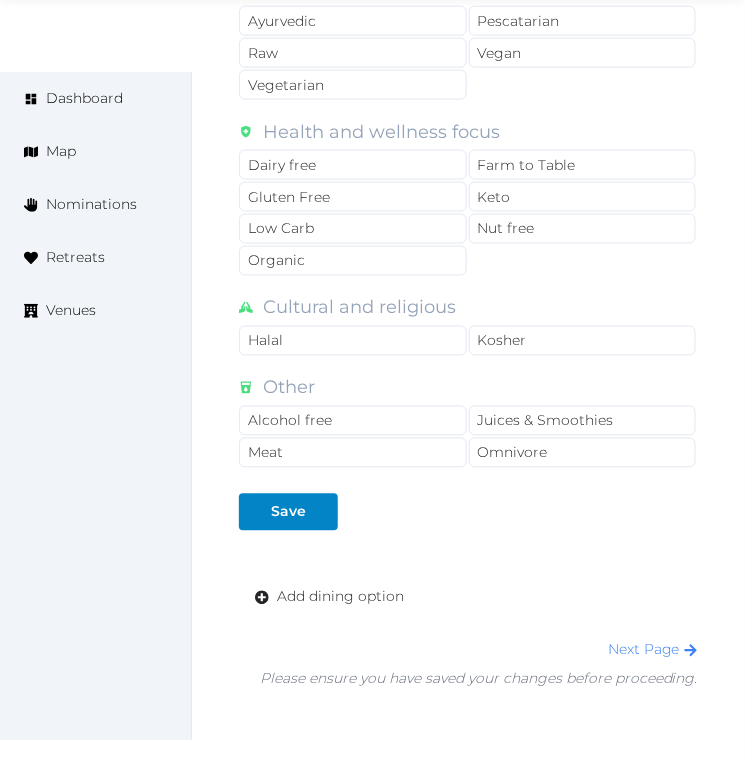 scroll, scrollTop: 1938, scrollLeft: 0, axis: vertical 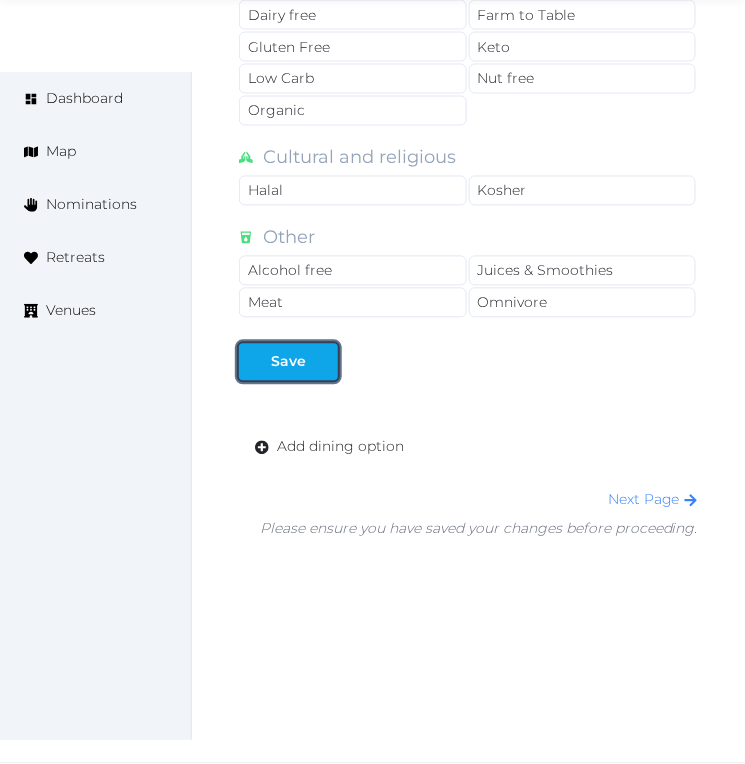 click at bounding box center (322, 362) 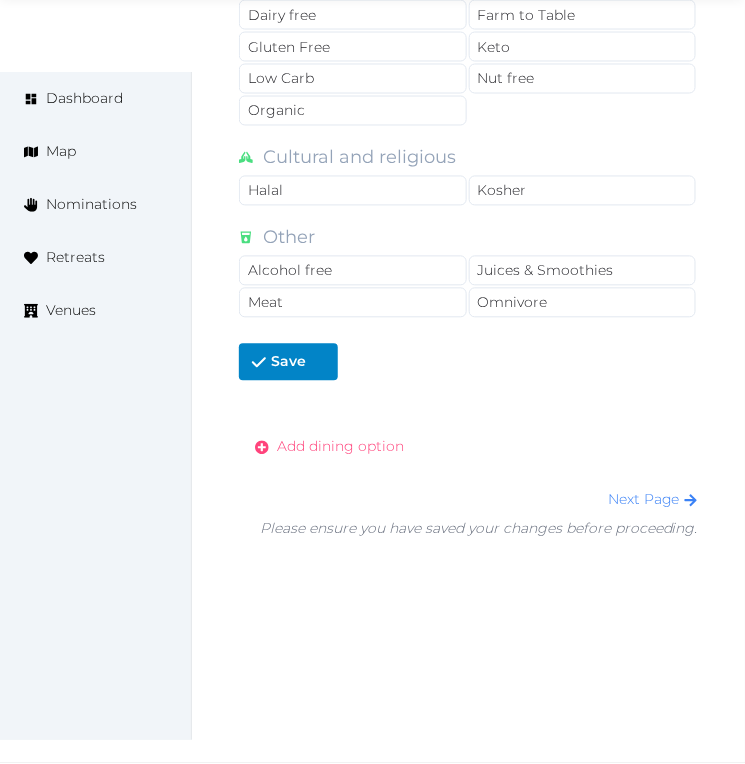 click on "Add dining option" at bounding box center (340, 447) 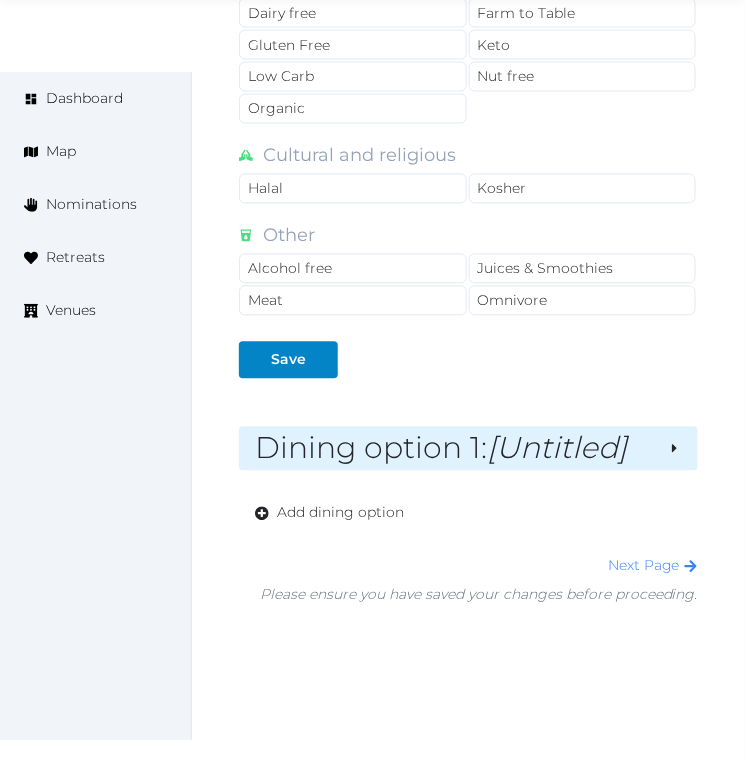 click on "Dining option 1 :  [Untitled]" at bounding box center [453, 449] 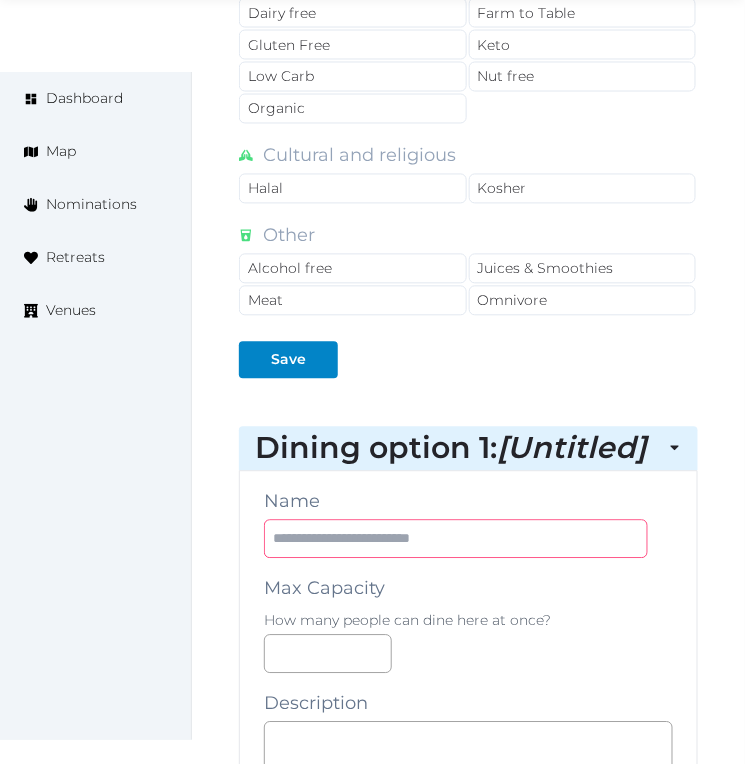 click at bounding box center [456, 539] 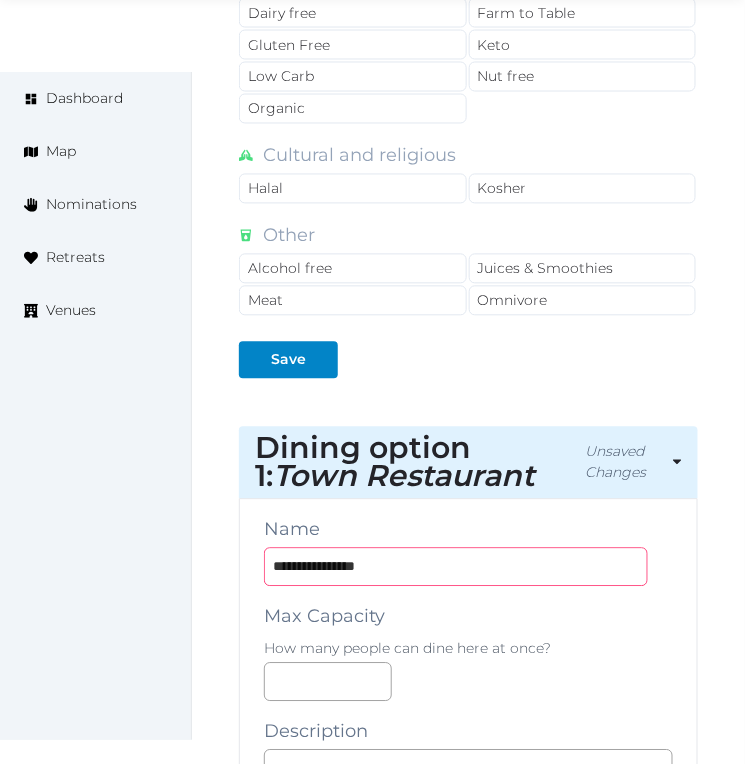 drag, startPoint x: 278, startPoint y: 573, endPoint x: 245, endPoint y: 560, distance: 35.468296 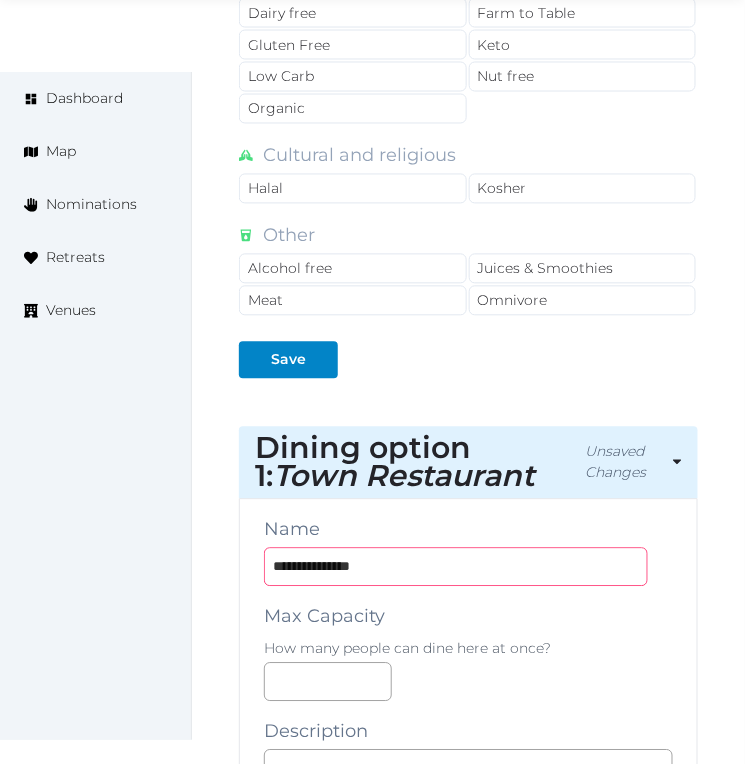 type on "**********" 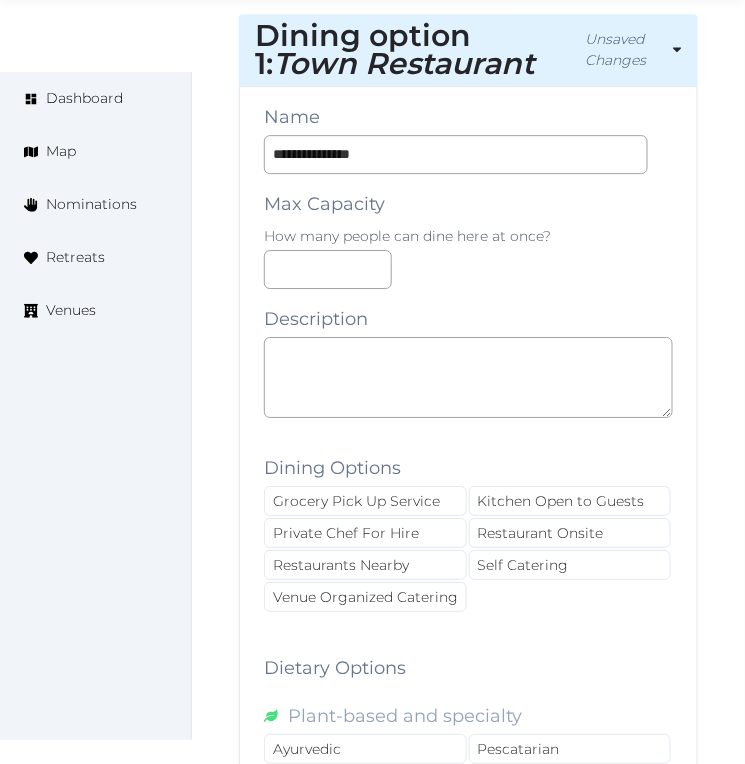 scroll, scrollTop: 2383, scrollLeft: 0, axis: vertical 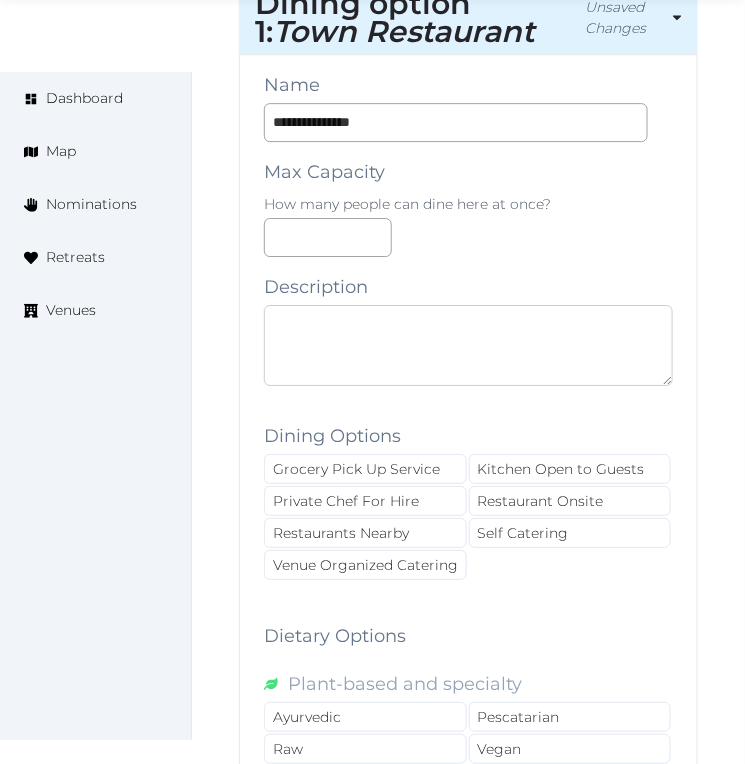 click at bounding box center [468, 345] 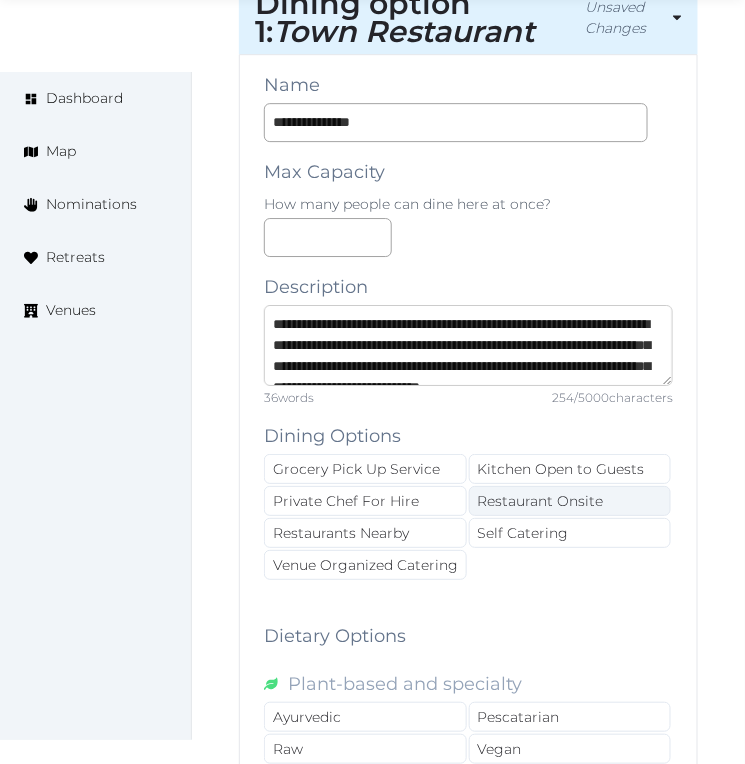 scroll, scrollTop: 52, scrollLeft: 0, axis: vertical 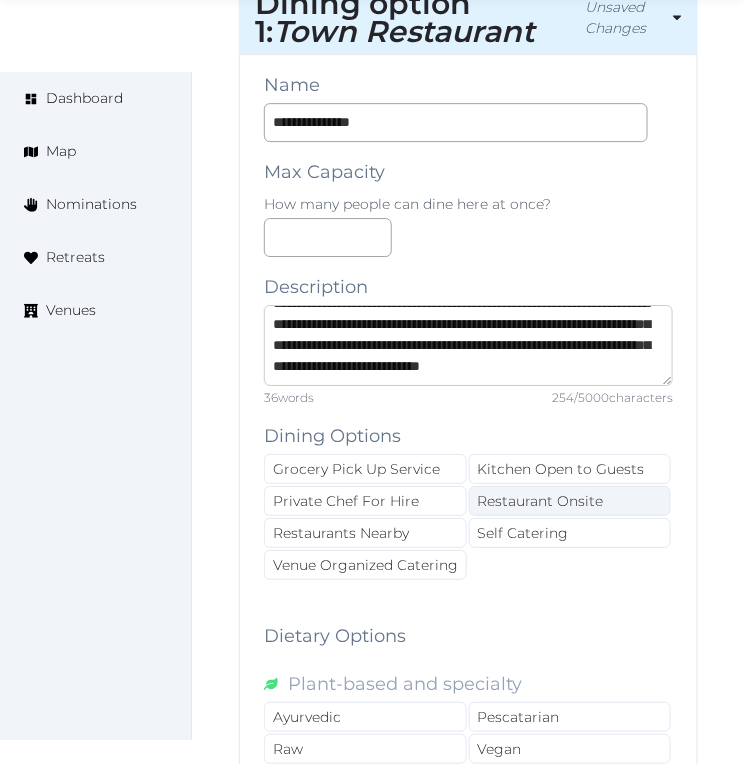 type on "**********" 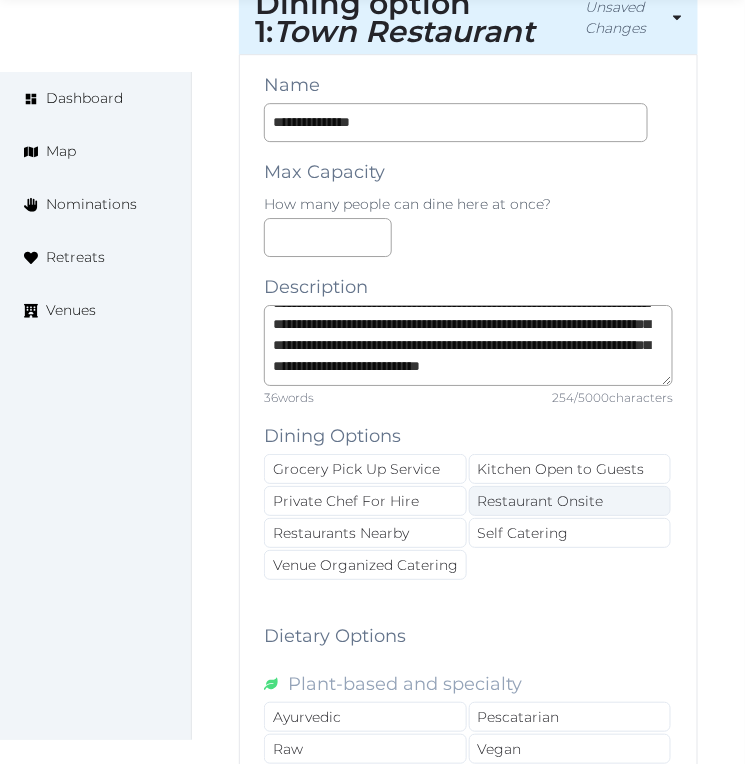 click on "Restaurant Onsite" at bounding box center [570, 501] 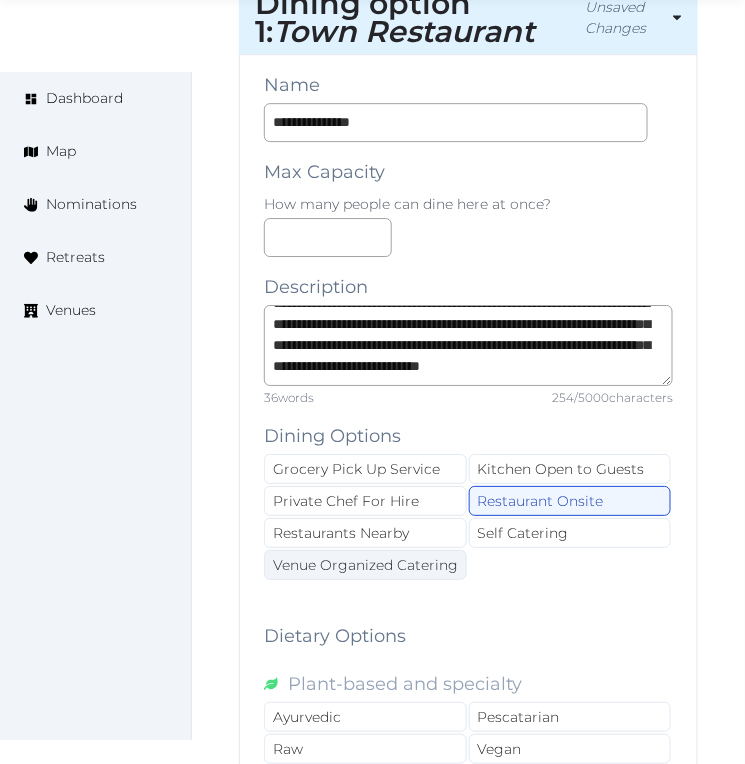 click on "Venue Organized Catering" at bounding box center (365, 565) 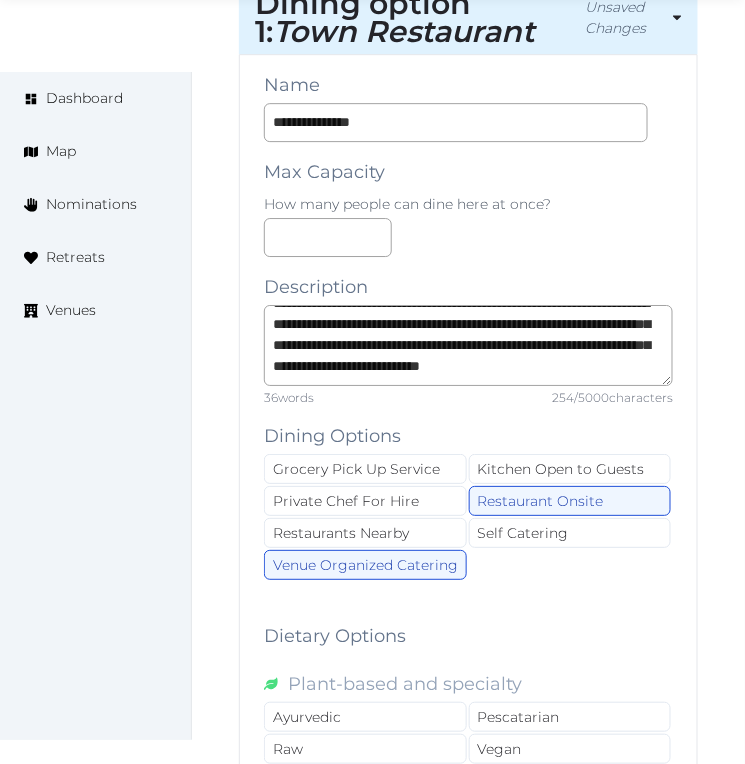 scroll, scrollTop: 0, scrollLeft: 0, axis: both 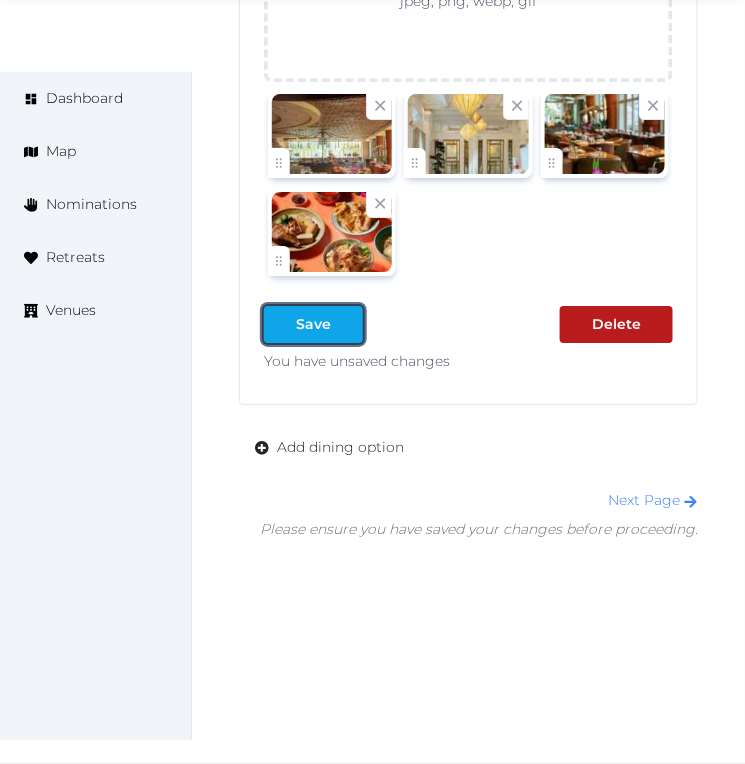 click at bounding box center (347, 324) 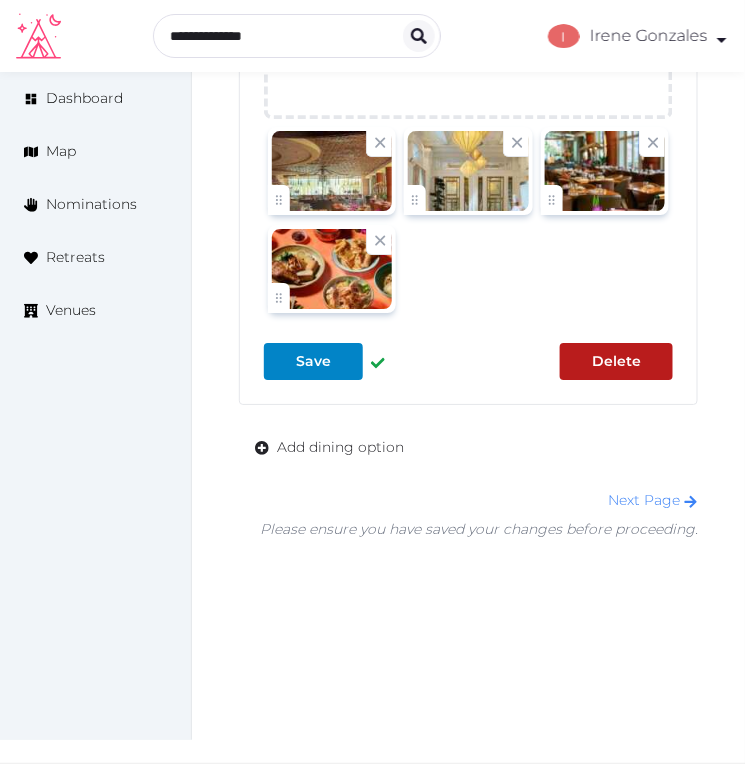 scroll, scrollTop: 3748, scrollLeft: 0, axis: vertical 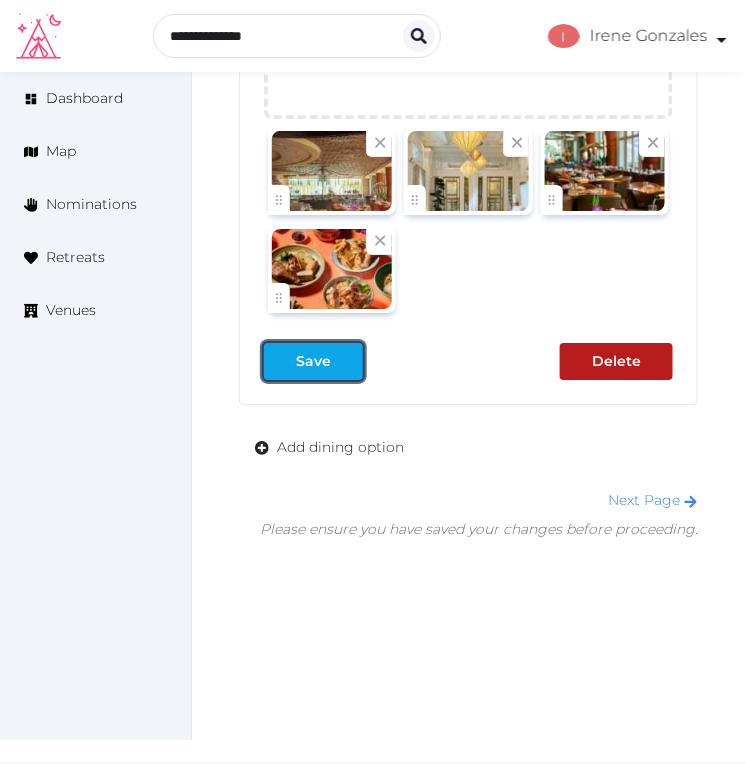 click on "Save" at bounding box center (313, 361) 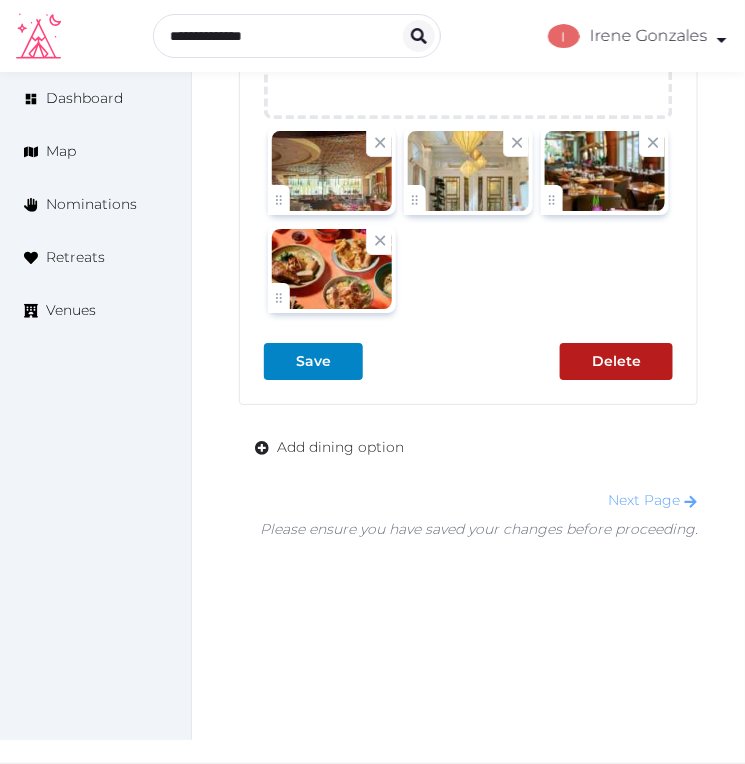 click on "Next Page" at bounding box center [653, 500] 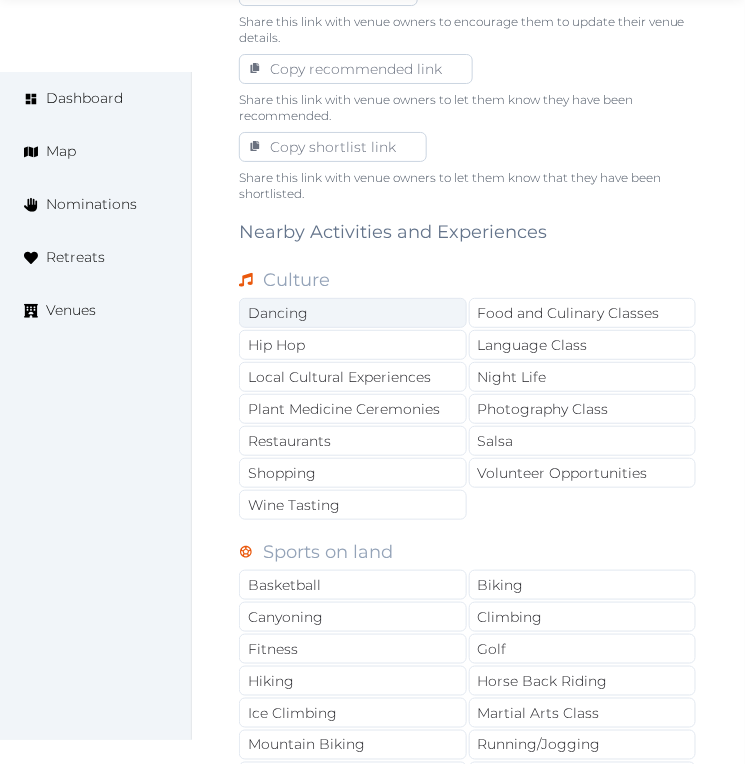scroll, scrollTop: 1333, scrollLeft: 0, axis: vertical 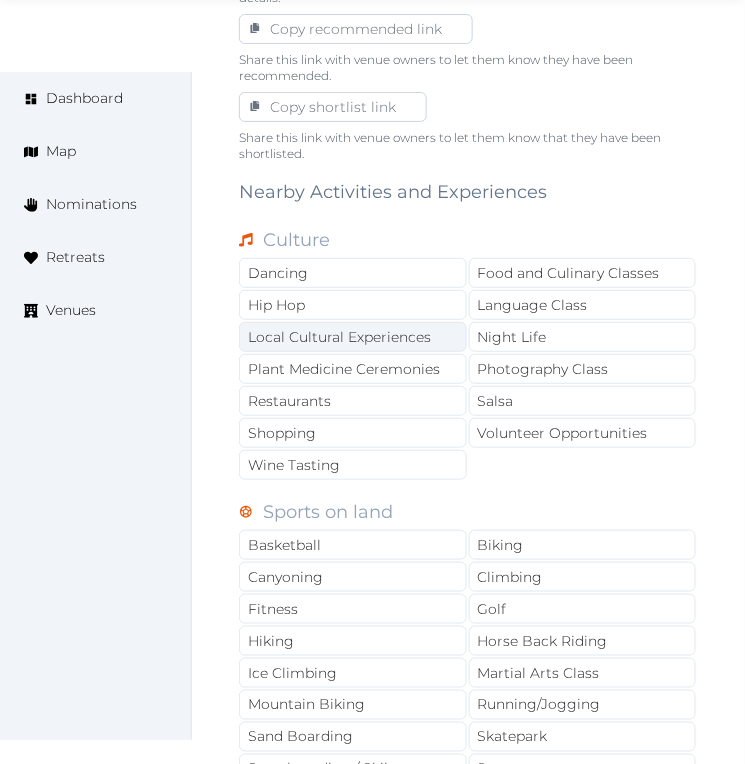 click on "Local Cultural Experiences" at bounding box center (353, 337) 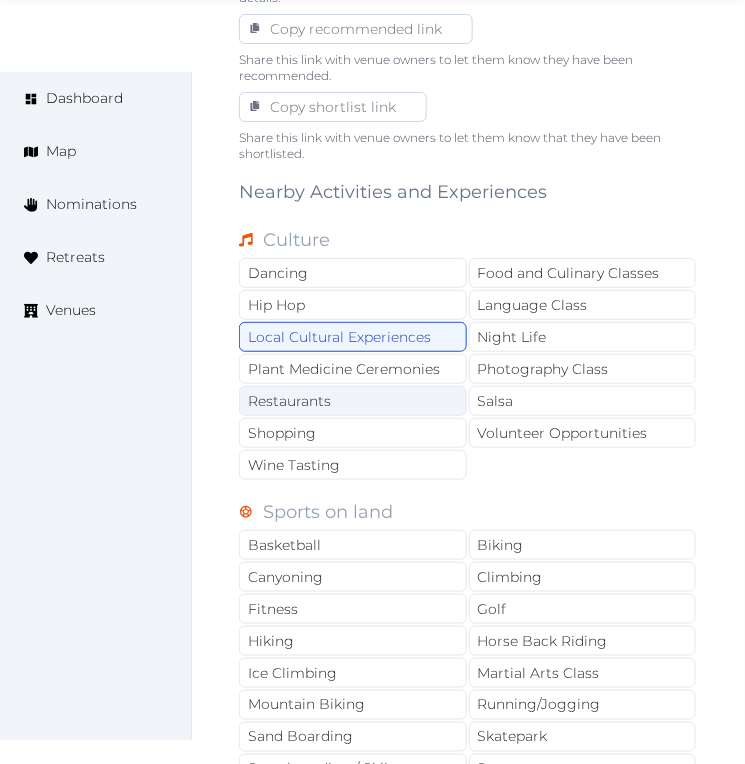 click on "Restaurants" at bounding box center [353, 401] 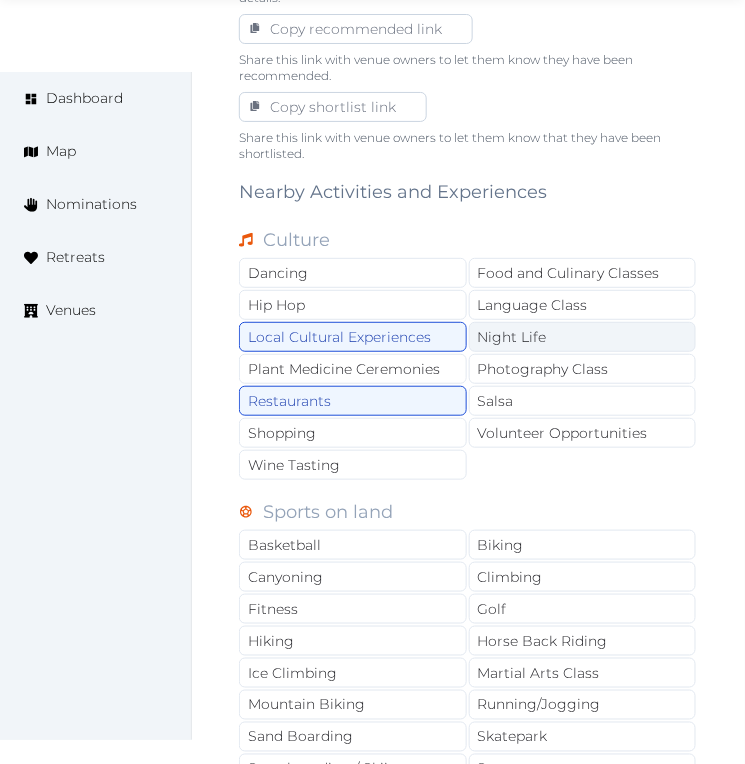 click on "Night Life" at bounding box center [583, 337] 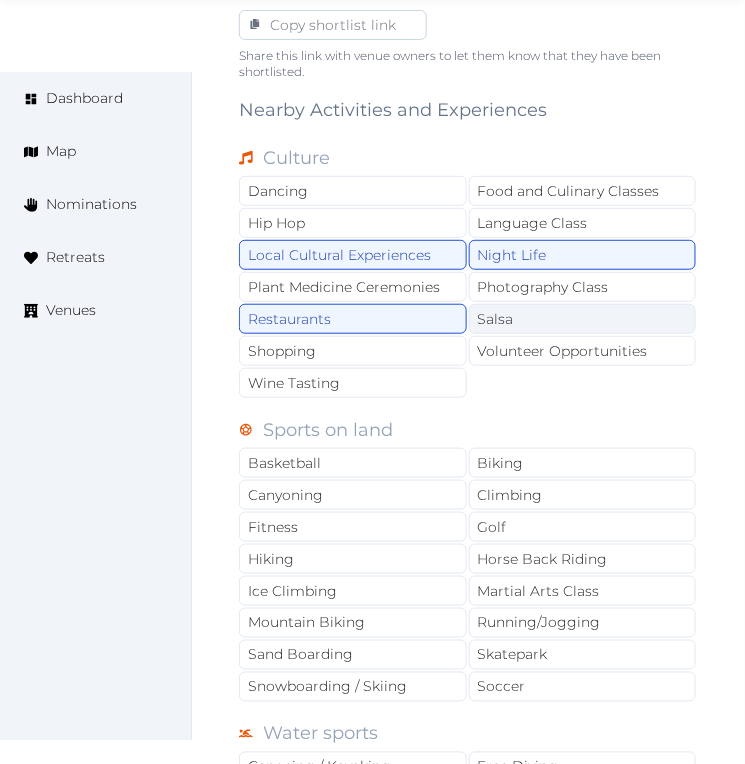 scroll, scrollTop: 1555, scrollLeft: 0, axis: vertical 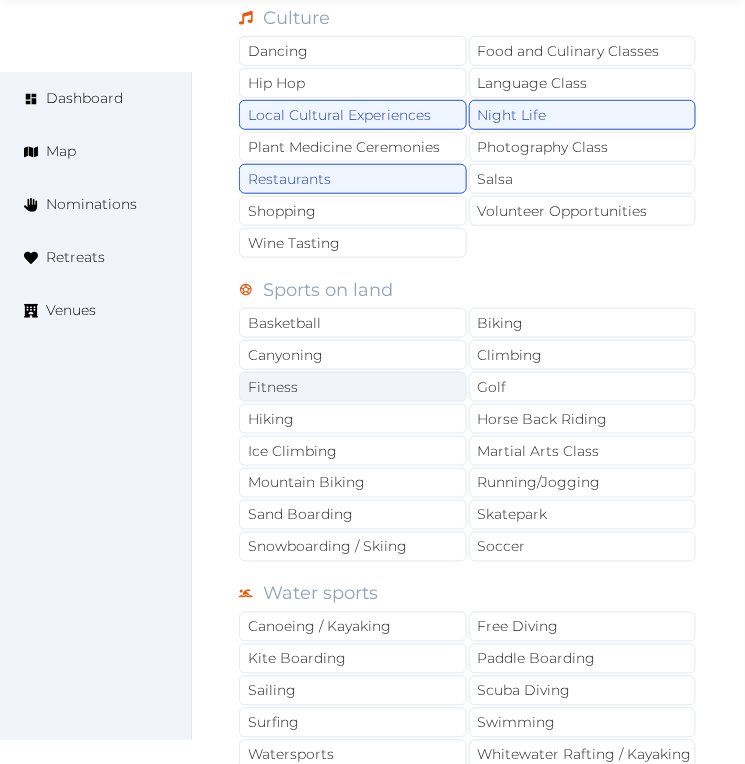 click on "Fitness" at bounding box center [353, 387] 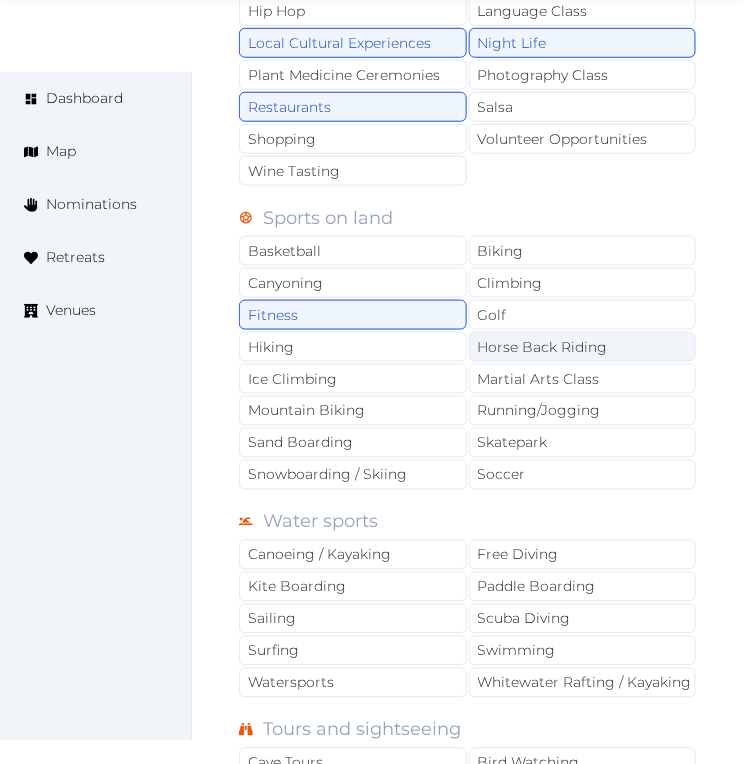 scroll, scrollTop: 1666, scrollLeft: 0, axis: vertical 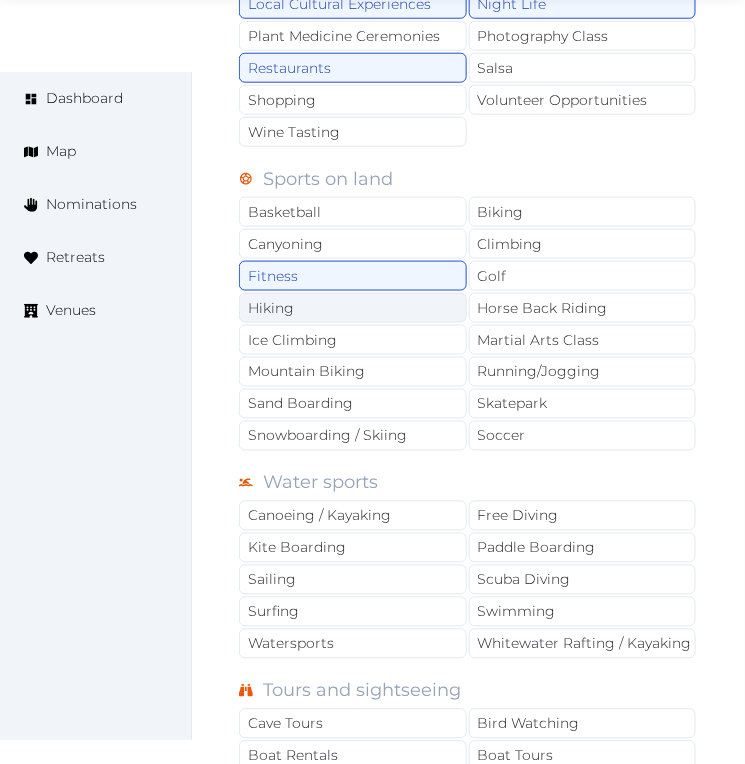 click on "Hiking" at bounding box center (353, 308) 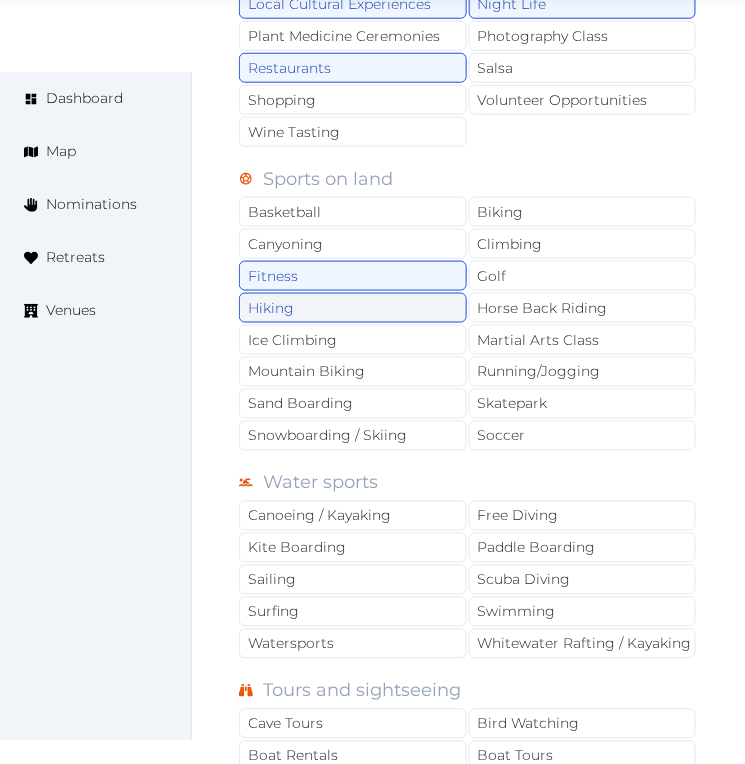 click on "Hiking" at bounding box center [353, 308] 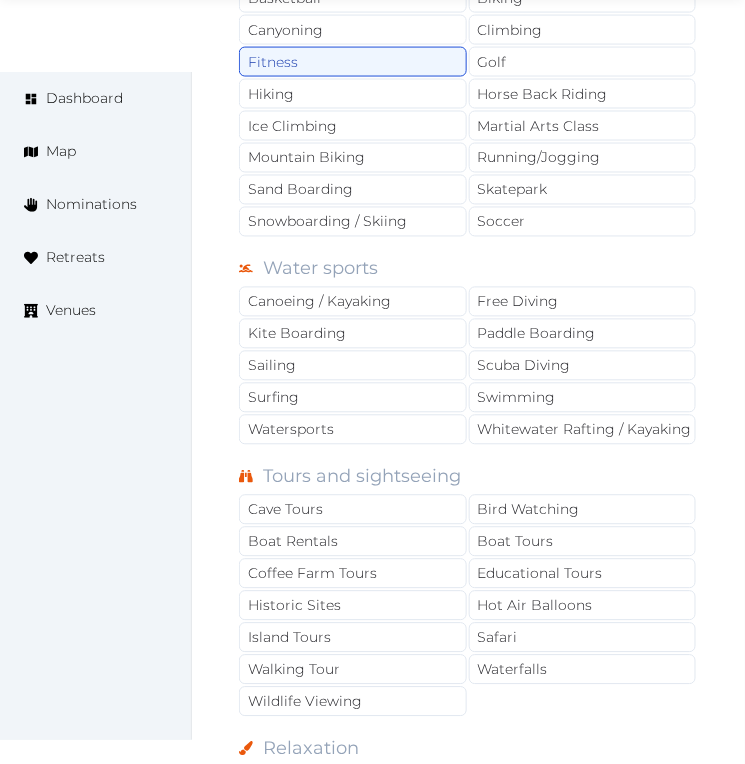scroll, scrollTop: 1888, scrollLeft: 0, axis: vertical 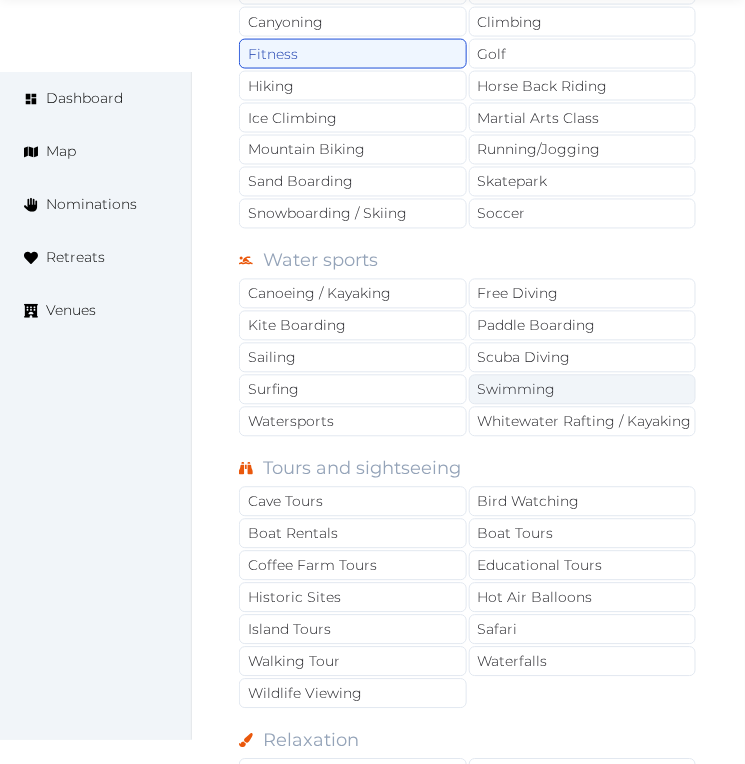 click on "Swimming" at bounding box center (583, 390) 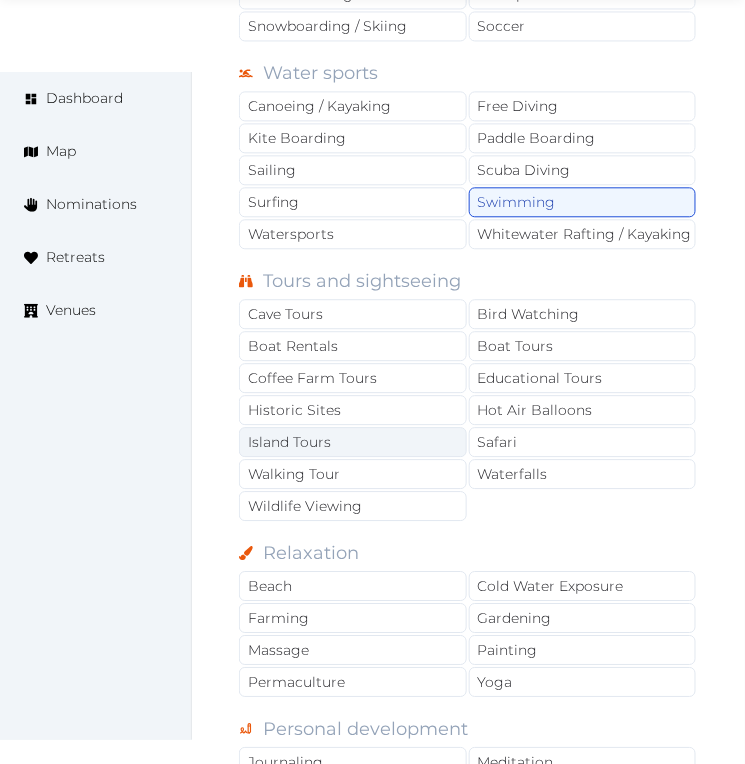 scroll, scrollTop: 2111, scrollLeft: 0, axis: vertical 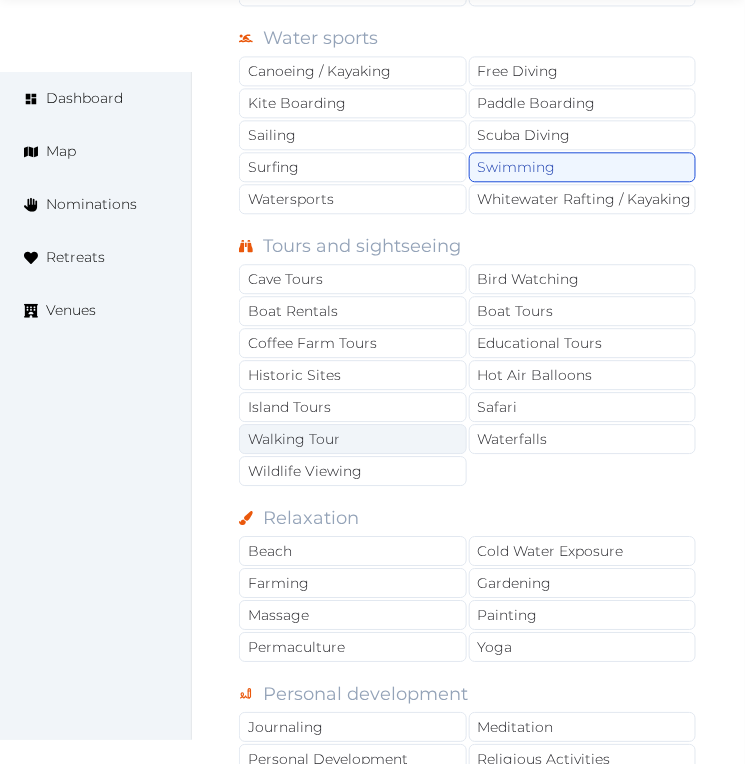 click on "Walking Tour" at bounding box center (353, 439) 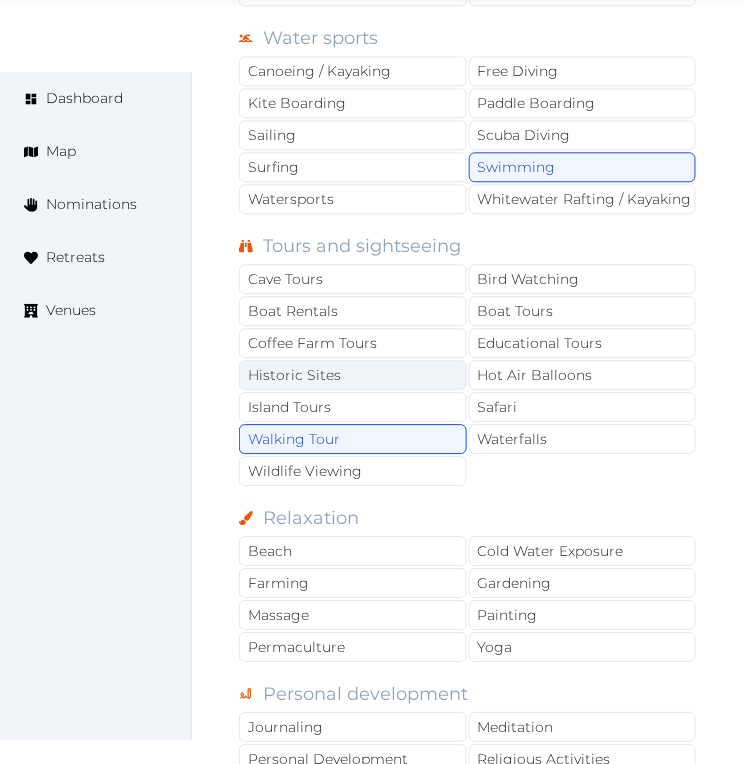 click on "Historic Sites" at bounding box center [353, 375] 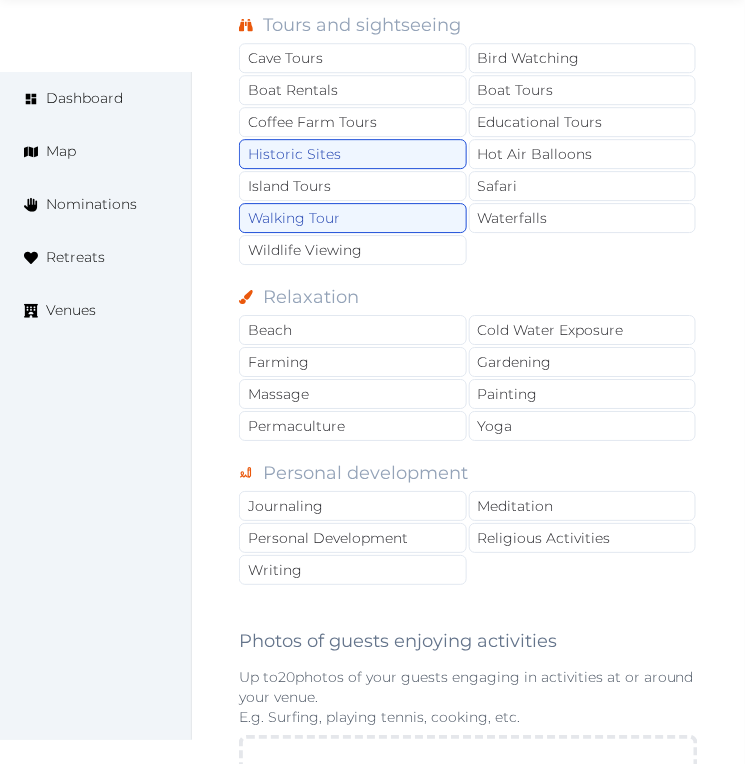 scroll, scrollTop: 2333, scrollLeft: 0, axis: vertical 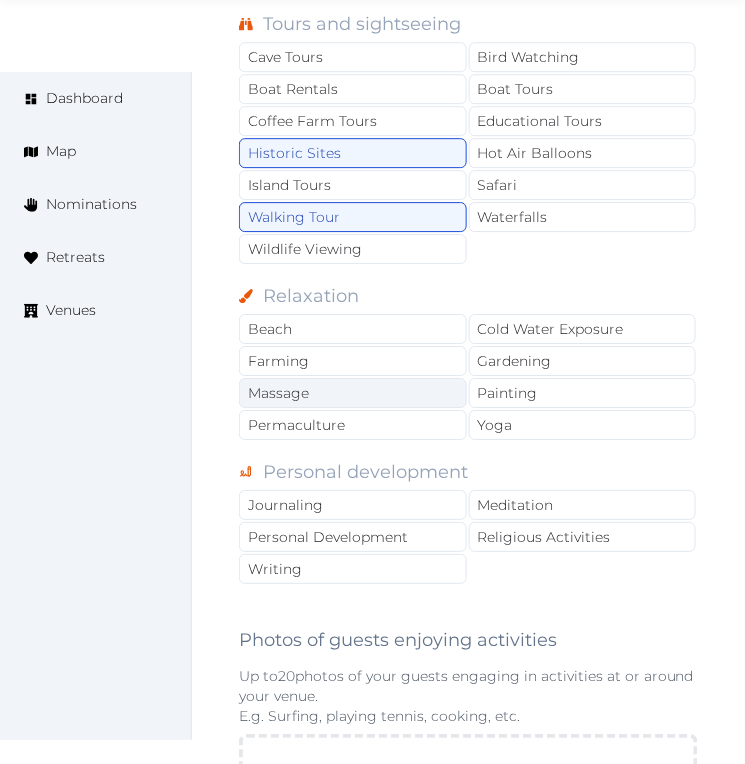 click on "Massage" at bounding box center [353, 393] 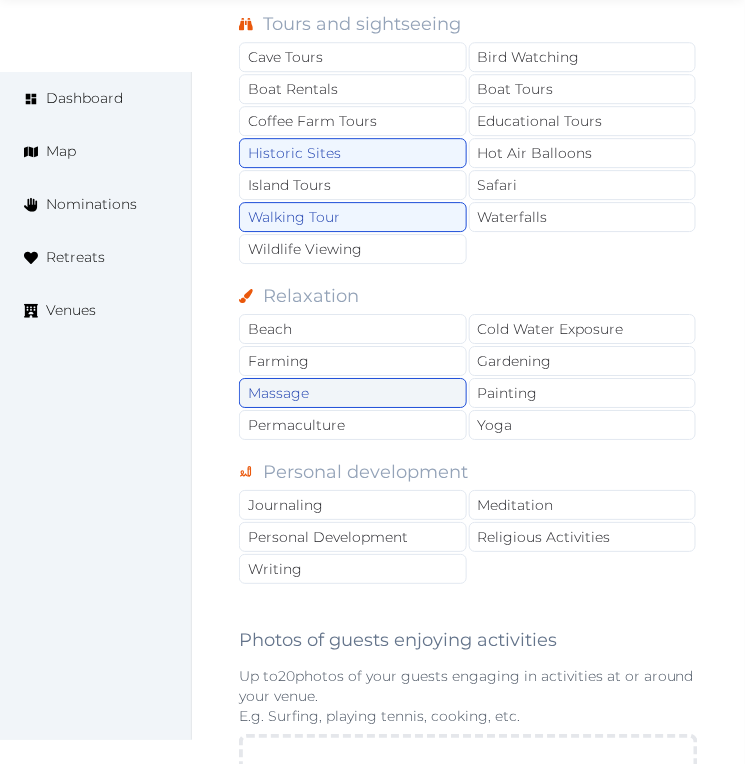 click on "Massage" at bounding box center [353, 393] 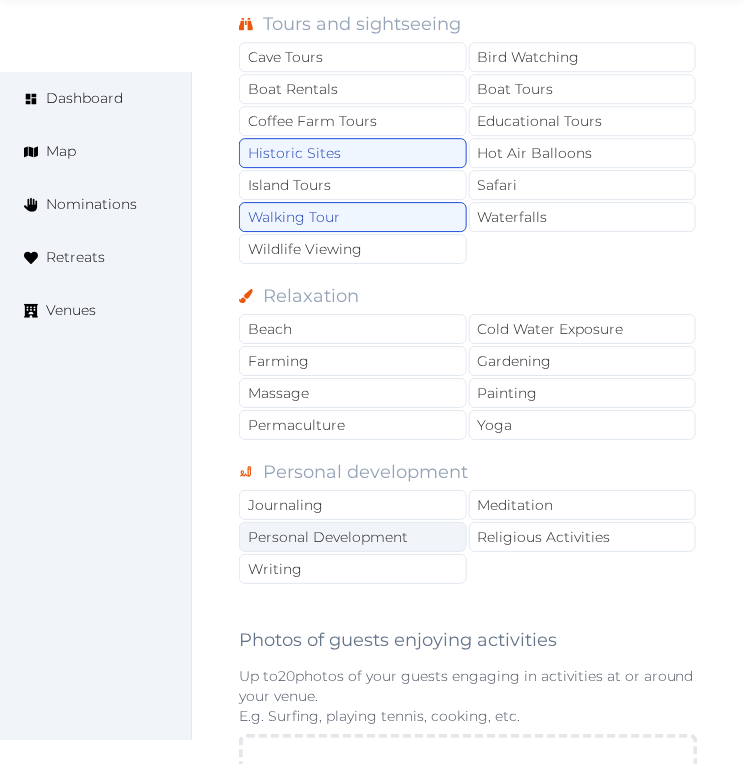 click on "Personal Development" at bounding box center (353, 537) 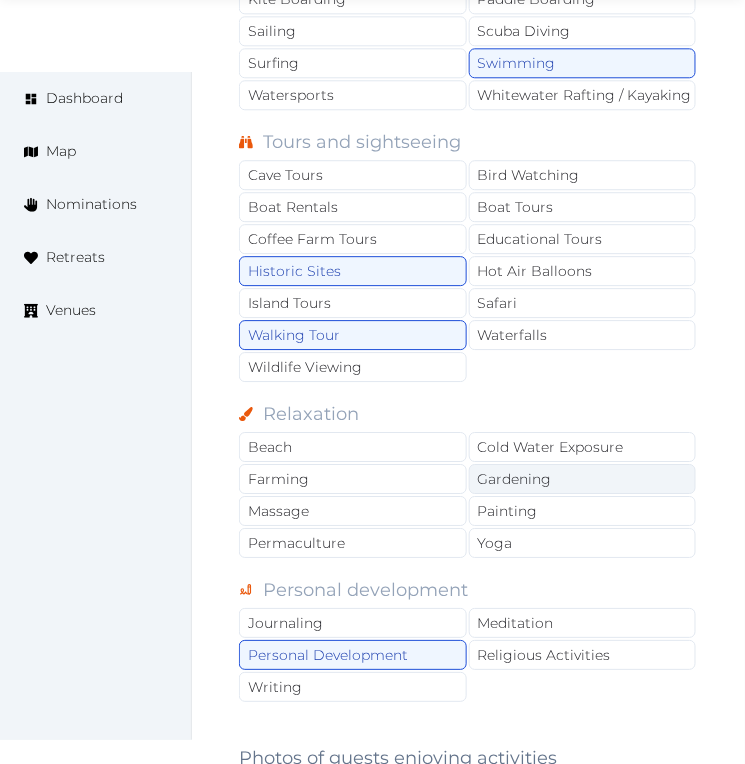 scroll, scrollTop: 2222, scrollLeft: 0, axis: vertical 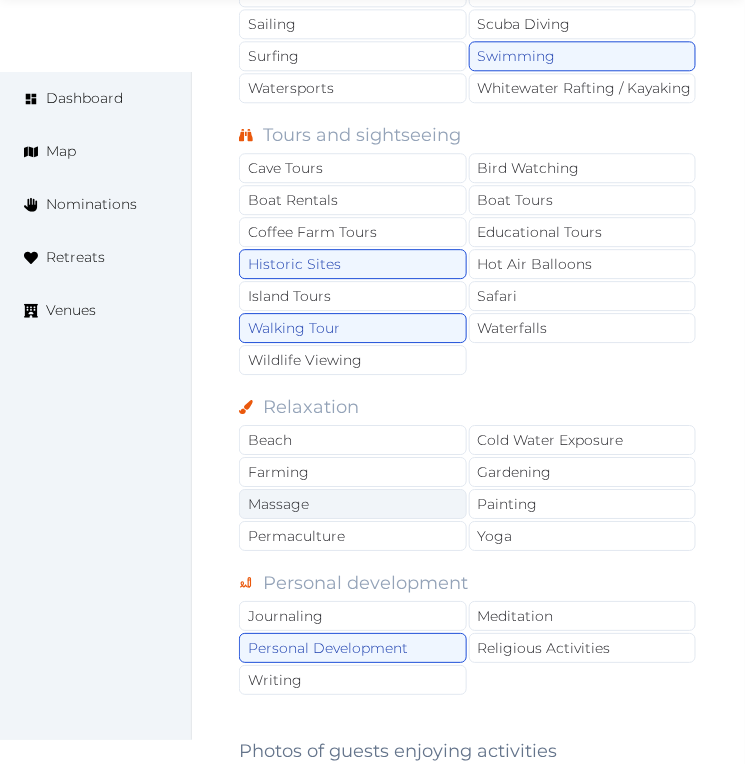 click on "Massage" at bounding box center [353, 504] 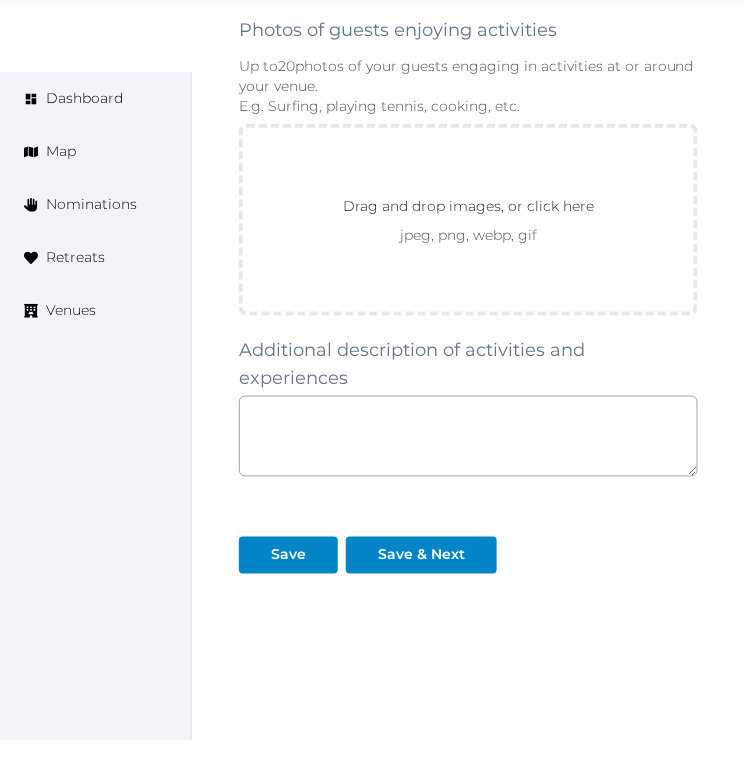 scroll, scrollTop: 2955, scrollLeft: 0, axis: vertical 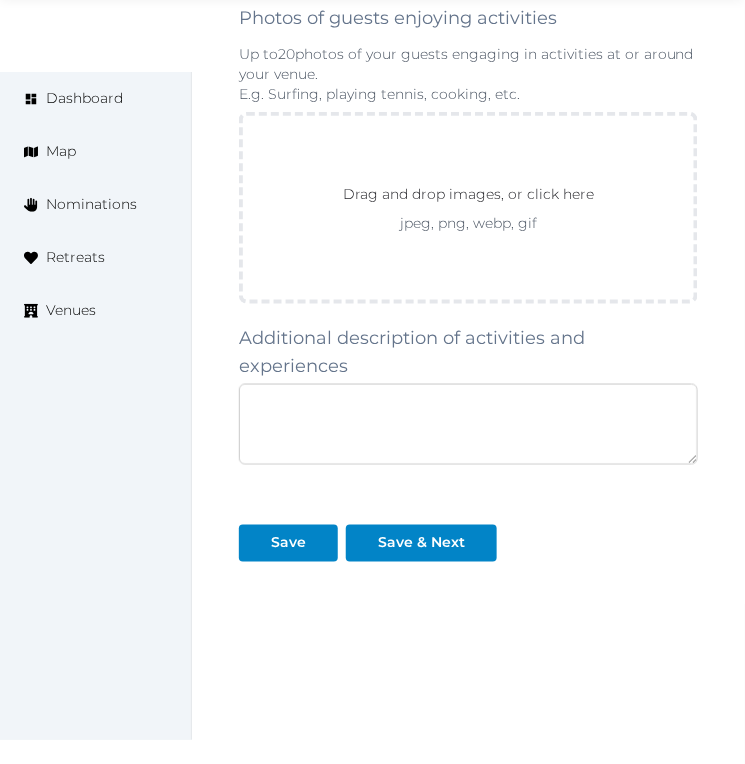 click at bounding box center [468, 424] 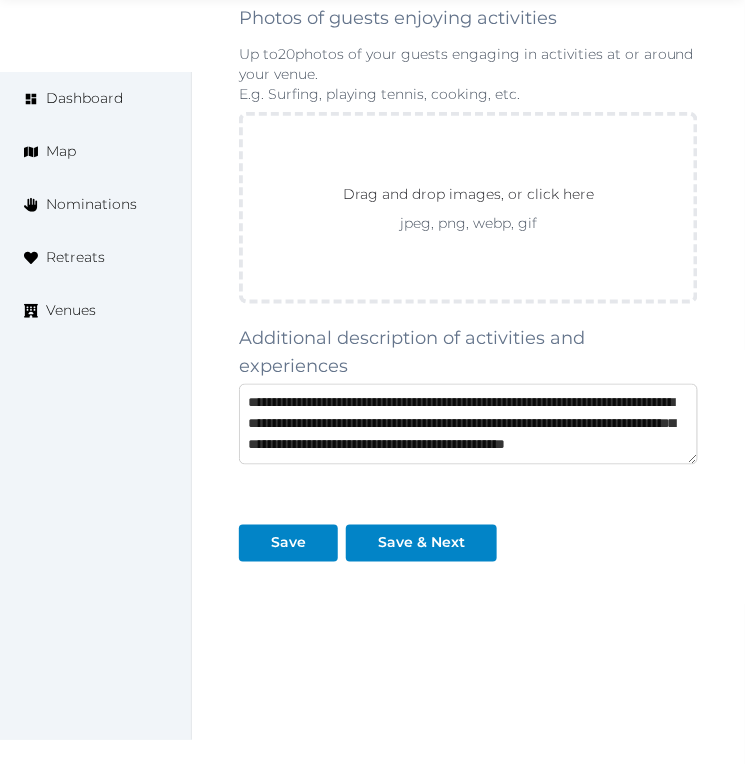 scroll, scrollTop: 52, scrollLeft: 0, axis: vertical 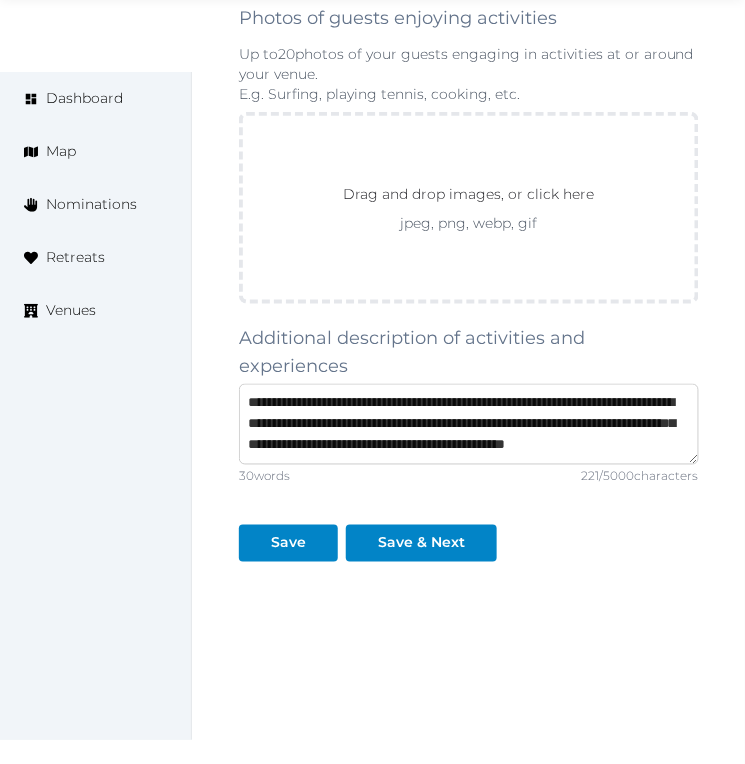 type on "**********" 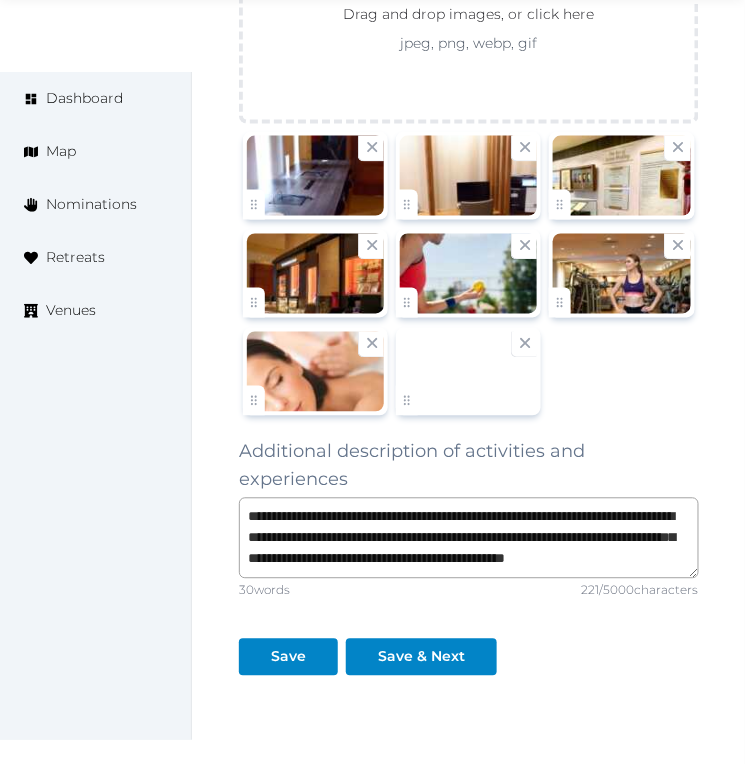 scroll, scrollTop: 3252, scrollLeft: 0, axis: vertical 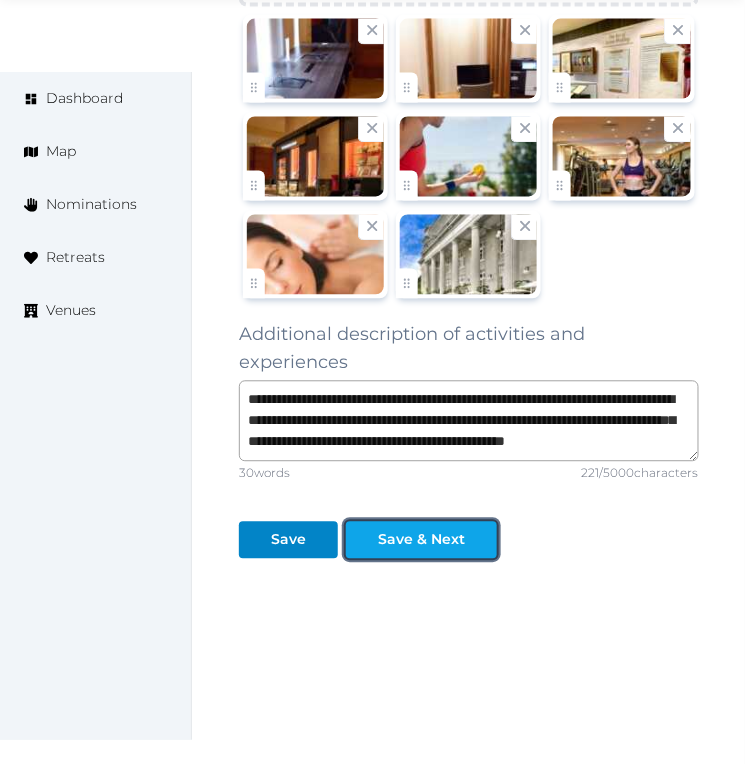 drag, startPoint x: 447, startPoint y: 517, endPoint x: 457, endPoint y: 512, distance: 11.18034 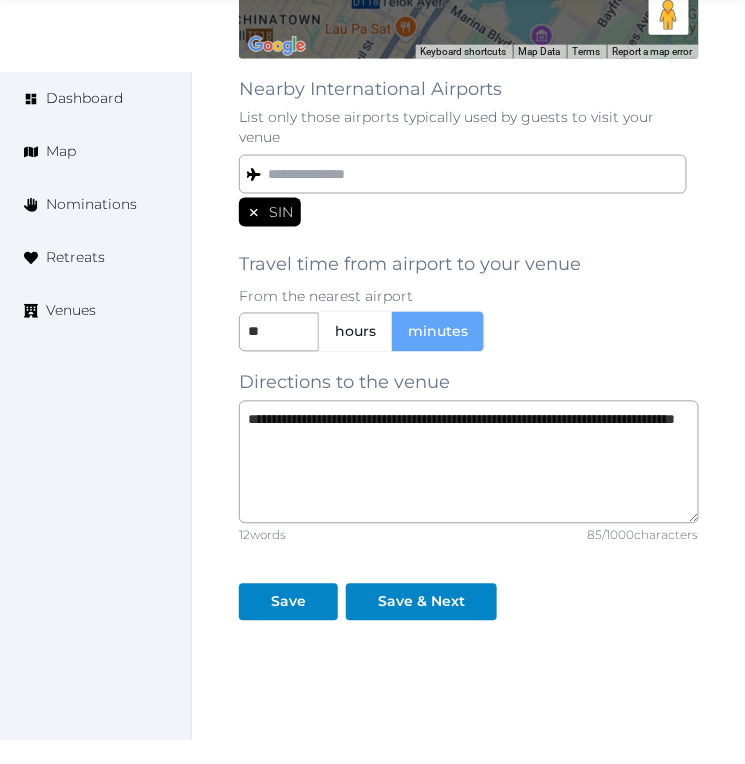 scroll, scrollTop: 1838, scrollLeft: 0, axis: vertical 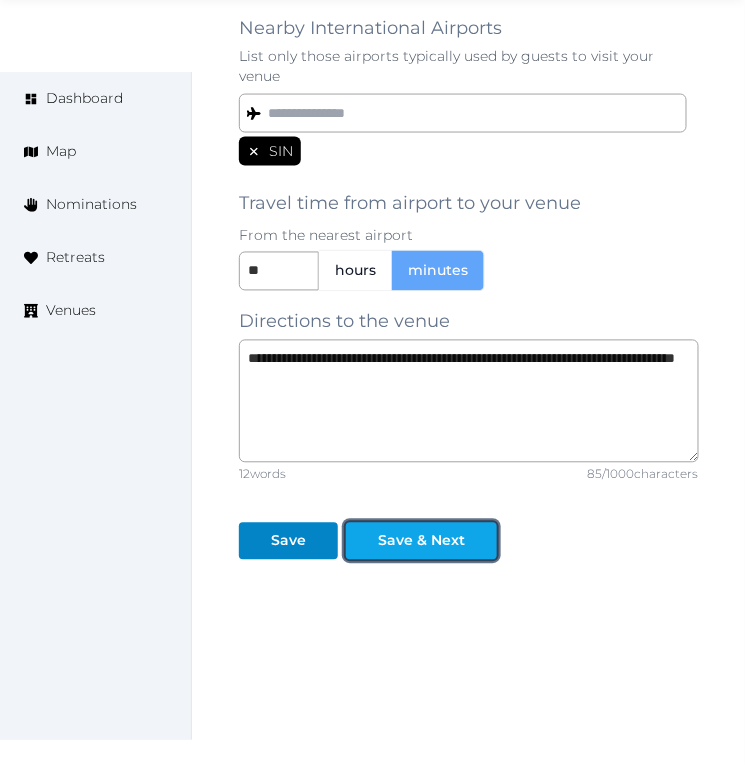 click on "Save & Next" at bounding box center (421, 541) 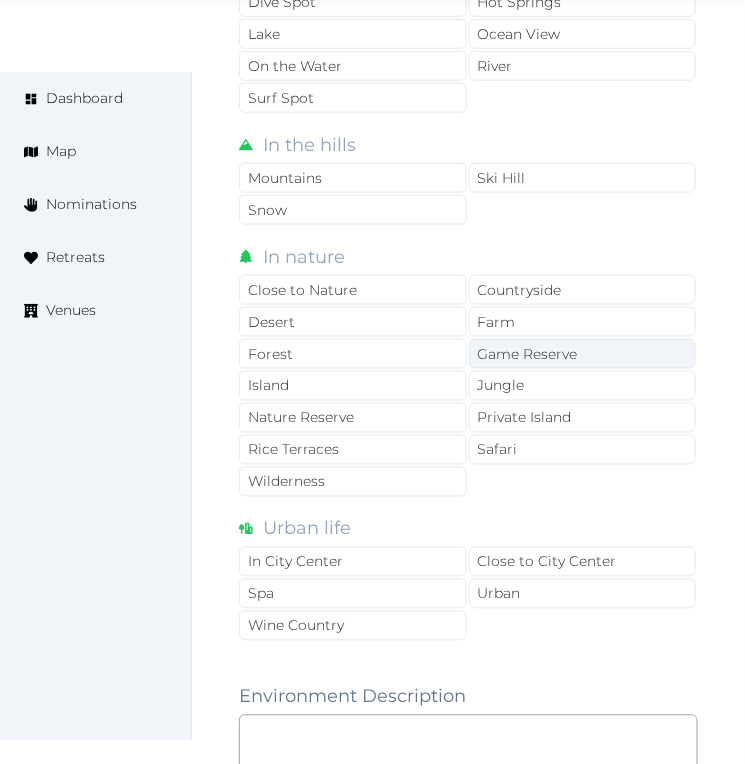 scroll, scrollTop: 1666, scrollLeft: 0, axis: vertical 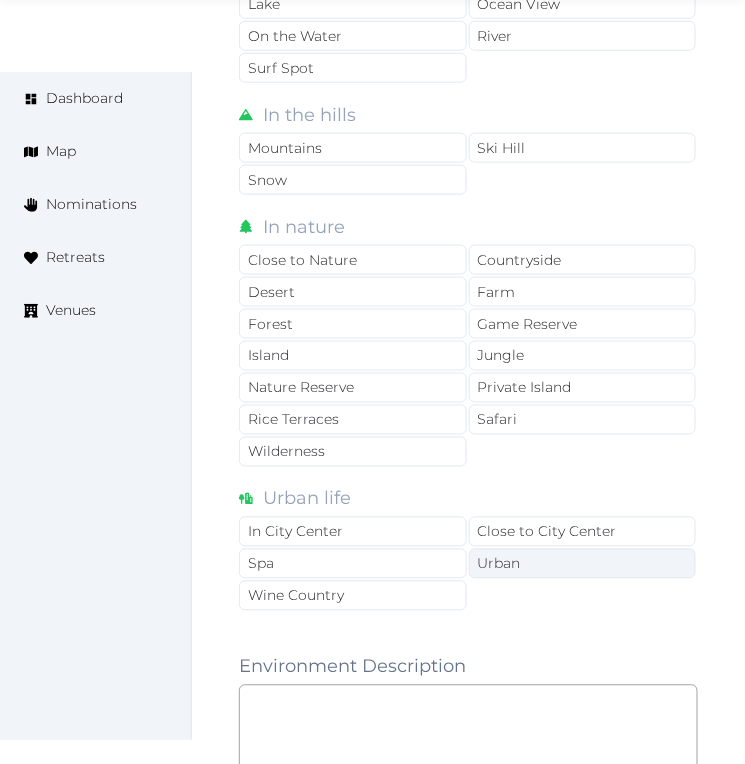 click on "Urban" at bounding box center [583, 564] 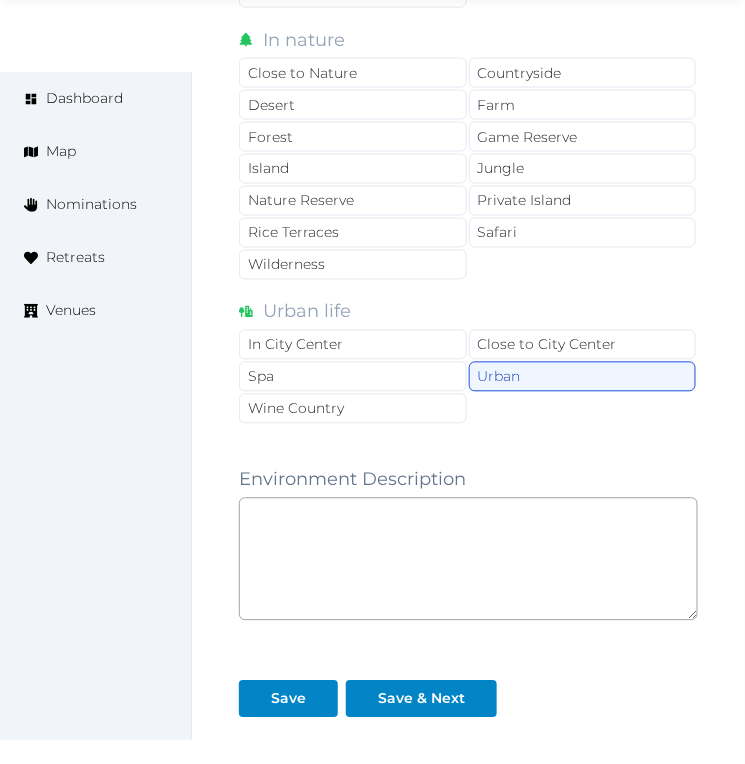 scroll, scrollTop: 2034, scrollLeft: 0, axis: vertical 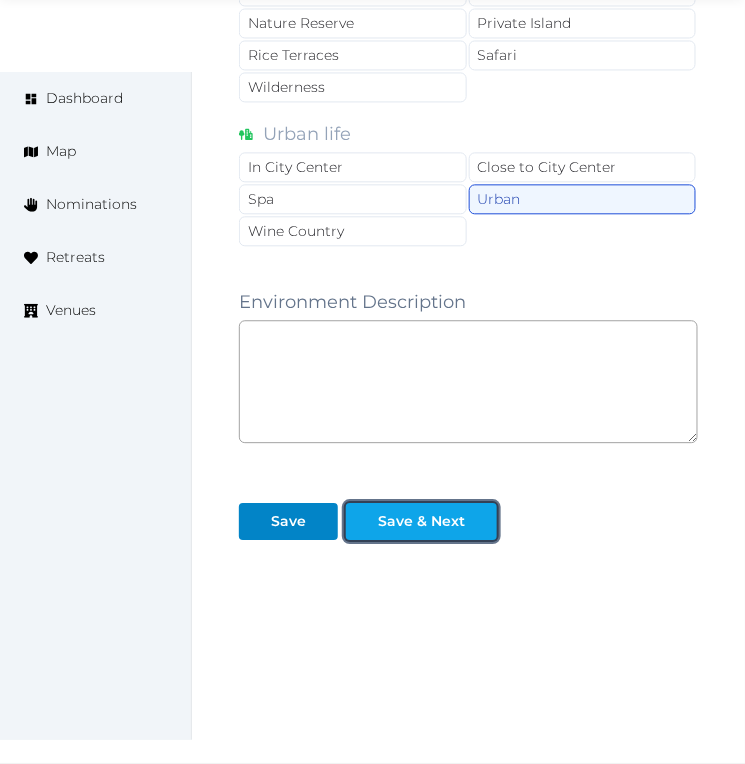 click at bounding box center (481, 521) 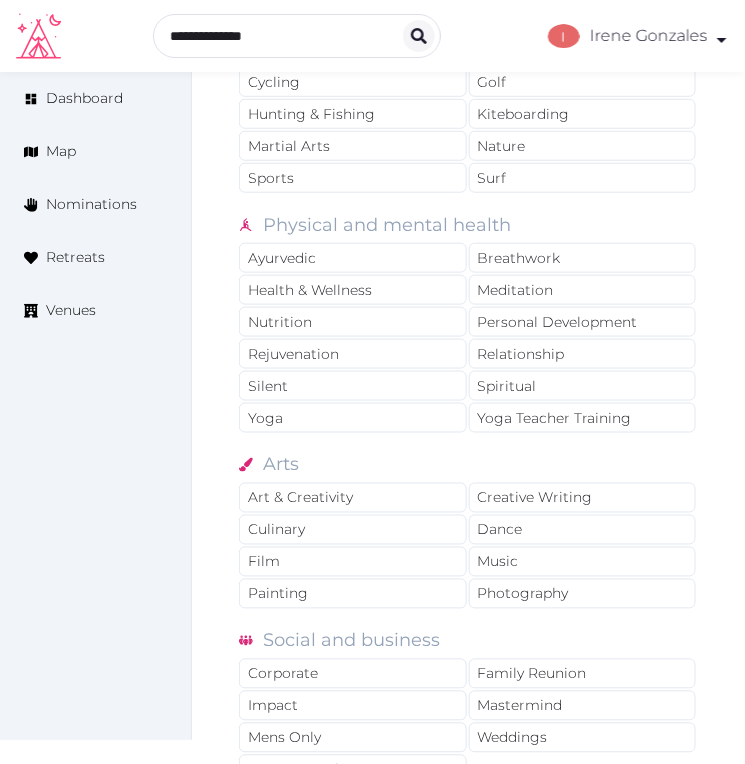 scroll, scrollTop: 1555, scrollLeft: 0, axis: vertical 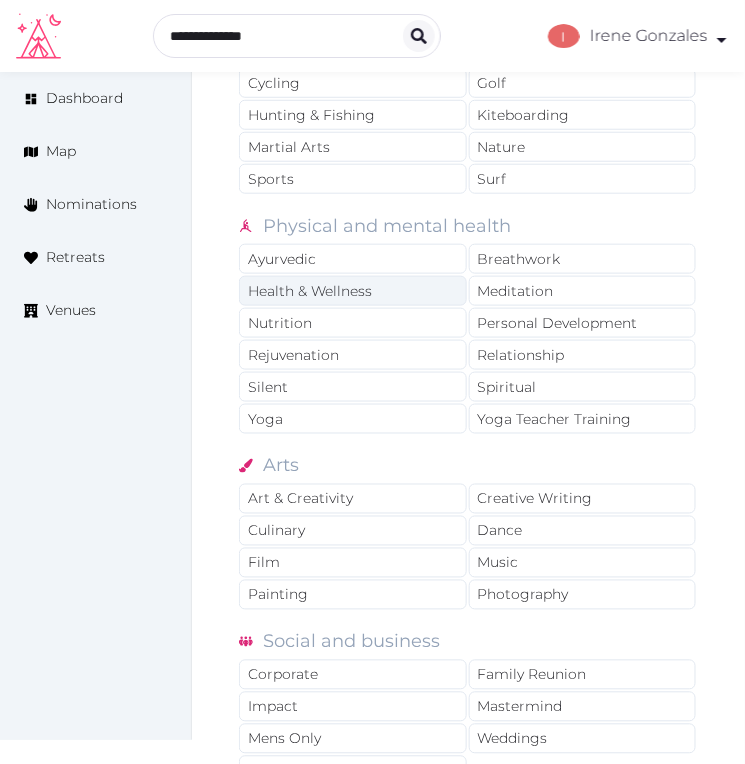 click on "Health & Wellness" at bounding box center [353, 291] 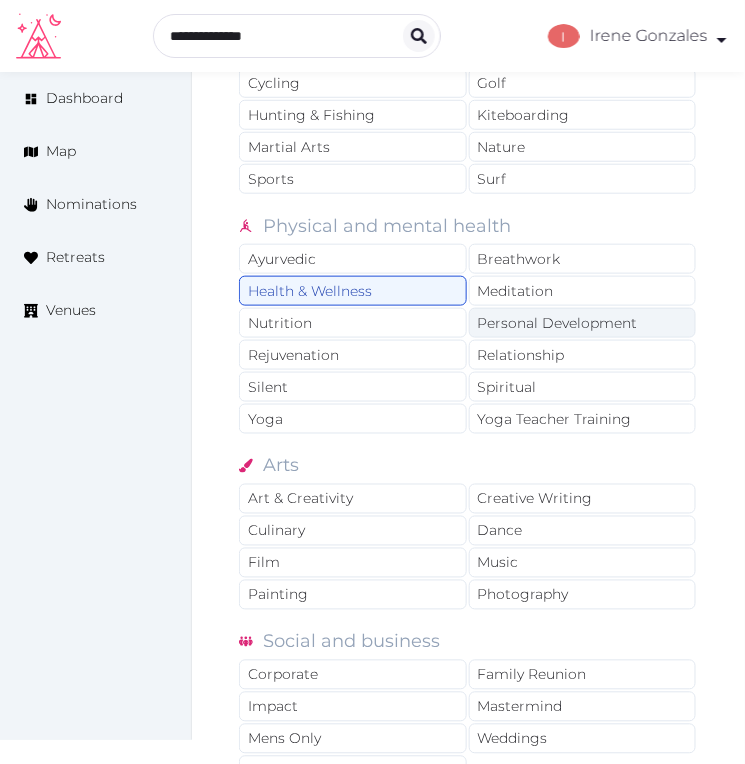 click on "Personal Development" at bounding box center [583, 323] 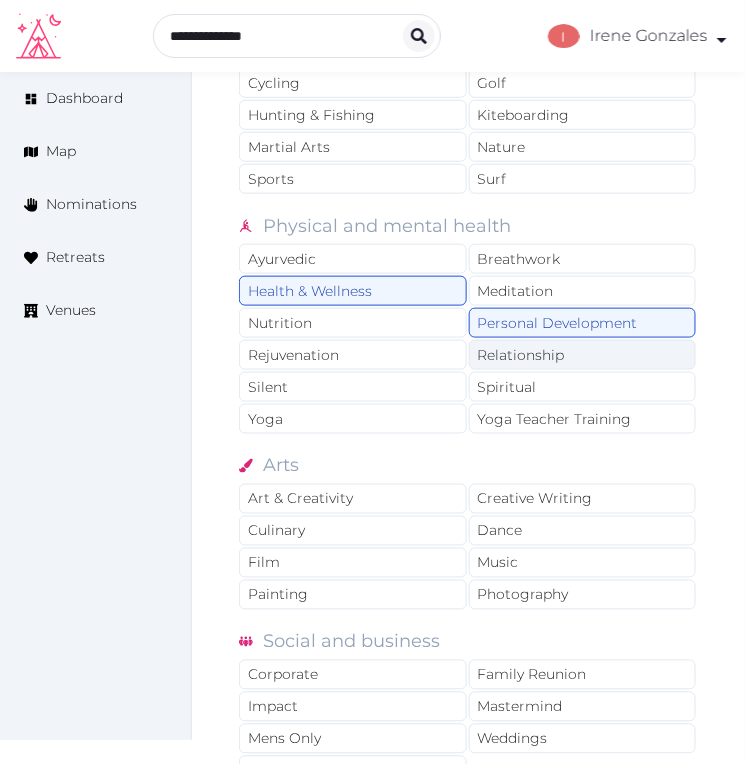click on "Relationship" at bounding box center (583, 355) 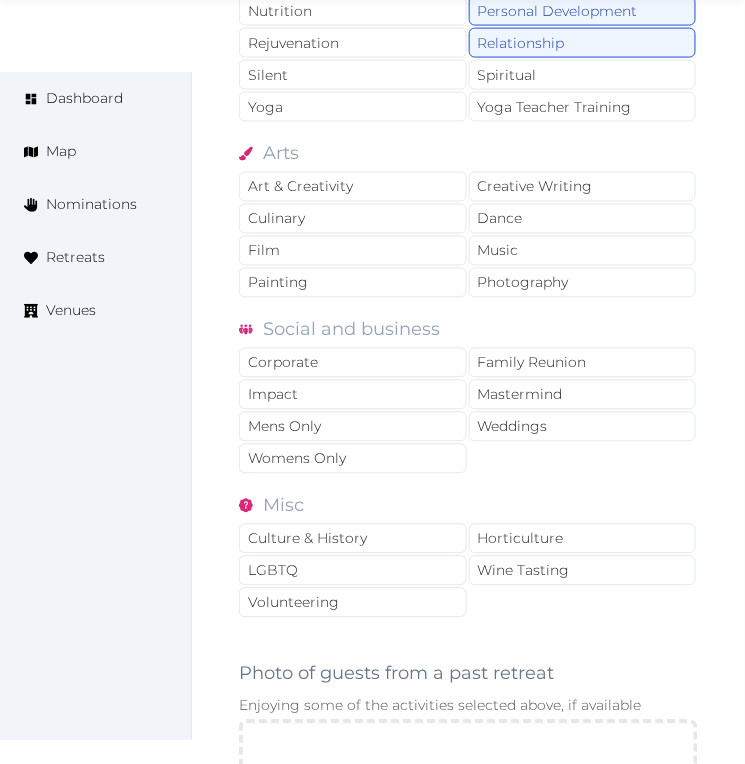 scroll, scrollTop: 1888, scrollLeft: 0, axis: vertical 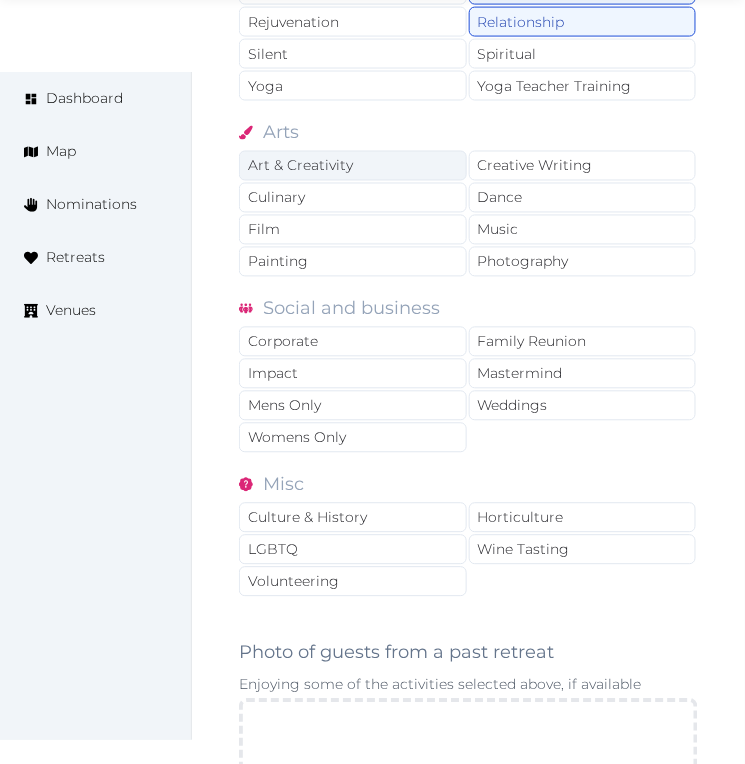 click on "Art & Creativity" at bounding box center (353, 166) 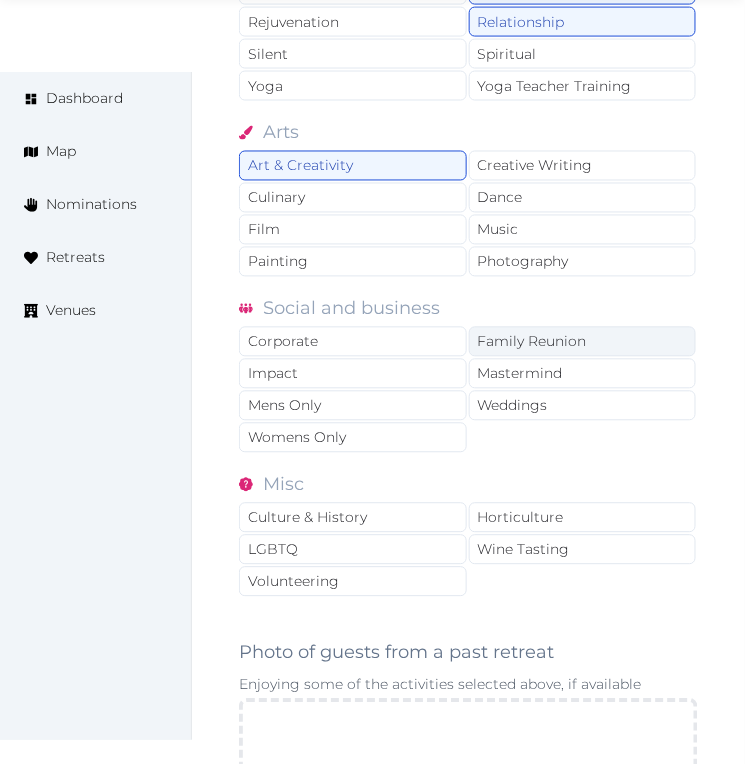 drag, startPoint x: 373, startPoint y: 348, endPoint x: 470, endPoint y: 346, distance: 97.020615 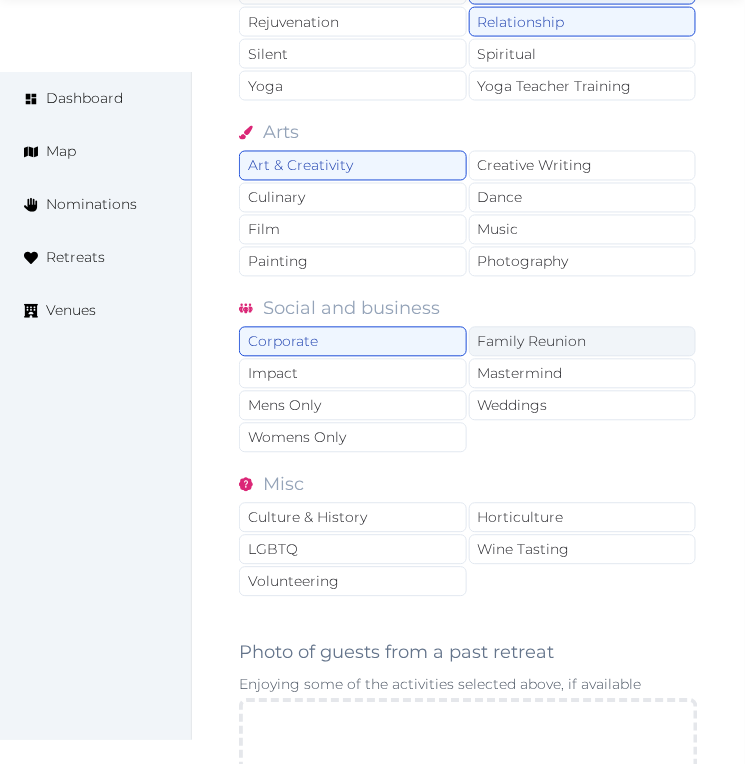 drag, startPoint x: 476, startPoint y: 345, endPoint x: 513, endPoint y: 357, distance: 38.8973 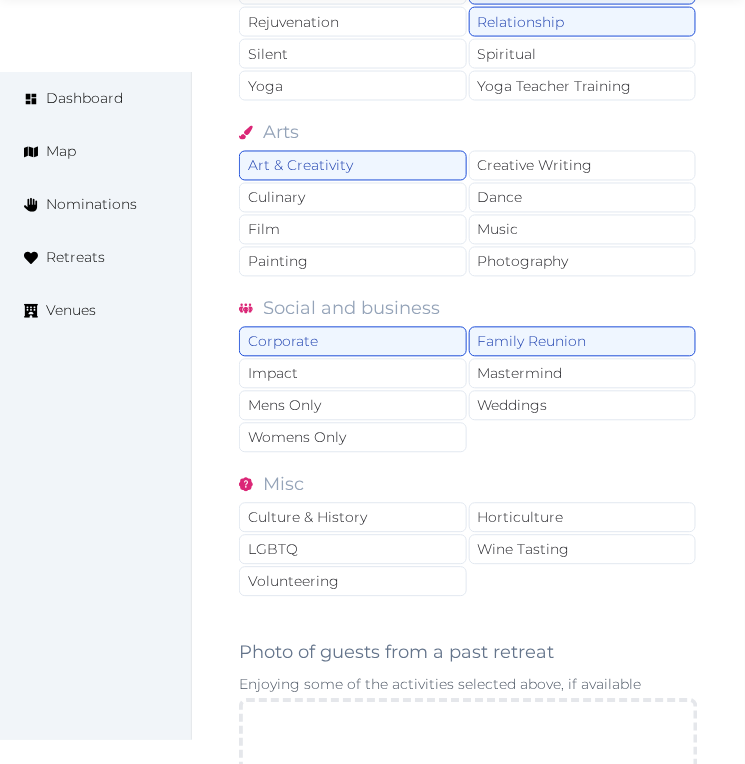 click on "Corporate Family Reunion Impact Mastermind Mens Only Weddings Womens Only" at bounding box center [468, 391] 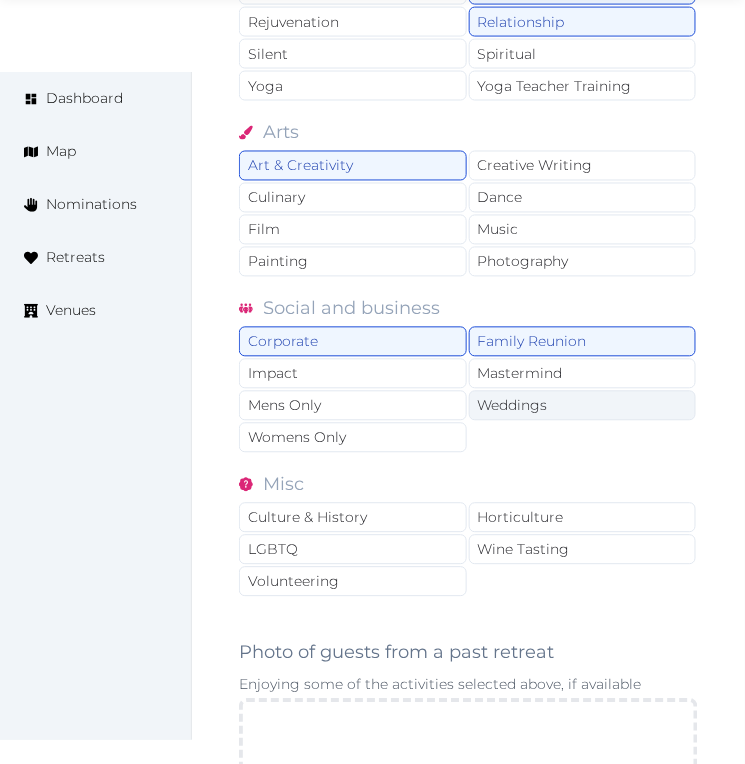 click on "Weddings" at bounding box center (583, 406) 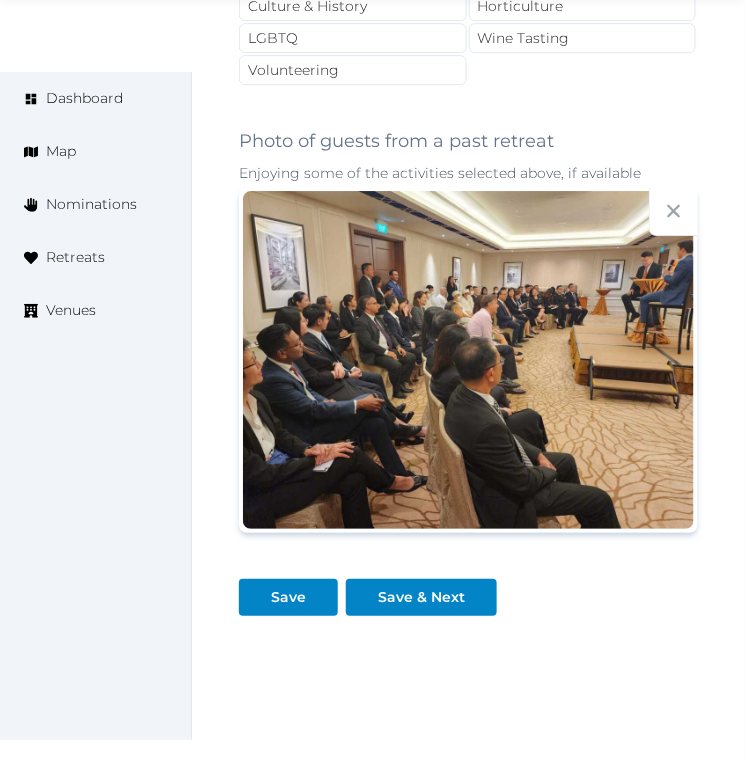 scroll, scrollTop: 2482, scrollLeft: 0, axis: vertical 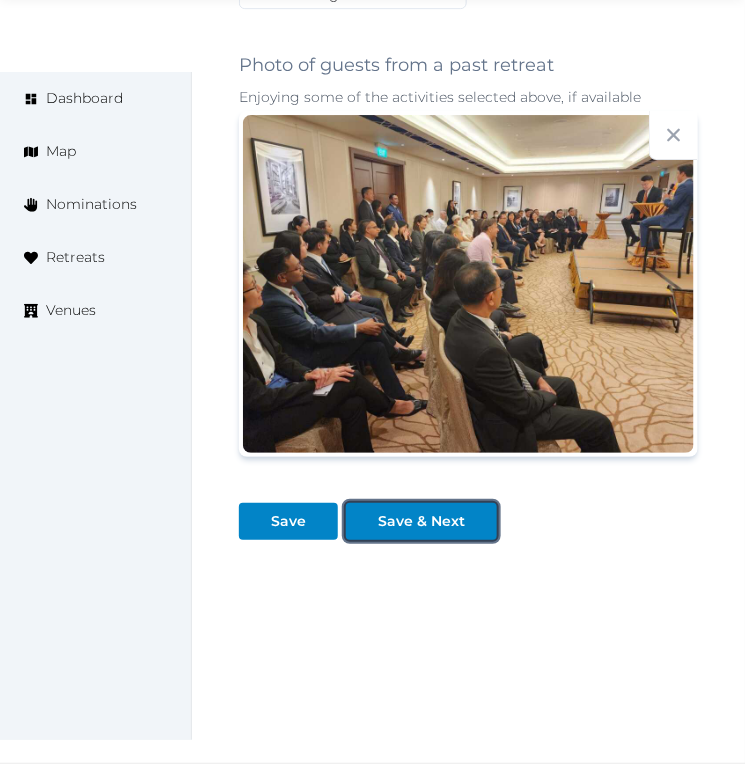 drag, startPoint x: 455, startPoint y: 516, endPoint x: 492, endPoint y: 493, distance: 43.56604 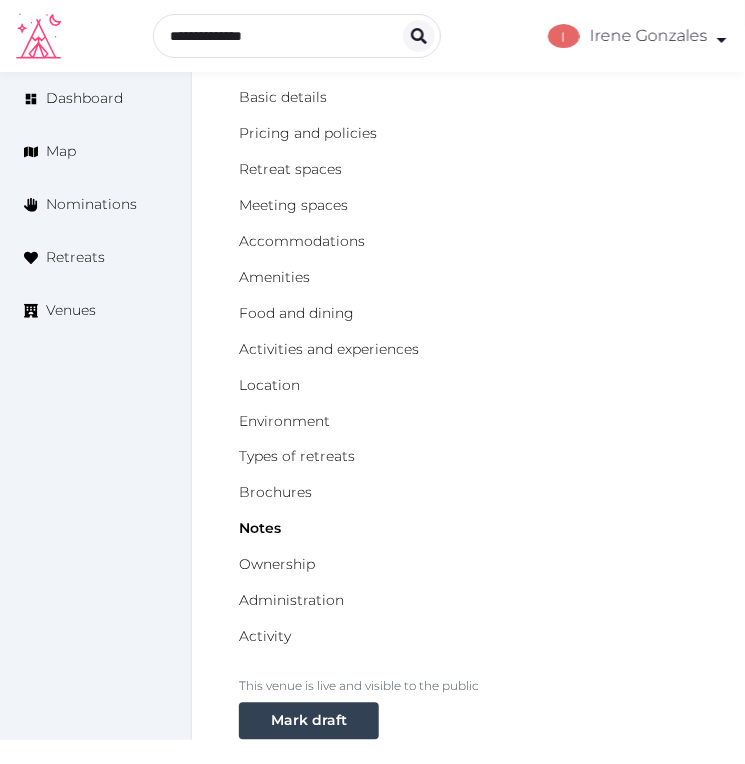scroll, scrollTop: 1, scrollLeft: 0, axis: vertical 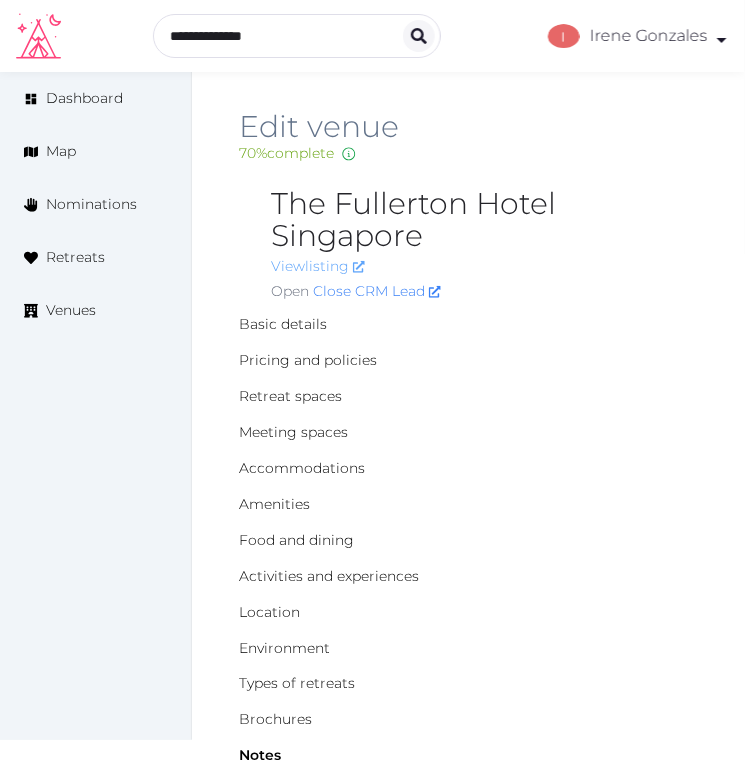 click on "View  listing" at bounding box center [318, 266] 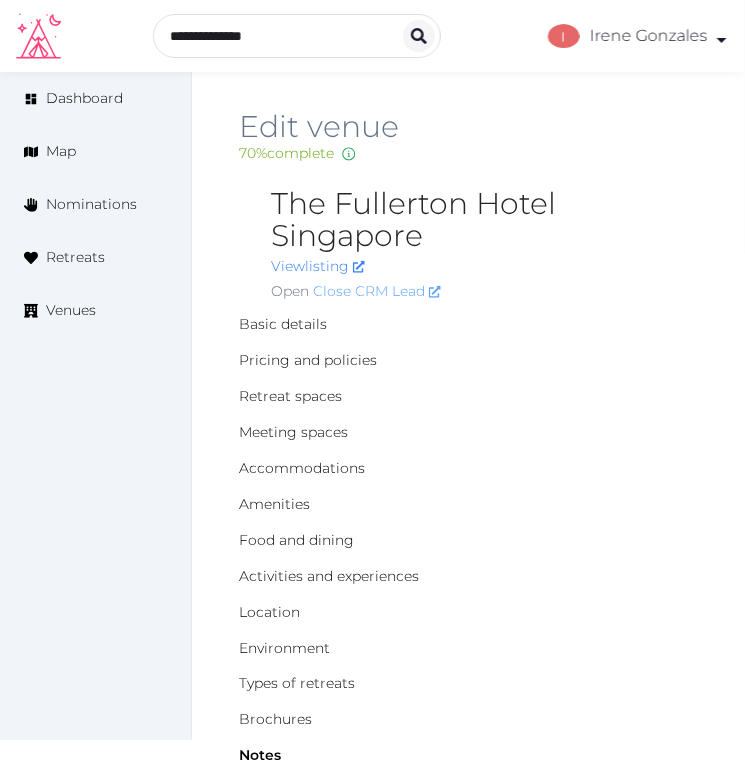 click on "Close CRM Lead" at bounding box center (377, 291) 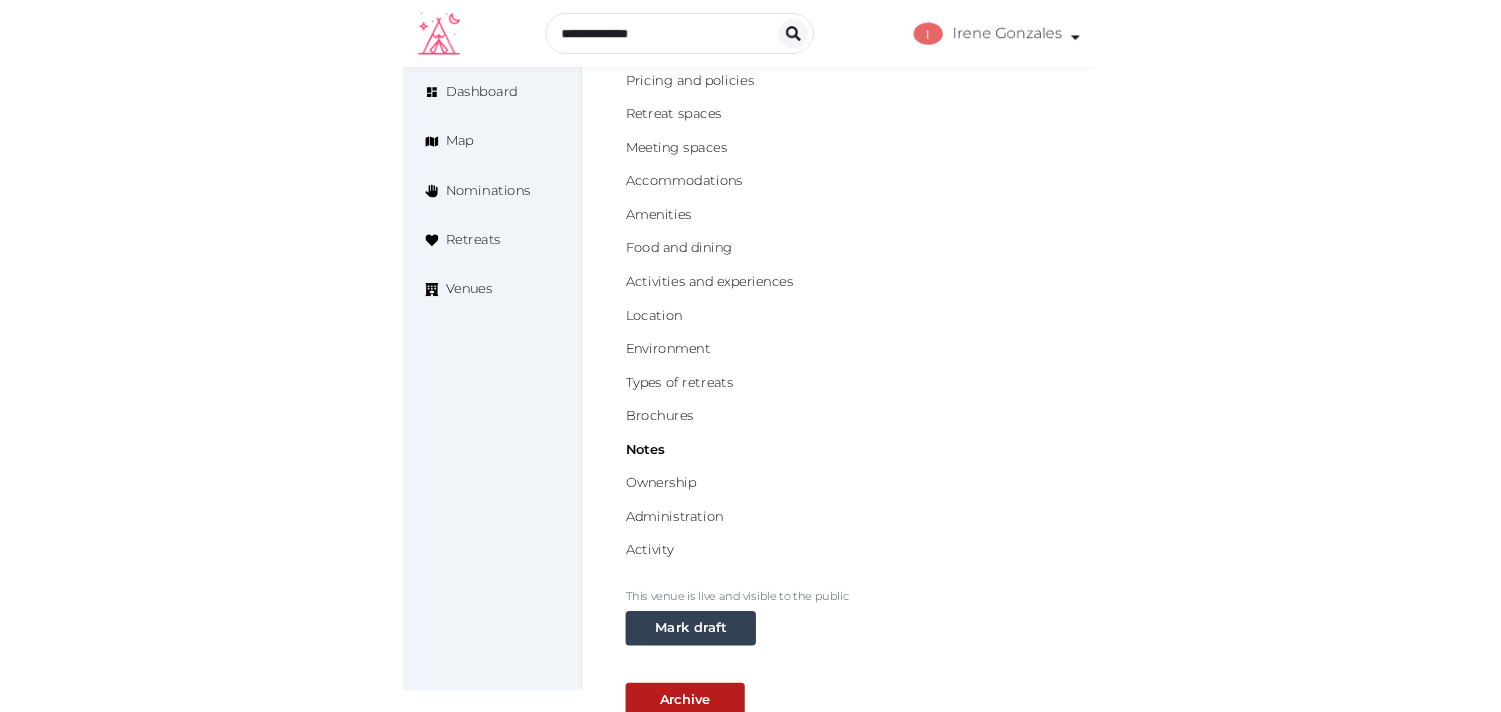 scroll, scrollTop: 1, scrollLeft: 0, axis: vertical 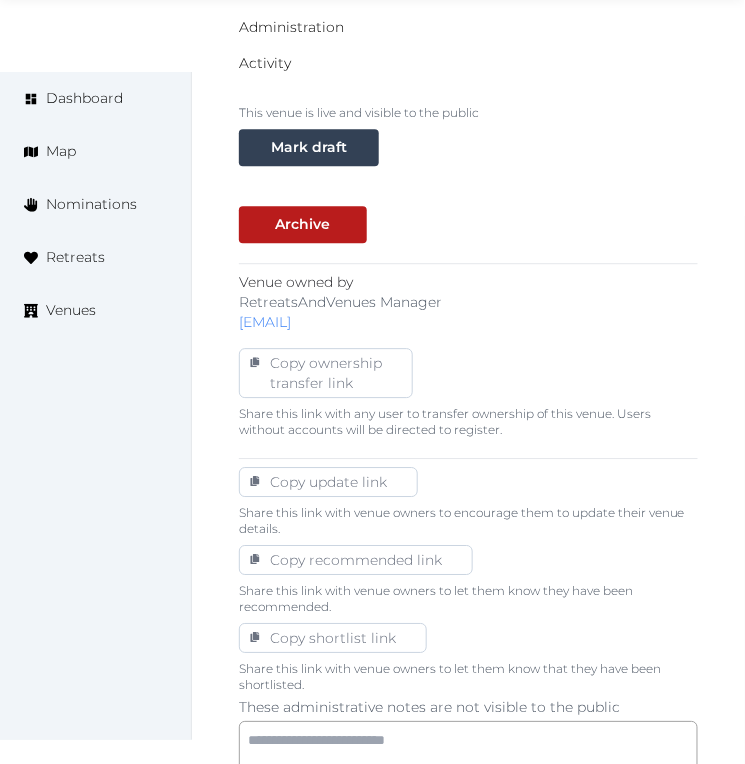 click on "This venue is live and visible to the public" at bounding box center [468, 113] 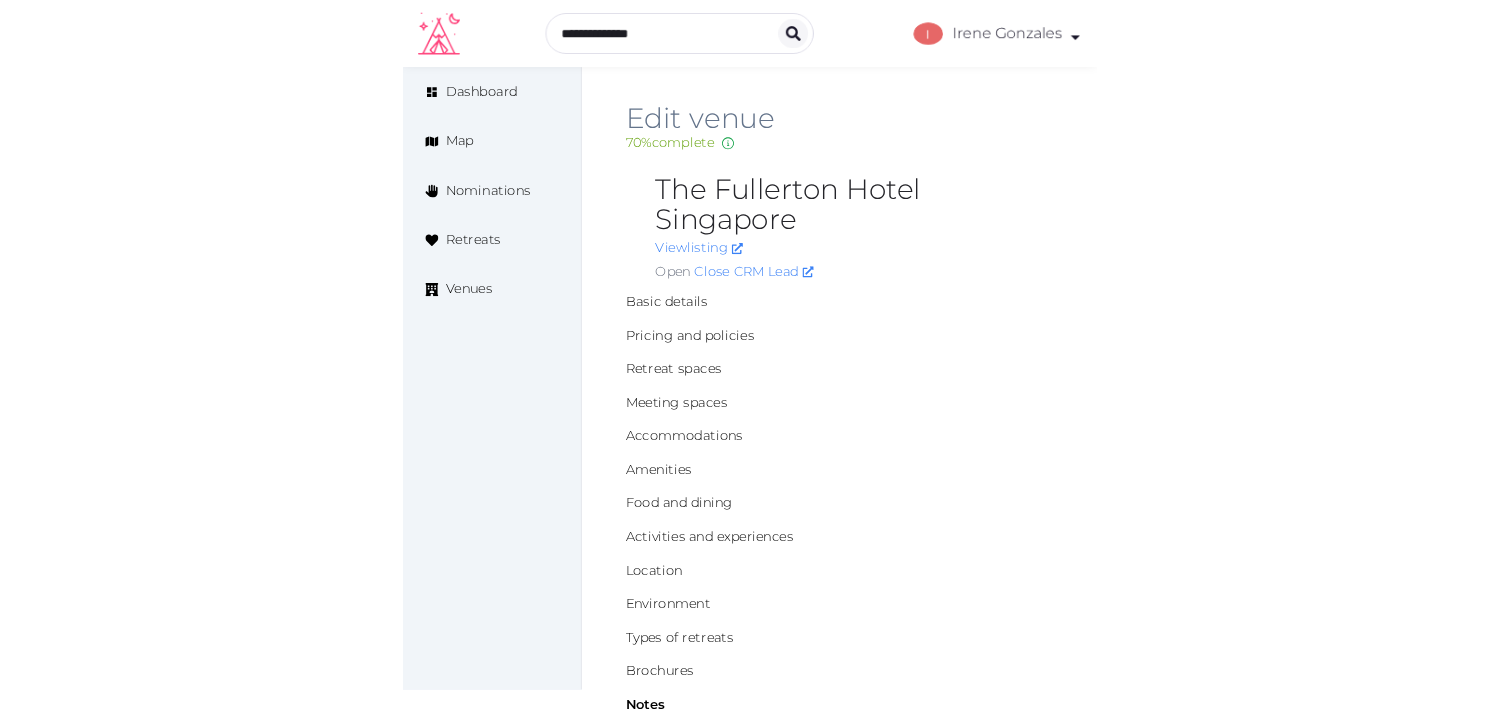 scroll, scrollTop: 0, scrollLeft: 0, axis: both 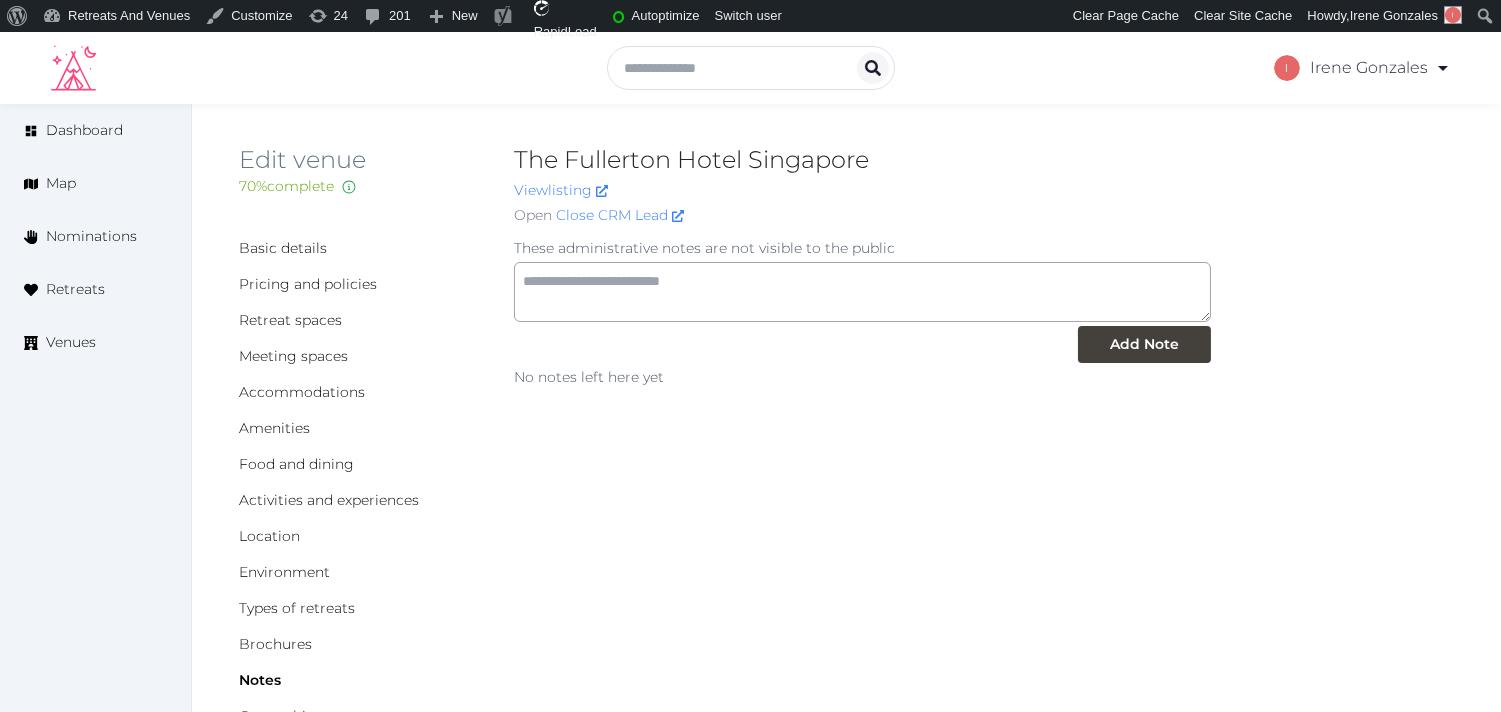 click on "These administrative notes are not visible to the public Add Note No notes left here yet" at bounding box center [862, 858] 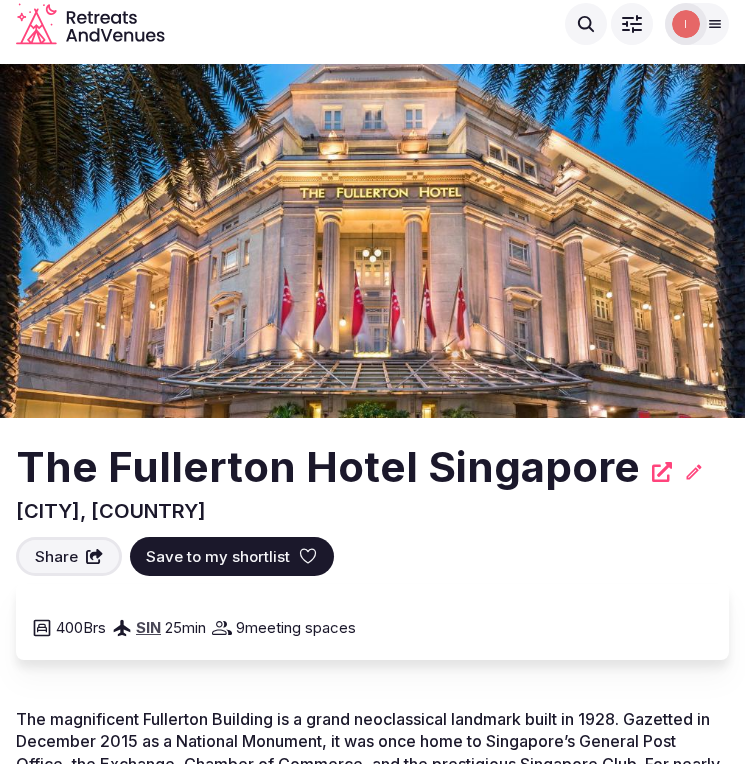 scroll, scrollTop: 0, scrollLeft: 0, axis: both 